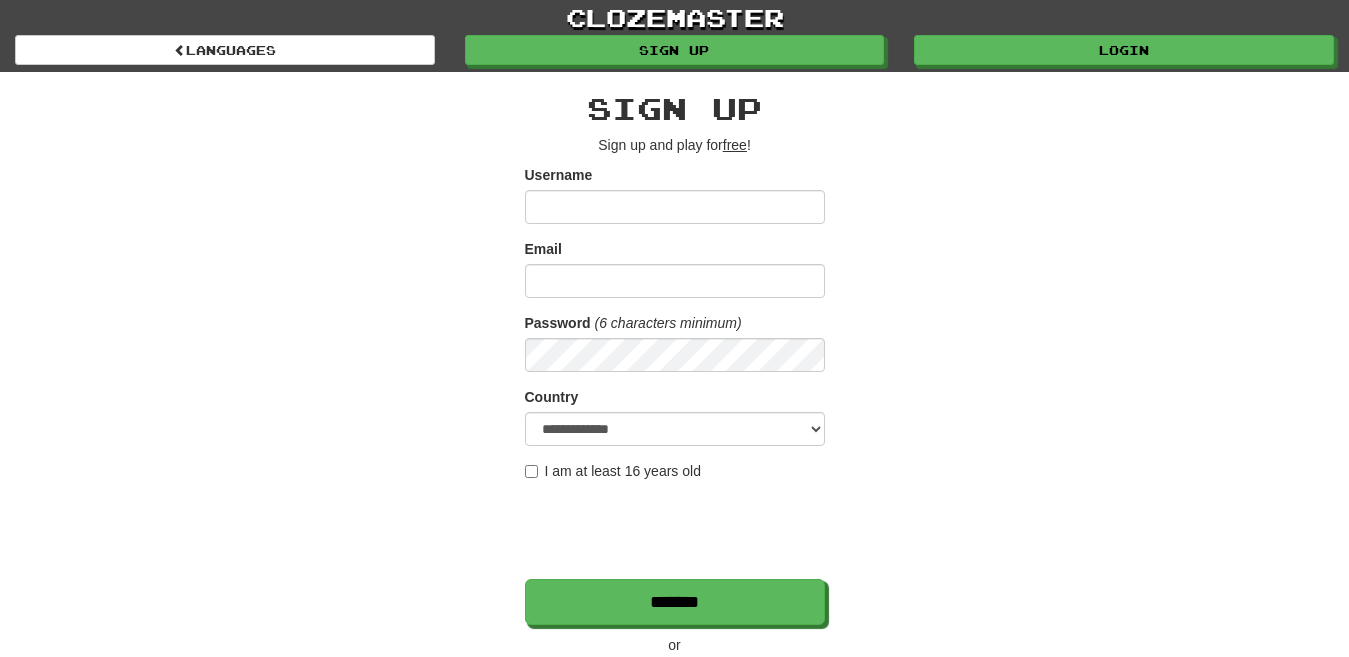 scroll, scrollTop: 0, scrollLeft: 0, axis: both 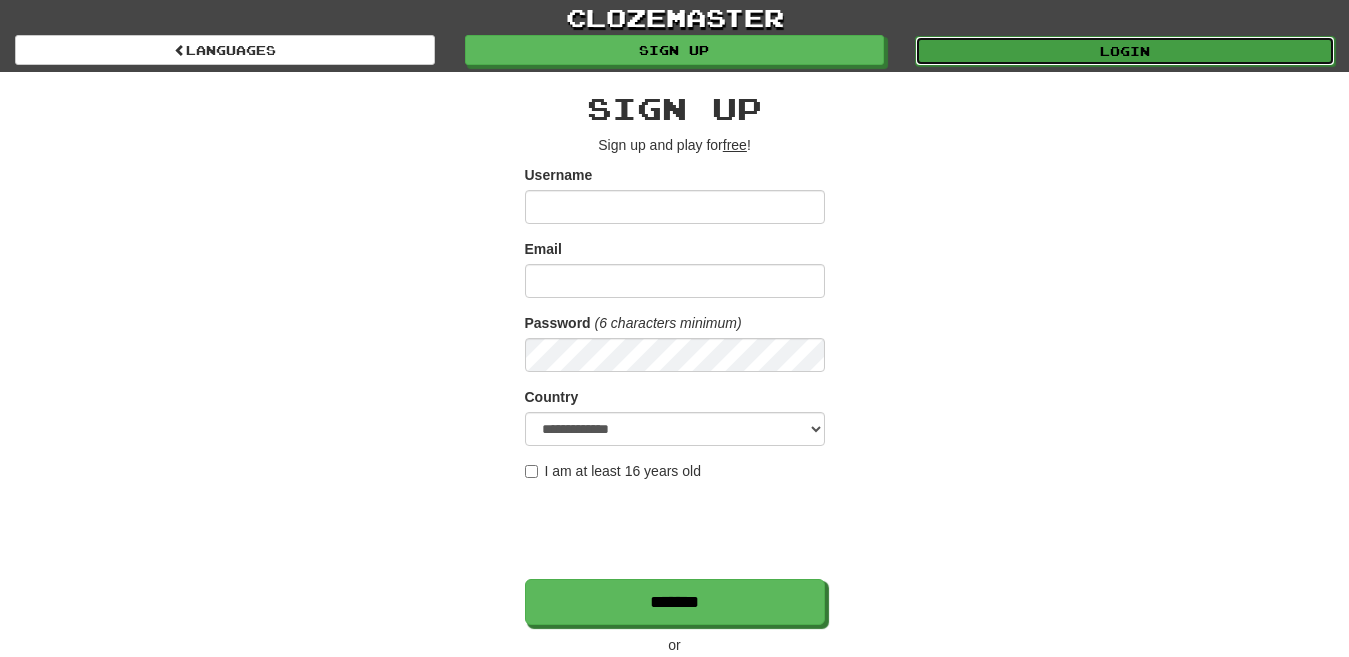 click on "Login" at bounding box center [1125, 51] 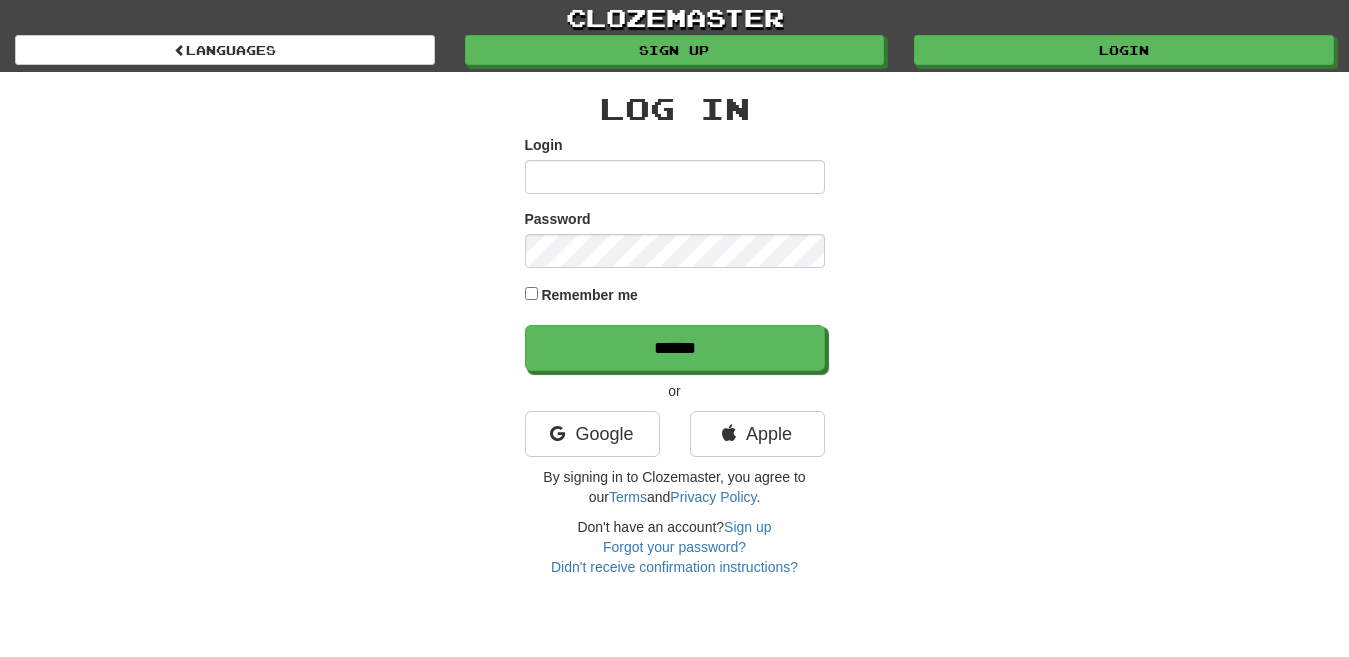 scroll, scrollTop: 0, scrollLeft: 0, axis: both 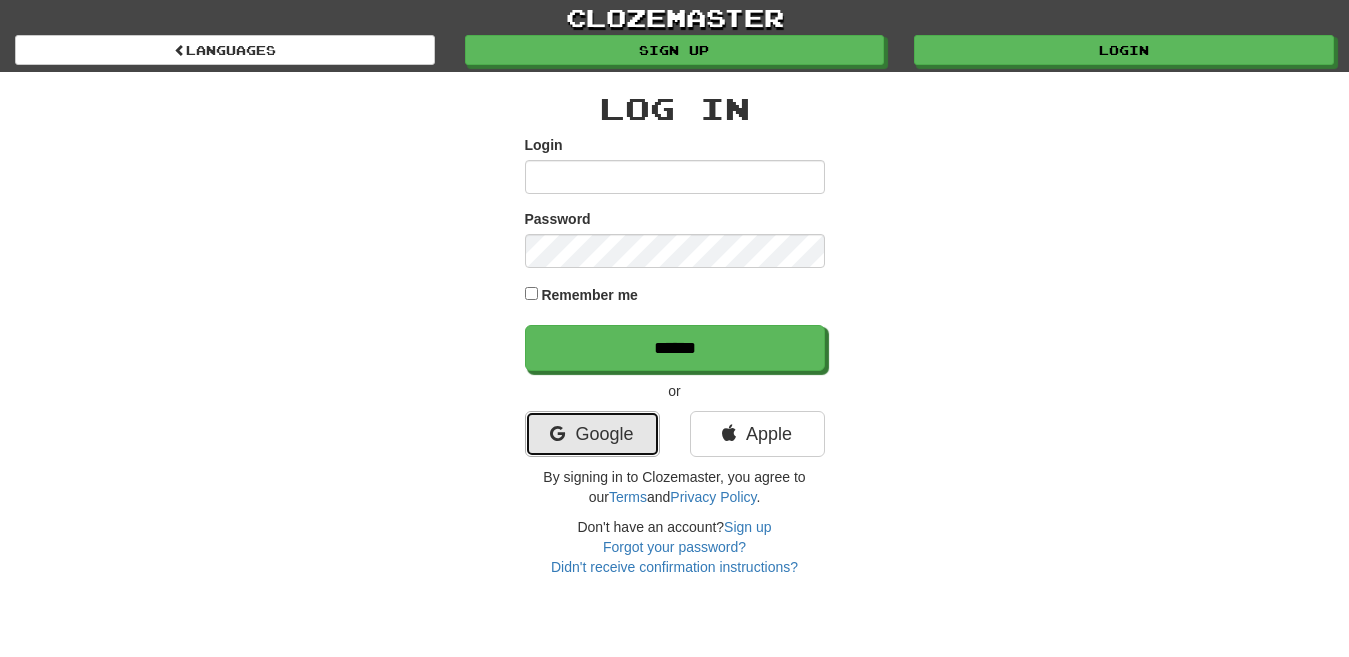 click on "Google" at bounding box center (592, 434) 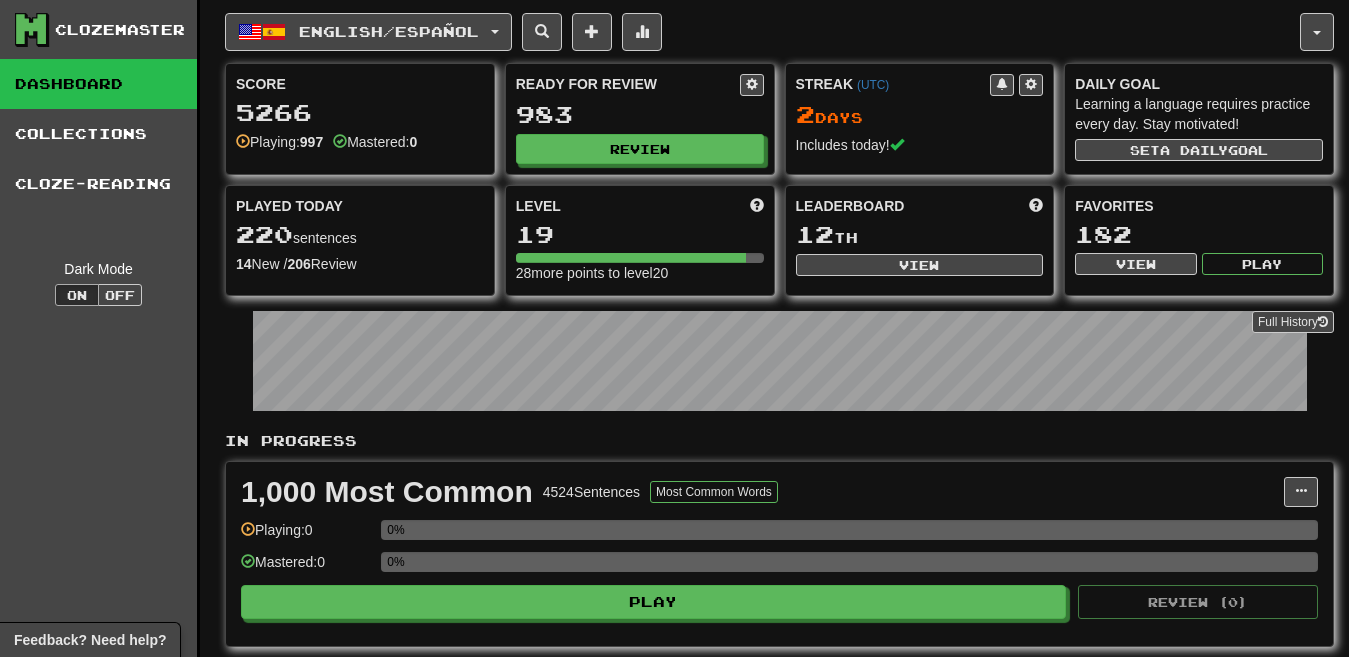 scroll, scrollTop: 0, scrollLeft: 0, axis: both 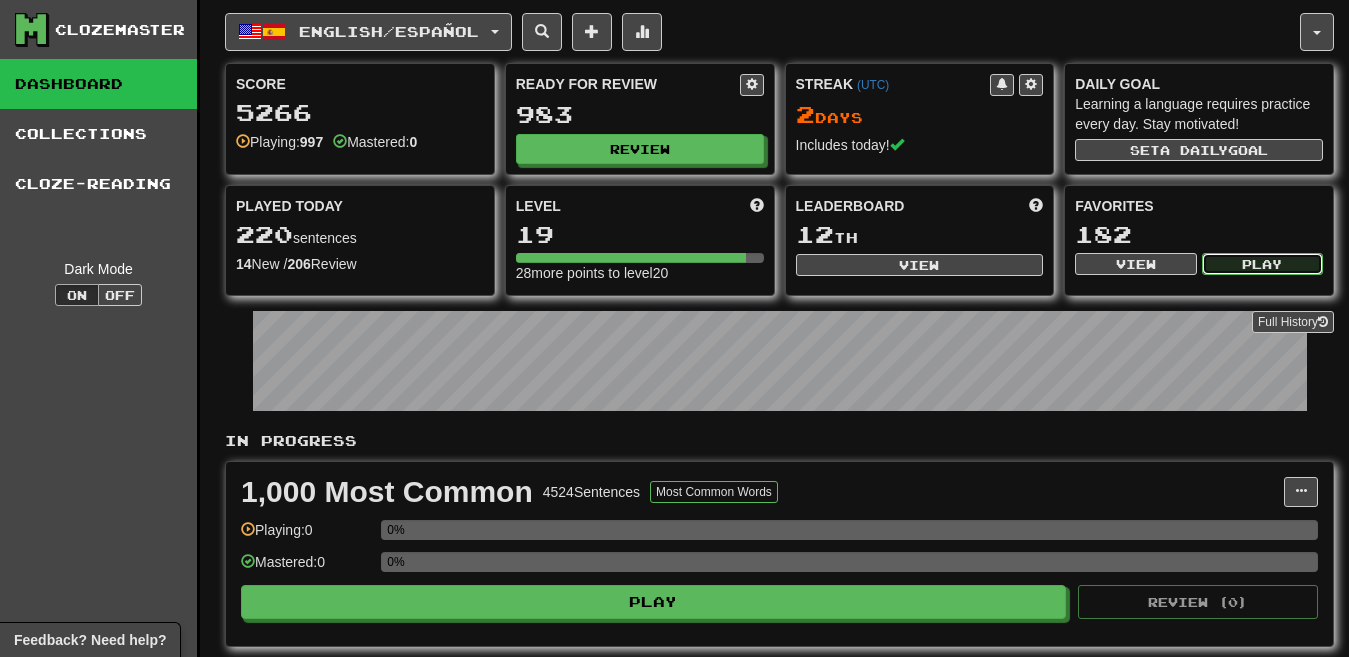 click on "Play" at bounding box center (1262, 264) 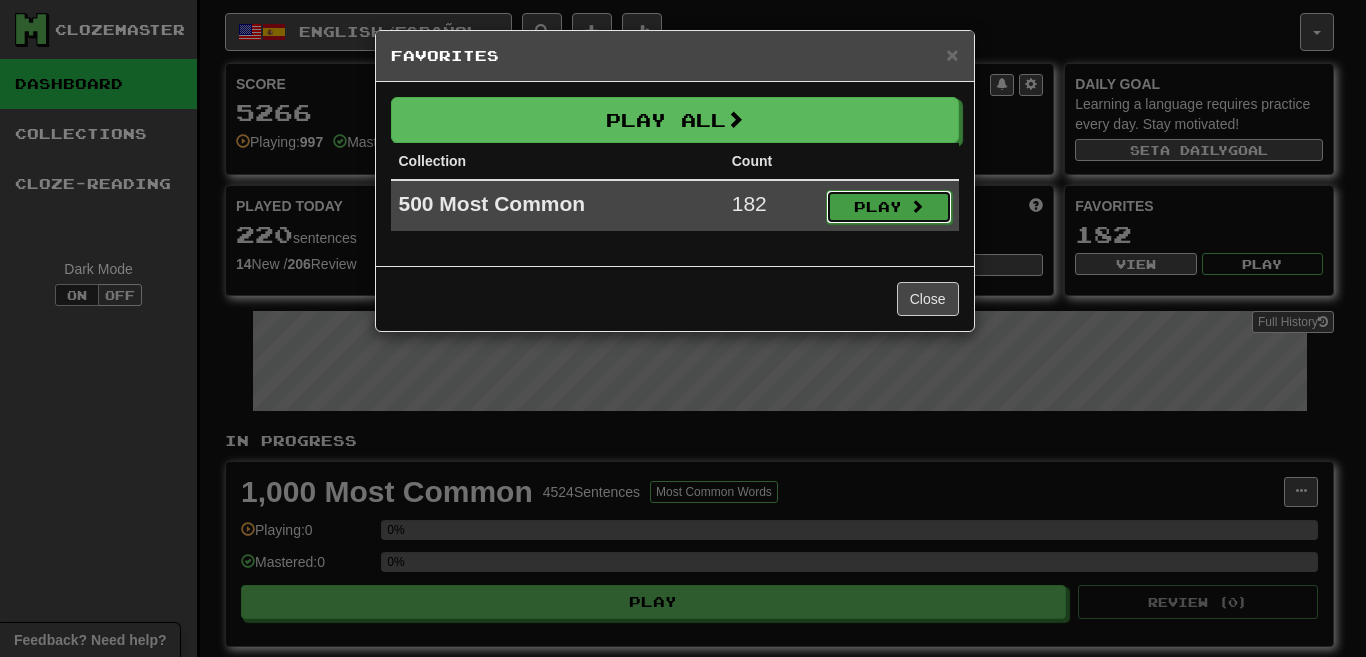 click on "Play" at bounding box center (889, 207) 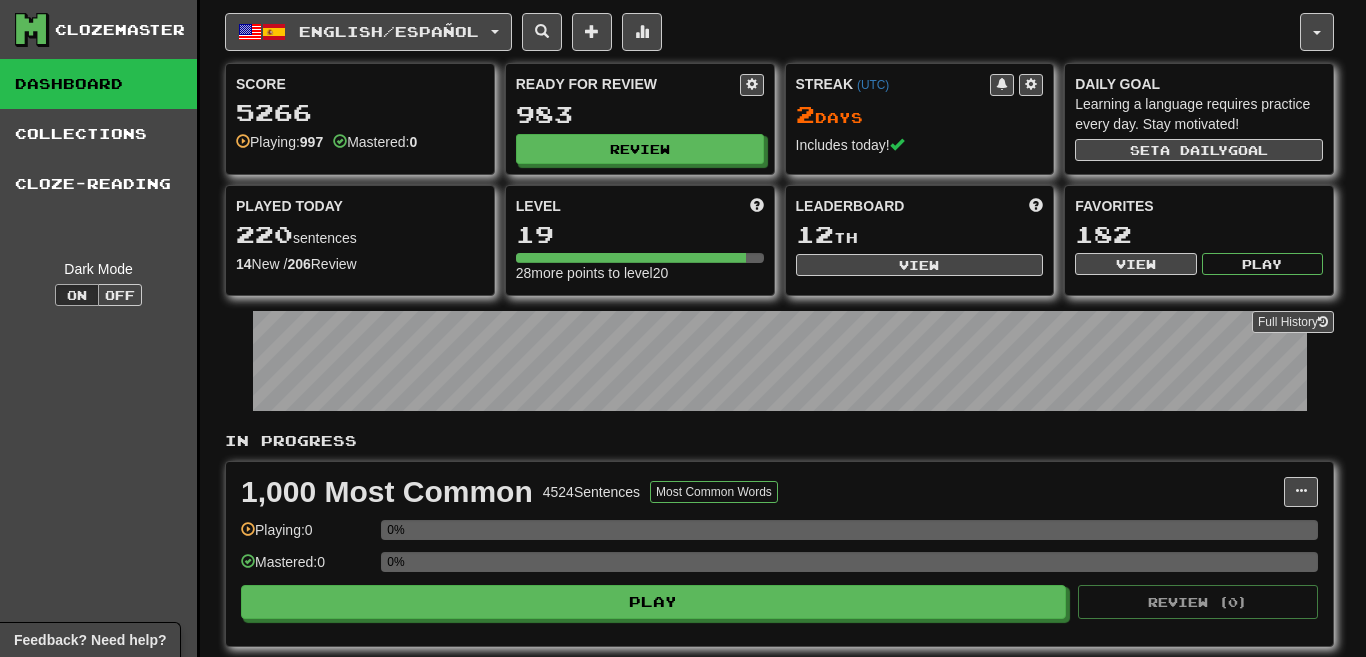 select on "********" 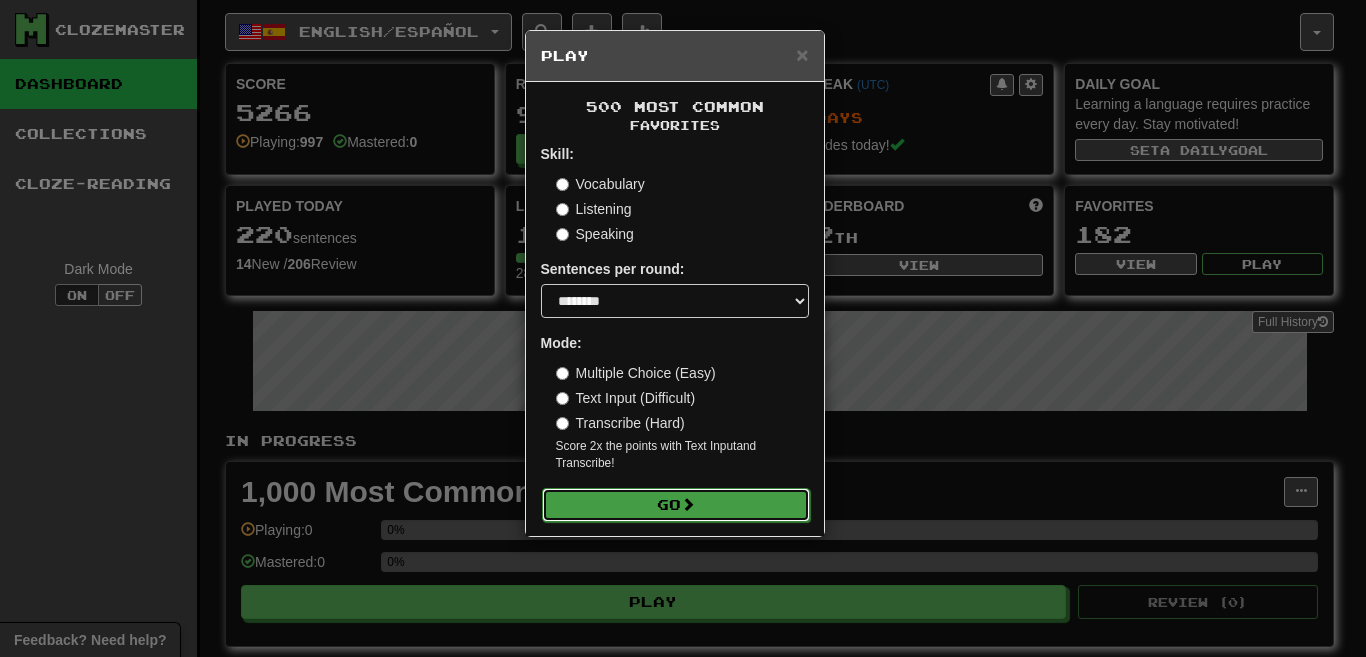 click on "Go" at bounding box center (676, 505) 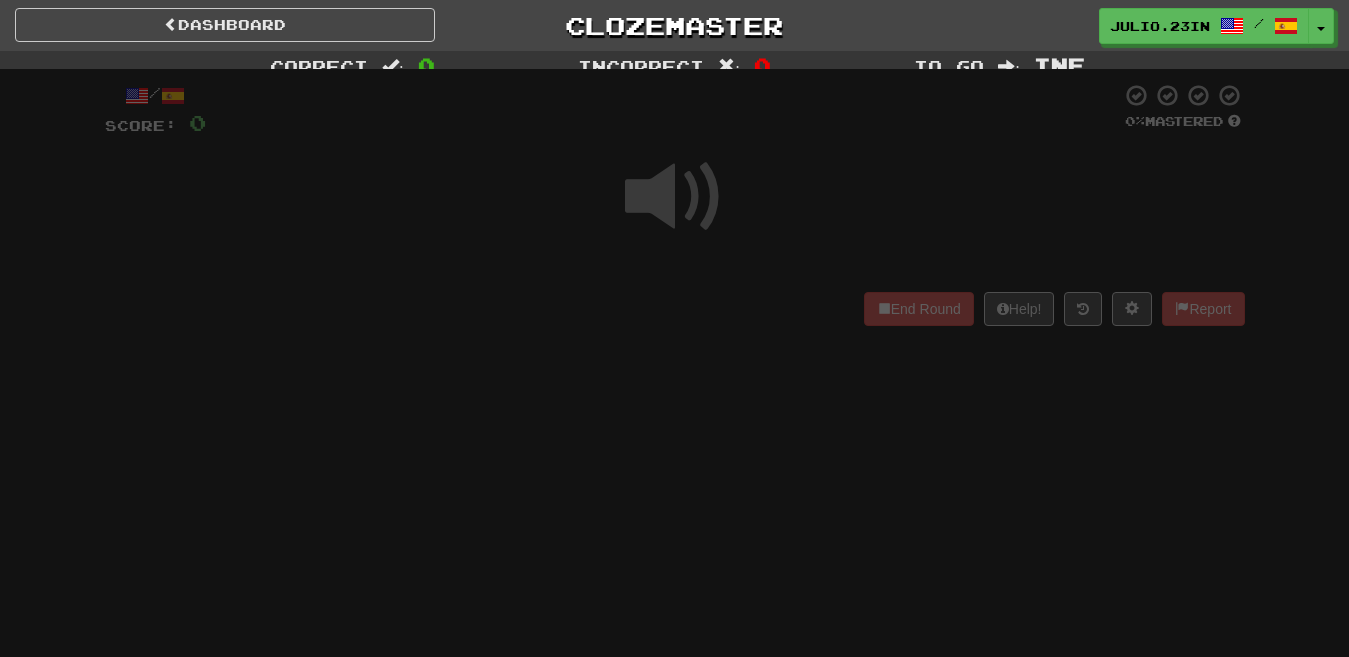 scroll, scrollTop: 0, scrollLeft: 0, axis: both 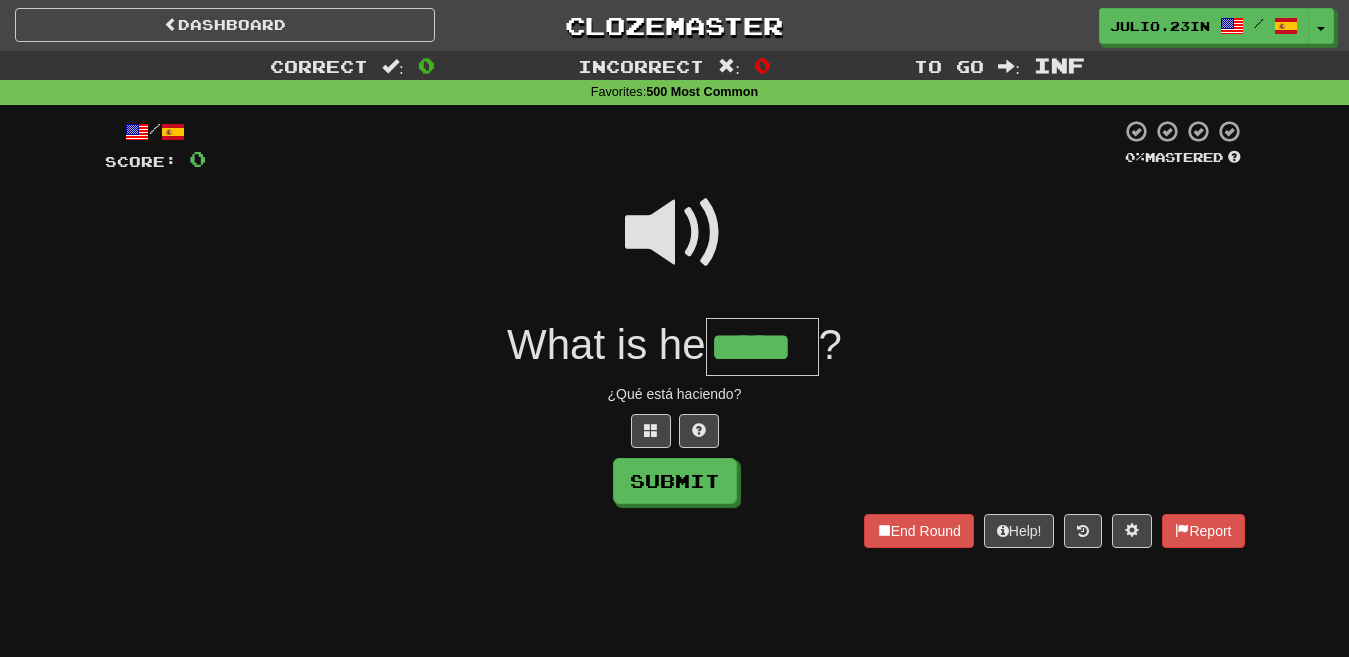 type on "*****" 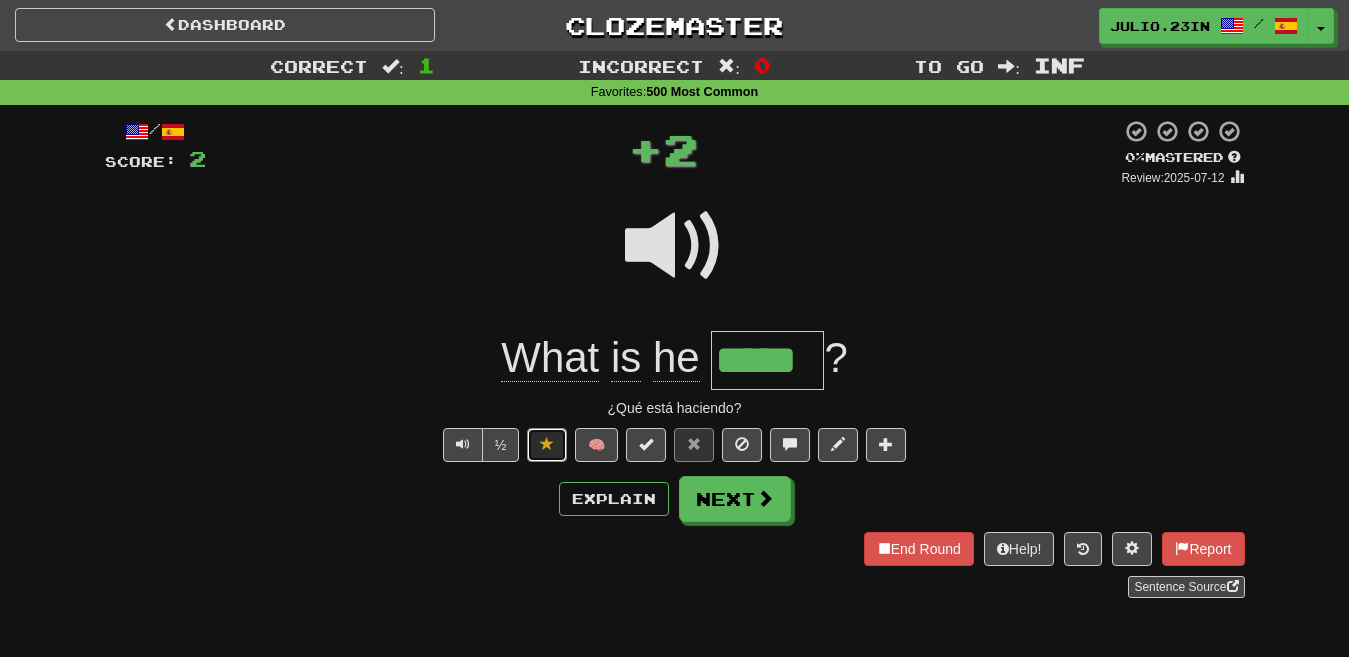click at bounding box center (547, 444) 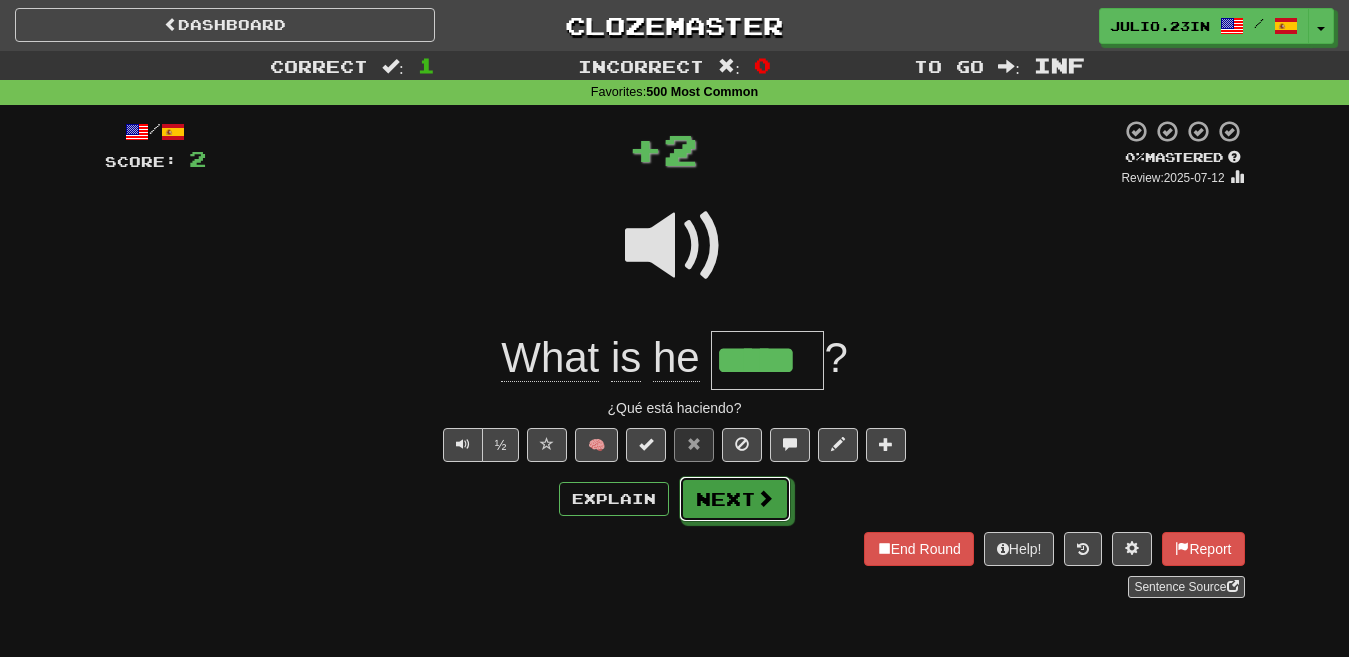 click at bounding box center (765, 498) 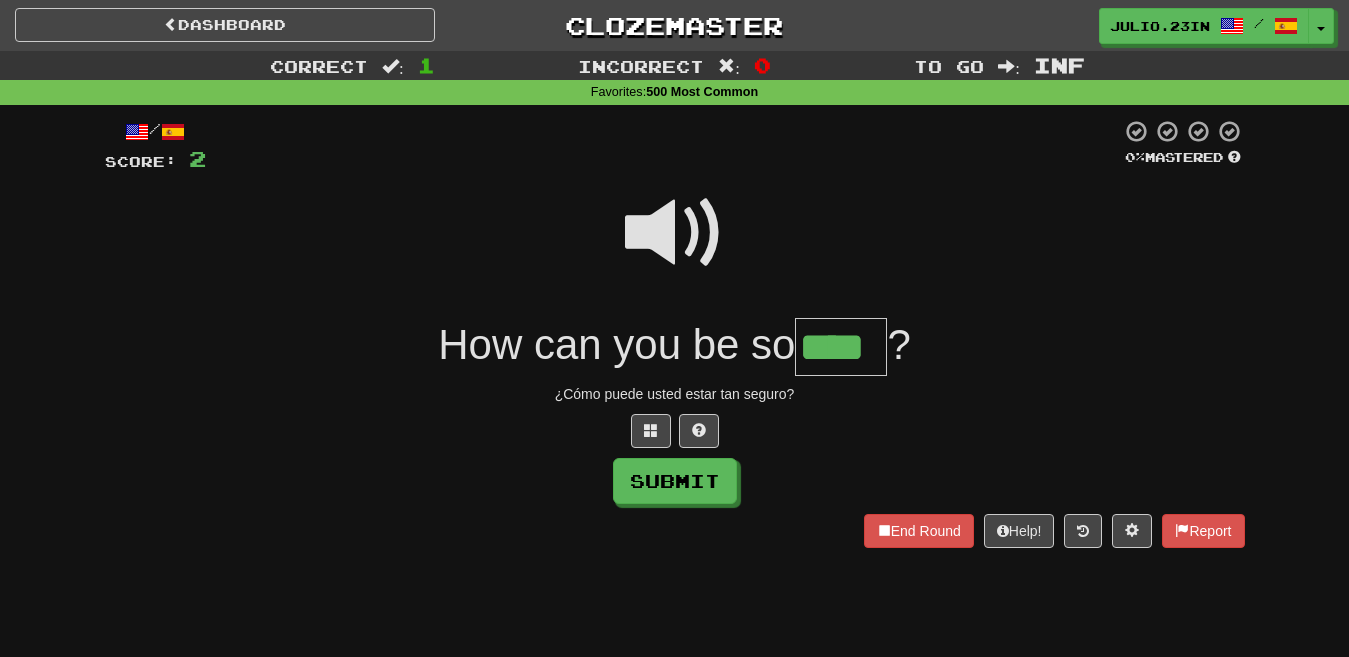 type on "****" 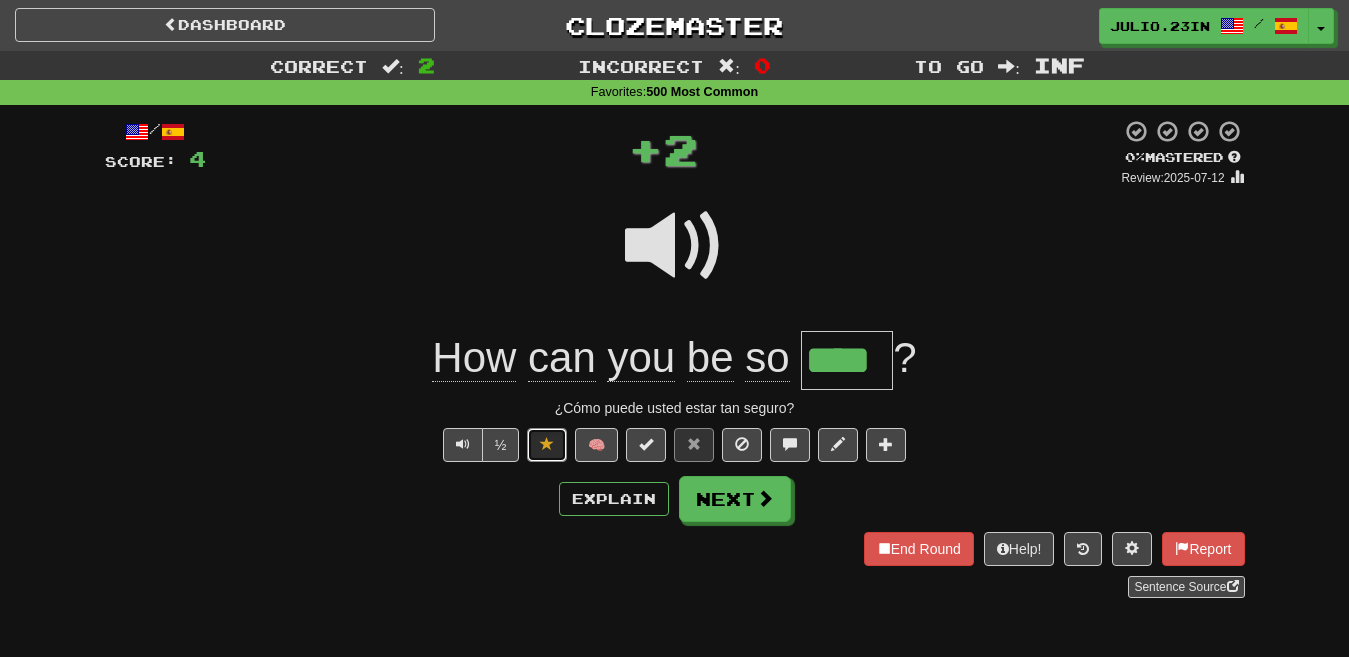 click at bounding box center [547, 444] 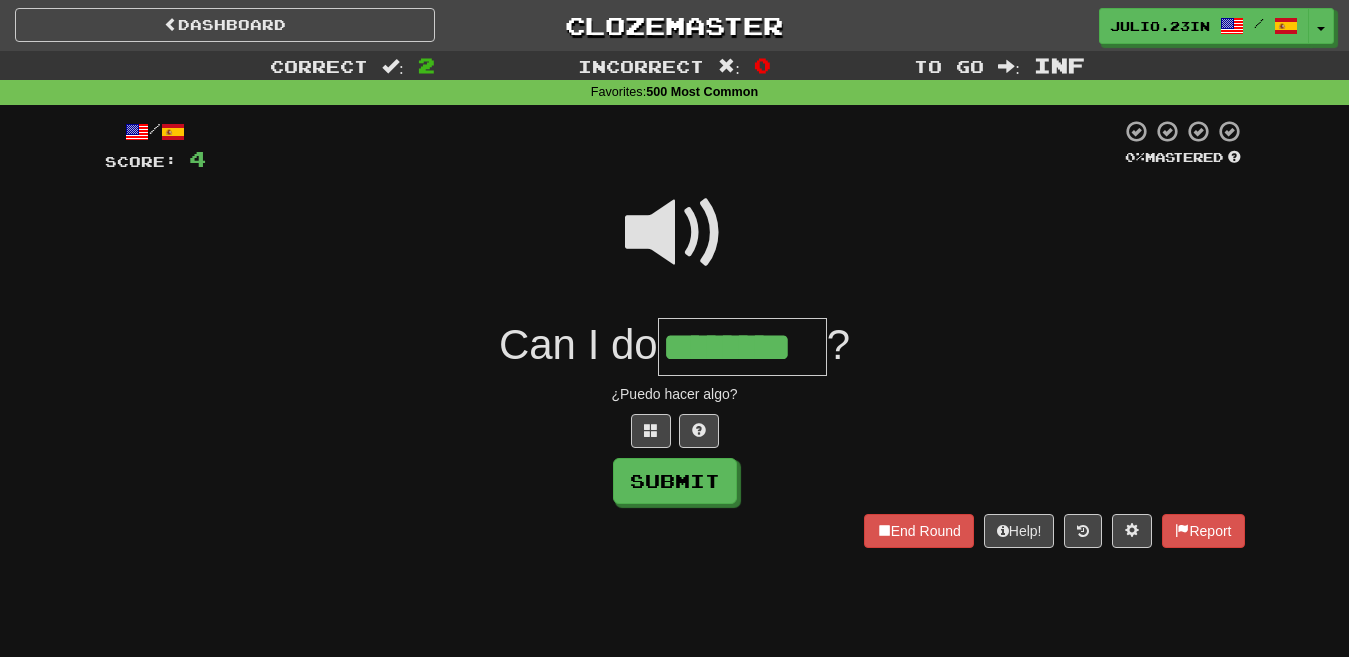type on "********" 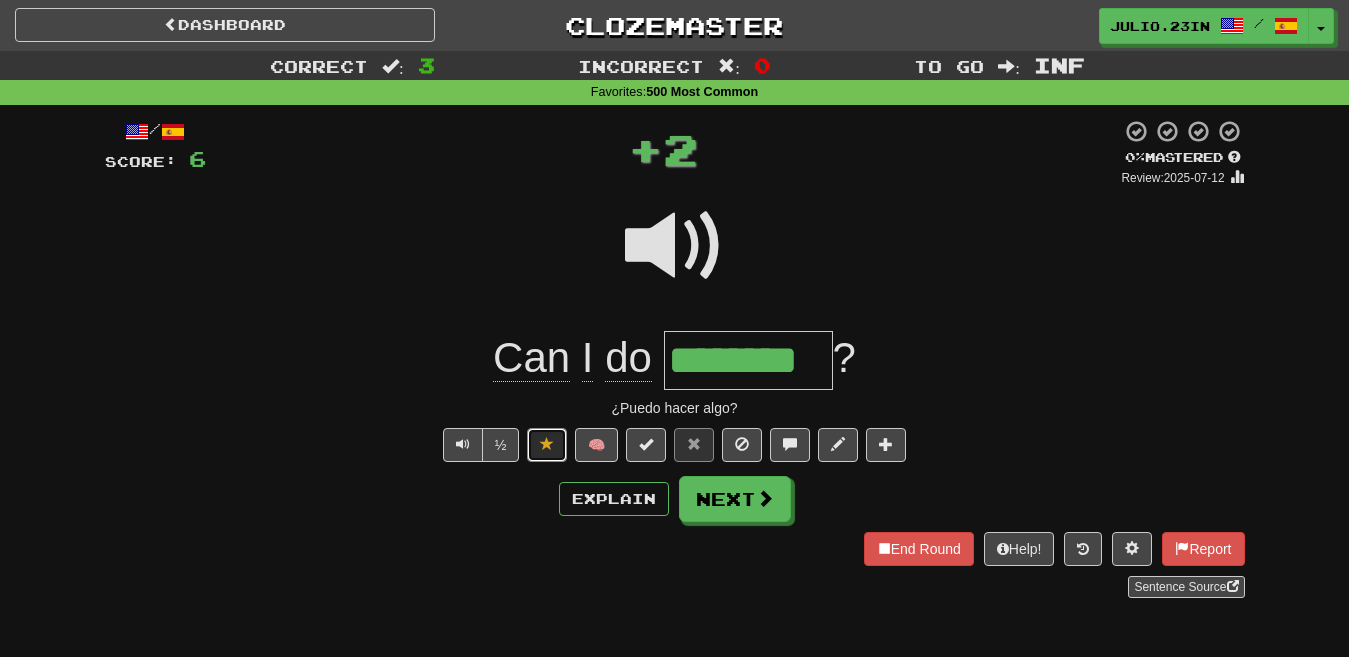click at bounding box center [547, 444] 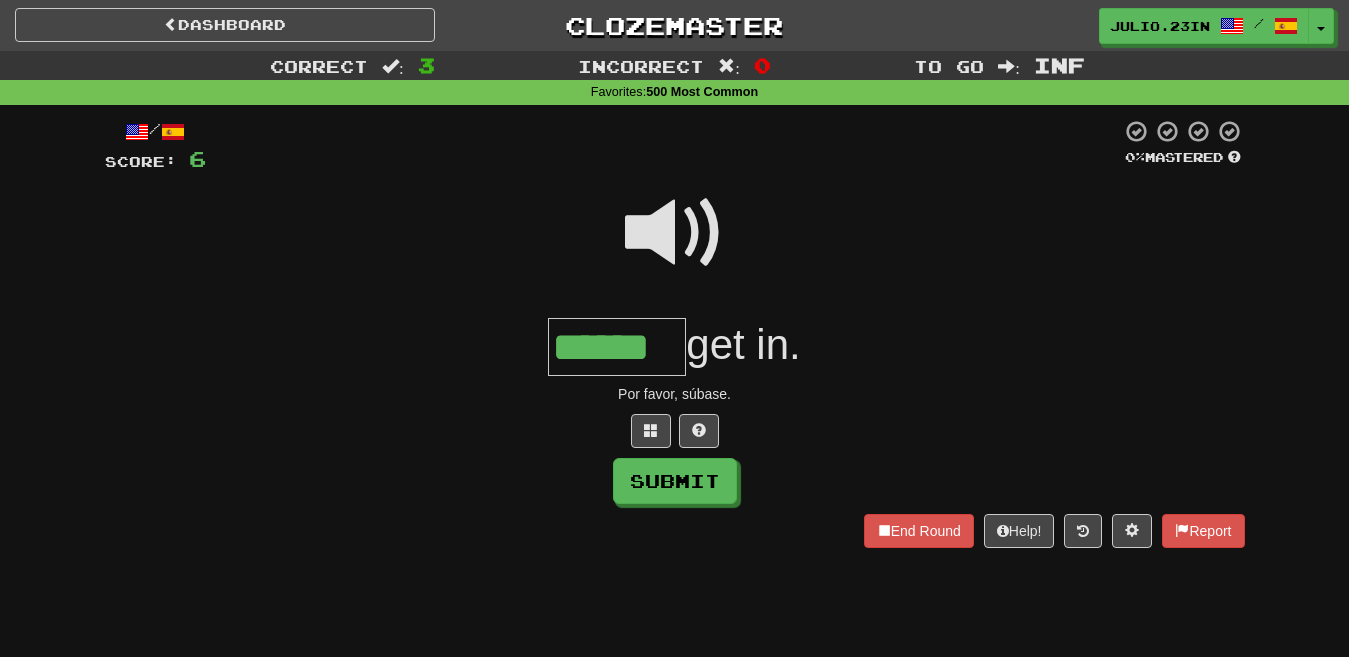 type on "******" 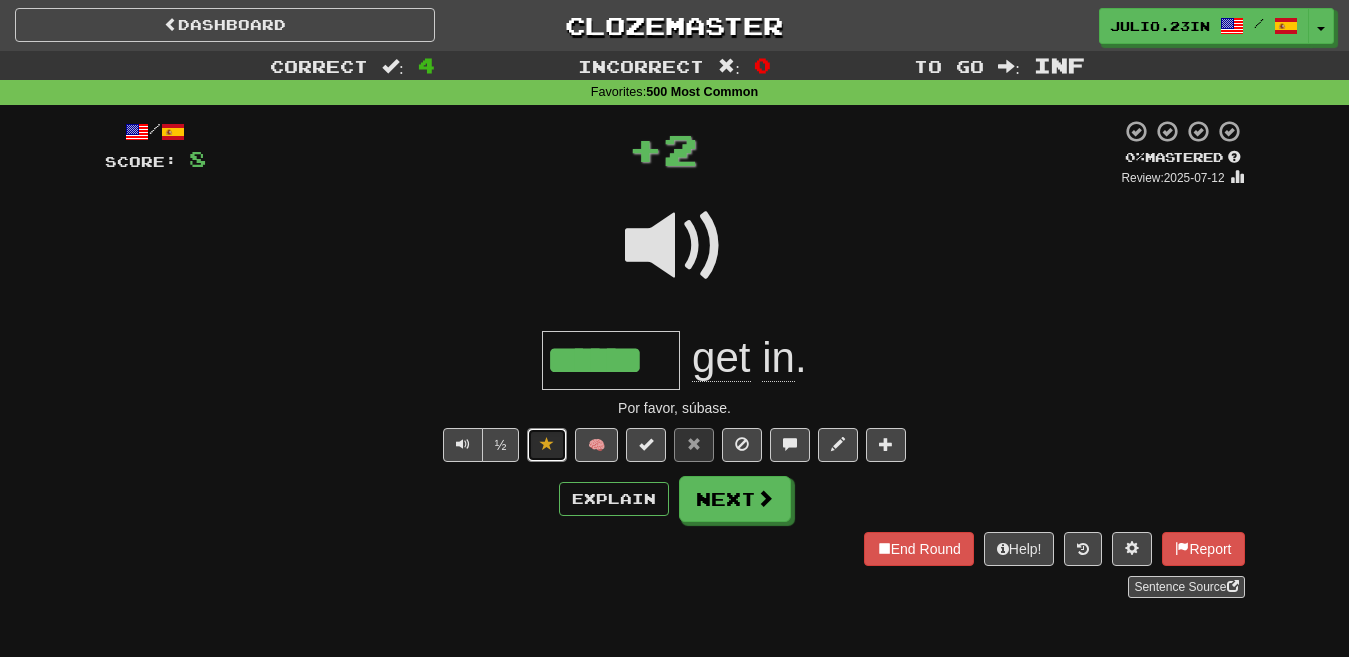 click at bounding box center (547, 444) 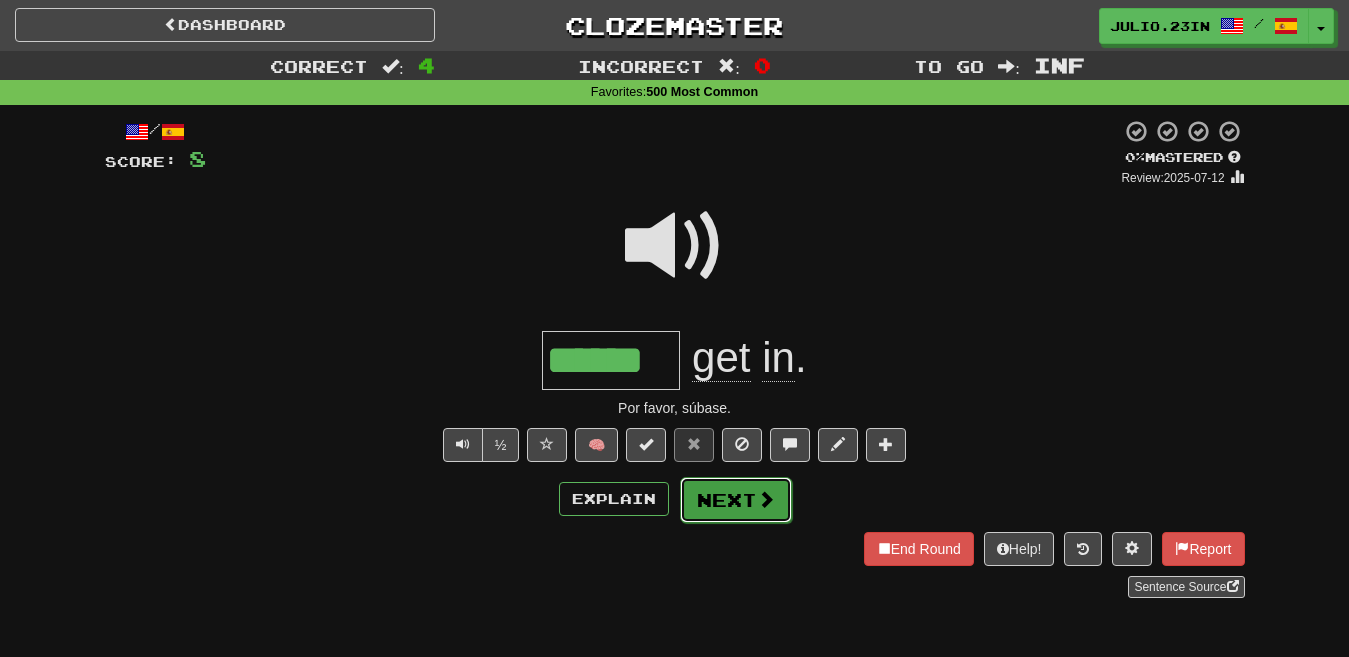 click on "Next" at bounding box center [736, 500] 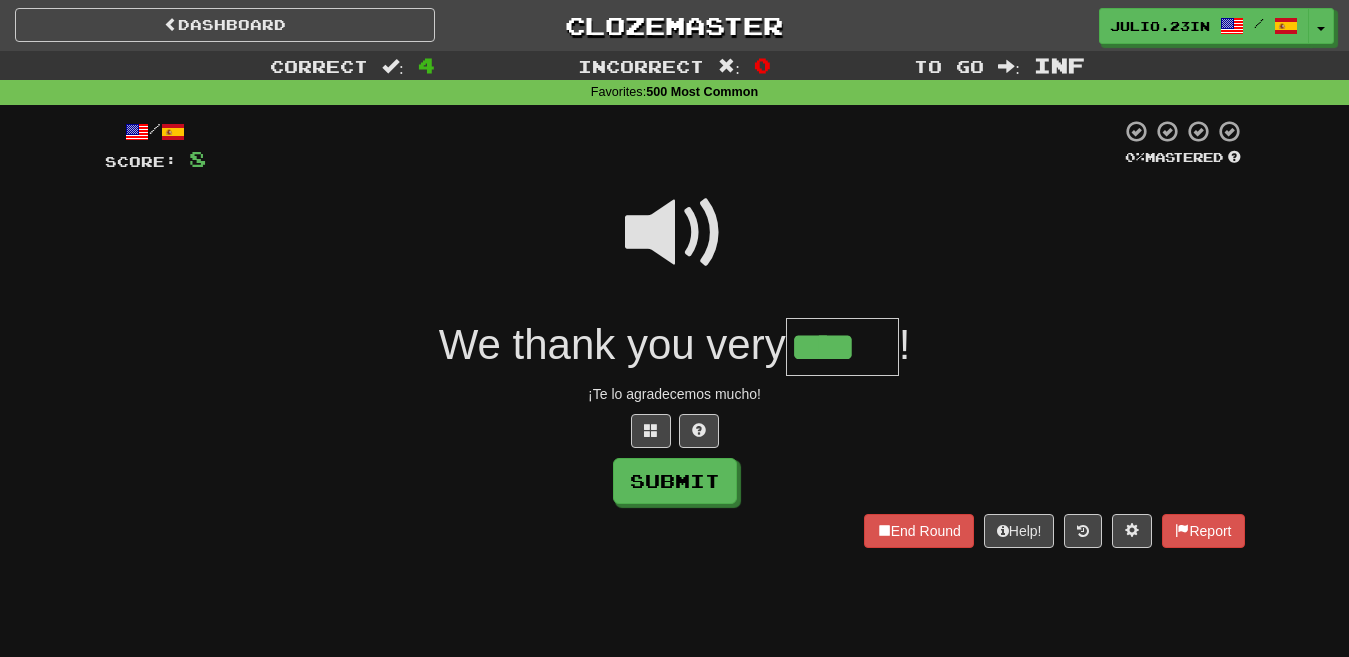 type on "****" 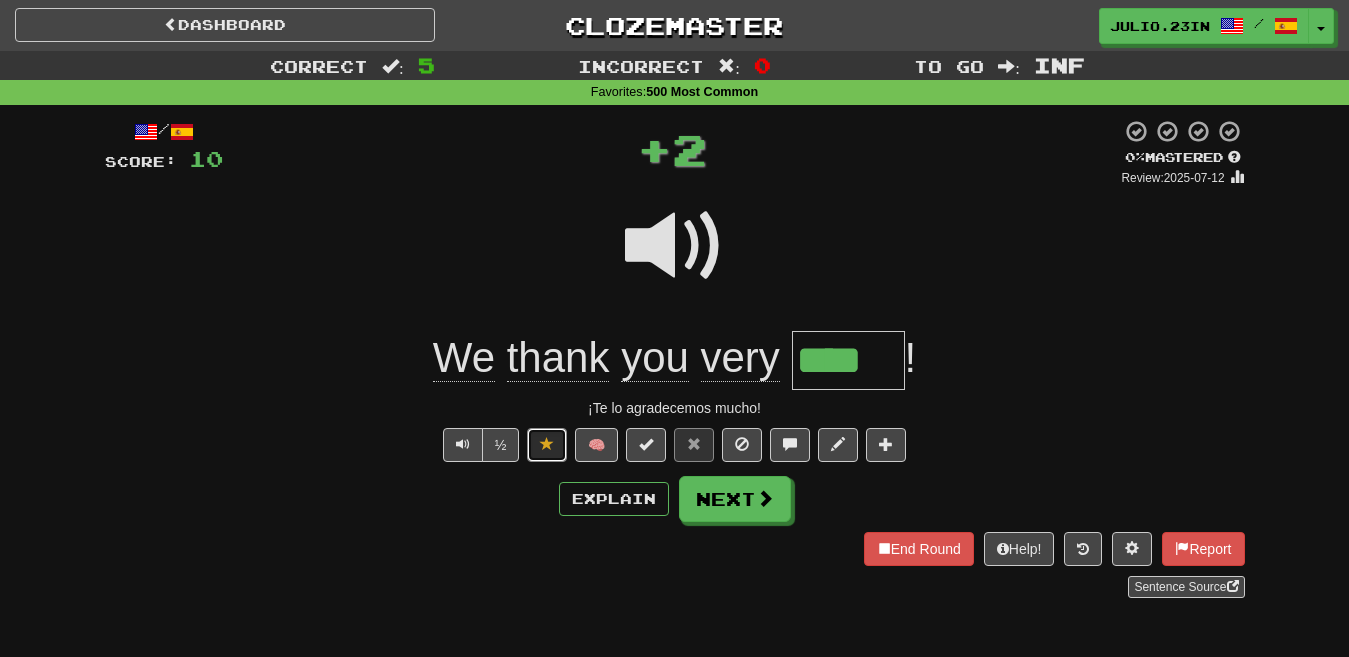 click at bounding box center (547, 445) 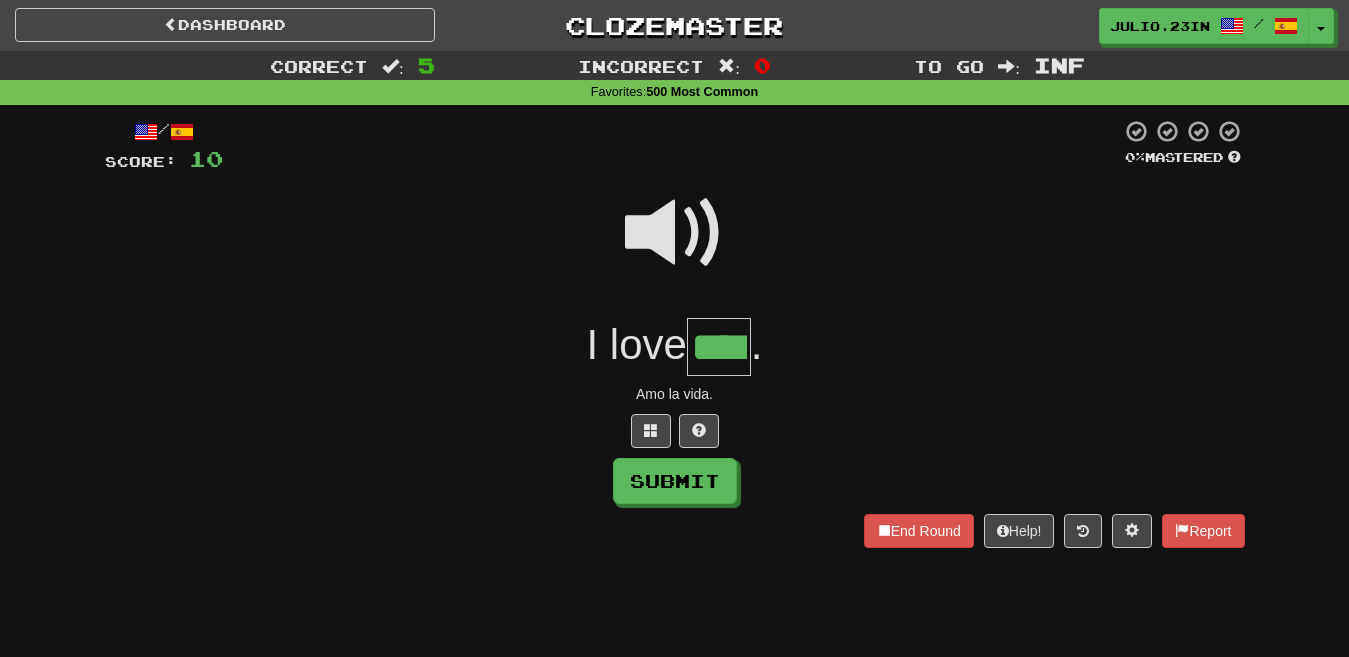 type on "****" 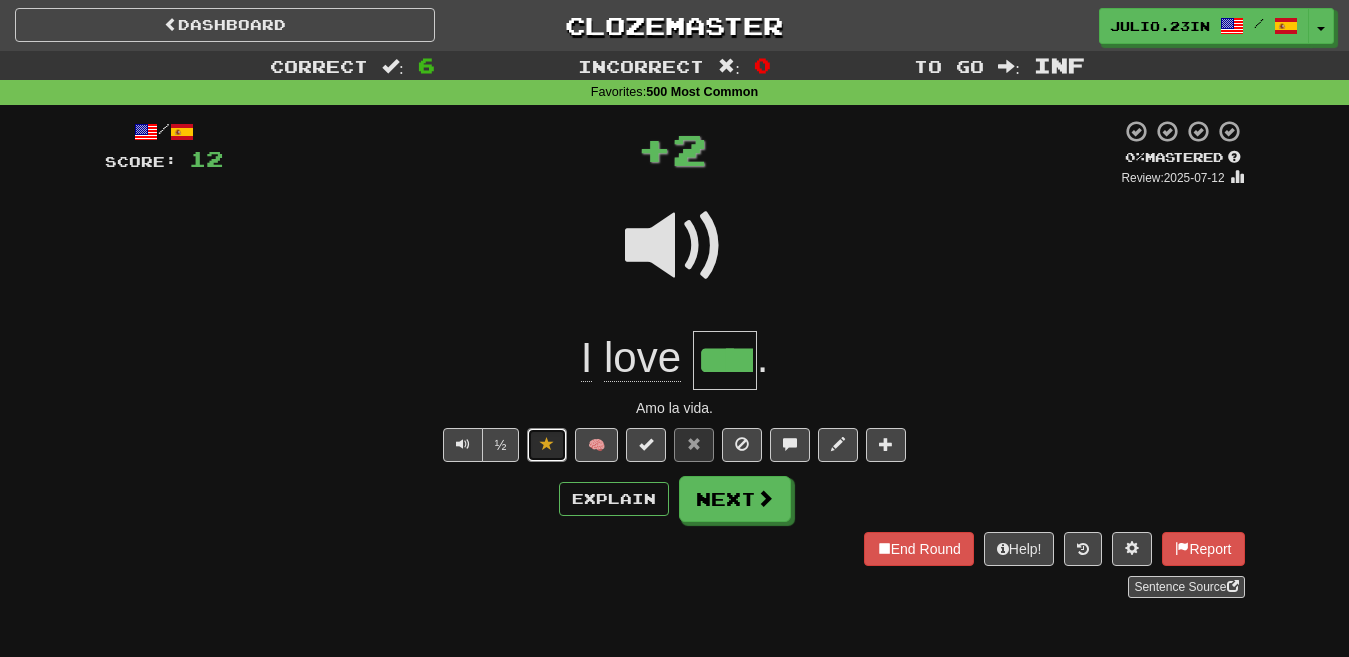 click at bounding box center [547, 444] 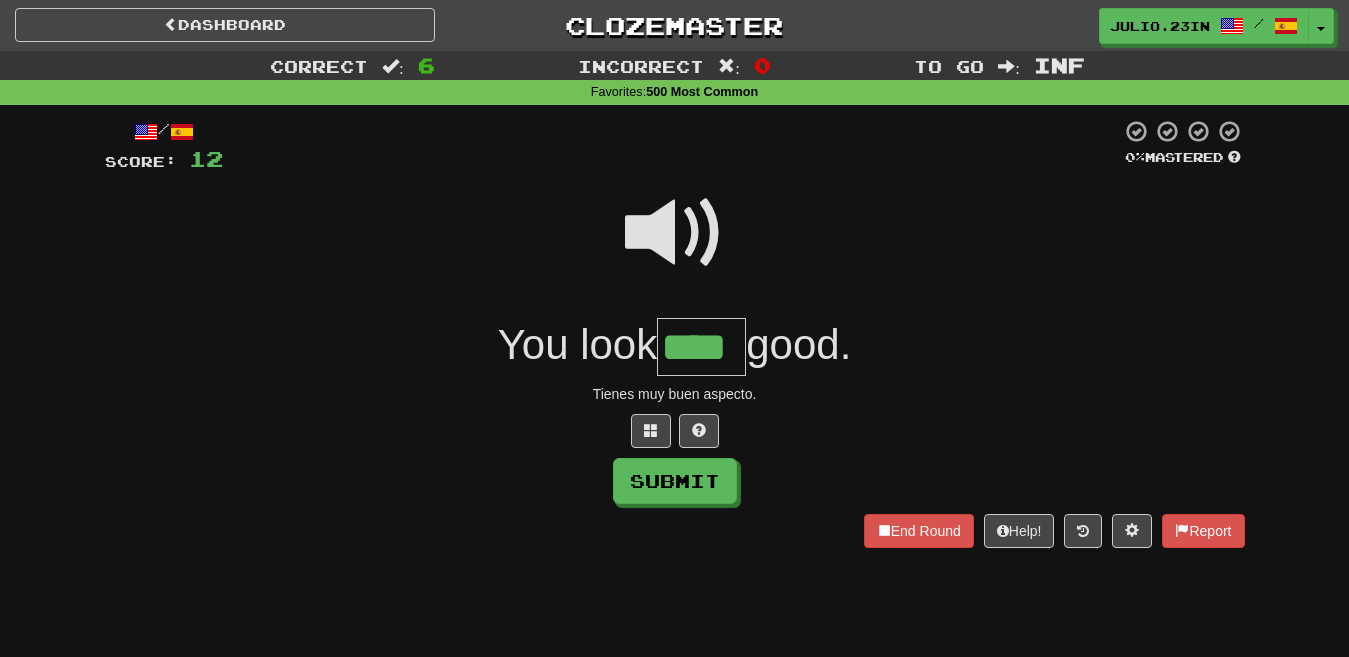type on "****" 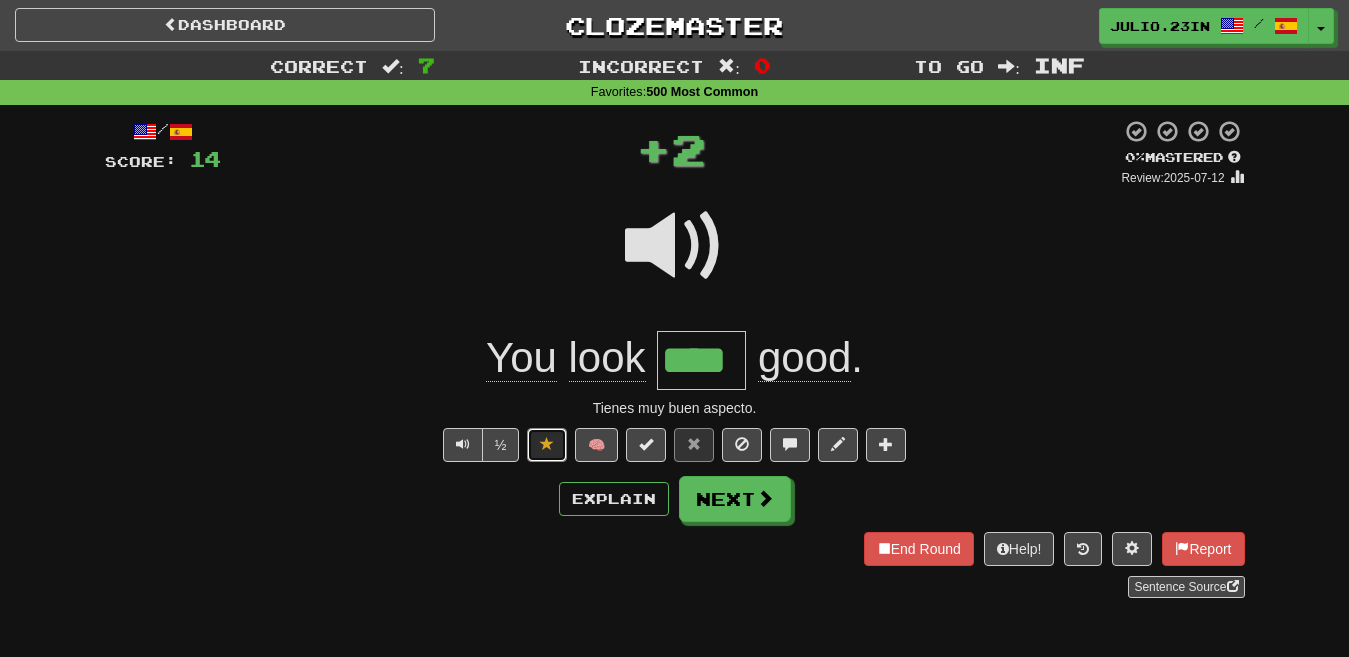 click at bounding box center (547, 444) 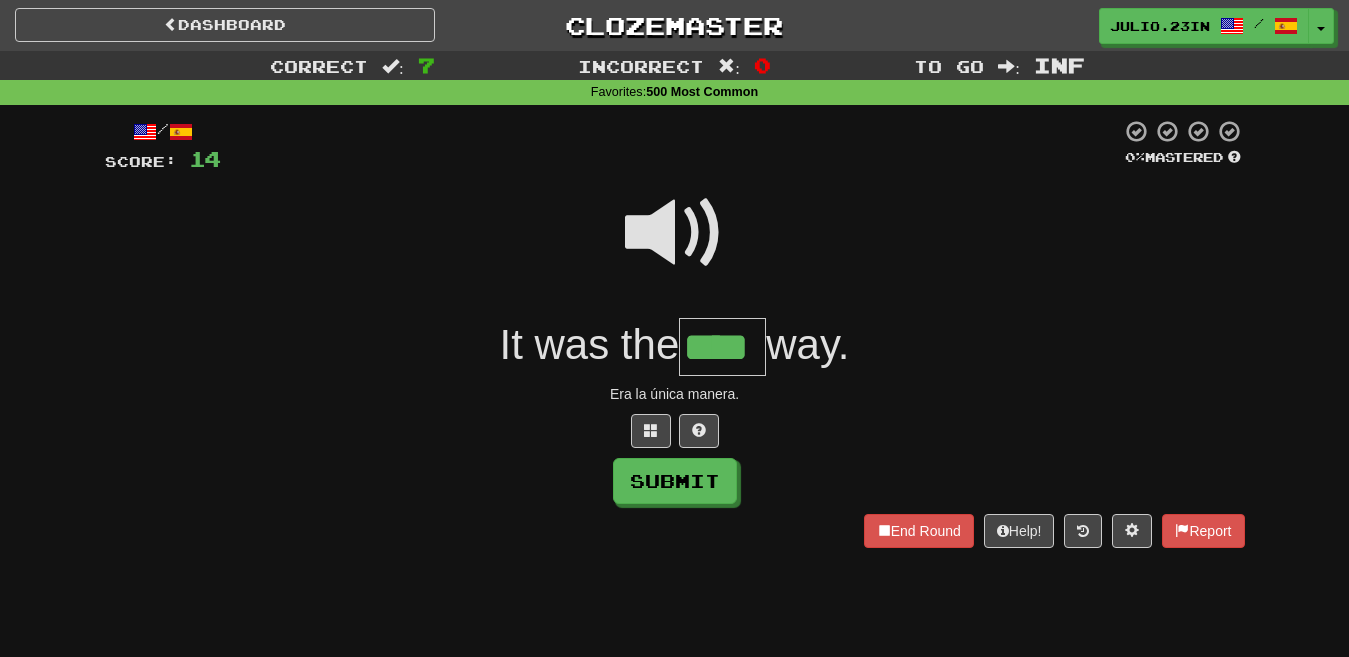 type on "****" 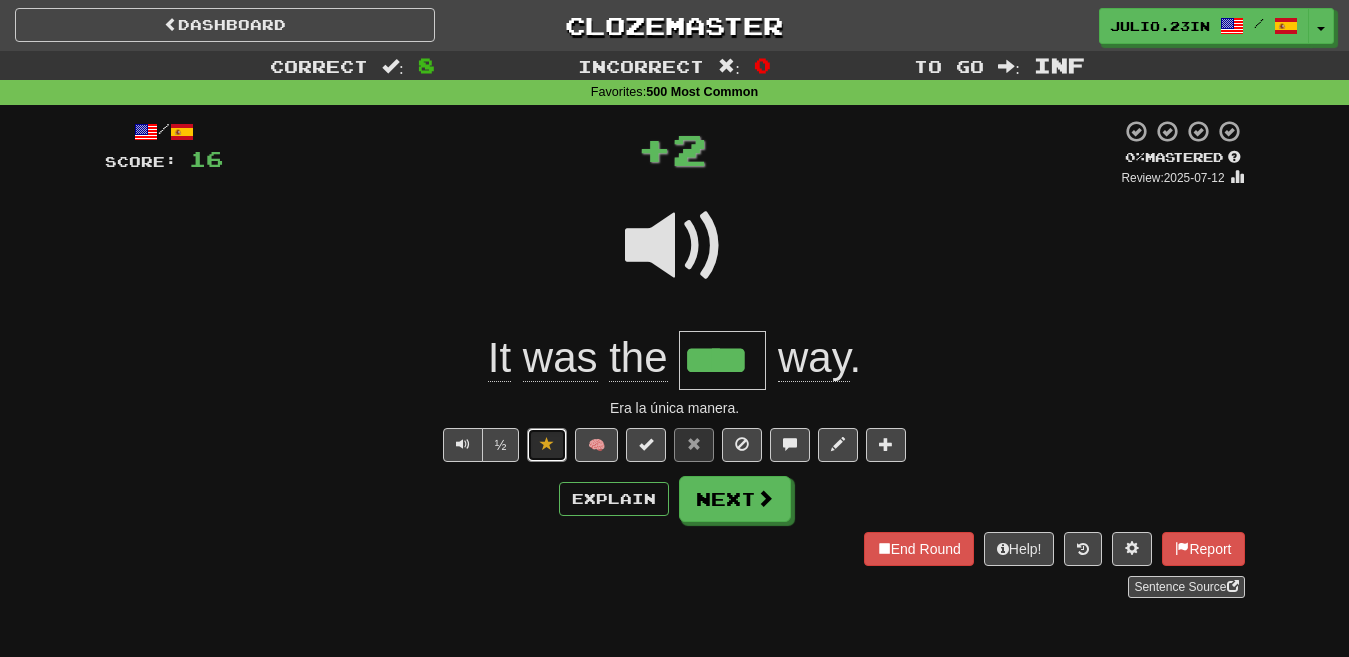 click at bounding box center (547, 445) 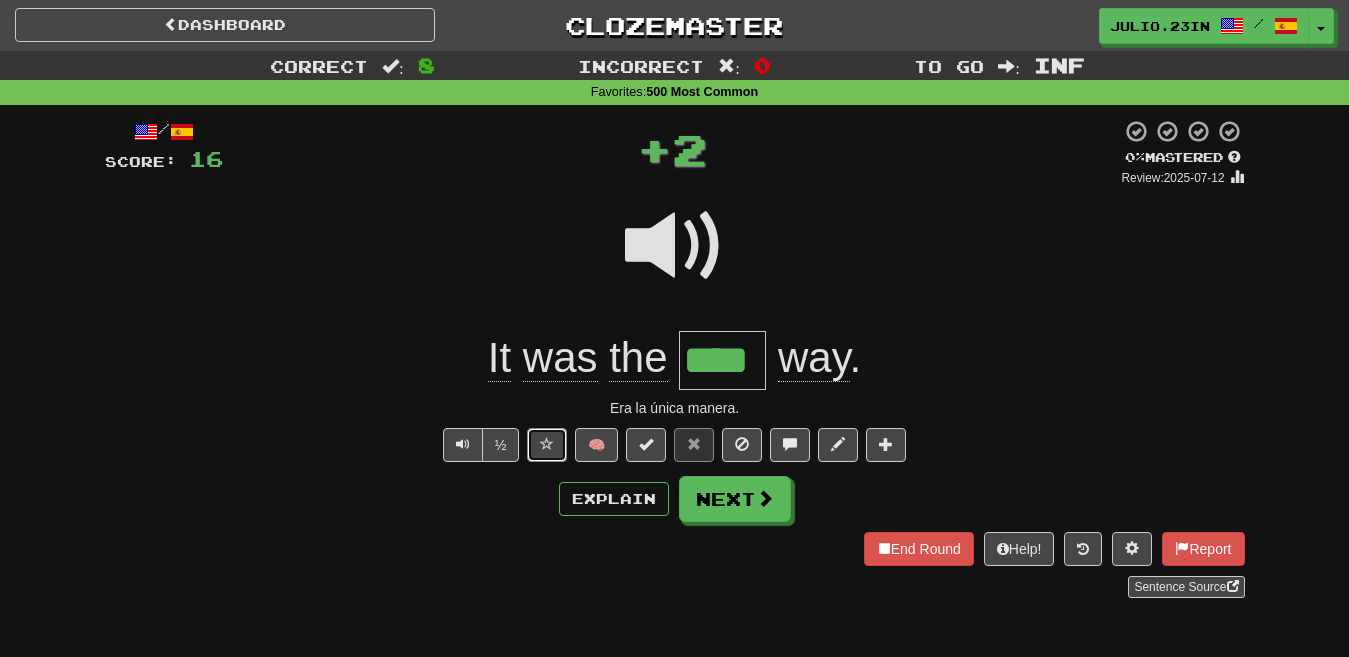 type 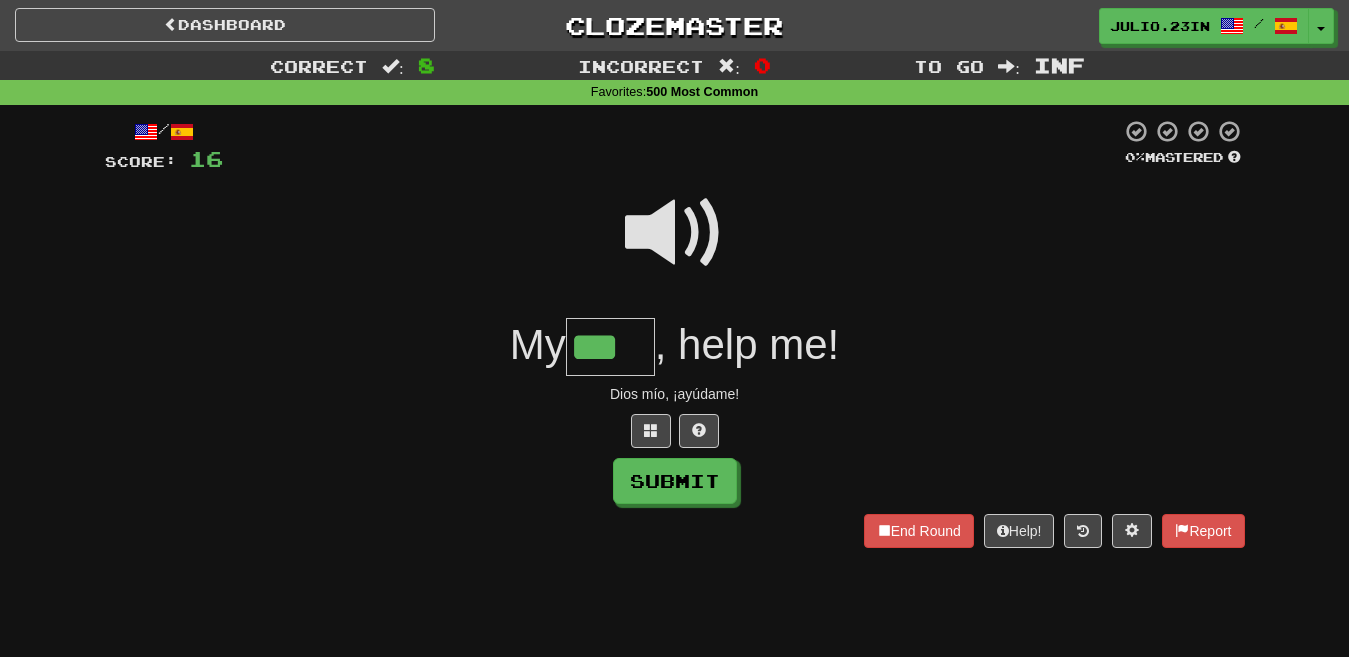 type on "***" 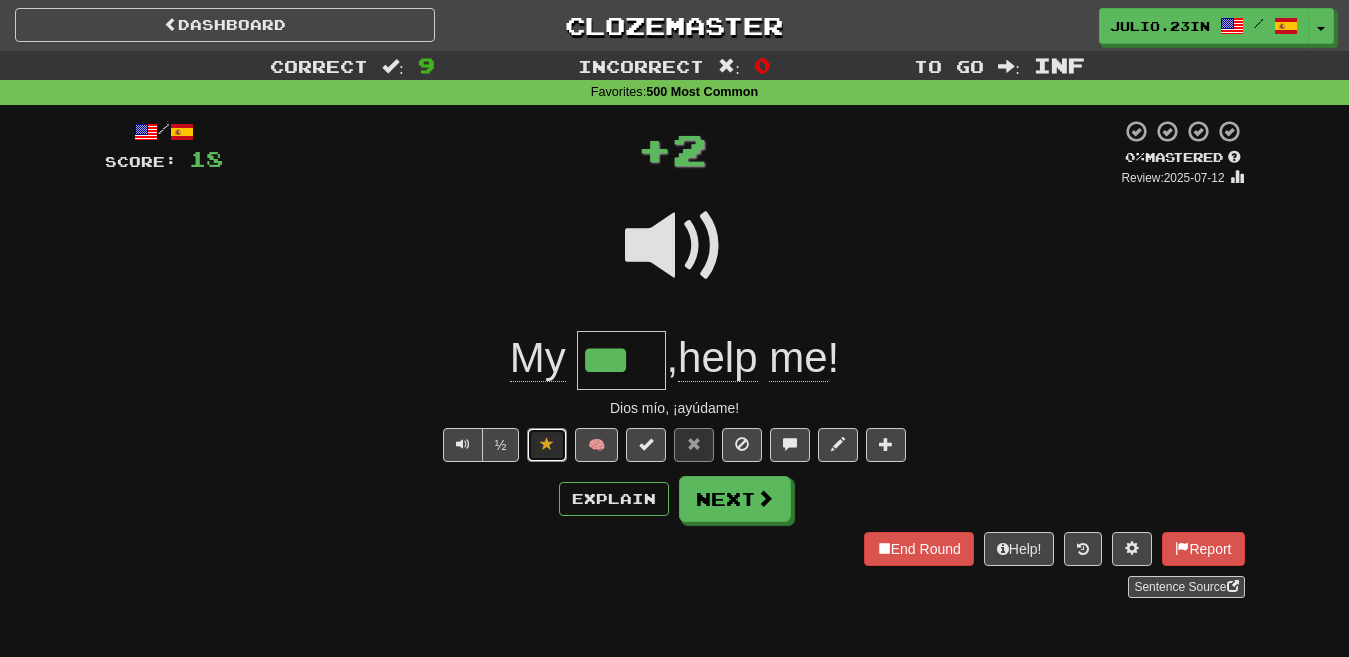 click at bounding box center (547, 444) 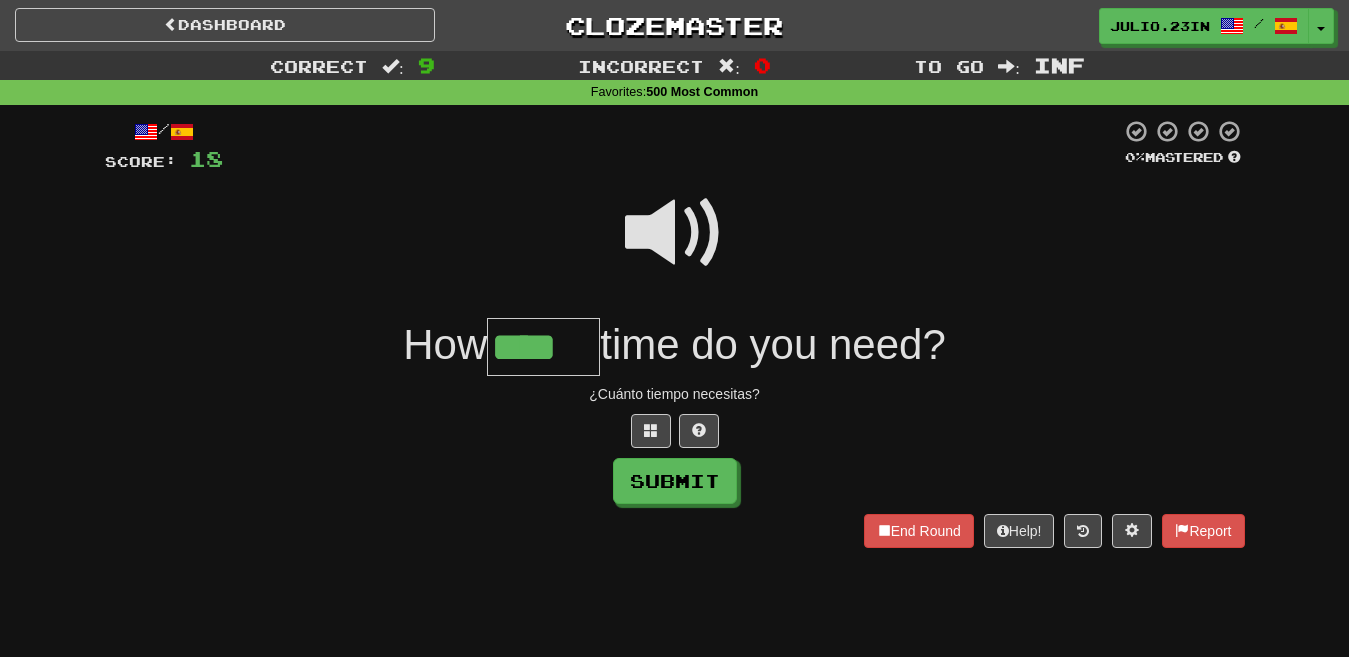 type on "****" 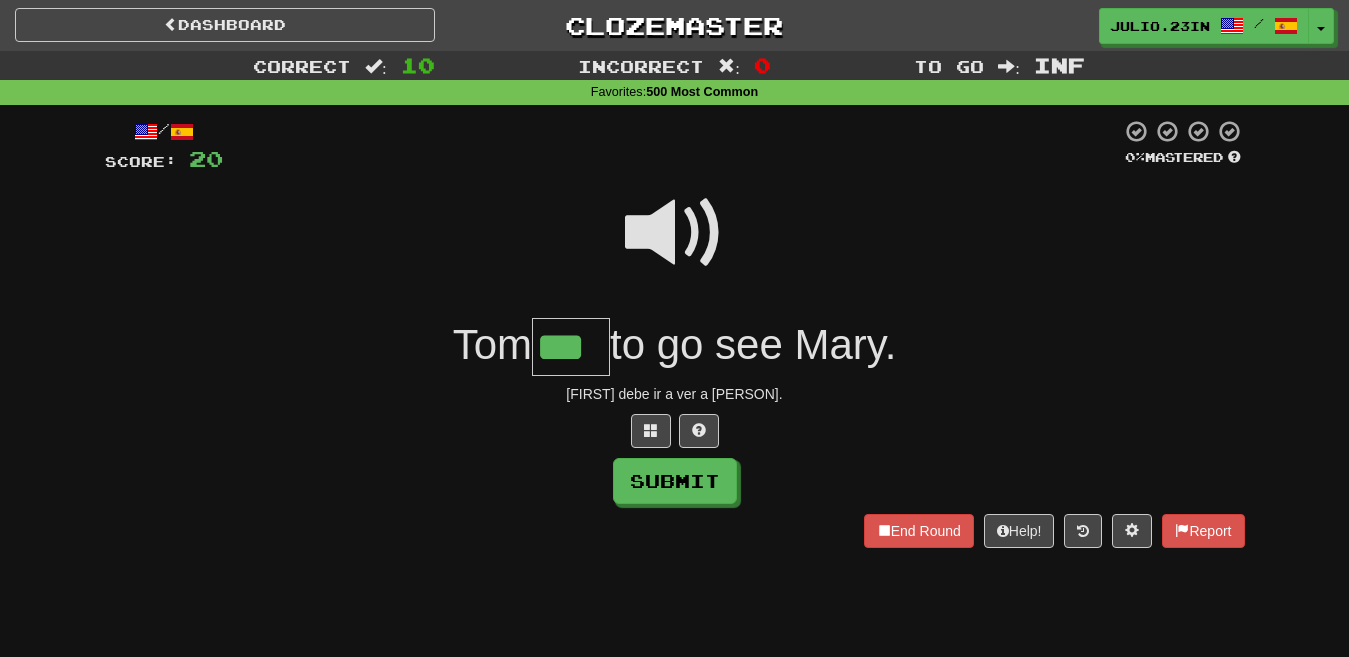 type on "***" 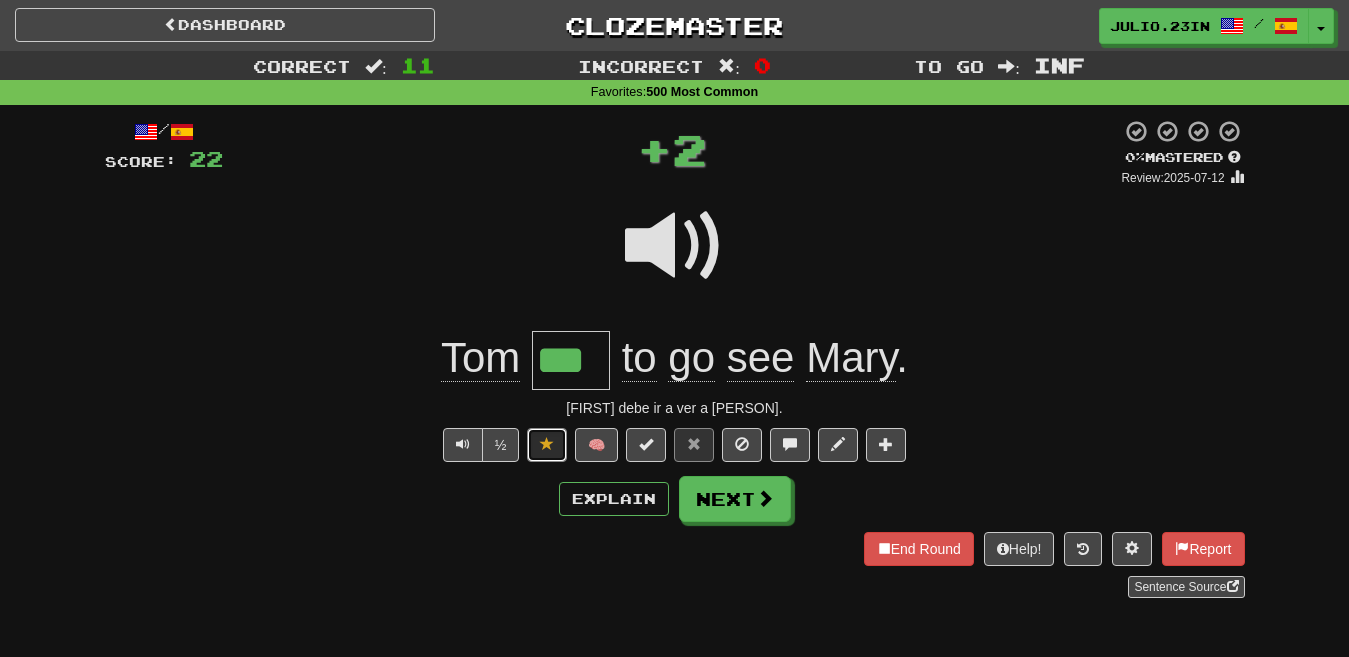 click at bounding box center [547, 444] 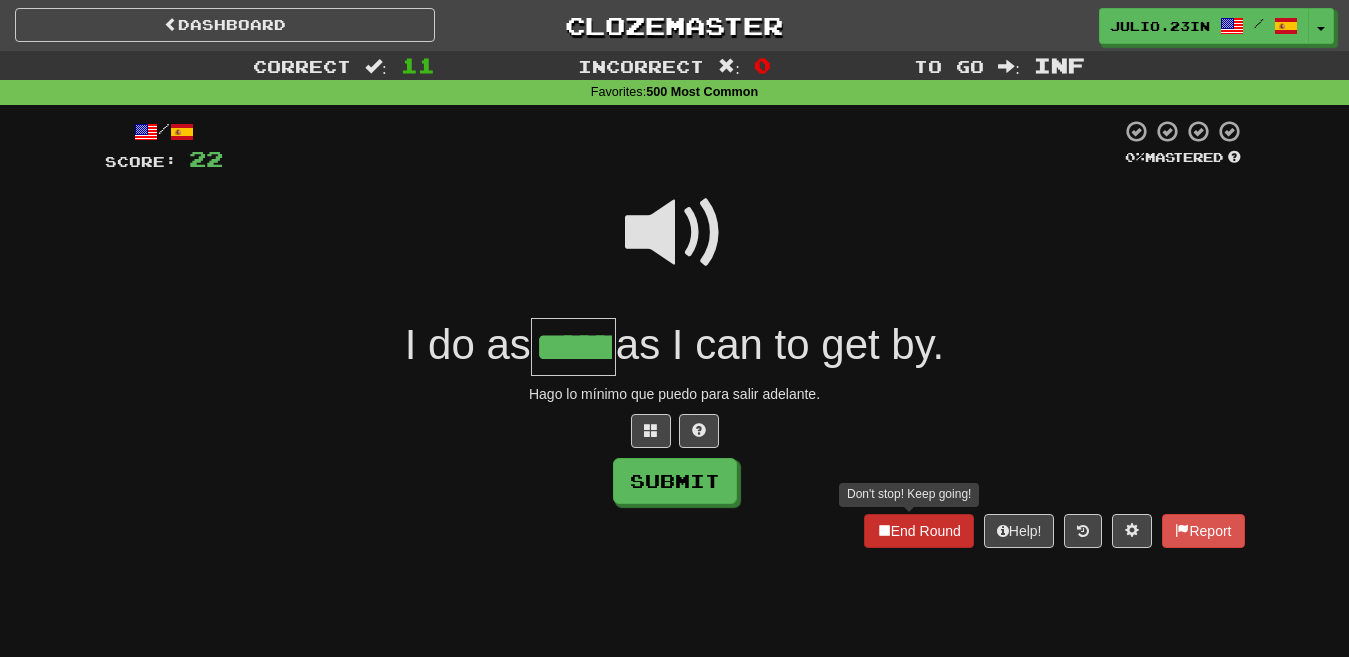 type on "******" 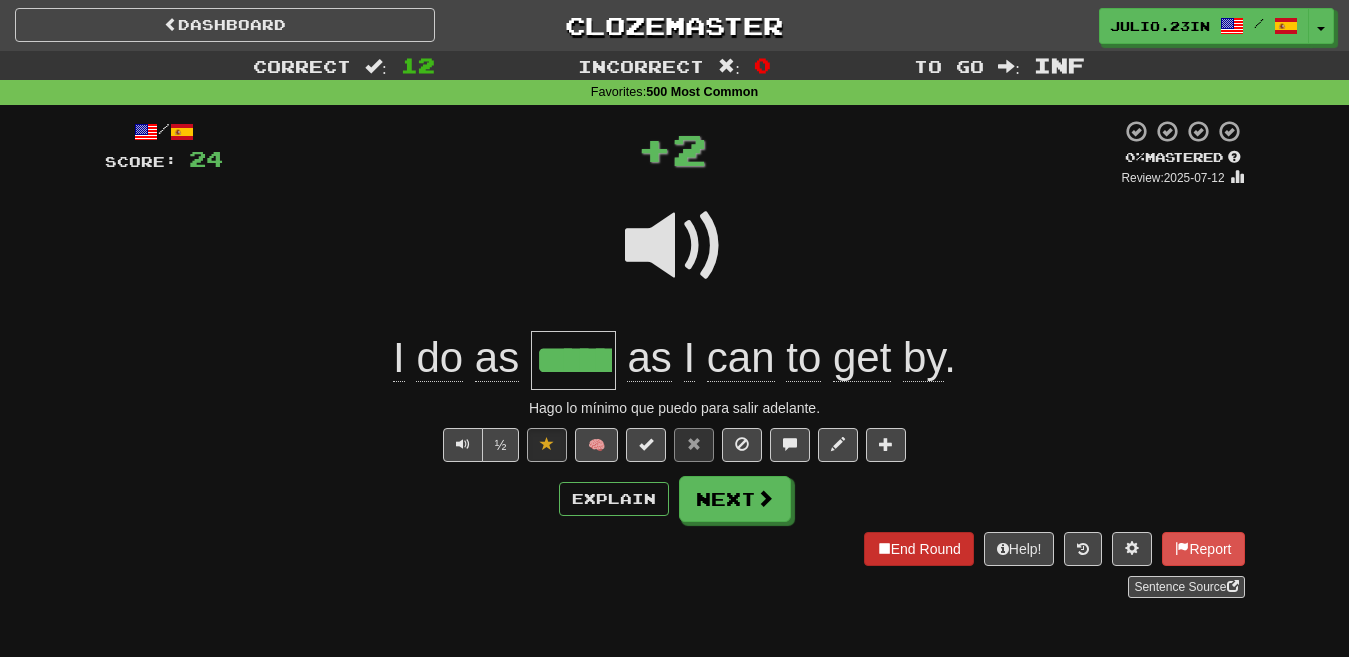 type 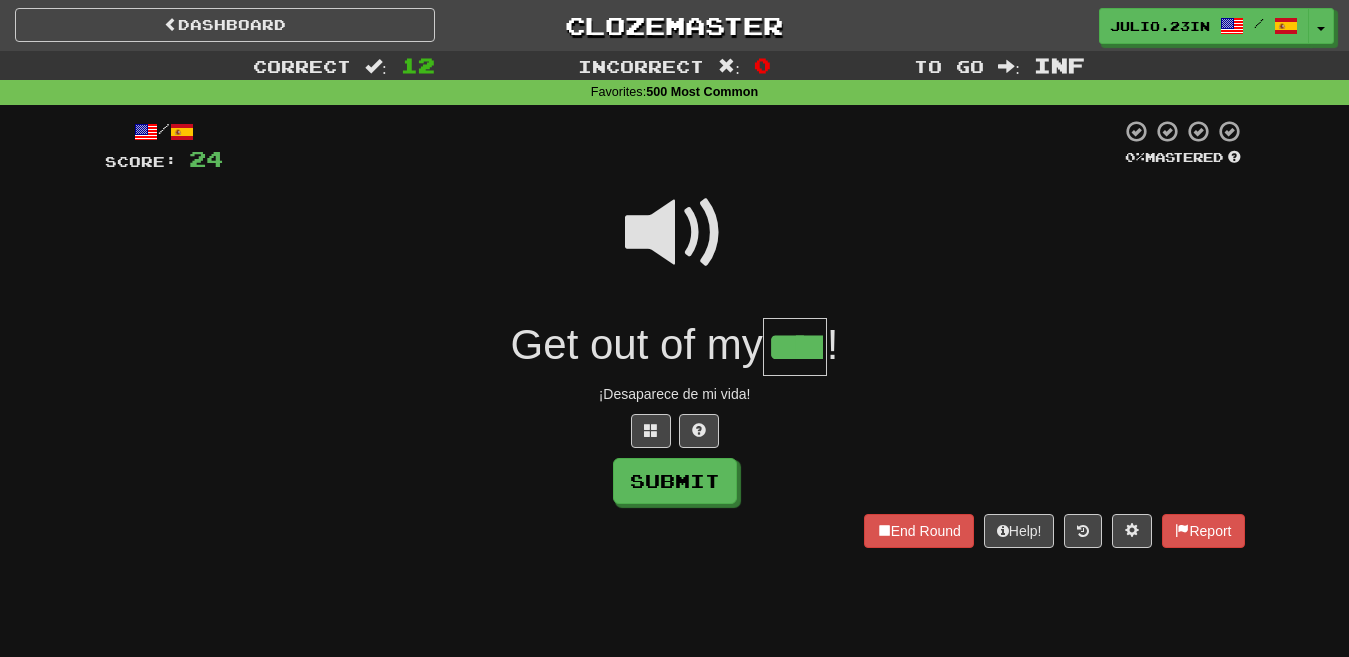type on "****" 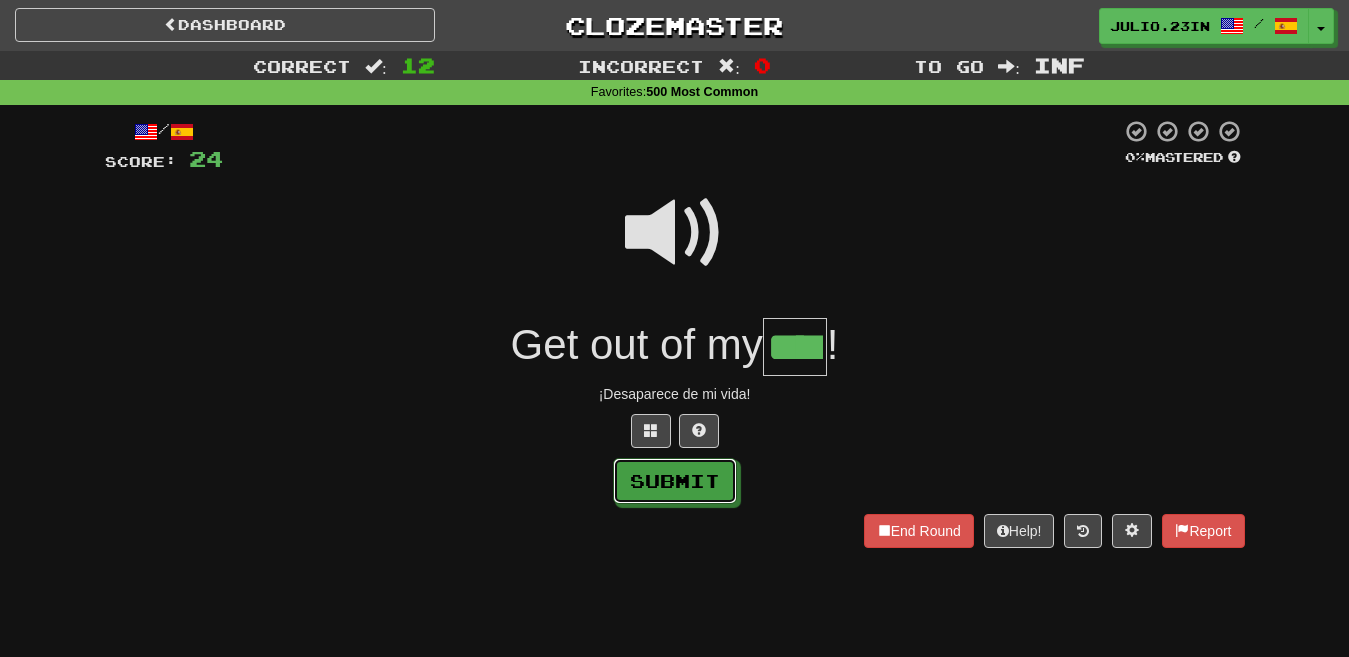 click on "Submit" at bounding box center (675, 481) 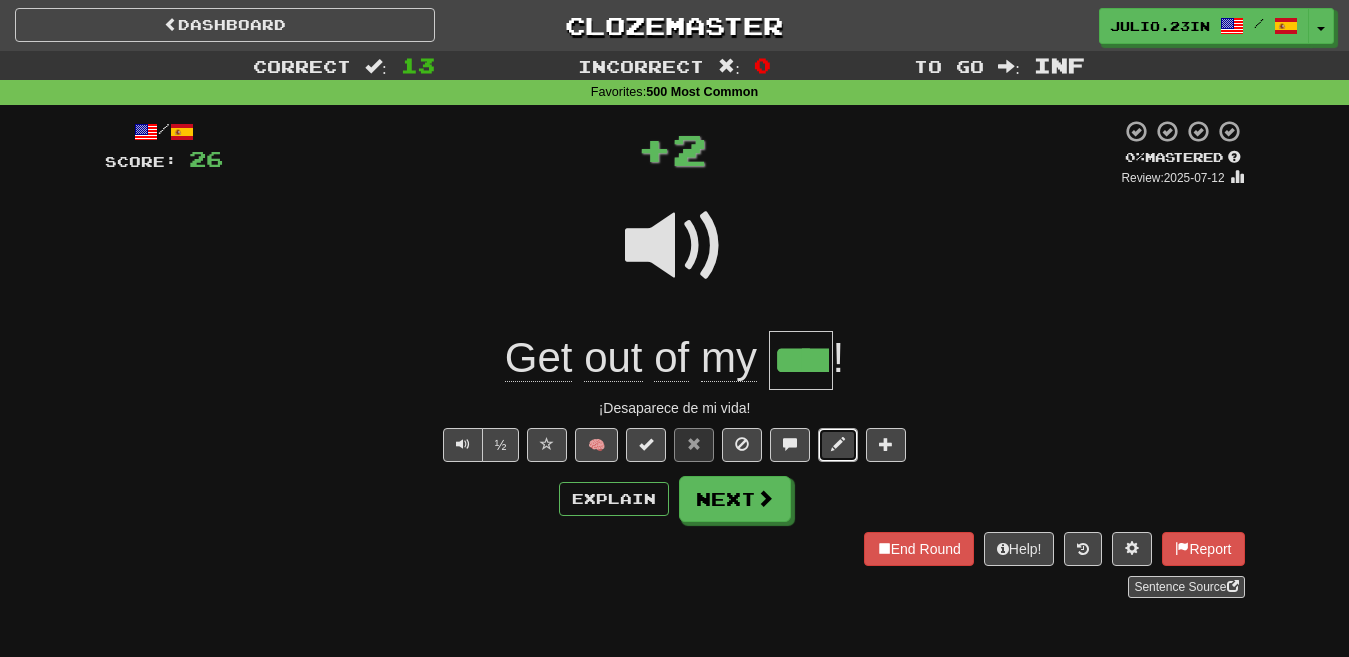 click at bounding box center (838, 445) 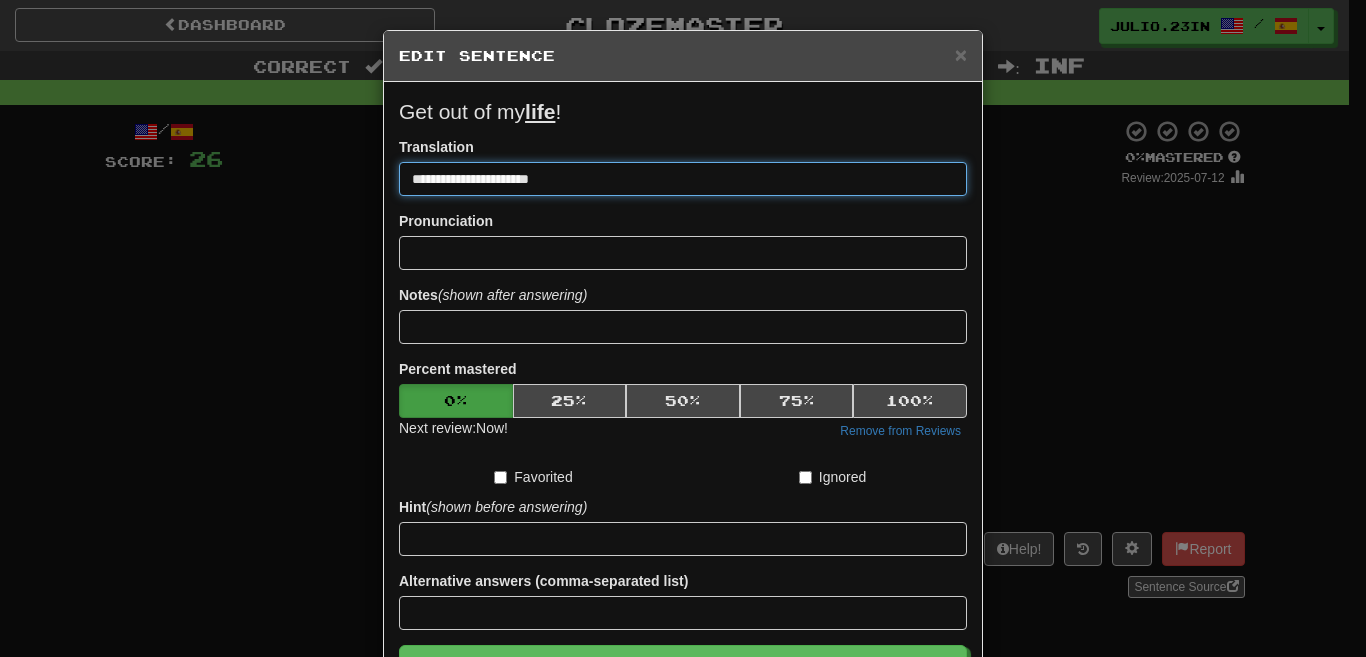drag, startPoint x: 472, startPoint y: 177, endPoint x: 427, endPoint y: 185, distance: 45.705578 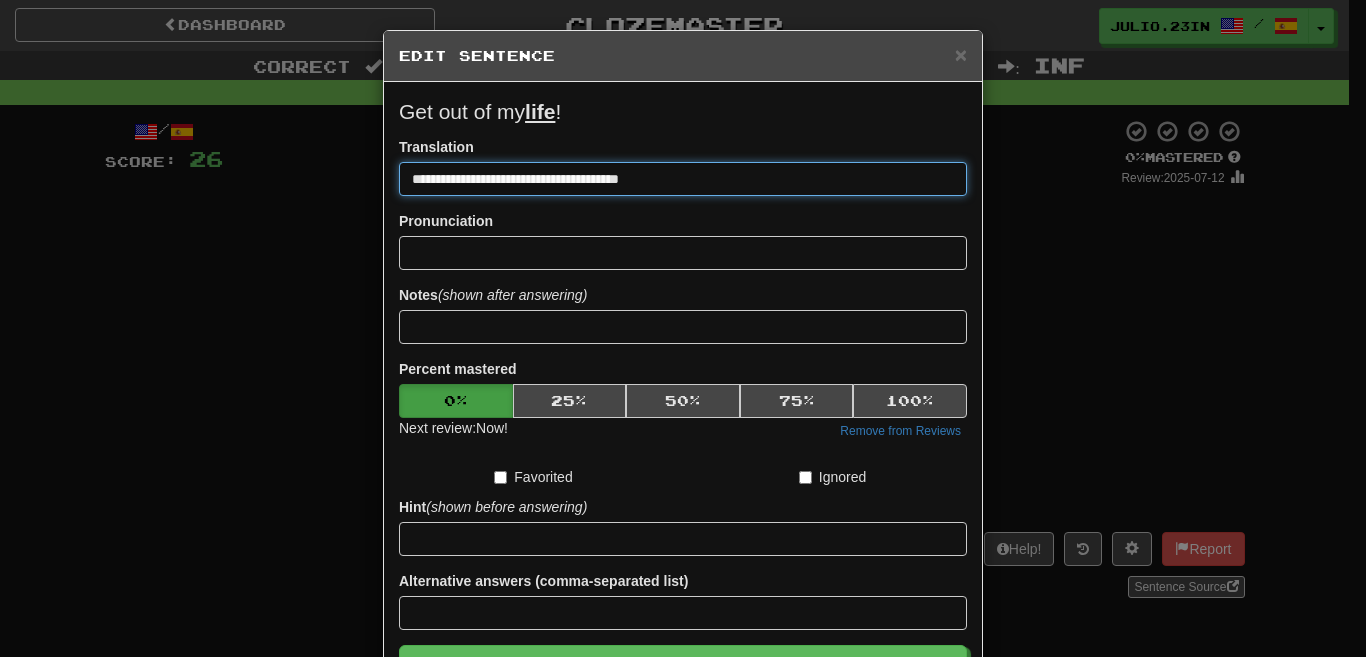 click on "Save" at bounding box center (683, 668) 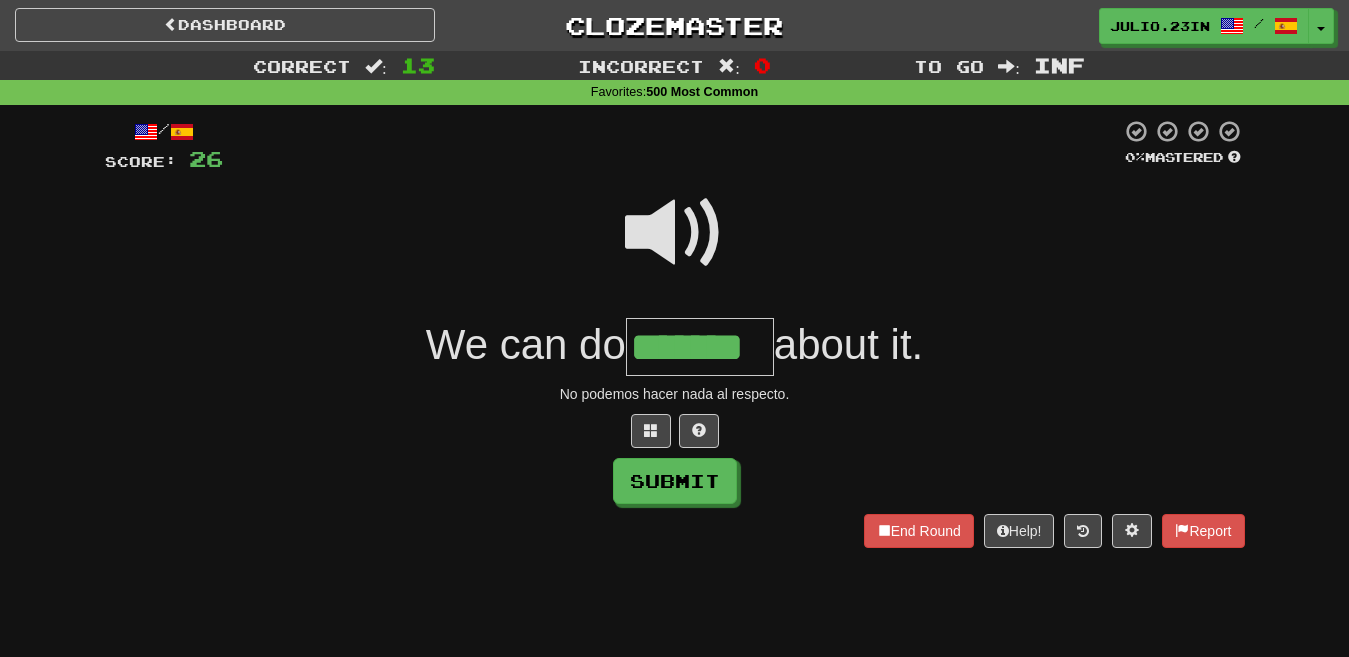 type on "*******" 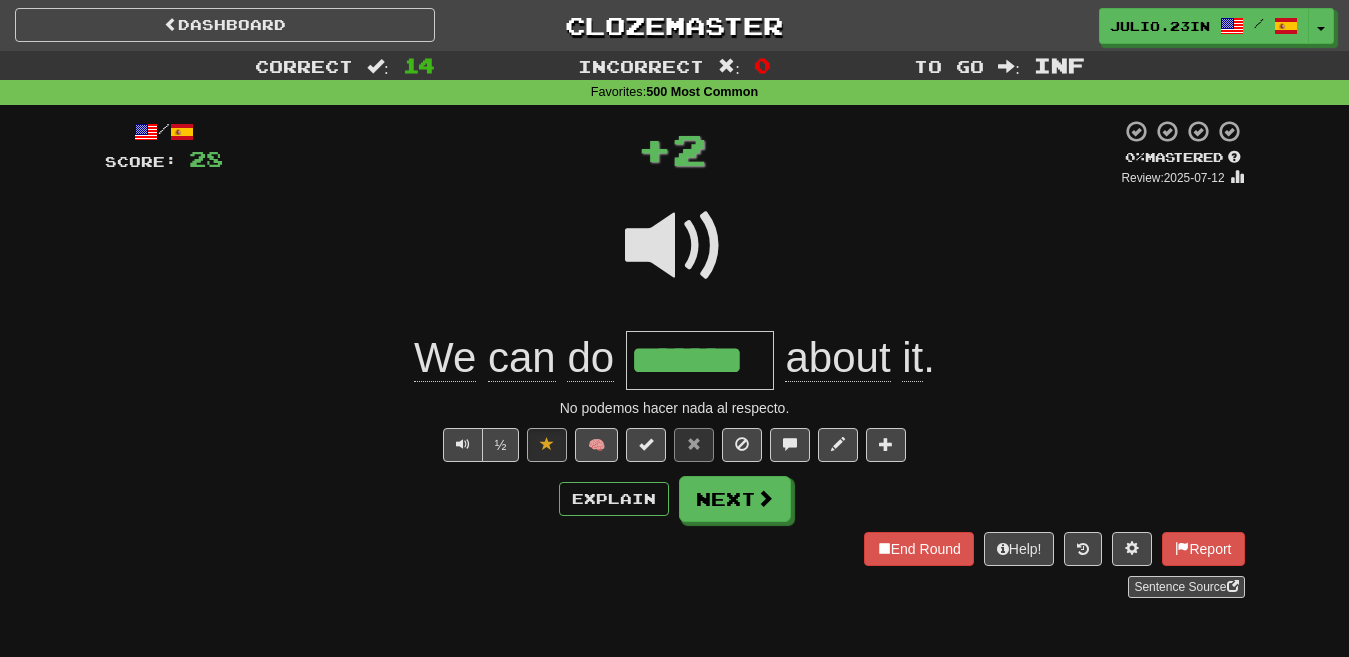 type 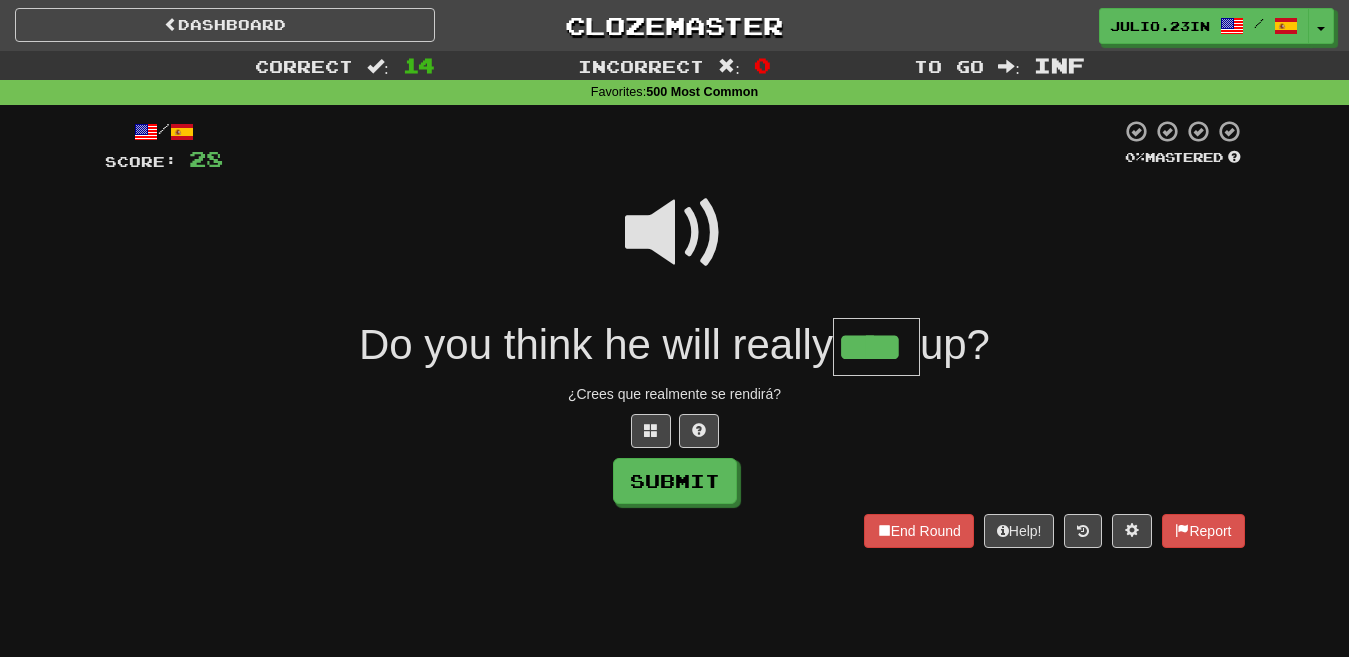 type on "****" 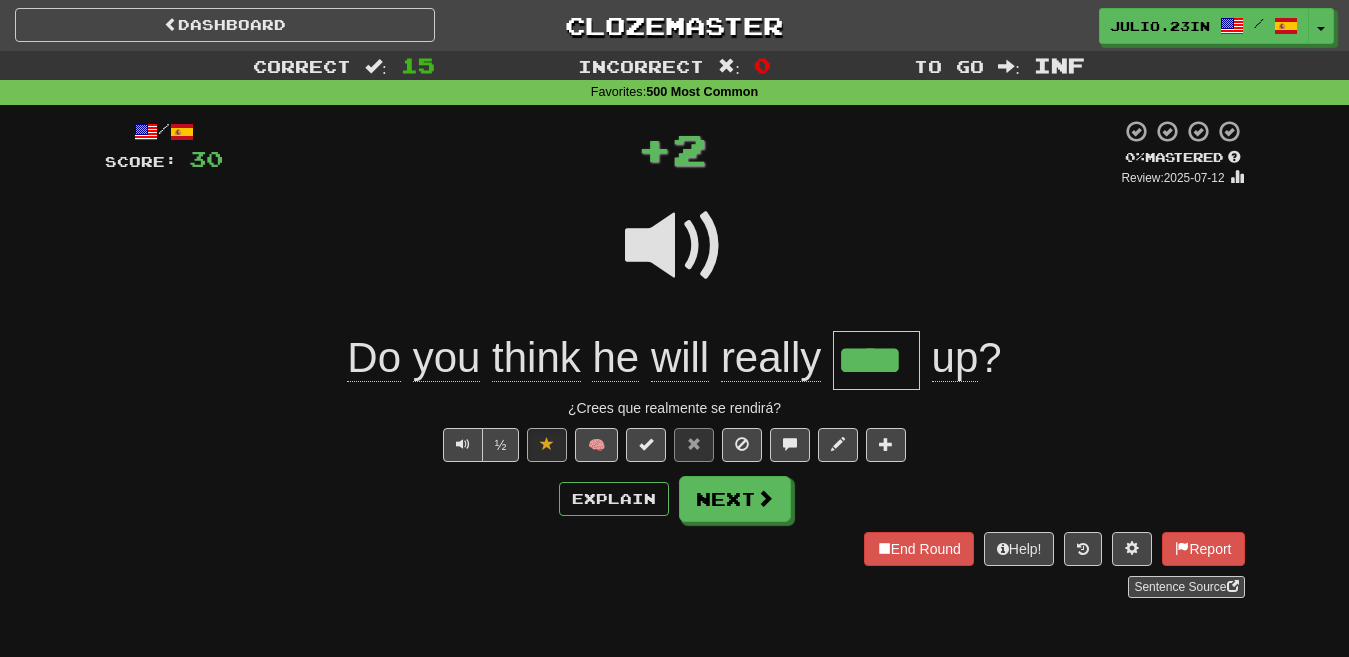 type 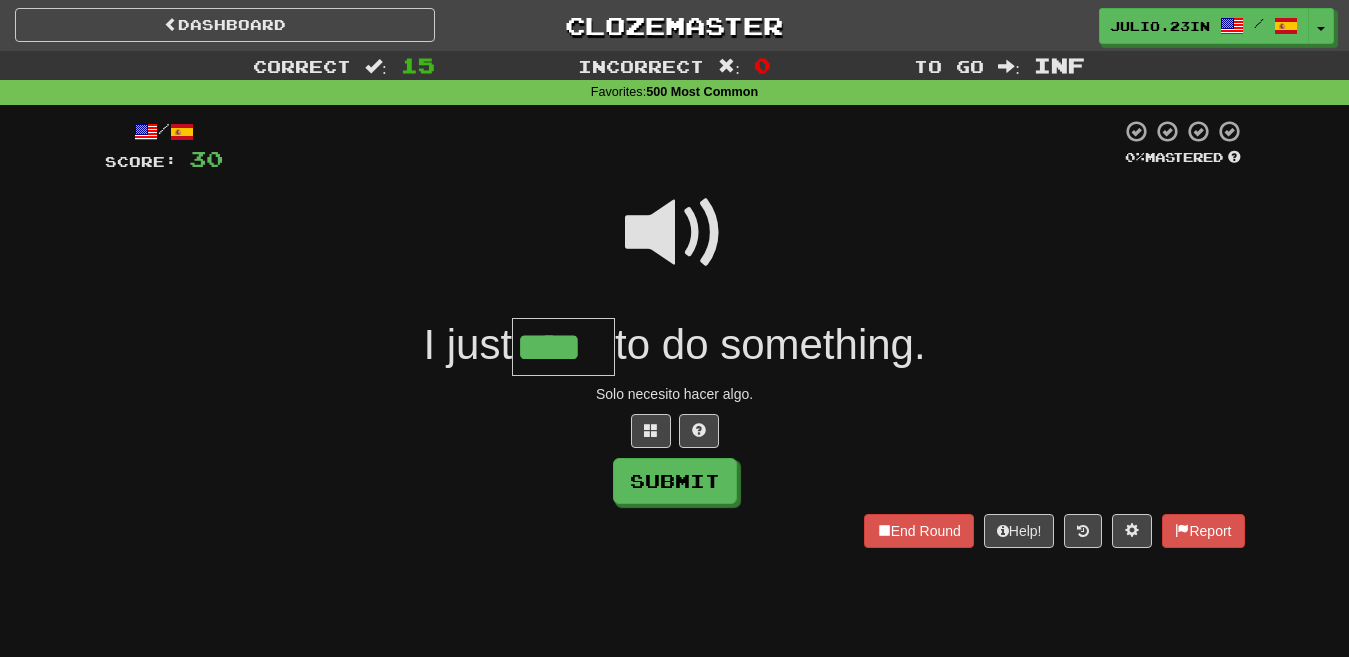 type on "****" 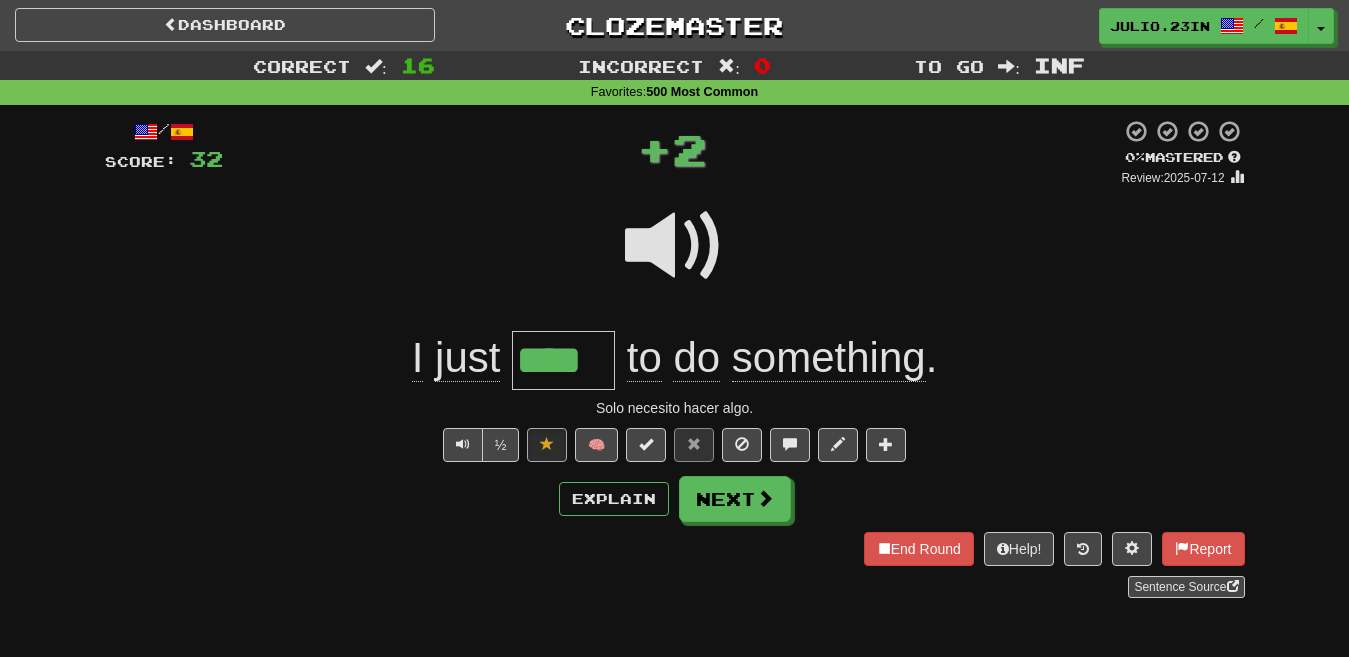 type 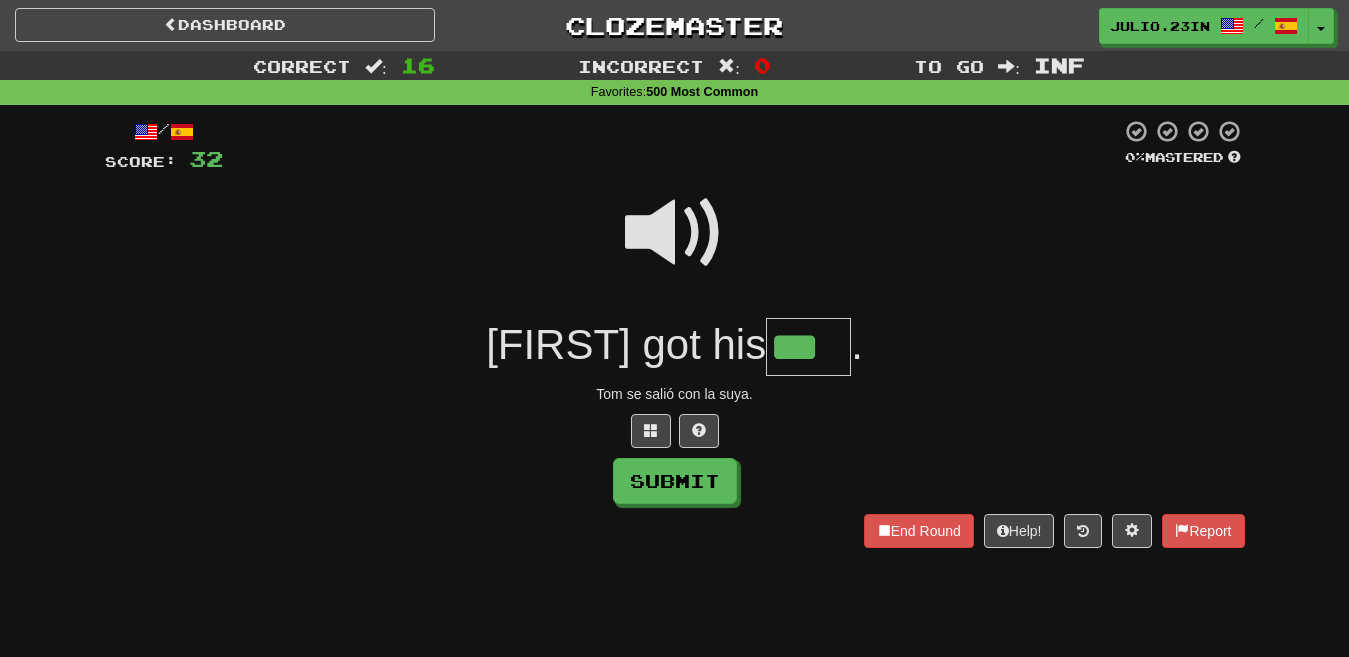type on "***" 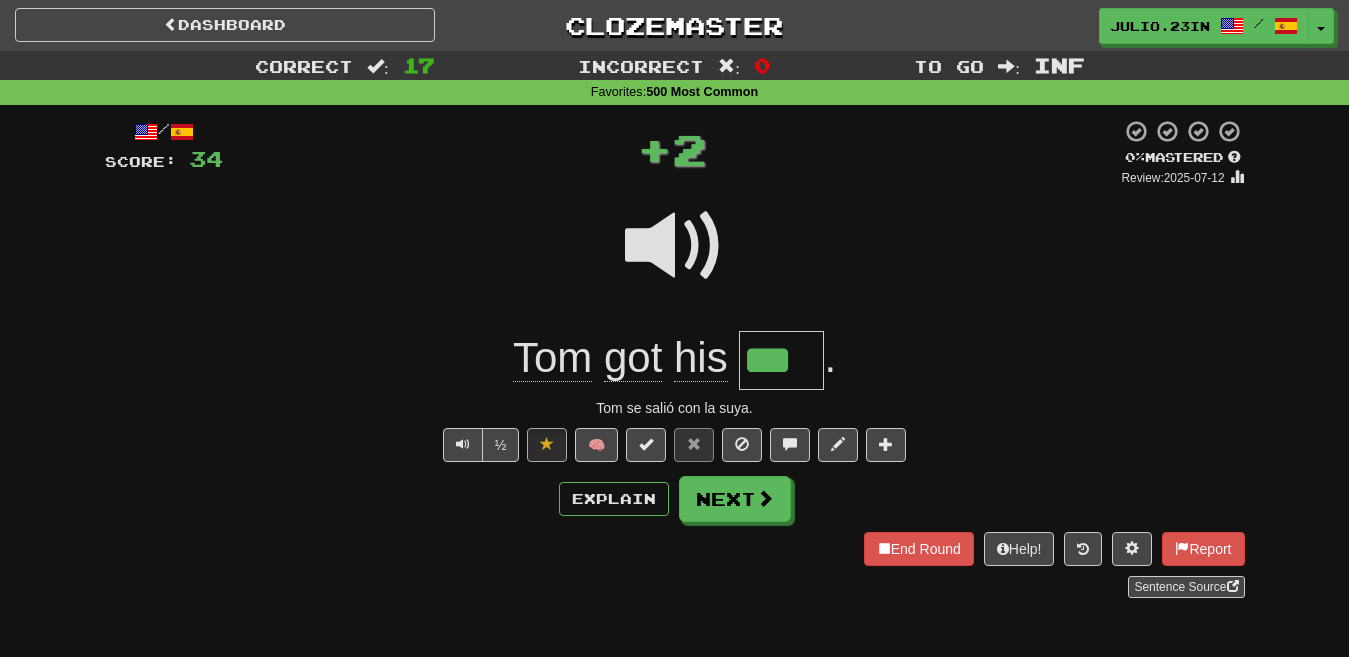 type 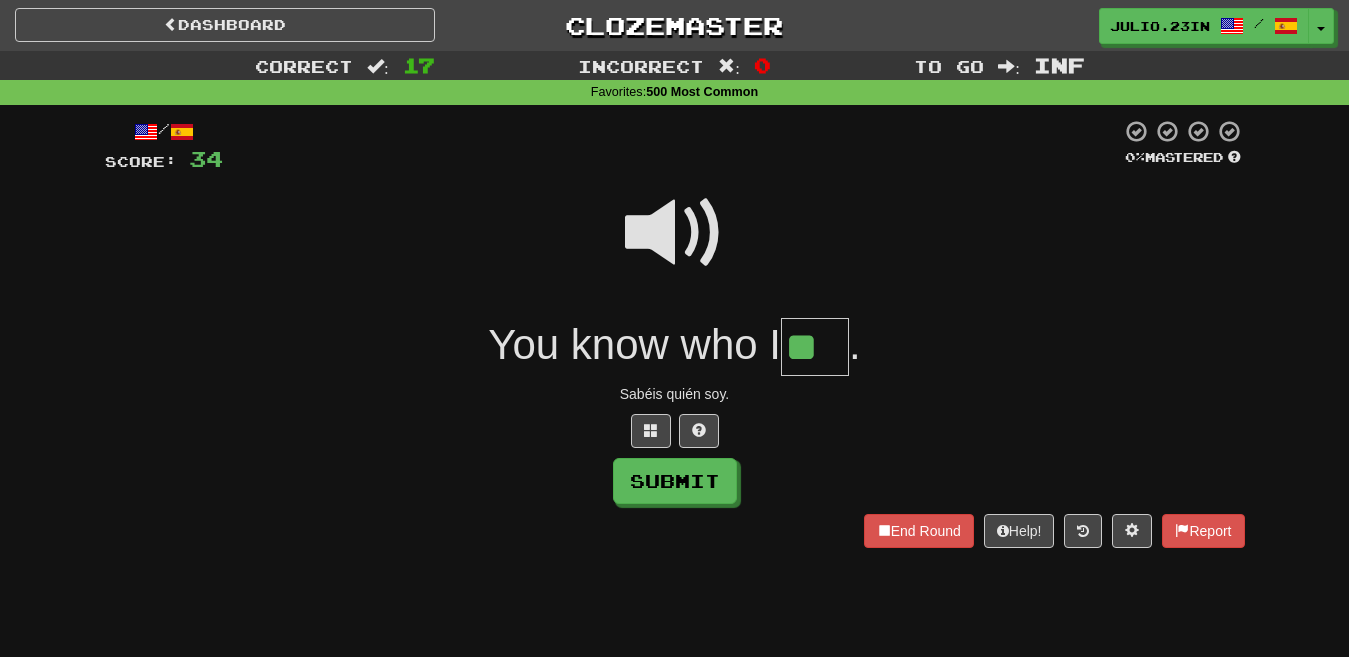 type on "**" 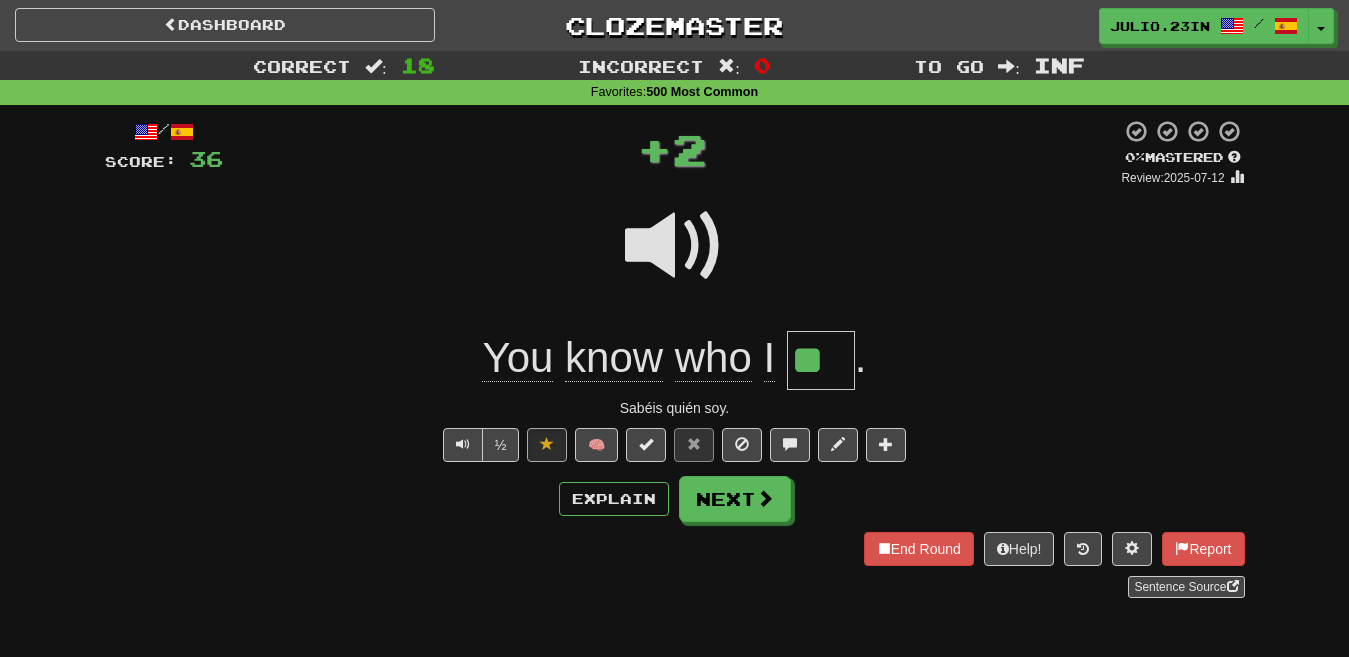 type 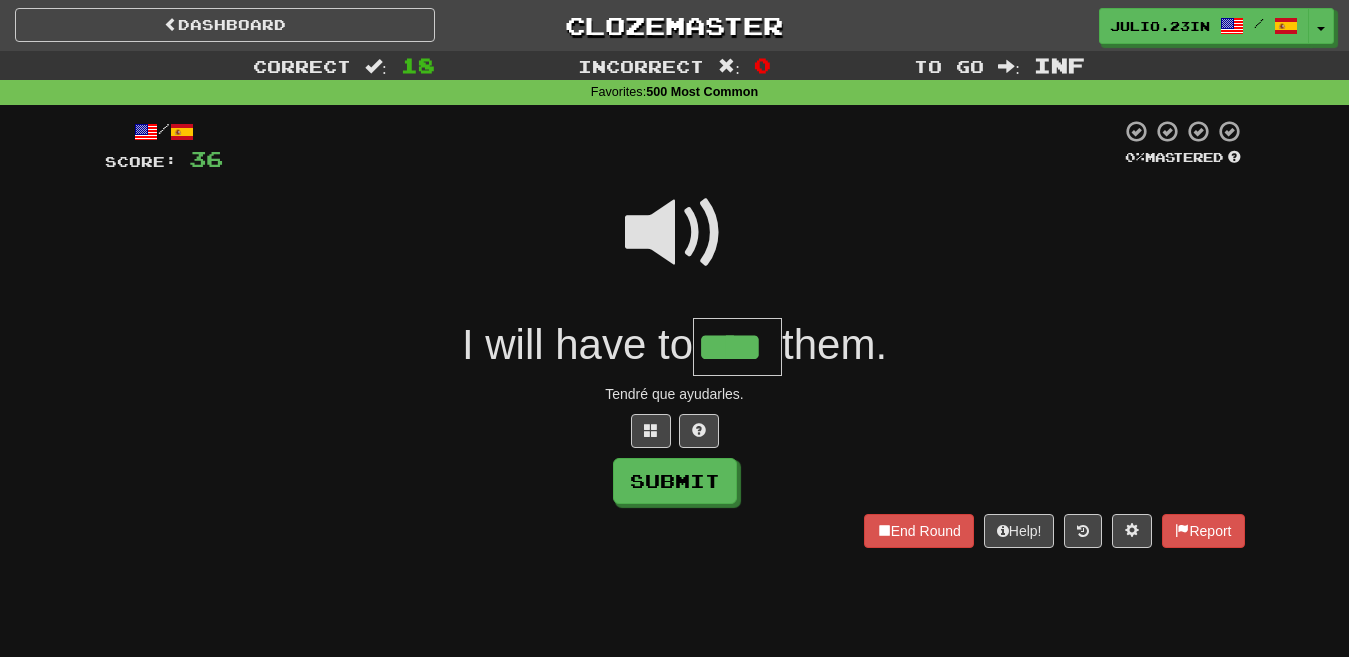 type on "****" 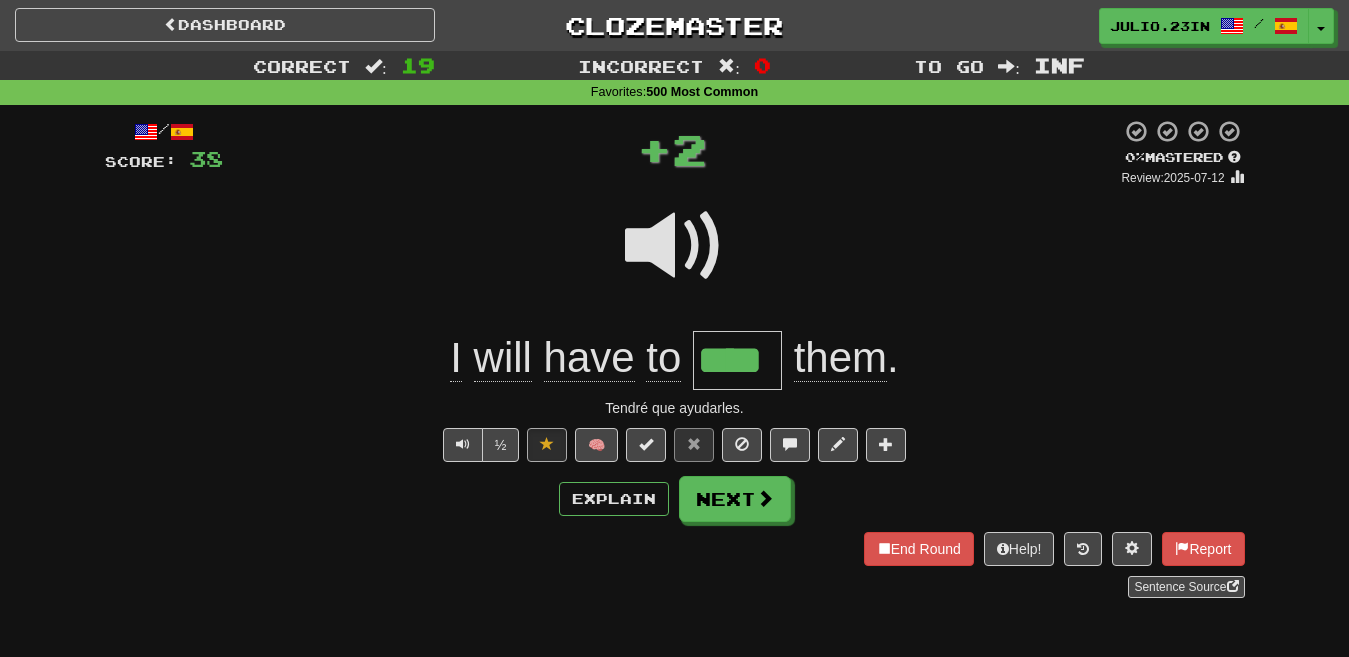 type 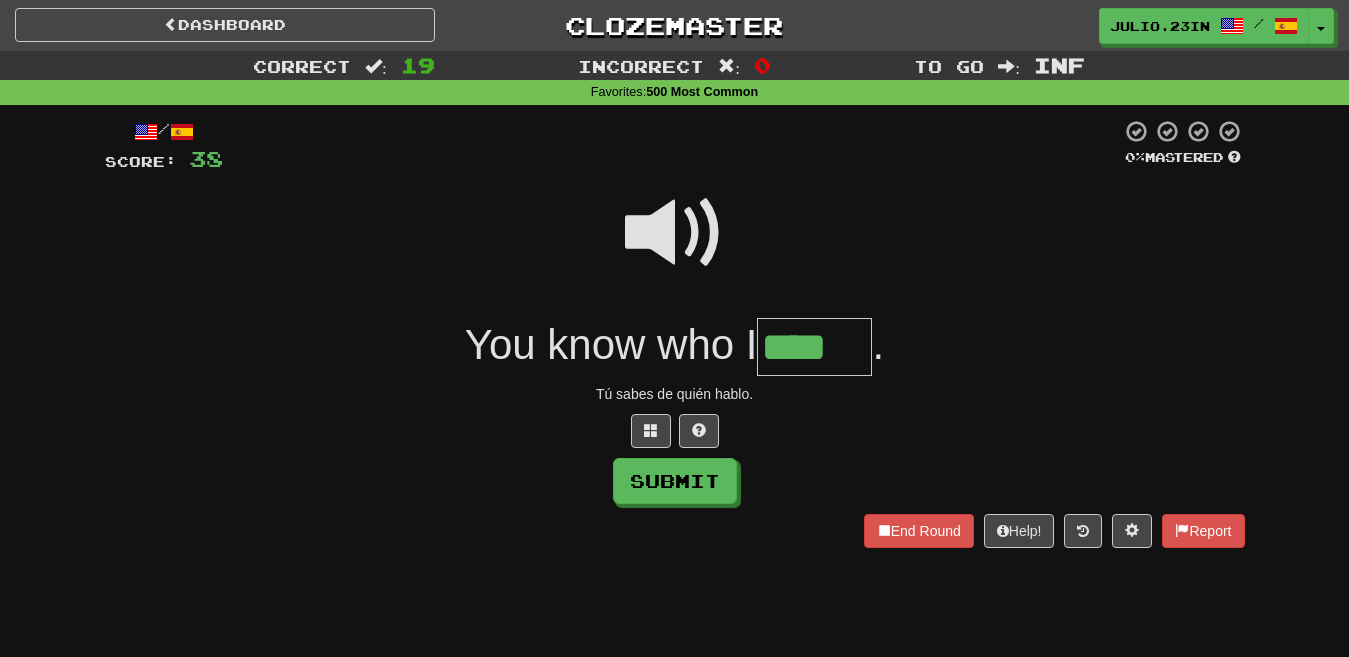 type on "****" 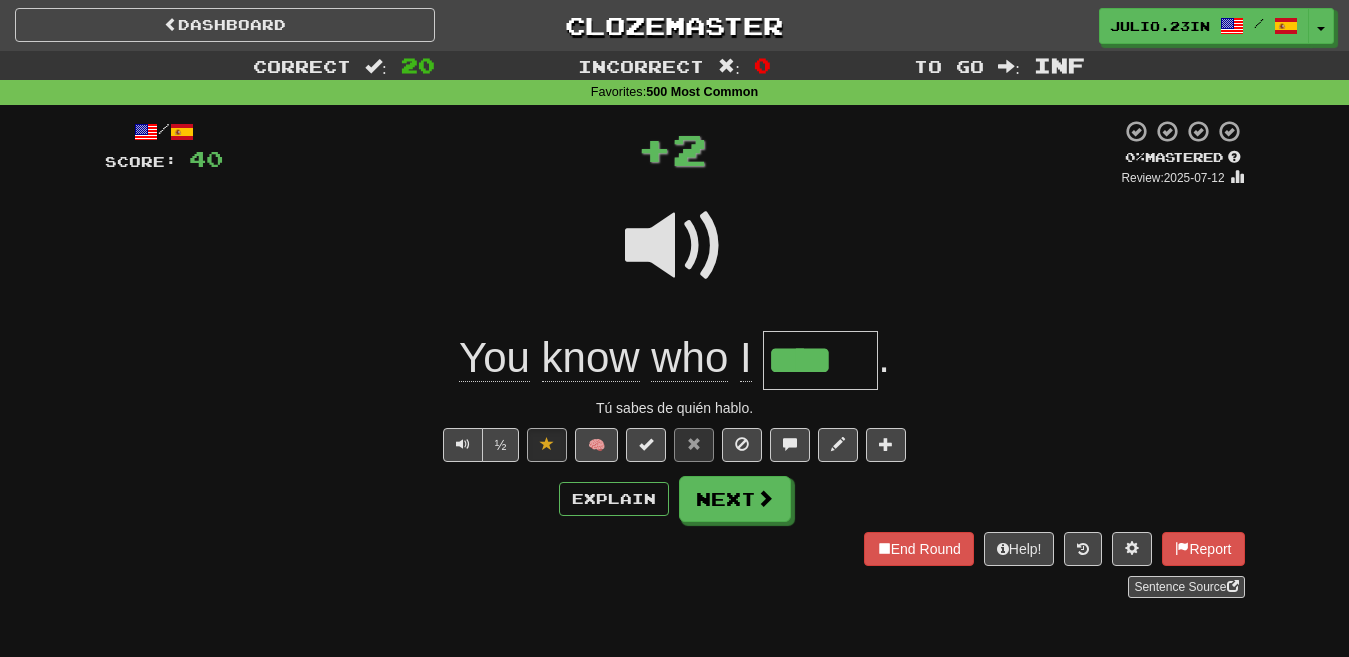 type 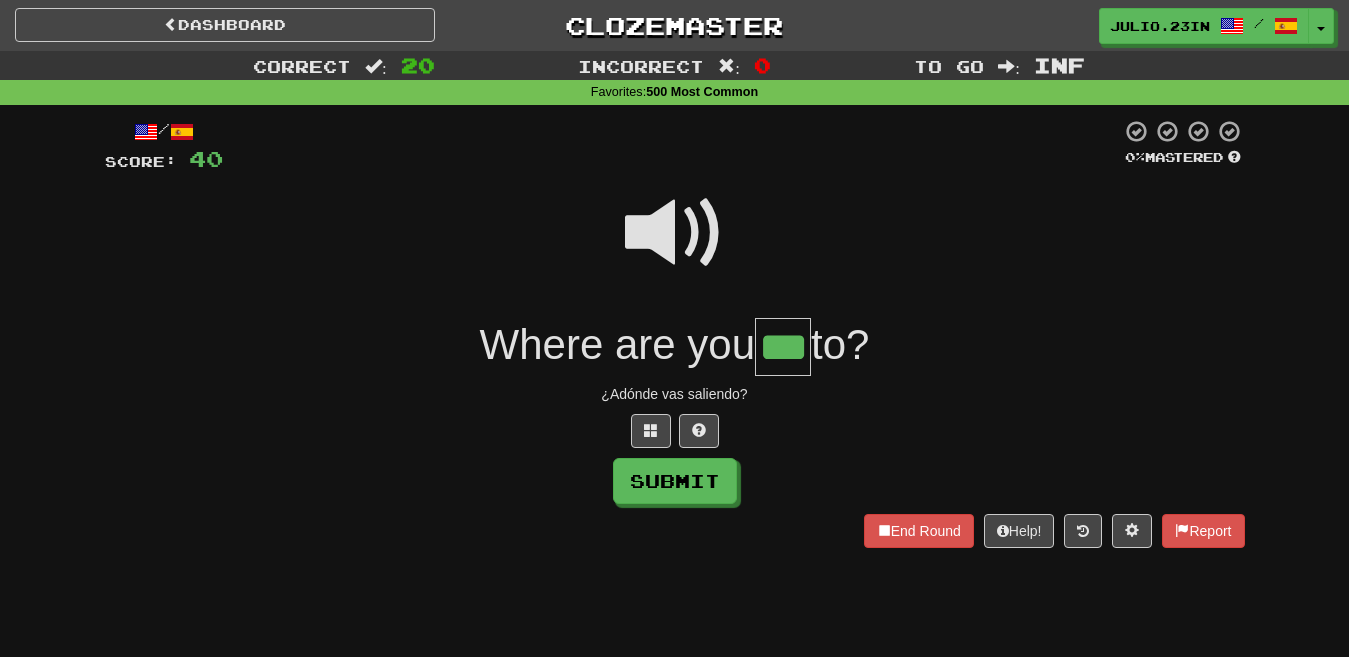 type on "***" 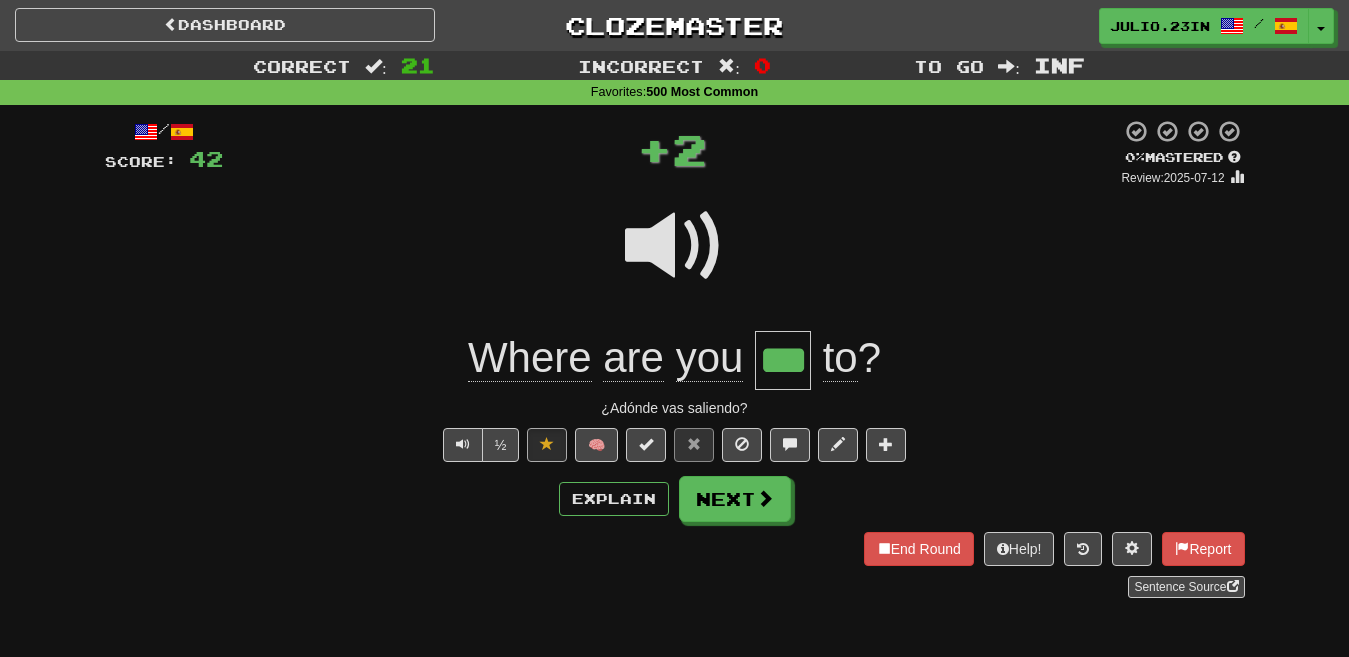 type 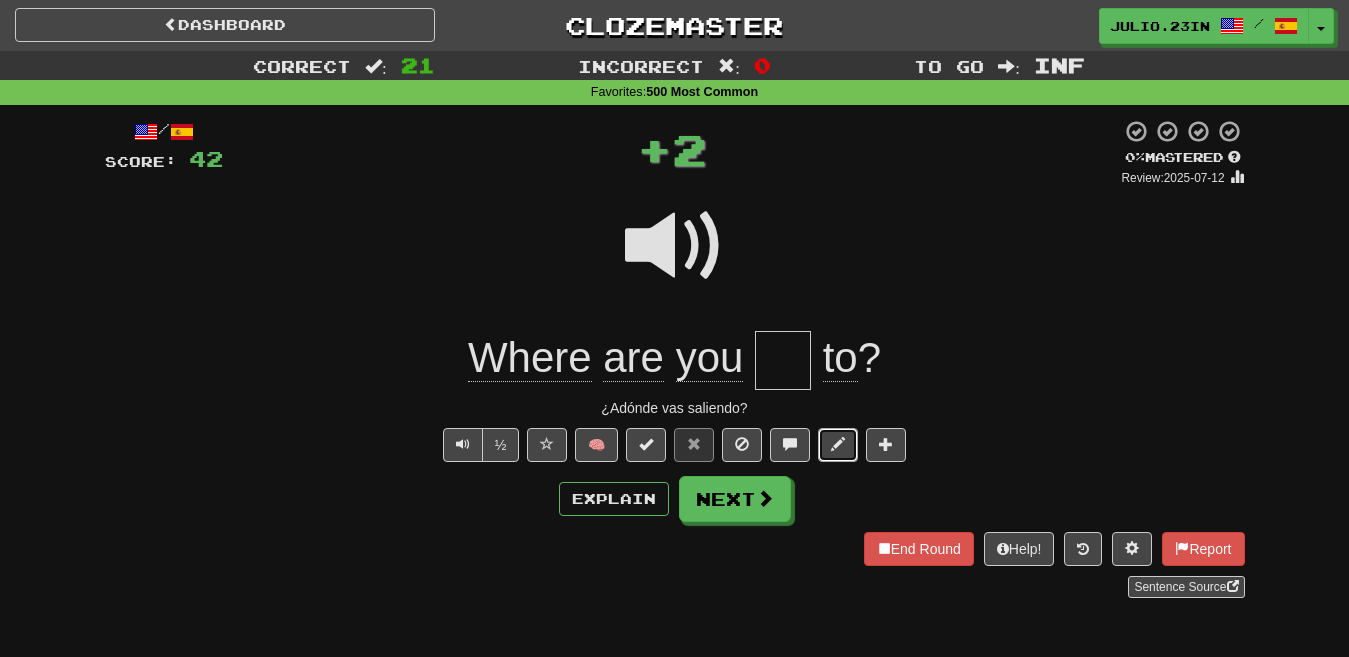 click at bounding box center (838, 445) 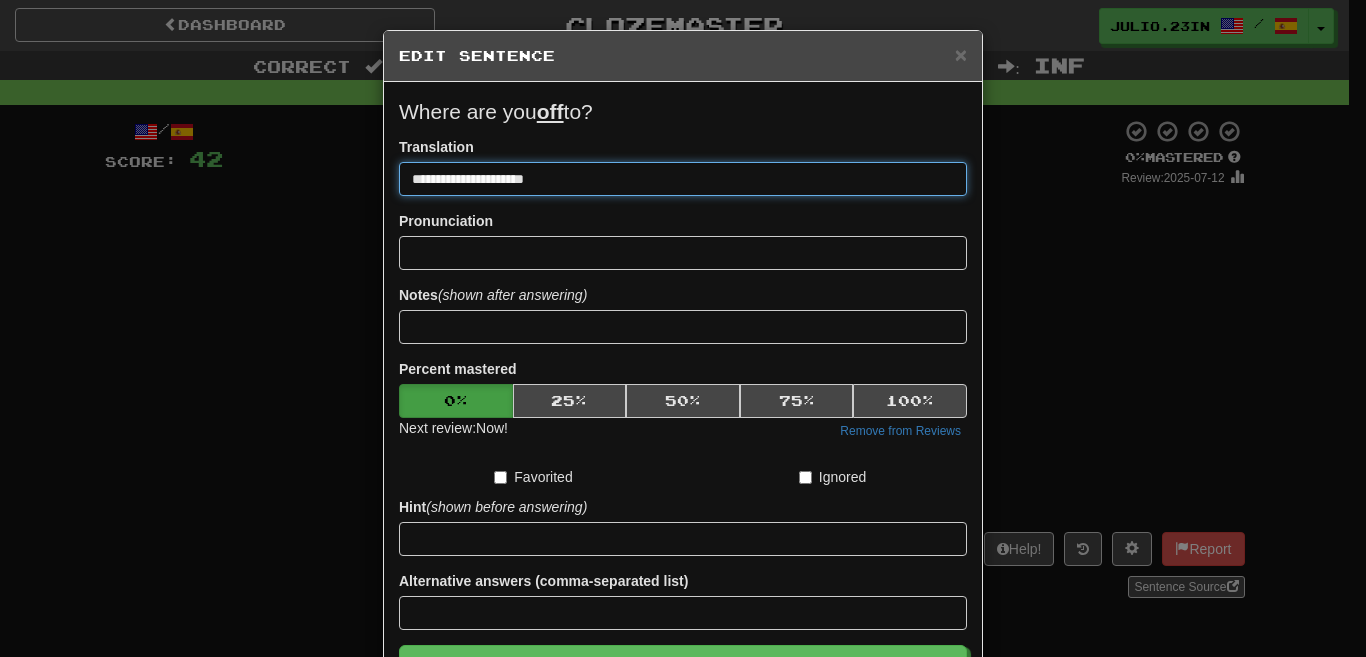 type on "**********" 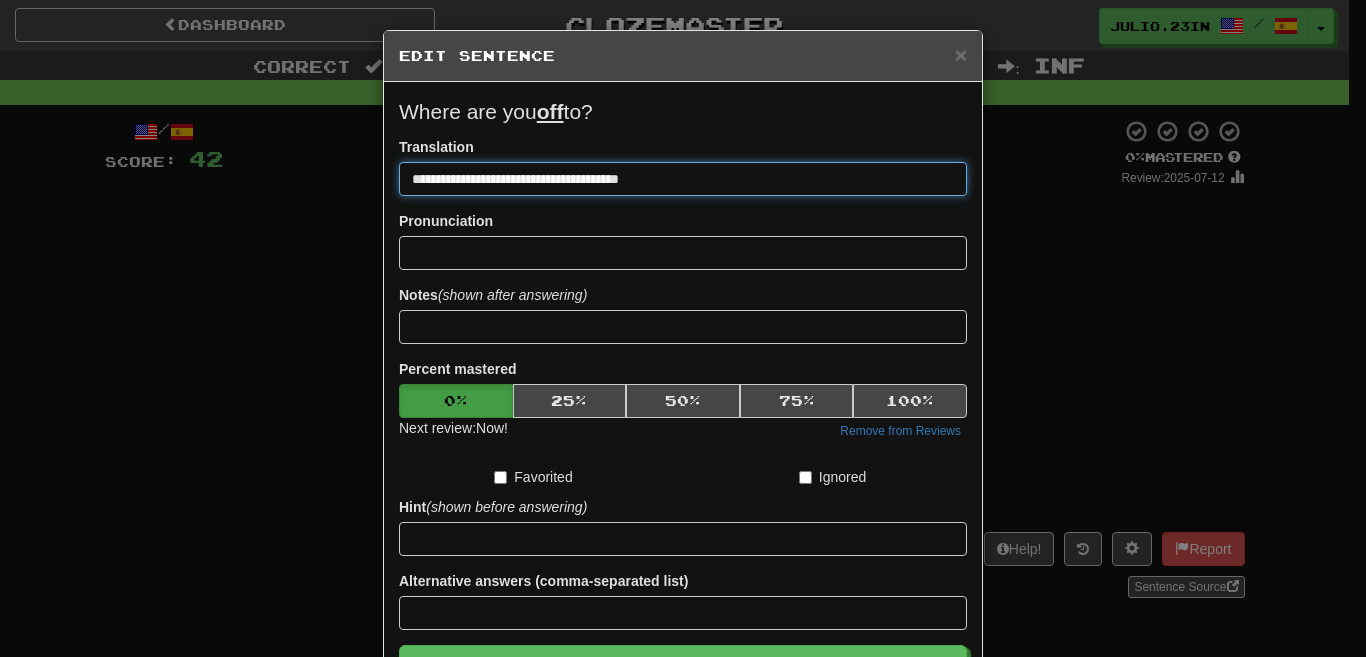 click on "Save" at bounding box center (683, 668) 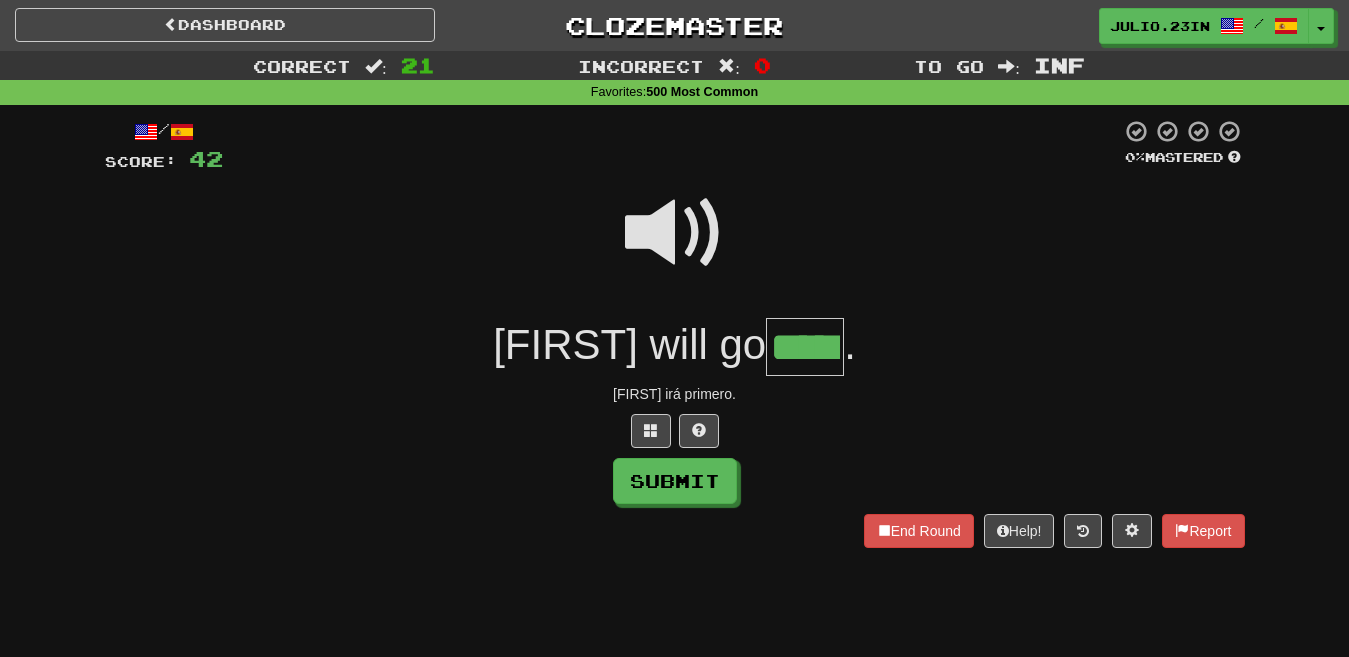 type on "*****" 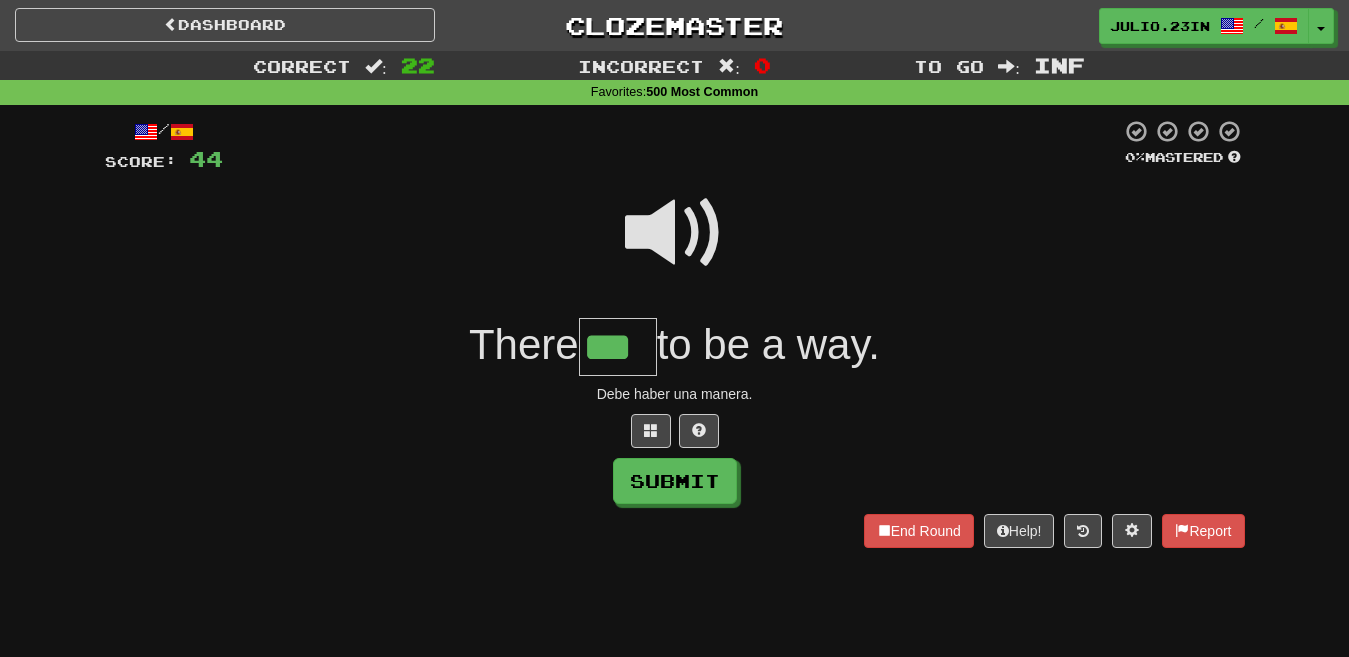 type on "***" 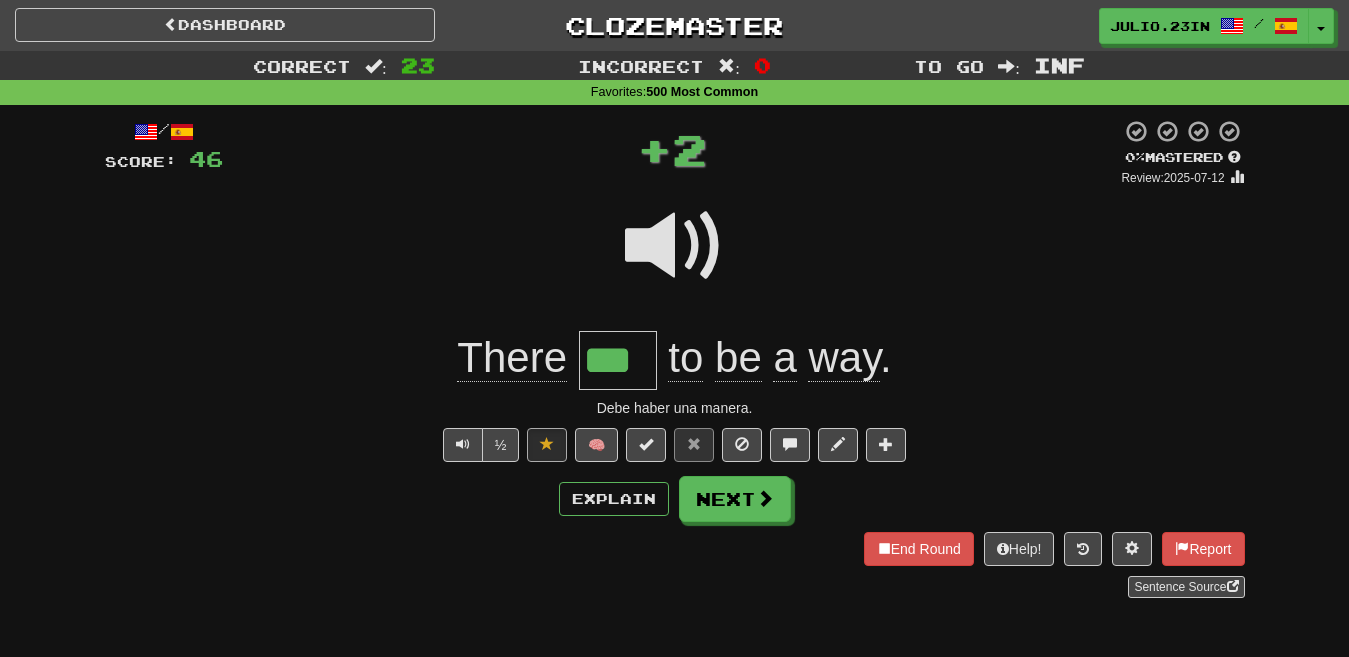 type 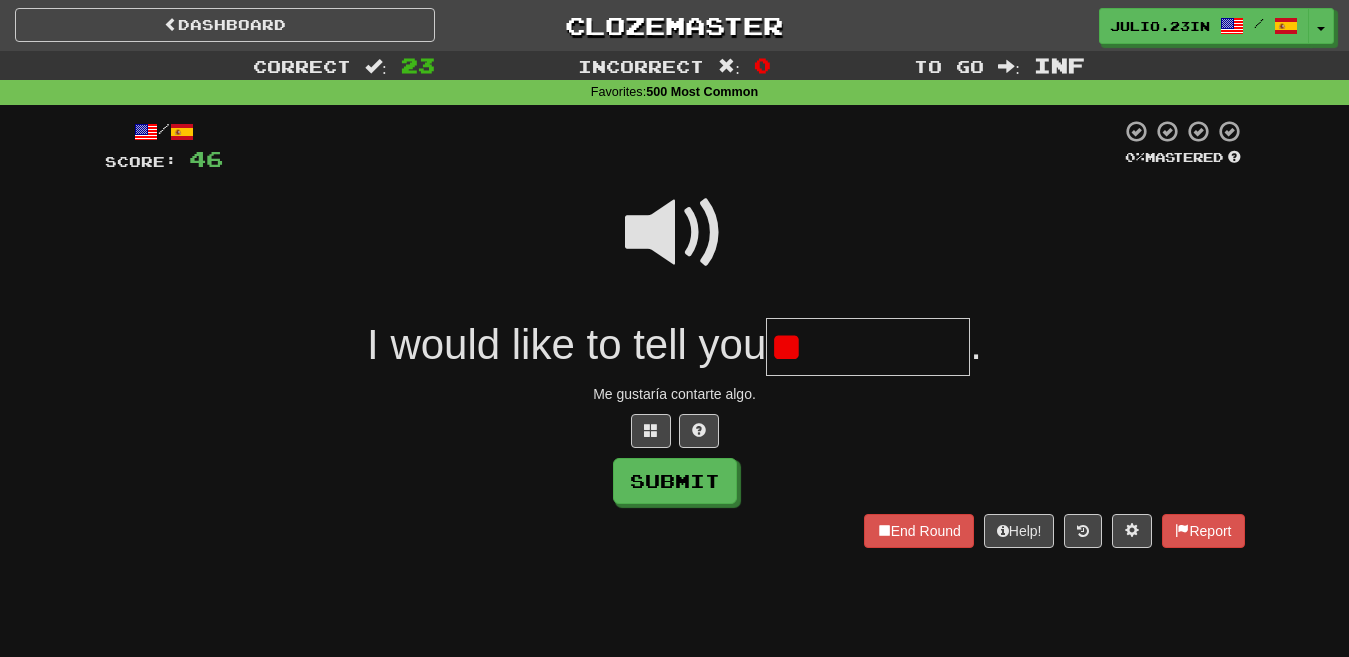 type on "*" 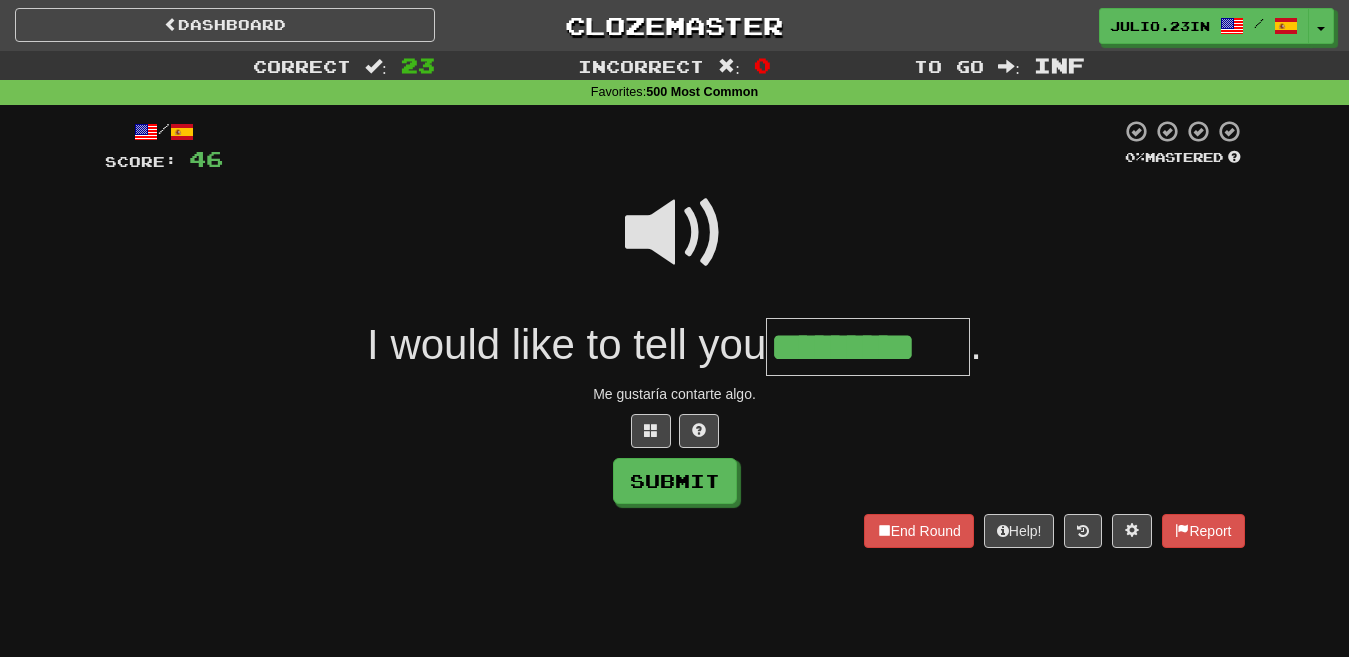 type on "*********" 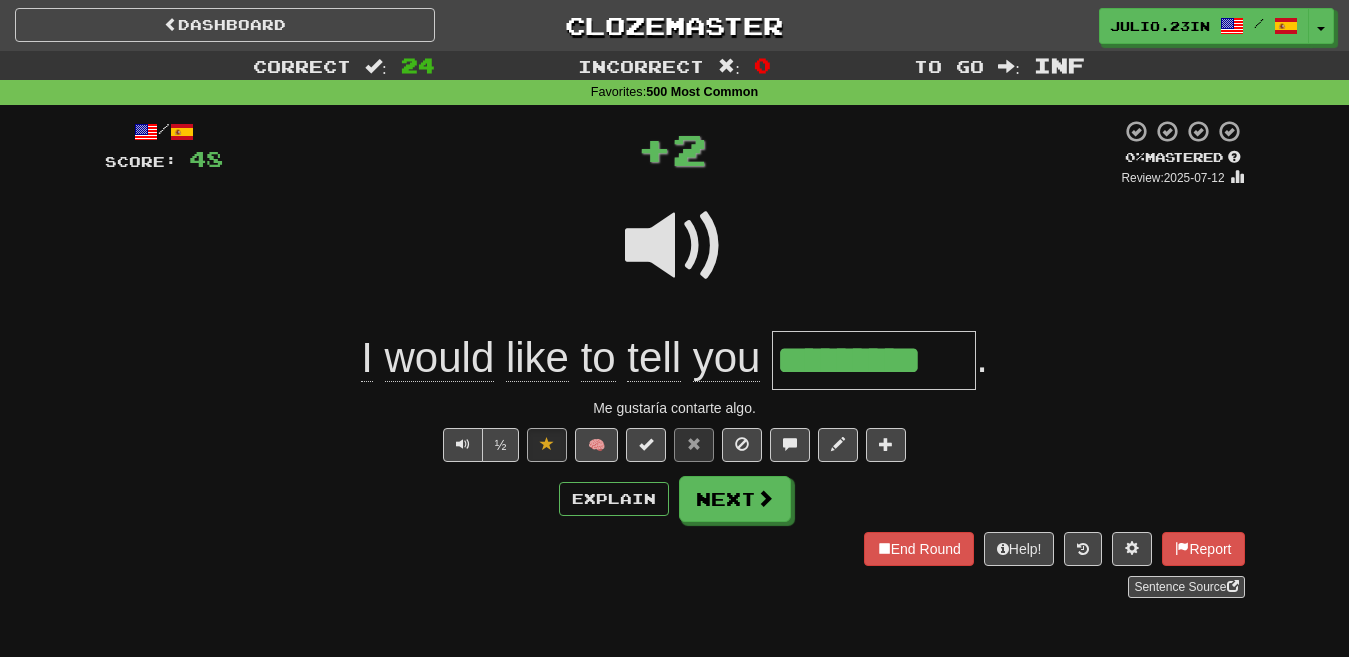 type 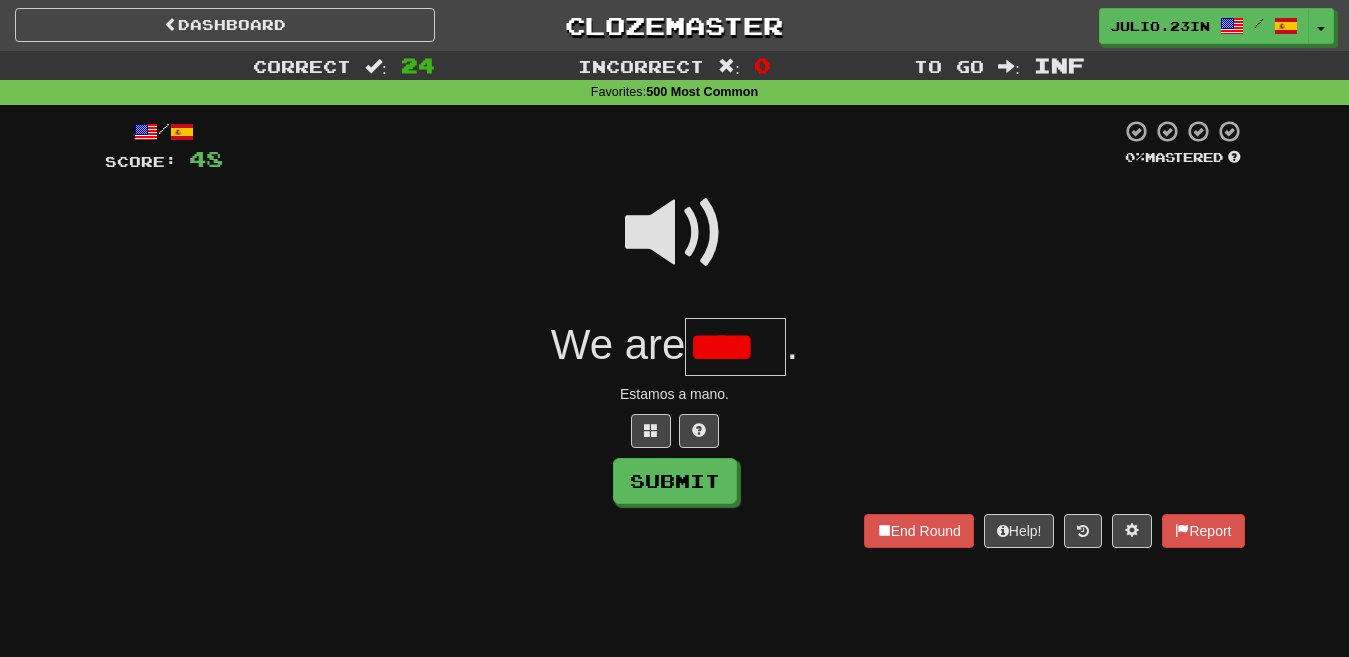 scroll, scrollTop: 0, scrollLeft: 0, axis: both 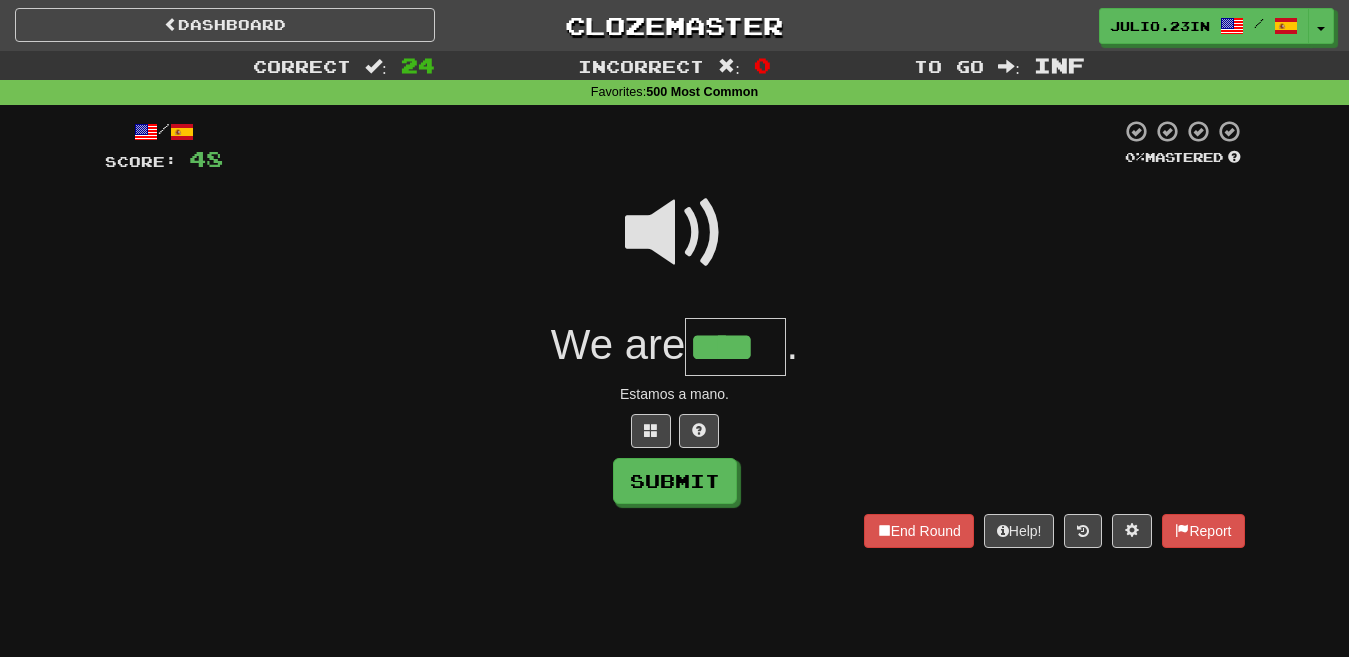 type on "****" 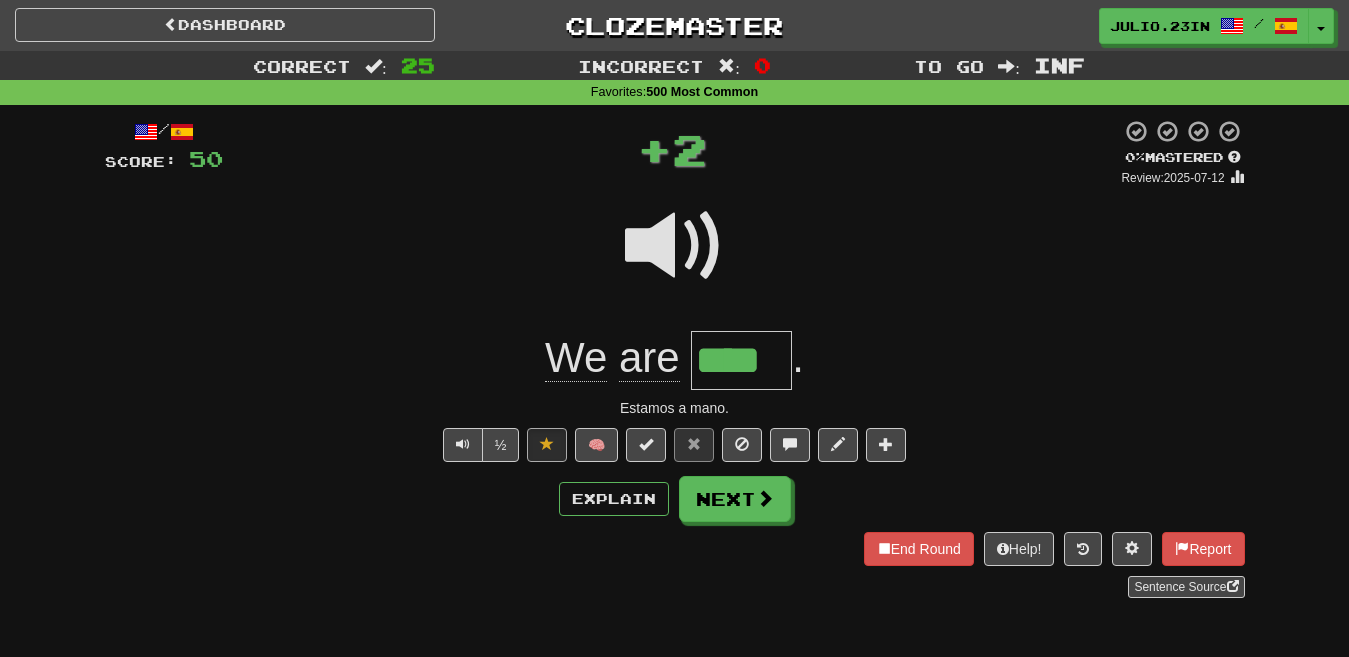 type 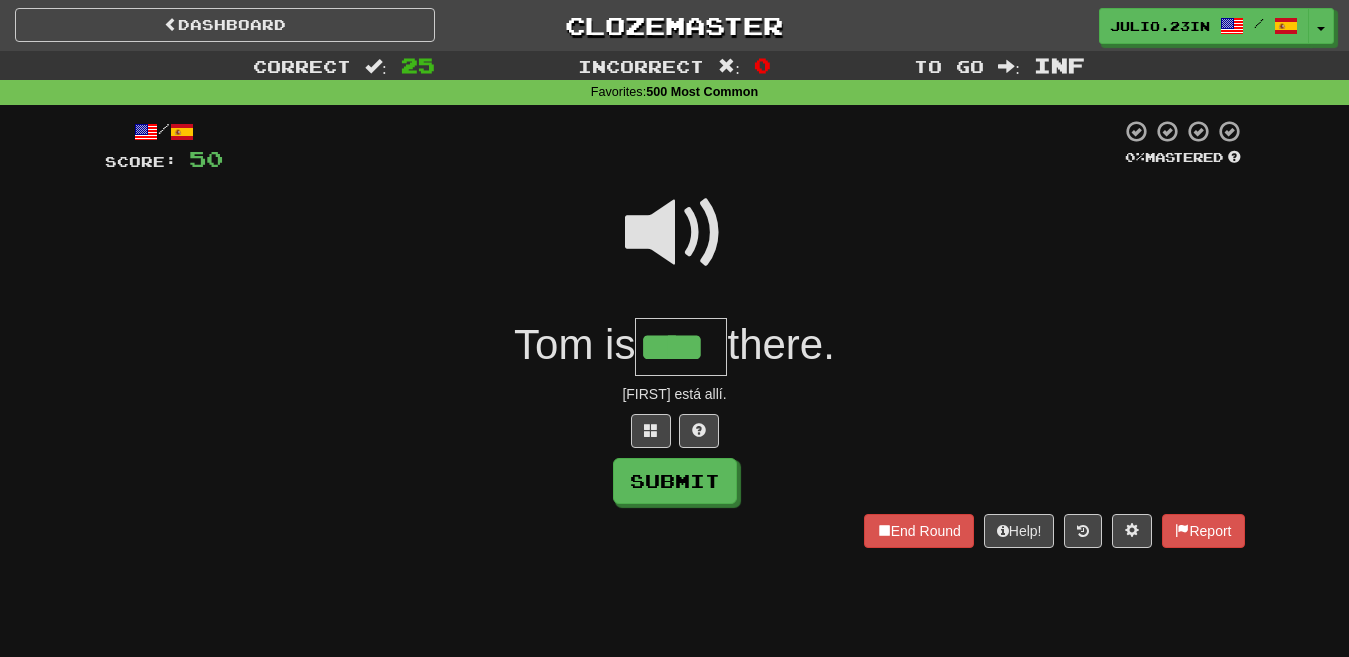 type on "****" 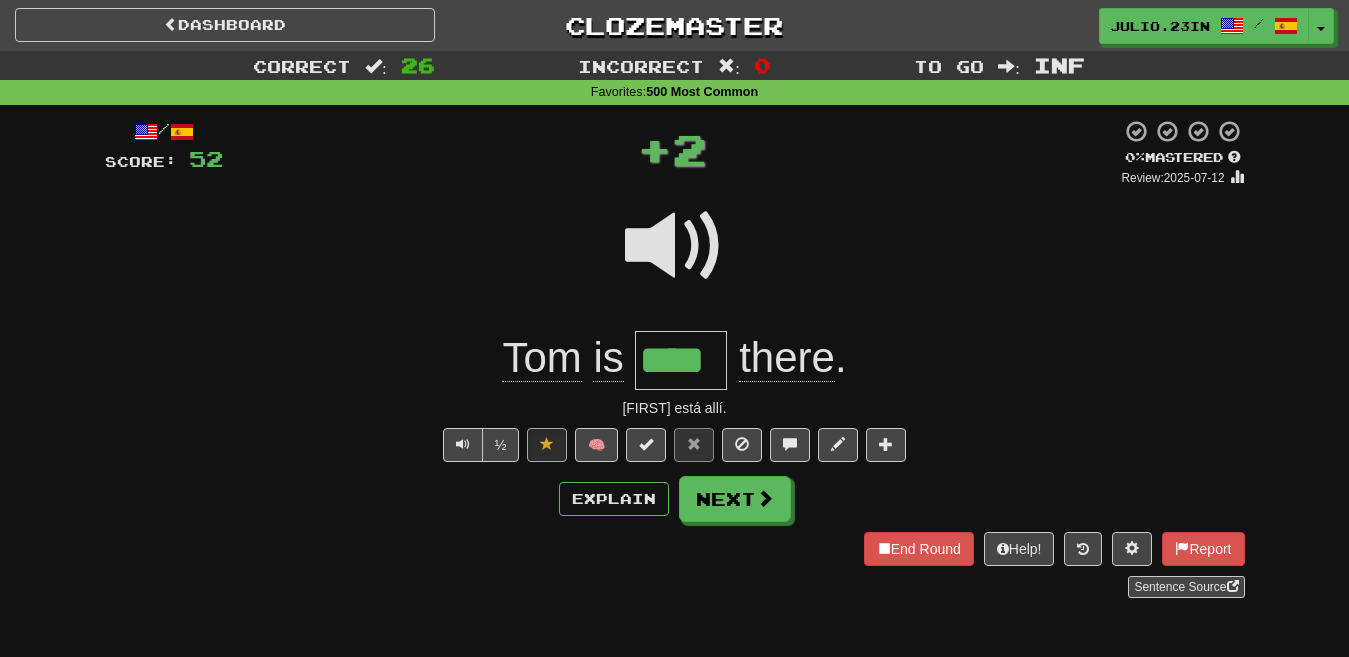 type 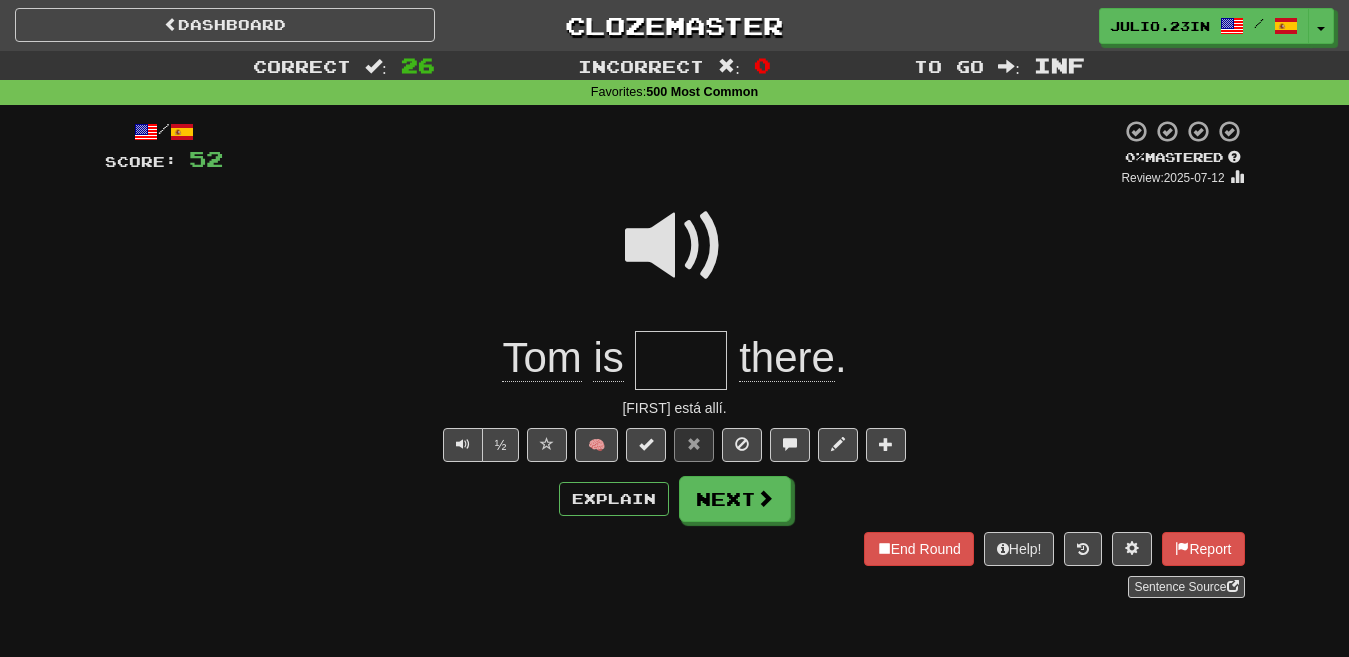 click on "/  Score:   52 + 2 0 %  Mastered Review:  2025-07-12 Tom   is     there . Tom está allí. ½ 🧠 Explain Next  End Round  Help!  Report Sentence Source" at bounding box center (675, 358) 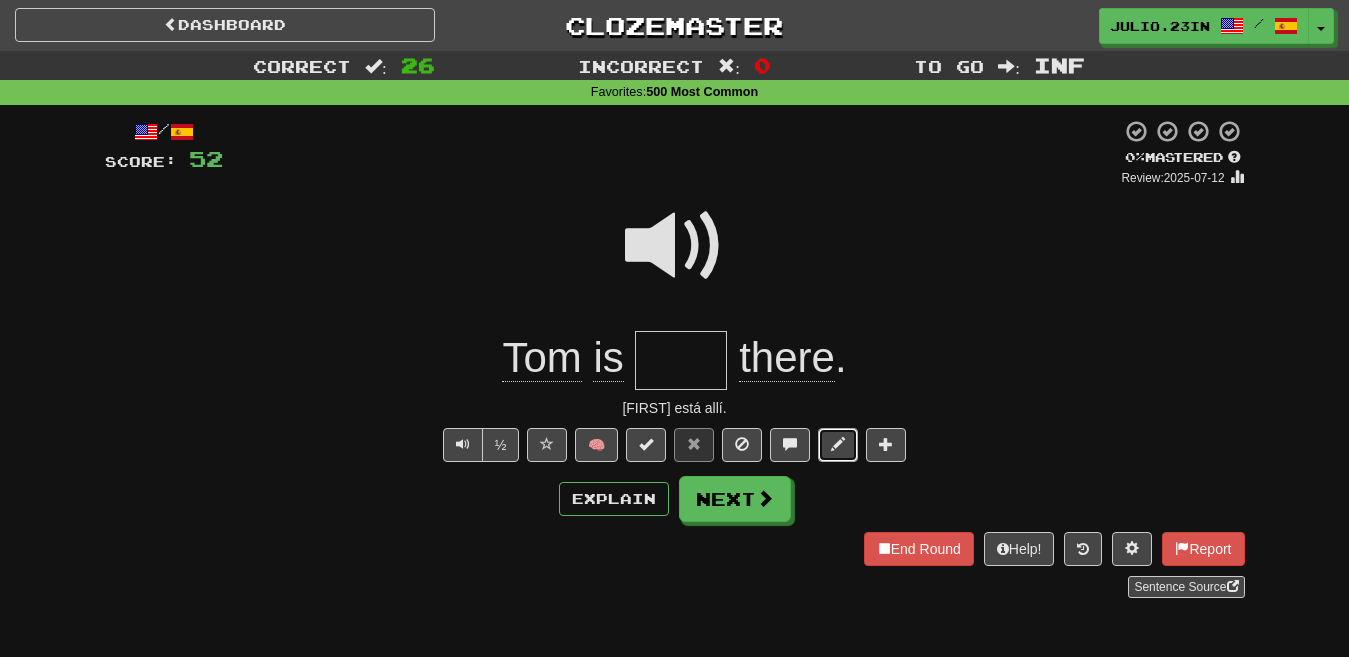 click at bounding box center (838, 444) 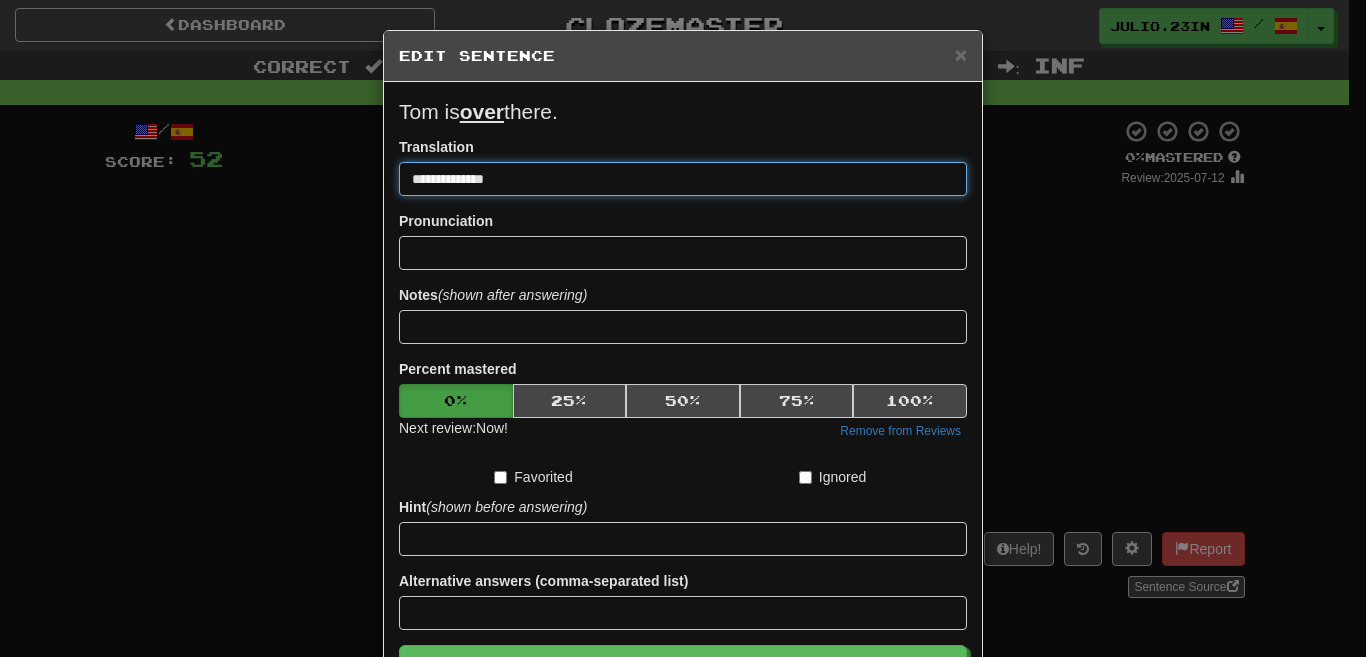 click on "**********" at bounding box center [683, 179] 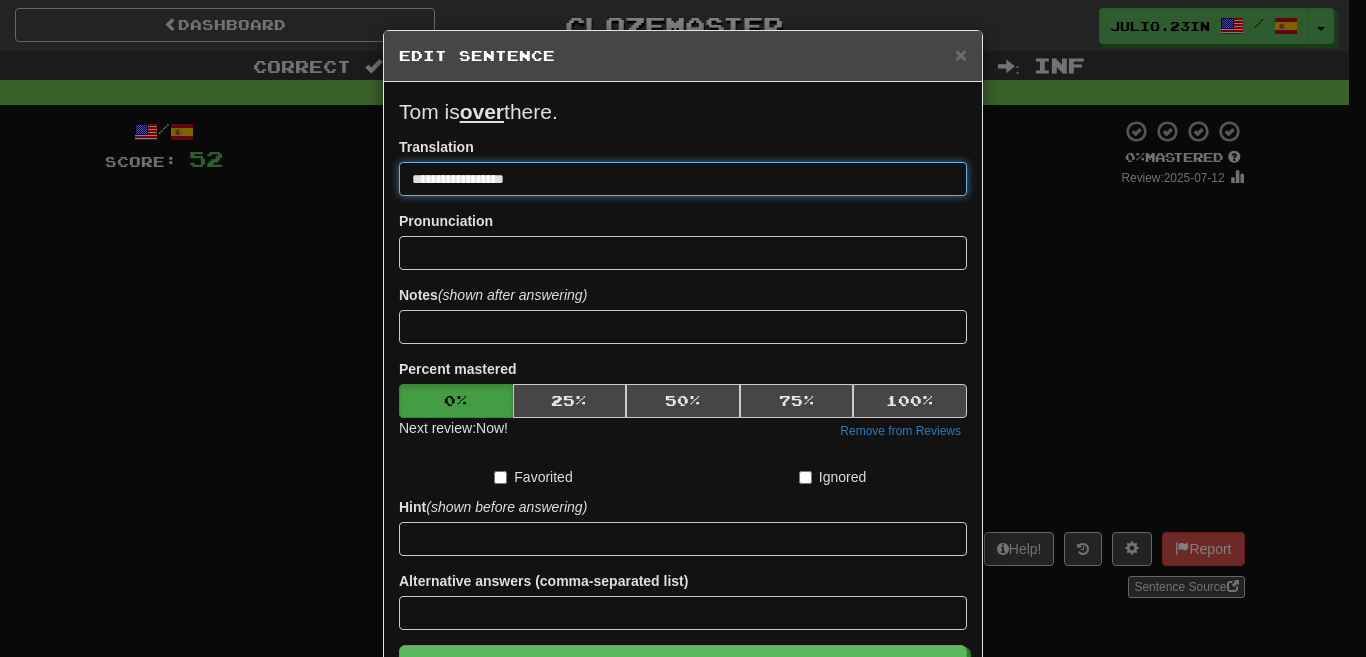 type on "**********" 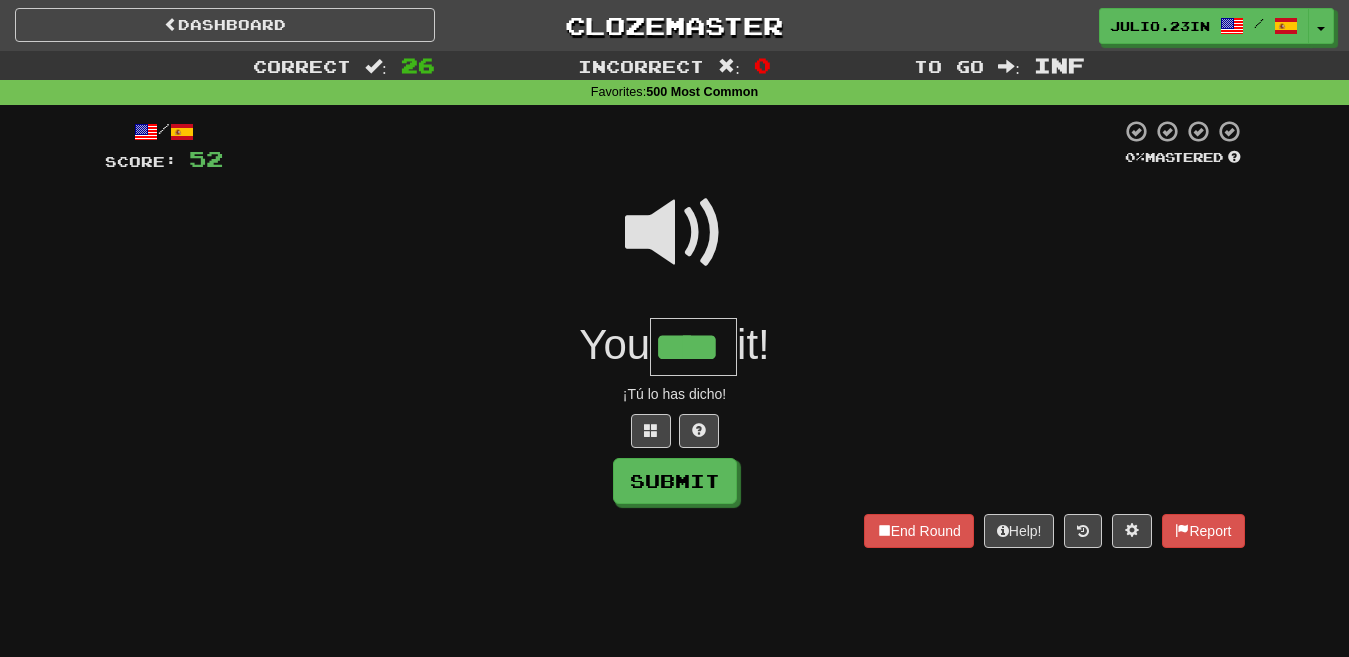 type on "****" 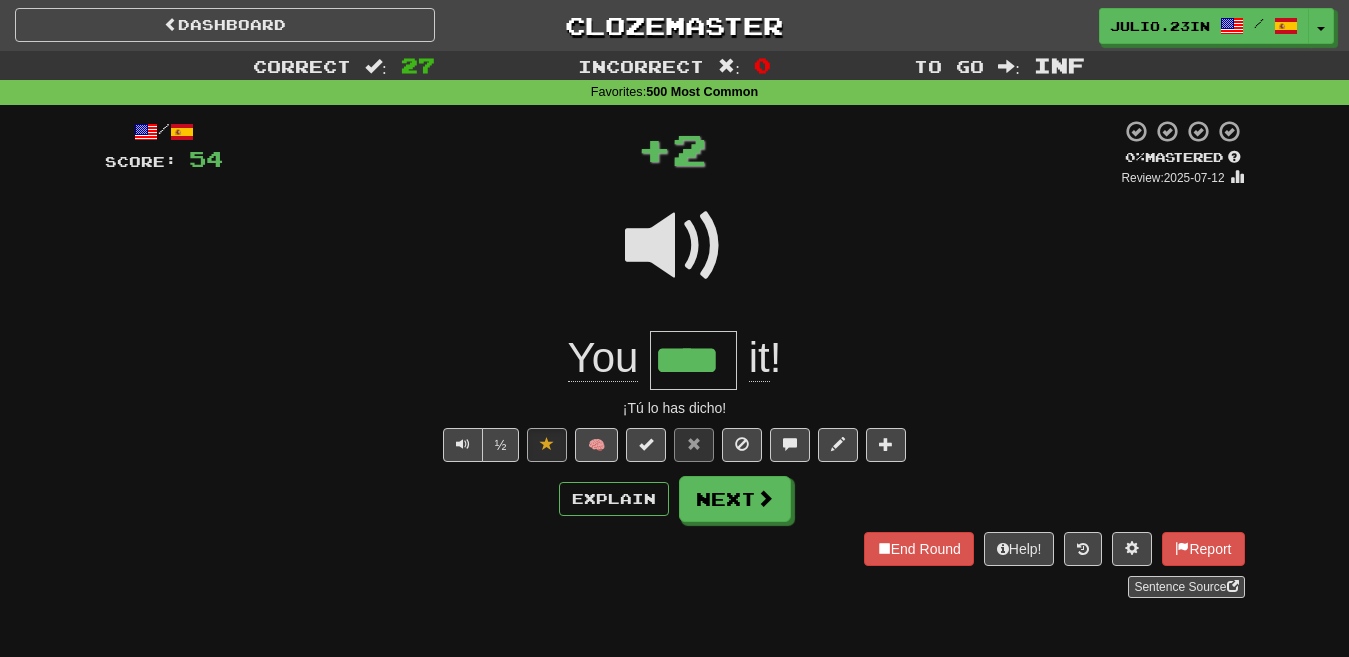 type 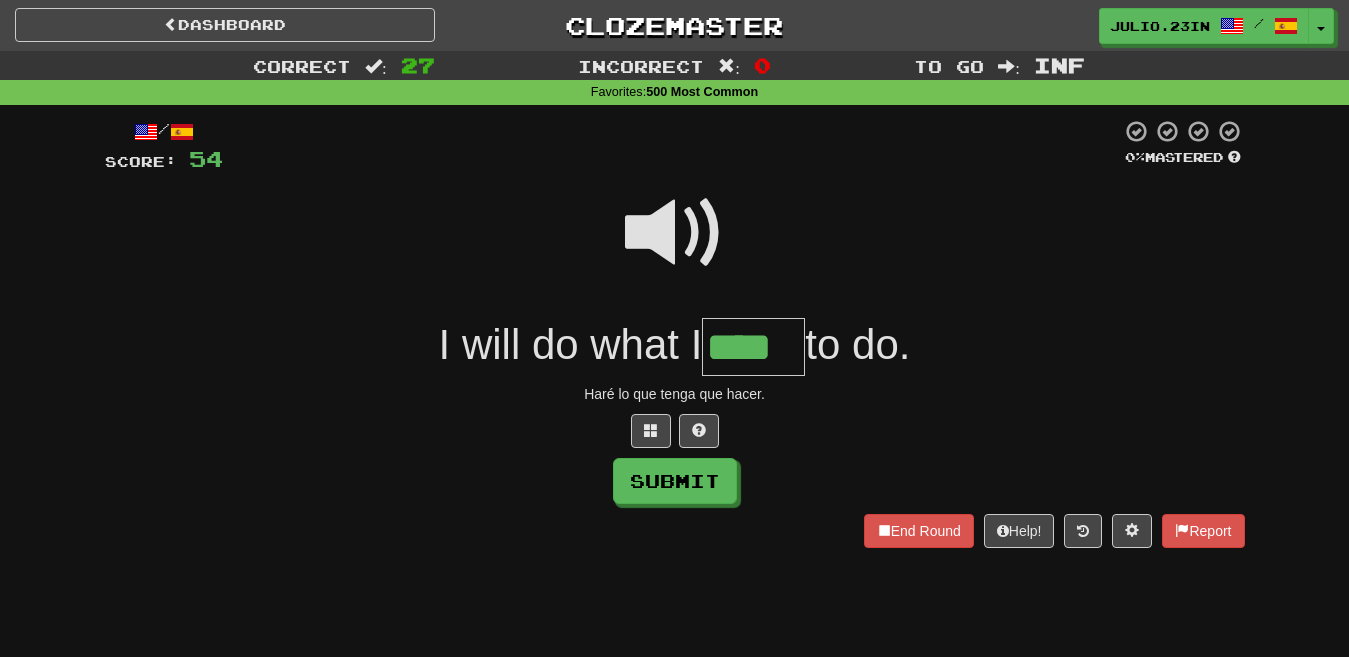 type on "****" 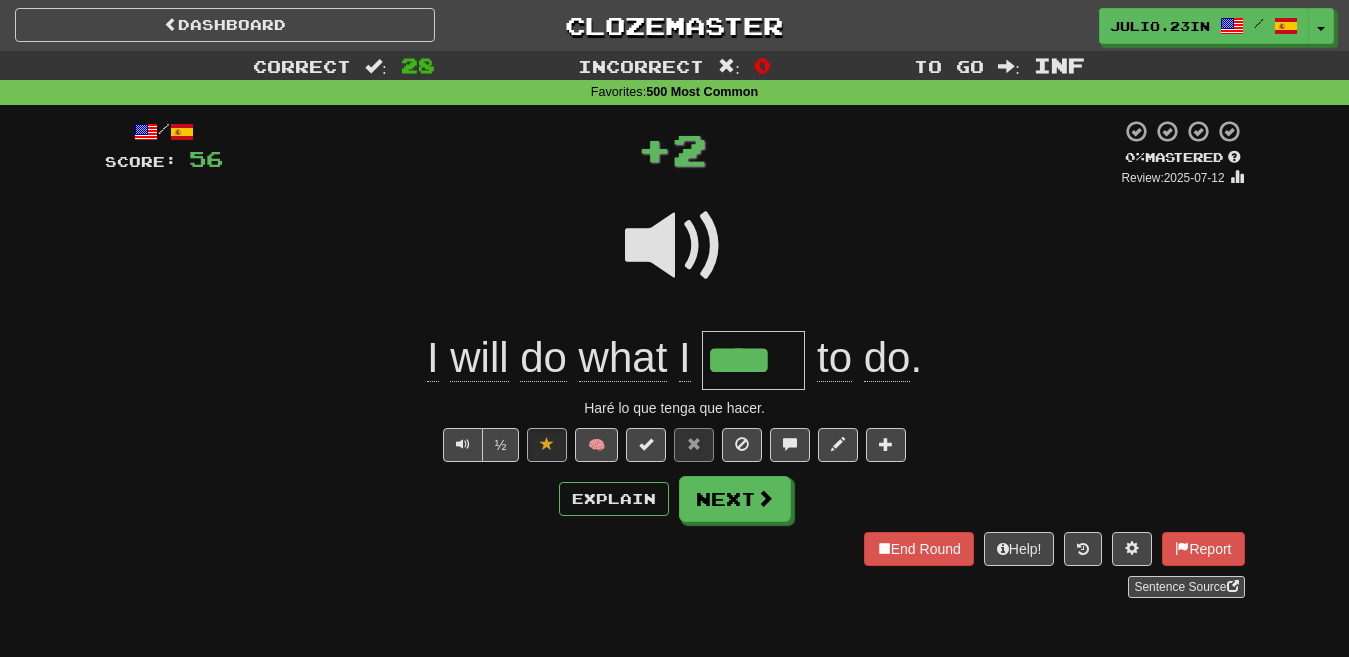 type 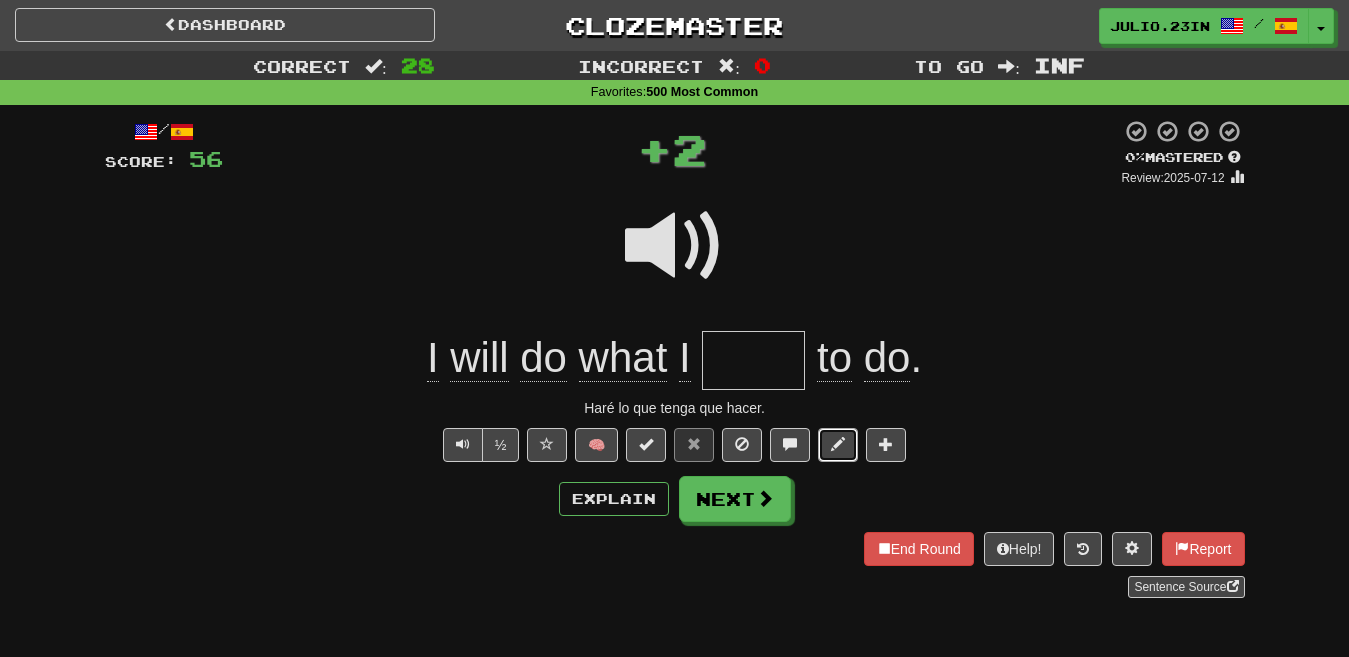 click at bounding box center (838, 445) 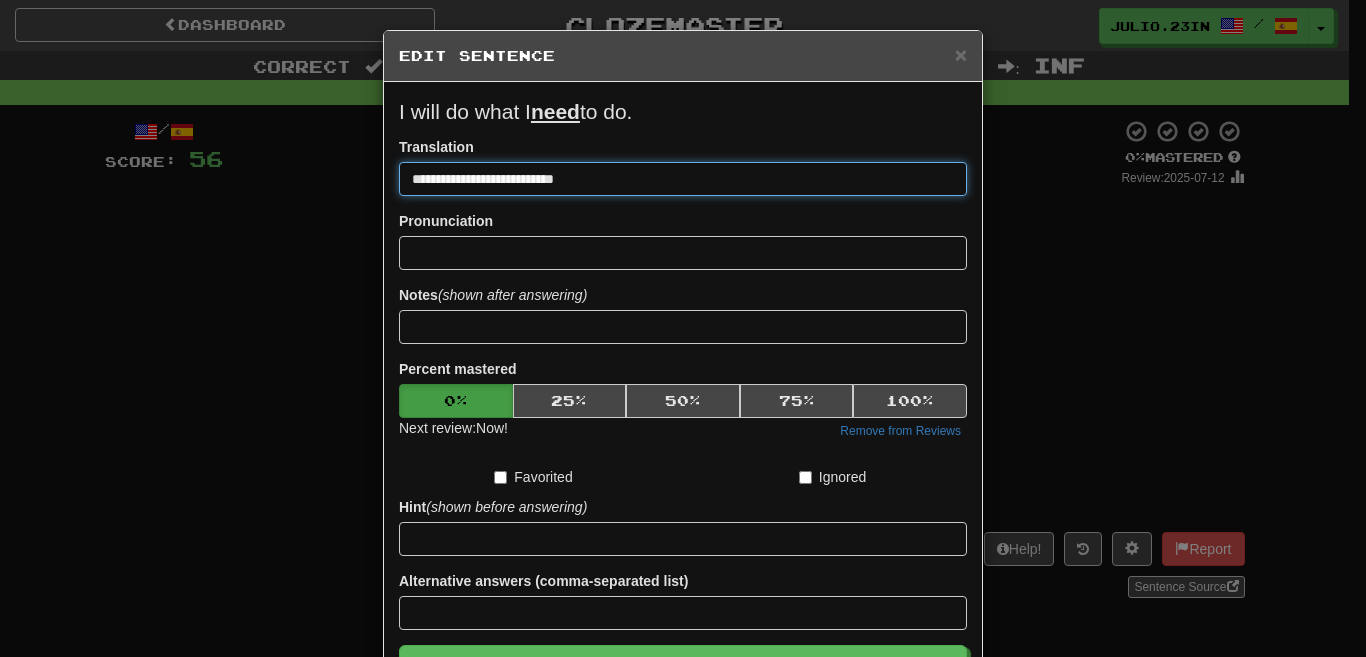 drag, startPoint x: 516, startPoint y: 179, endPoint x: 480, endPoint y: 179, distance: 36 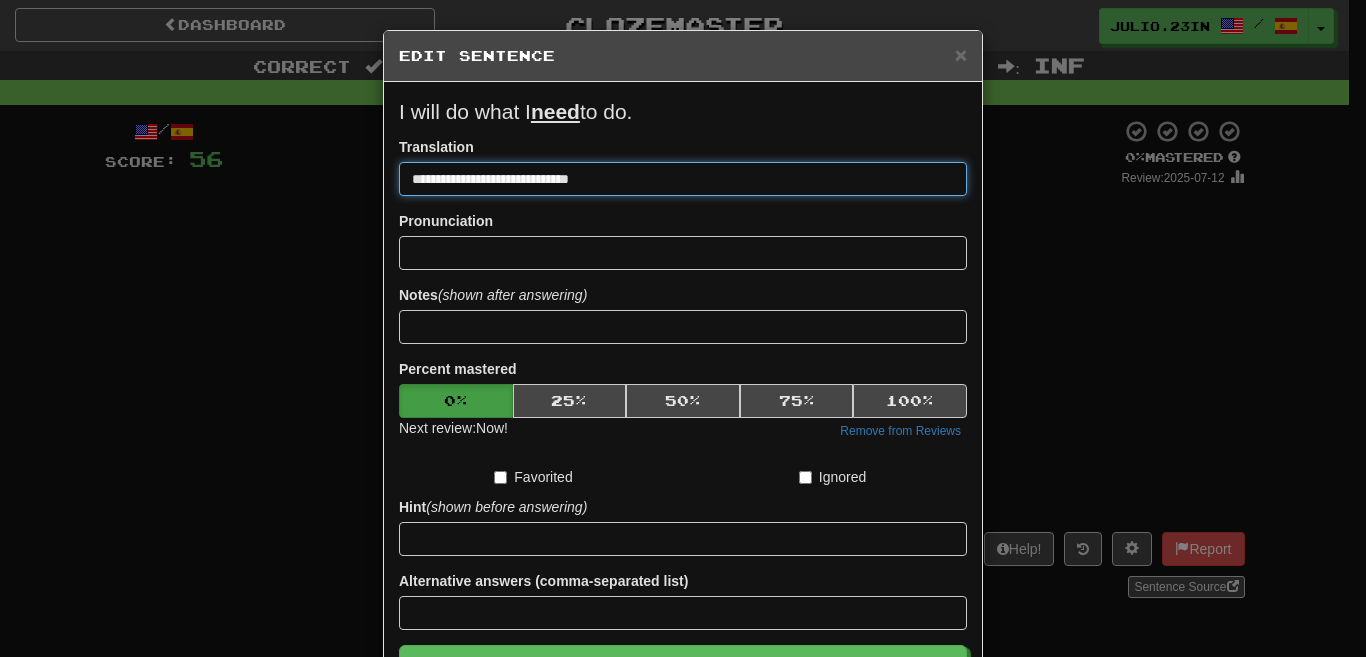 type on "**********" 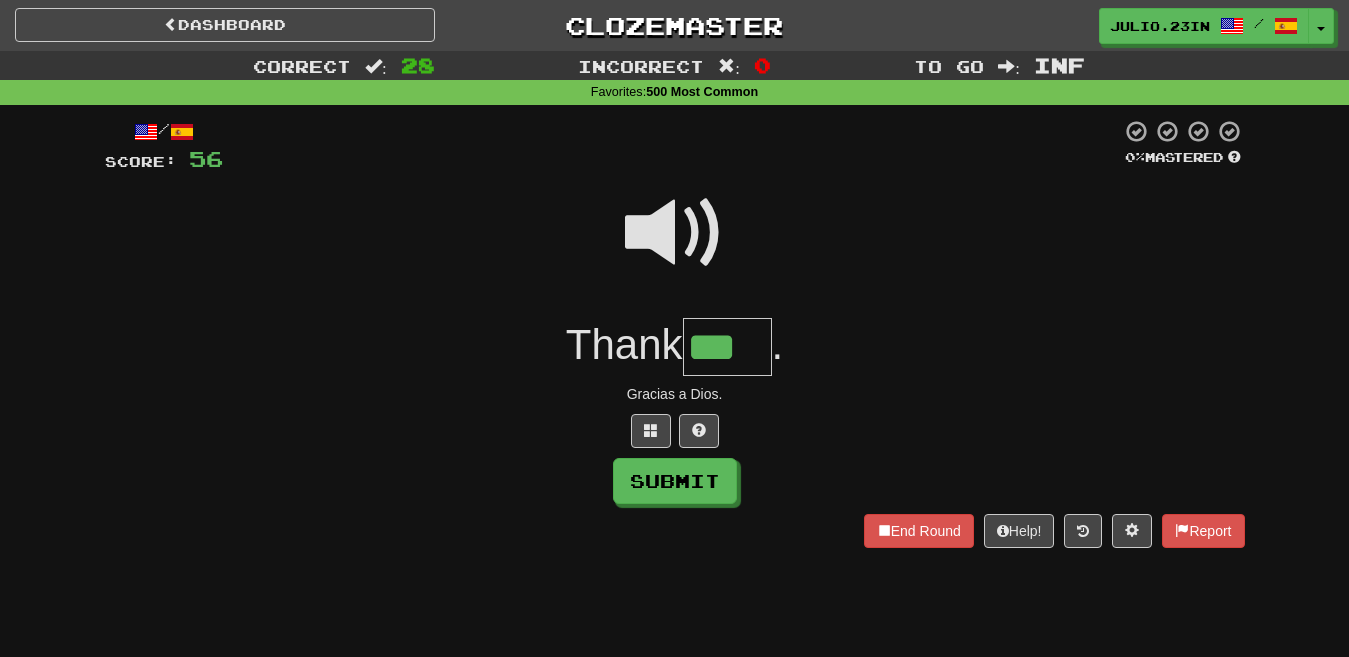 type on "***" 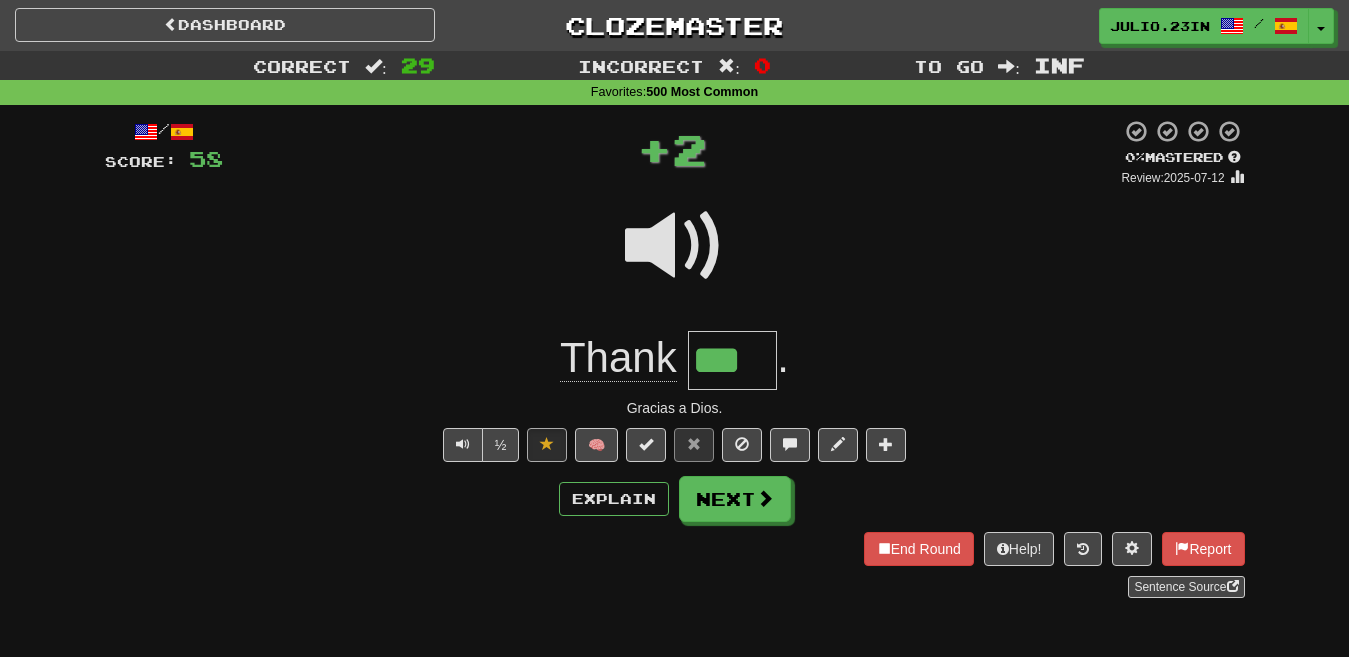 type 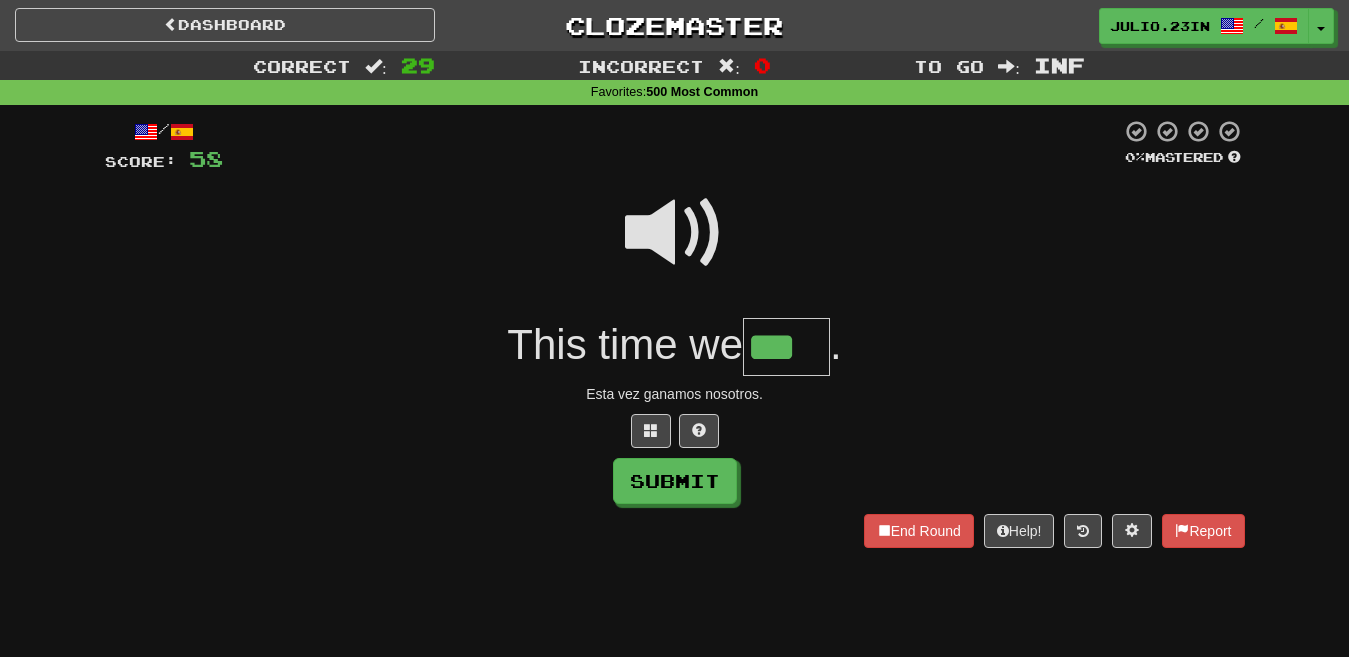 type on "***" 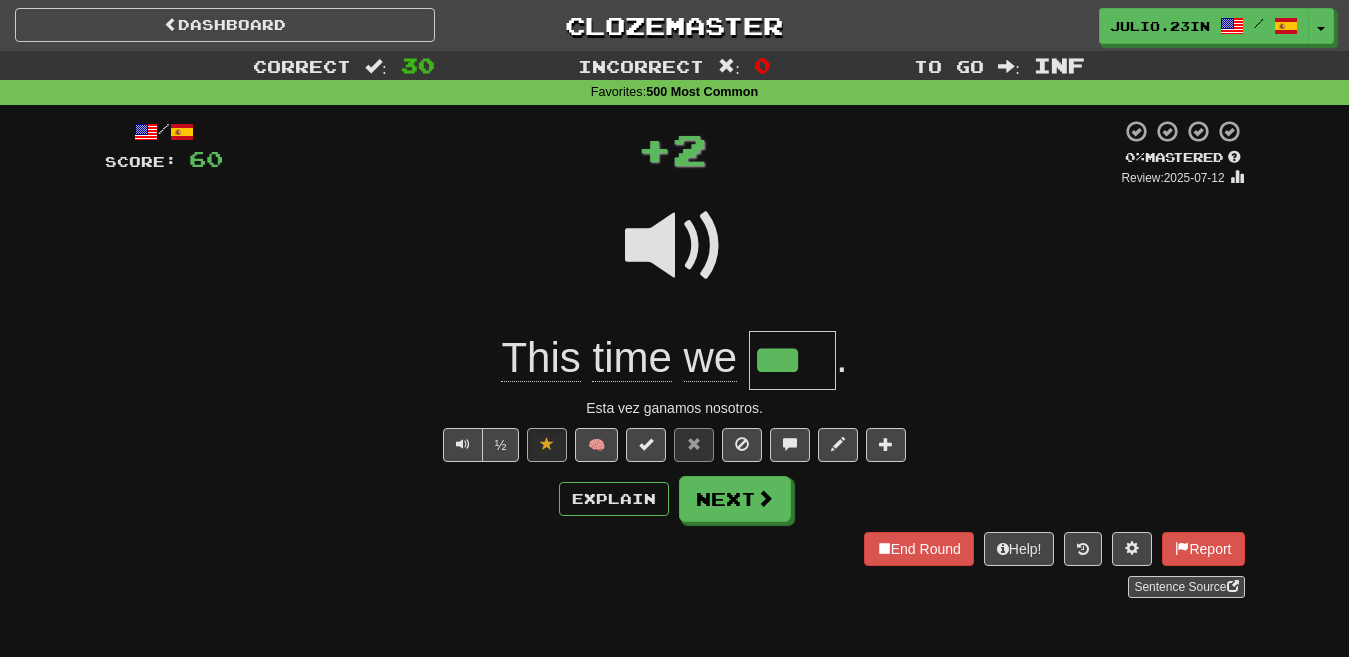 type 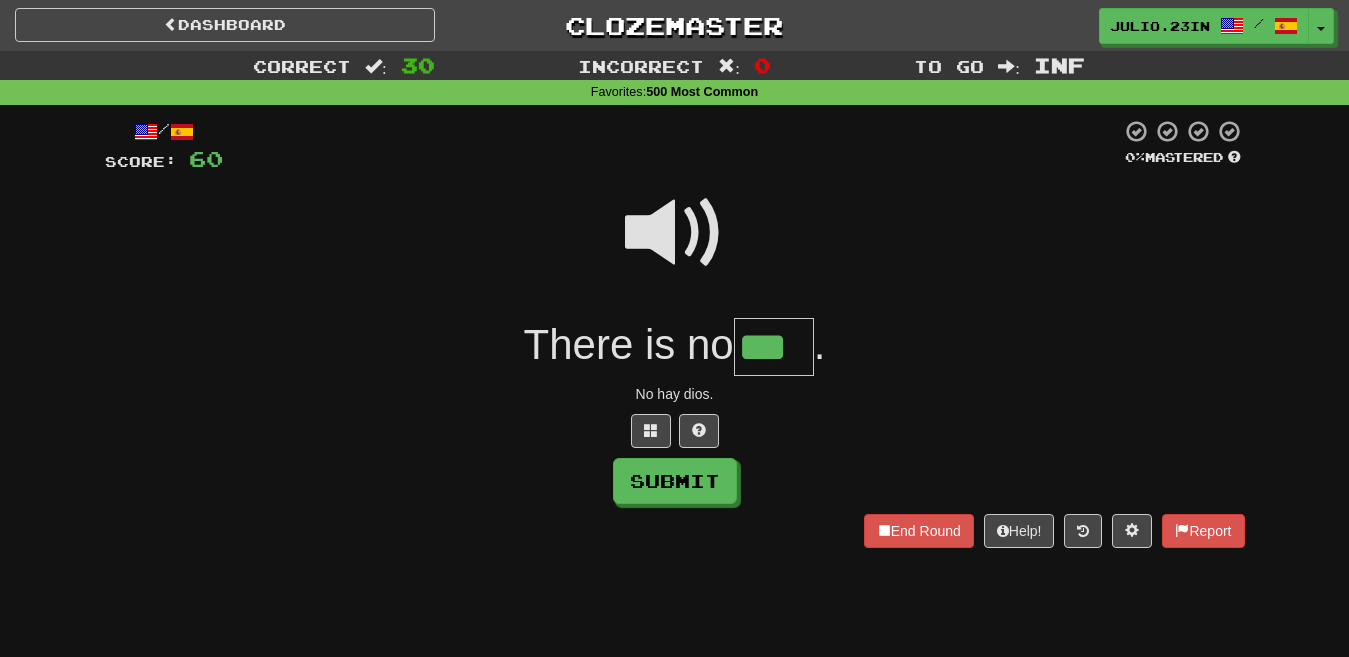 type on "***" 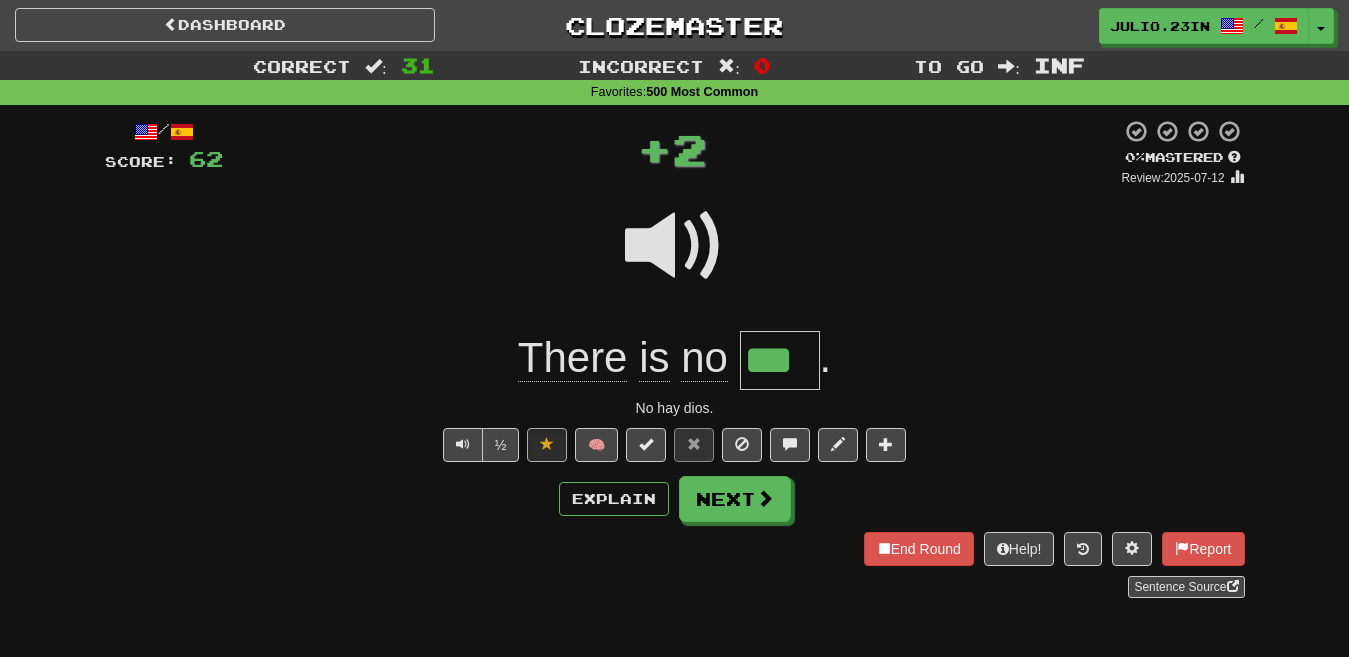 type 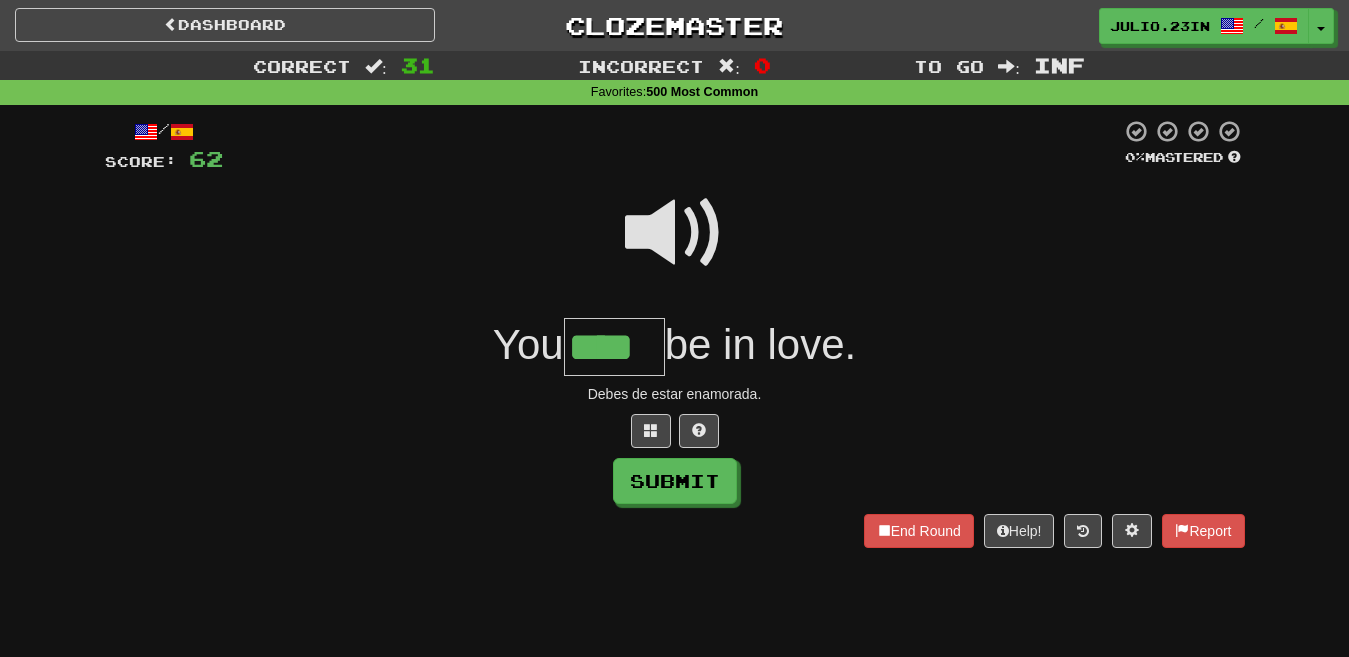 type on "****" 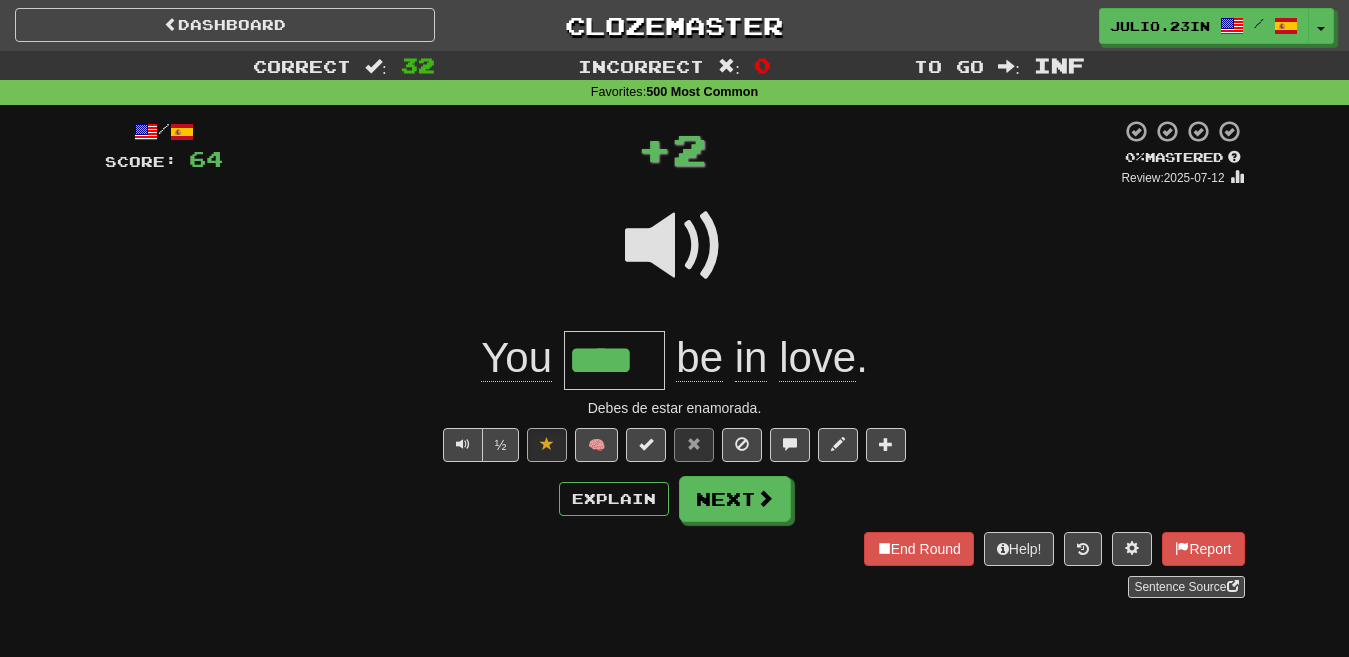 type 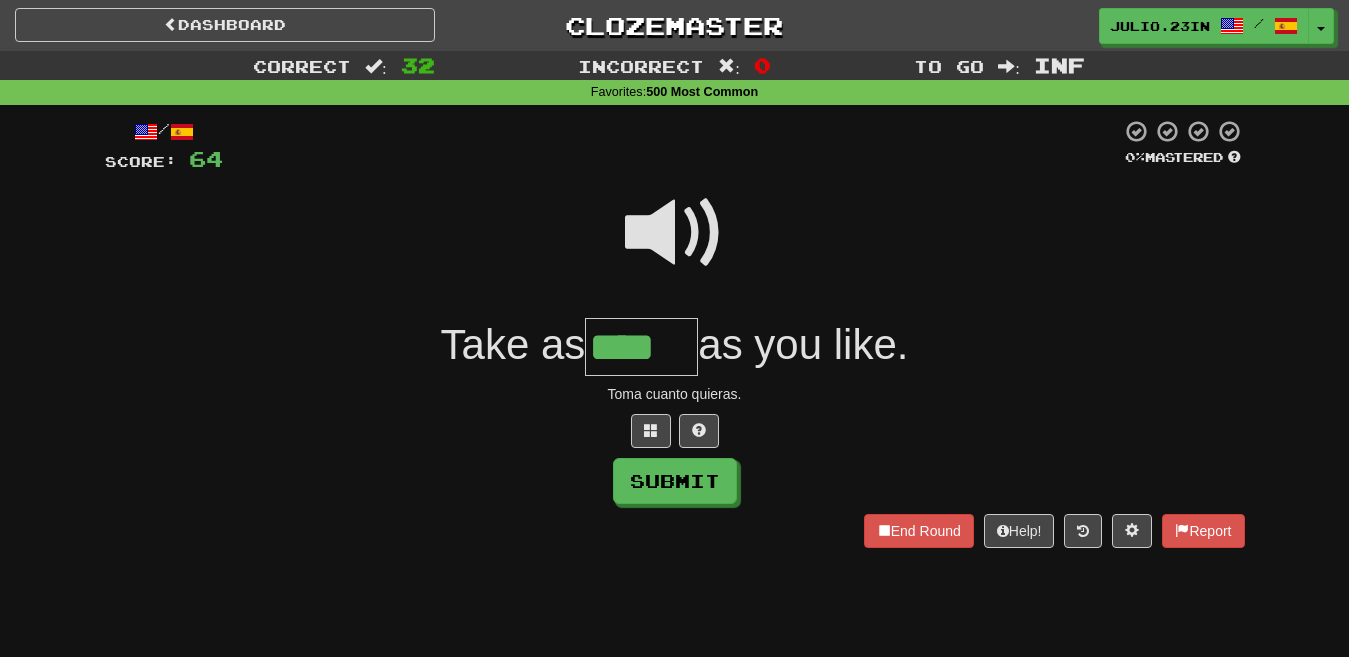 type on "****" 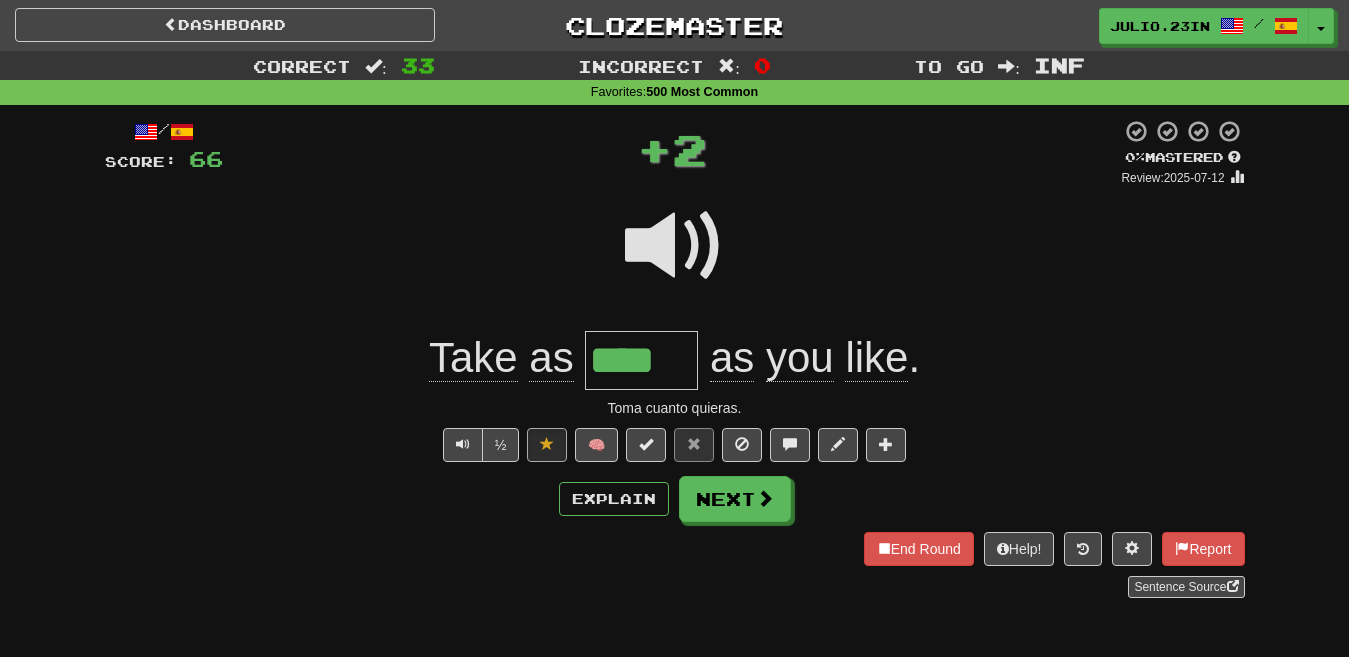 type 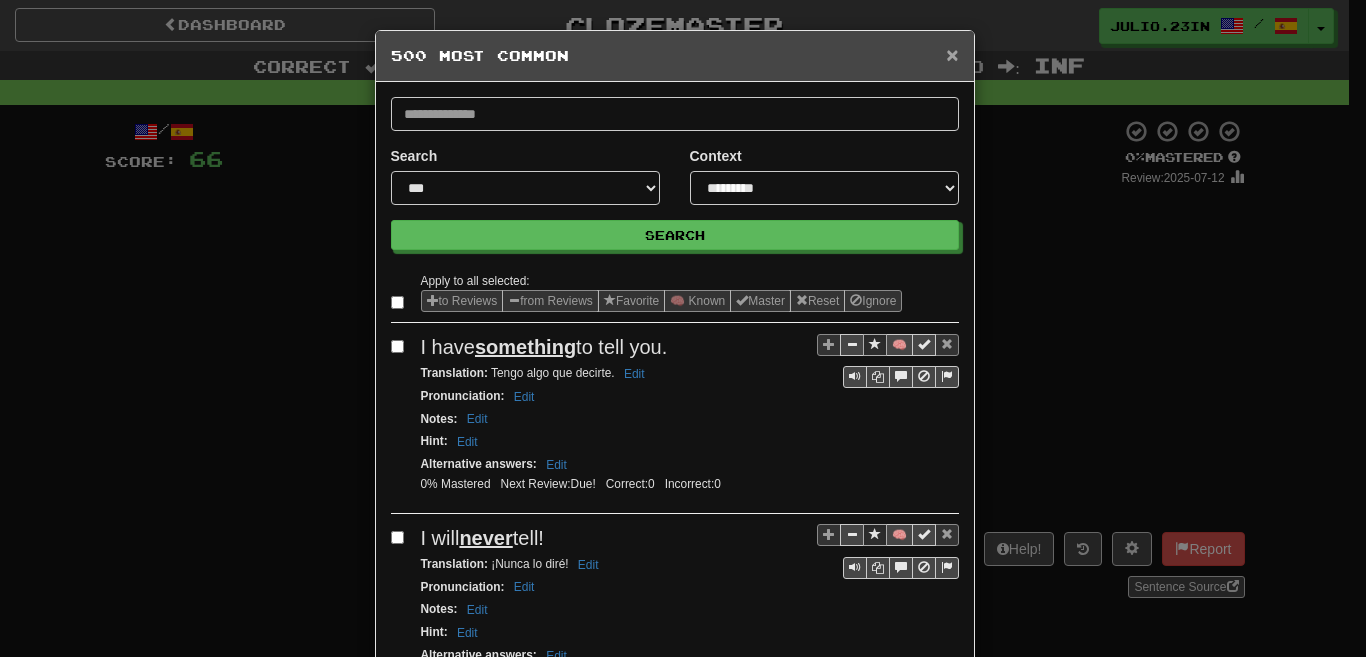 click on "×" at bounding box center [952, 54] 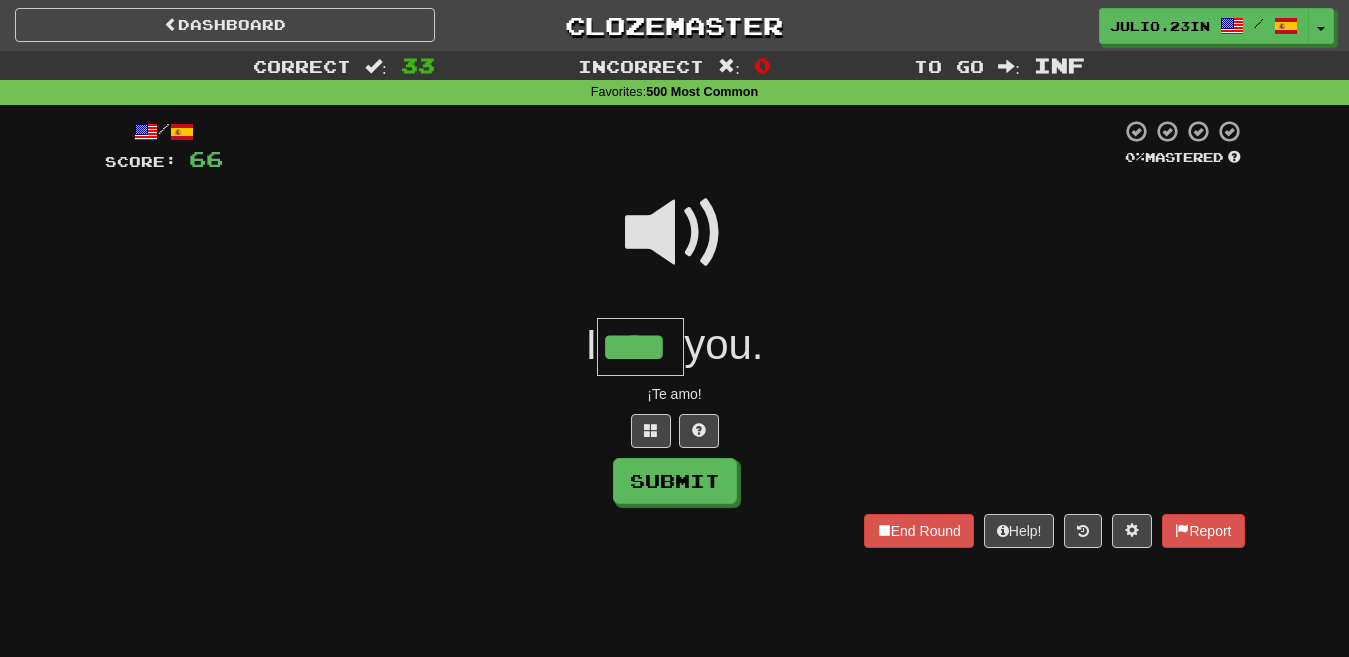type on "****" 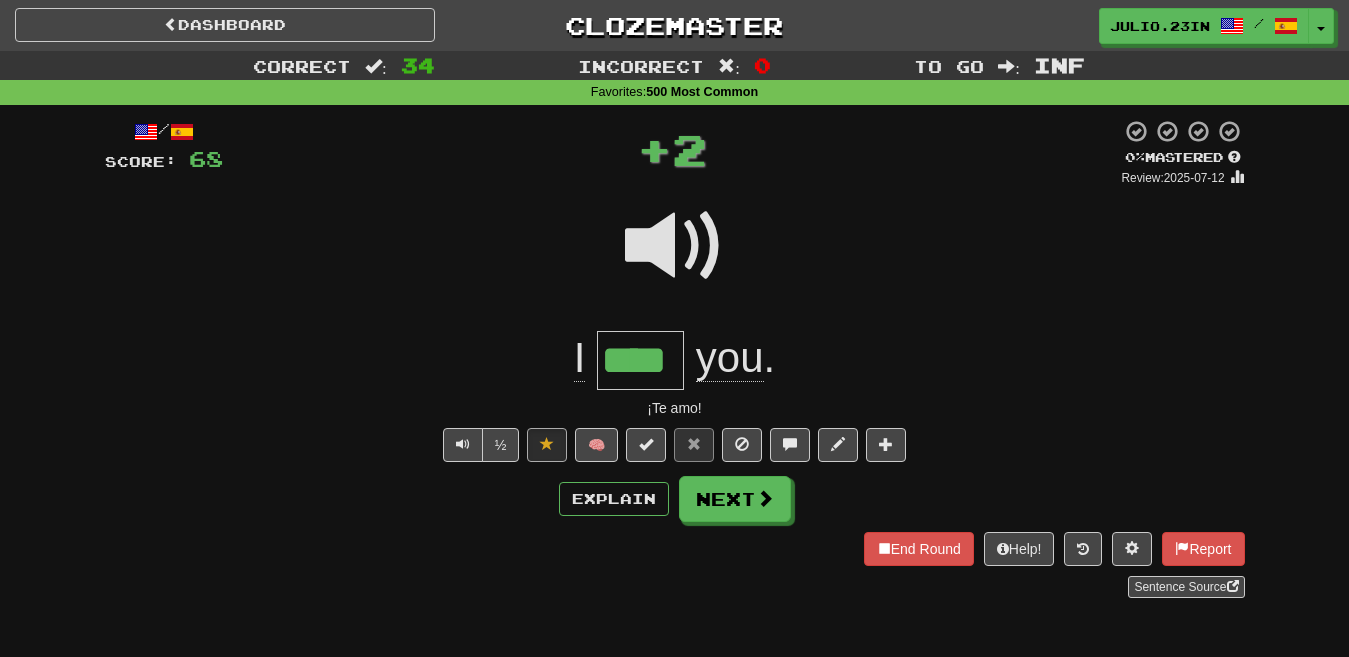 type 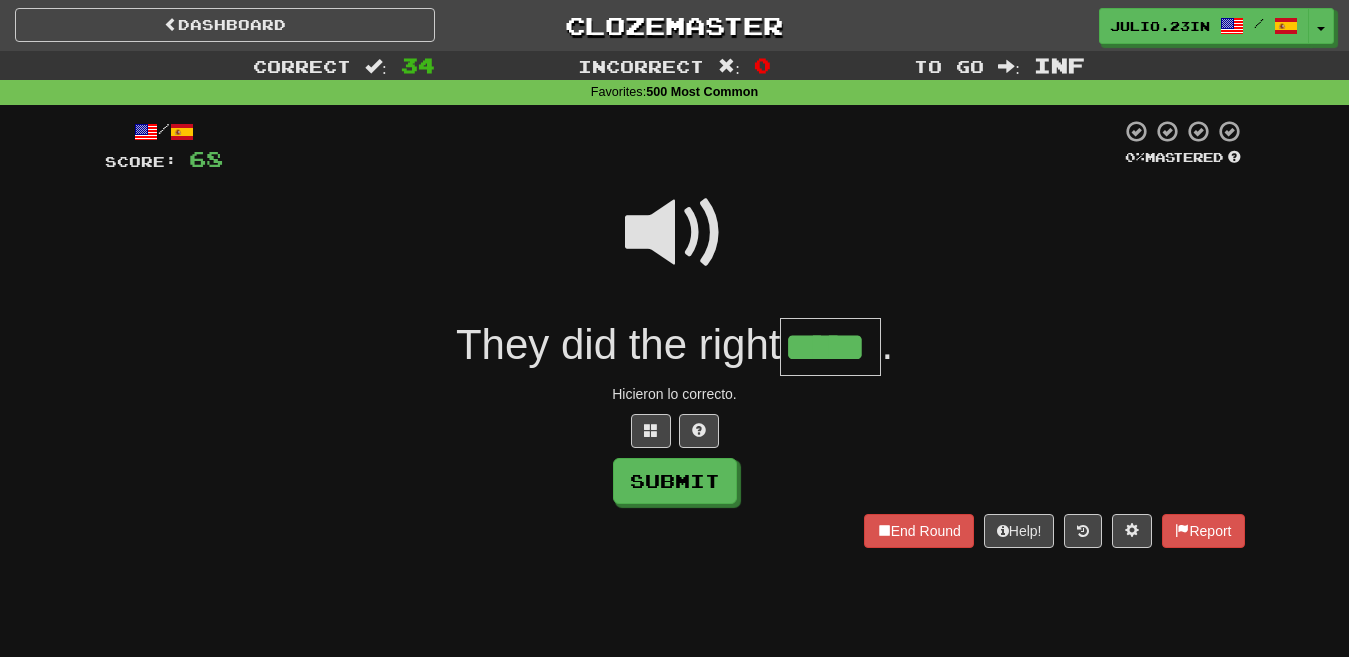 type on "*****" 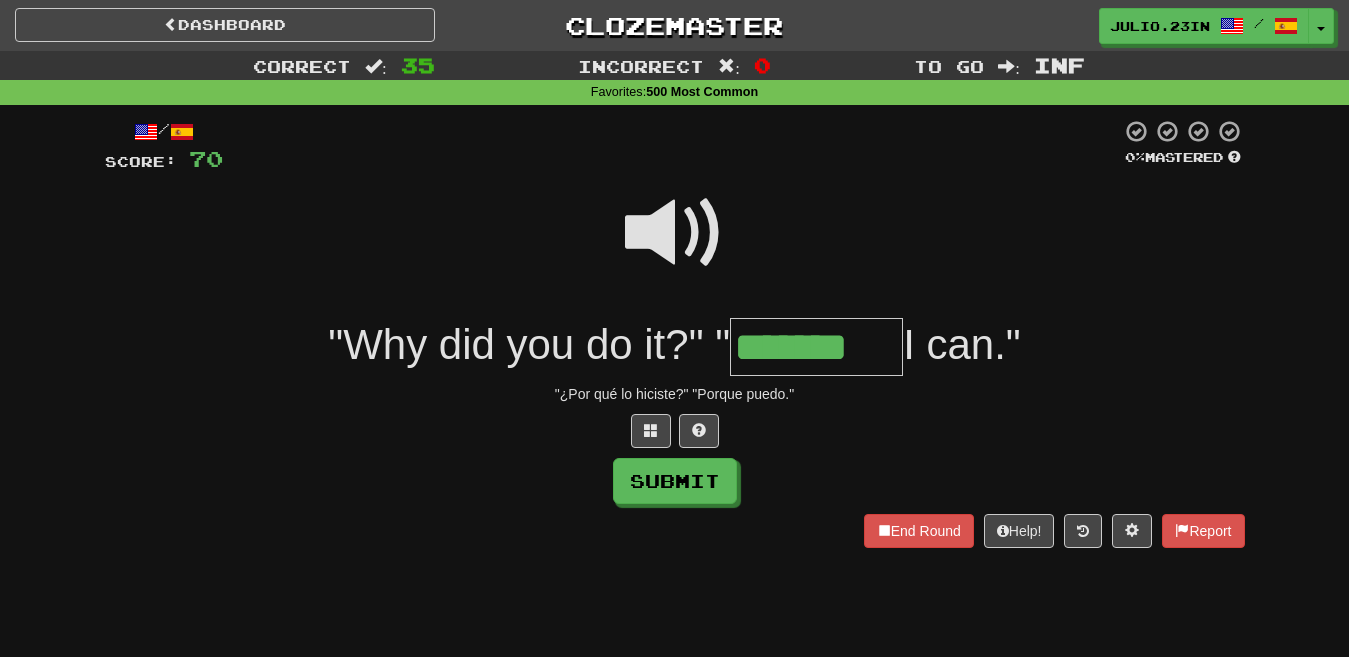 type on "*******" 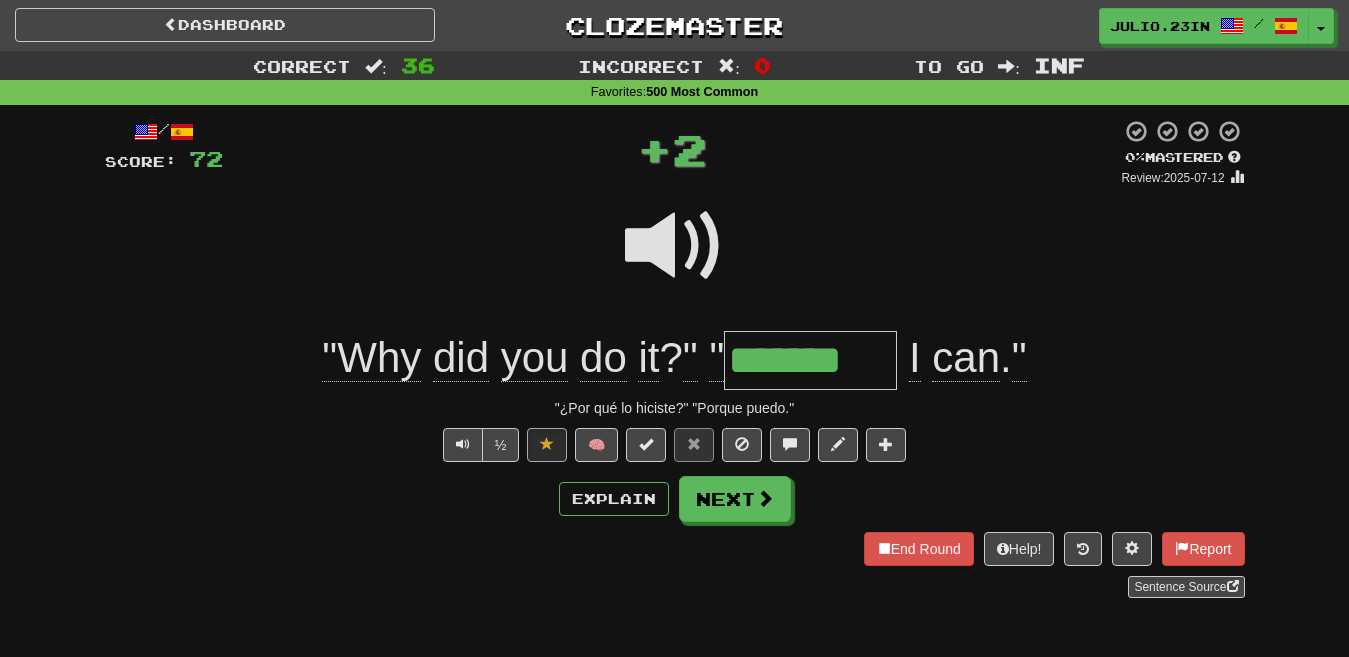 type 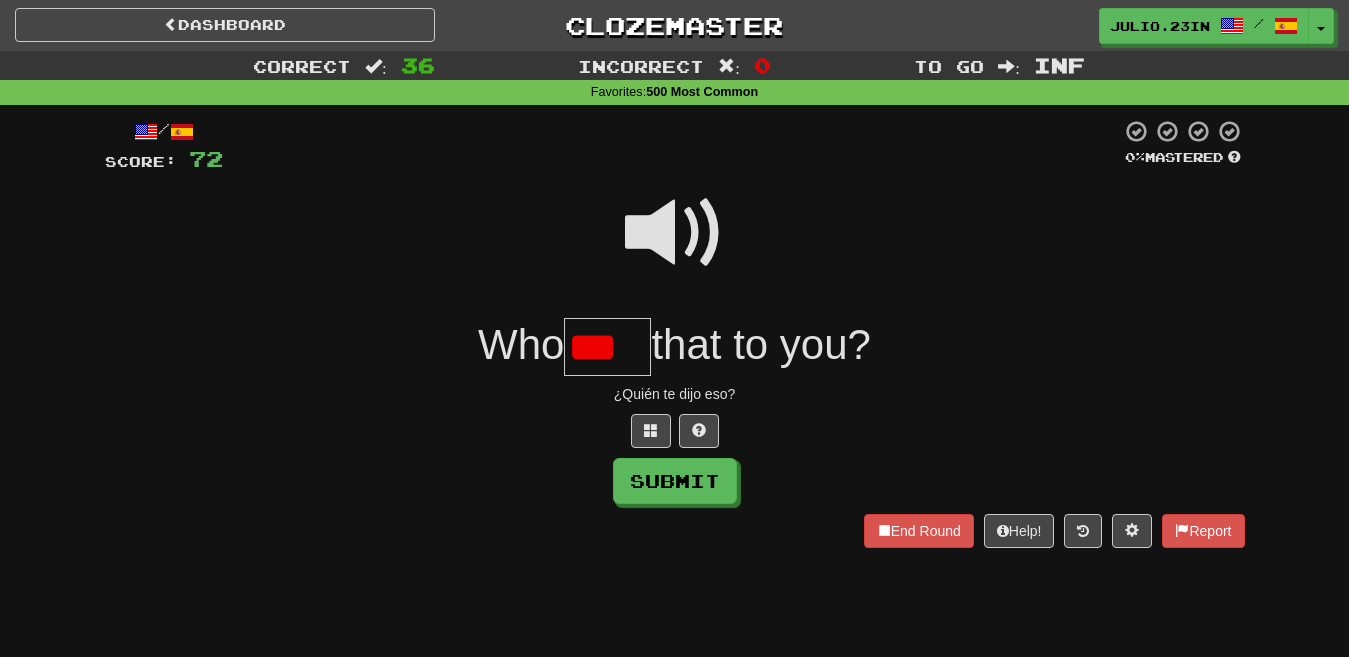 scroll, scrollTop: 0, scrollLeft: 0, axis: both 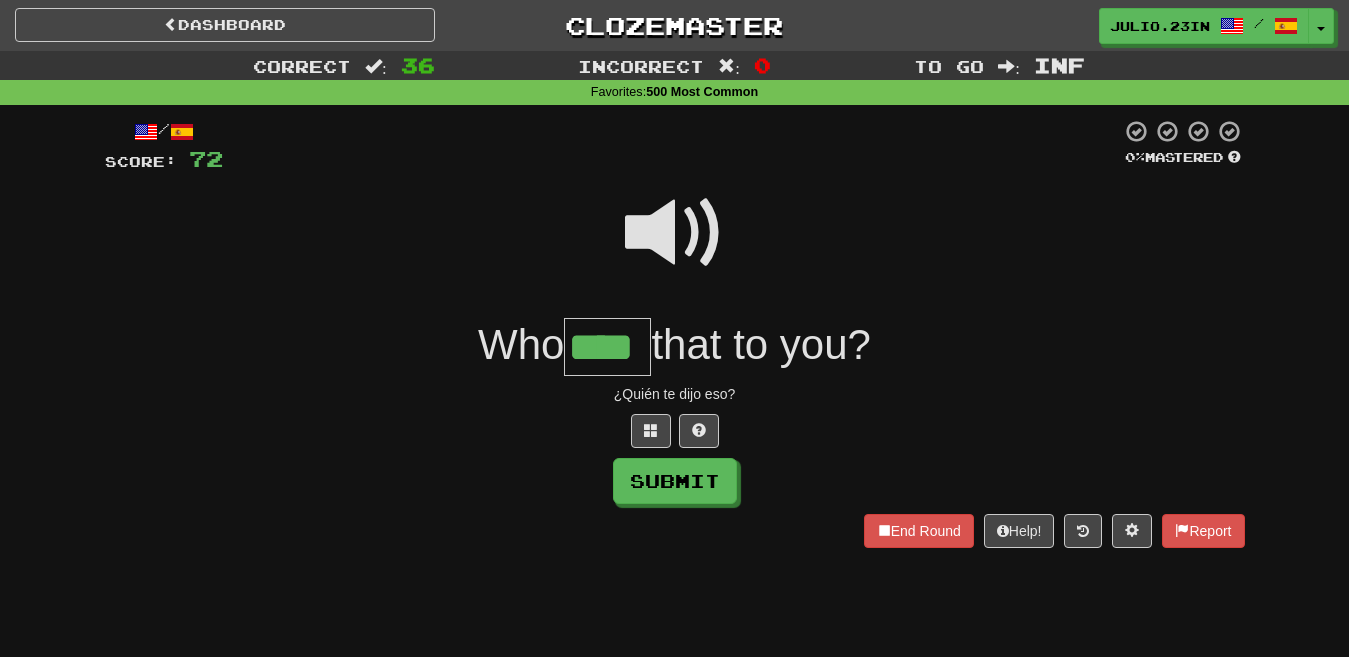 type on "****" 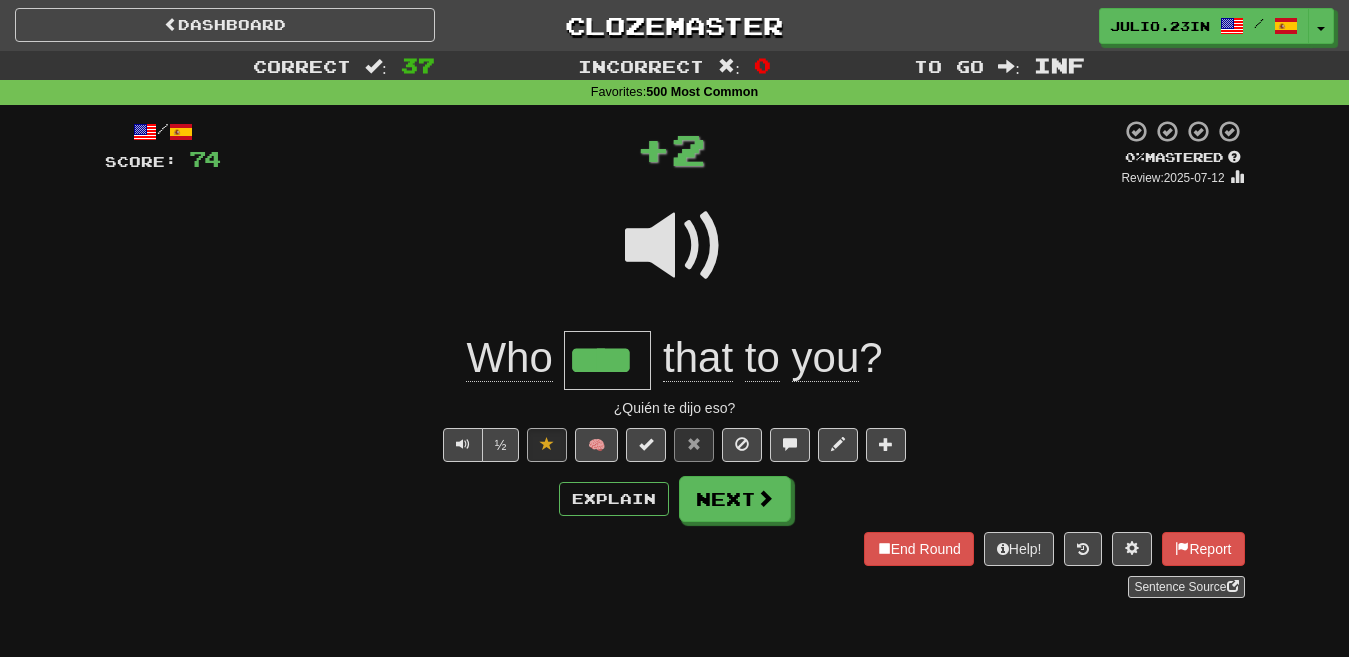 type 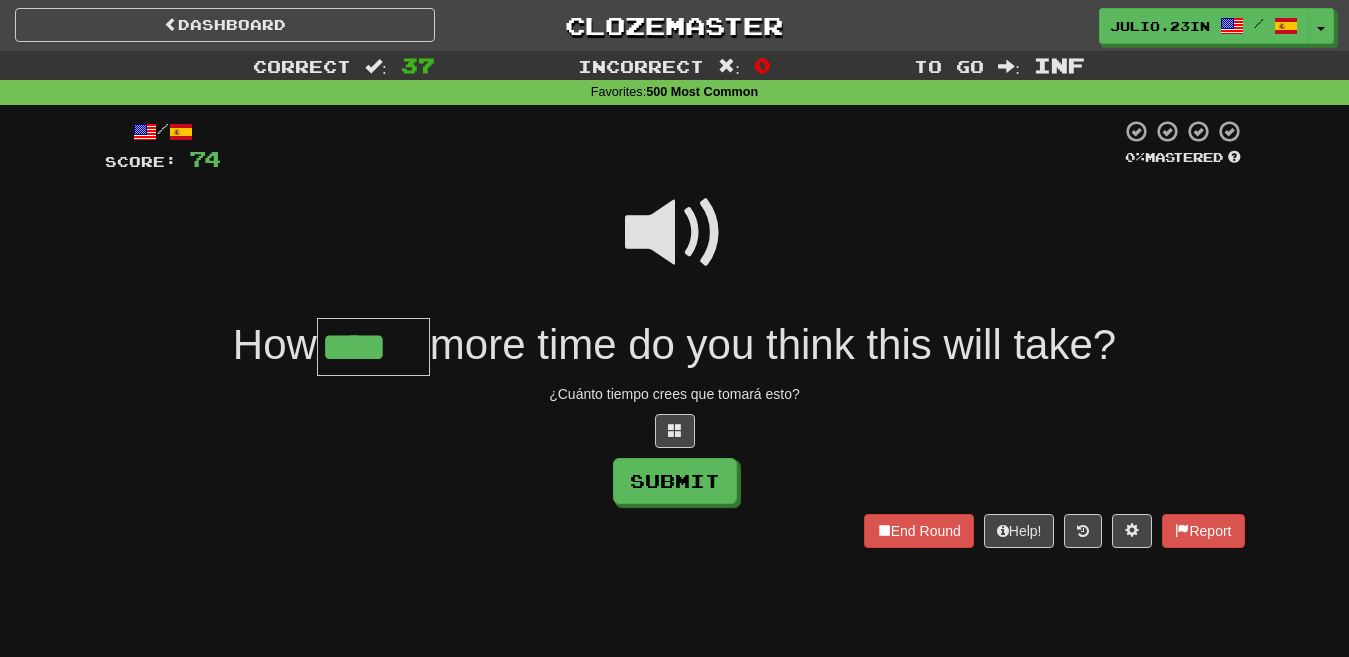 type on "****" 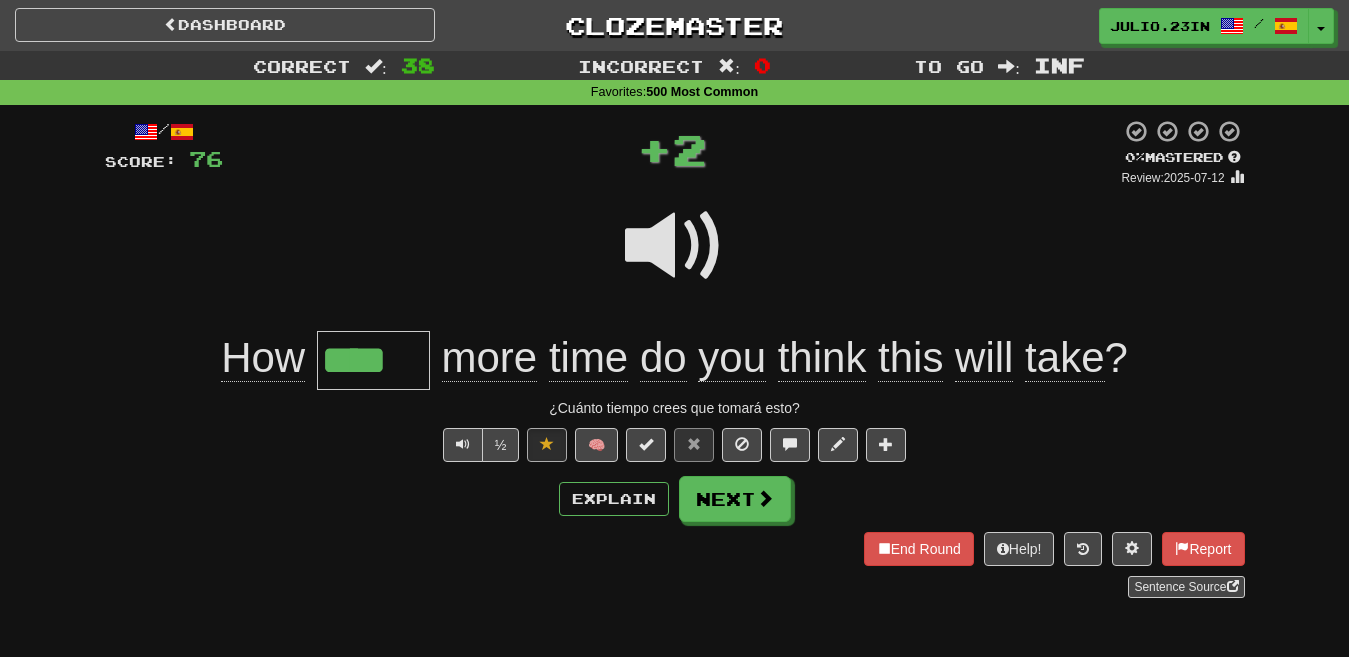 type 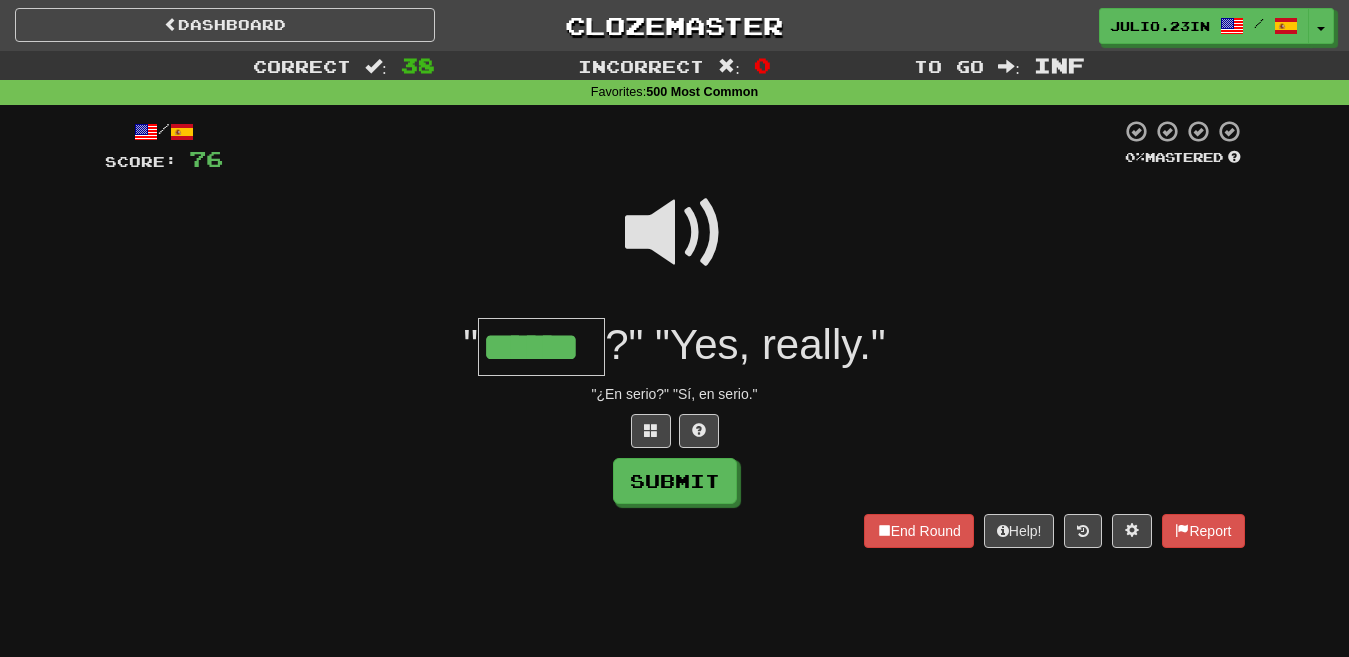 type on "******" 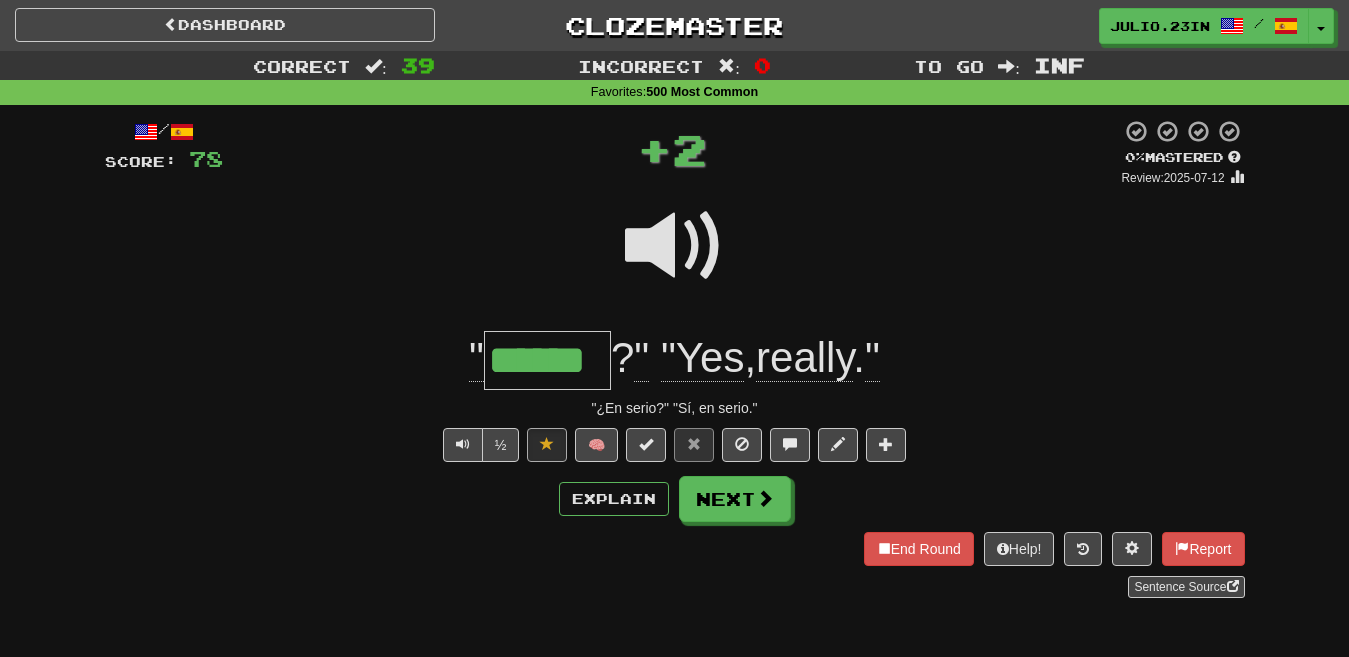 type 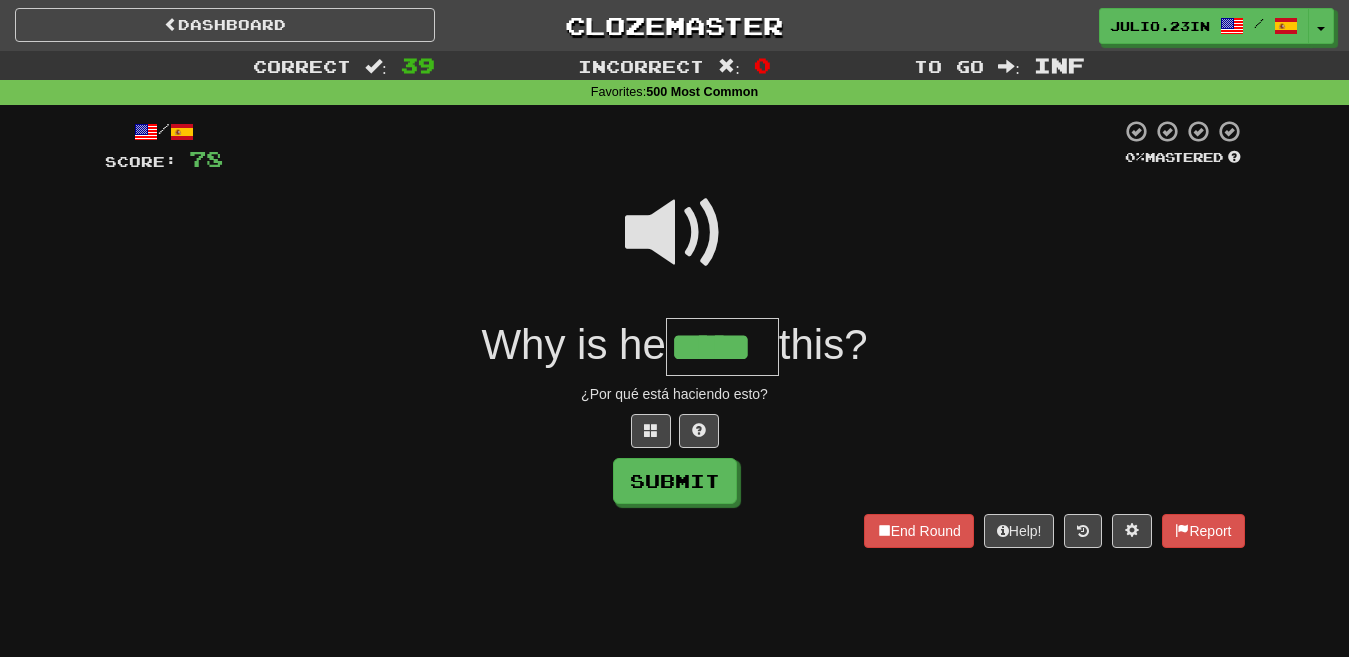 type on "*****" 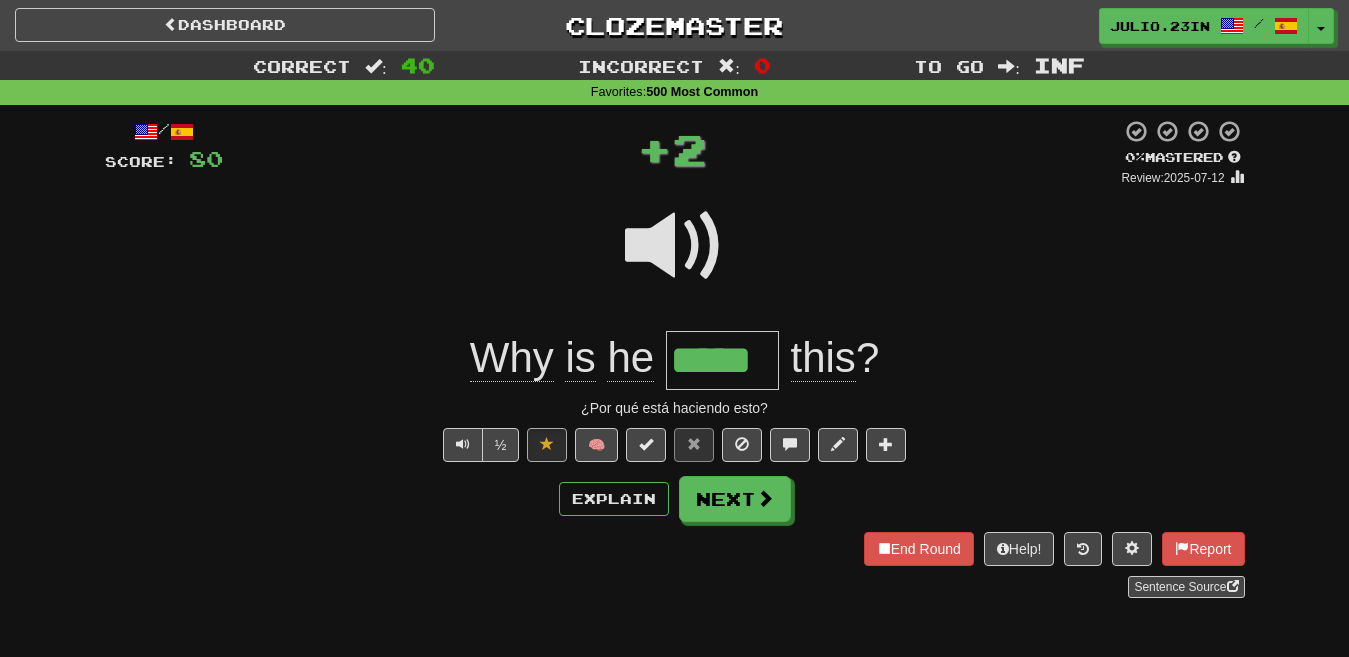 type 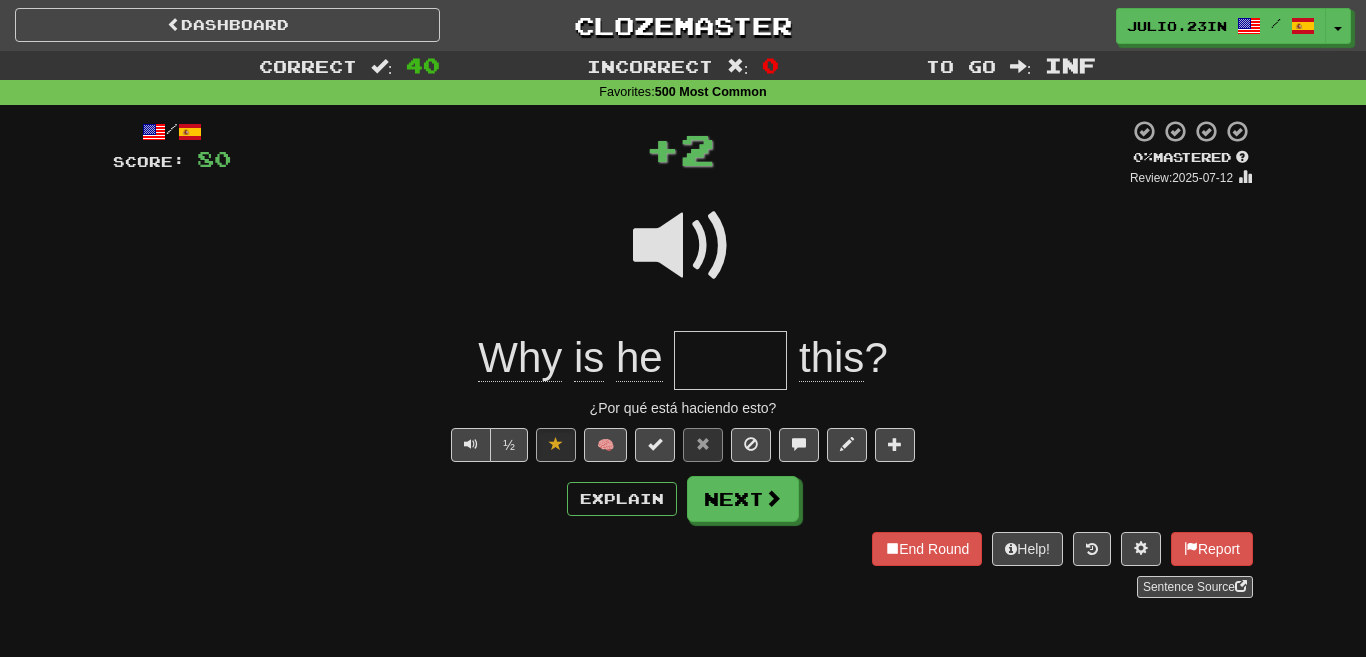 select on "****" 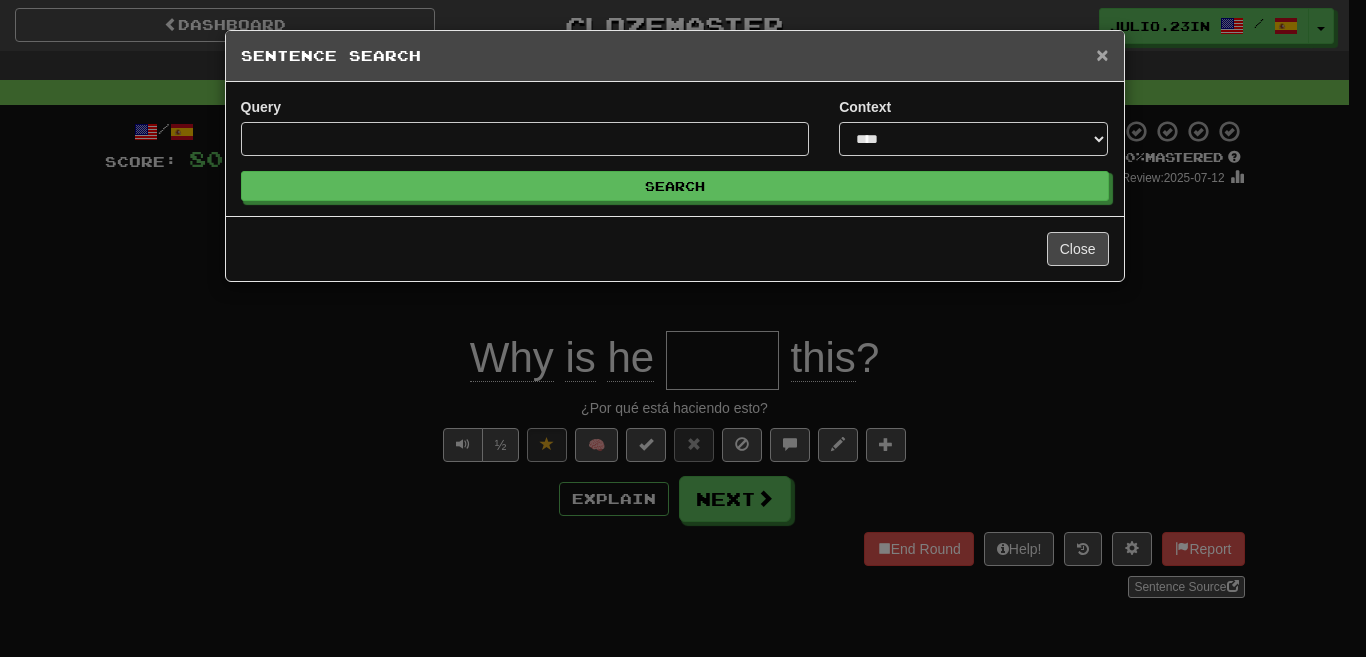 click on "×" at bounding box center [1102, 54] 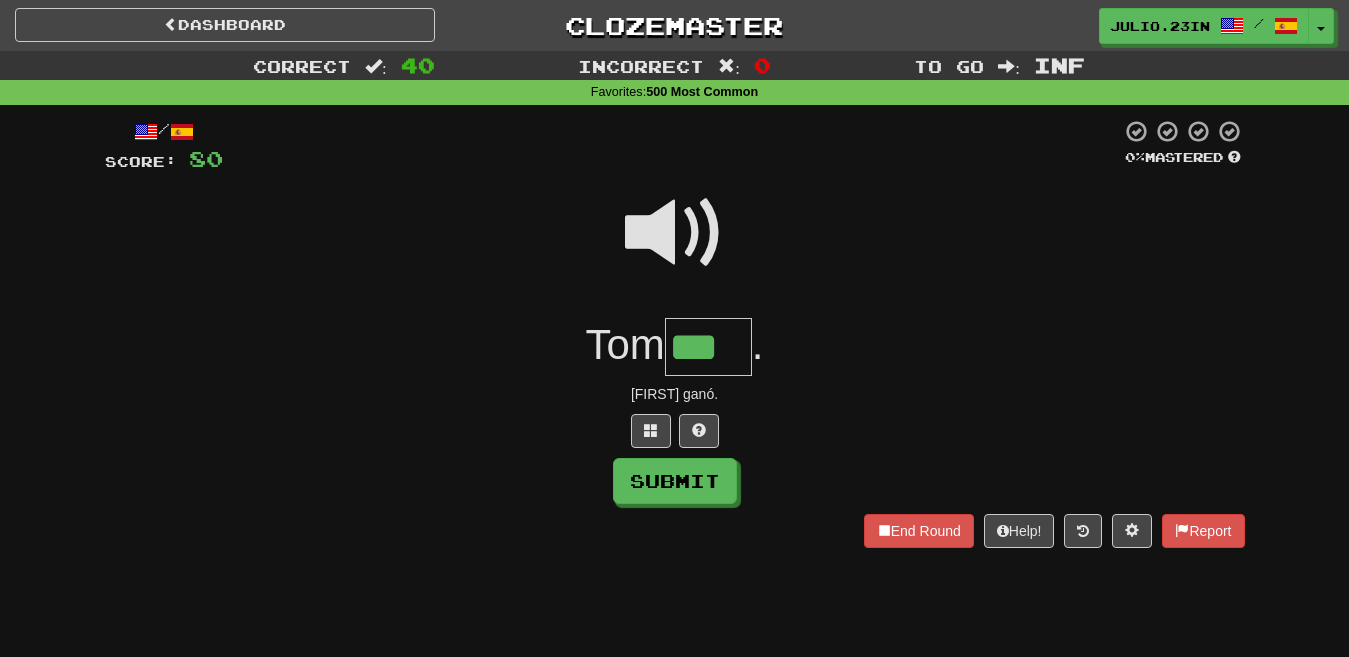 type on "***" 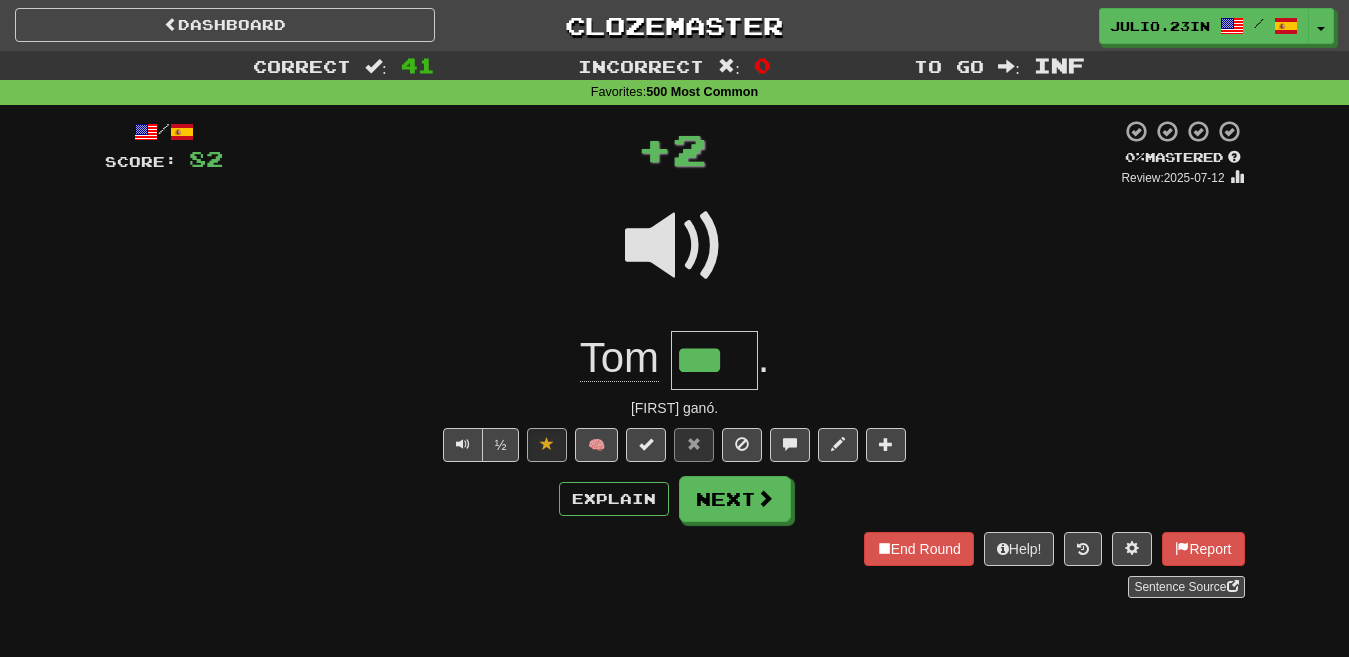 type 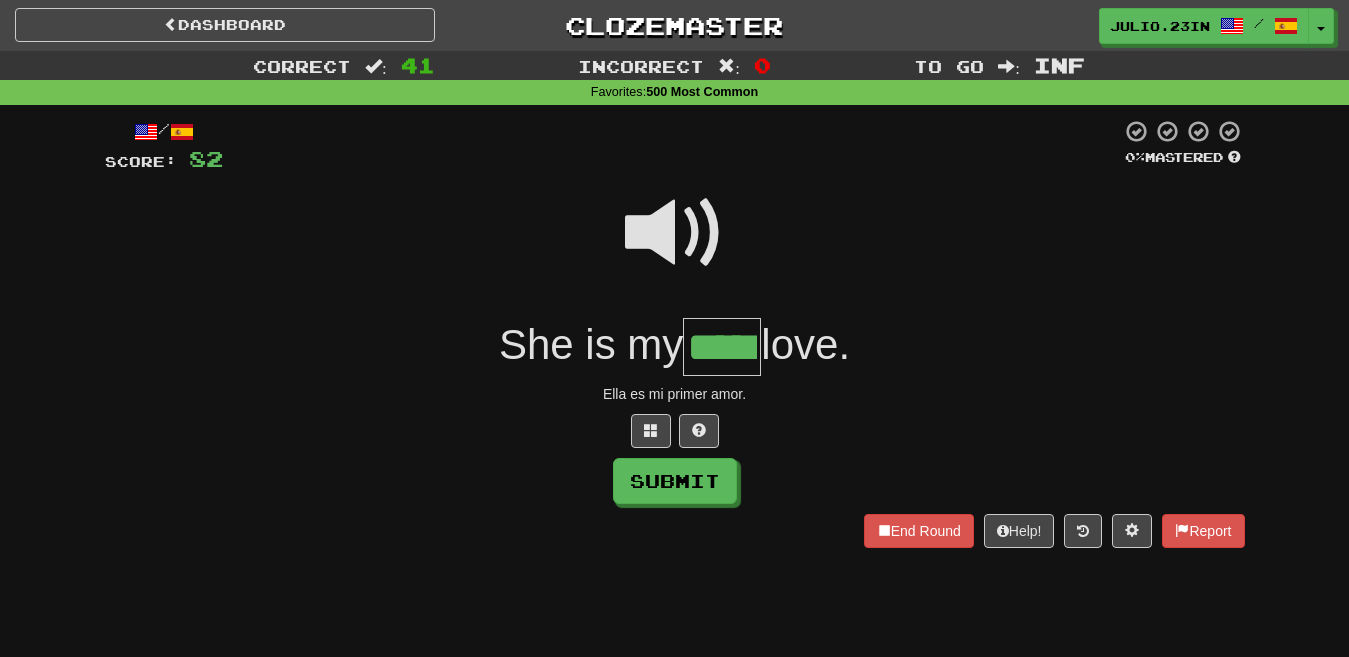 type on "*****" 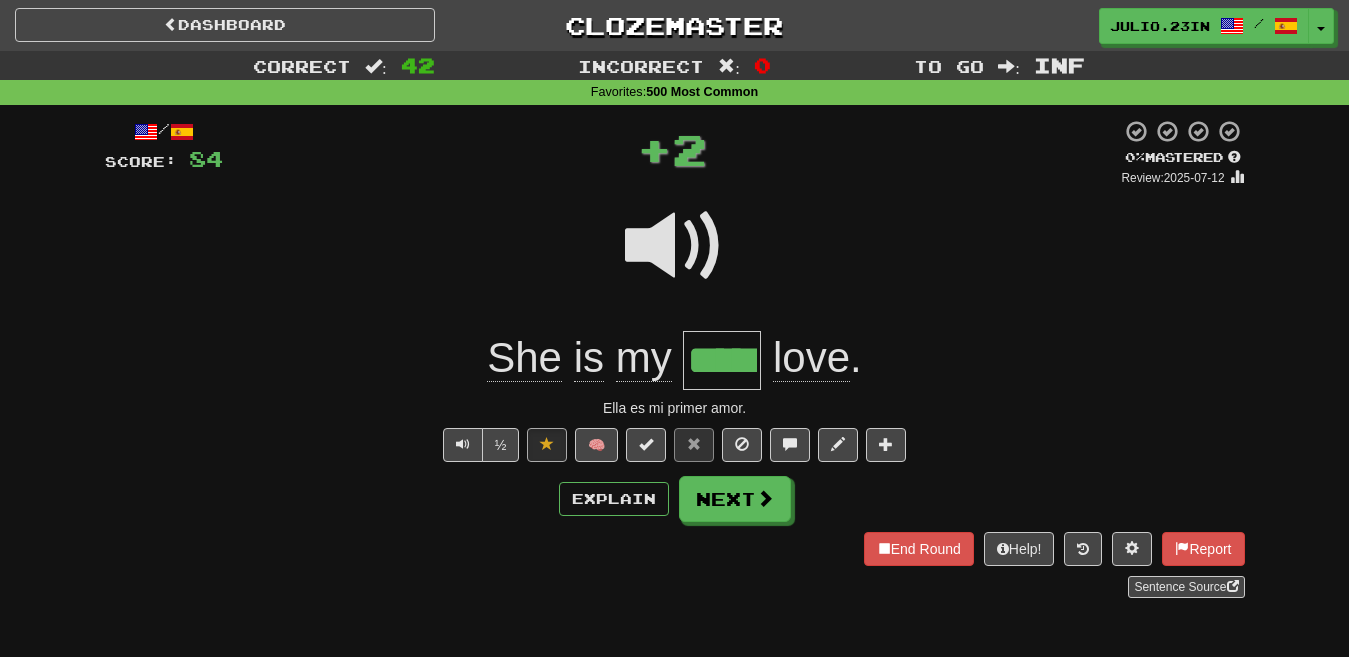 type 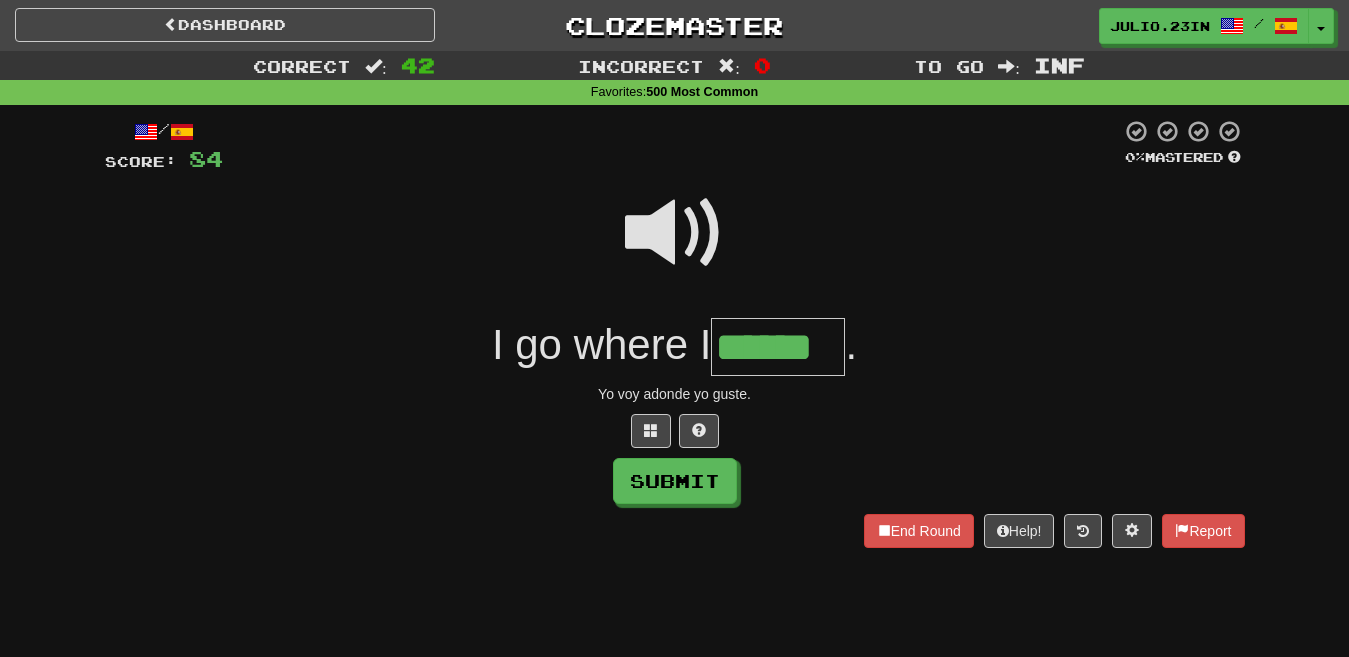 type on "******" 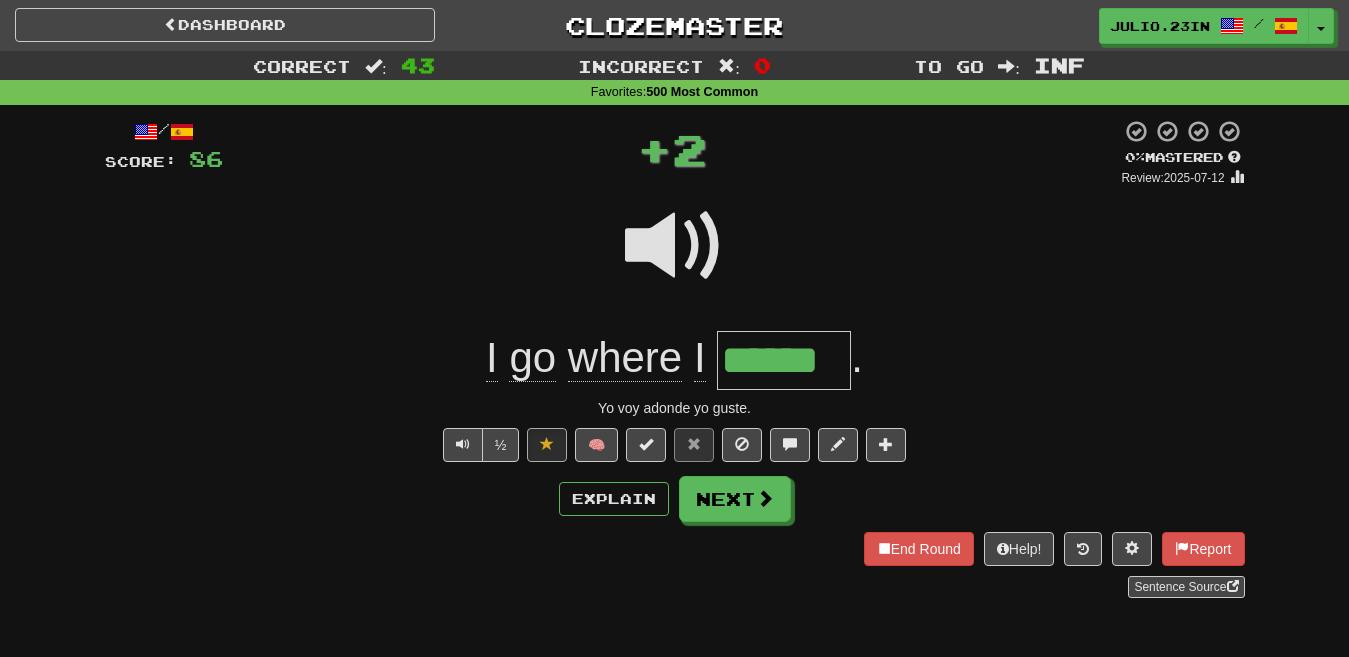 type 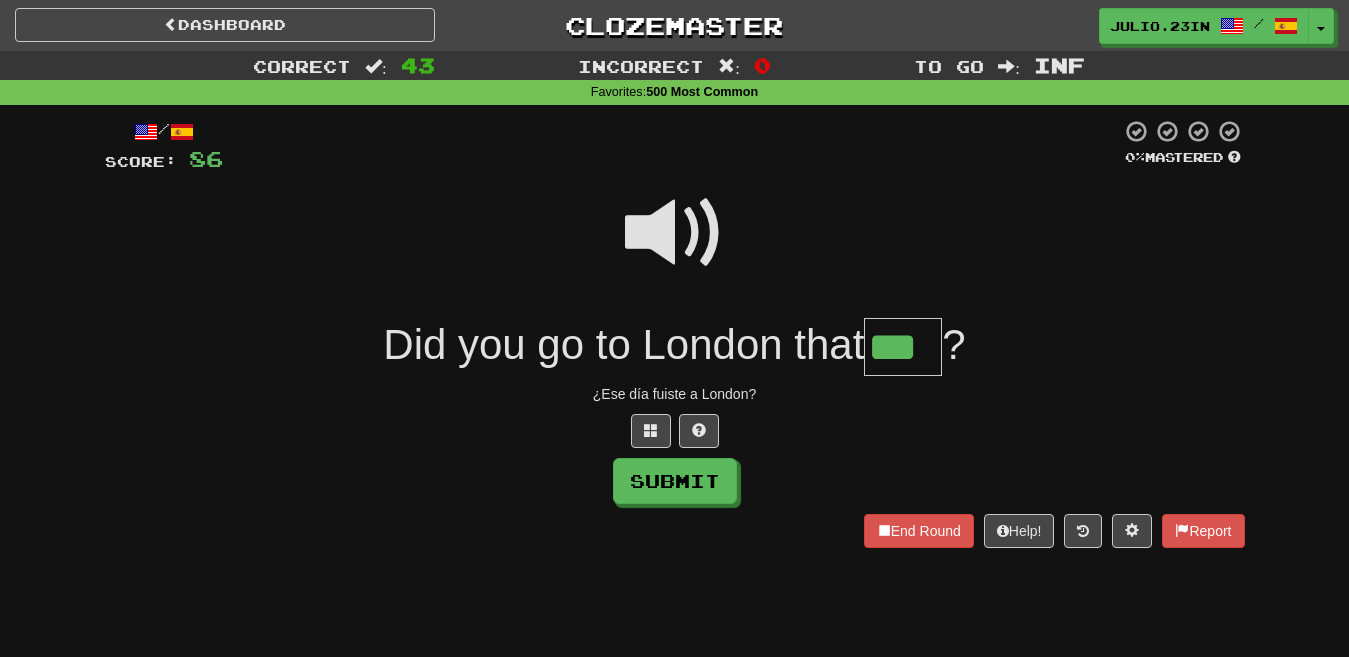 type on "***" 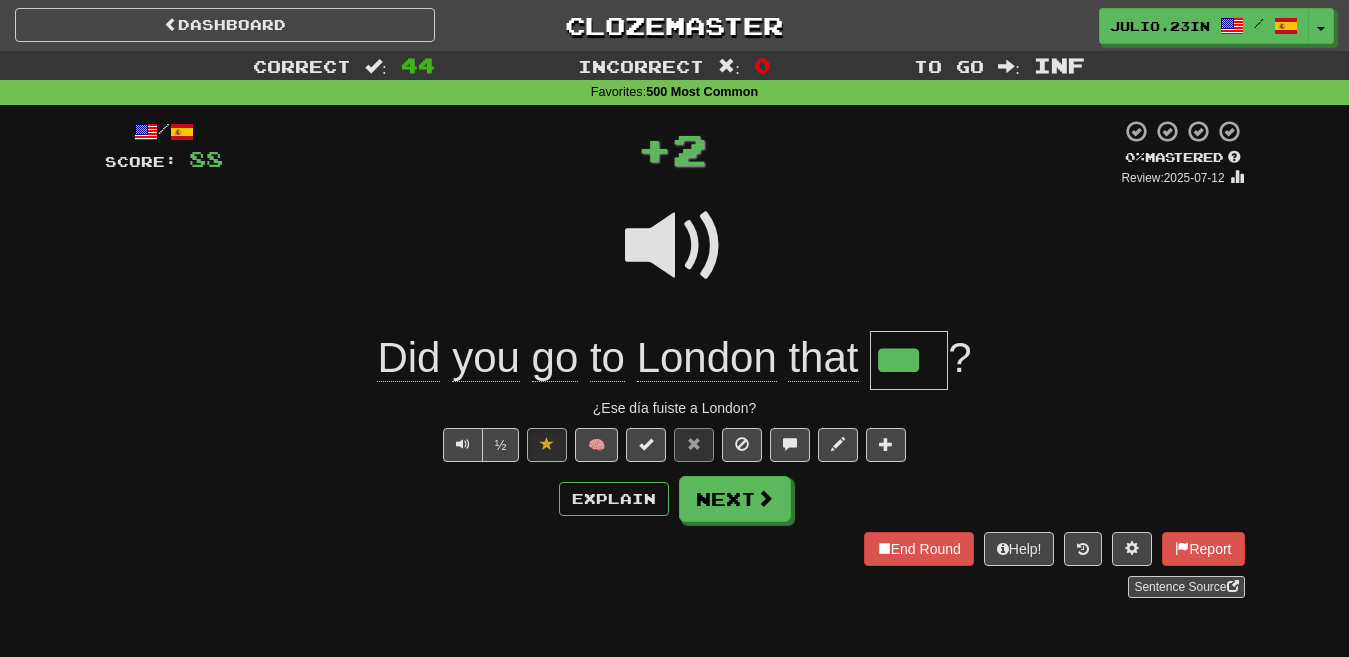 type 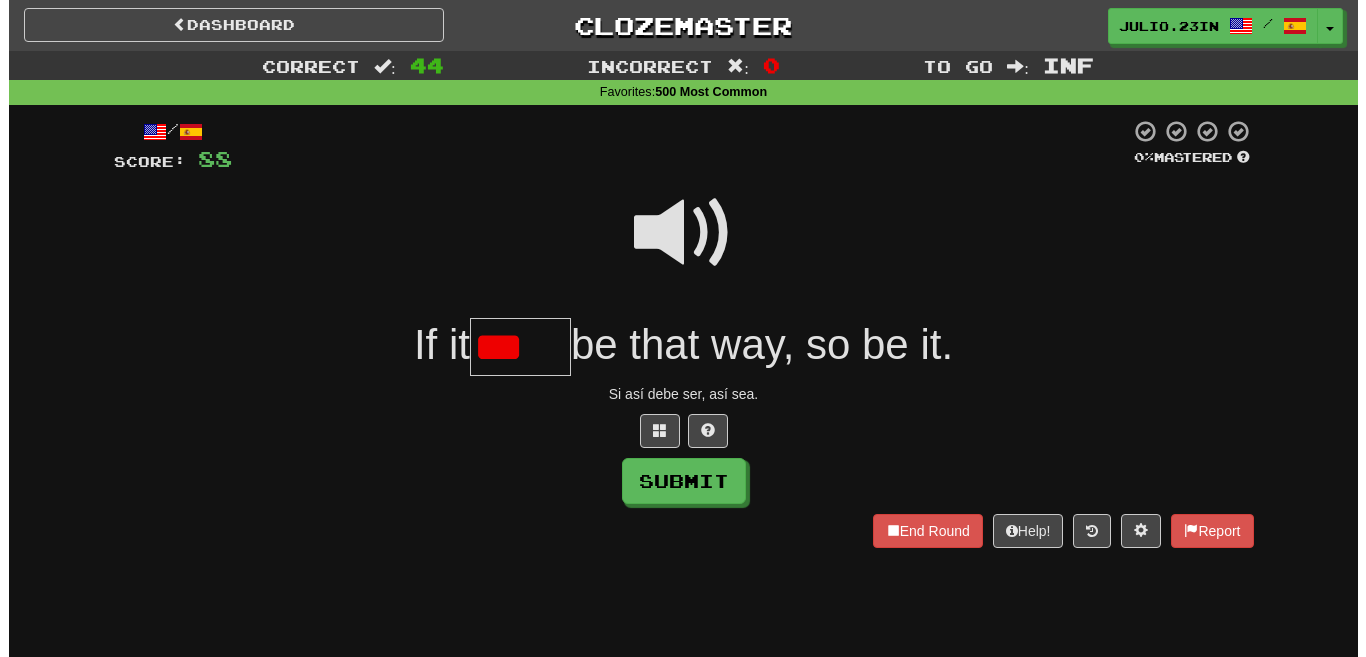 scroll, scrollTop: 0, scrollLeft: 0, axis: both 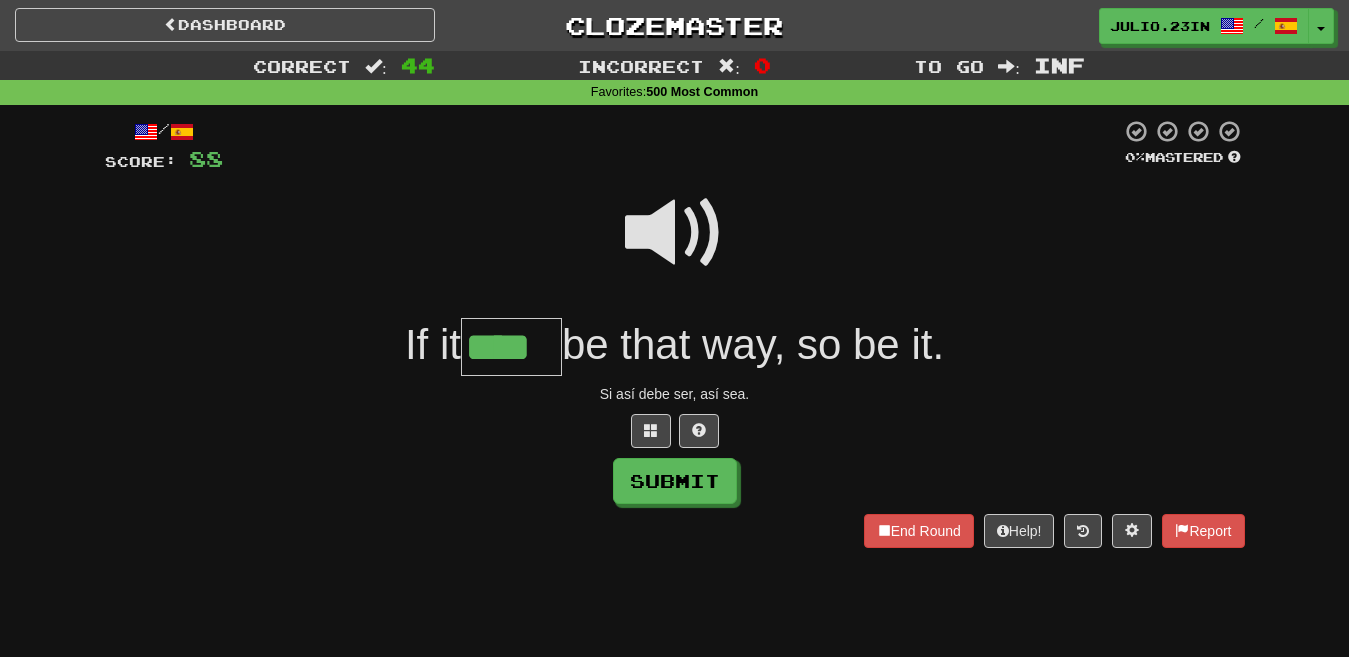 type on "****" 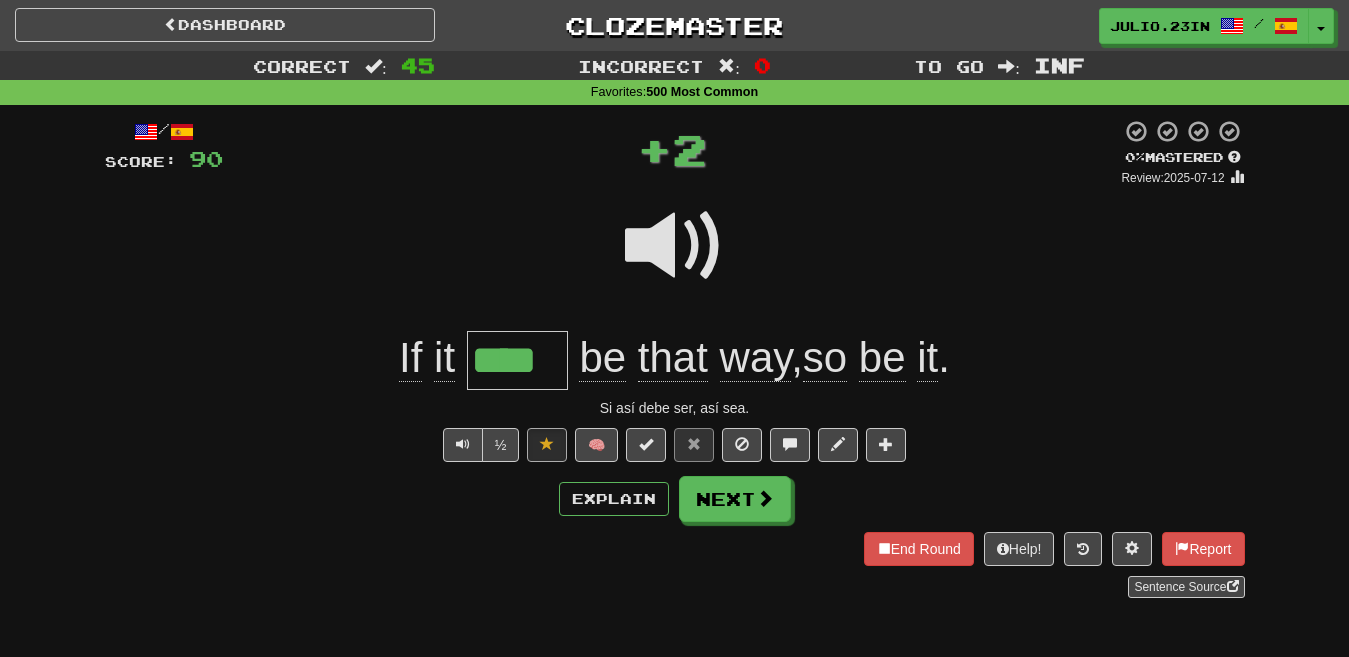 type 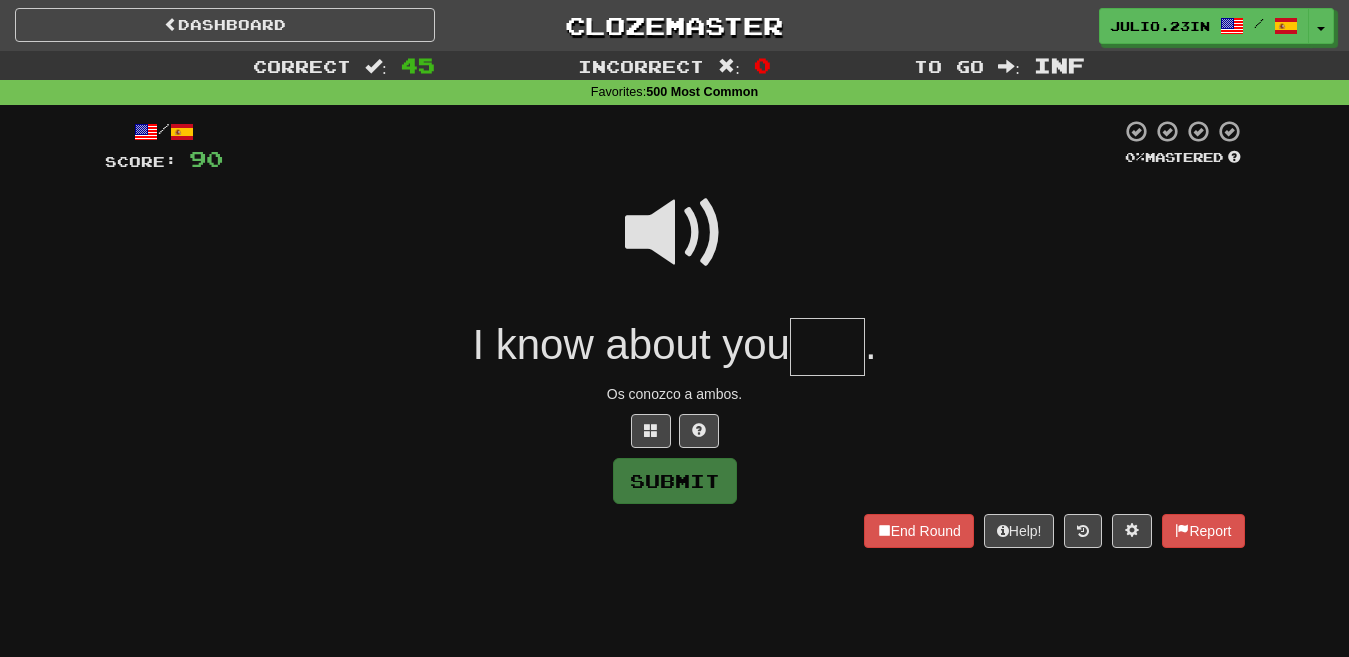 drag, startPoint x: 1100, startPoint y: 56, endPoint x: 822, endPoint y: 349, distance: 403.89728 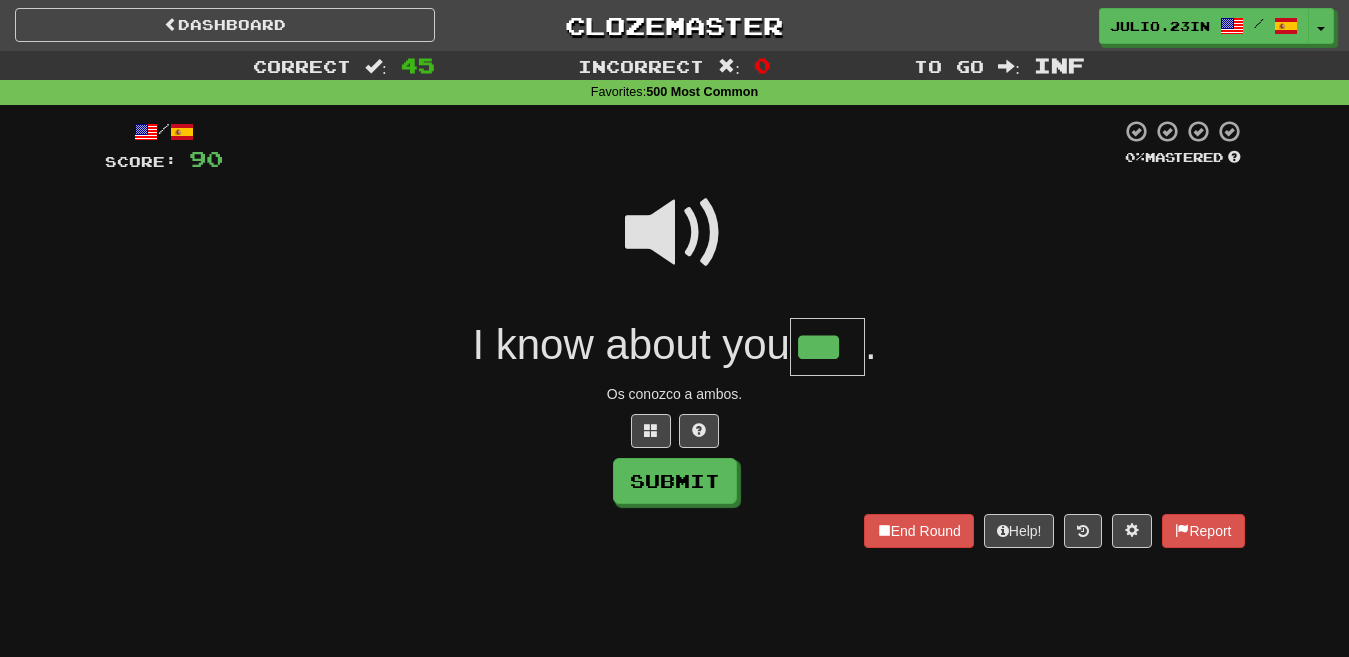 type on "***" 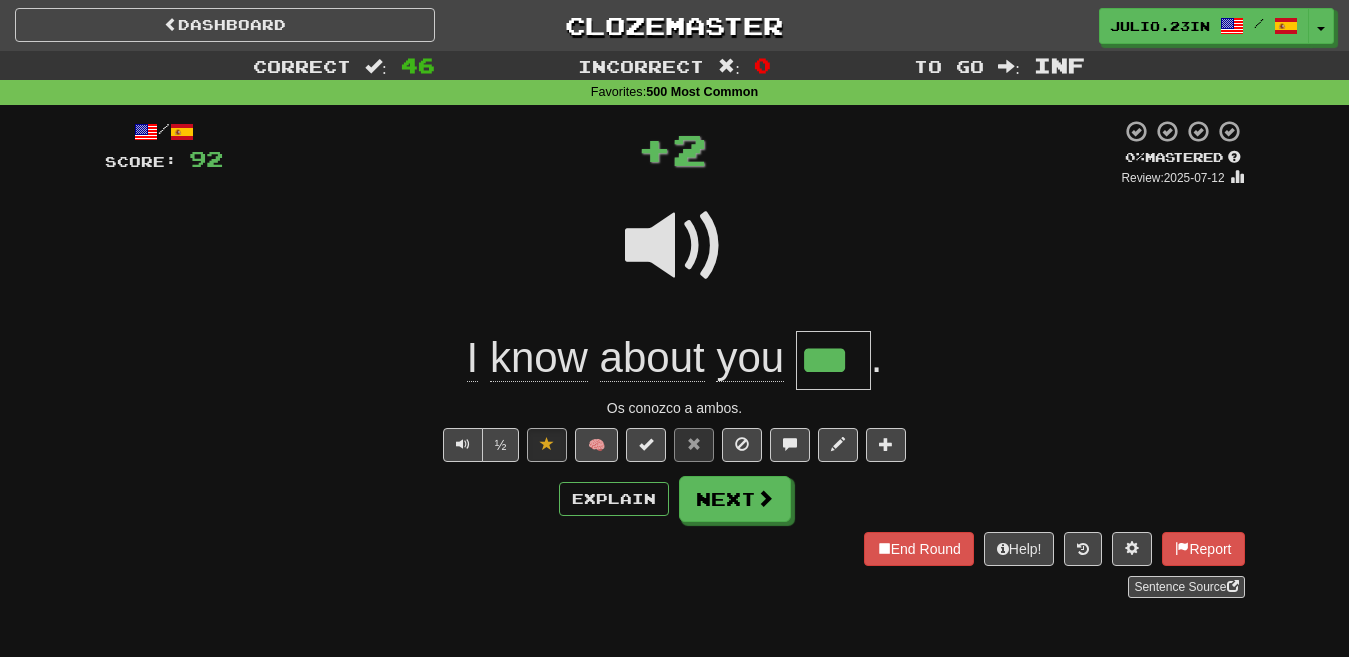type 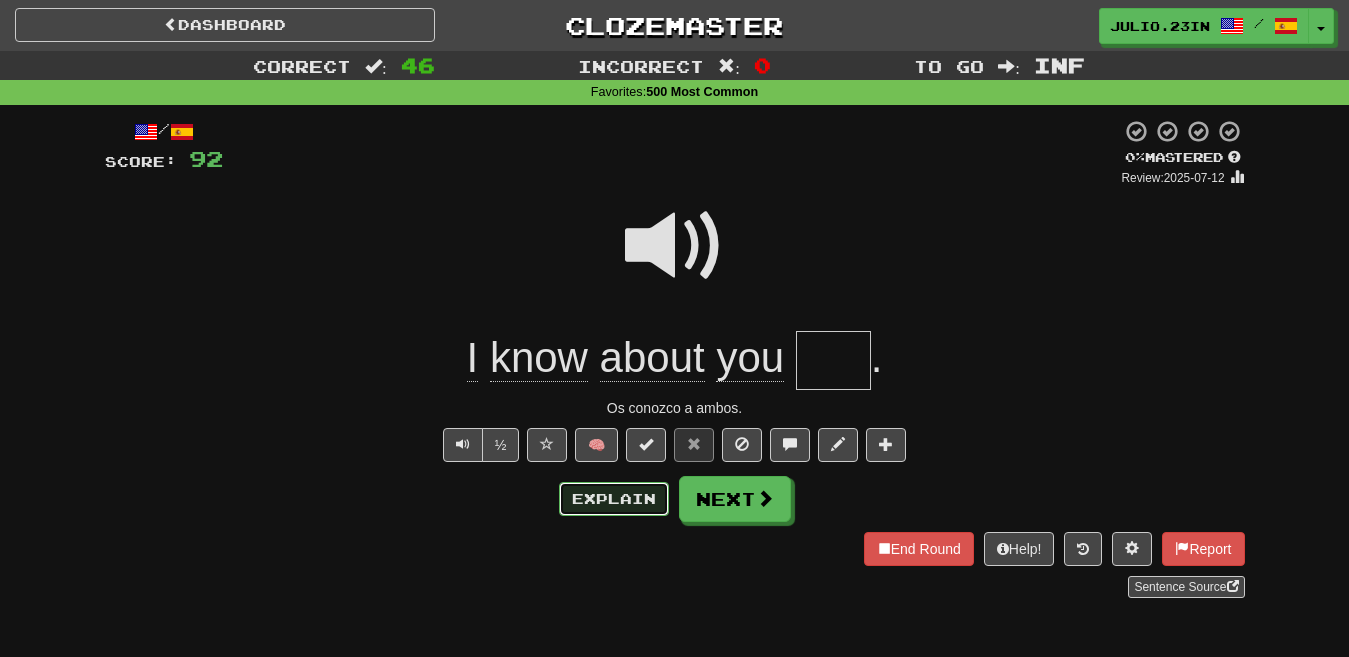 click on "Explain" at bounding box center (614, 499) 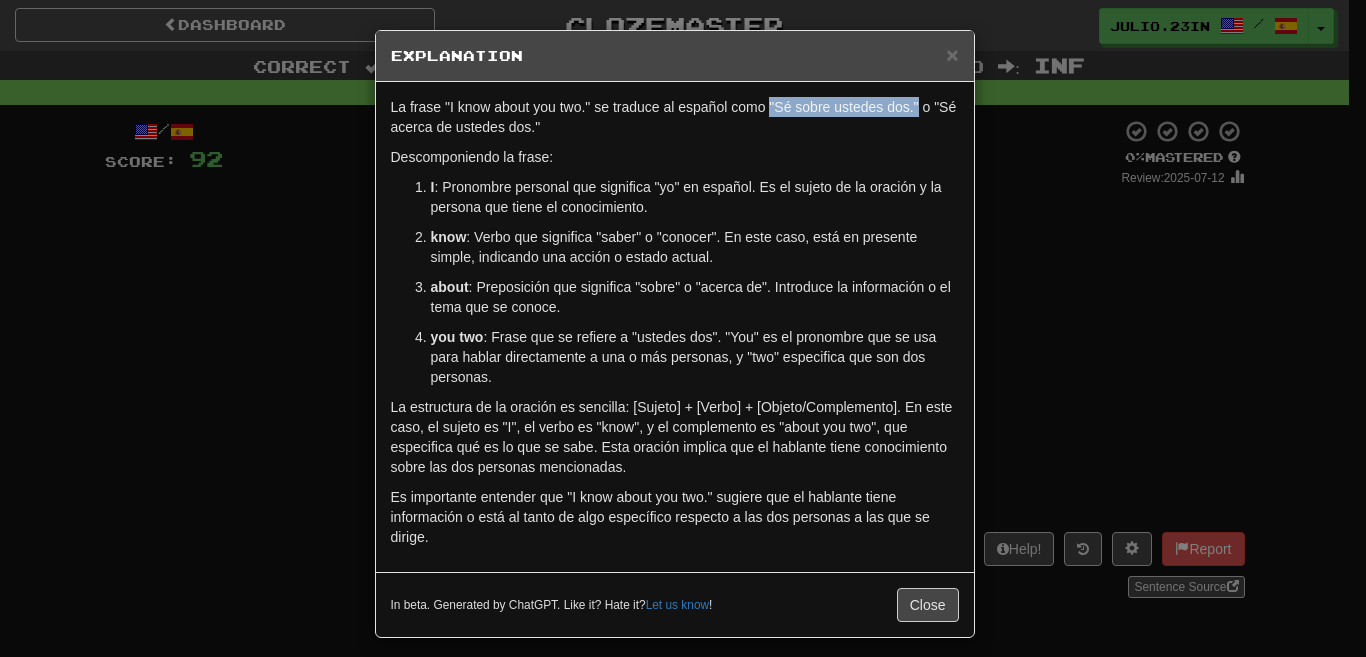 drag, startPoint x: 762, startPoint y: 110, endPoint x: 909, endPoint y: 110, distance: 147 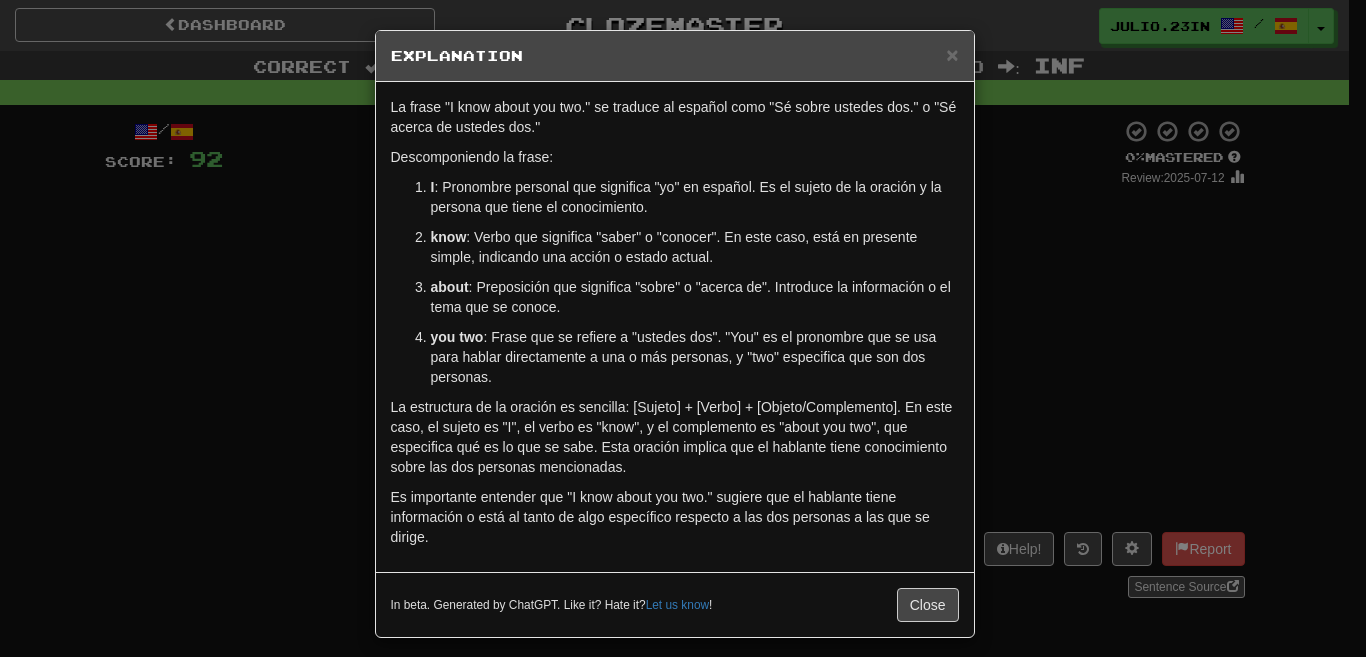 click on "× Explanation La frase "I know about you two." se traduce al español como "Sé sobre ustedes dos." o "Sé acerca de ustedes dos."
Descomponiendo la frase:
I : Pronombre personal que significa "yo" en español. Es el sujeto de la oración y la persona que tiene el conocimiento.
know : Verbo que significa "saber" o "conocer". En este caso, está en presente simple, indicando una acción o estado actual.
about : Preposición que significa "sobre" o "acerca de". Introduce la información o el tema que se conoce.
you two : Frase que se refiere a "ustedes dos". "You" es el pronombre que se usa para hablar directamente a una o más personas, y "two" especifica que son dos personas.
La estructura de la oración es sencilla: [Sujeto] + [Verbo] + [Objeto/Complemento]. En este caso, el sujeto es "I", el verbo es "know", y el complemento es "about you two", que especifica qué es lo que se sabe. Esta oración implica que el hablante tiene conocimiento sobre las dos personas mencionadas." at bounding box center [683, 328] 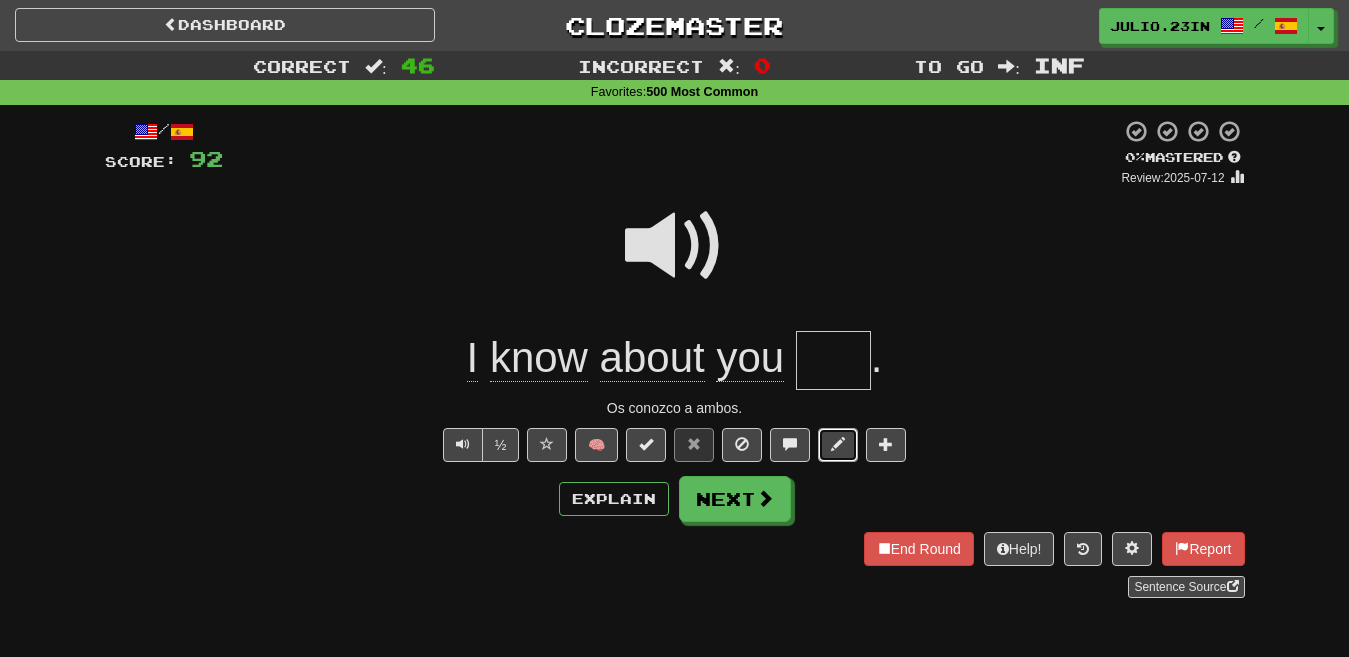 click at bounding box center (838, 444) 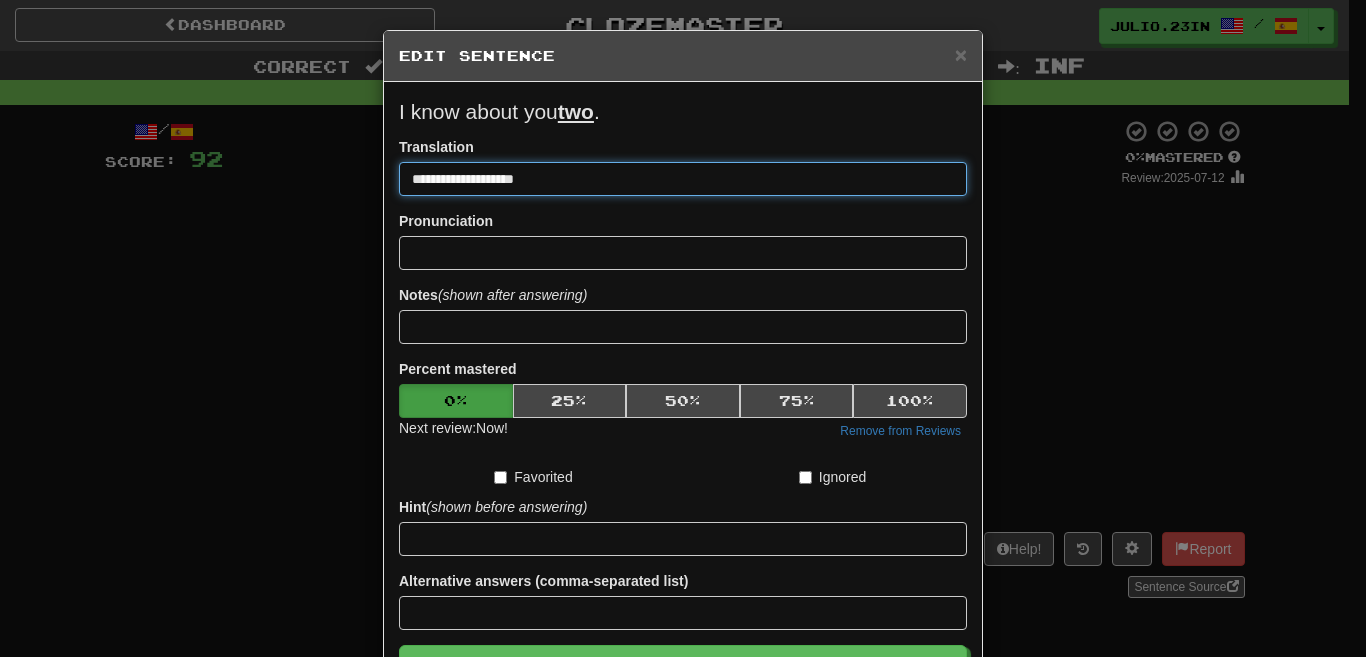 paste on "**********" 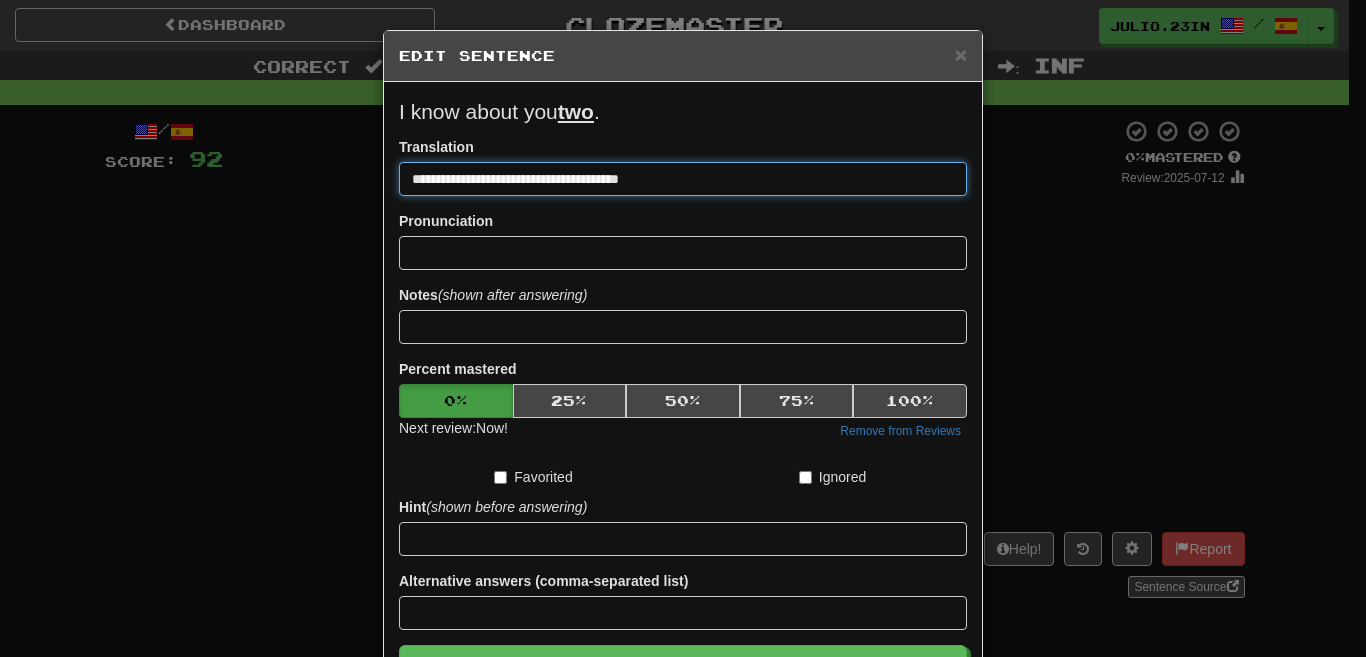 type on "**********" 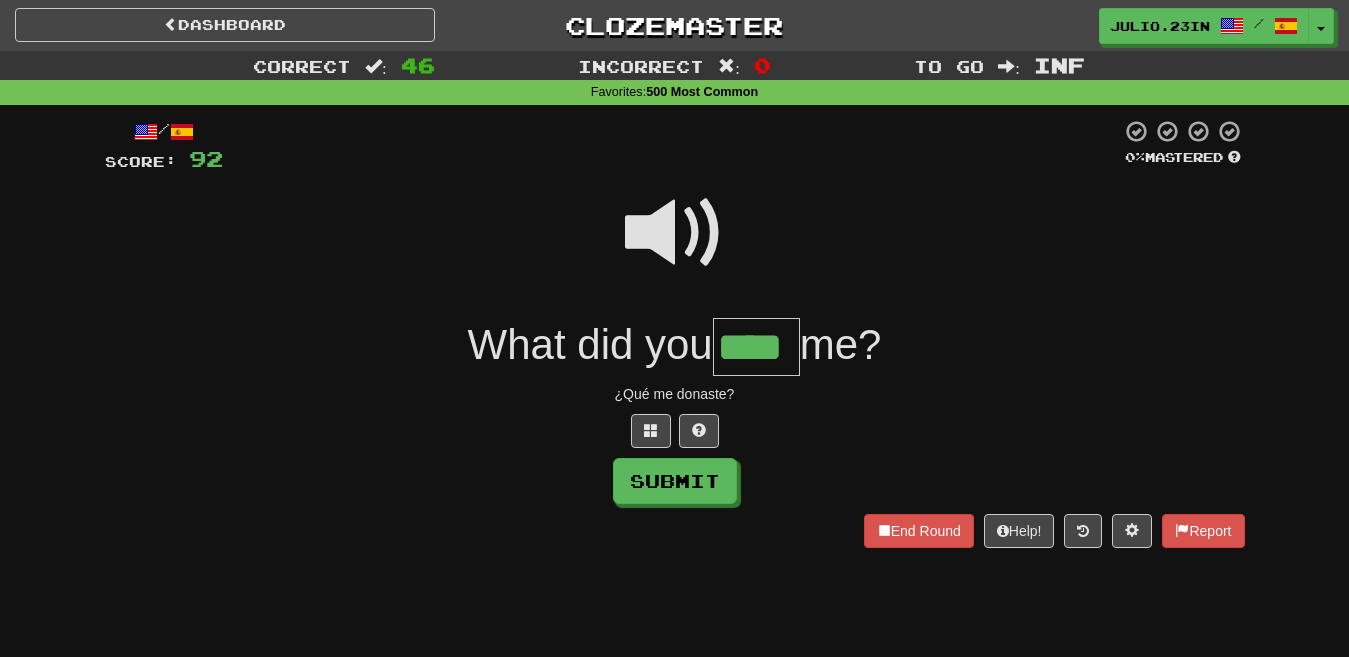 type on "****" 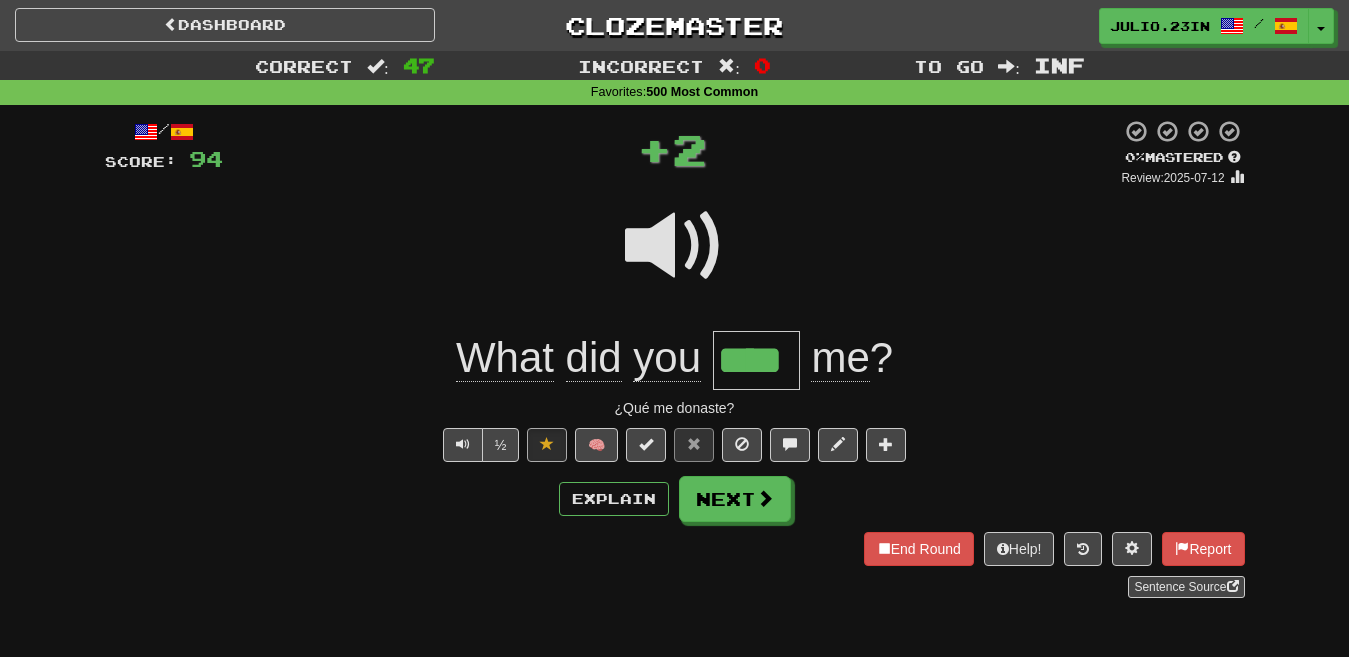 type 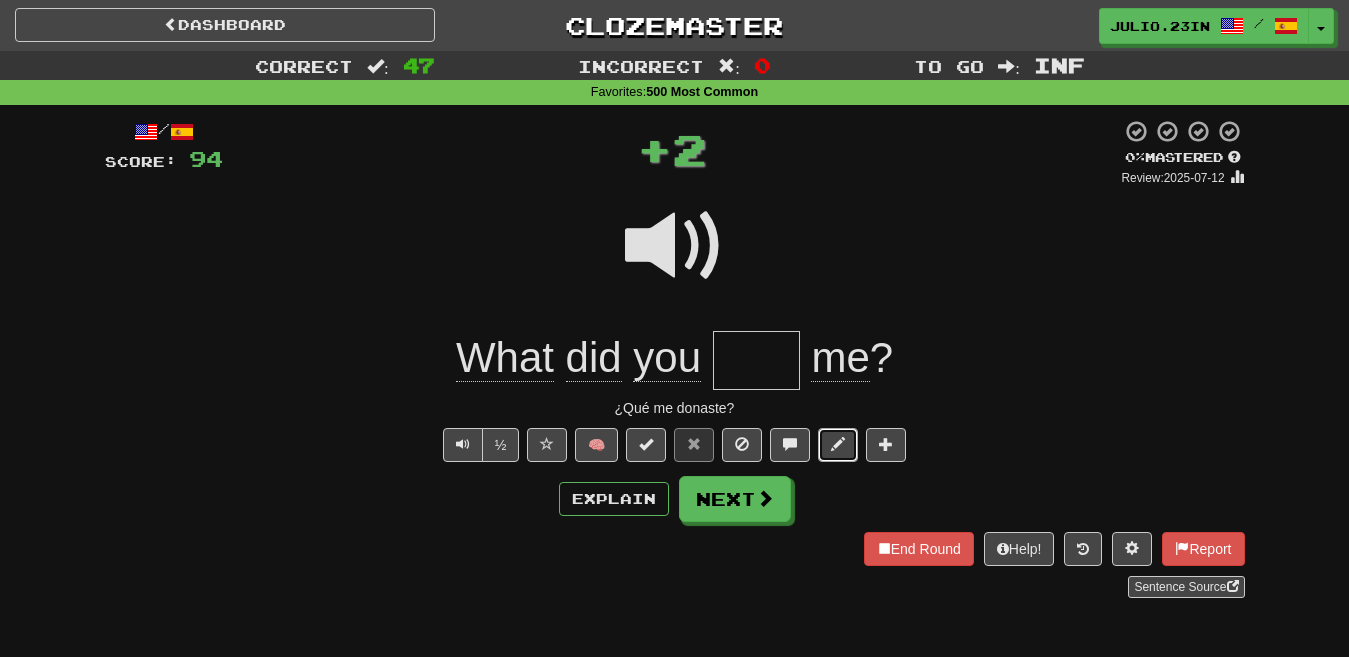 click at bounding box center [838, 445] 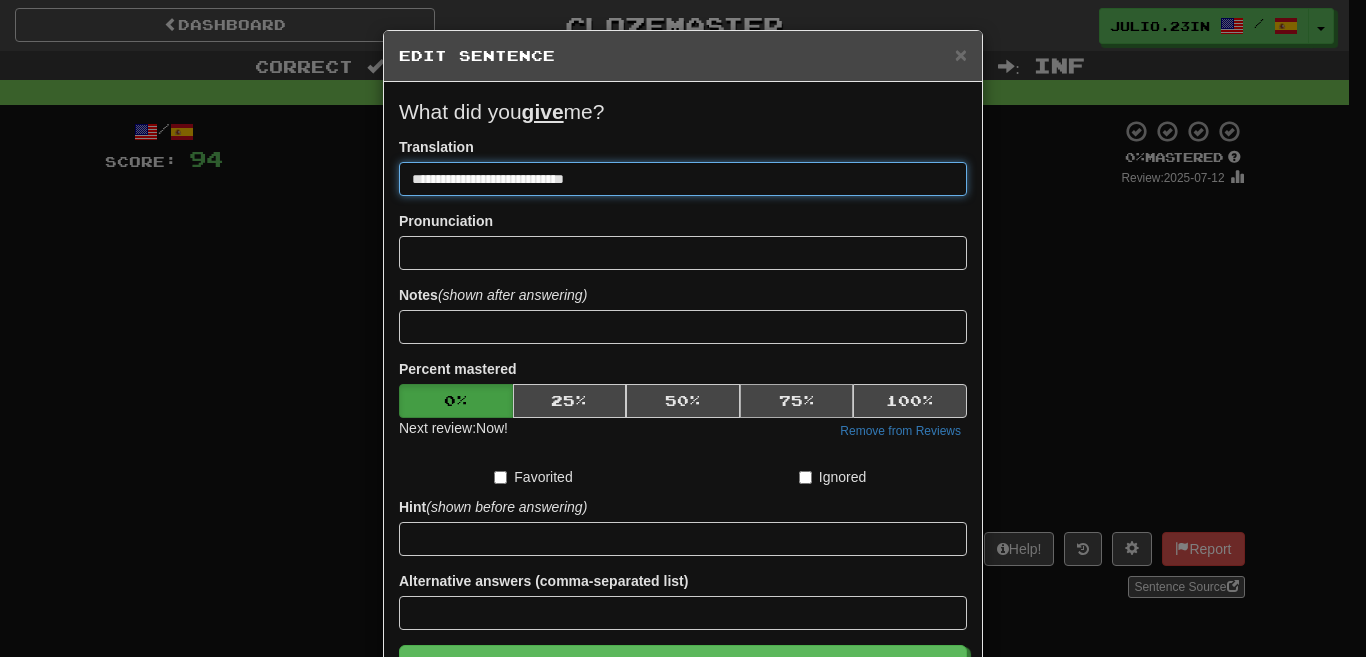 type on "**********" 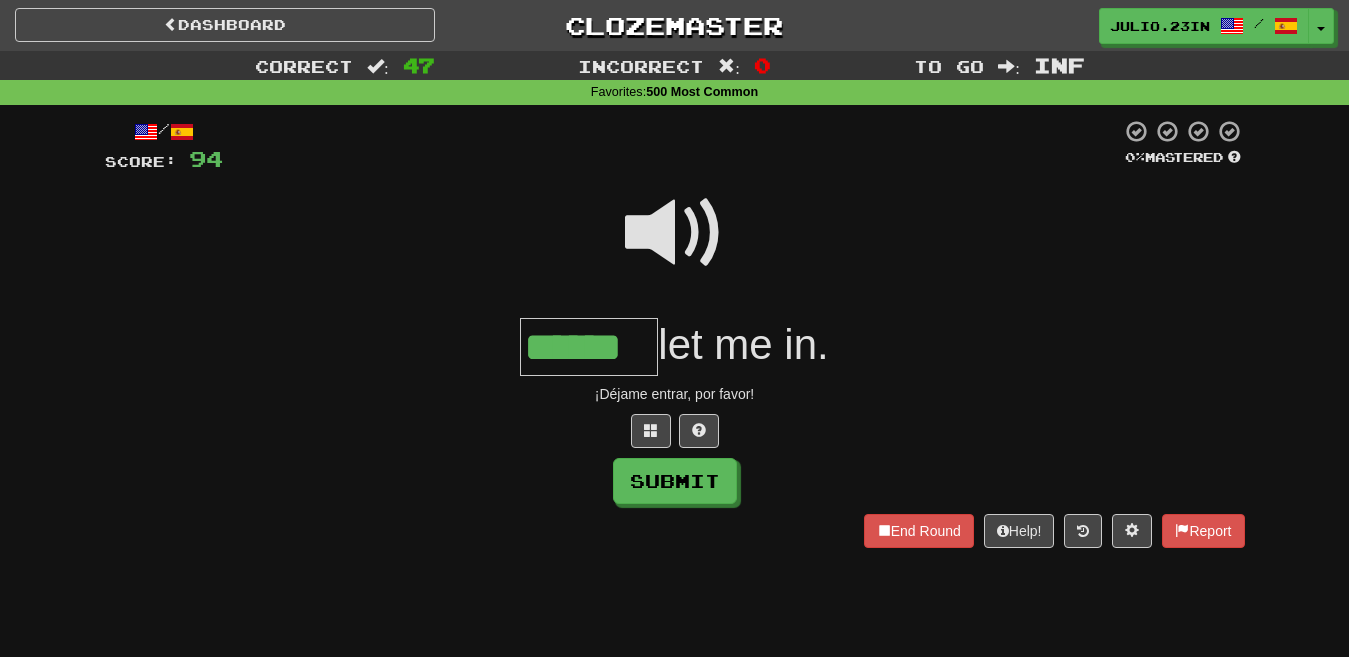 type on "******" 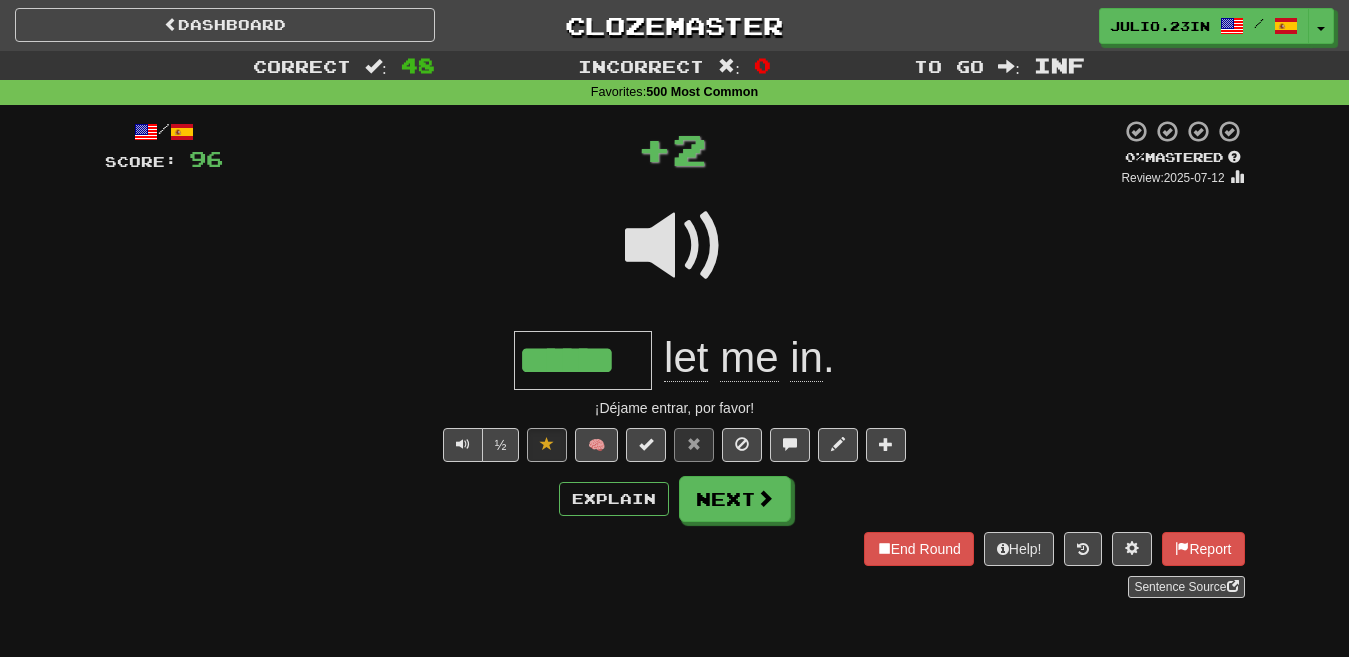 type 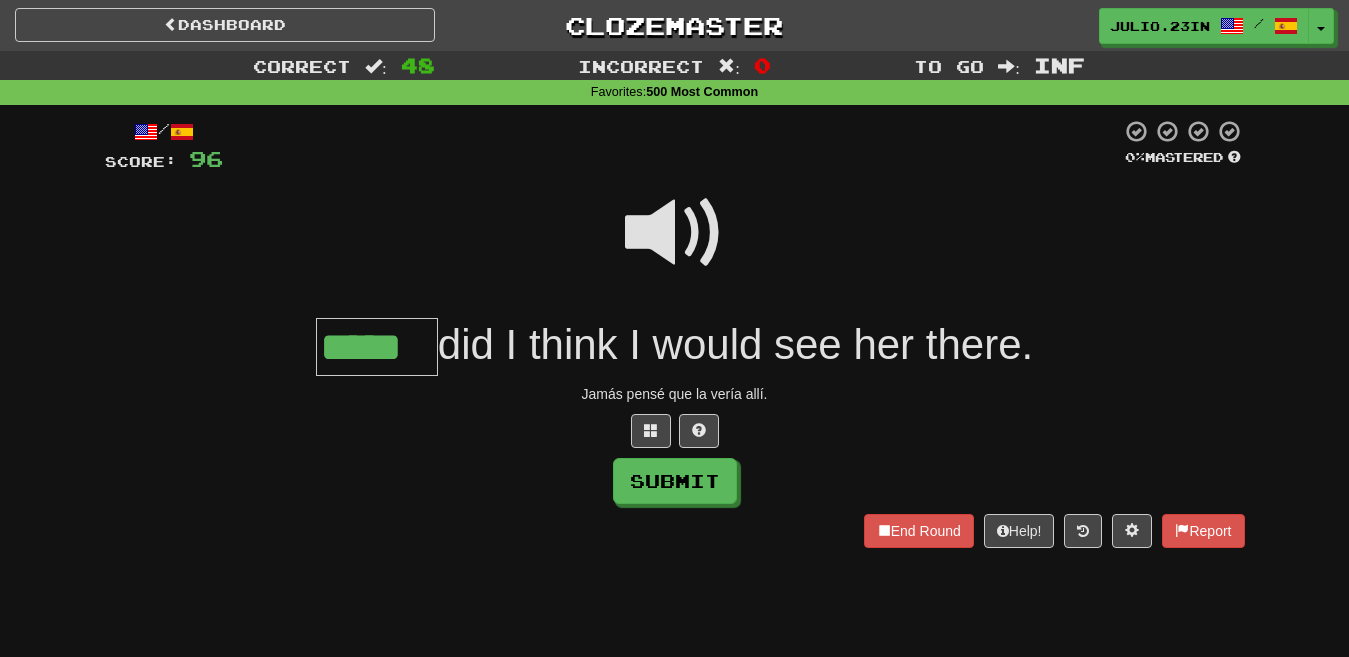 type on "*****" 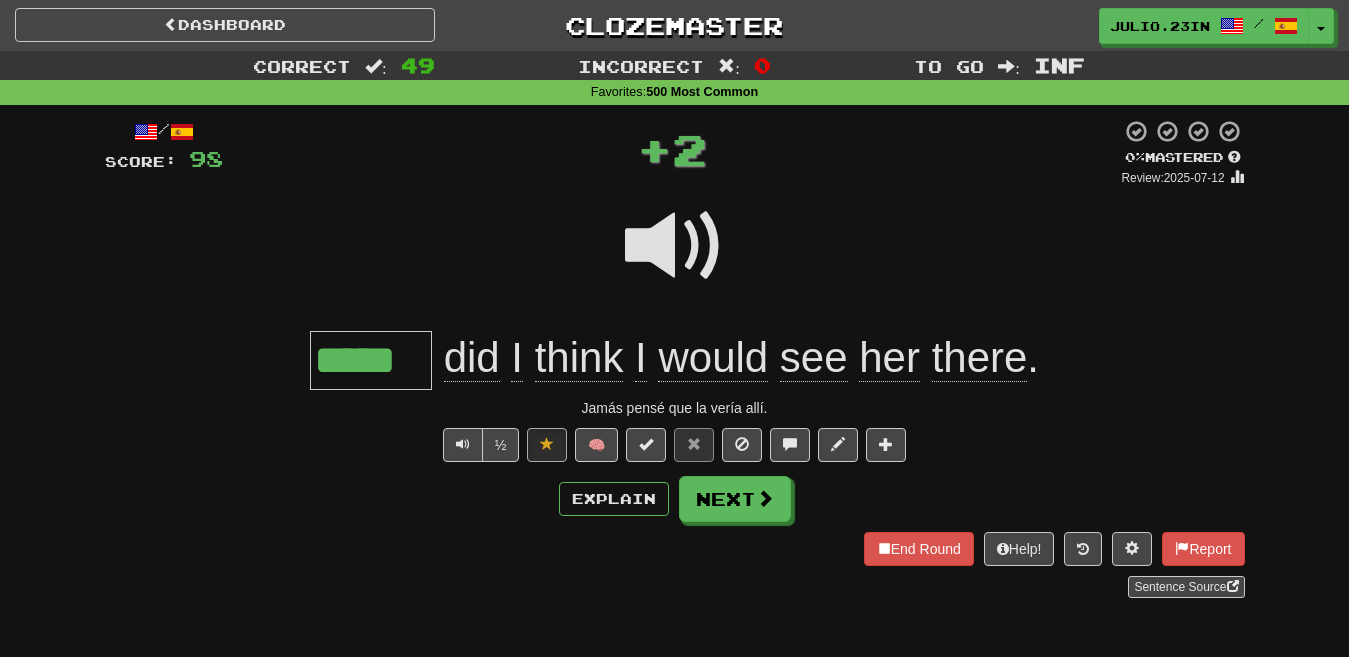 type 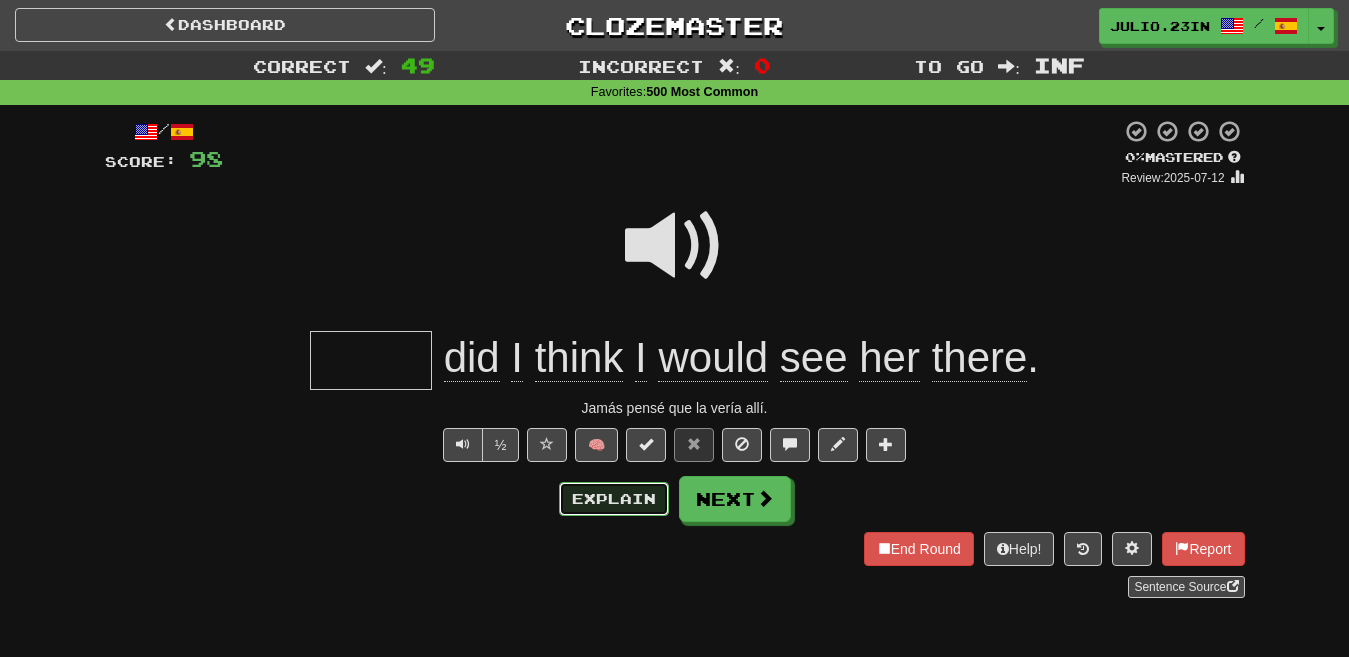 click on "Explain" at bounding box center [614, 499] 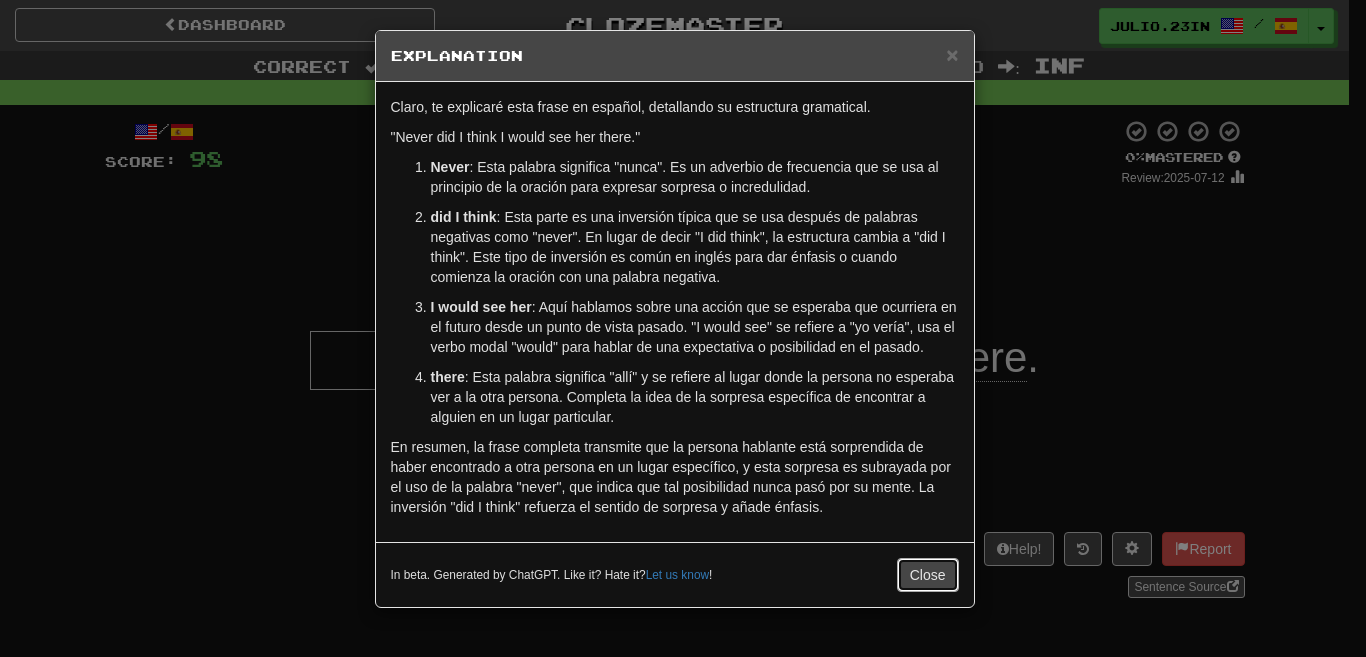 click on "Close" at bounding box center (928, 575) 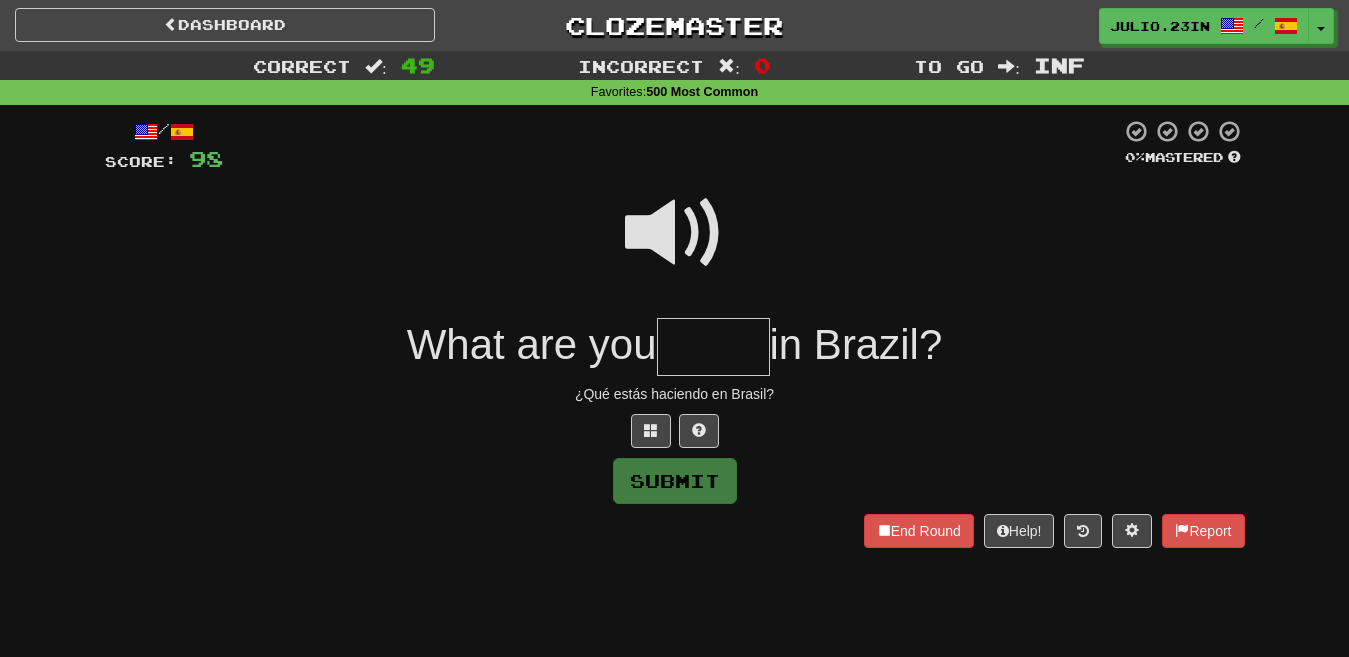 drag, startPoint x: 923, startPoint y: 582, endPoint x: 797, endPoint y: 641, distance: 139.12944 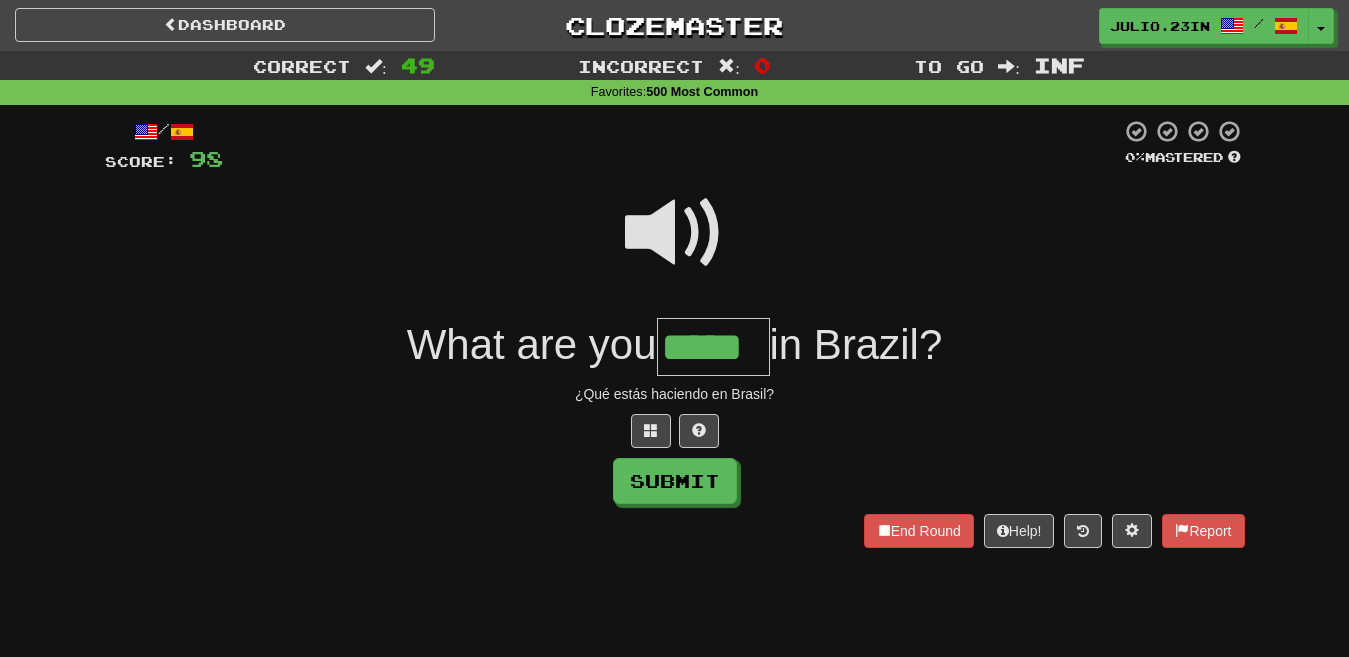 type on "*****" 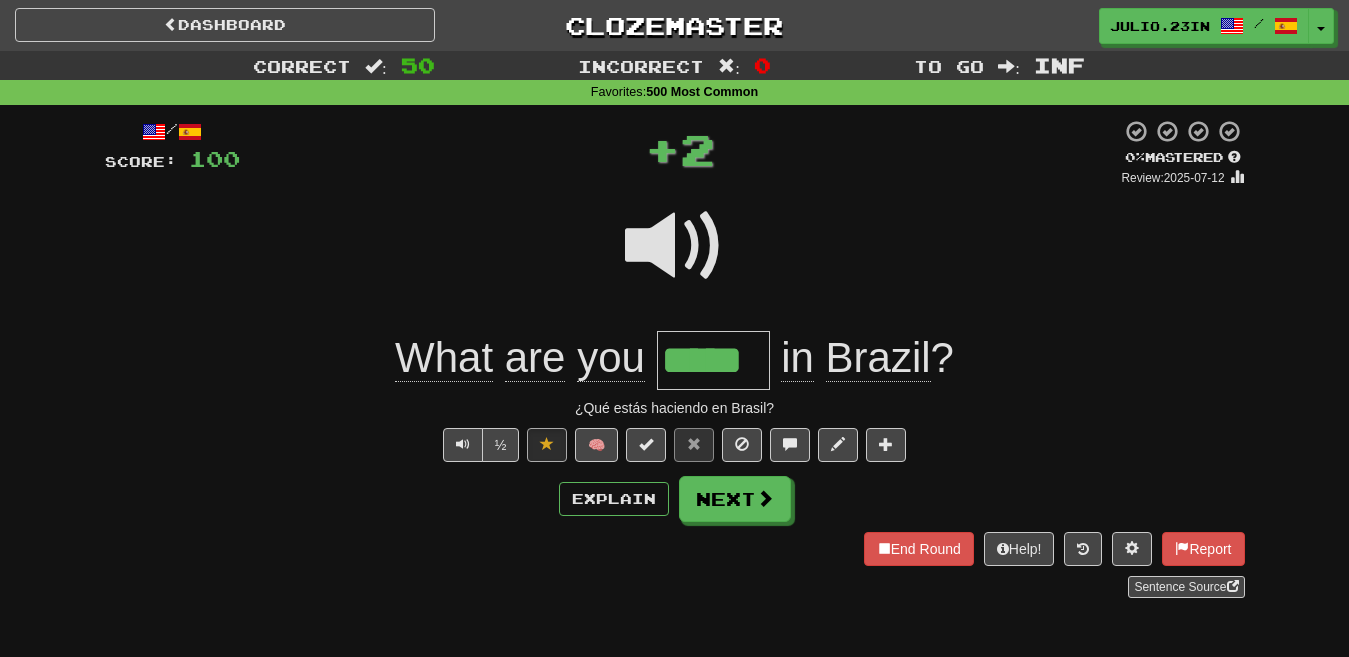 type 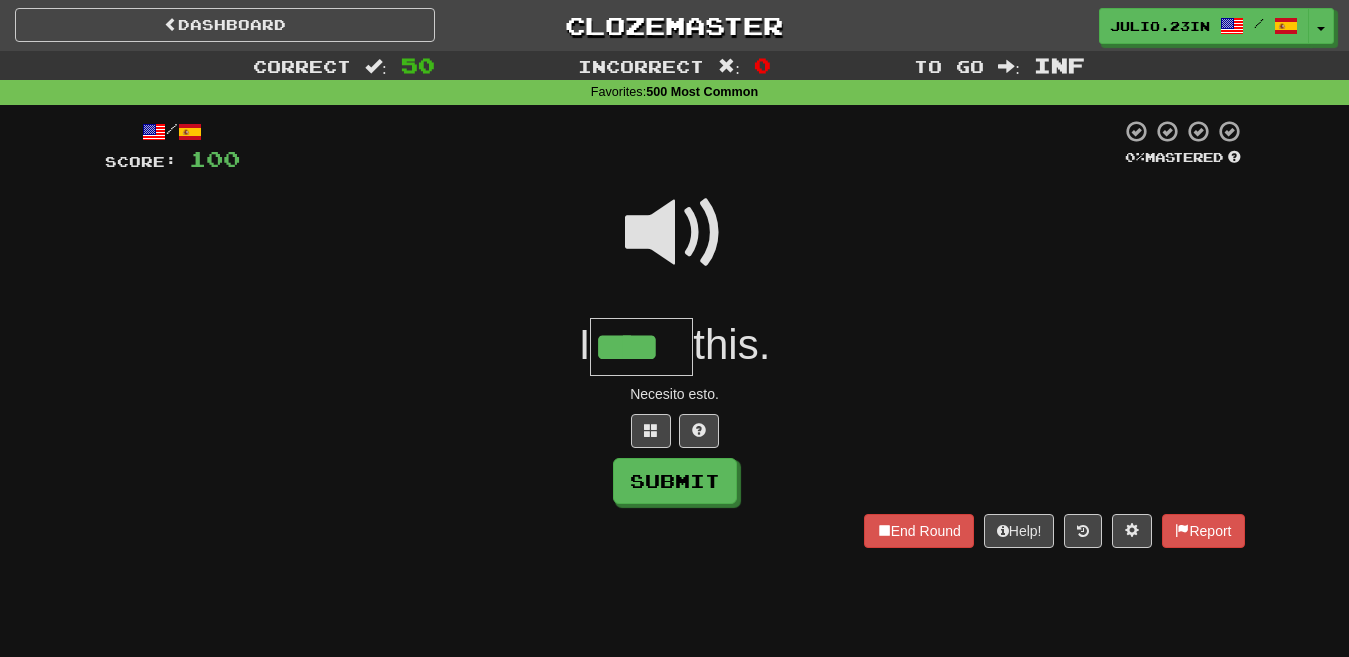type on "****" 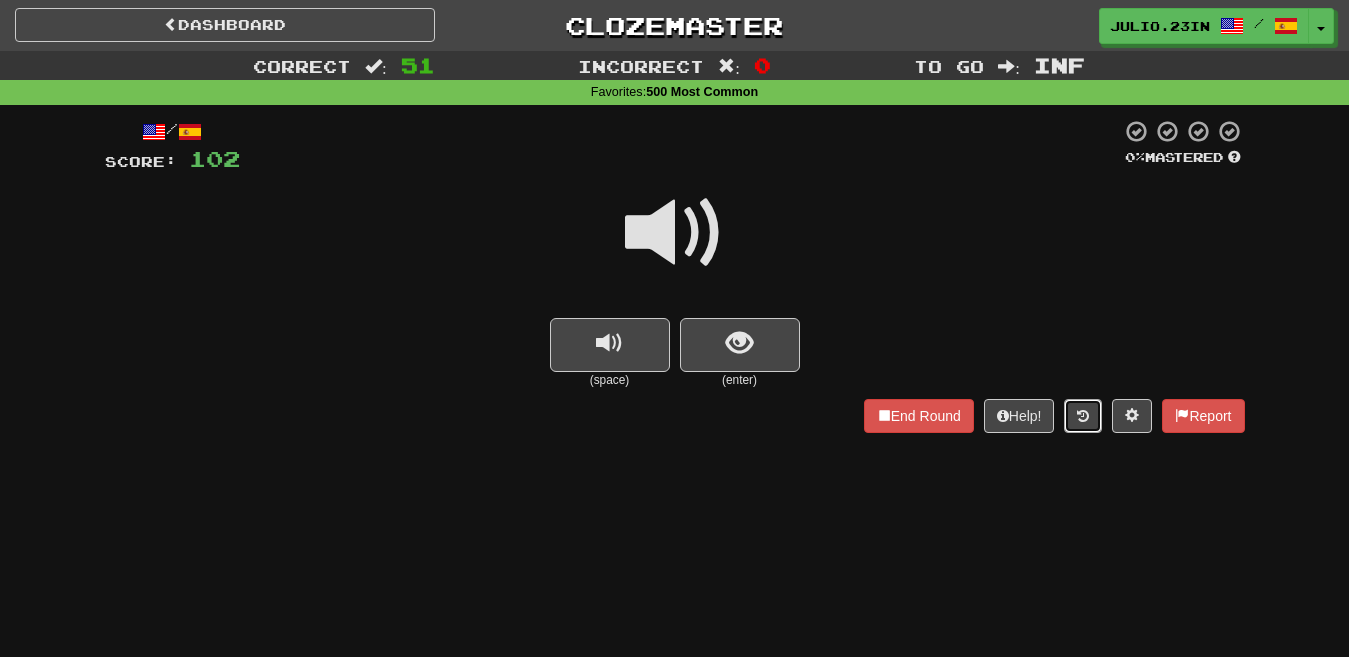 click at bounding box center (1083, 416) 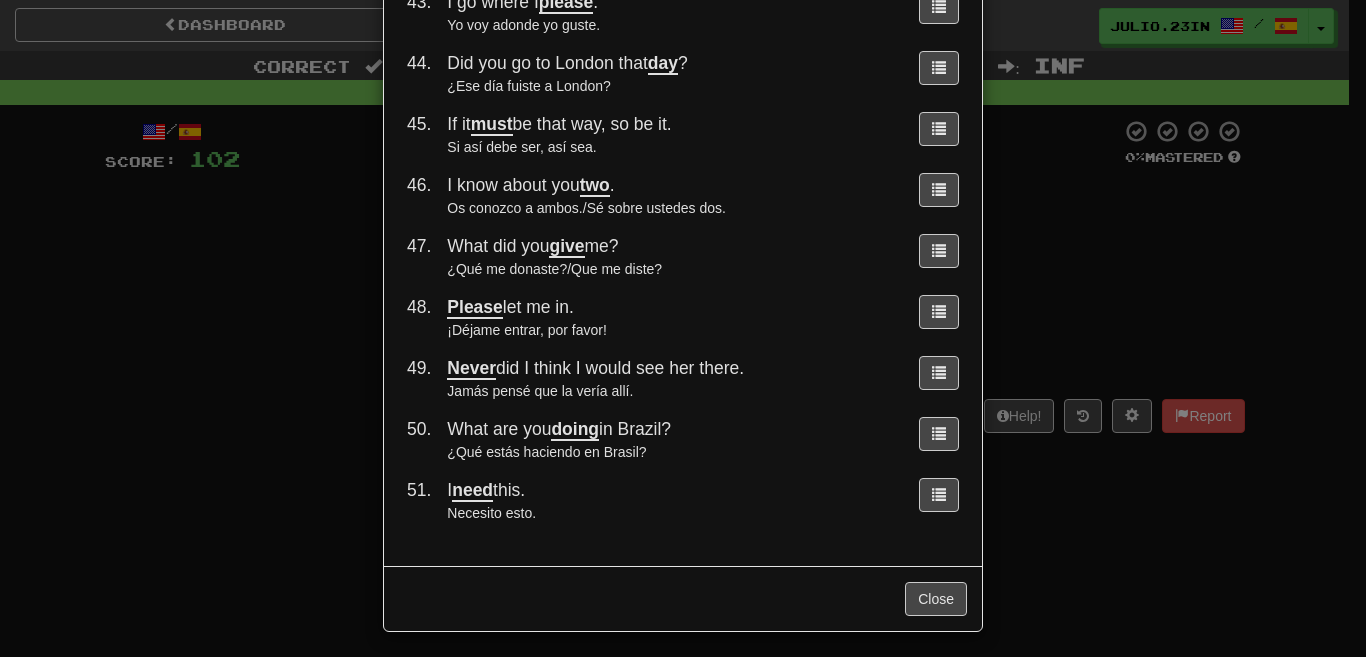 scroll, scrollTop: 2682, scrollLeft: 0, axis: vertical 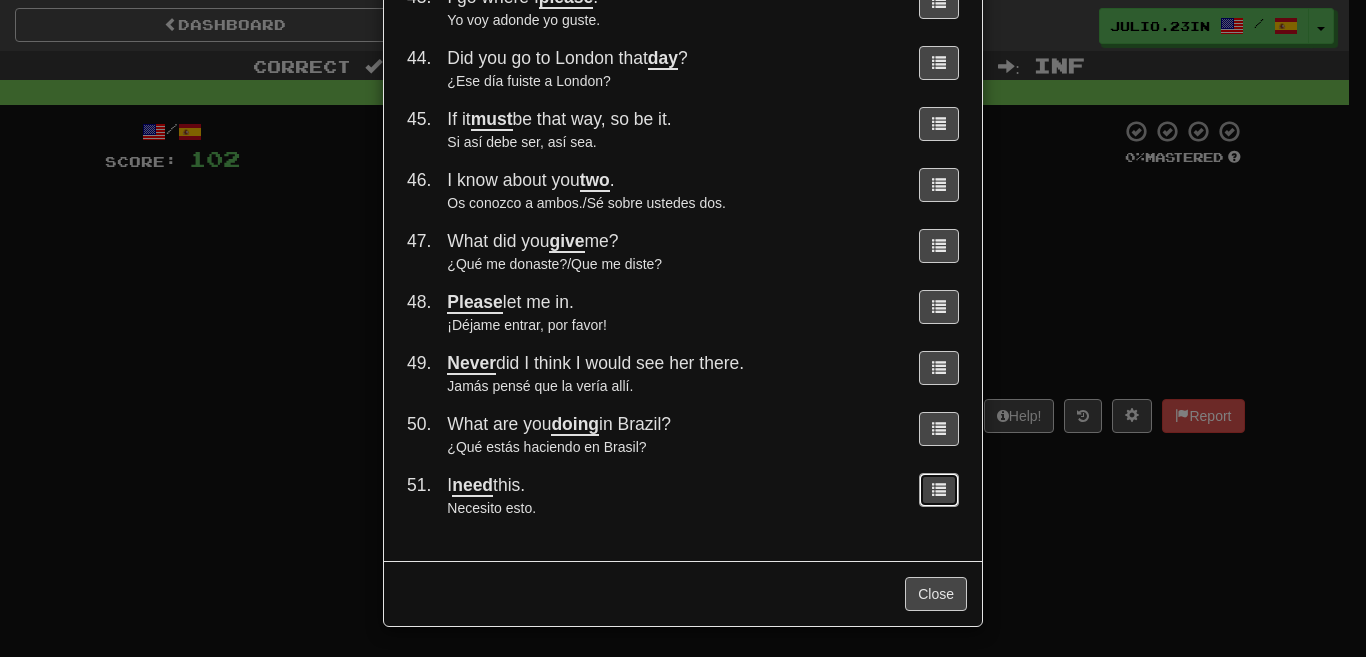 click at bounding box center [939, 489] 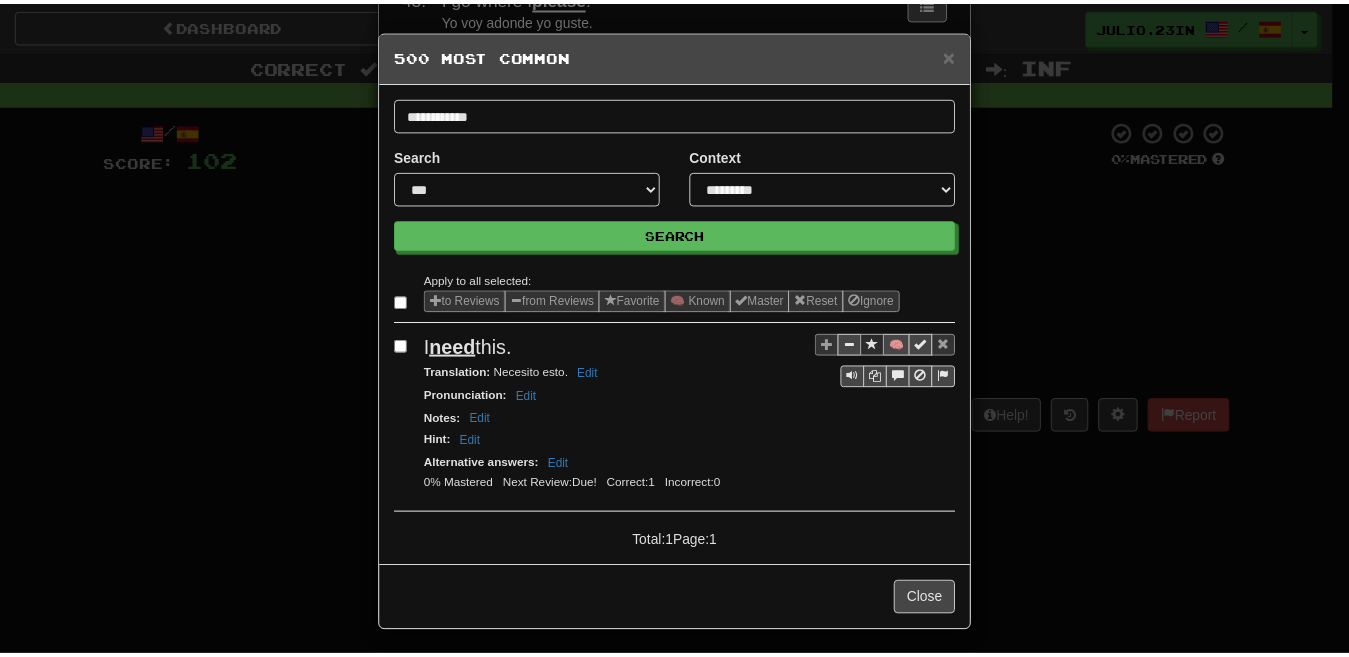 scroll, scrollTop: 0, scrollLeft: 0, axis: both 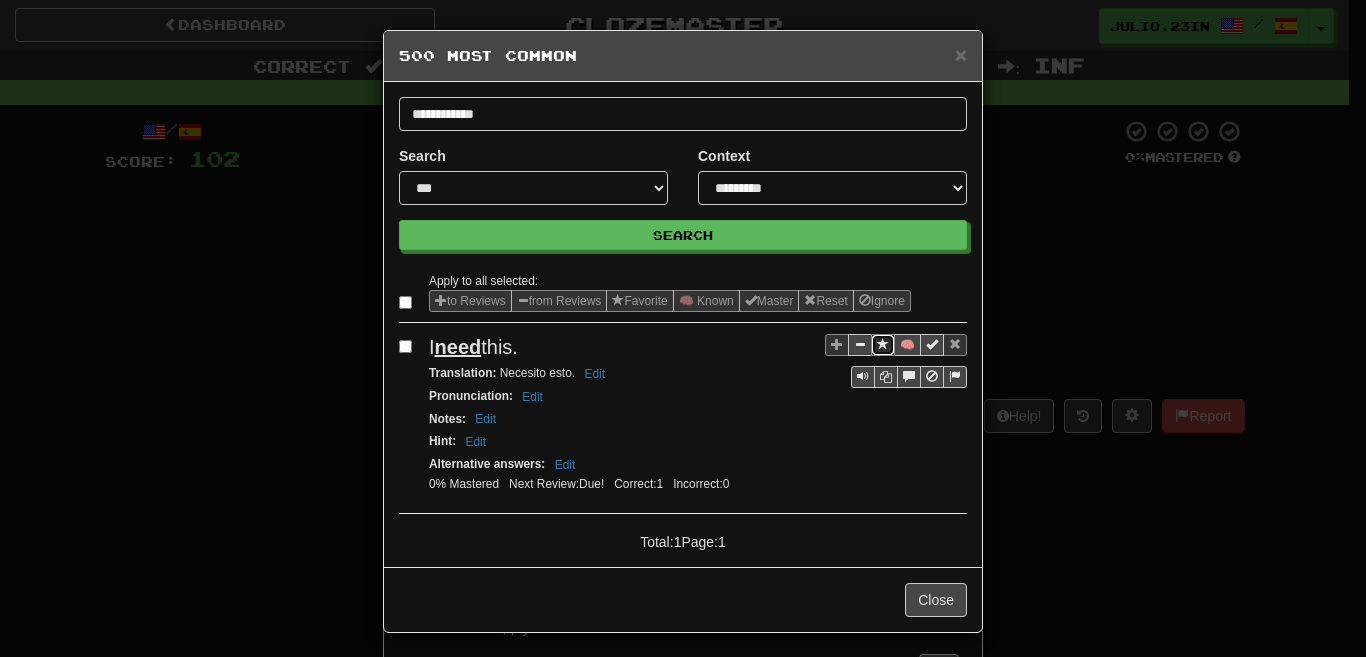click at bounding box center [883, 344] 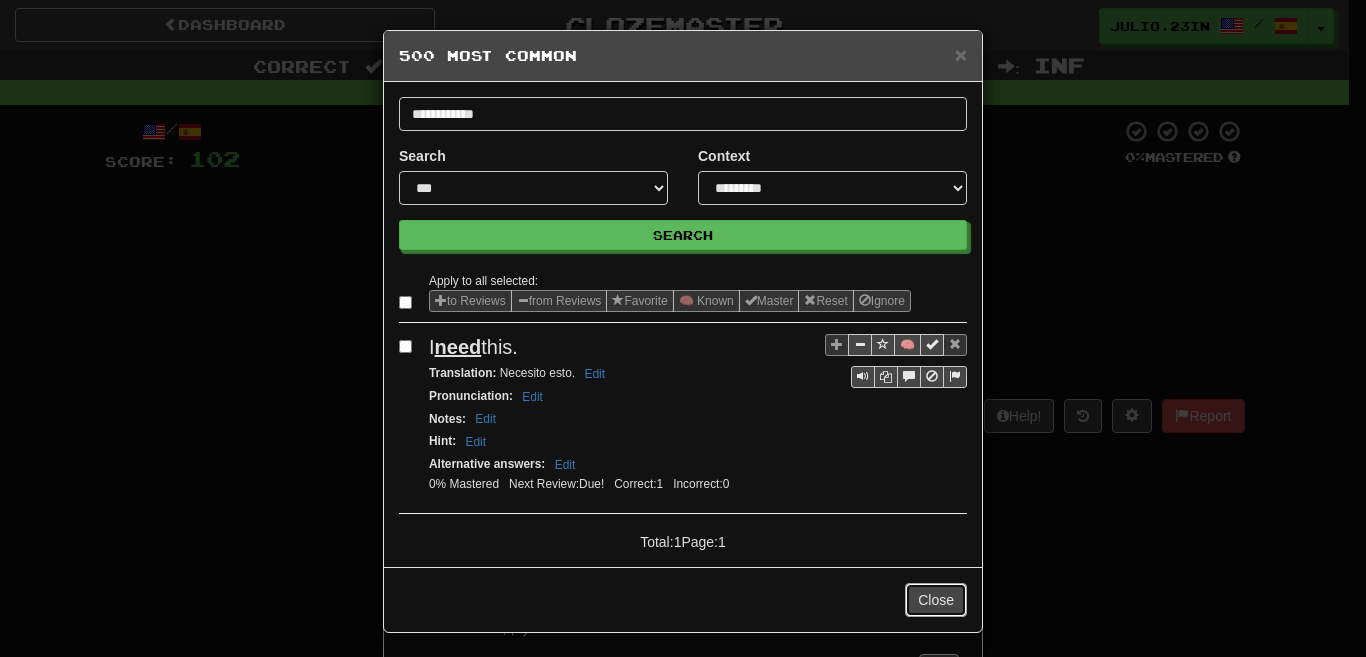 click on "Close" at bounding box center (936, 600) 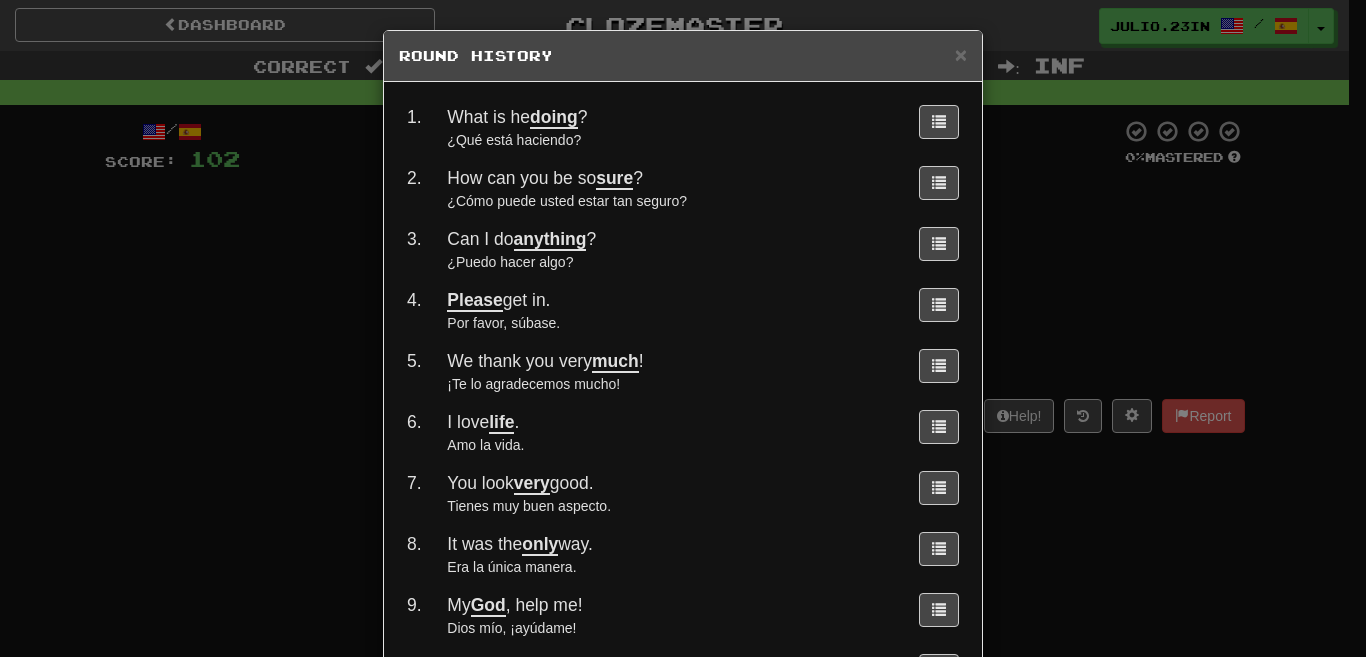 click on "× Round History 1 . What is he  doing ? ¿Qué está haciendo? 2 . How can you be so  sure ? ¿Cómo puede usted estar tan seguro? 3 . Can I do  anything ? ¿Puedo hacer algo? 4 . Please  get in. Por favor, súbase. 5 . We thank you very  much ! ¡Te lo agradecemos mucho! 6 . I love  life . Amo la vida. 7 . You look  very  good. Tienes muy buen aspecto. 8 . It was the  only  way. Era la única manera. 9 . My  God , help me! Dios mío, ¡ayúdame! 10 . How  much  time do you need? ¿Cuánto tiempo necesitas? 11 . Tom  has  to go see Mary. Tom debe ir a ver a Mary. 12 . I do as  little  as I can to get by. Hago lo mínimo que puedo para salir adelante. 13 . Get out of my  life ! ¡Desaparece de mi vida!/Salte de mi vida! 14 . We can do  nothing  about it. No podemos hacer nada al respecto. 15 . Do you think he will really  give  up? ¿Crees que realmente se rendirá? 16 . I just  need  to do something. Solo necesito hacer algo. 17 . Tom got his  way . Tom se salió con la suya. 18 . You know who I  am . 19 . ." at bounding box center (683, 328) 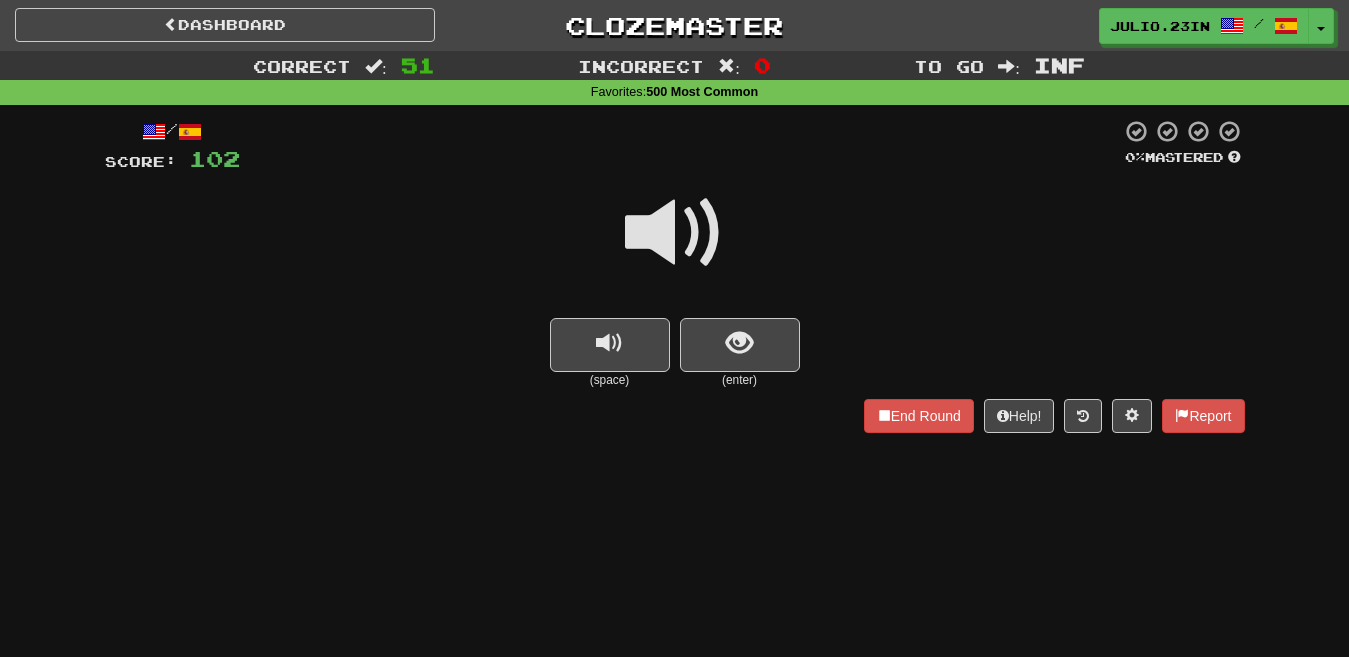 click at bounding box center [675, 246] 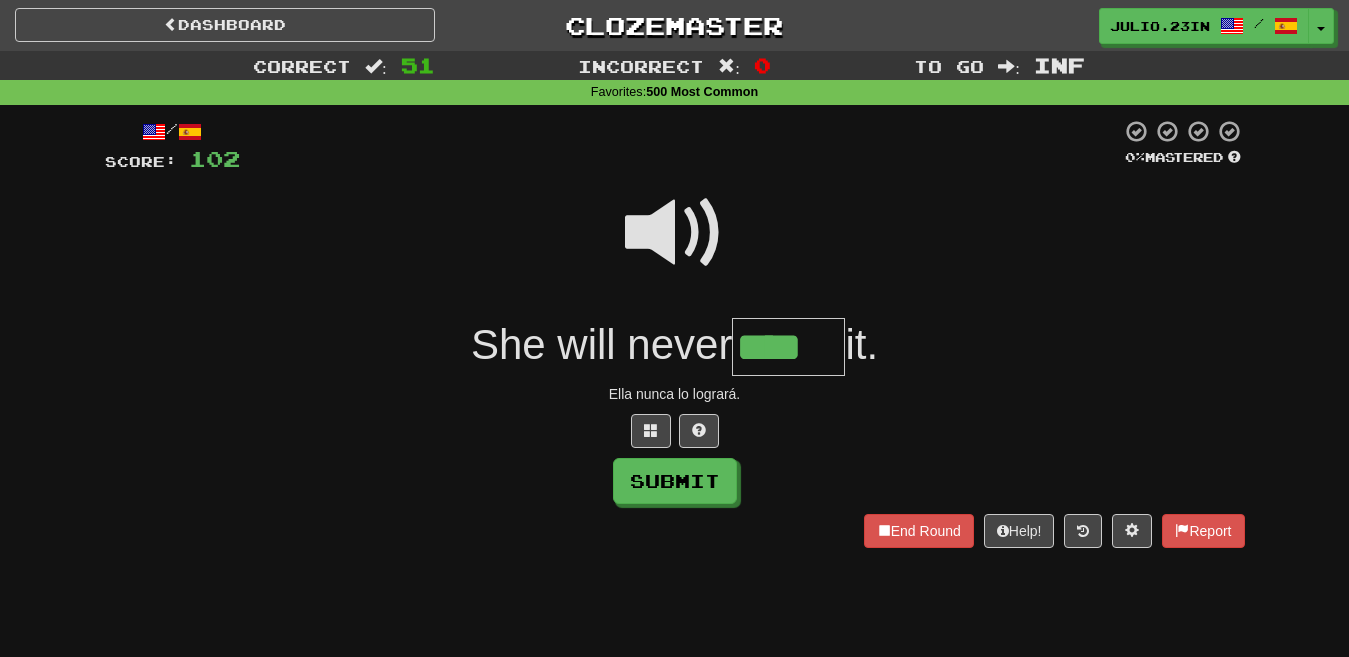 type on "****" 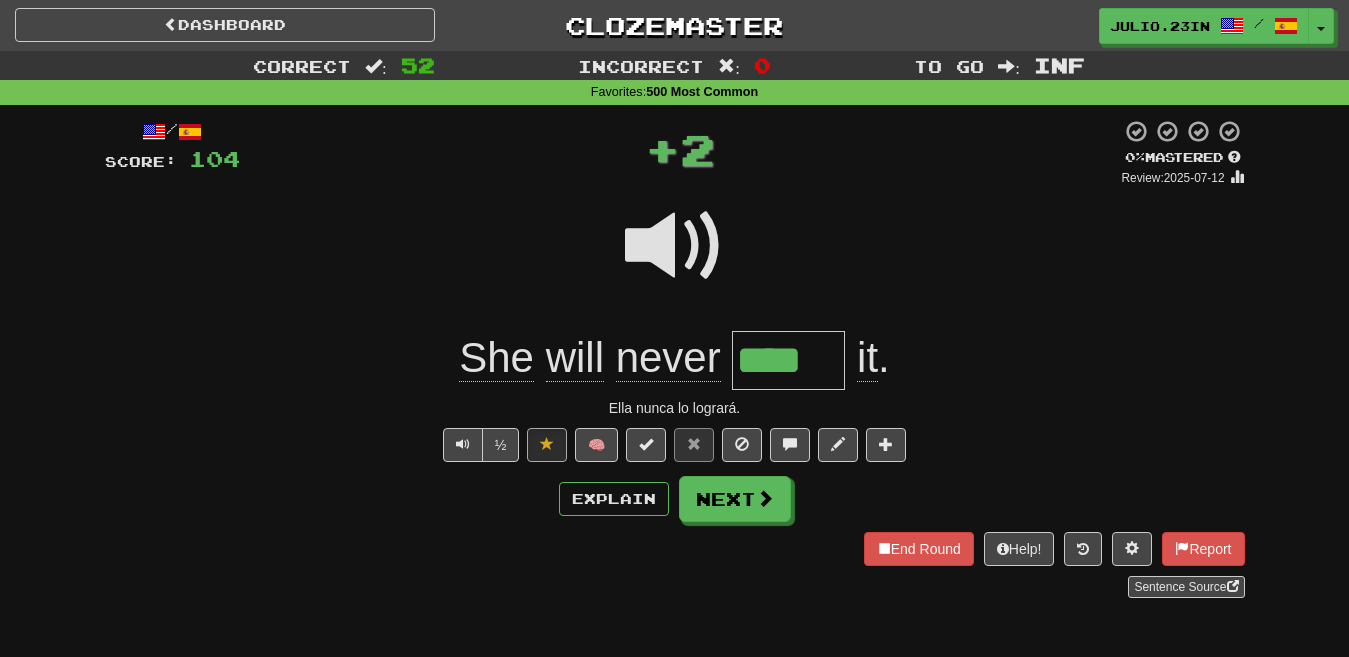 type 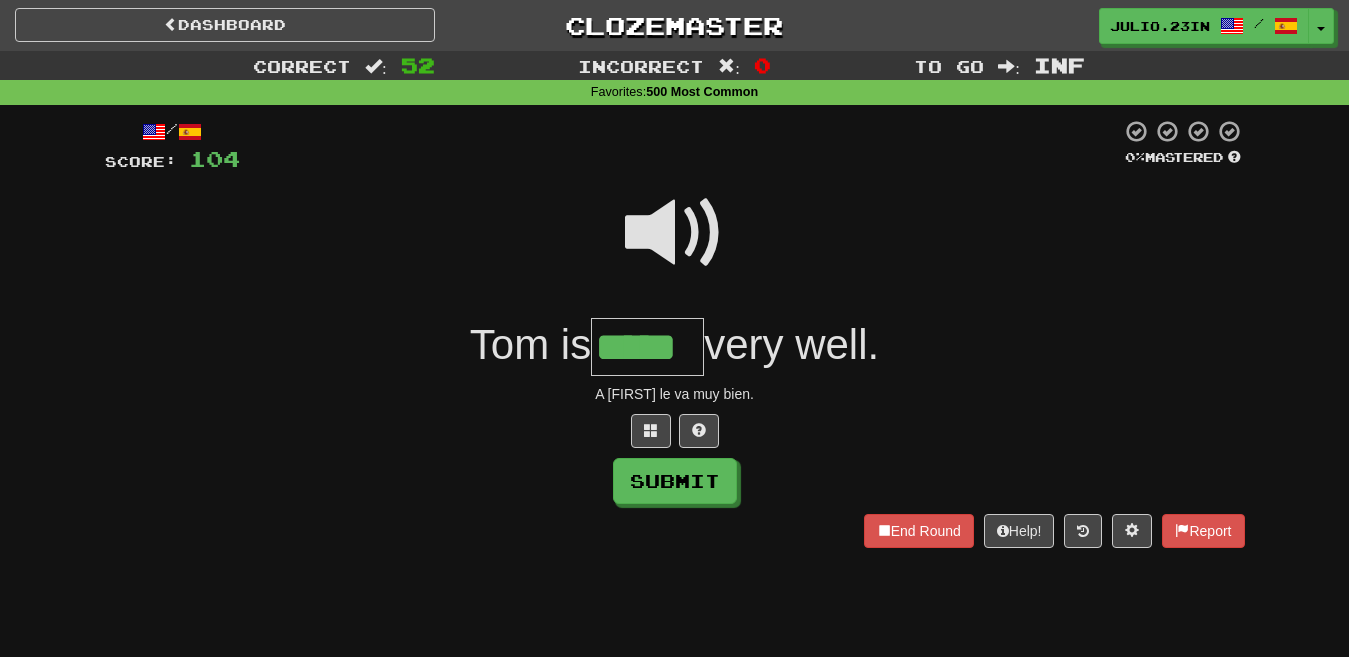 type on "*****" 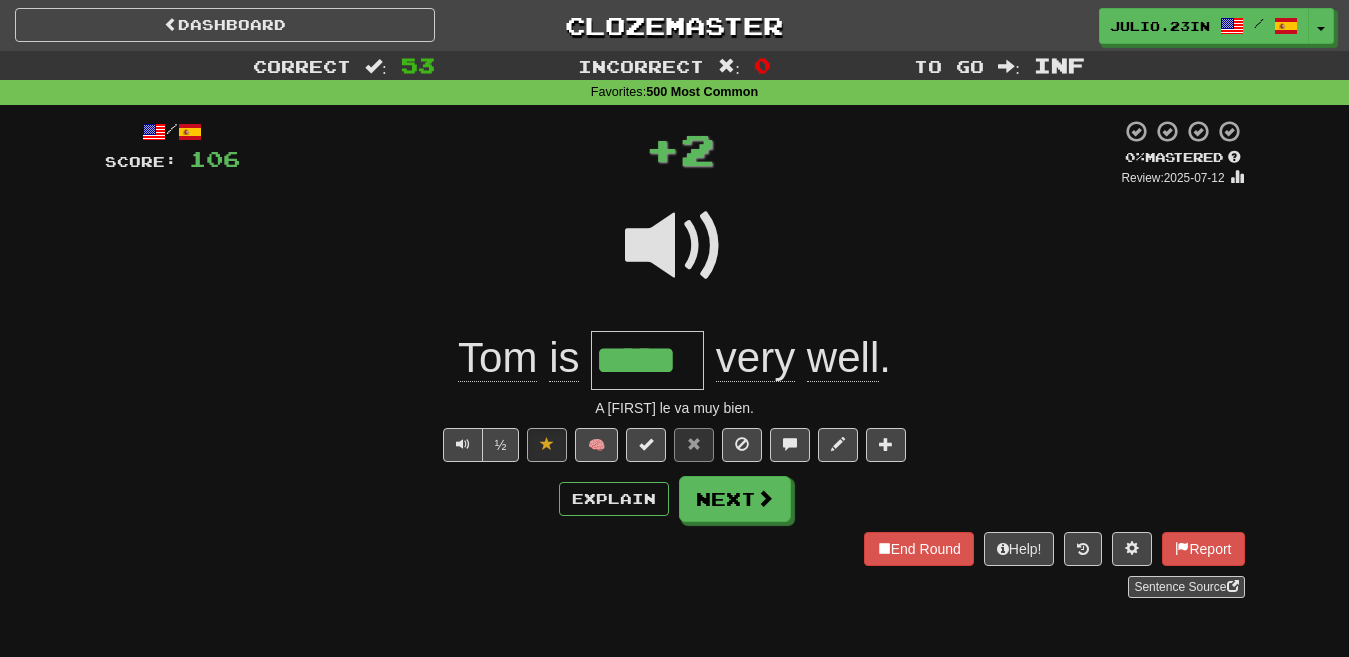 type 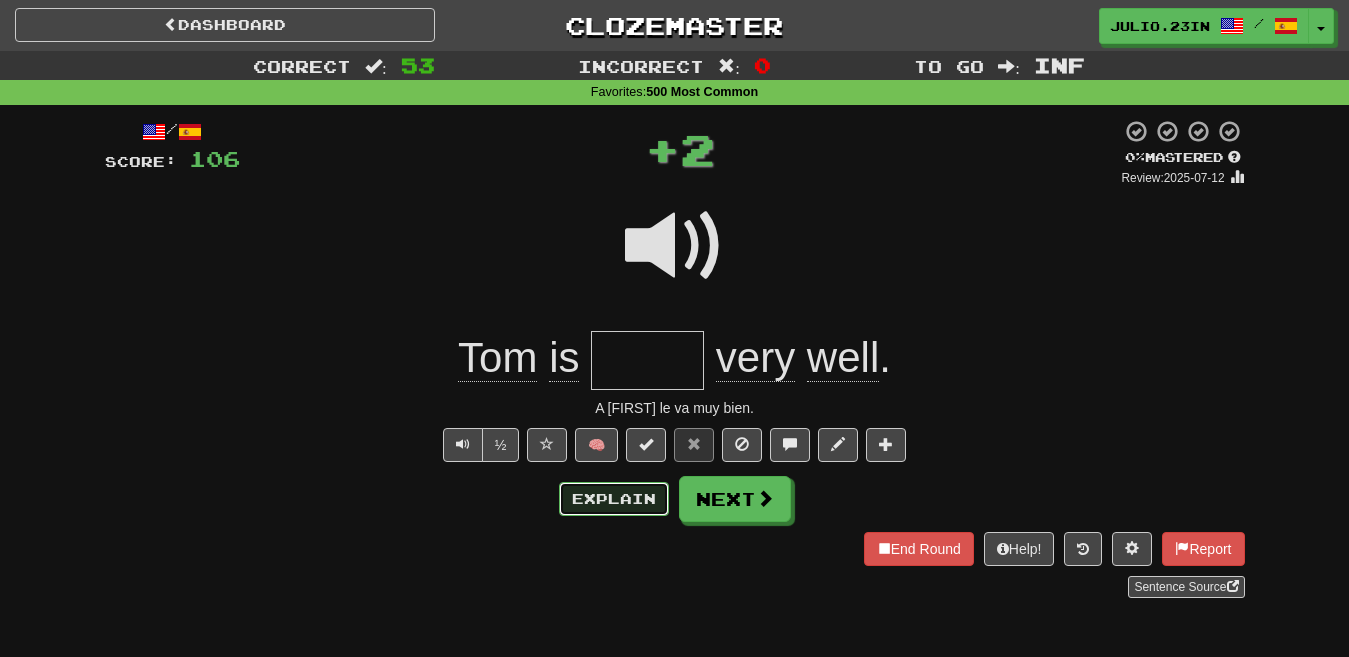 click on "Explain" at bounding box center (614, 499) 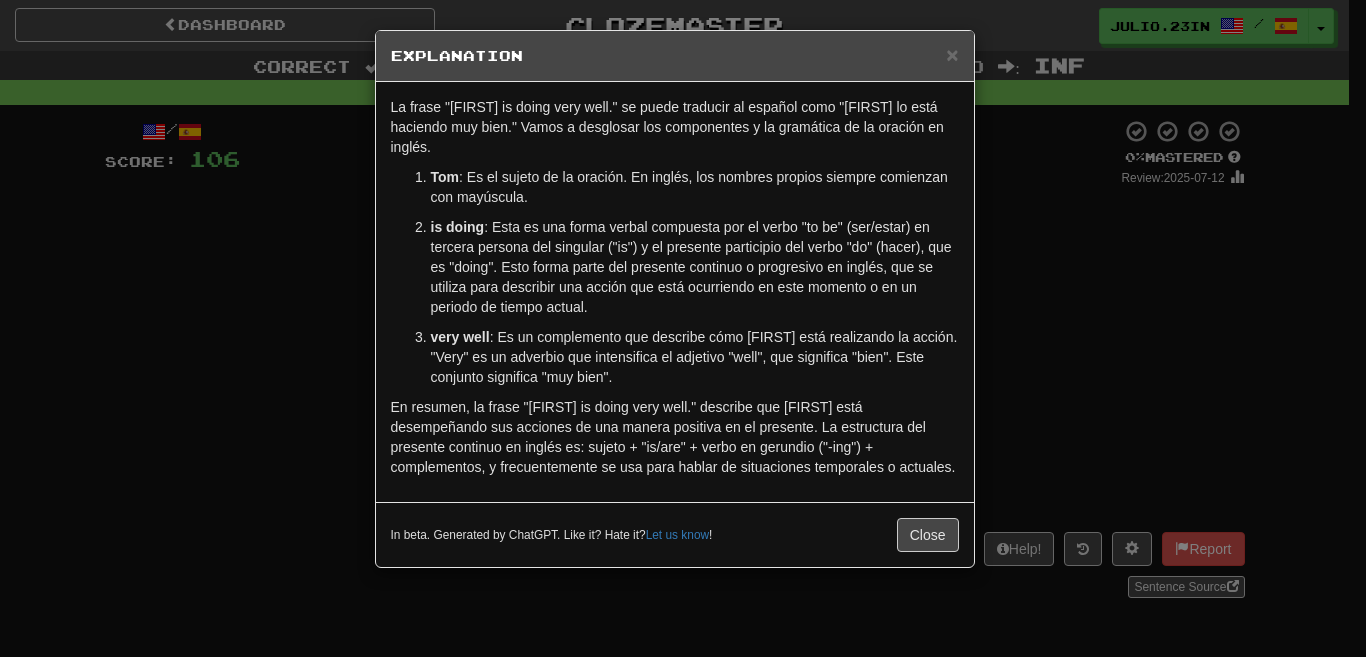 click on "× Explanation La frase "Tom is doing very well." se puede traducir al español como "Tom lo está haciendo muy bien." Vamos a desglosar los componentes y la gramática de la oración en inglés.
Tom : Es el sujeto de la oración. En inglés, los nombres propios siempre comienzan con mayúscula.
is doing : Esta es una forma verbal compuesta por el verbo "to be" (ser/estar) en tercera persona del singular ("is") y el presente participio del verbo "do" (hacer), que es "doing". Esto forma parte del presente continuo o progresivo en inglés, que se utiliza para describir una acción que está ocurriendo en este momento o en un periodo de tiempo actual.
very well : Es un complemento que describe cómo Tom está realizando la acción. "Very" es un adverbio que intensifica el adjetivo "well", que significa "bien". Este conjunto significa "muy bien".
In beta. Generated by ChatGPT. Like it? Hate it?  Let us know ! Close" at bounding box center [683, 328] 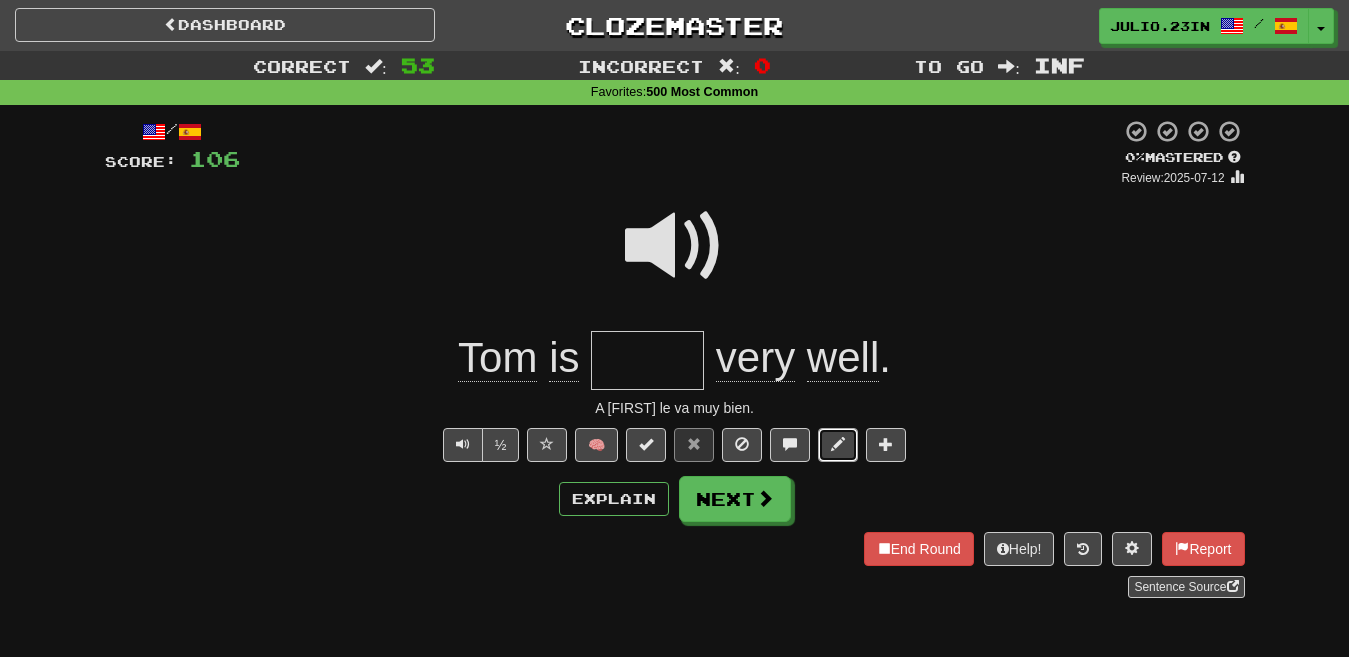 click at bounding box center (838, 445) 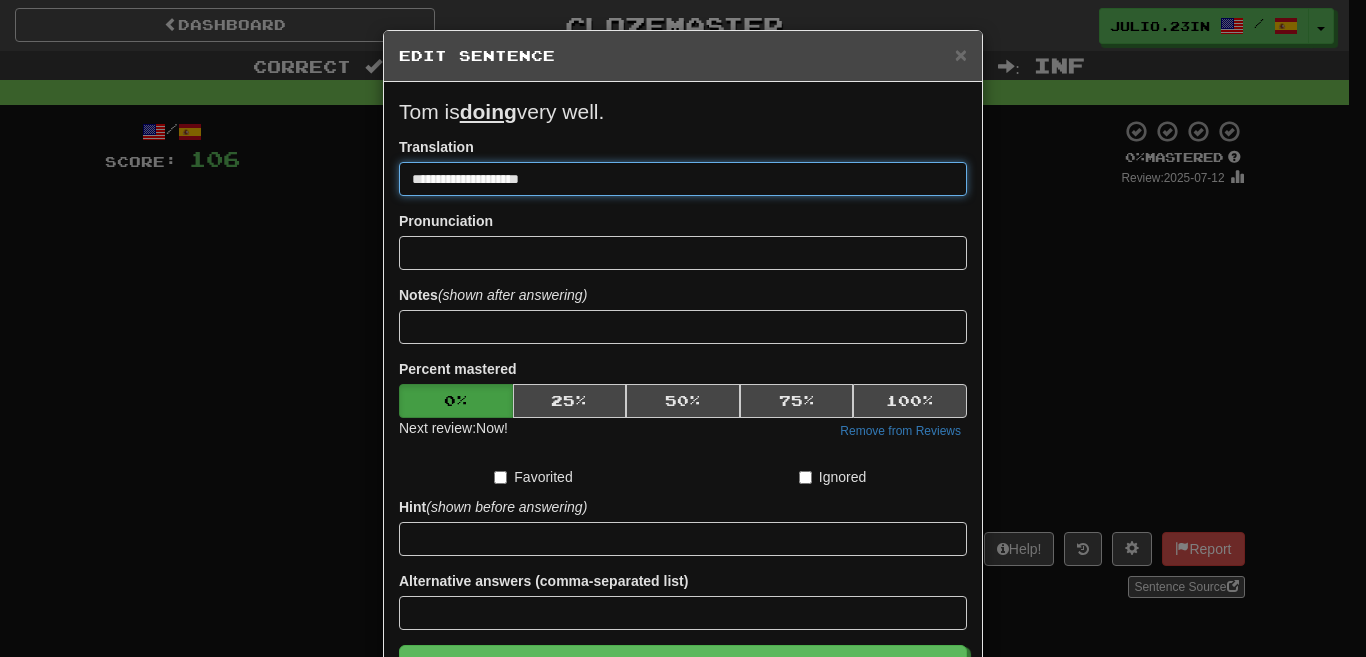 drag, startPoint x: 548, startPoint y: 175, endPoint x: 333, endPoint y: 179, distance: 215.0372 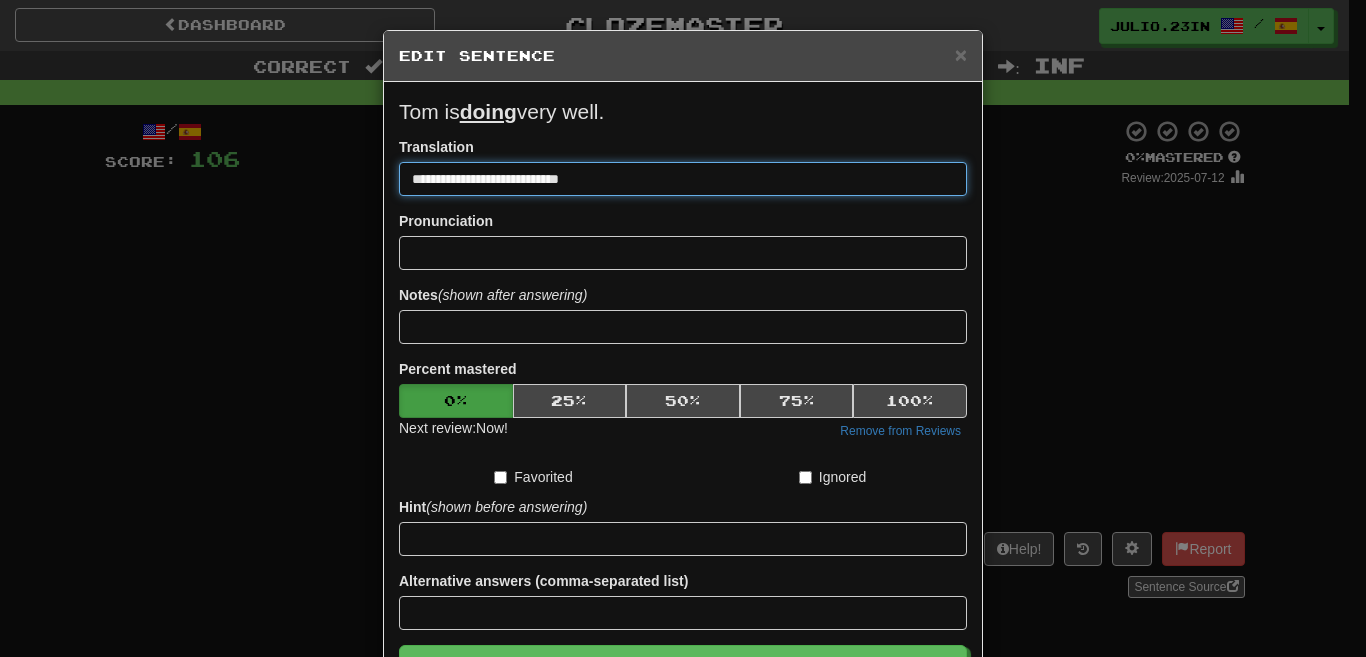 type on "**********" 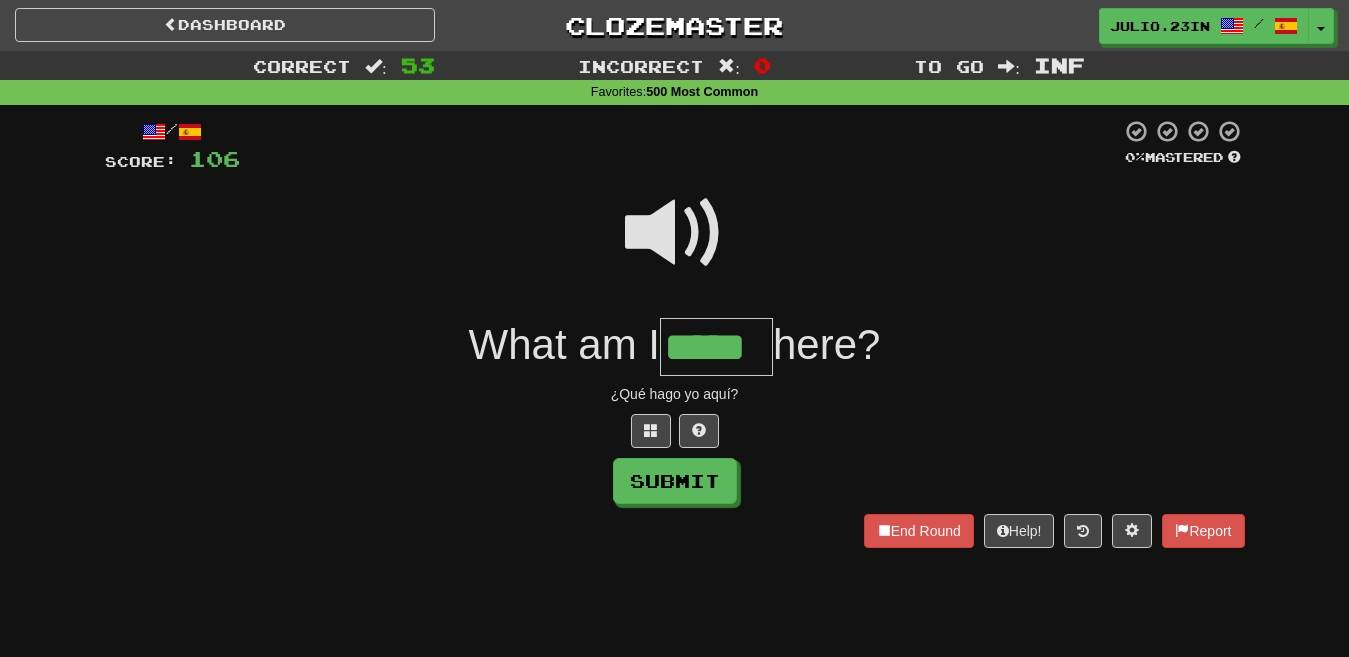 type on "*****" 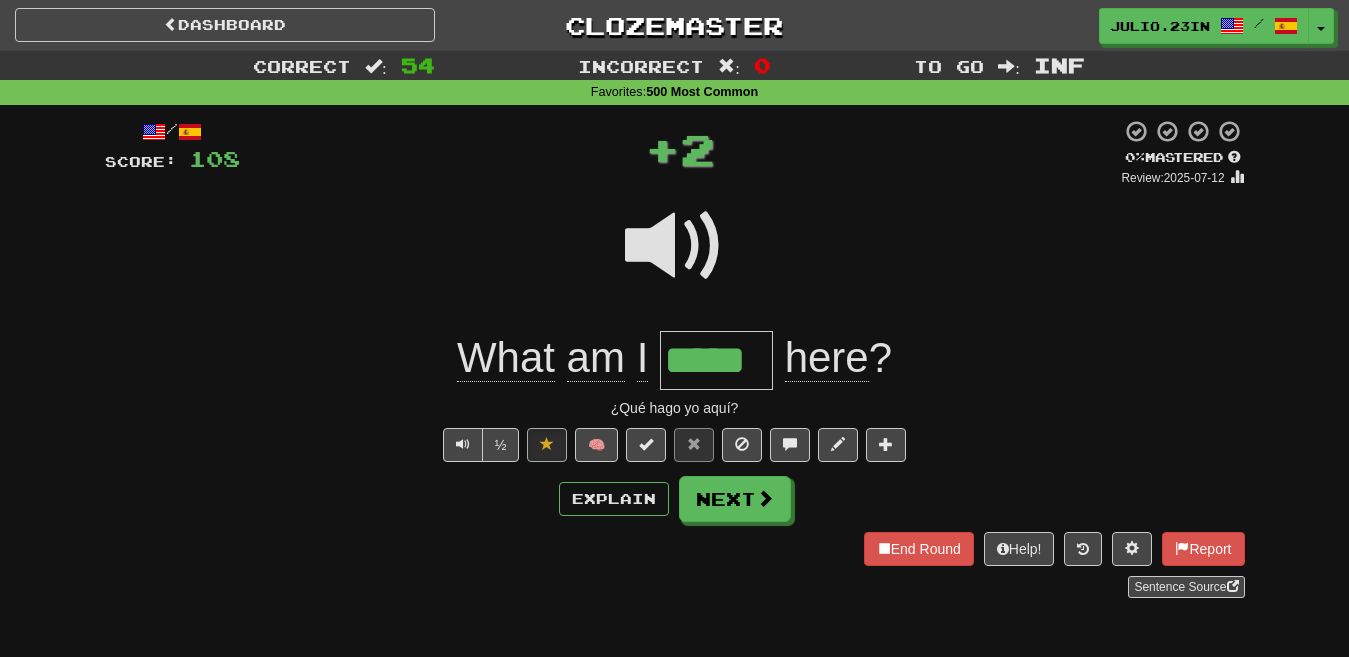 type 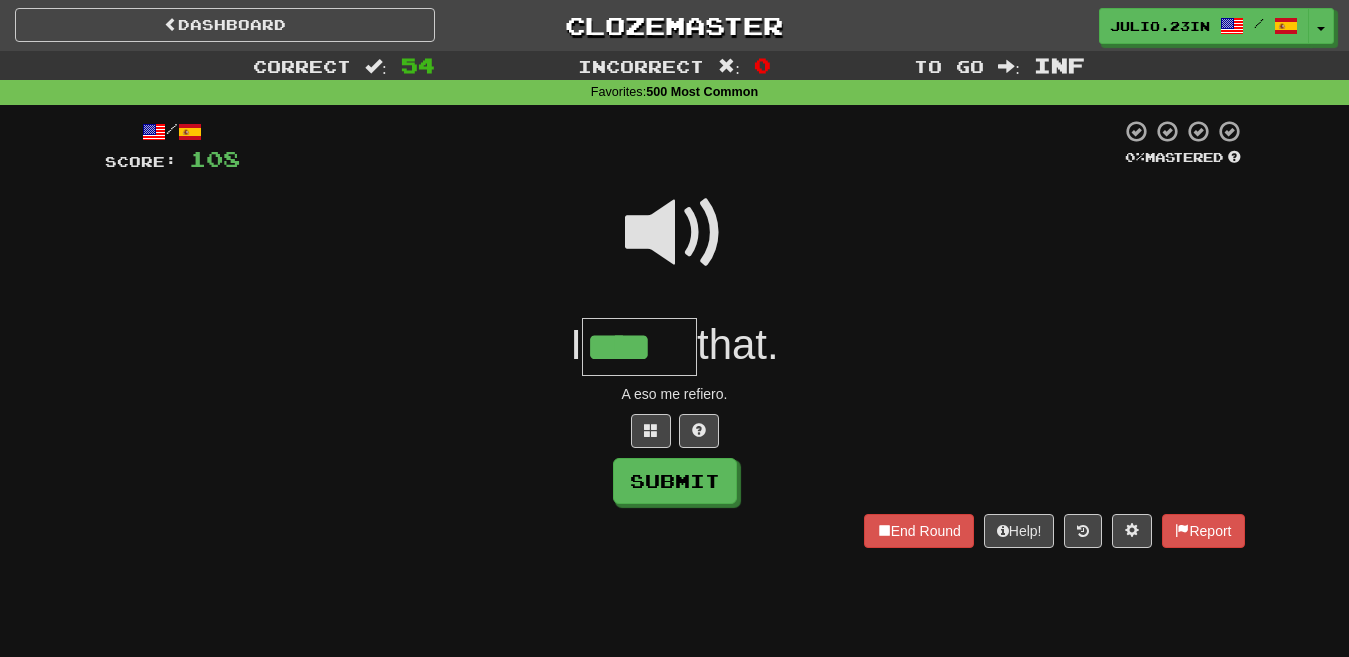 type on "****" 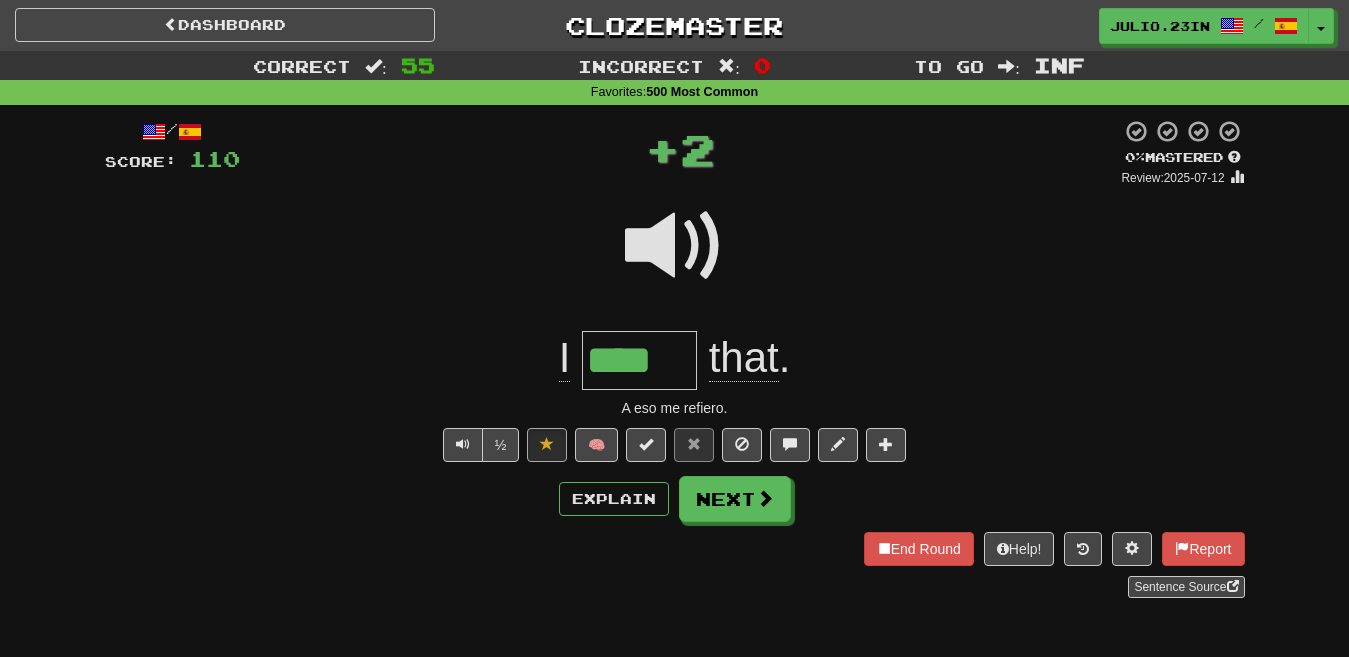 type 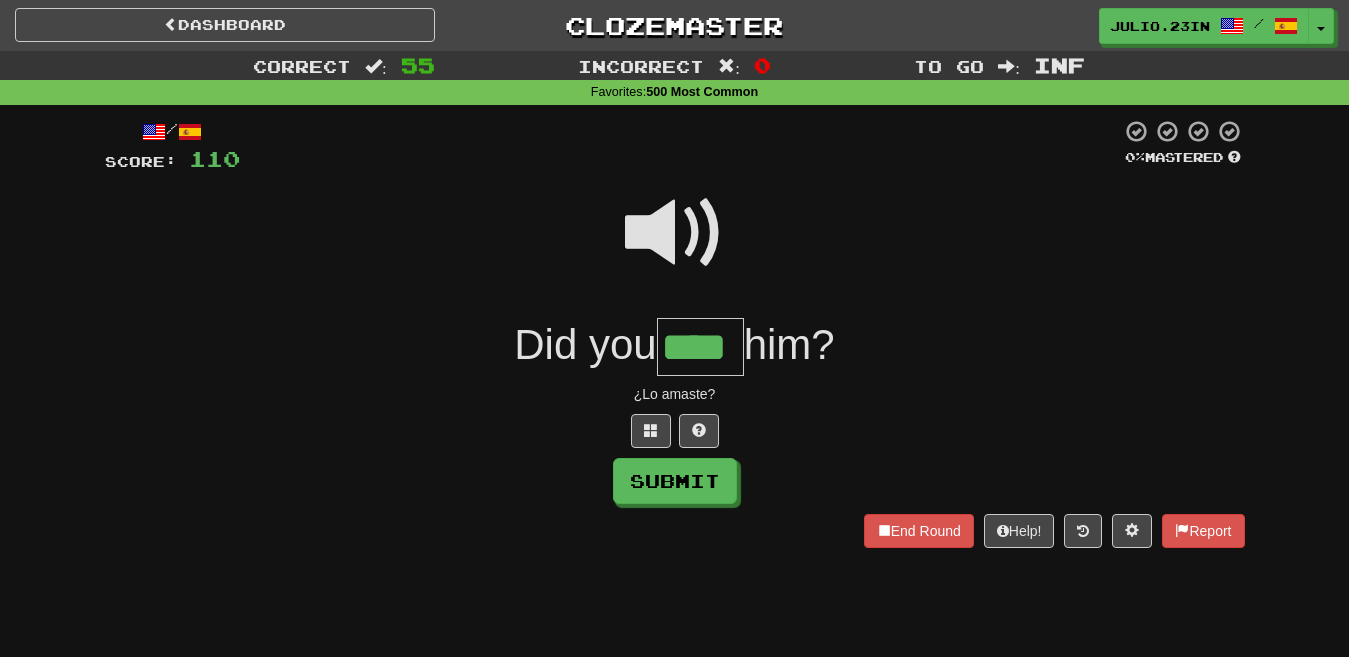 type on "****" 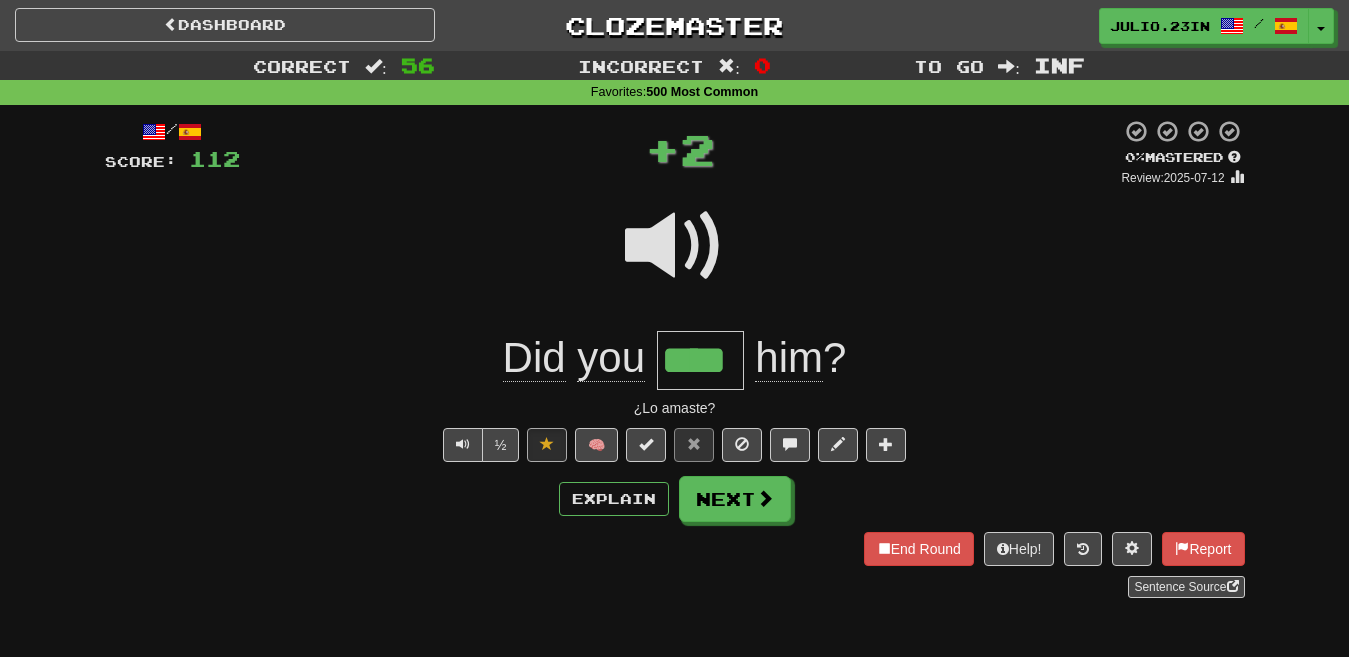 type 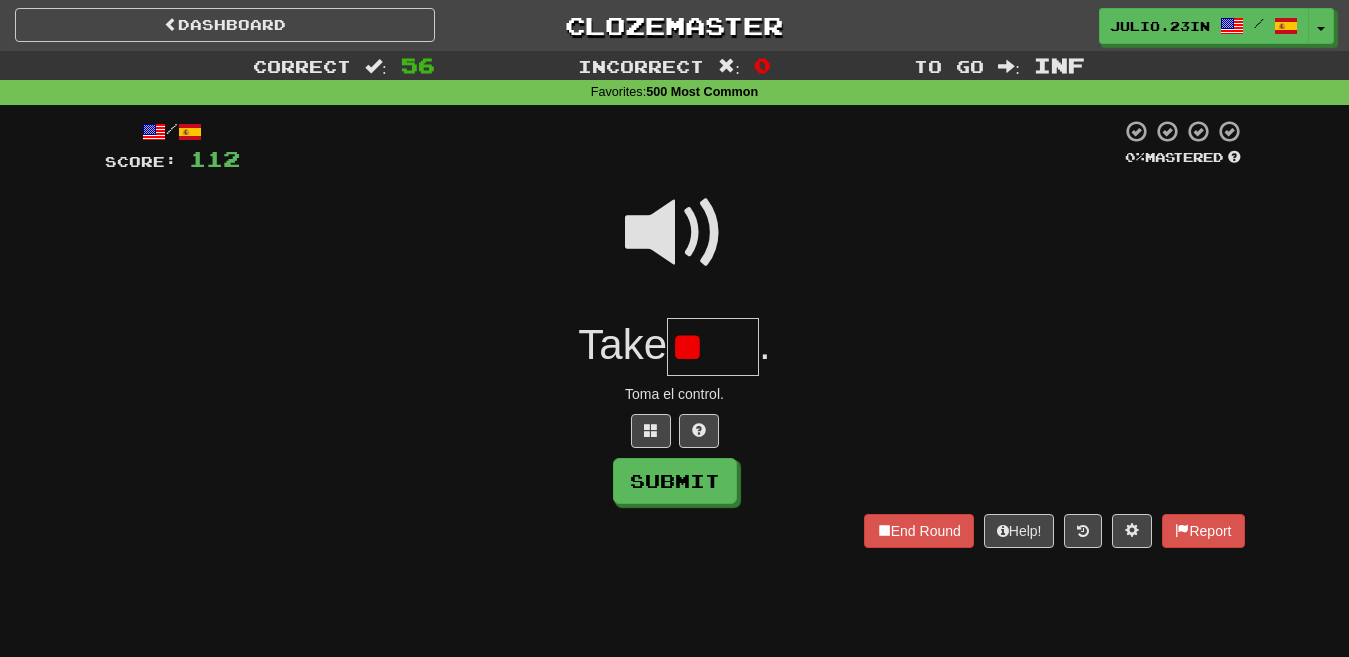 type on "*" 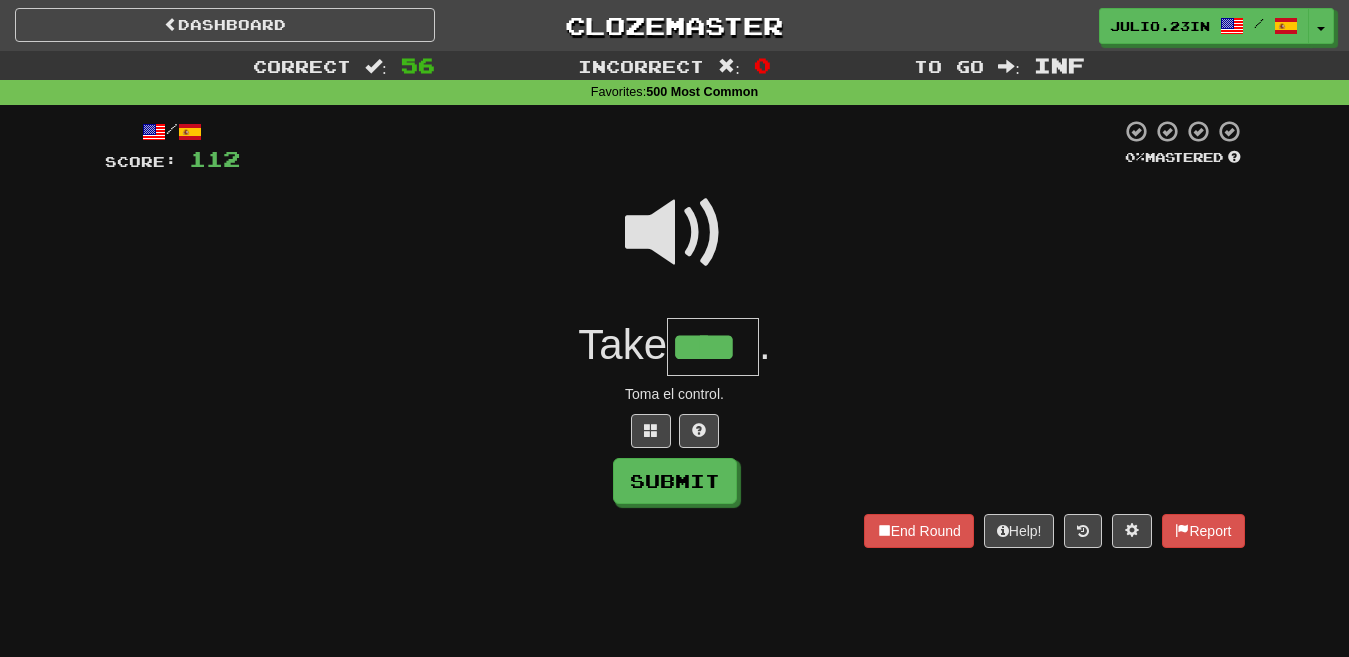 type on "****" 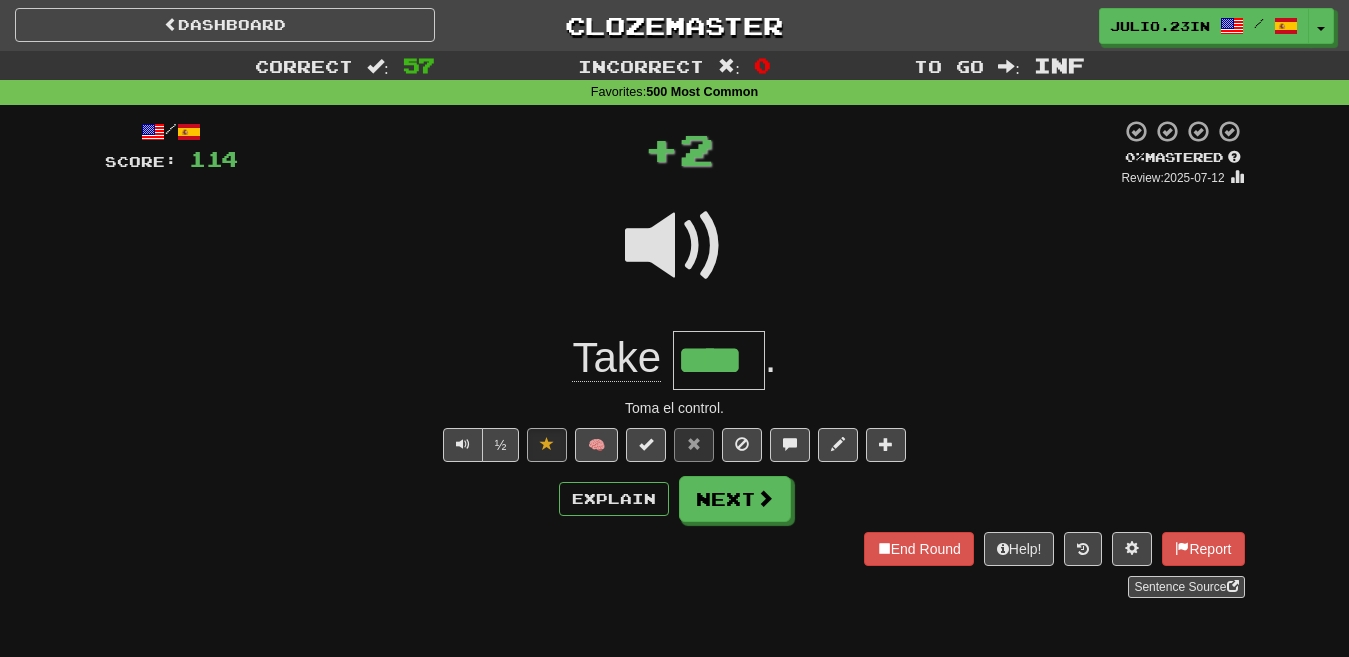 type 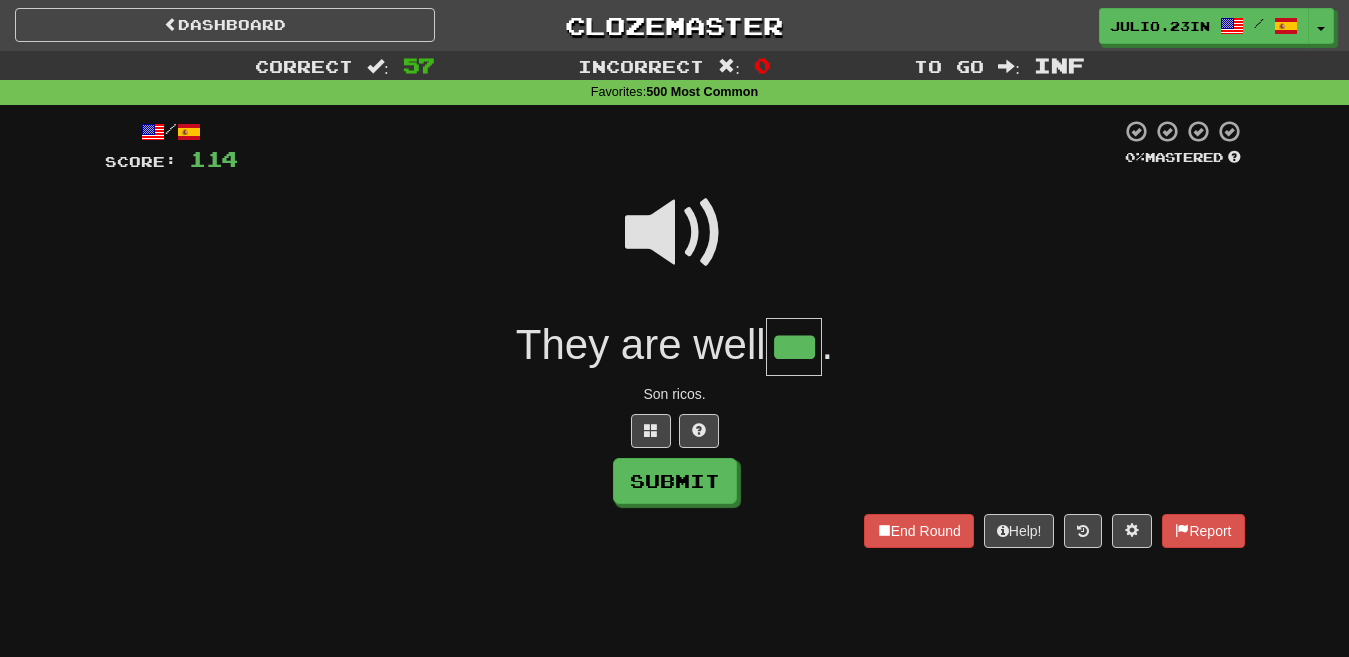 type on "***" 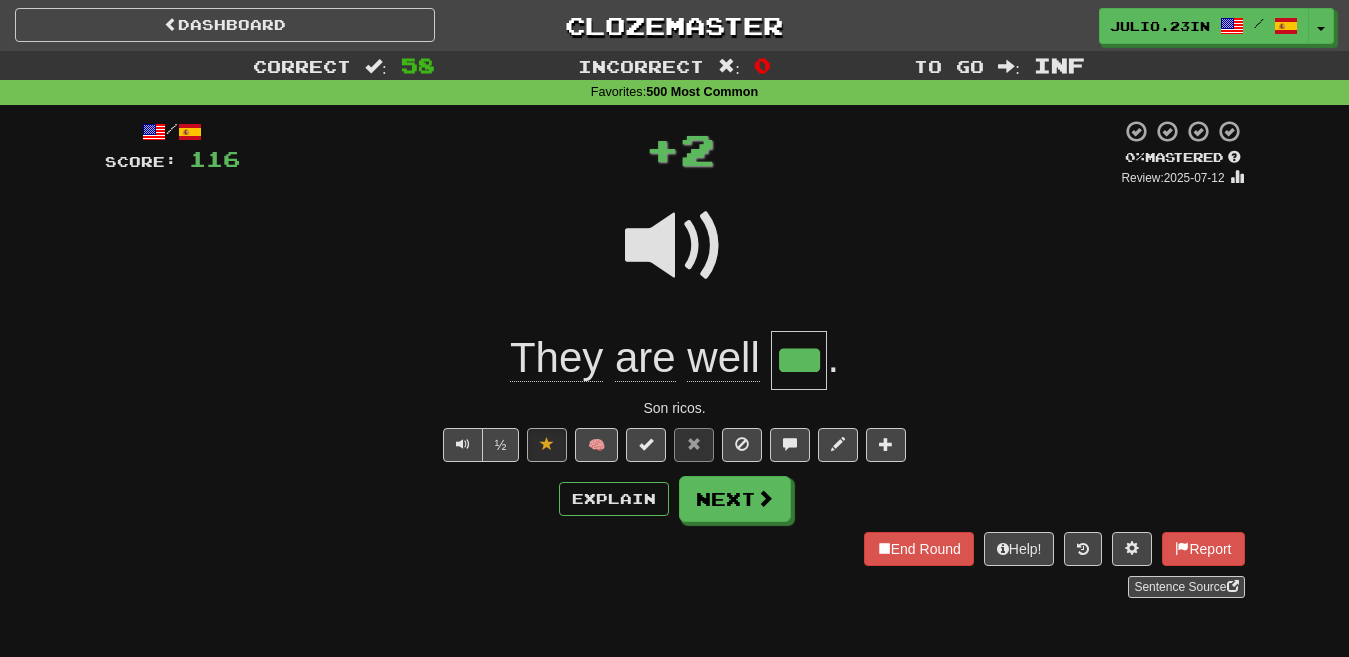 type 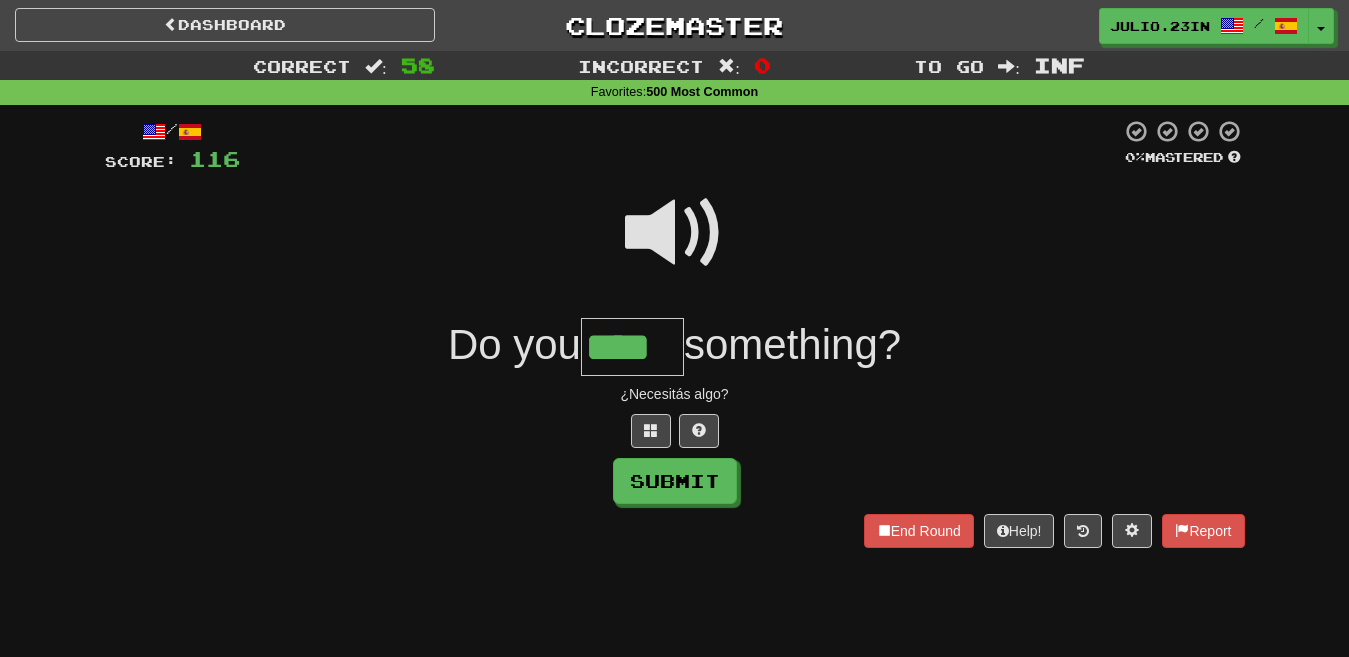 type on "****" 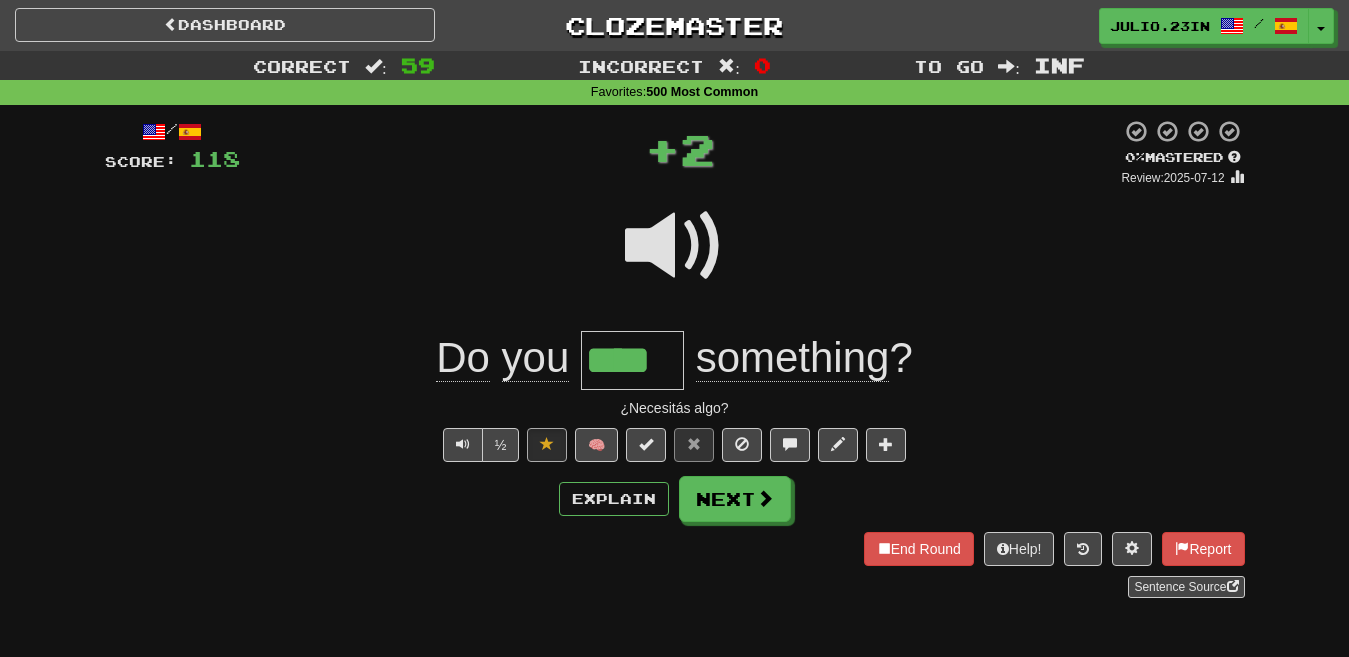 type 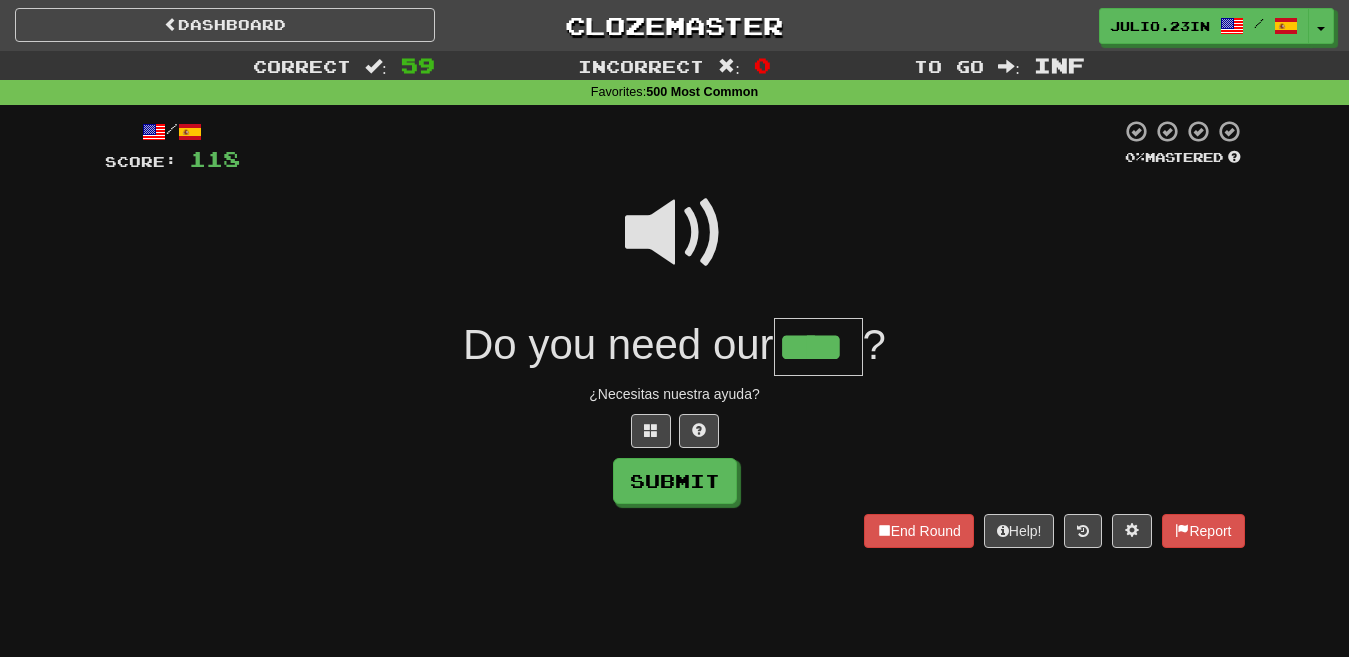 type on "****" 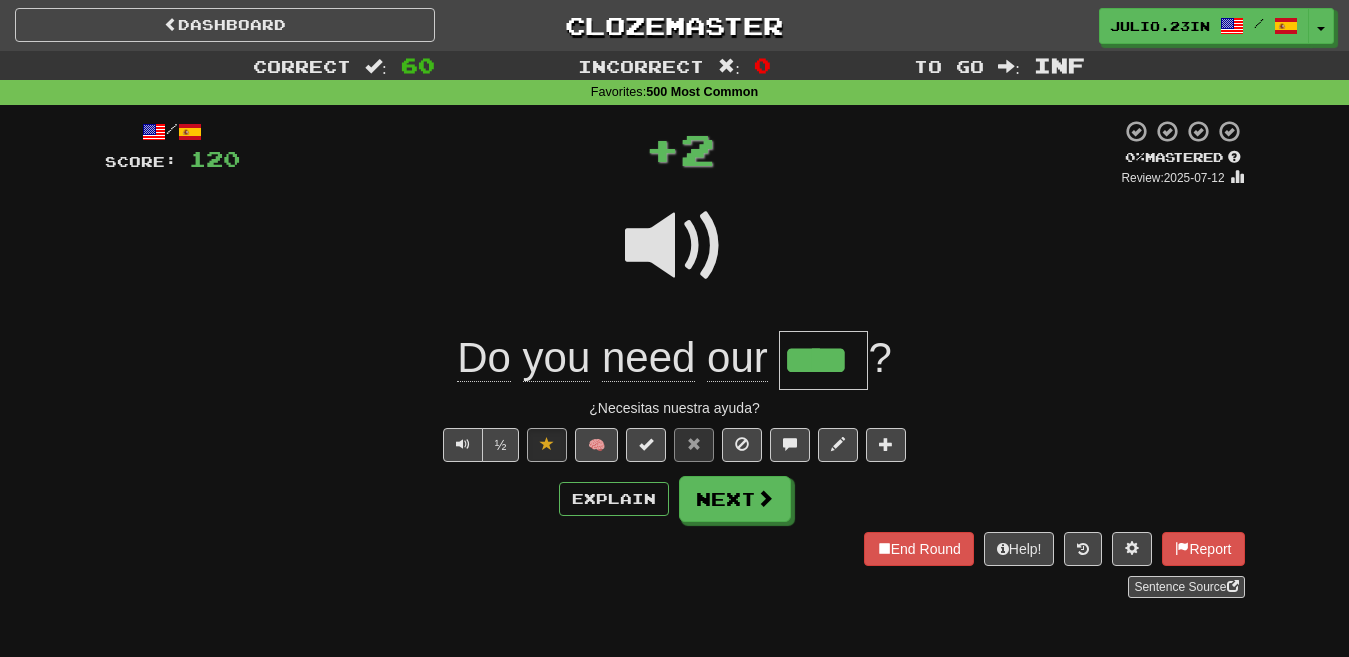 type 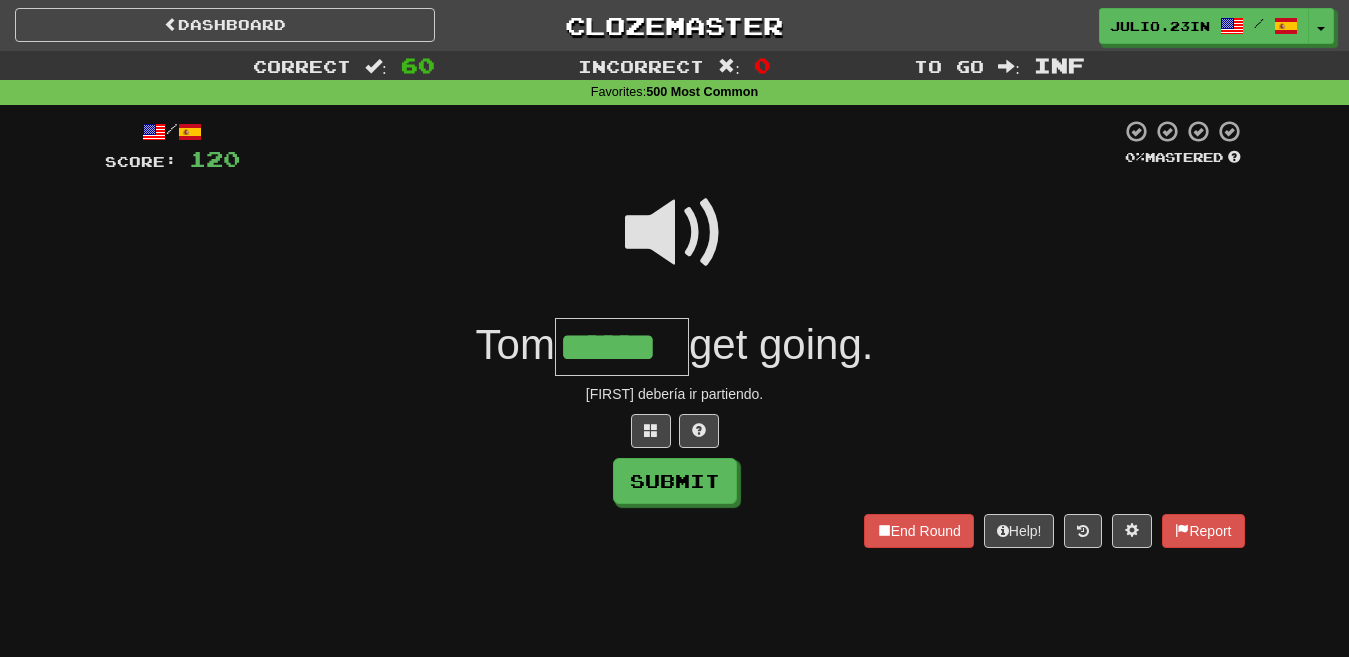 type on "******" 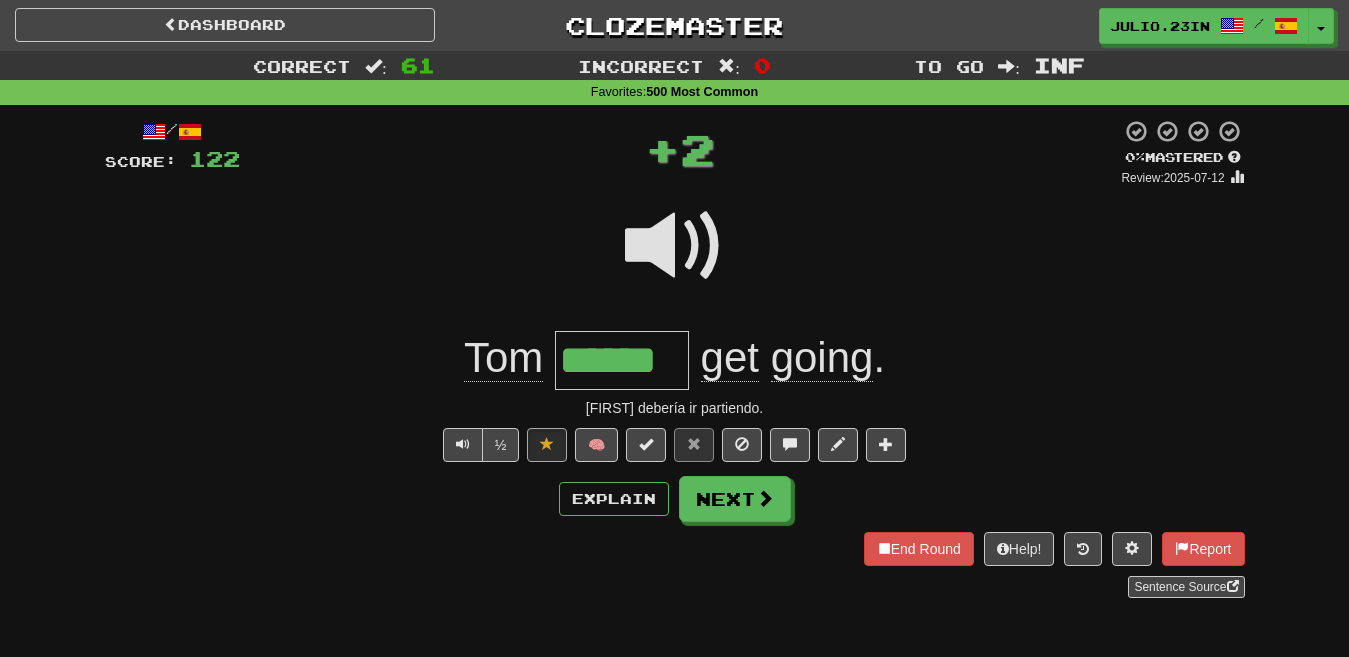 type 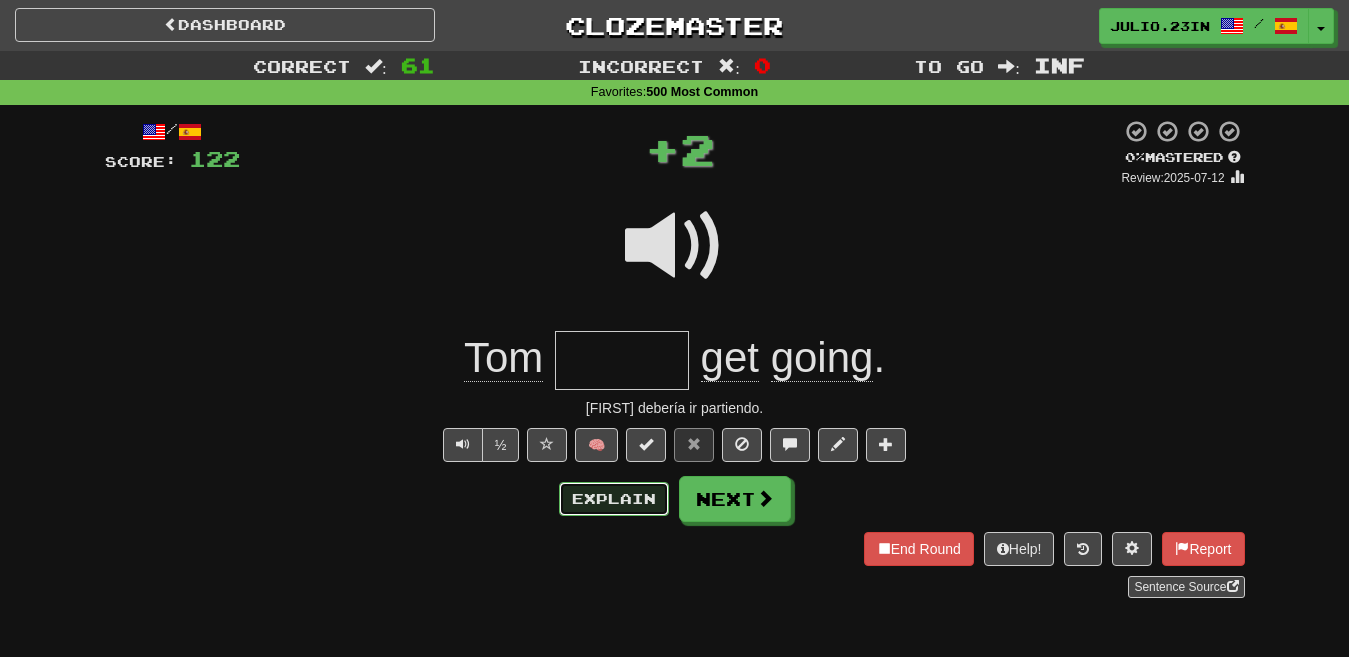 click on "Explain" at bounding box center (614, 499) 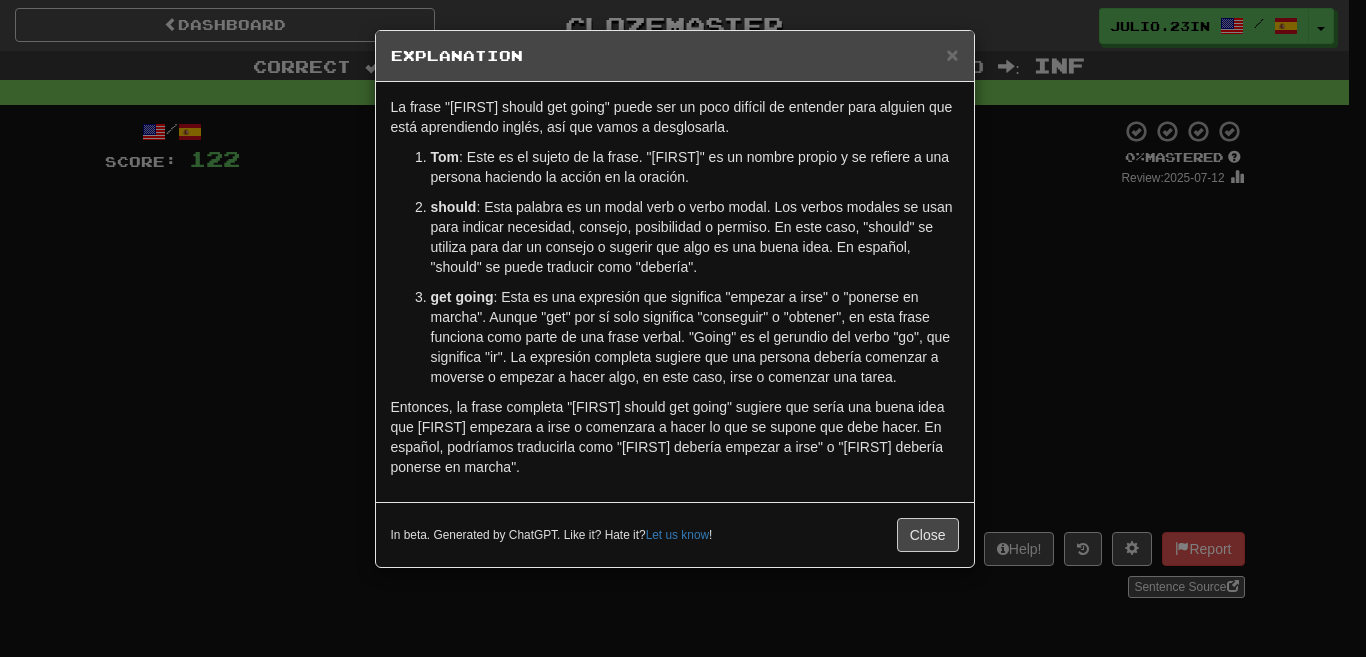 click on "× Explanation La frase "Tom should get going" puede ser un poco difícil de entender para alguien que está aprendiendo inglés, así que vamos a desglosarla.
Tom : Este es el sujeto de la frase. "Tom" es un nombre propio y se refiere a una persona haciendo la acción en la oración.
should : Esta palabra es un modal verb o verbo modal. Los verbos modales se usan para indicar necesidad, consejo, posibilidad o permiso. En este caso, "should" se utiliza para dar un consejo o sugerir que algo es una buena idea. En español, "should" se puede traducir como "debería".
get going : Esta es una expresión que significa "empezar a irse" o "ponerse en marcha". Aunque "get" por sí solo significa "conseguir" o "obtener", en esta frase funciona como parte de una frase verbal. "Going" es el gerundio del verbo "go", que significa "ir". La expresión completa sugiere que una persona debería comenzar a moverse o empezar a hacer algo, en este caso, irse o comenzar una tarea.
Let us know ! Close" at bounding box center (683, 328) 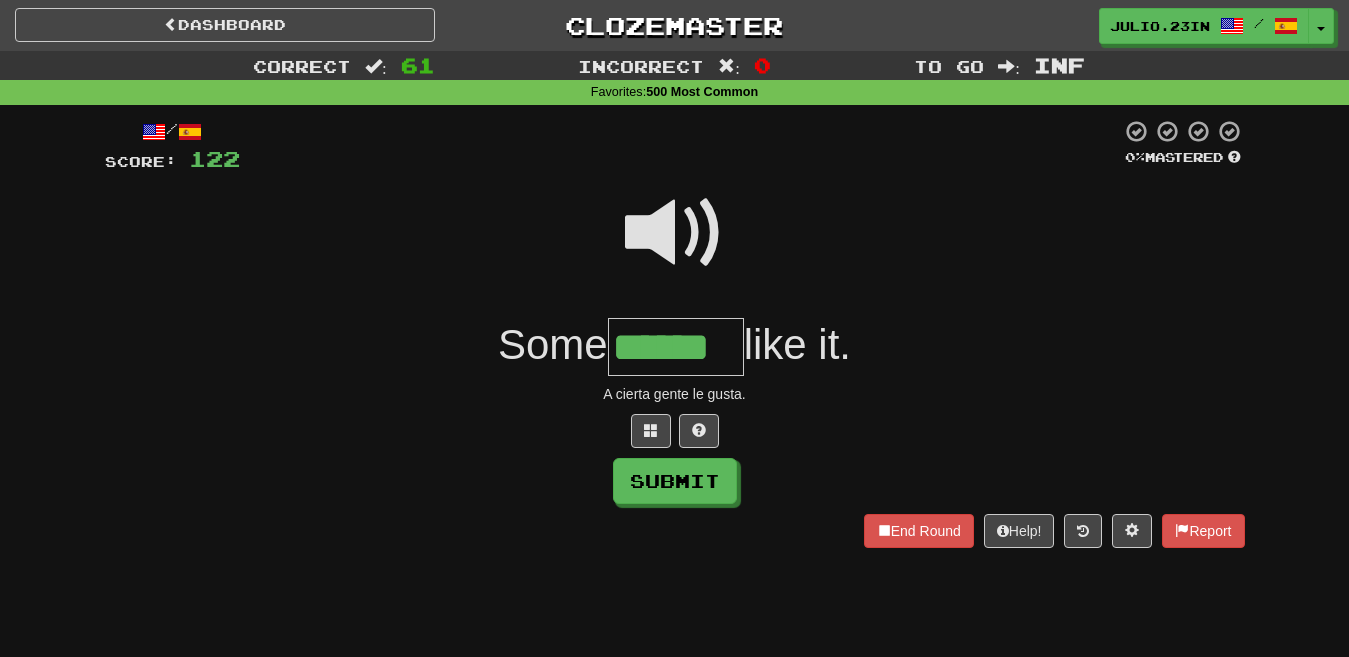 type on "******" 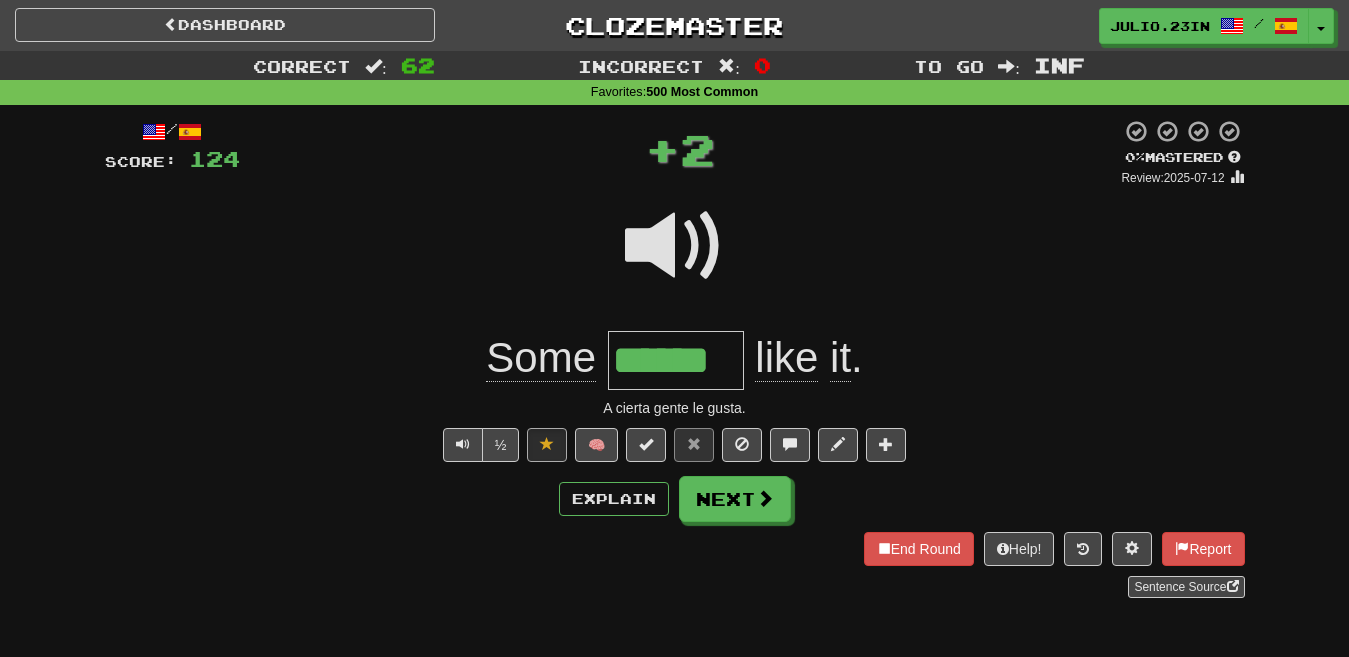type 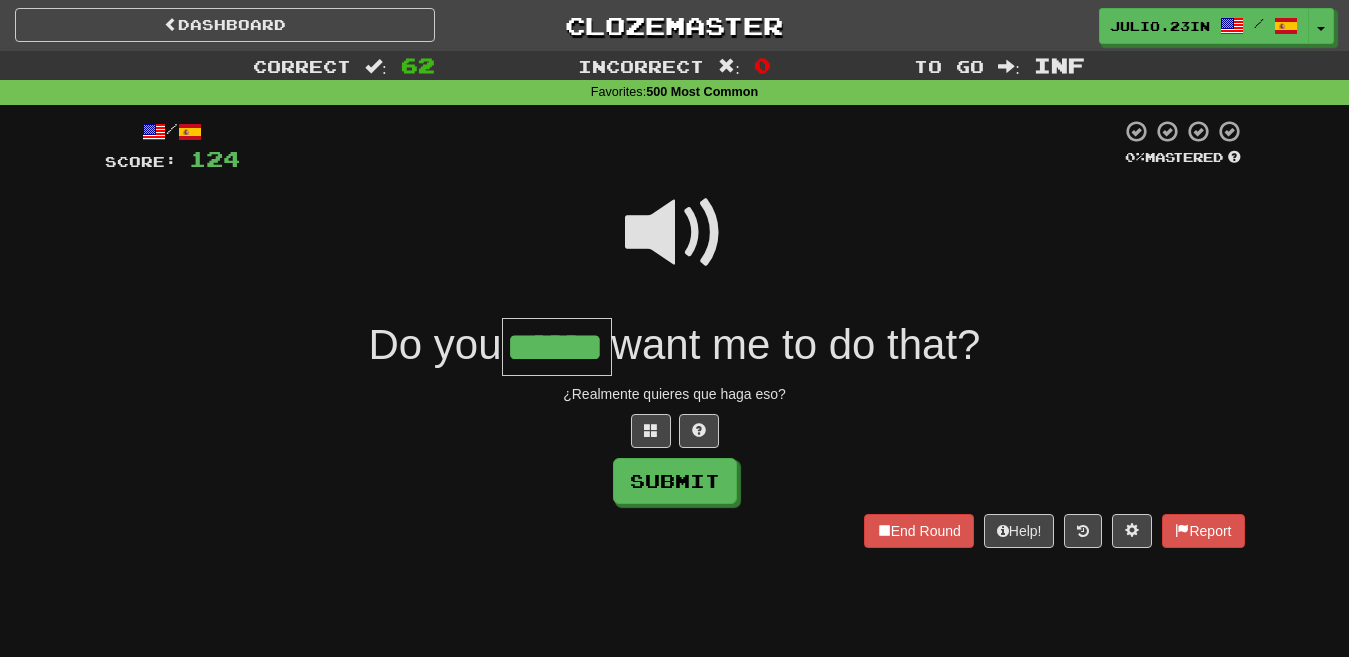 type on "******" 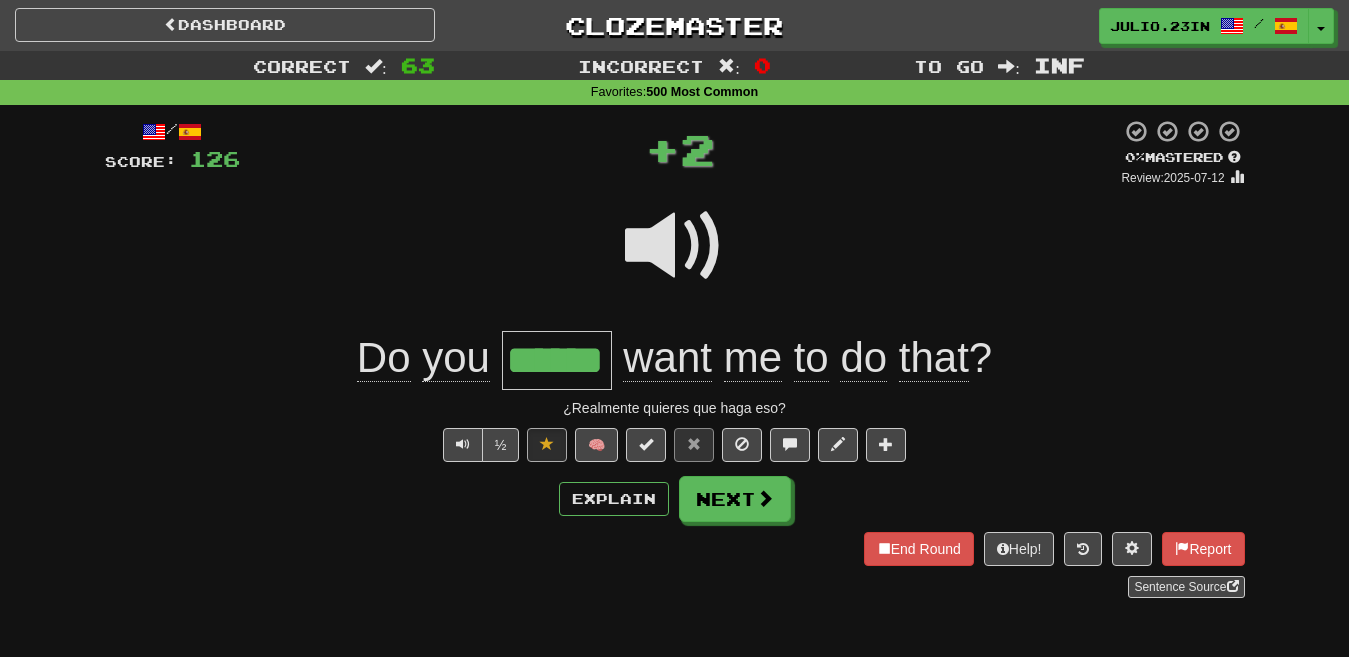 type 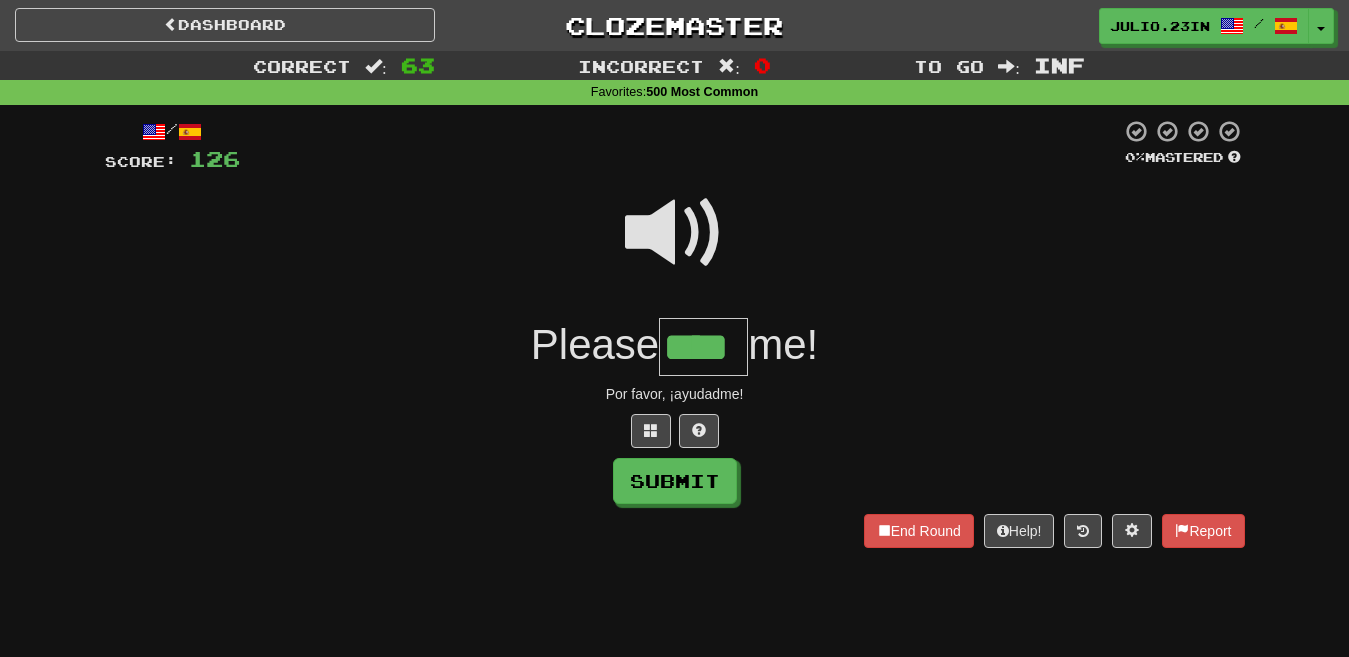type on "****" 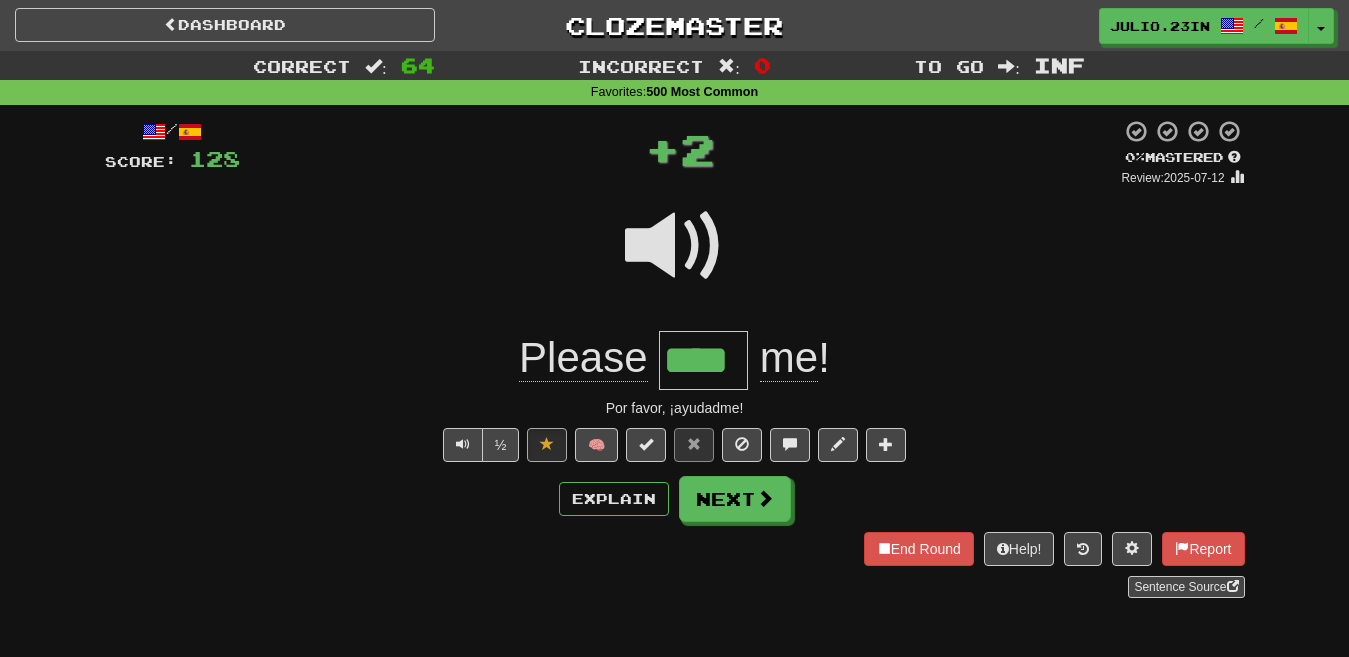 type 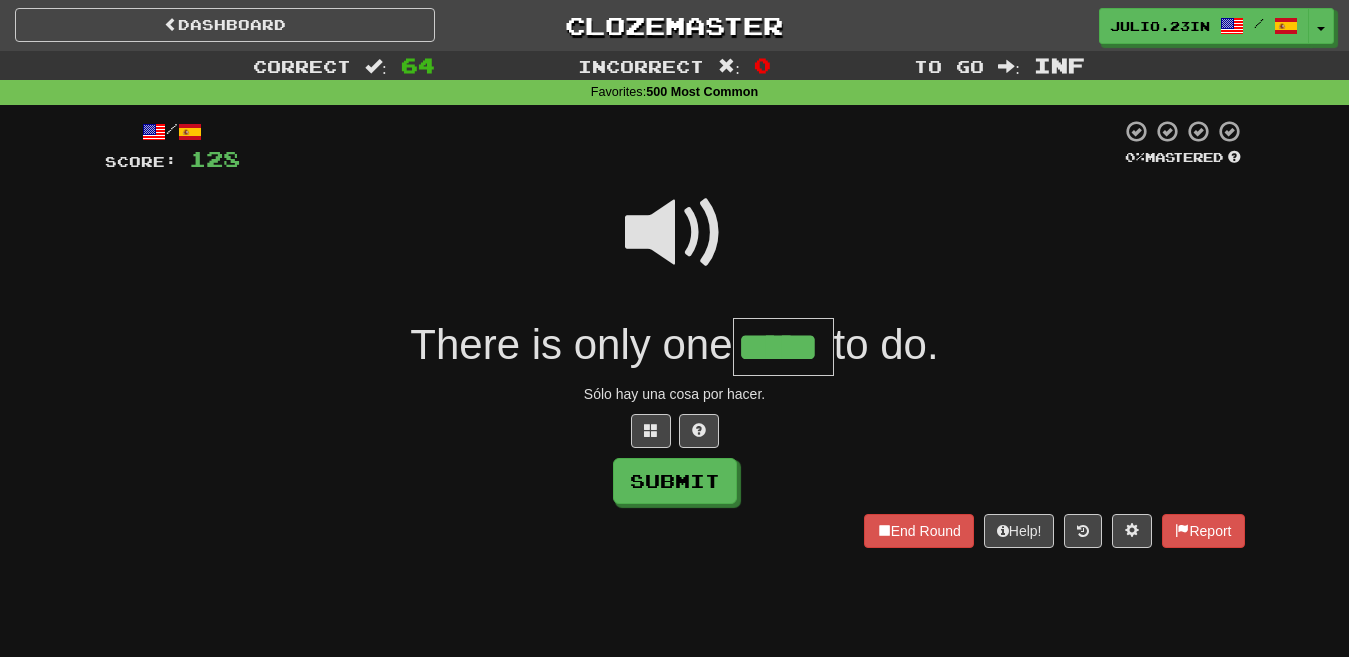 type on "*****" 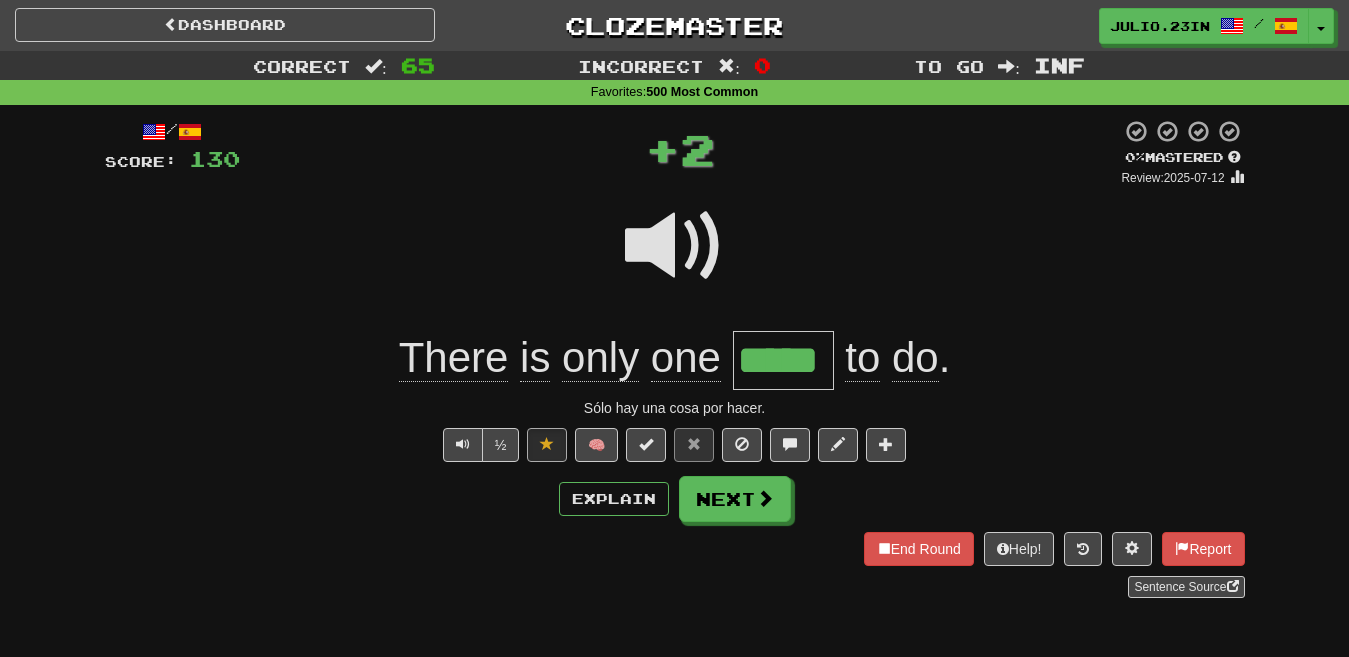 type 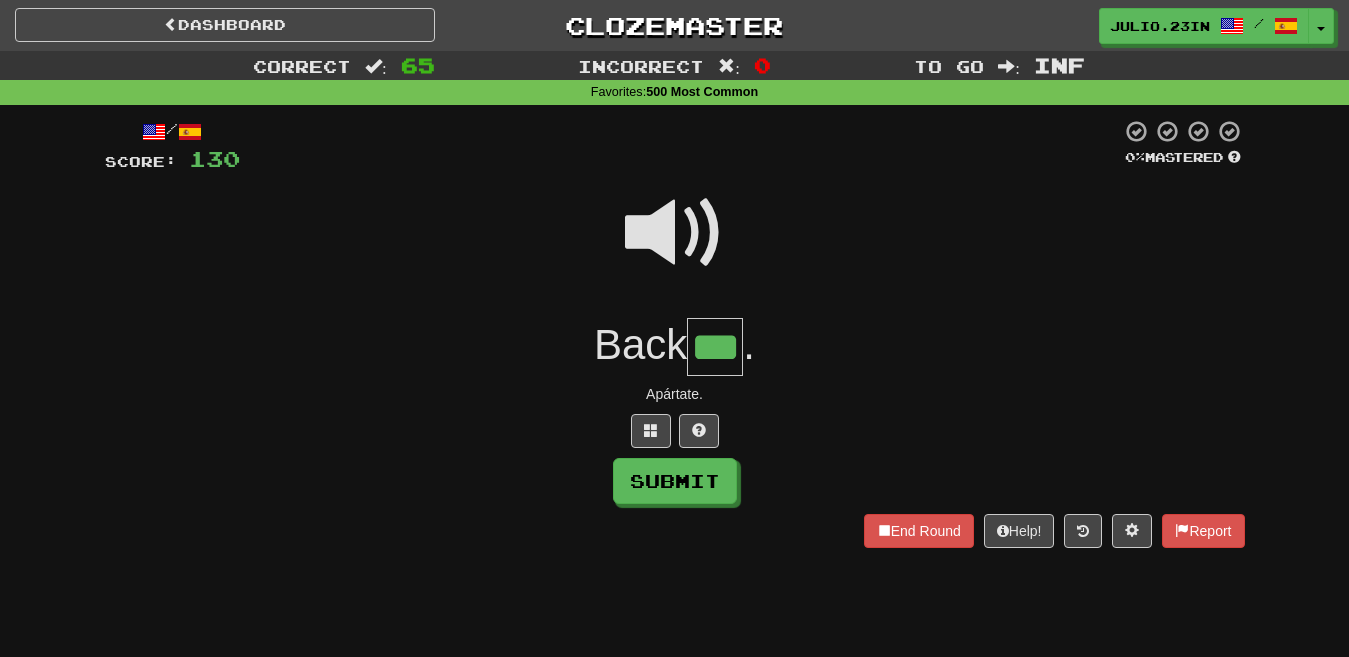 type on "***" 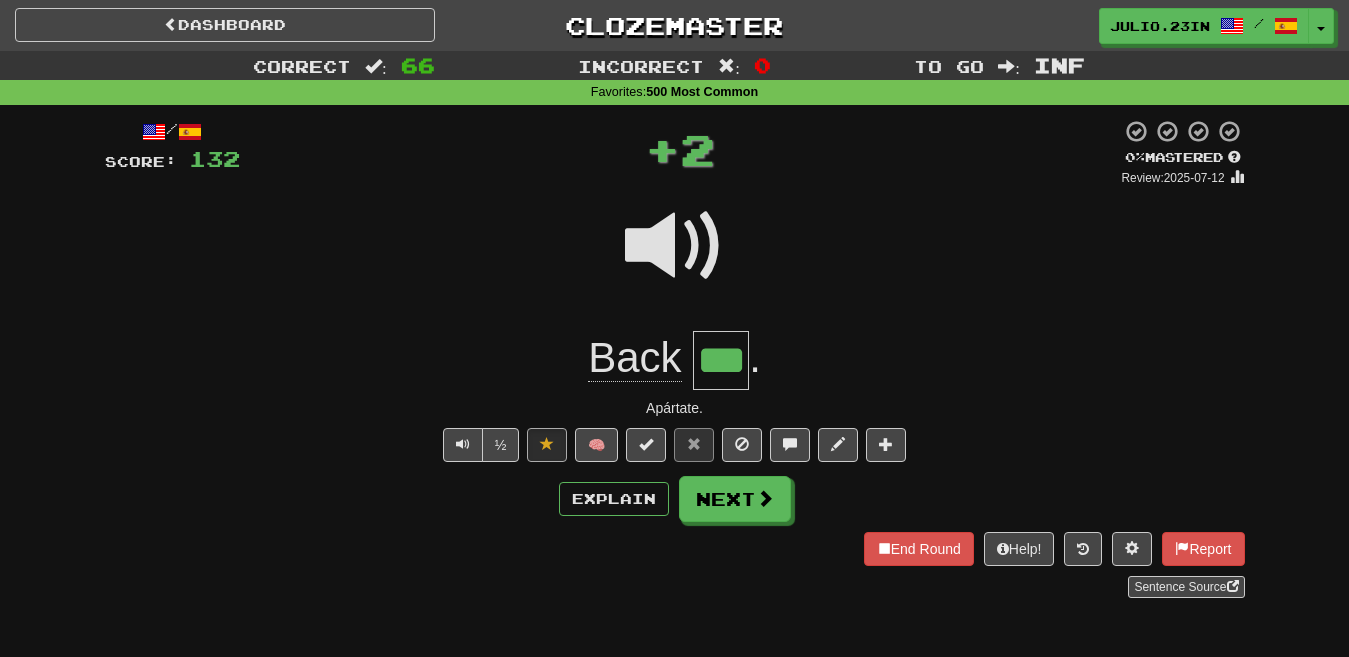 type 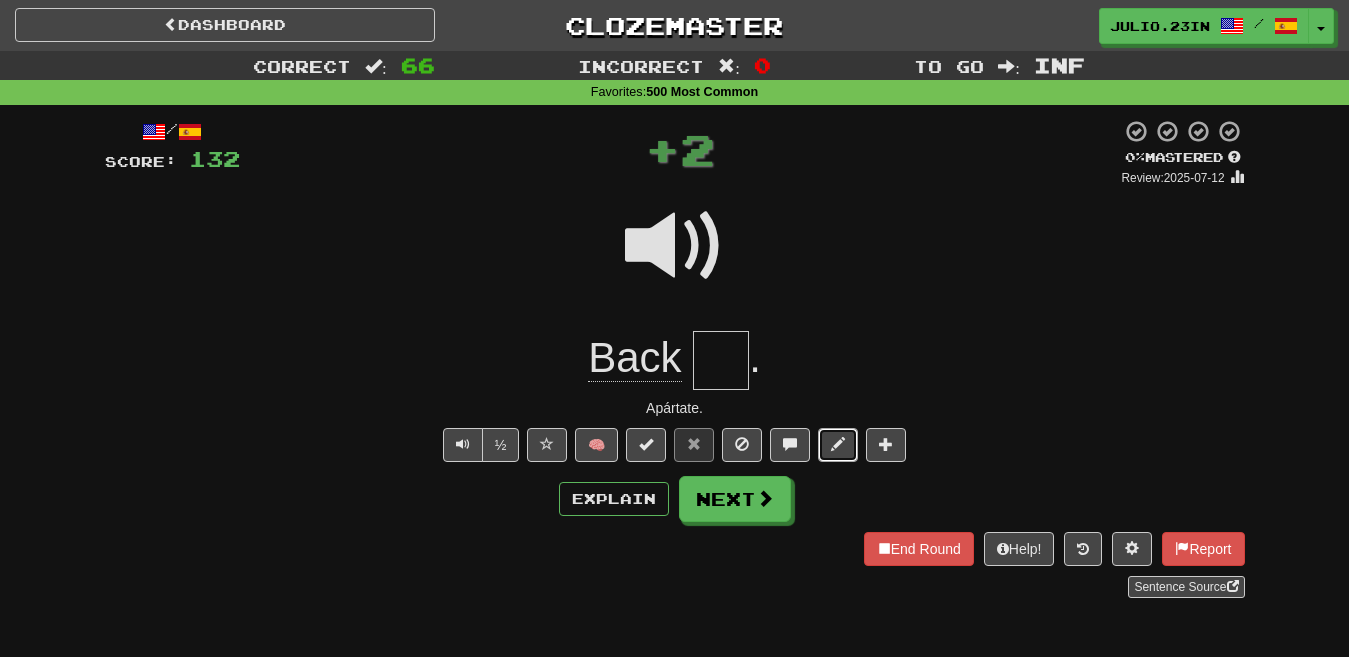 click at bounding box center [838, 444] 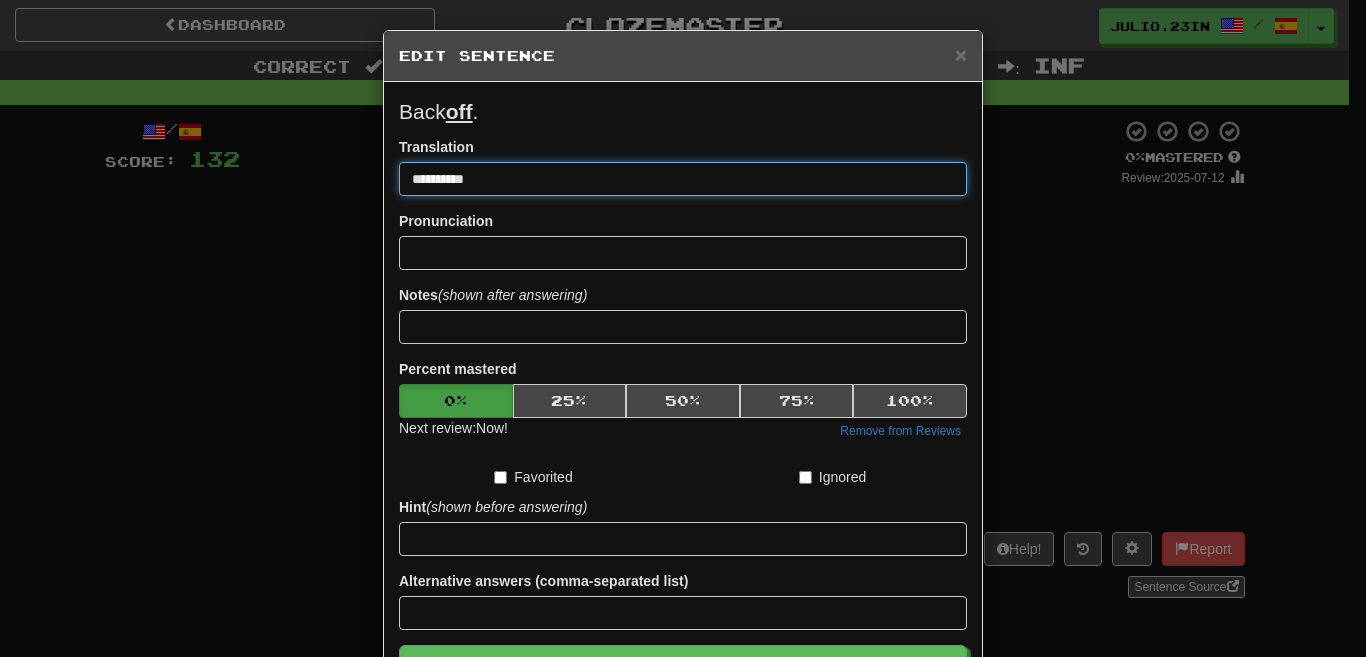 type on "**********" 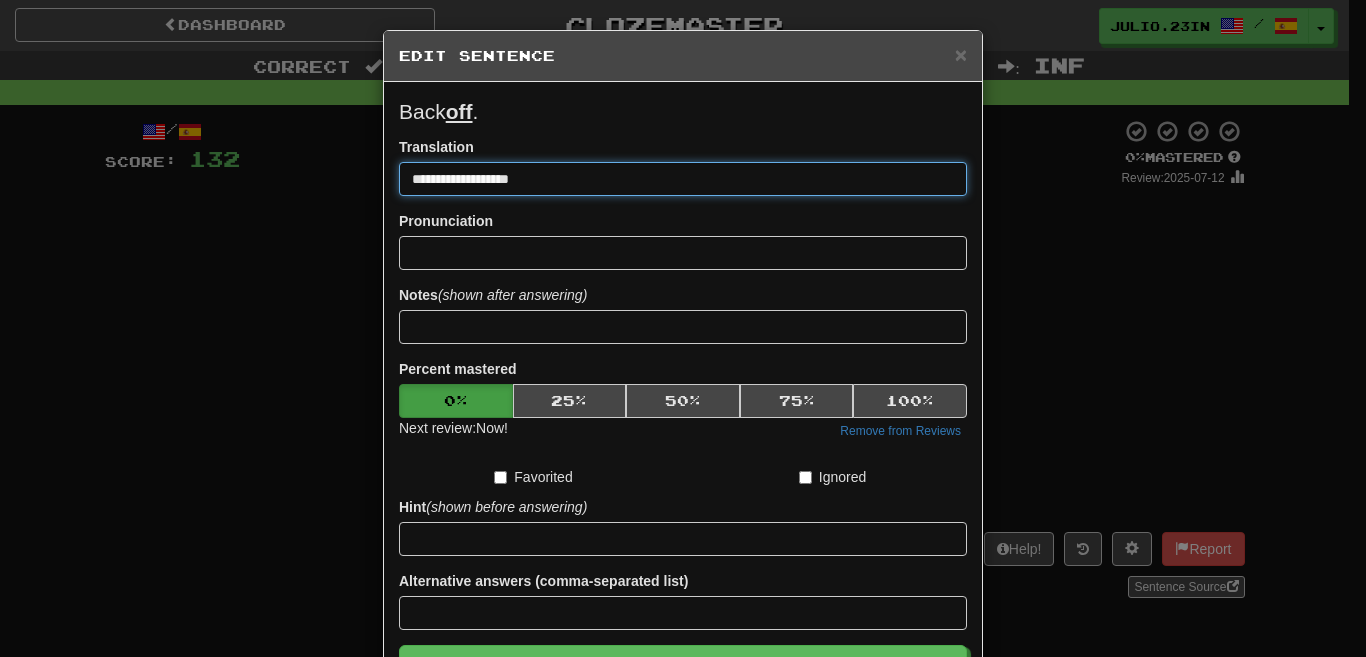 click on "Save" at bounding box center [683, 668] 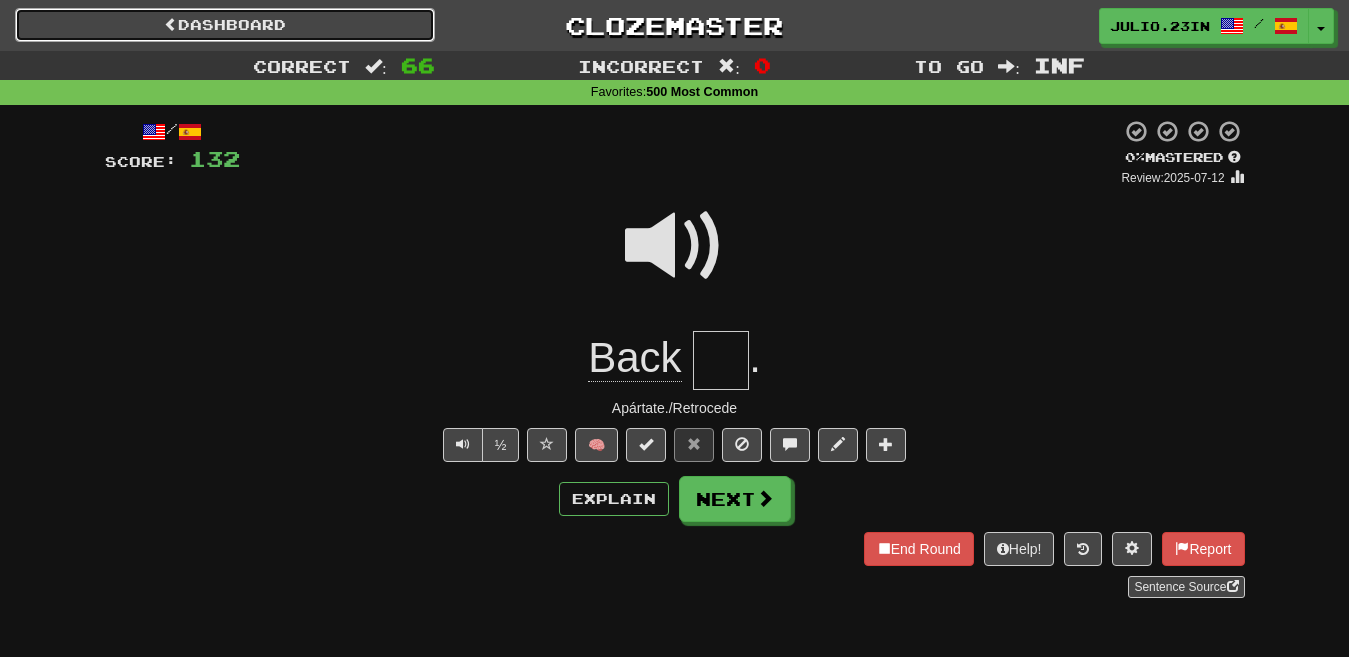 click on "Dashboard" at bounding box center (225, 25) 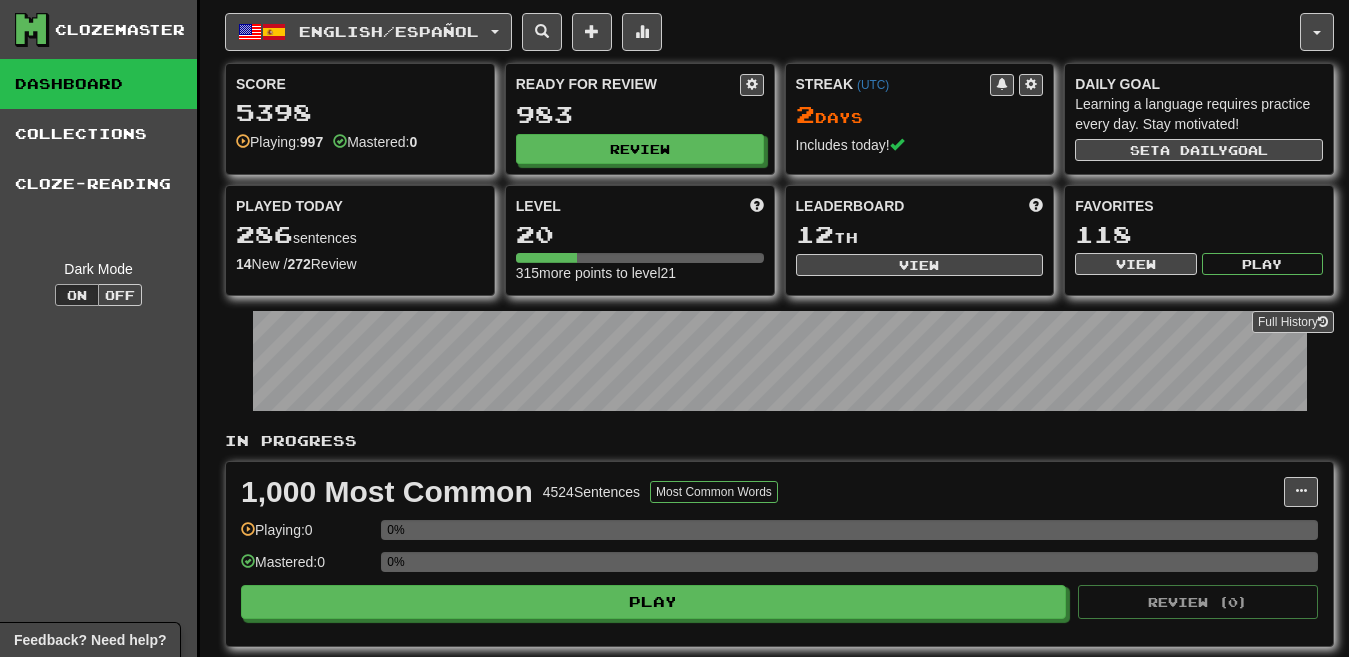 scroll, scrollTop: 0, scrollLeft: 0, axis: both 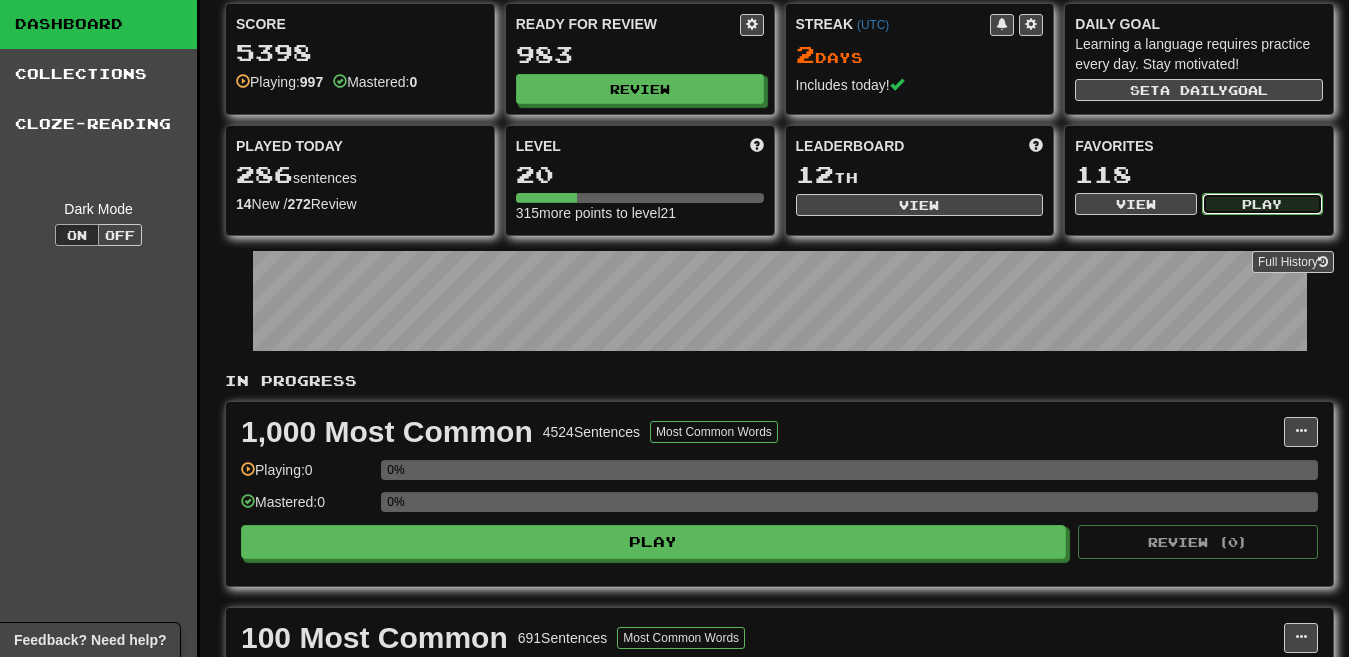 click on "Play" at bounding box center [1262, 204] 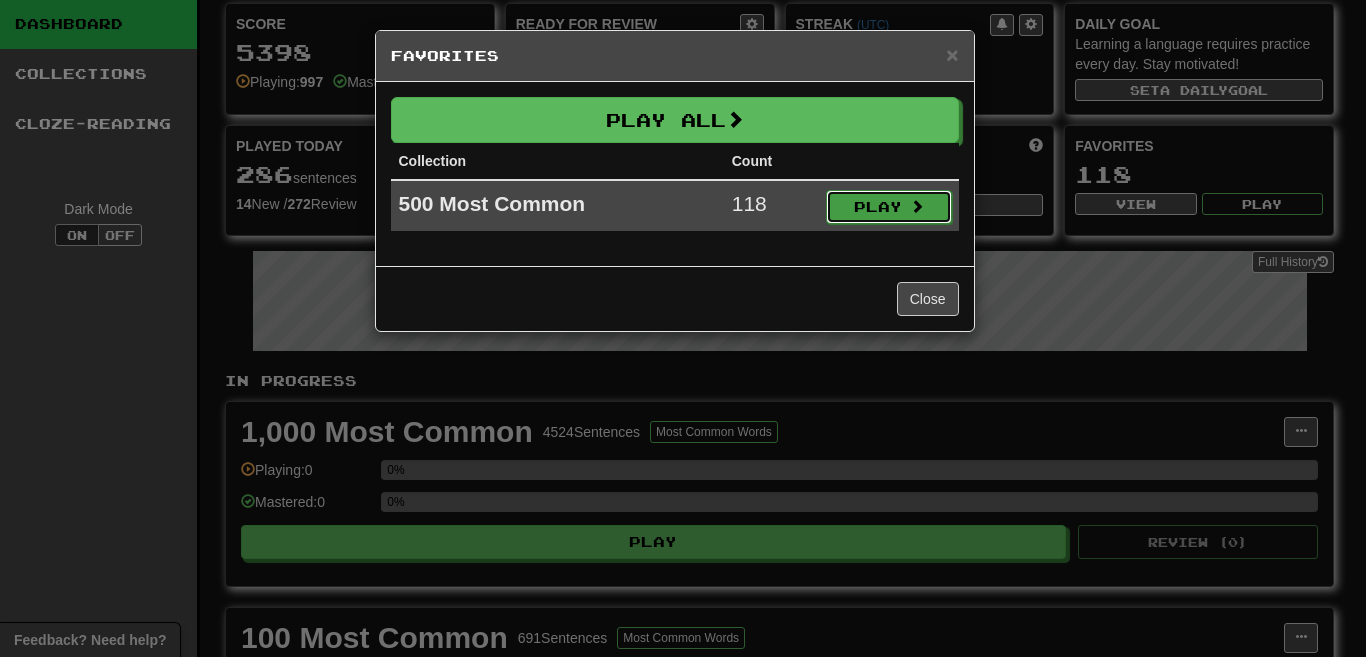 click on "Play" at bounding box center [889, 207] 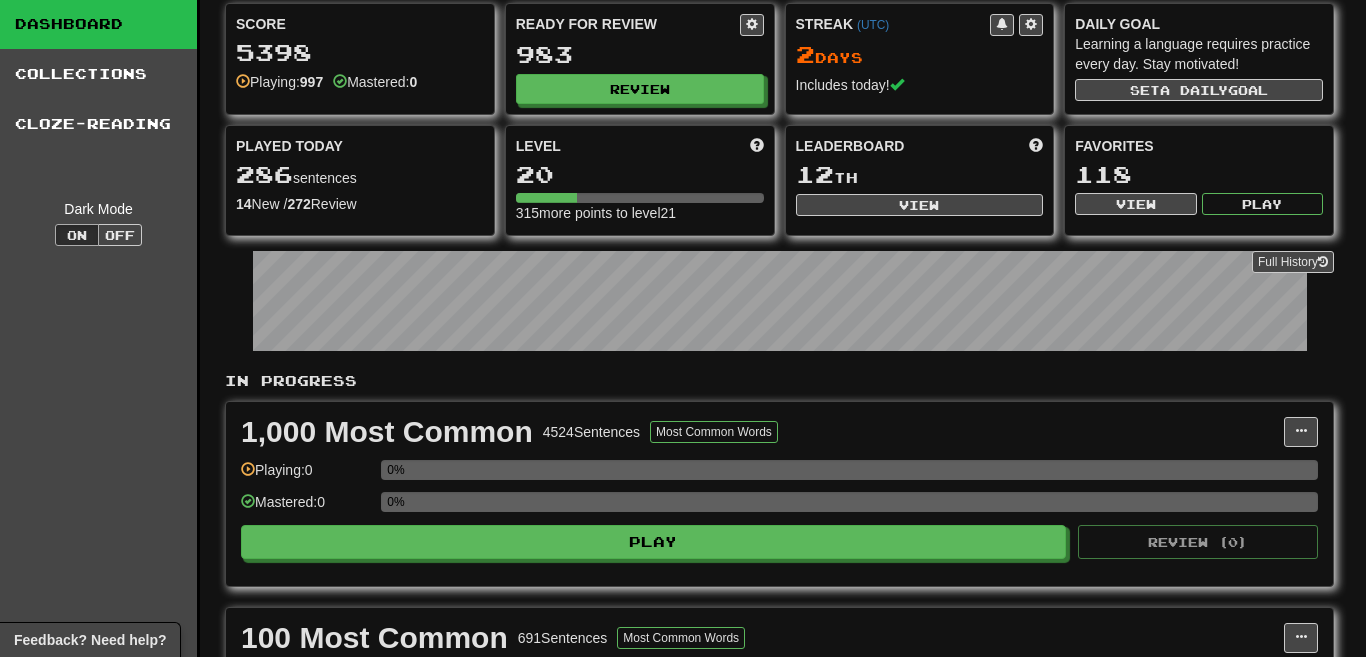 select on "********" 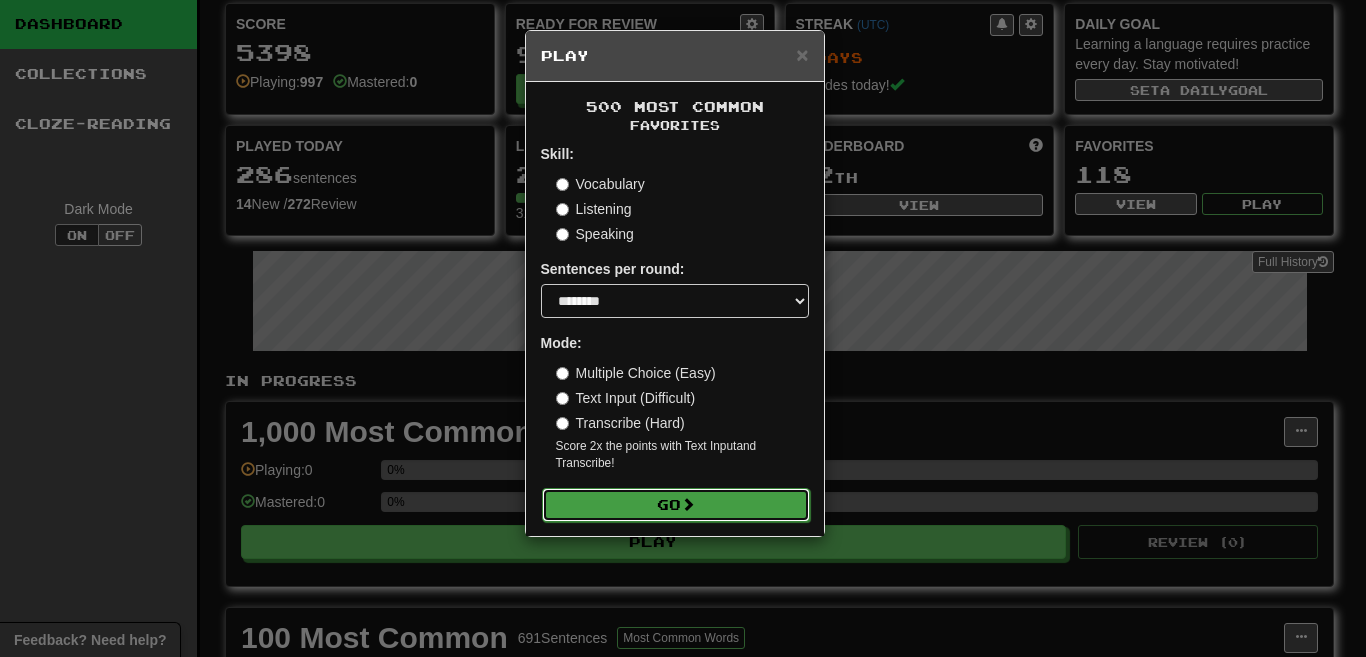 click at bounding box center [688, 504] 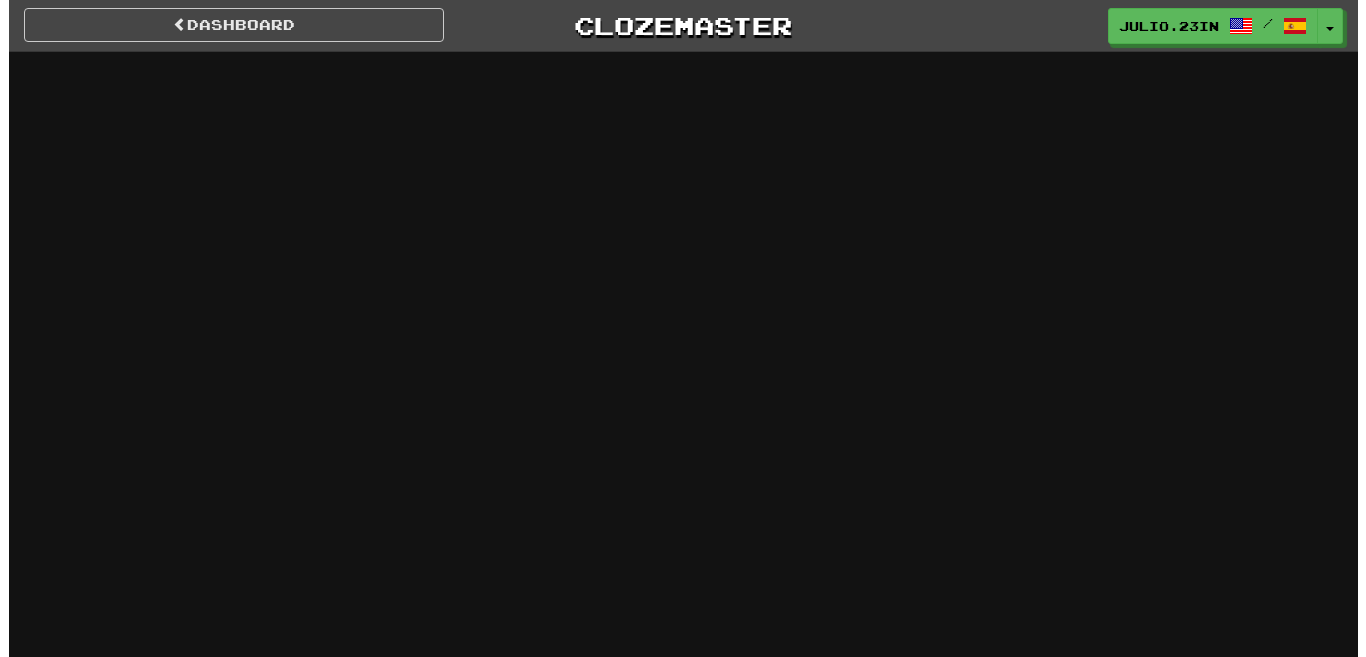 scroll, scrollTop: 0, scrollLeft: 0, axis: both 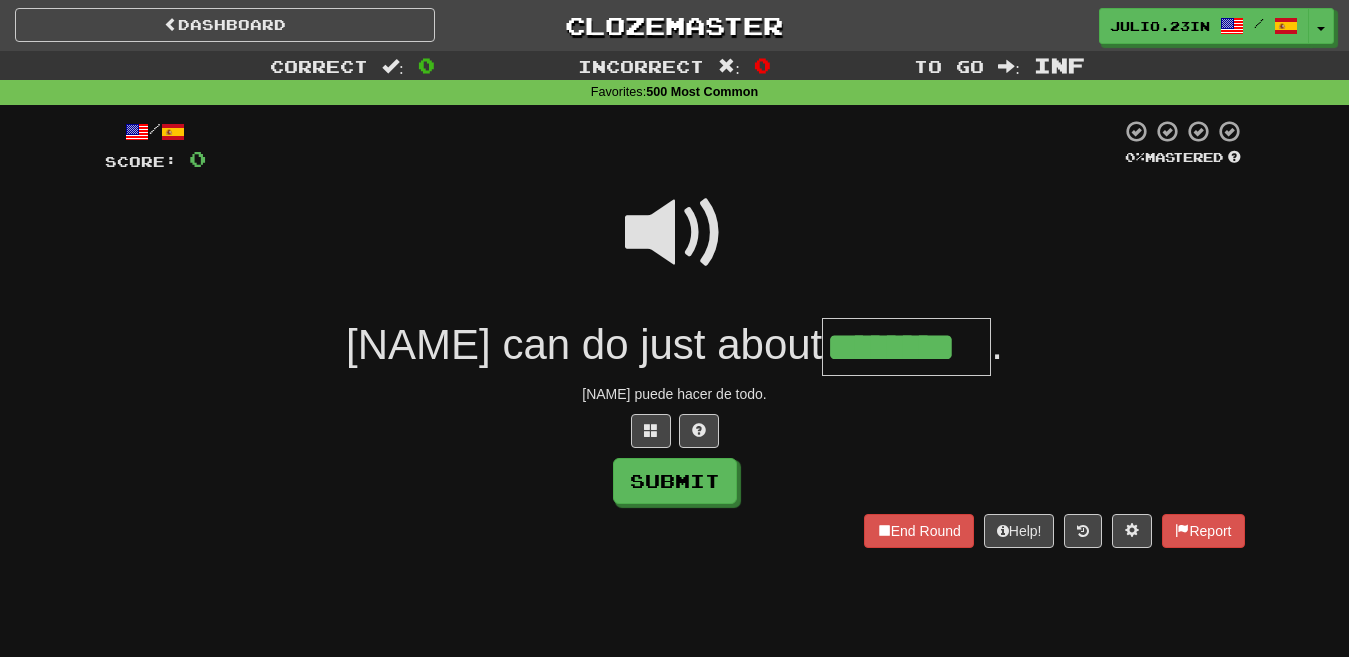 type on "********" 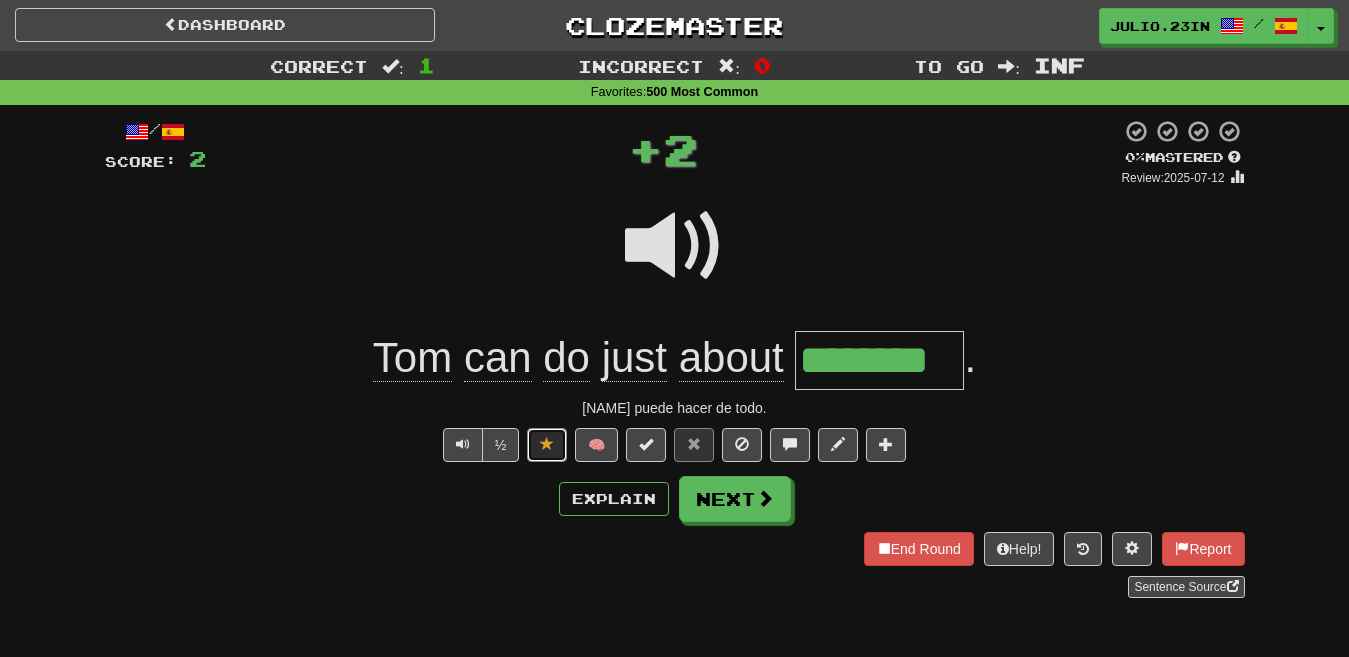 click at bounding box center (547, 444) 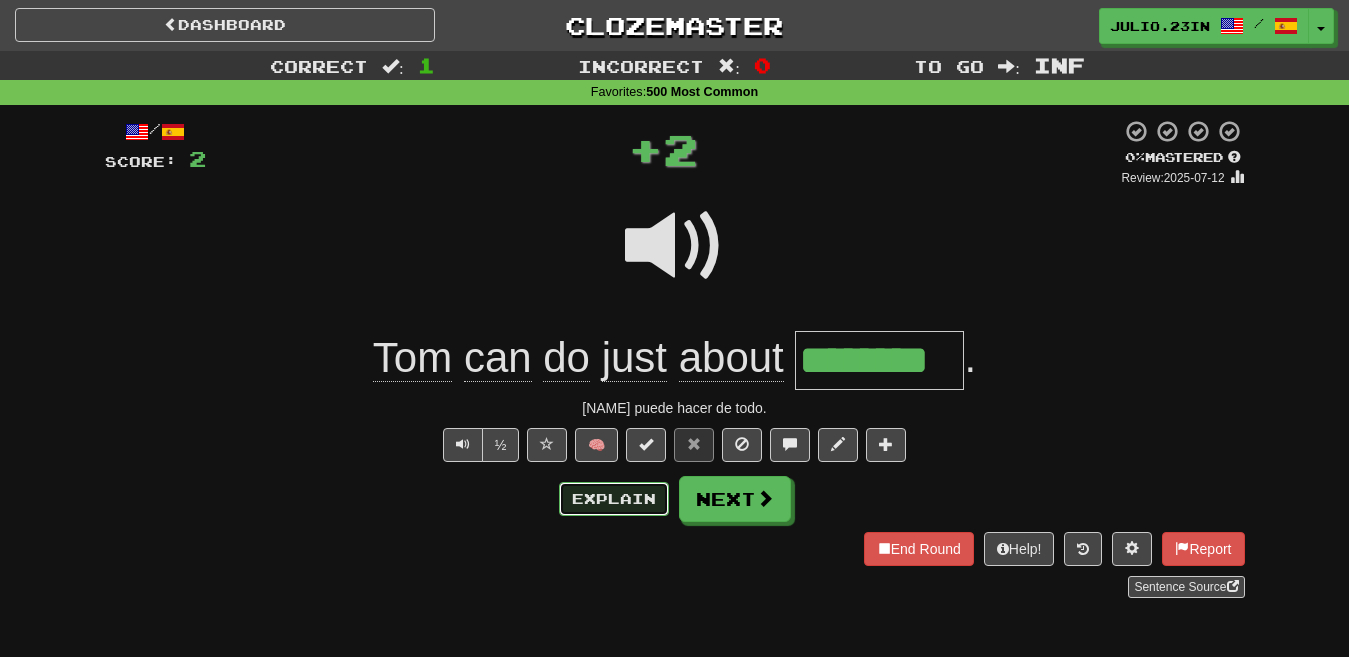click on "Explain" at bounding box center (614, 499) 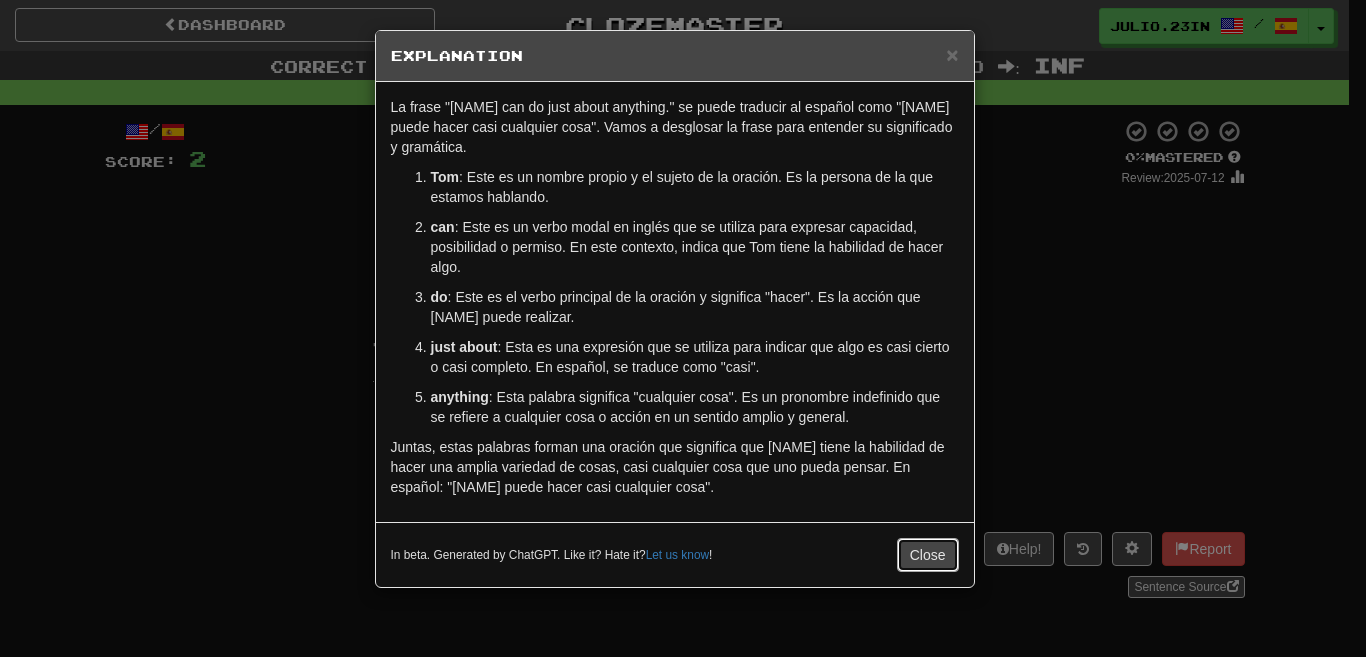 click on "Close" at bounding box center [928, 555] 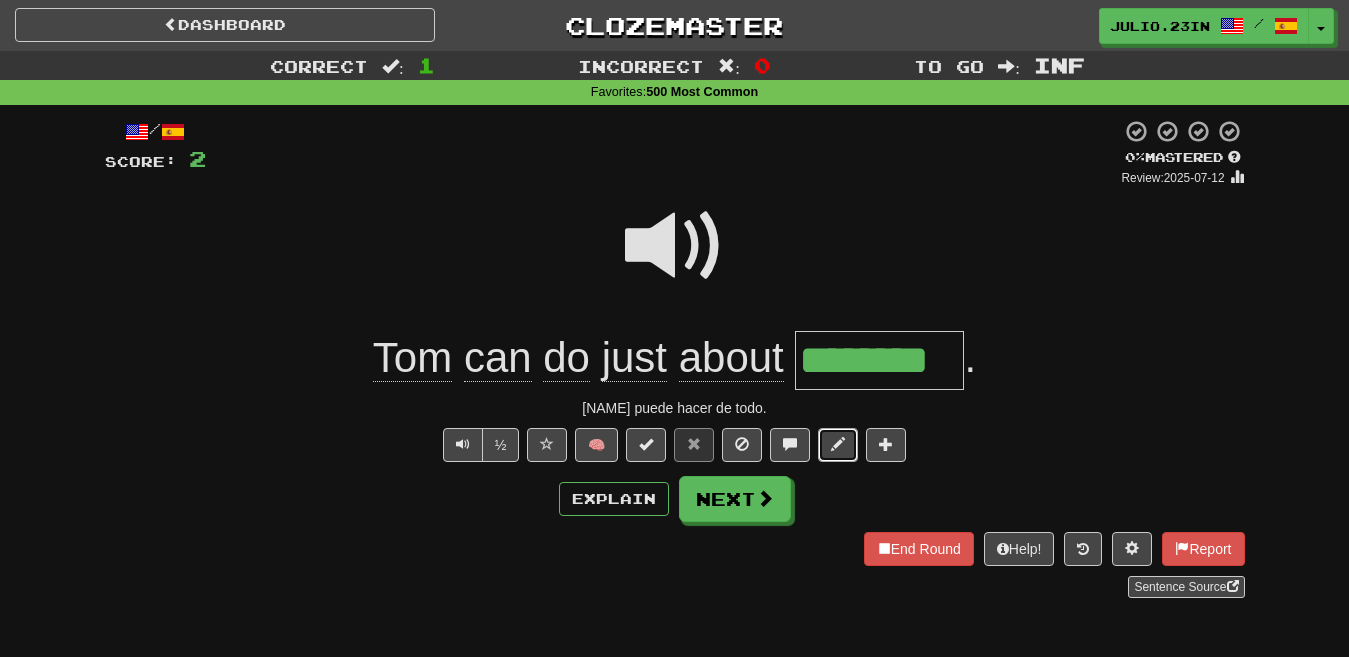 click at bounding box center [838, 445] 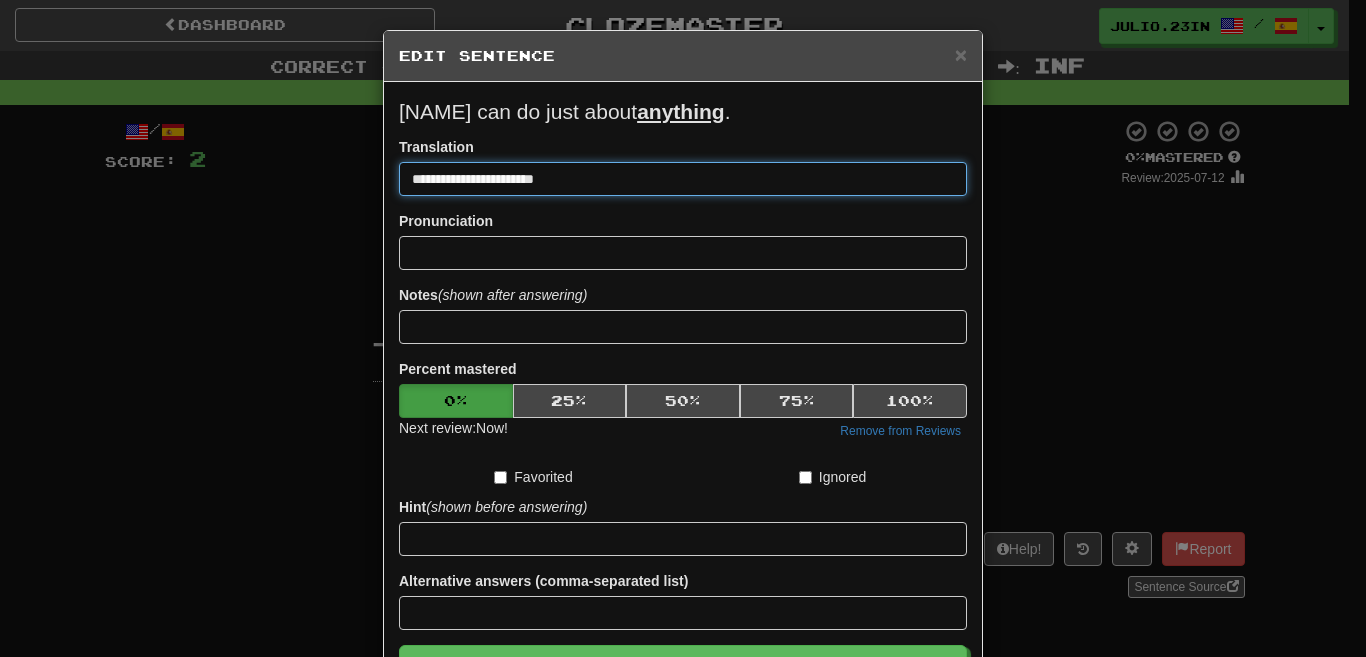 click on "**********" at bounding box center (683, 179) 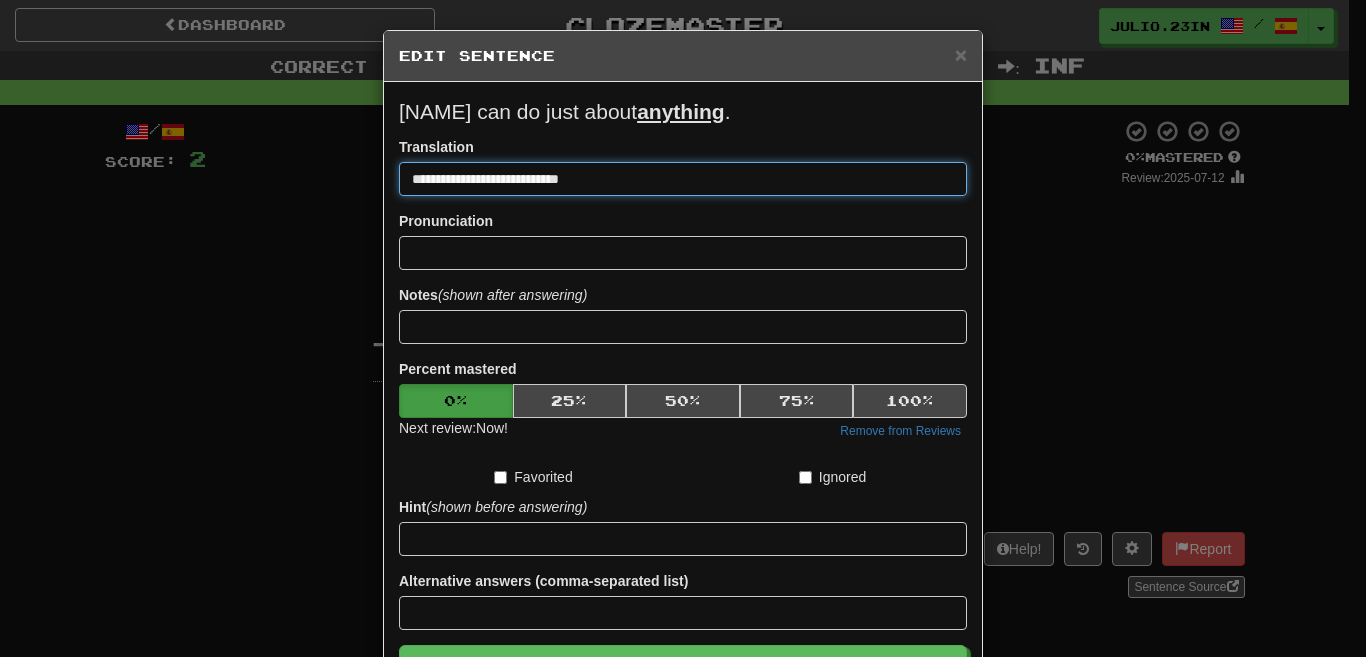 type on "**********" 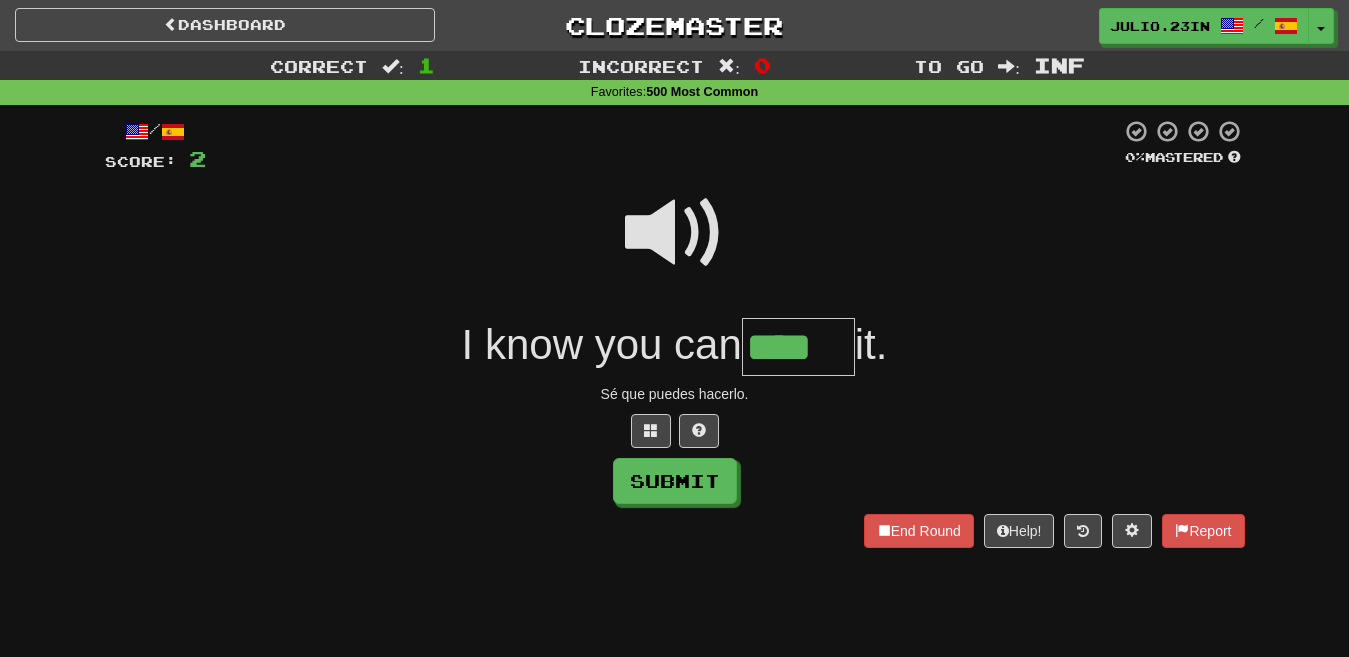 type on "****" 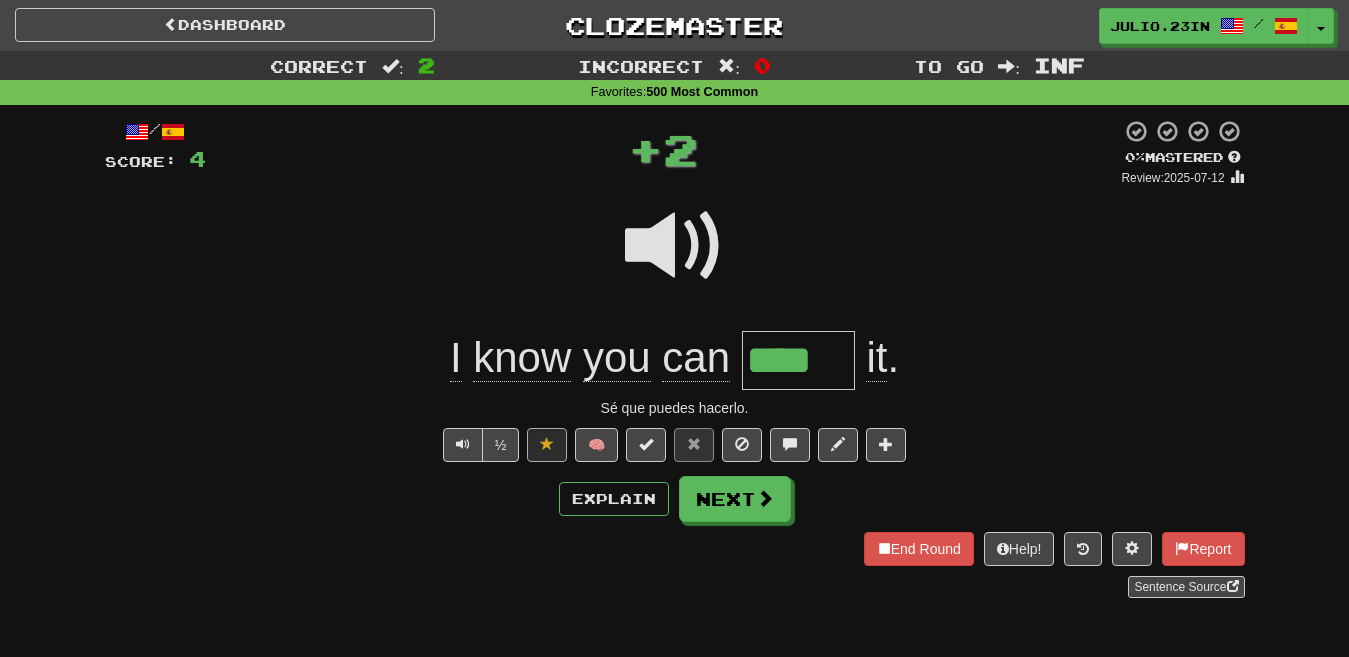 type 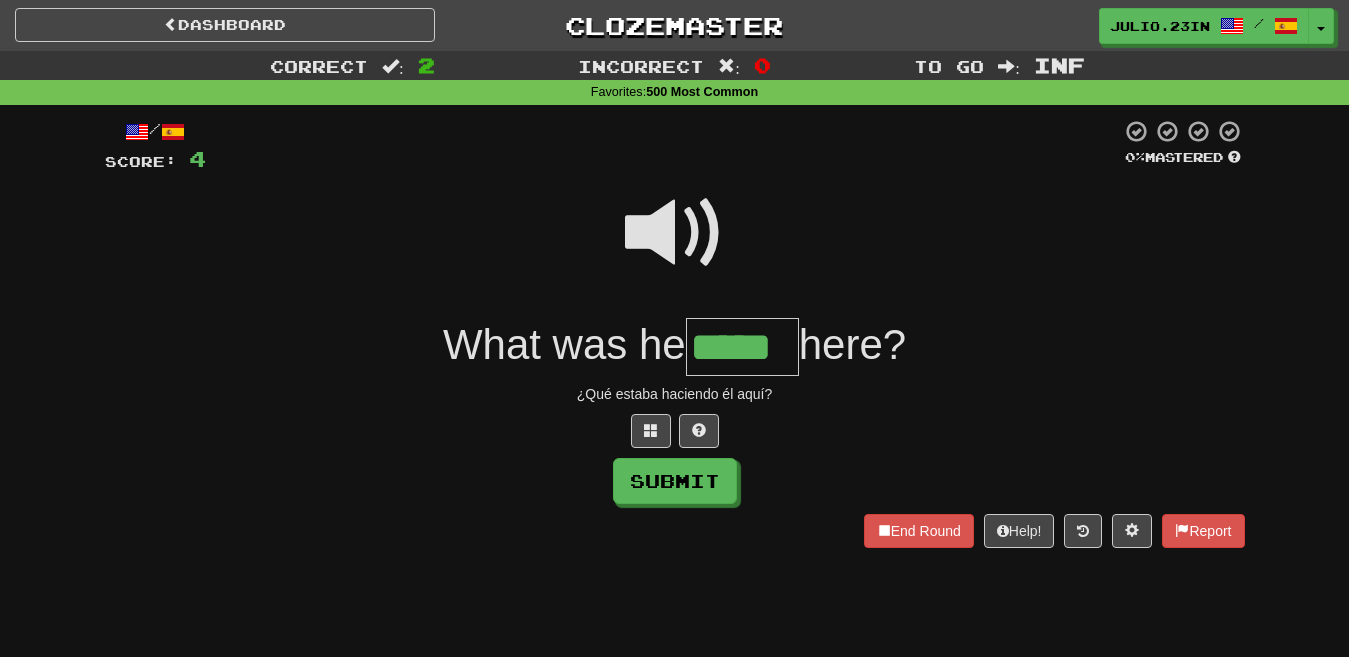 type on "*****" 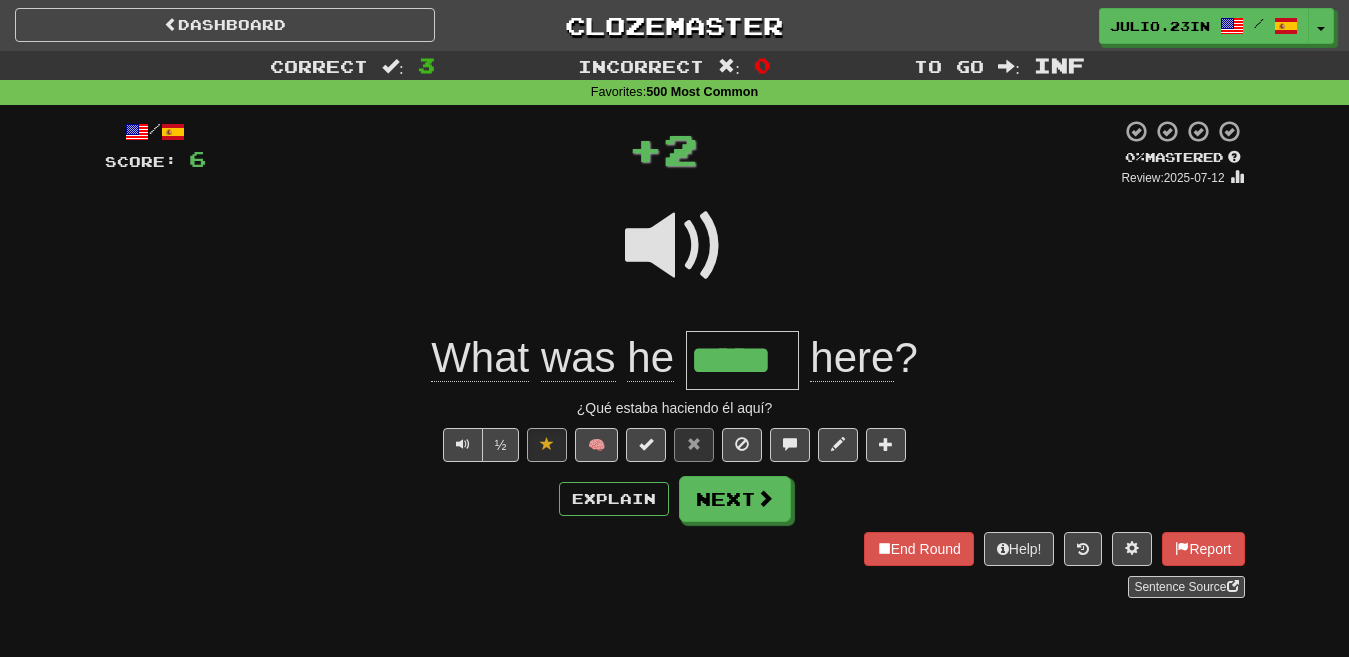 type 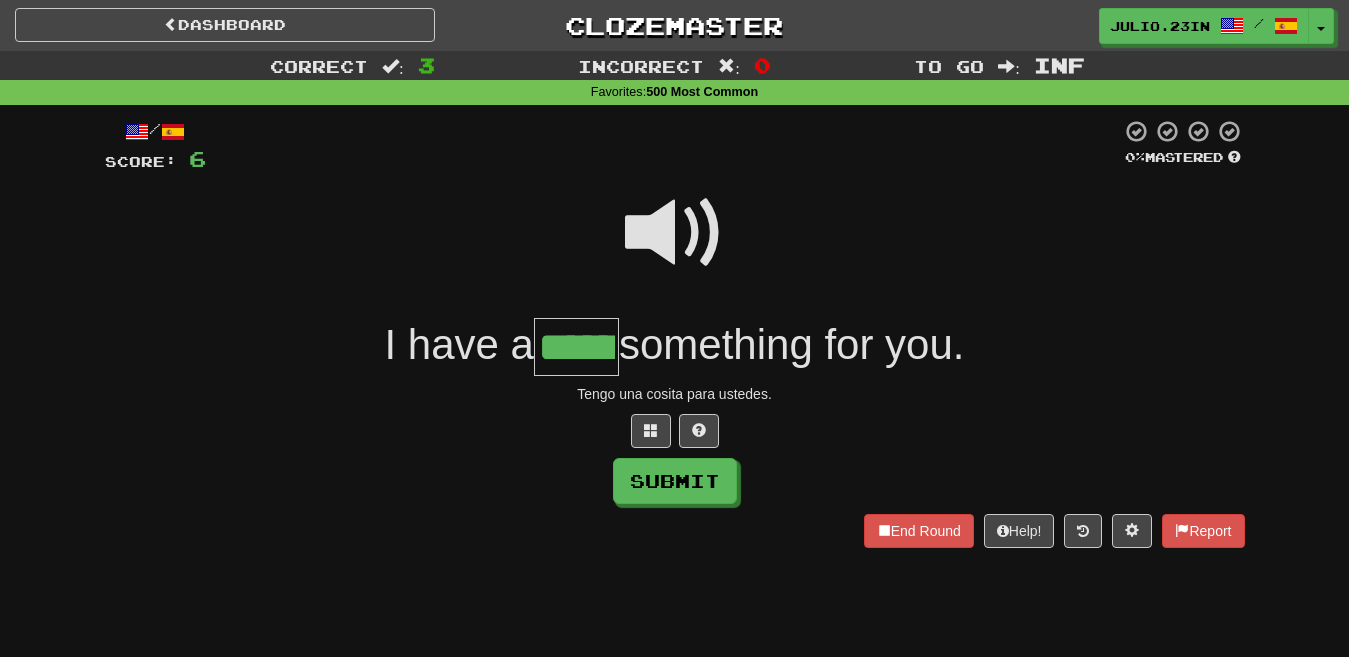 type on "******" 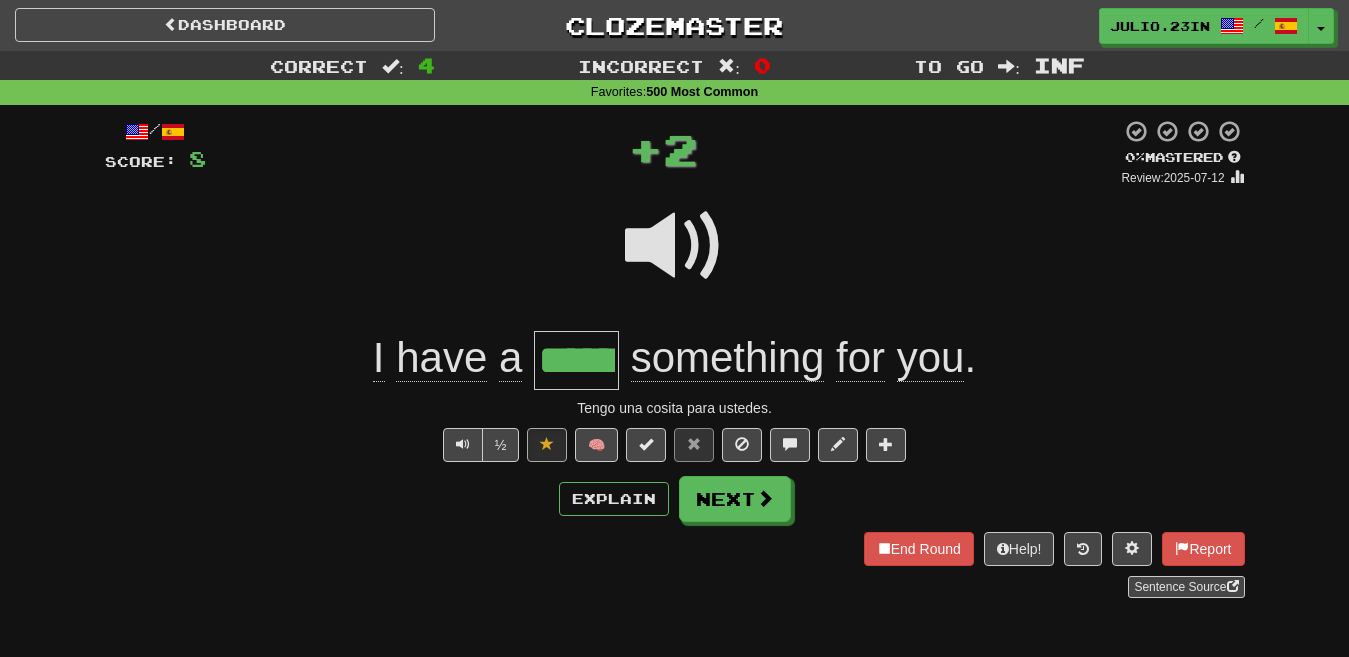type 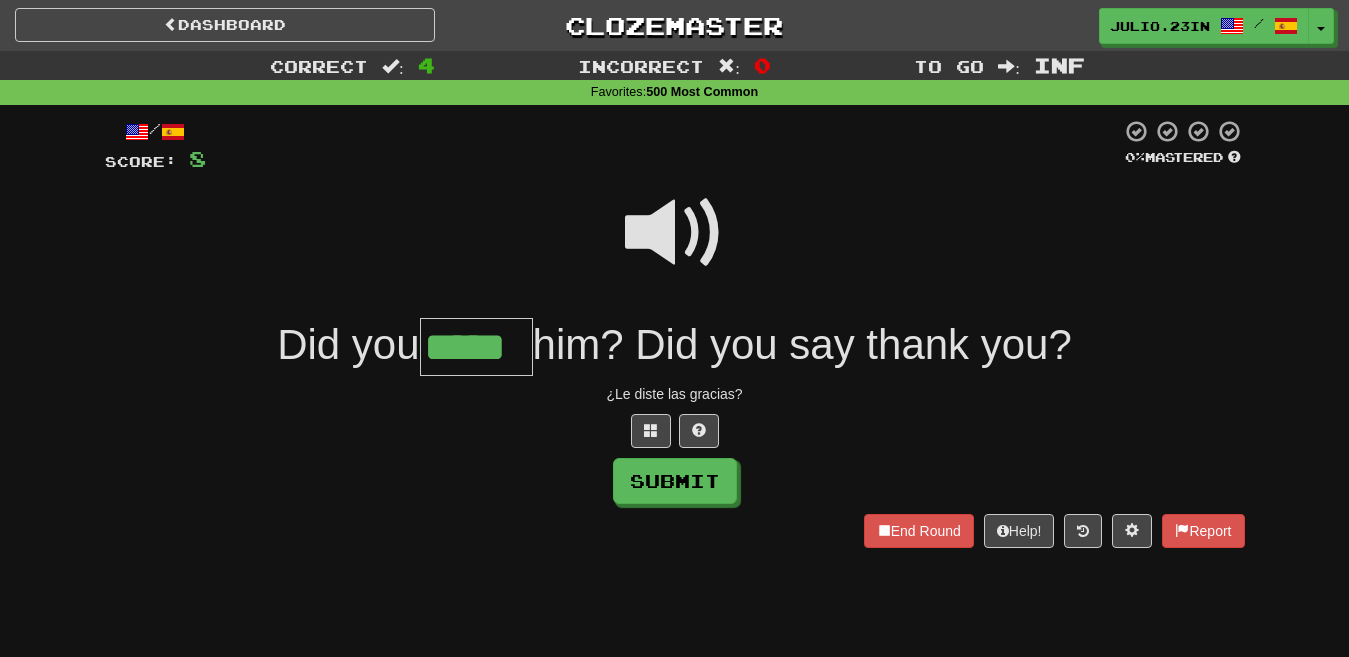 type on "*****" 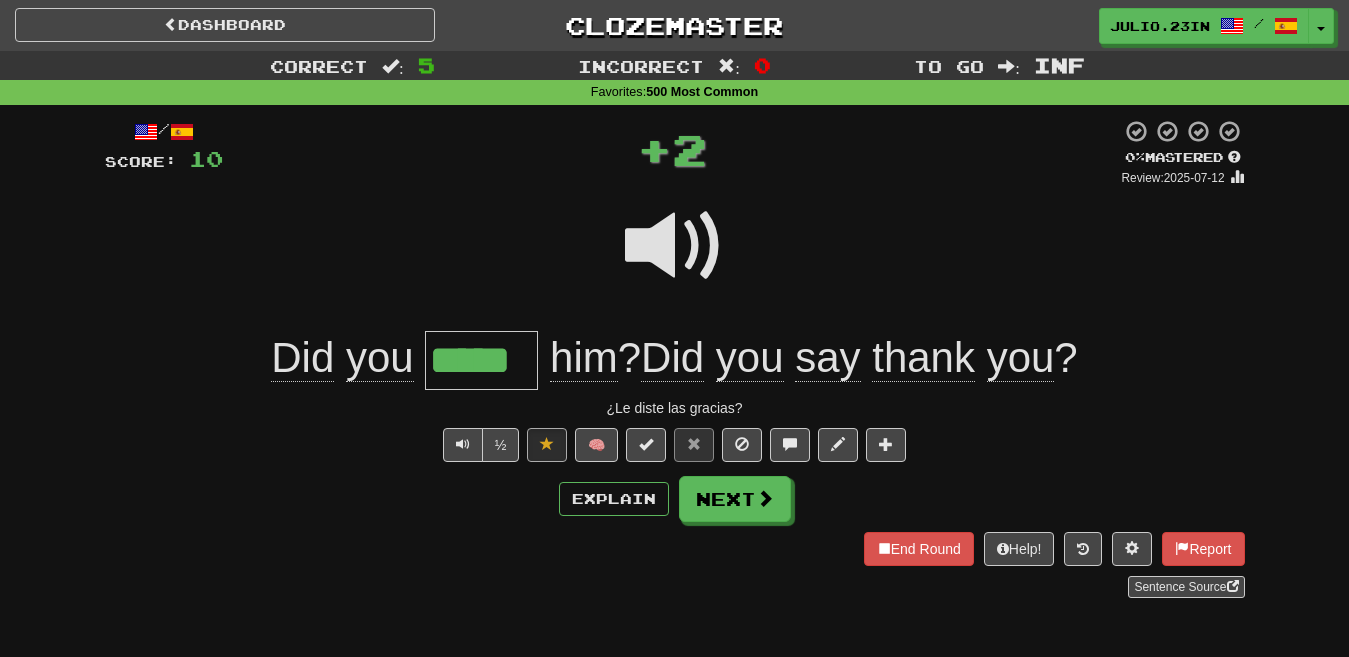 type 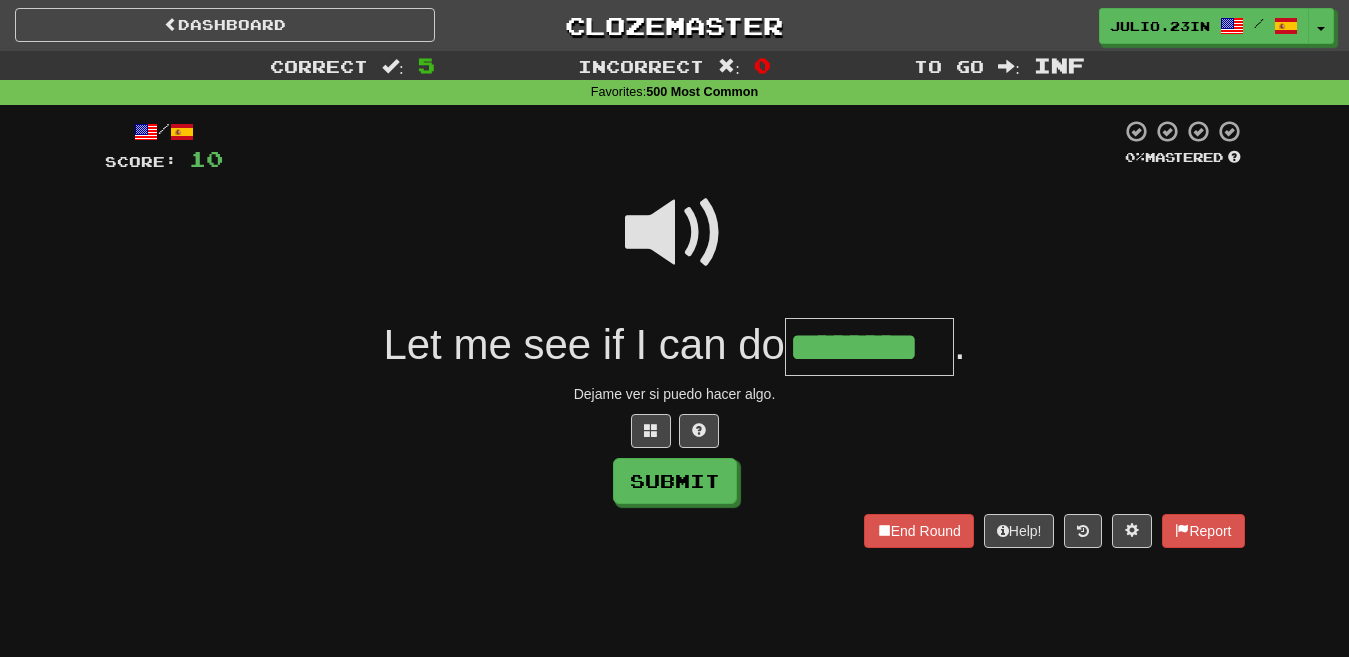 type on "********" 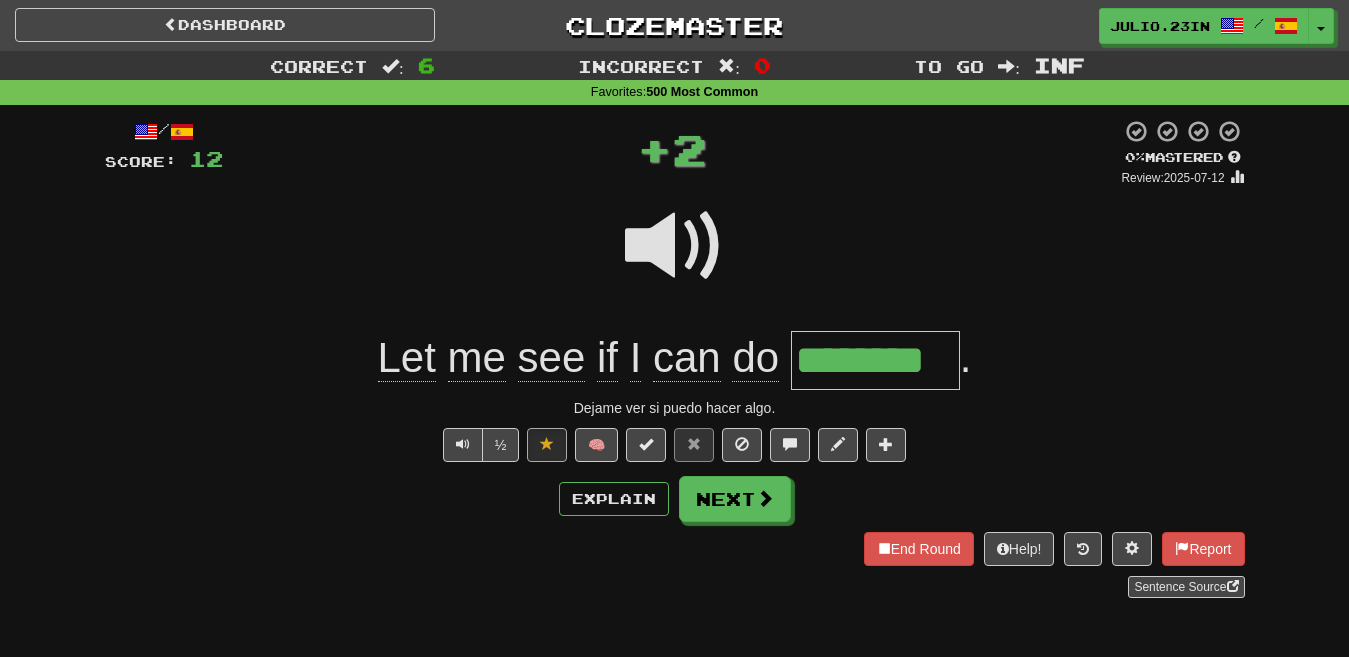 type 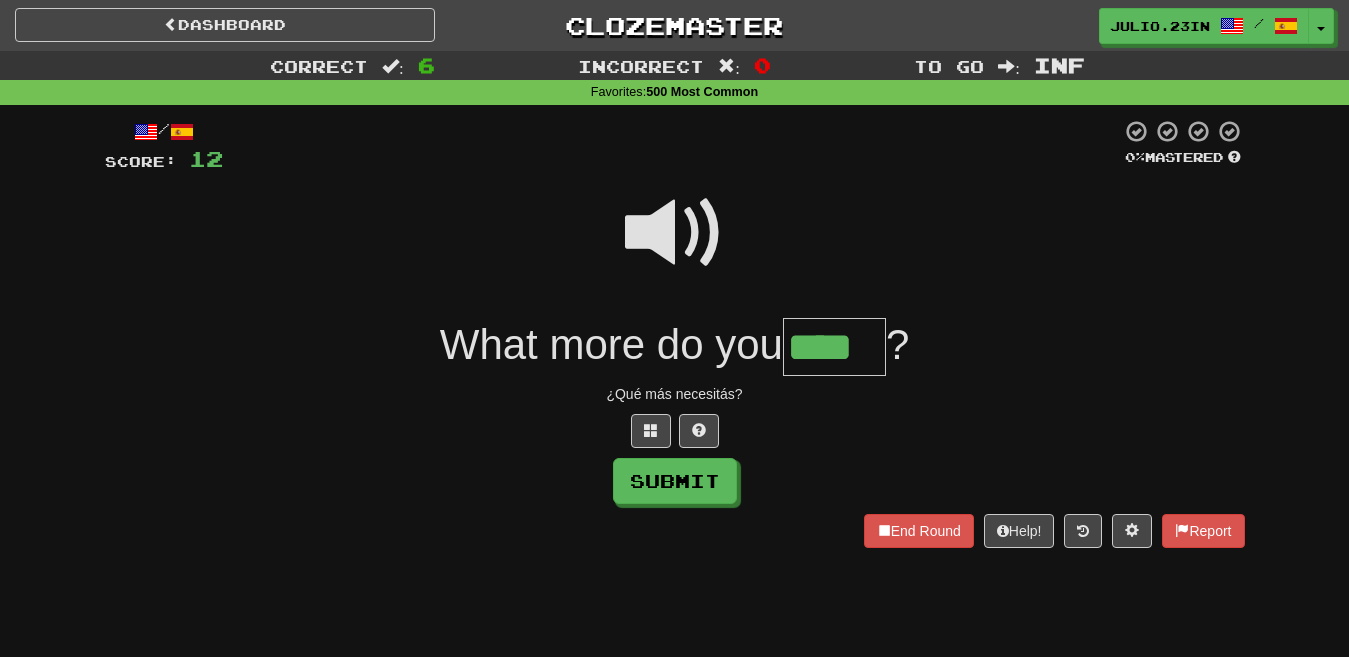 type on "****" 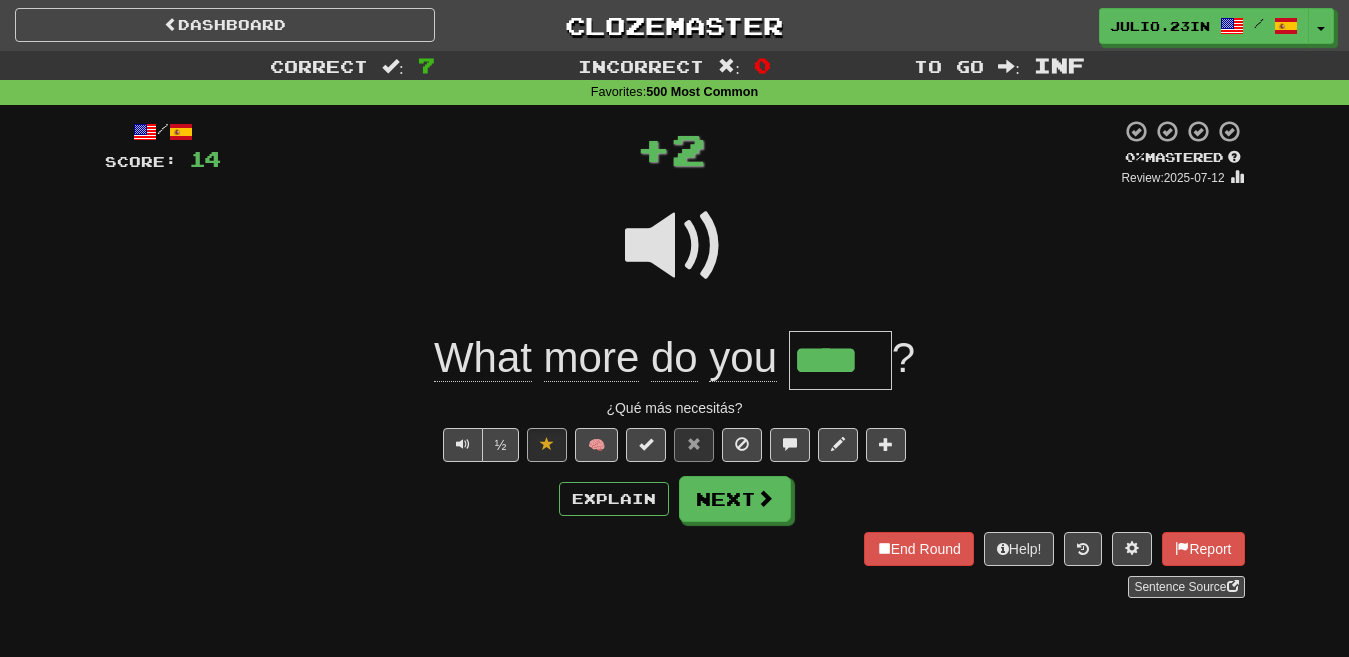 type 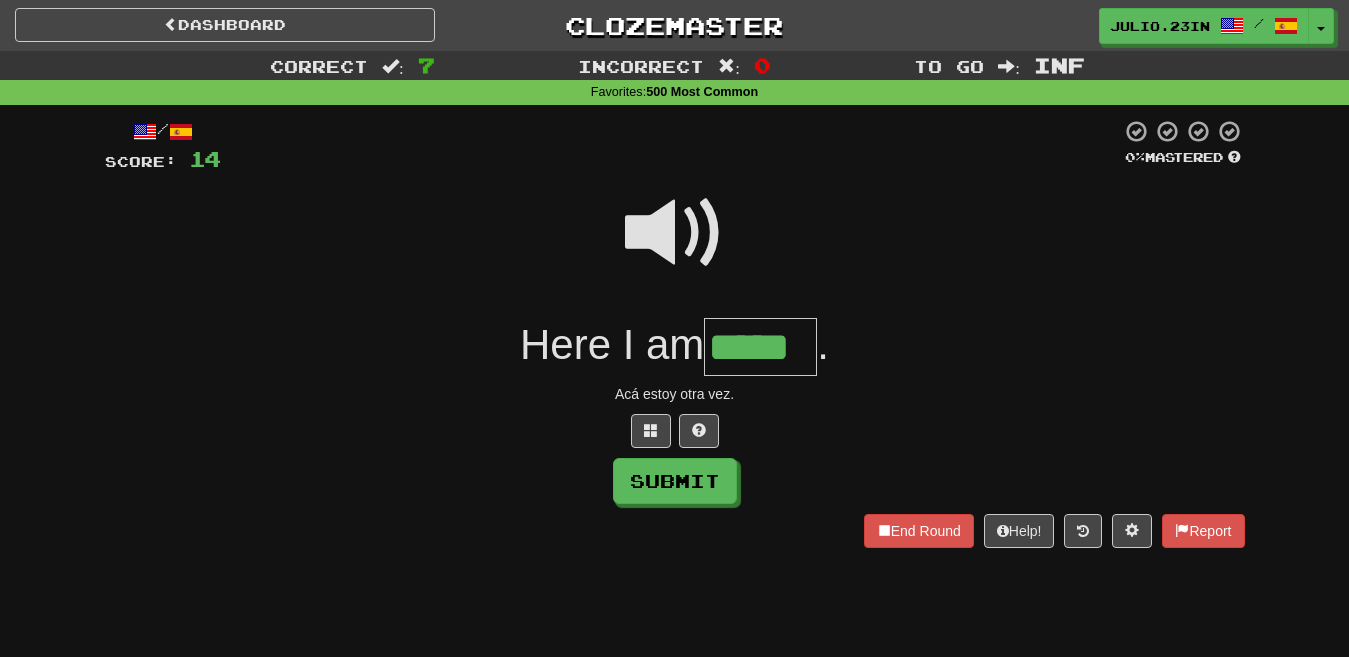 type on "*****" 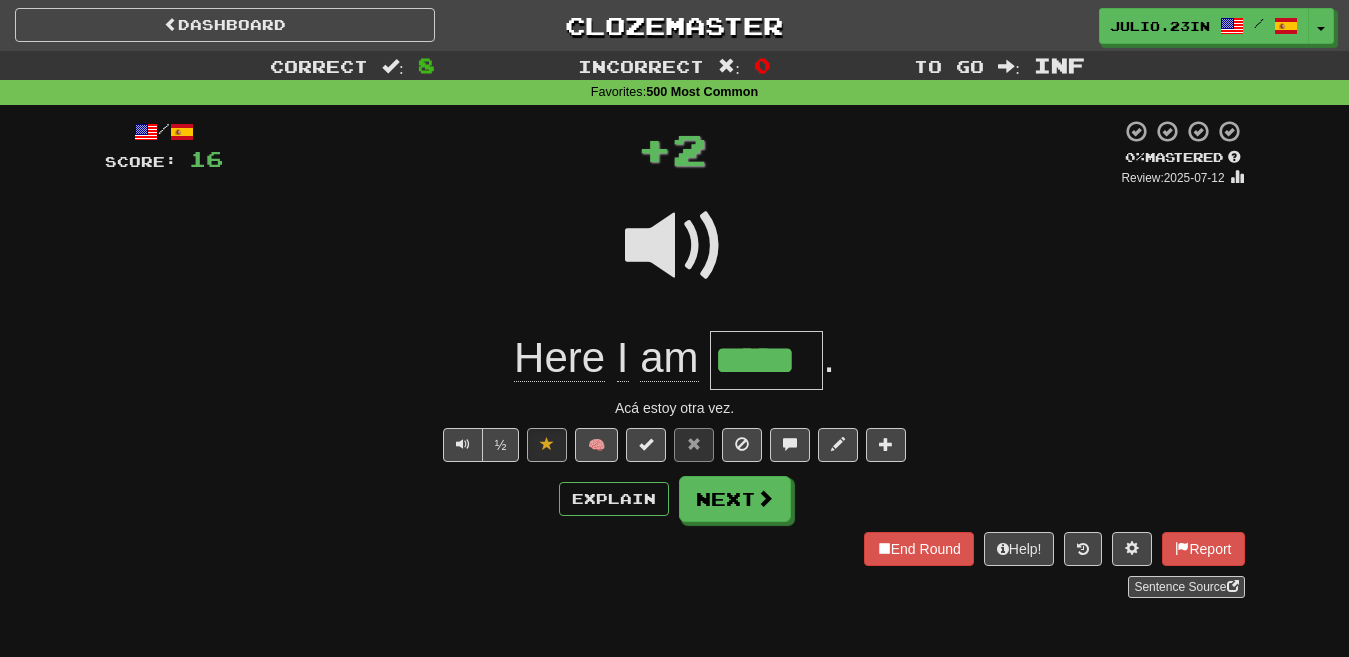 type 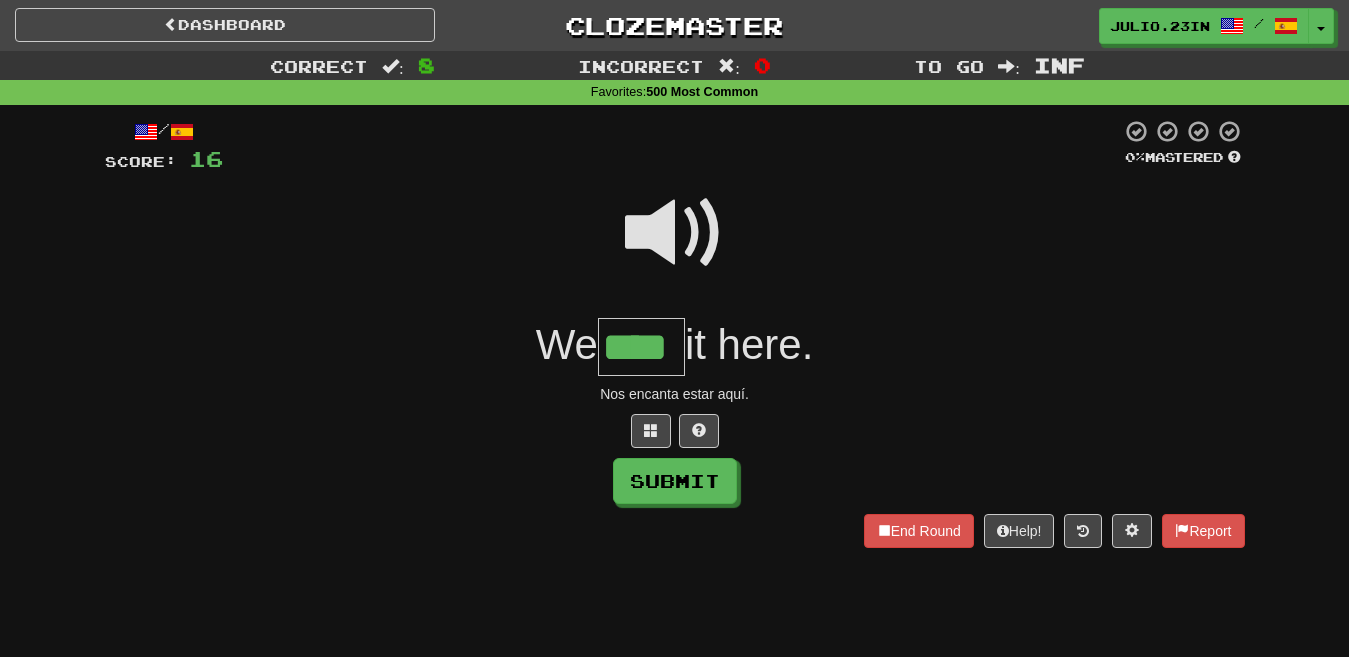 type on "****" 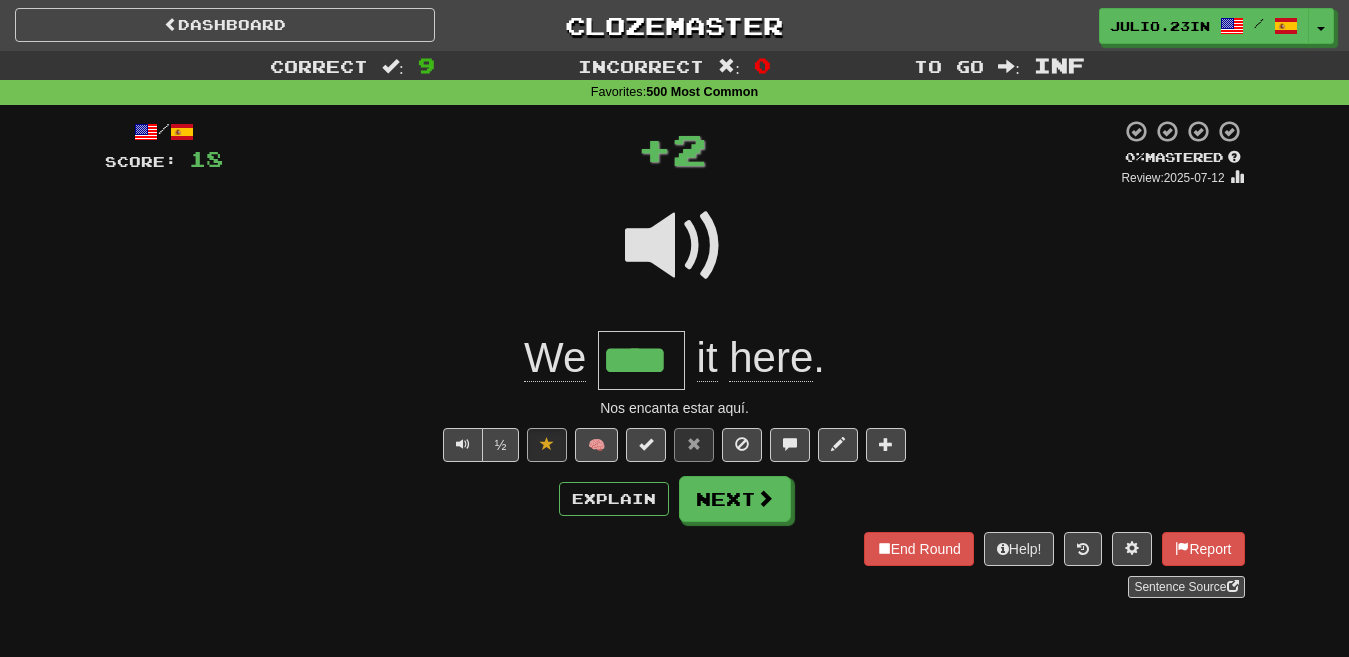 type 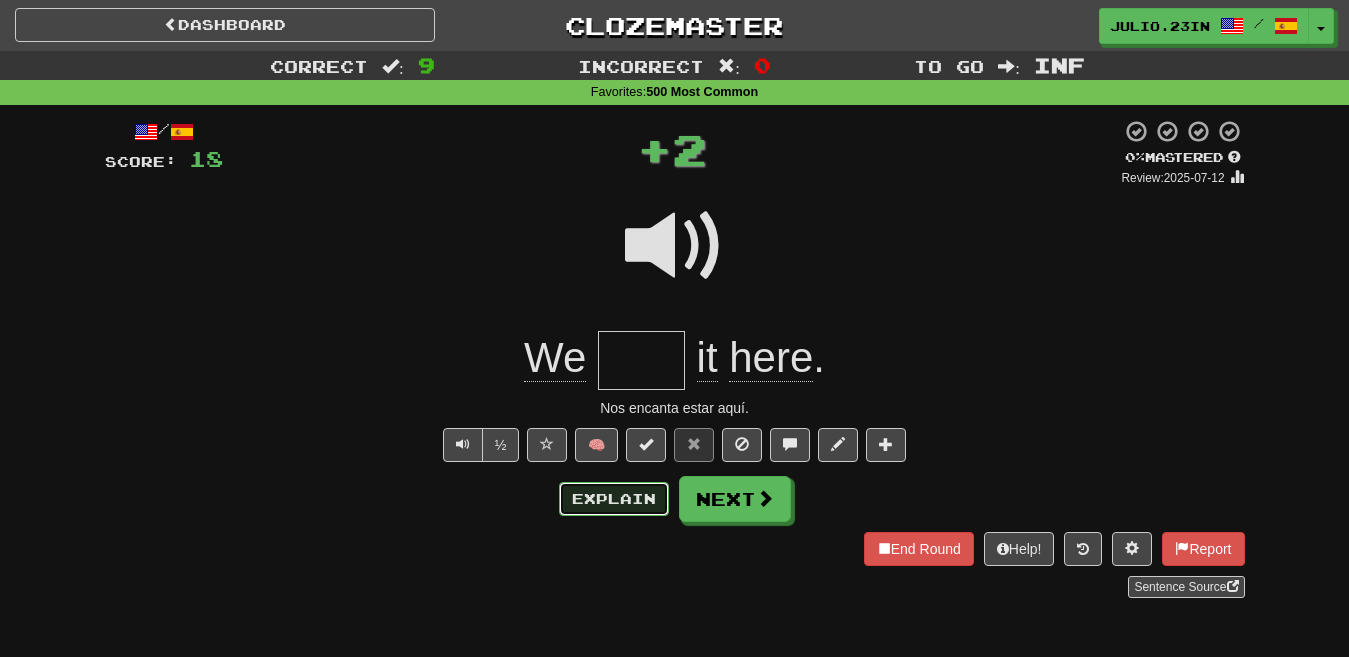 click on "Explain" at bounding box center (614, 499) 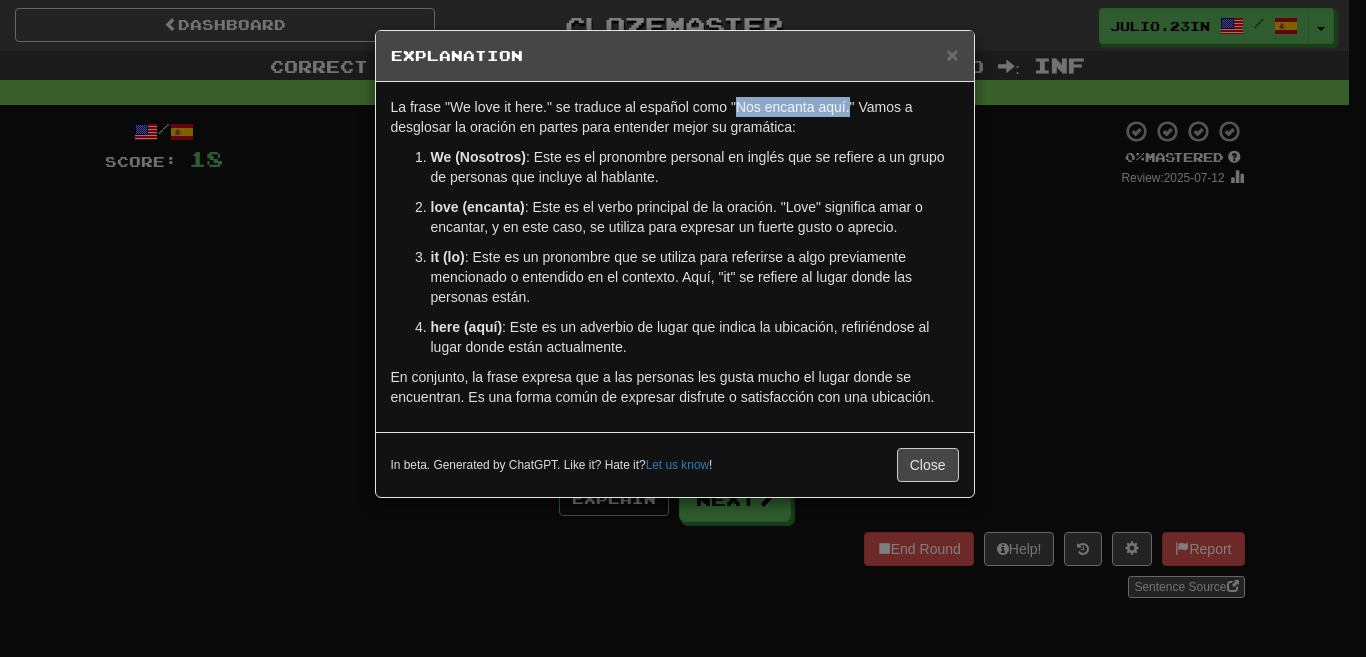drag, startPoint x: 850, startPoint y: 106, endPoint x: 735, endPoint y: 104, distance: 115.01739 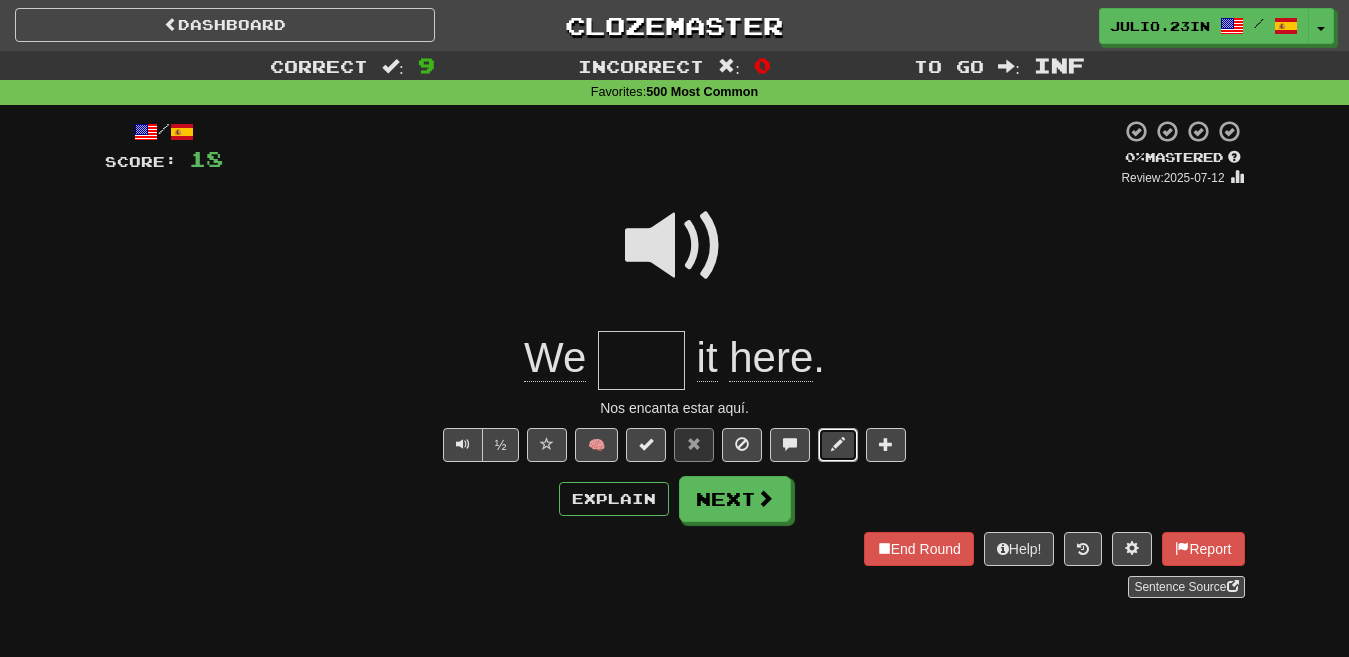 click at bounding box center (838, 444) 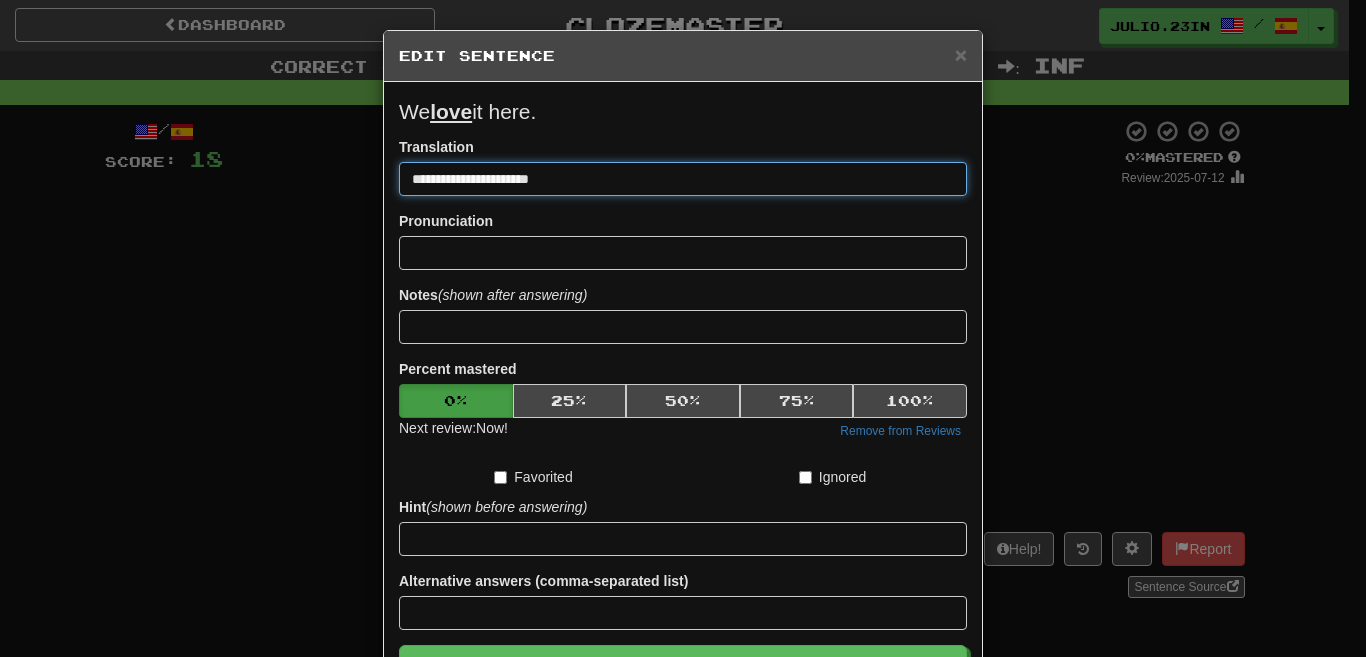 drag, startPoint x: 623, startPoint y: 182, endPoint x: 169, endPoint y: 206, distance: 454.6339 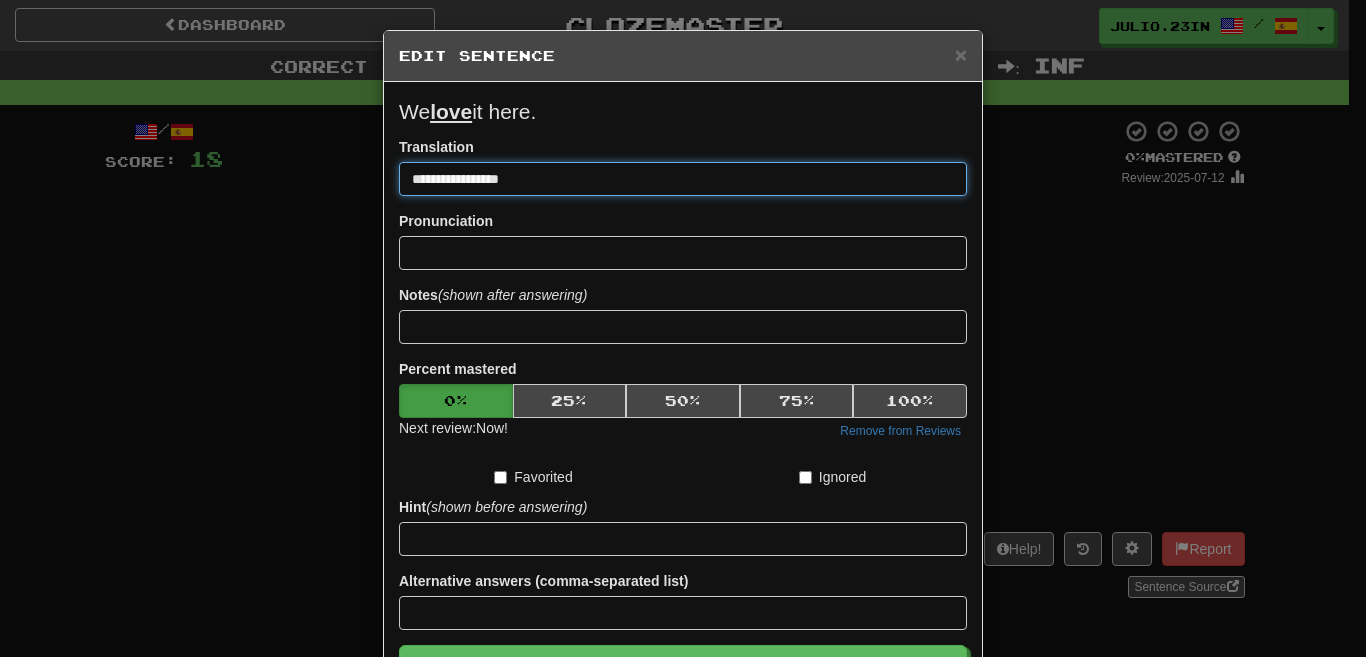 type on "**********" 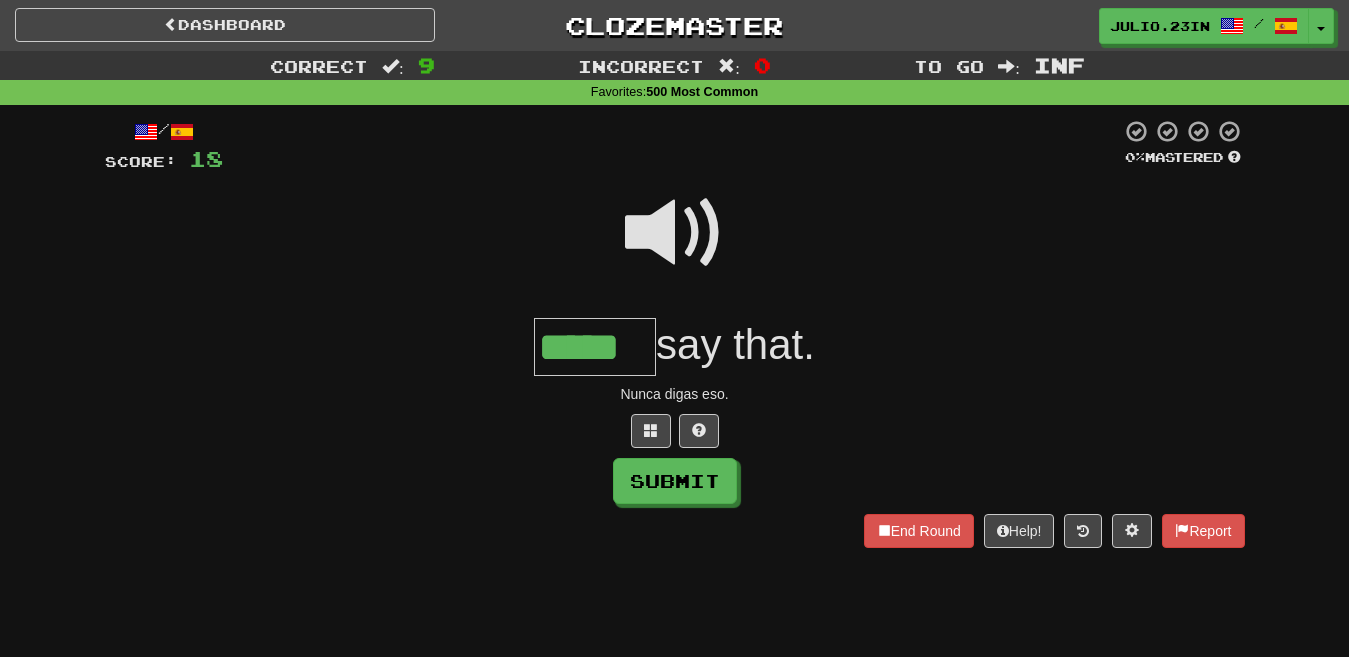 type on "*****" 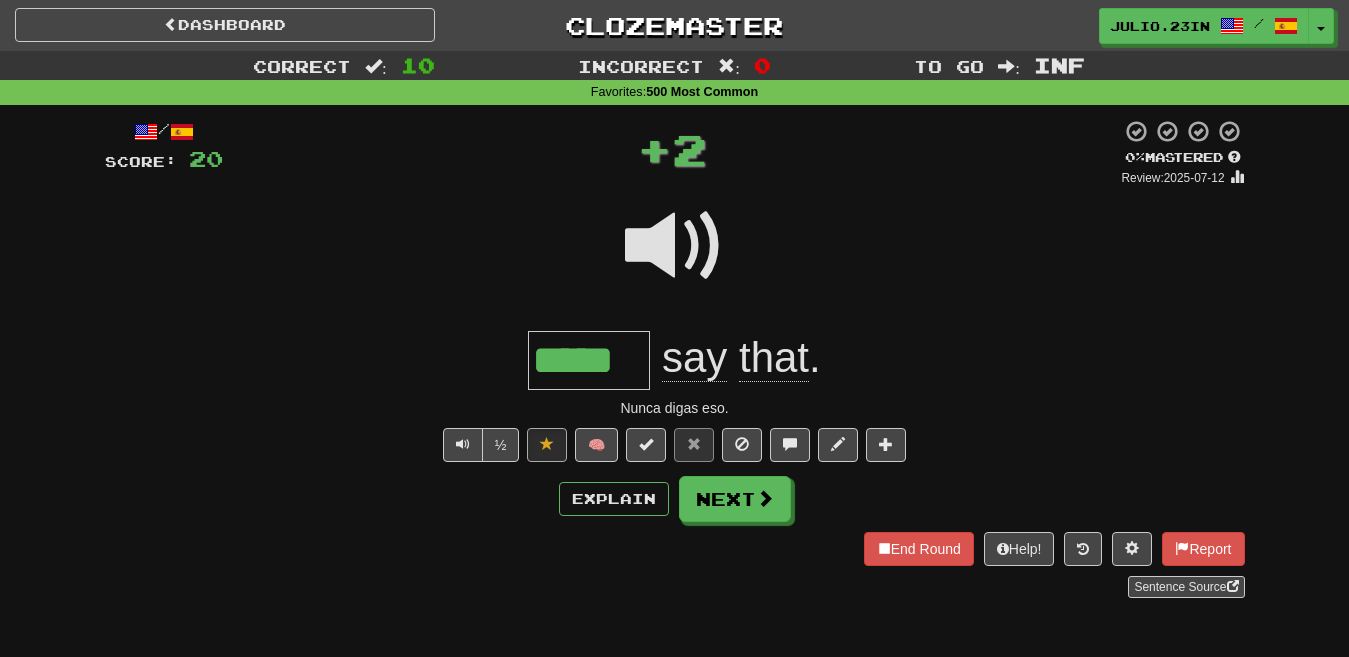type 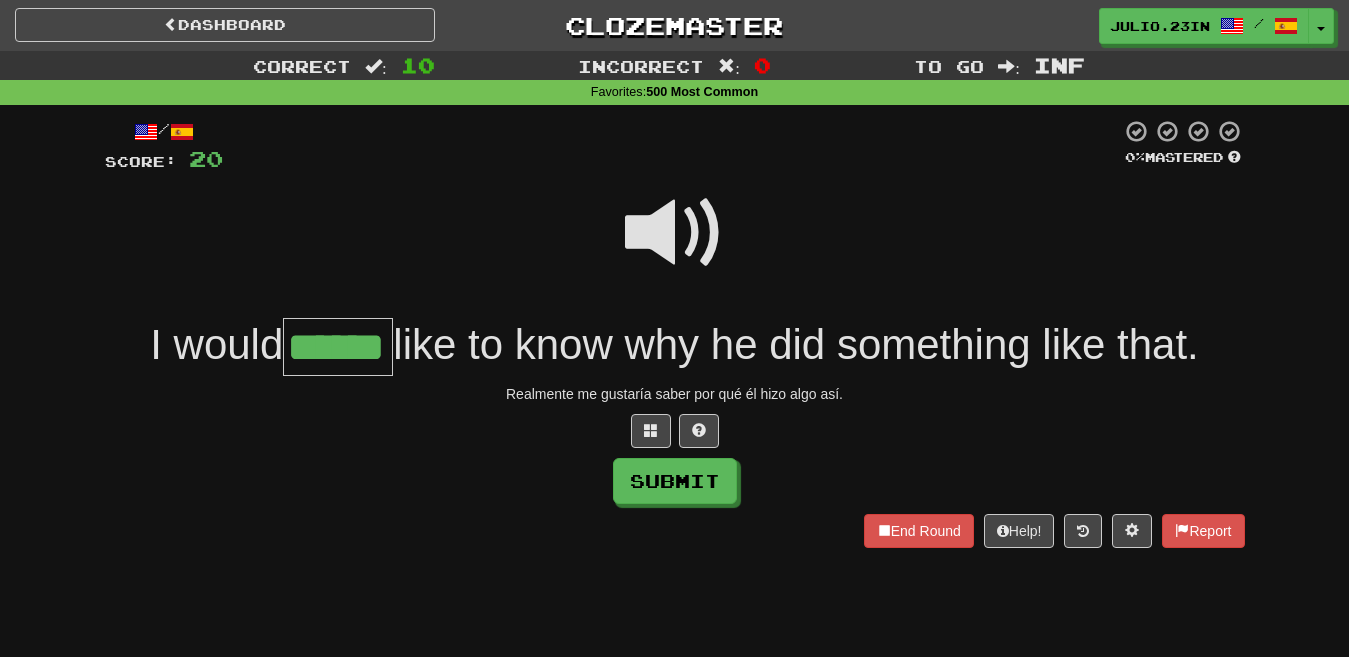 type on "******" 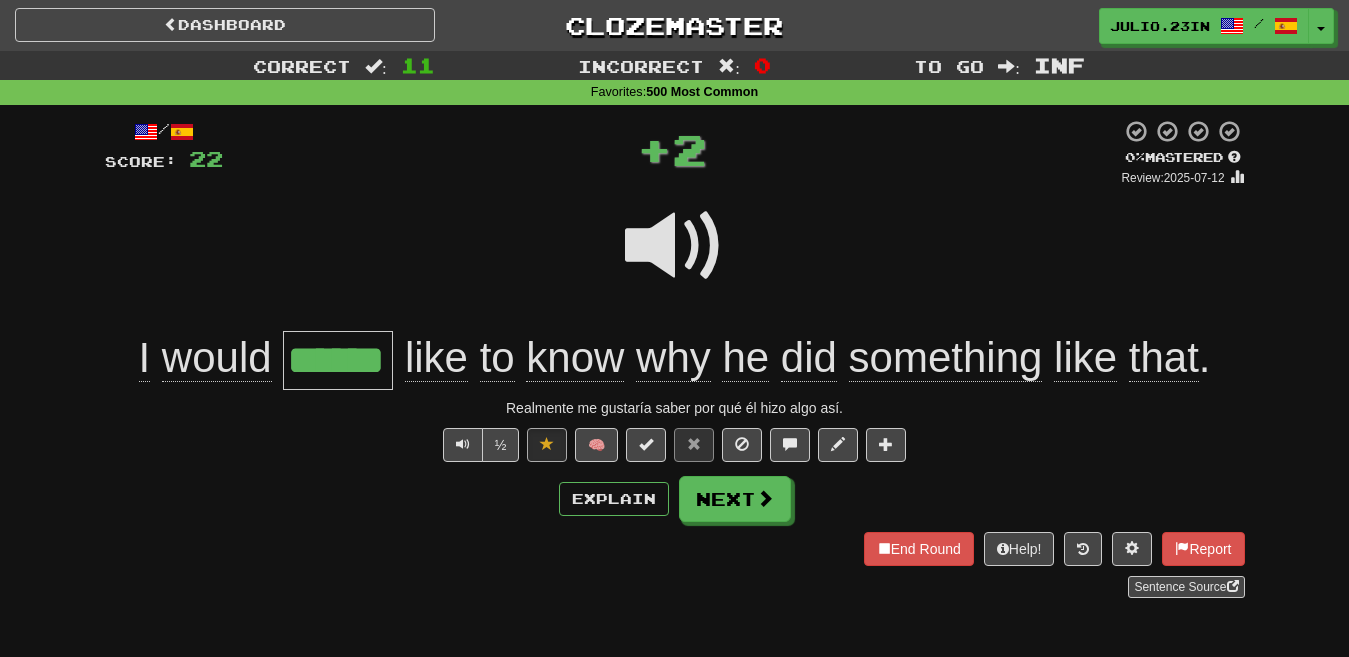 type 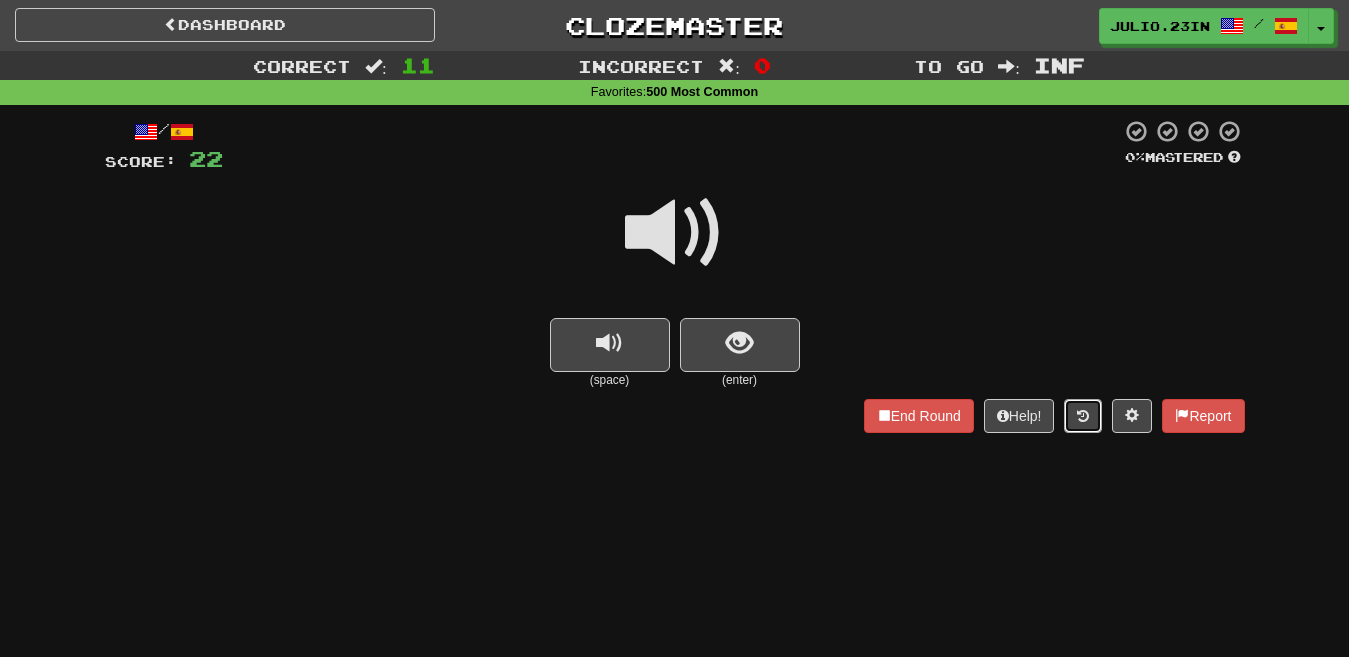 click at bounding box center [1083, 416] 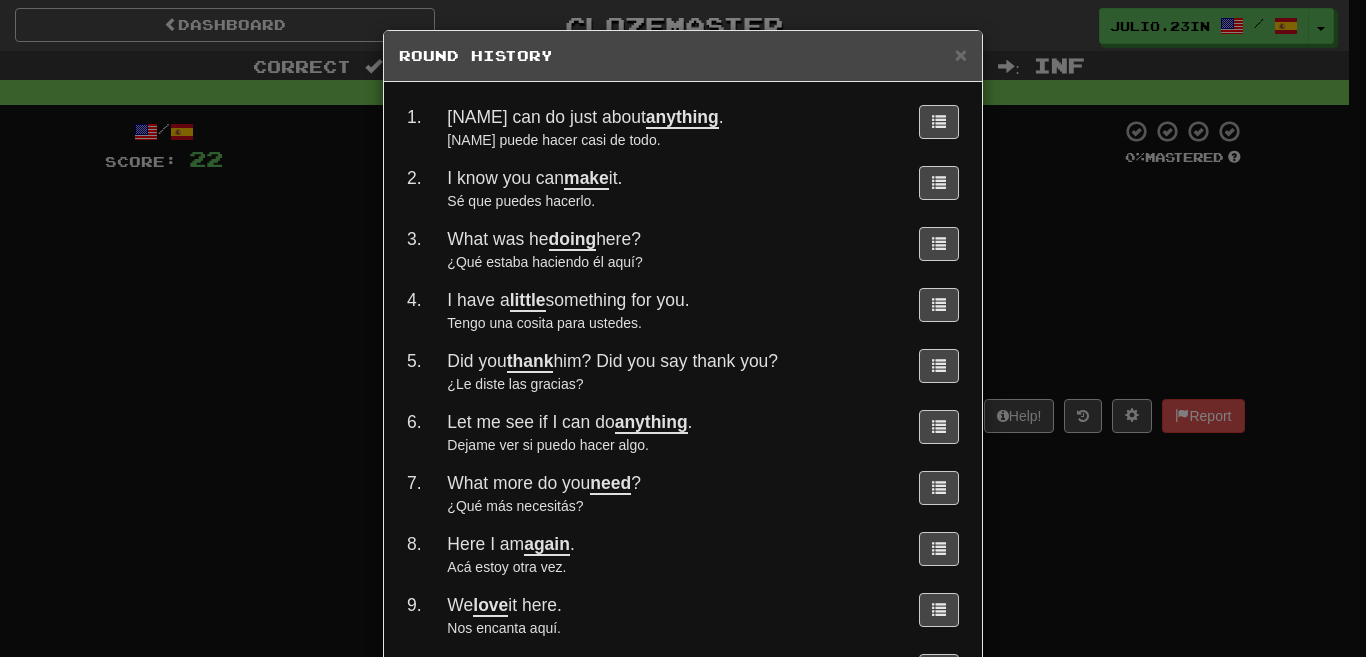 scroll, scrollTop: 242, scrollLeft: 0, axis: vertical 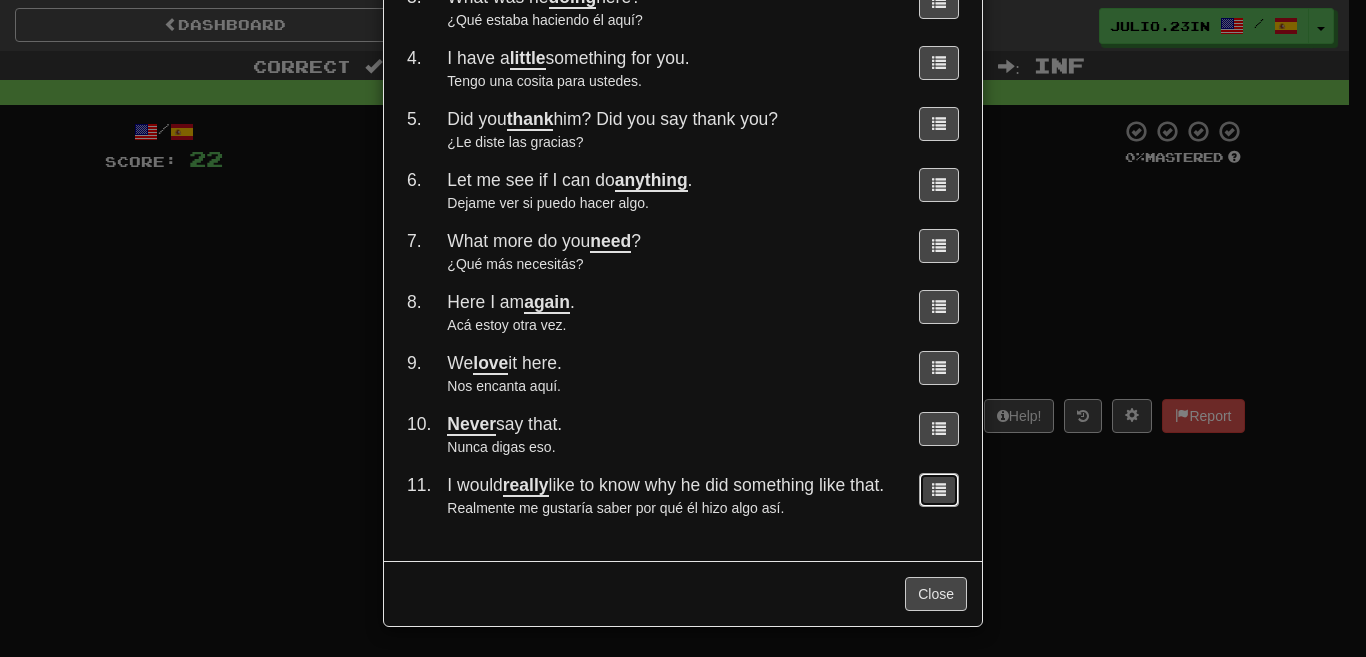 click at bounding box center (939, 490) 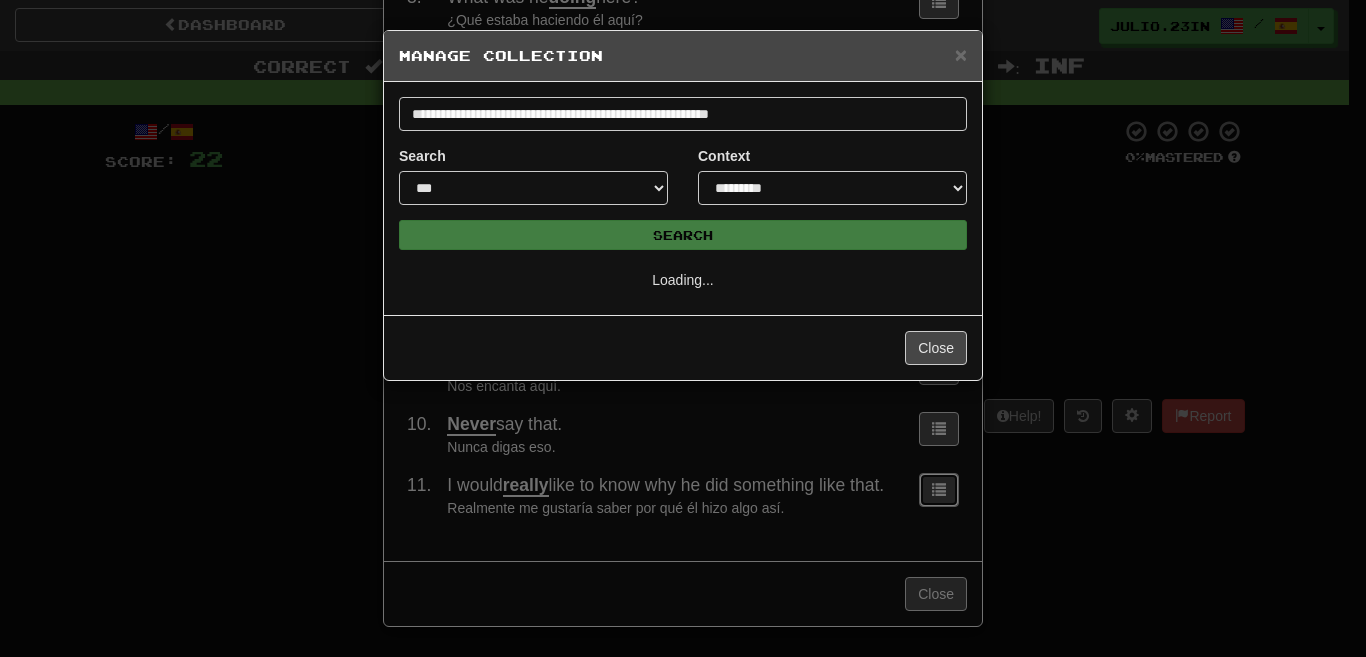 scroll, scrollTop: 0, scrollLeft: 0, axis: both 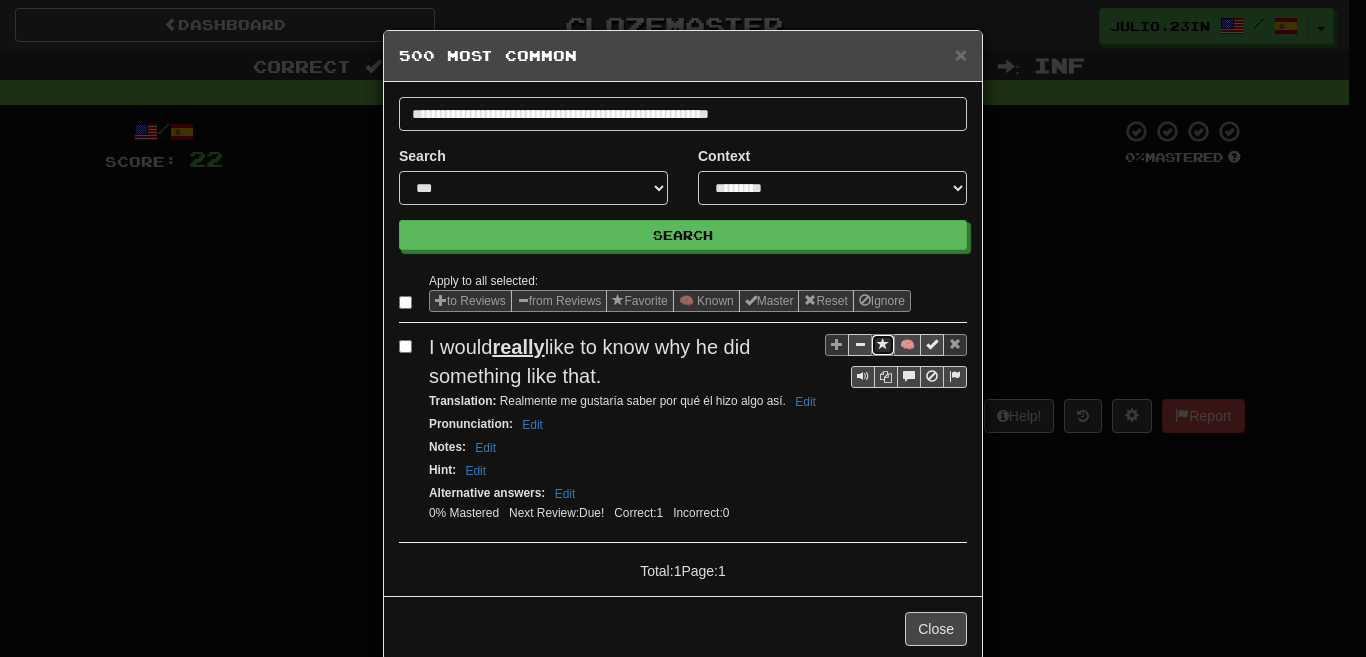 click at bounding box center [883, 344] 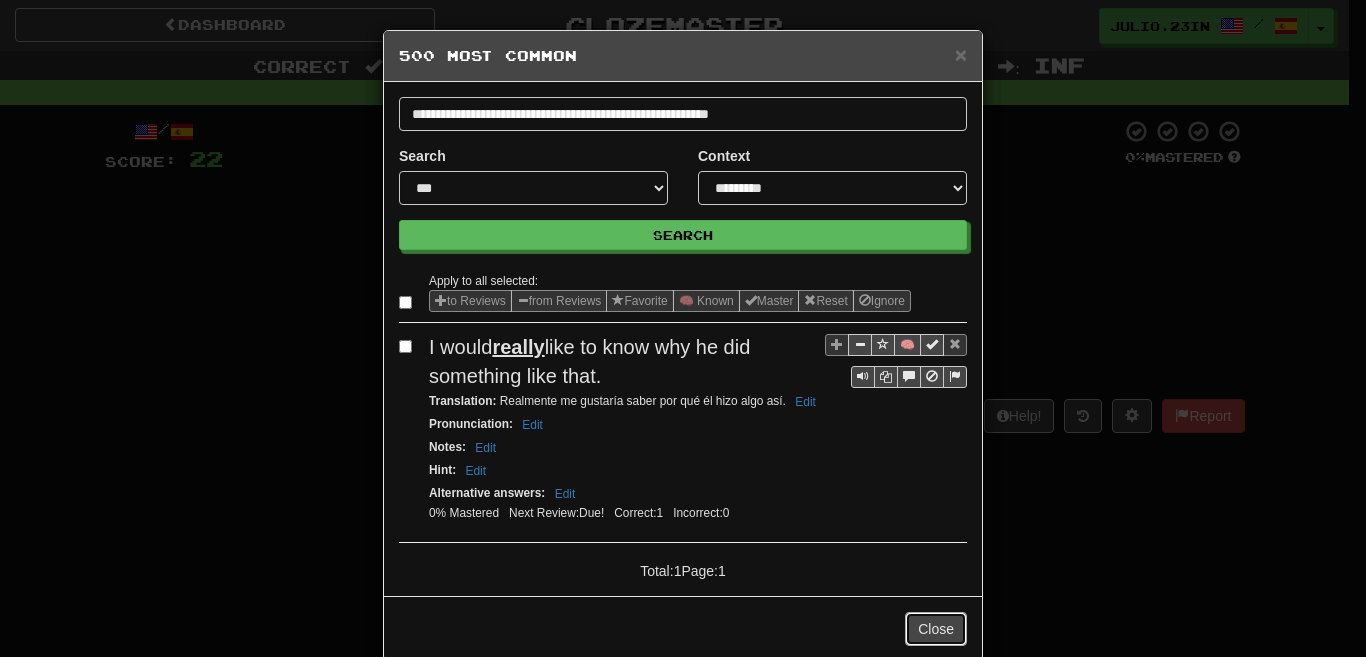 click on "Close" at bounding box center [936, 629] 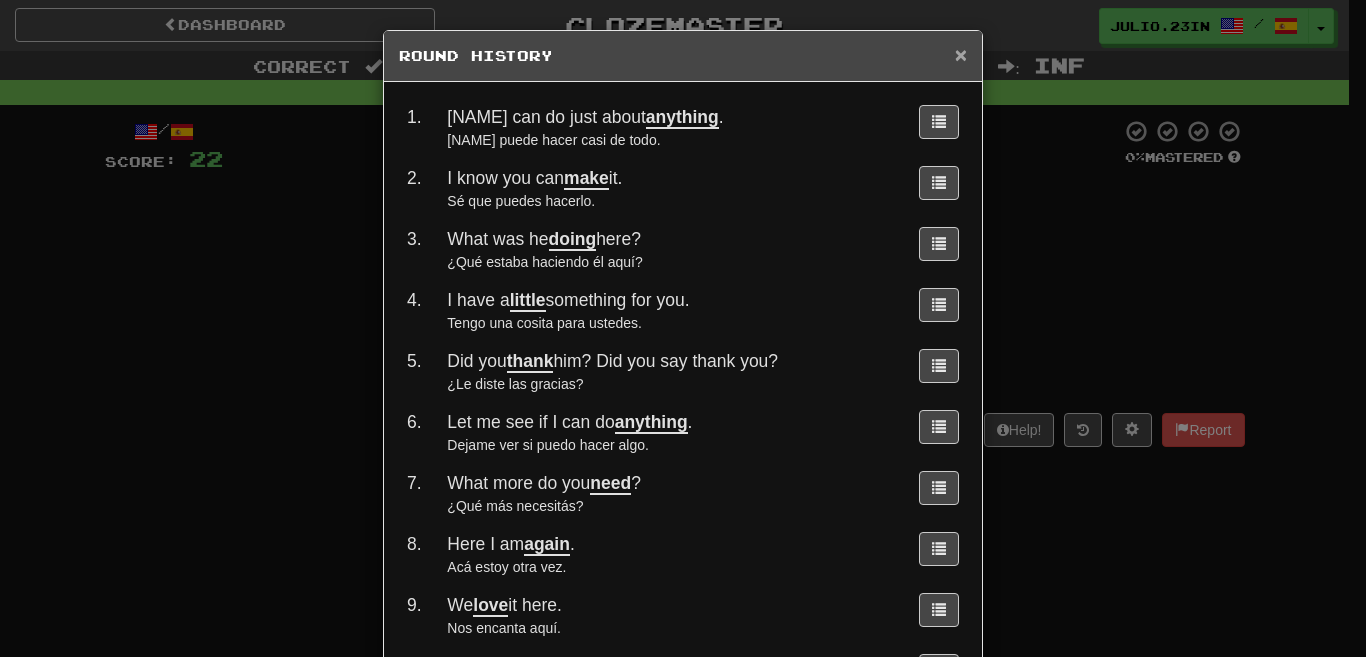 click on "×" at bounding box center [961, 54] 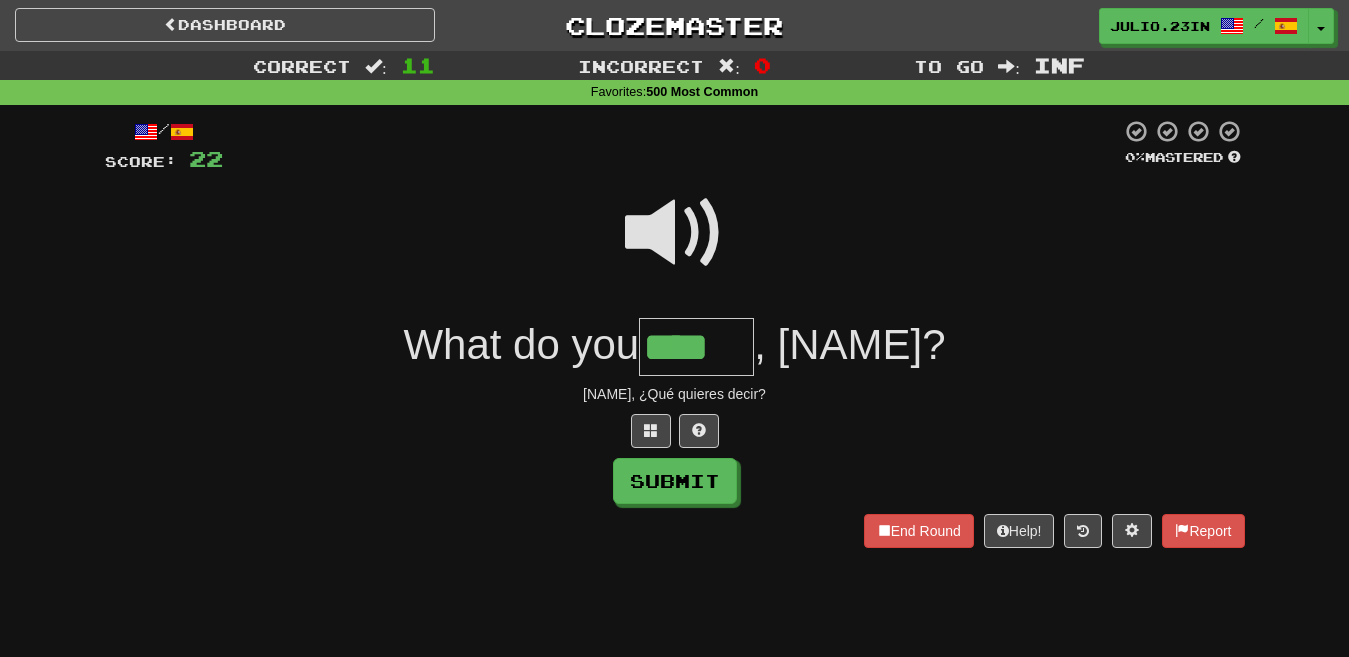 type on "****" 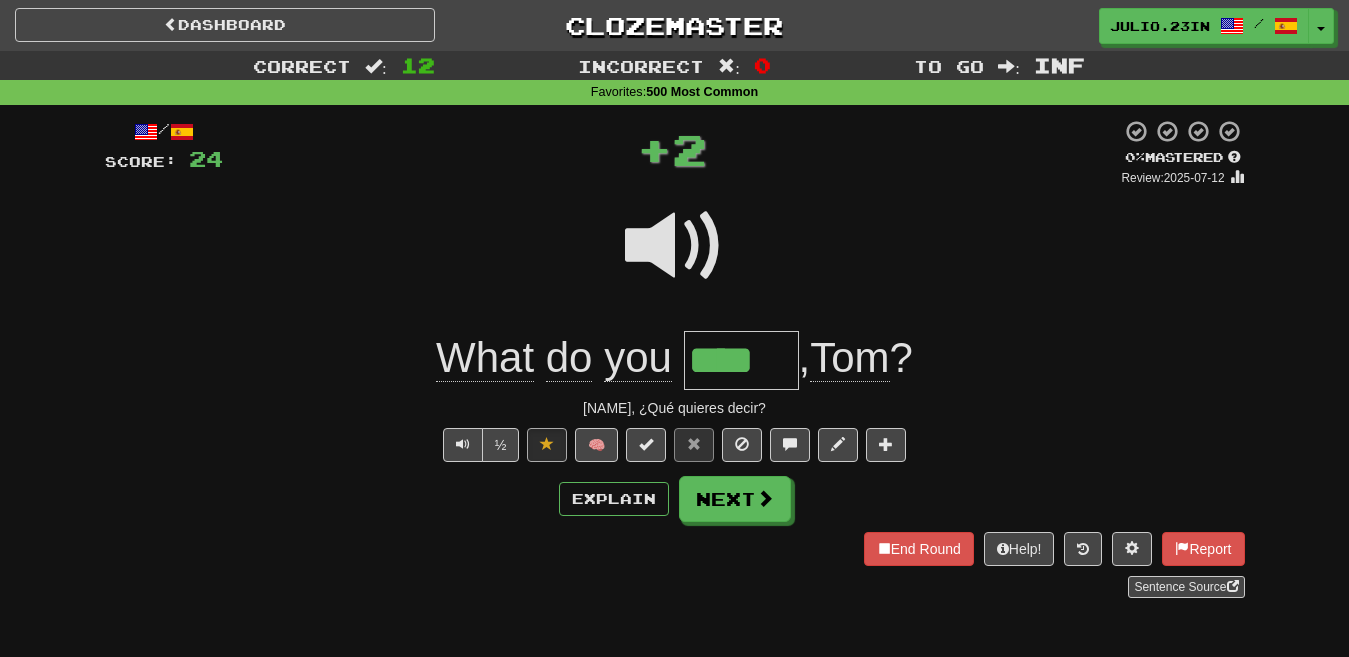 type 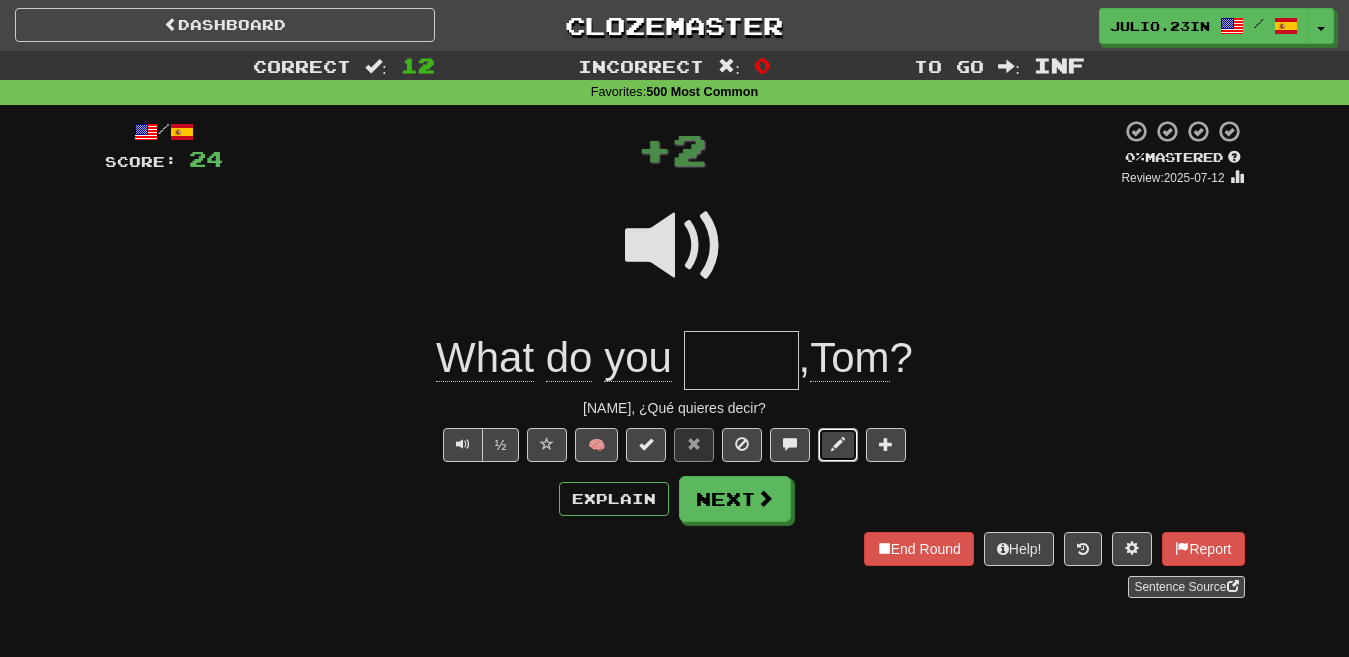 click at bounding box center [838, 445] 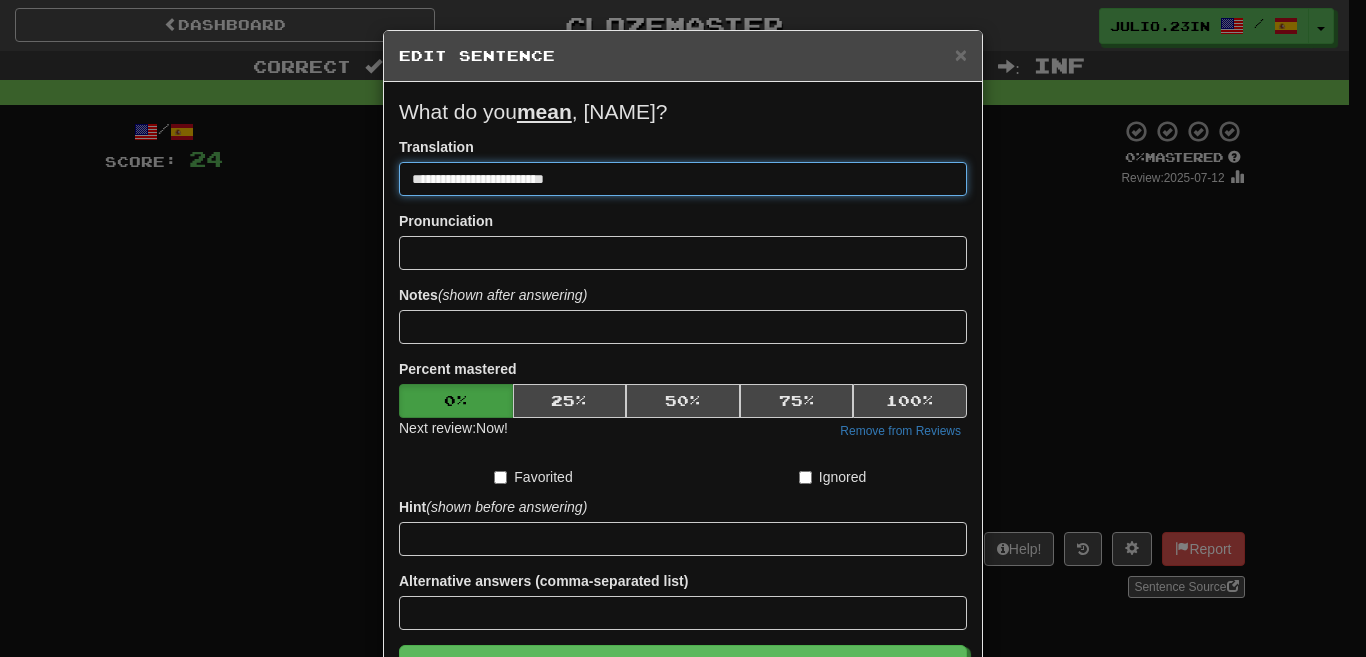 drag, startPoint x: 451, startPoint y: 179, endPoint x: 387, endPoint y: 183, distance: 64.12488 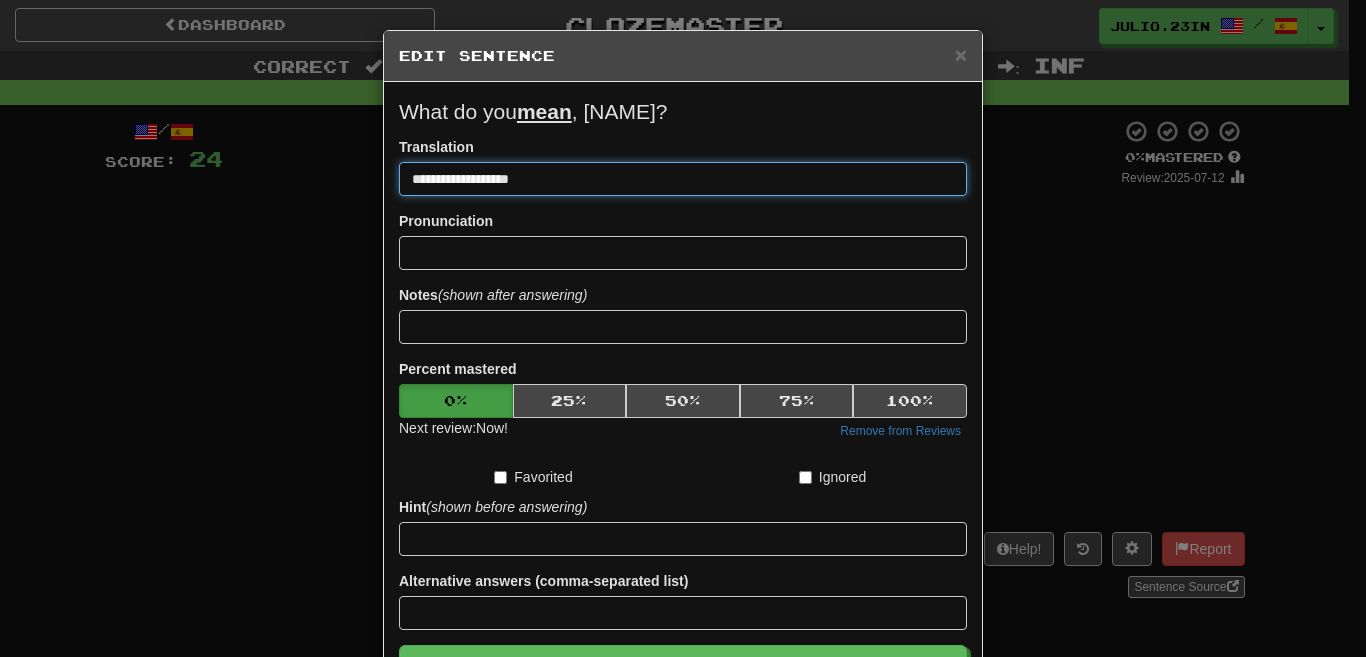 click on "**********" at bounding box center [683, 179] 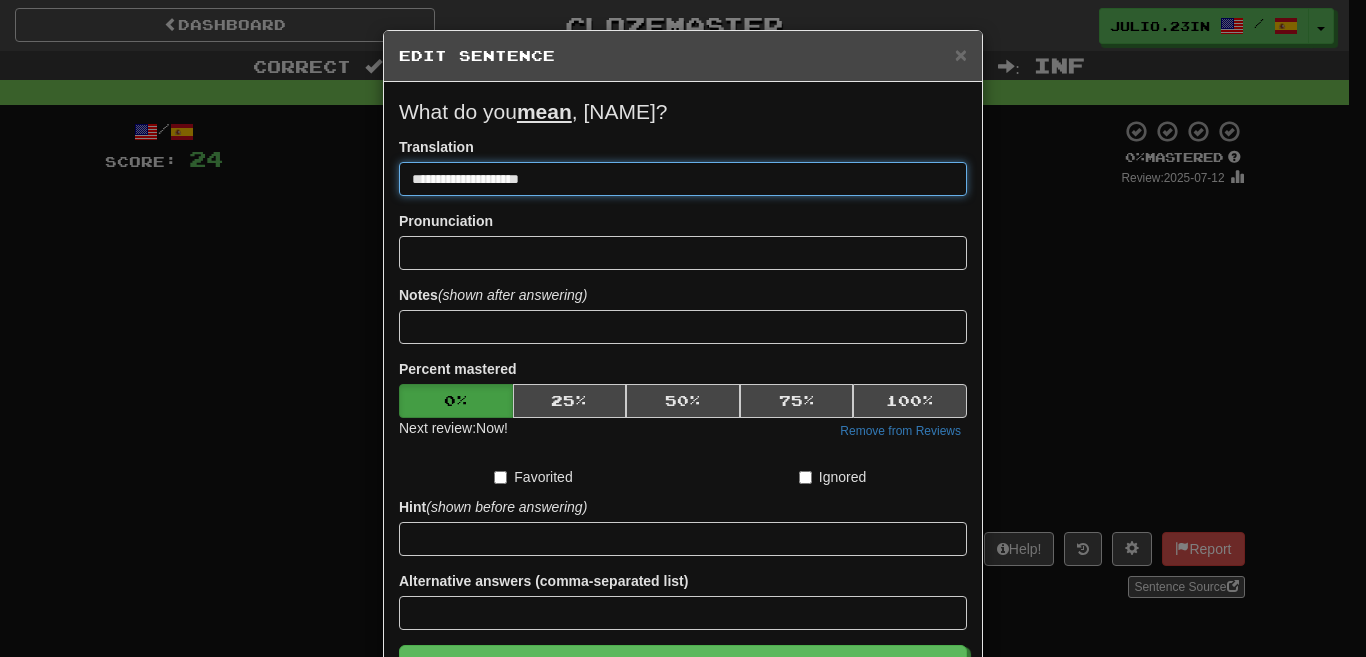 paste on "*******" 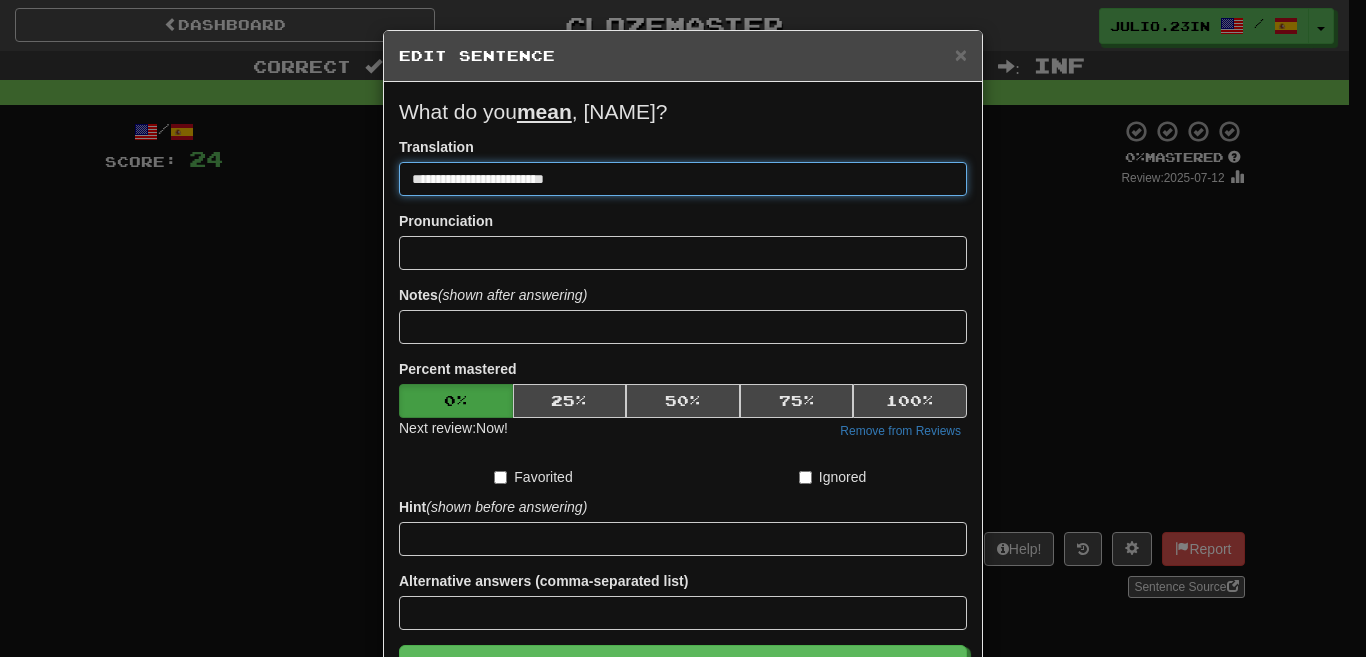 type on "**********" 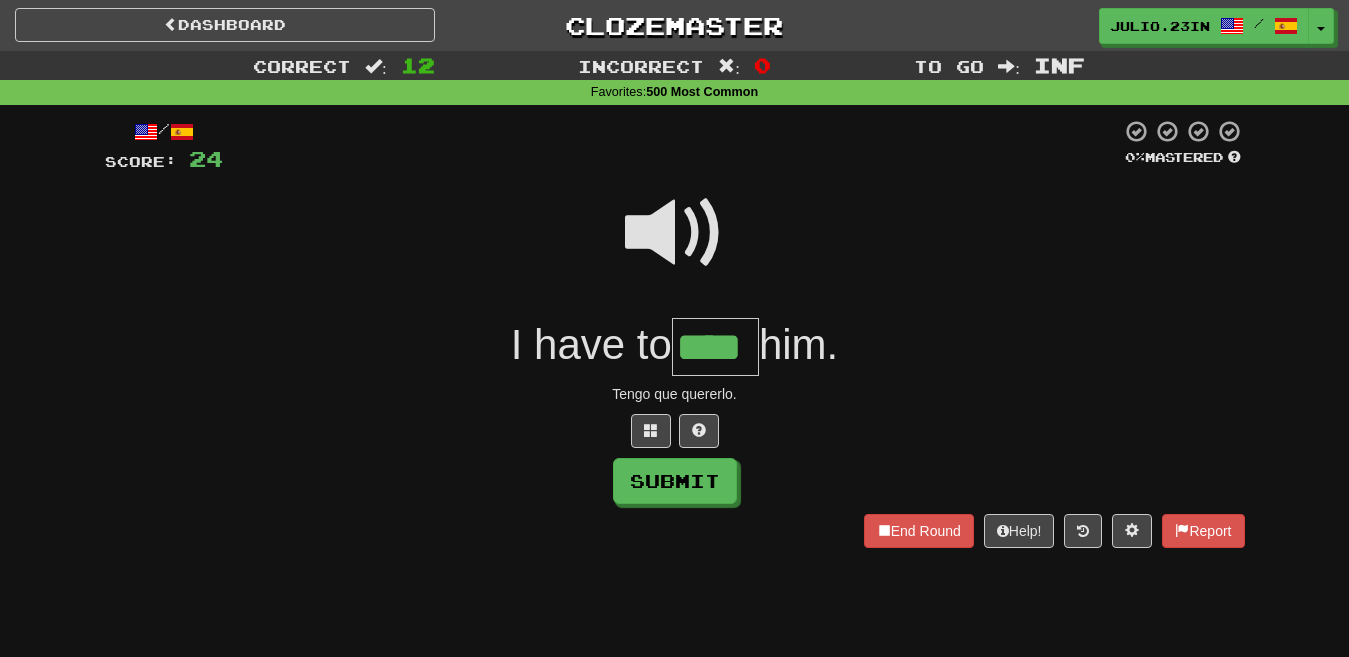 type on "****" 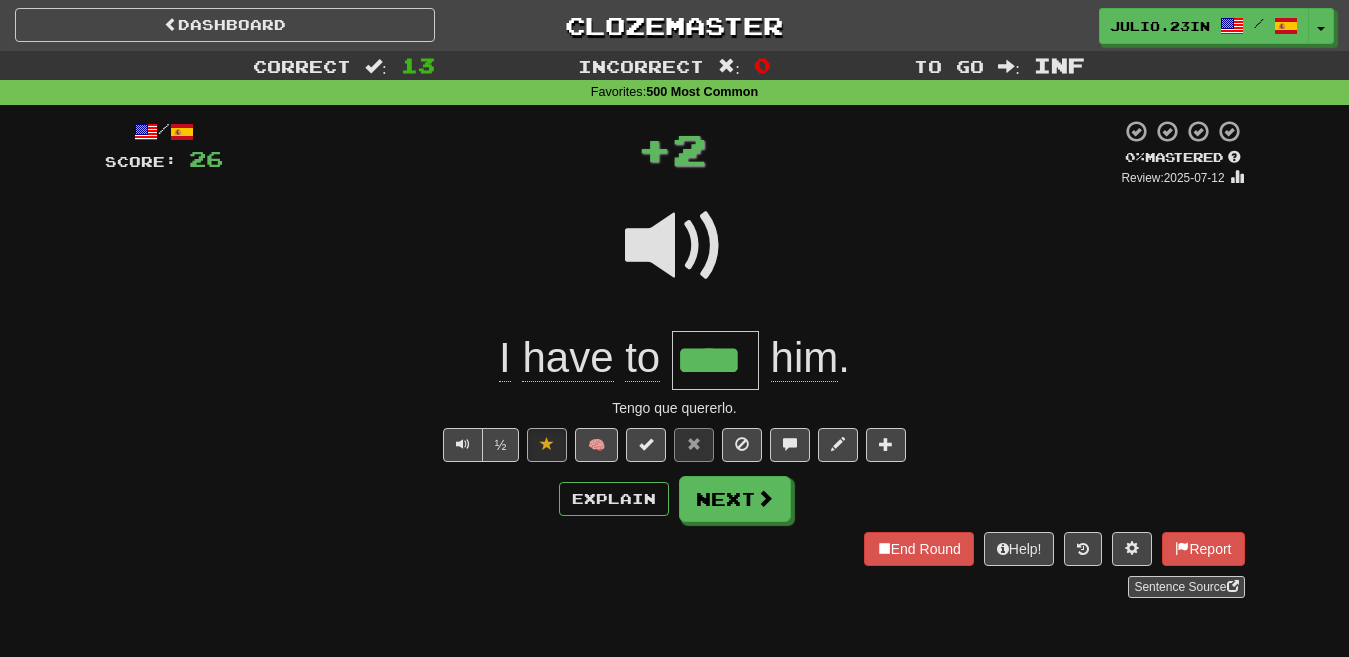 type 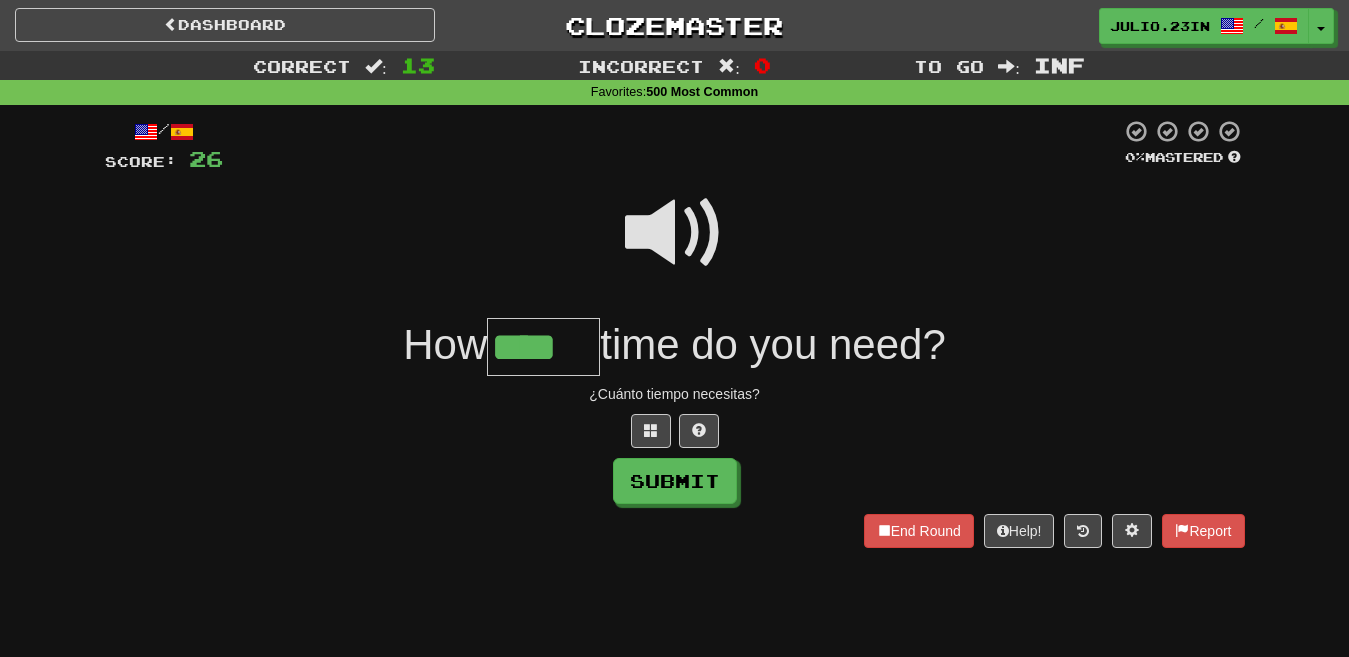 type on "****" 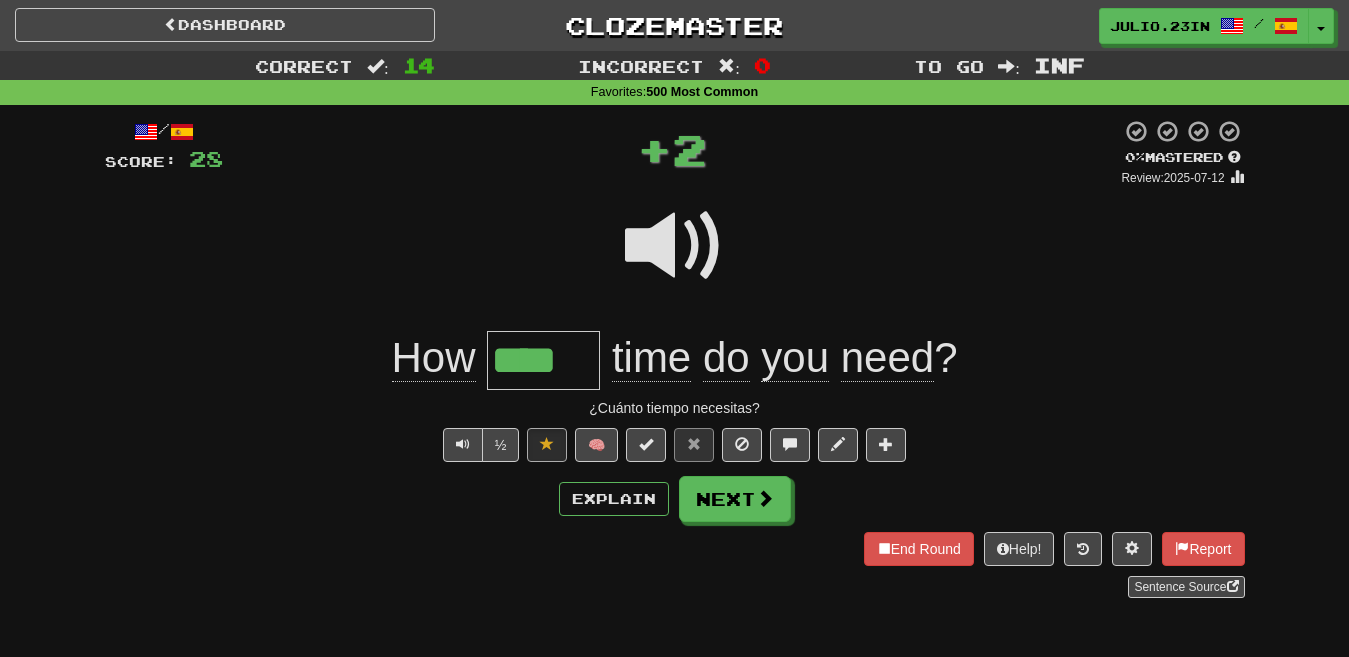 type 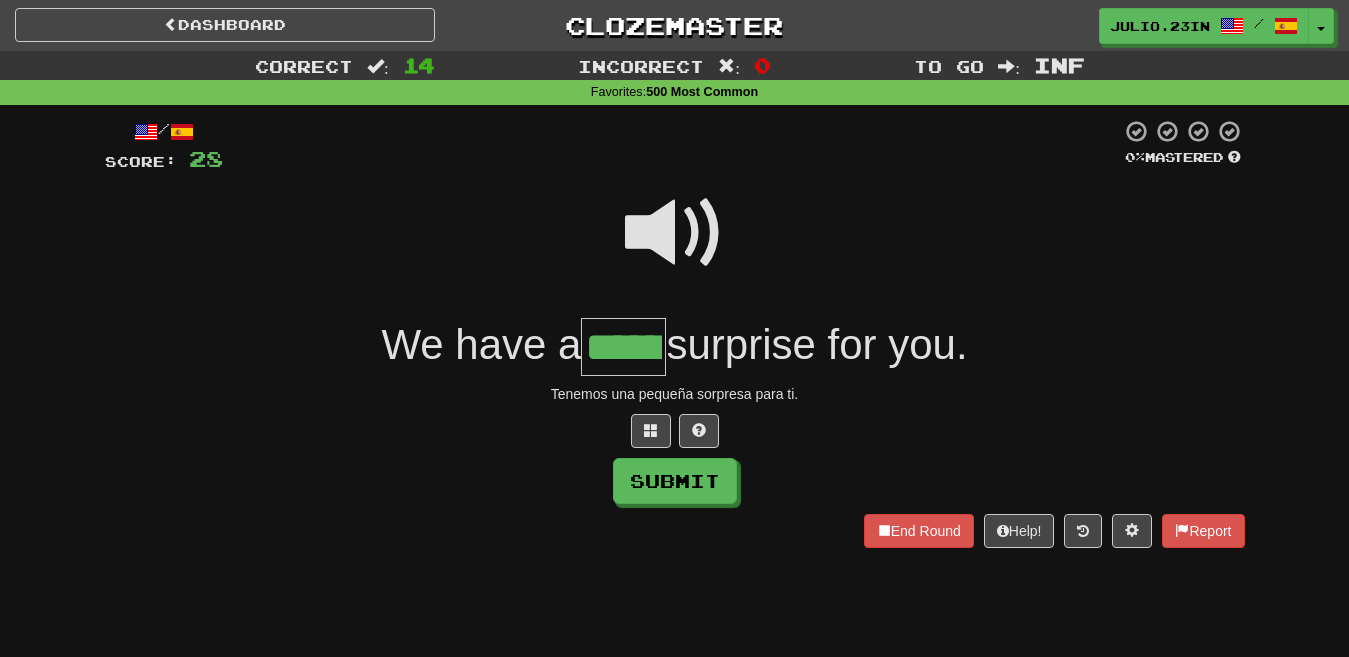 type on "******" 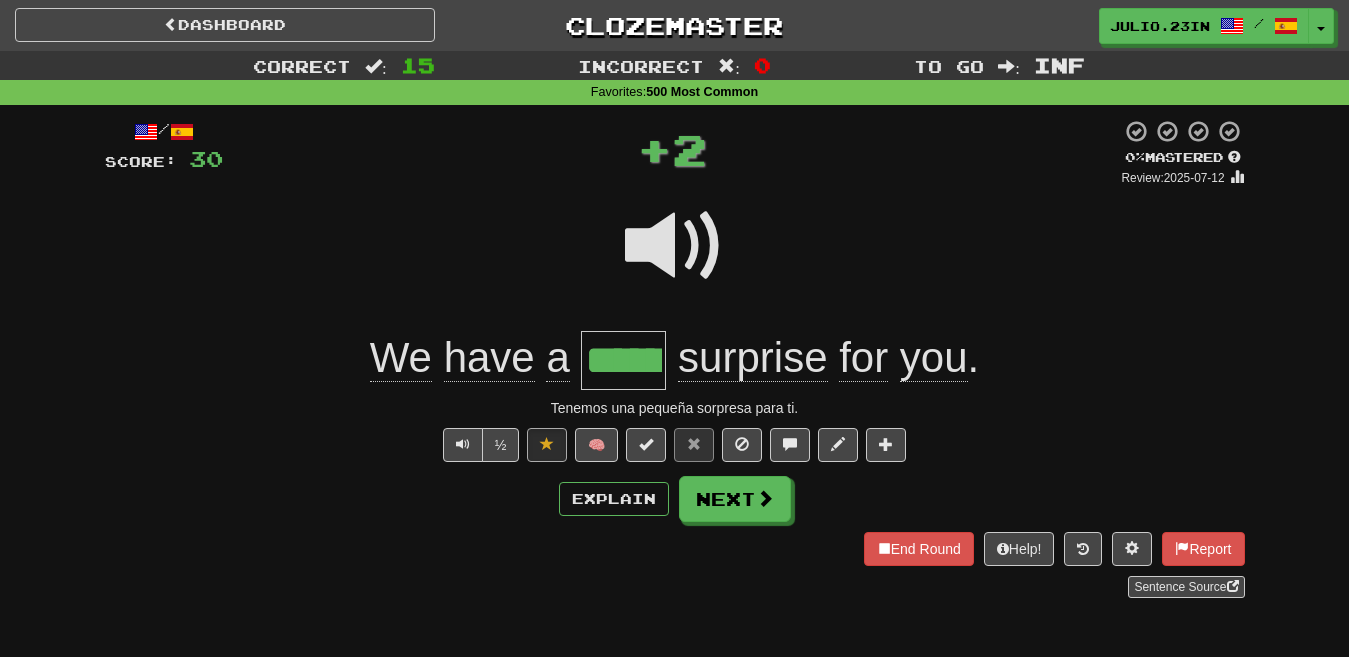 type 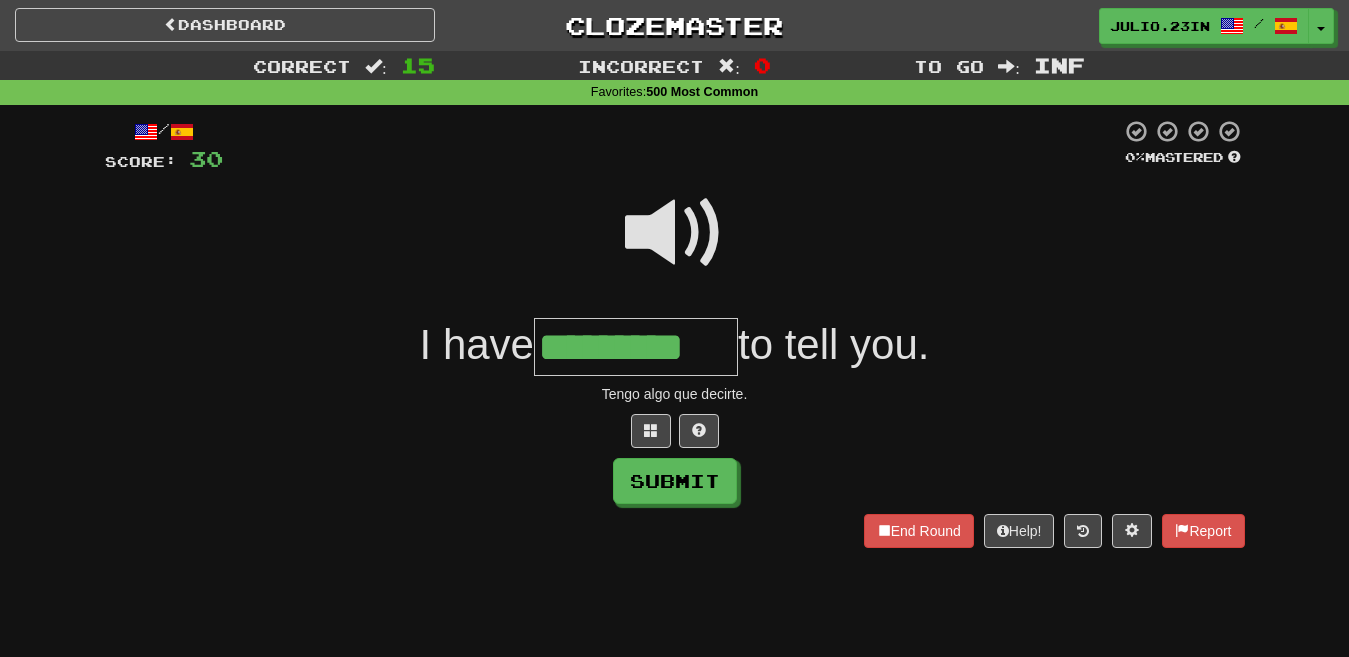 type on "*********" 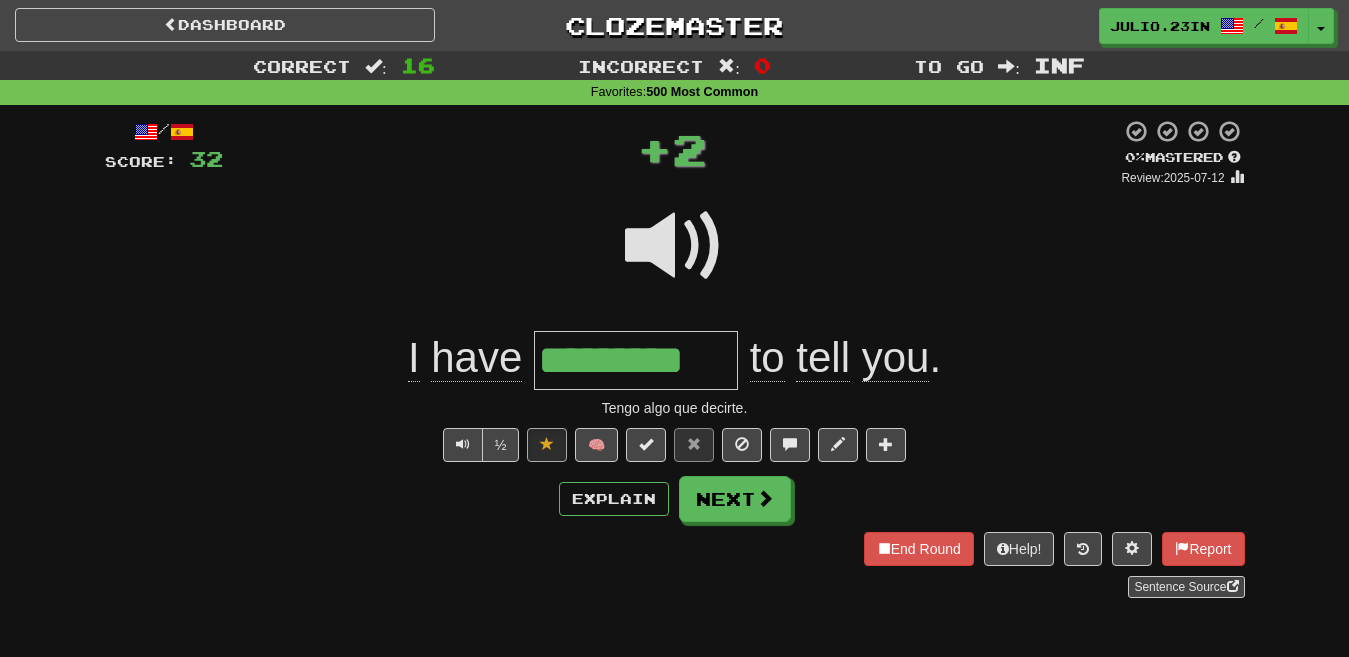 type 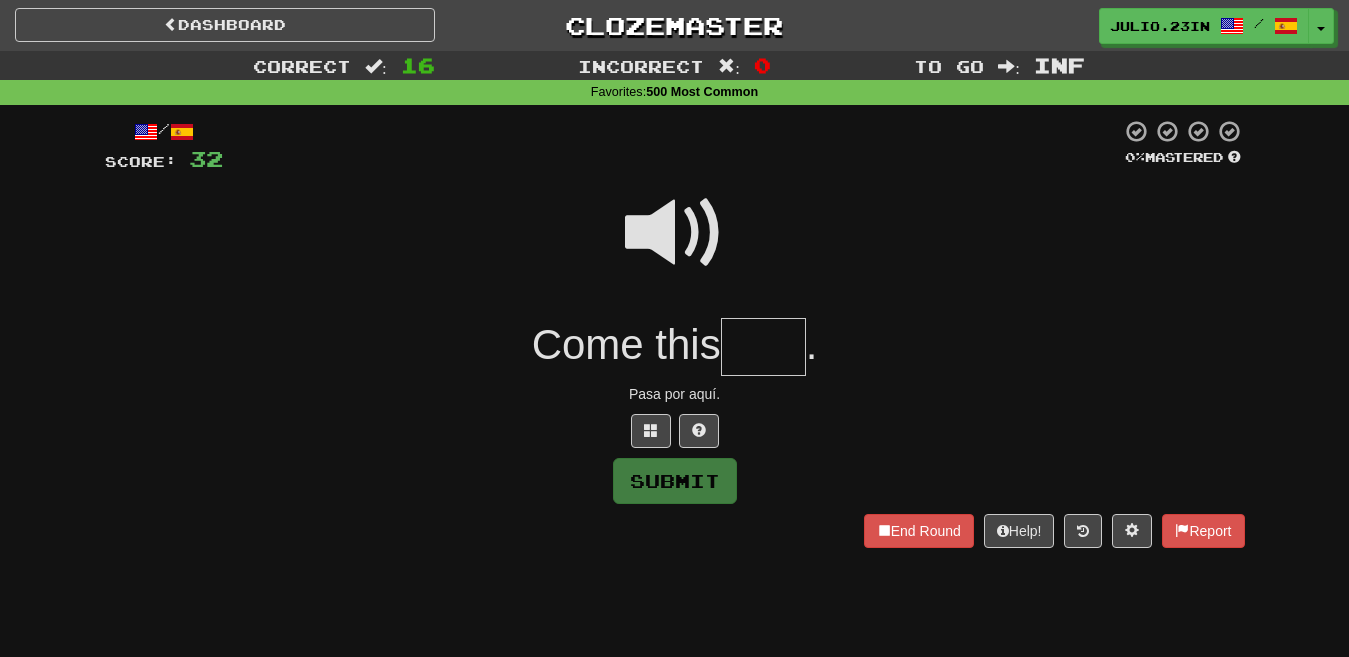 click at bounding box center [763, 347] 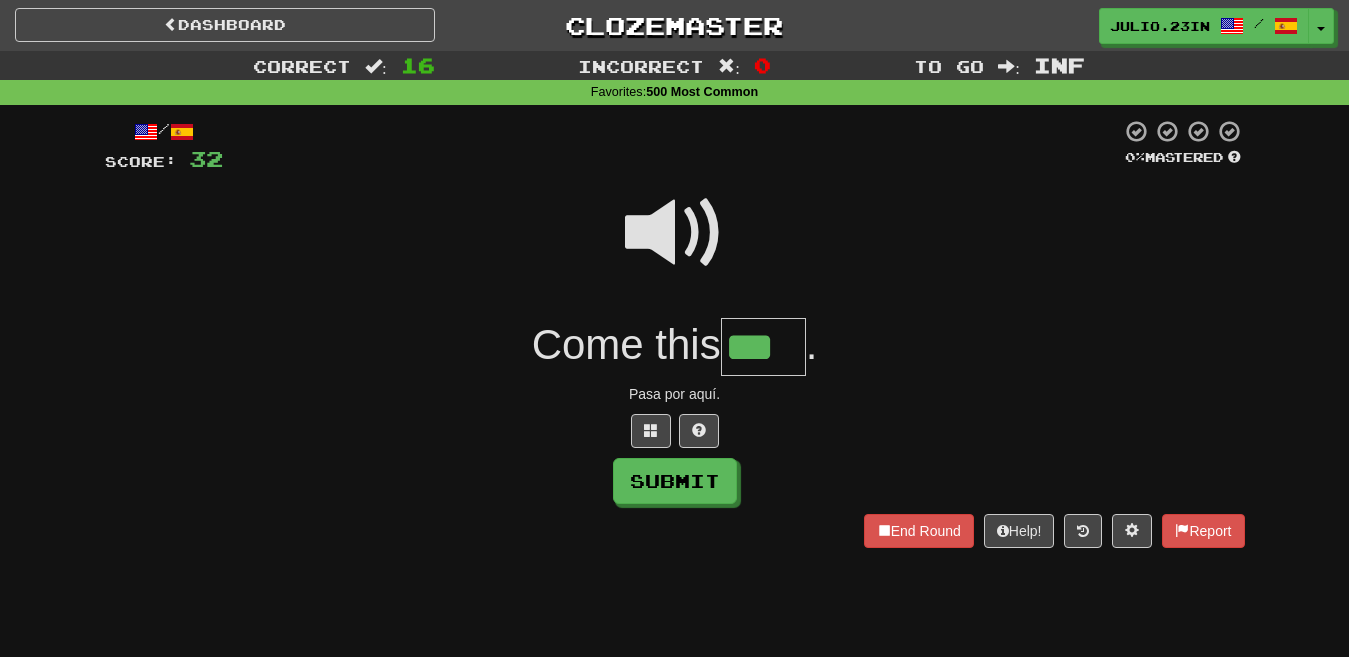 type on "***" 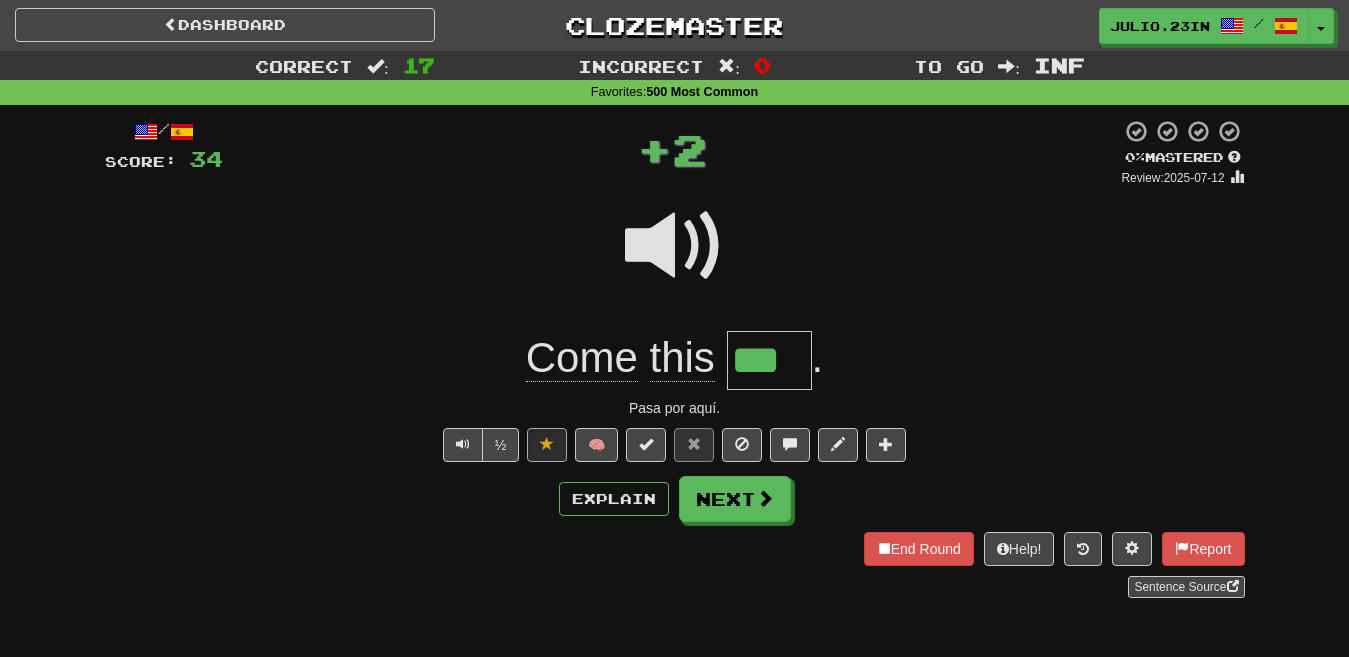 type 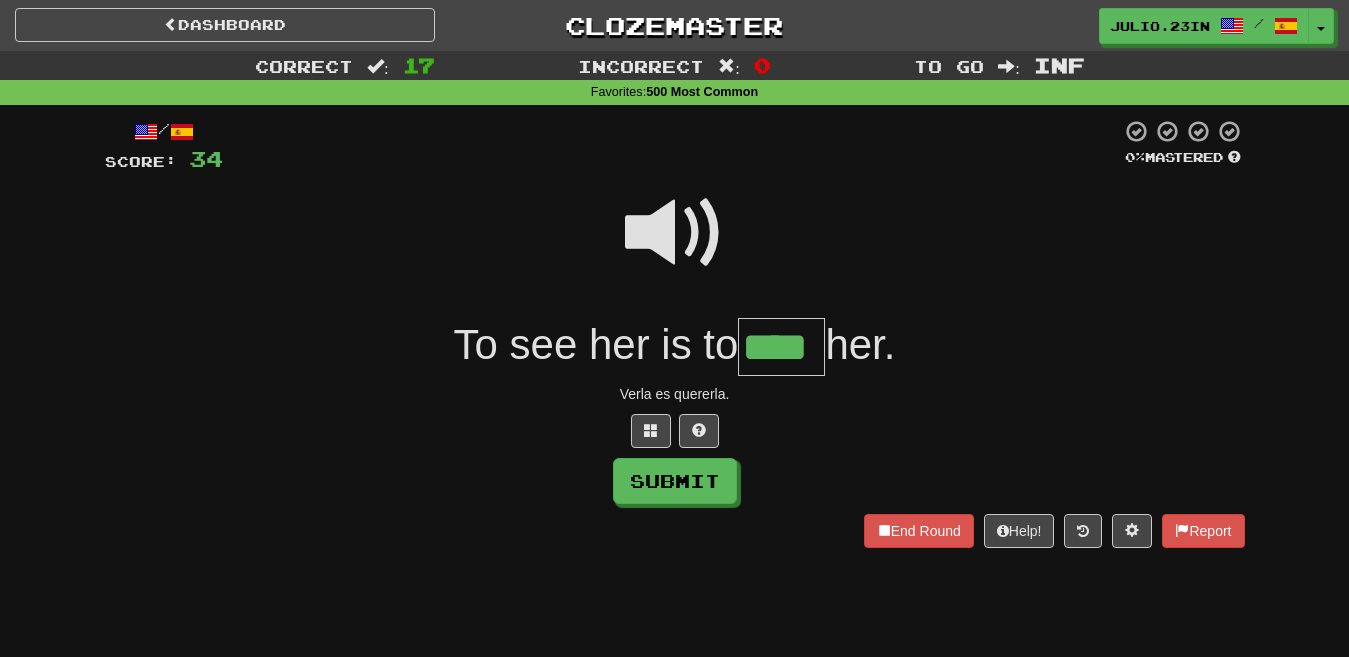type on "****" 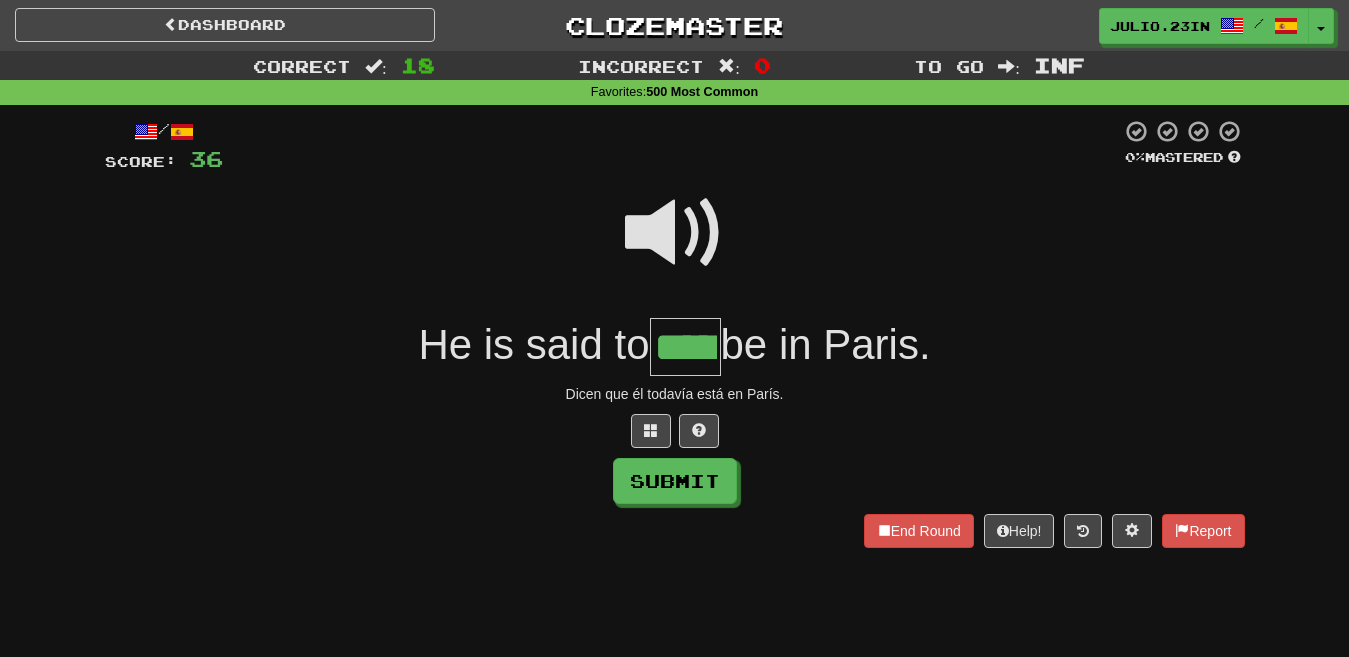 type on "*****" 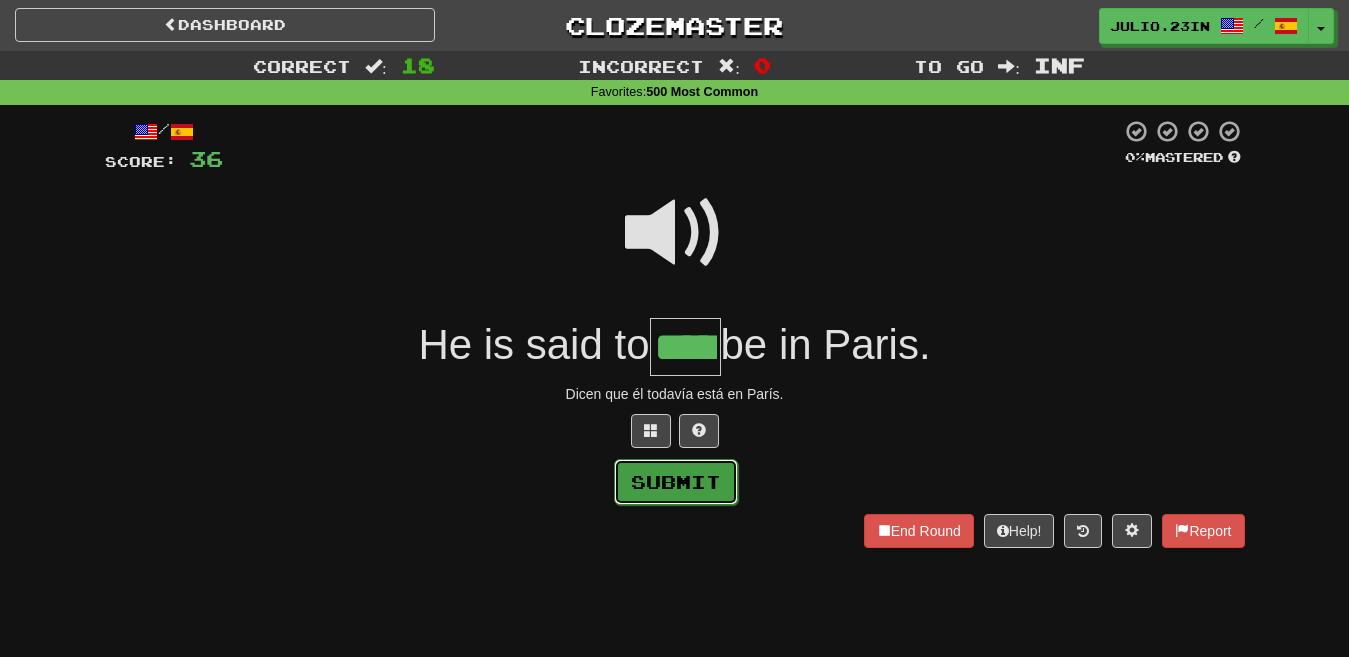 drag, startPoint x: 757, startPoint y: 340, endPoint x: 735, endPoint y: 486, distance: 147.64822 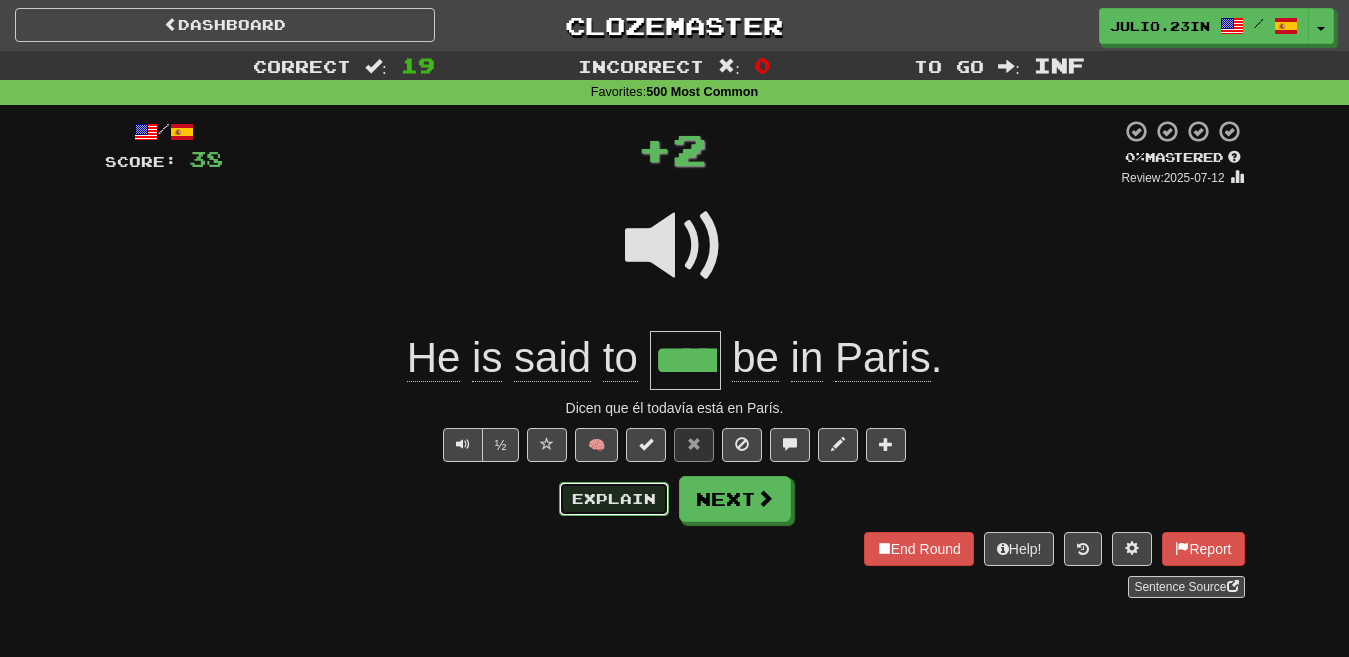click on "Explain" at bounding box center (614, 499) 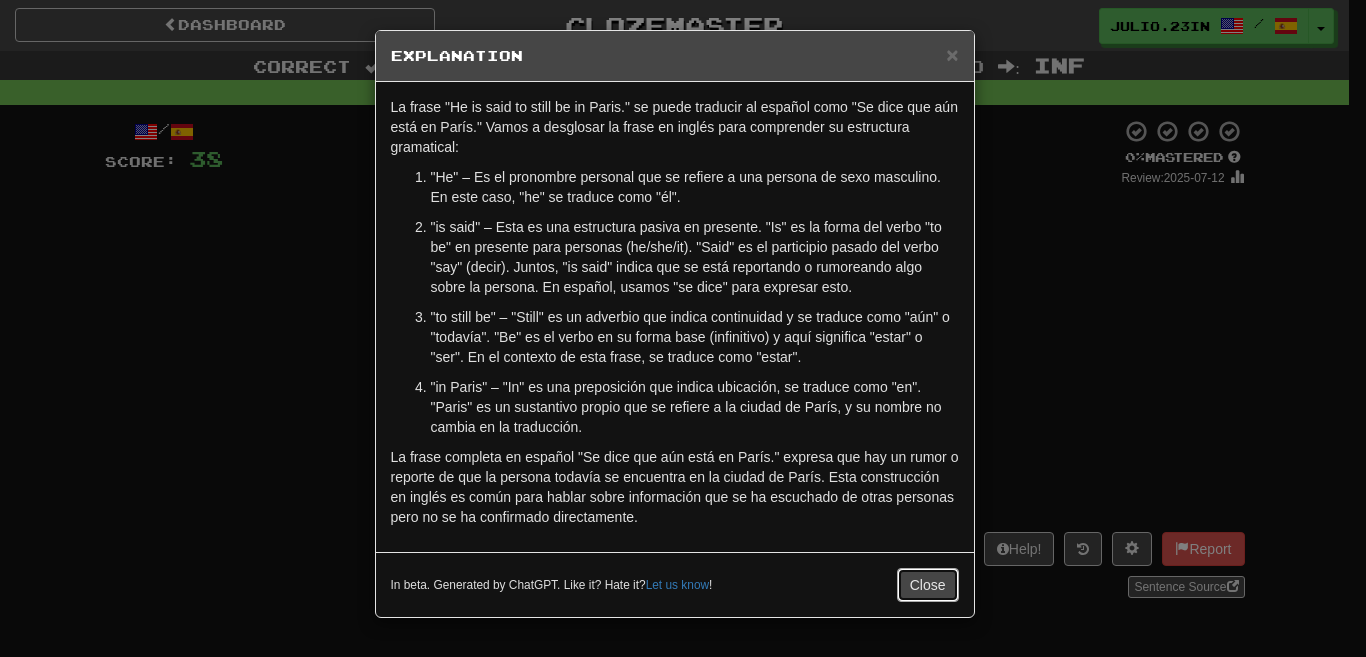 click on "Close" at bounding box center (928, 585) 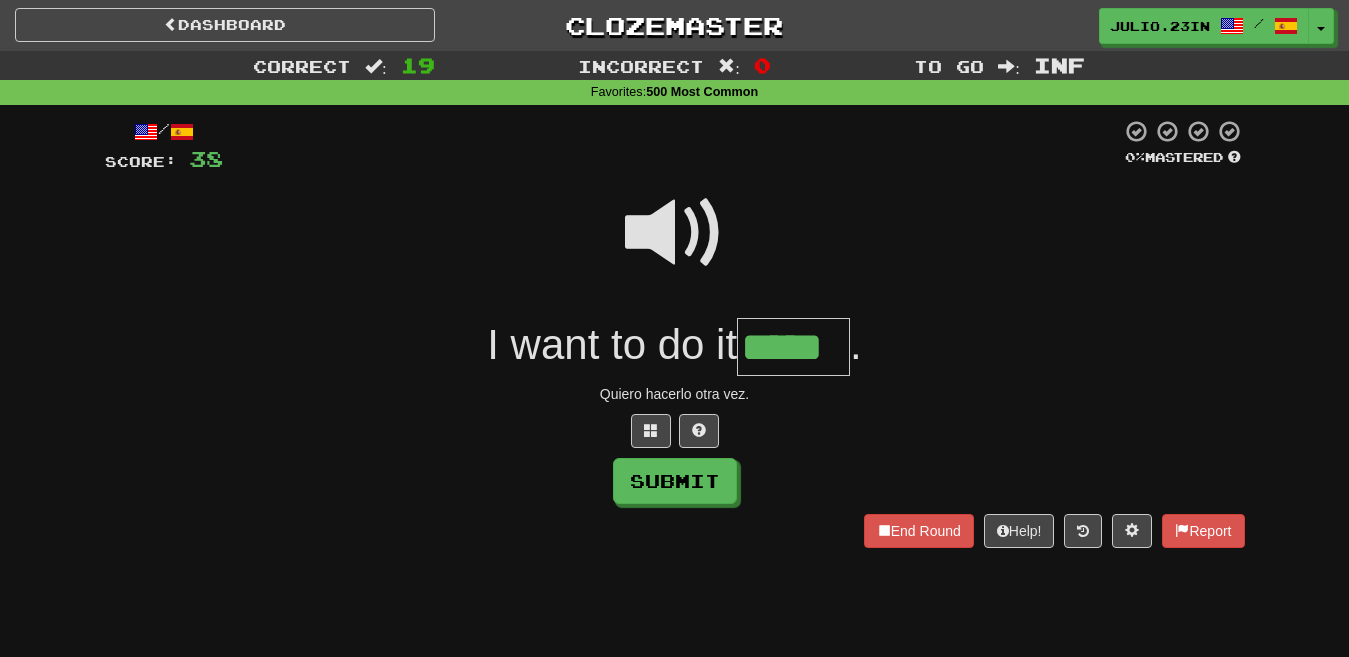 type on "*****" 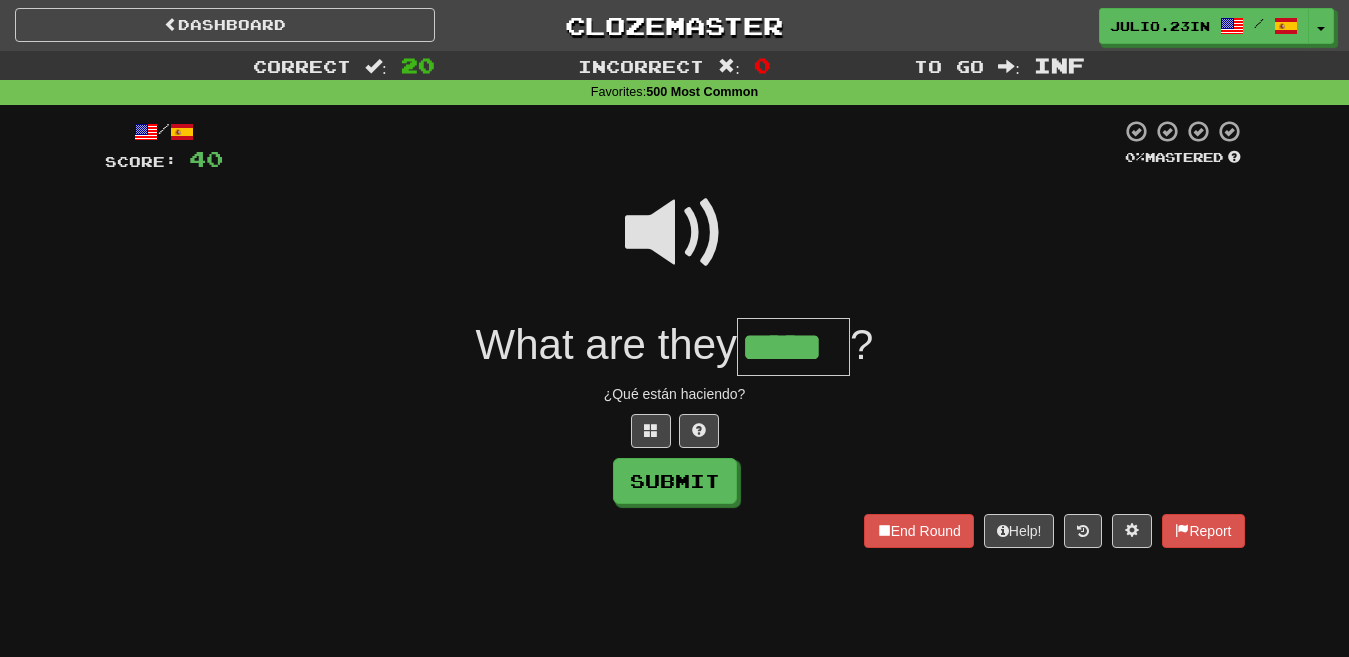 type on "*****" 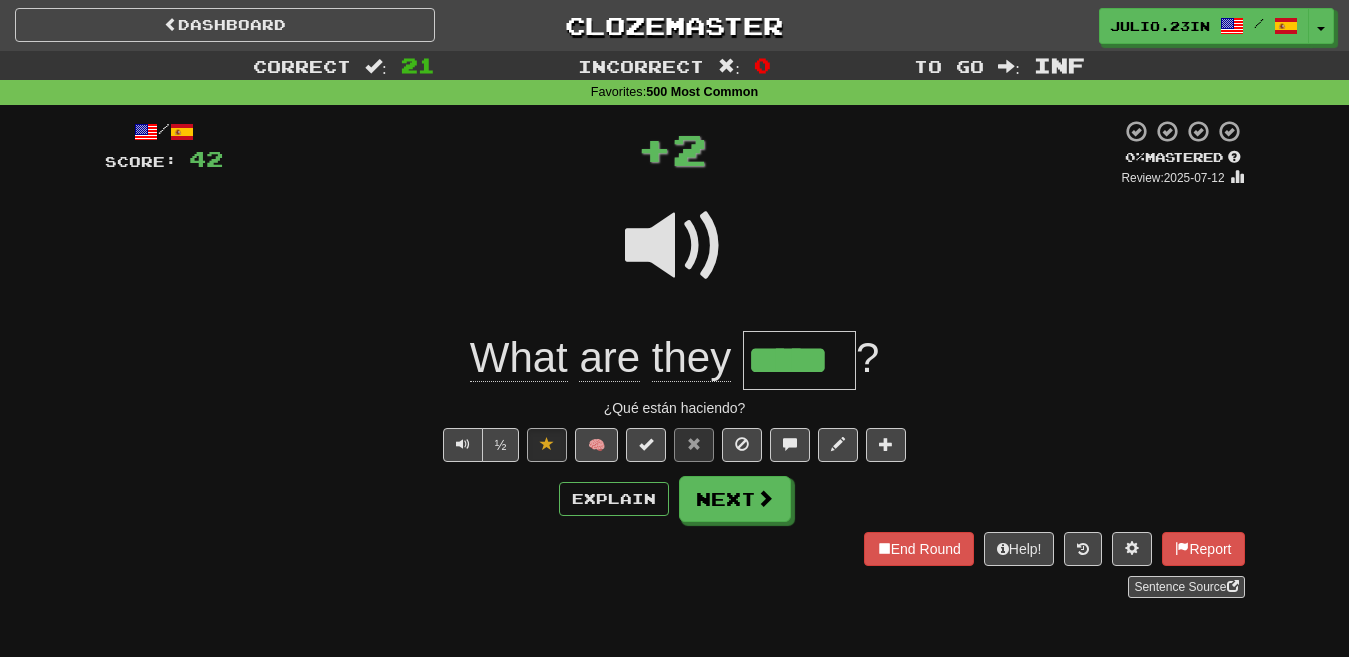 type 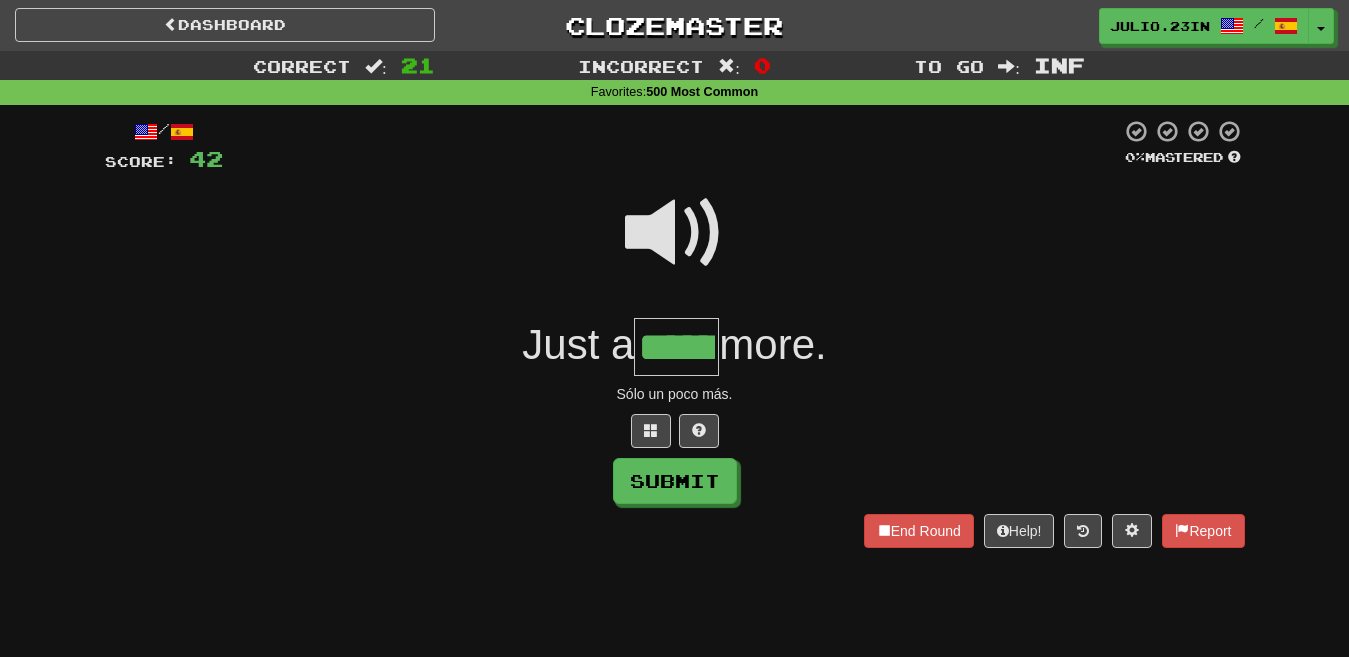 type on "******" 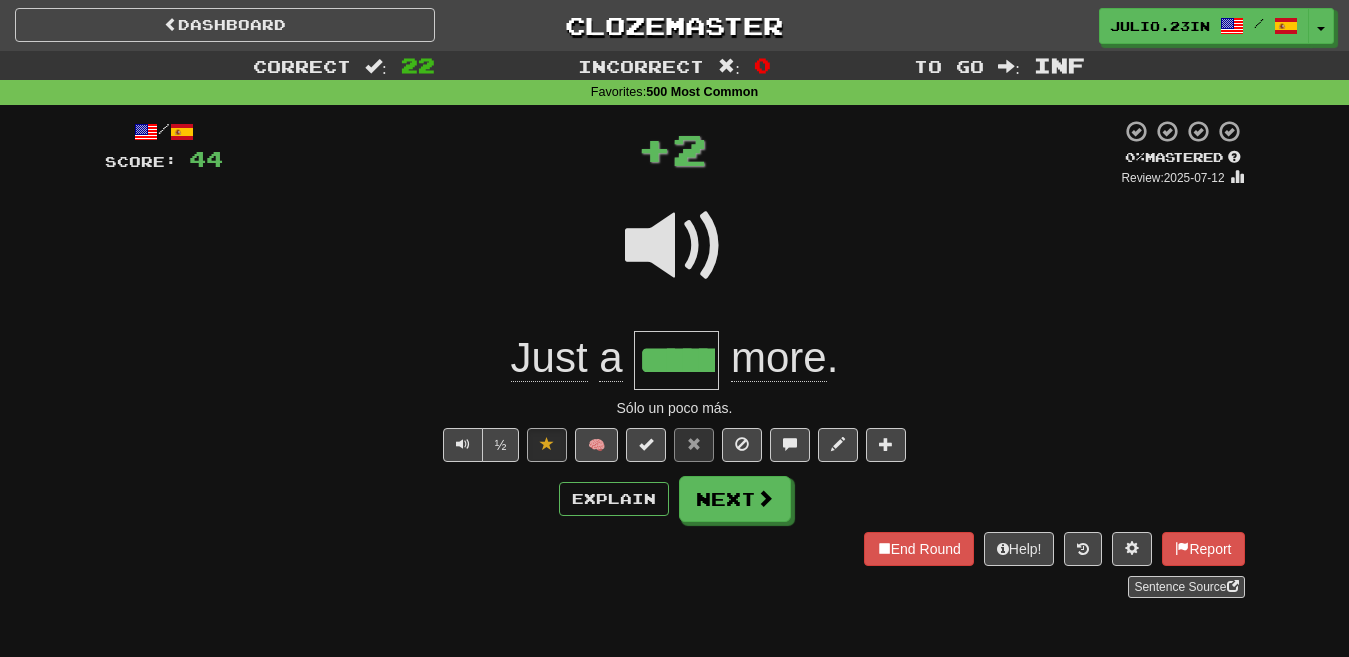 type 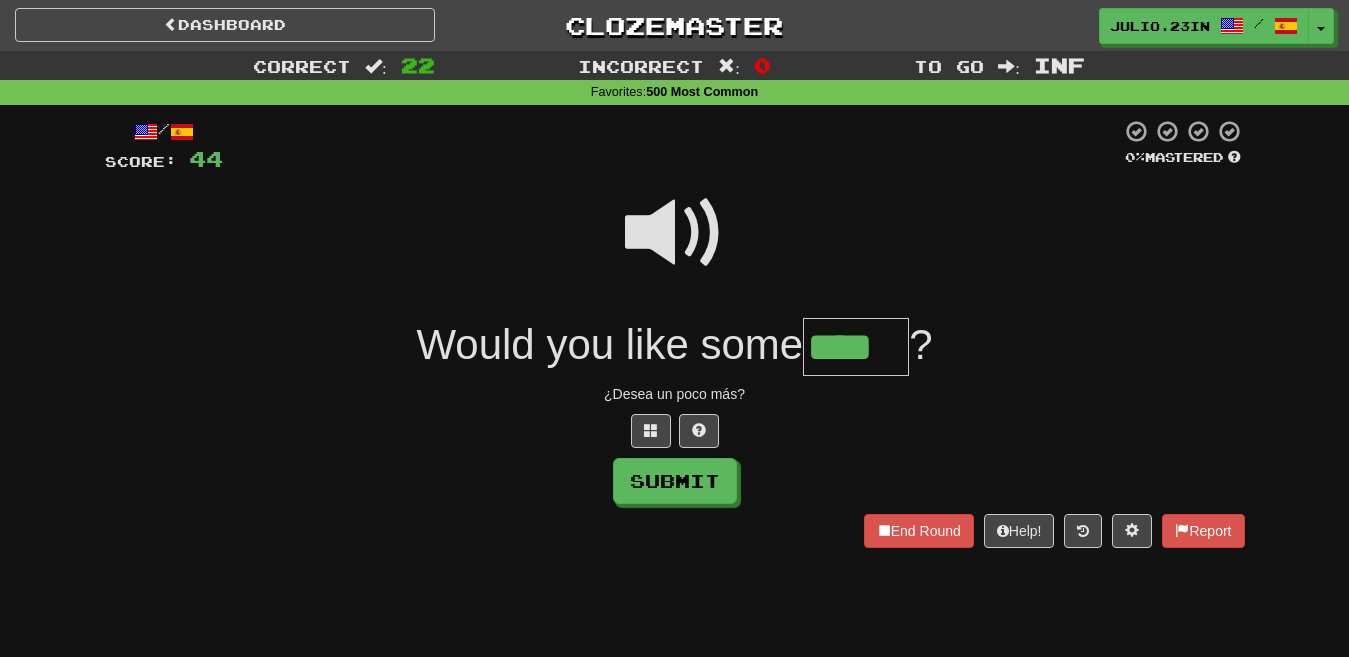 type on "****" 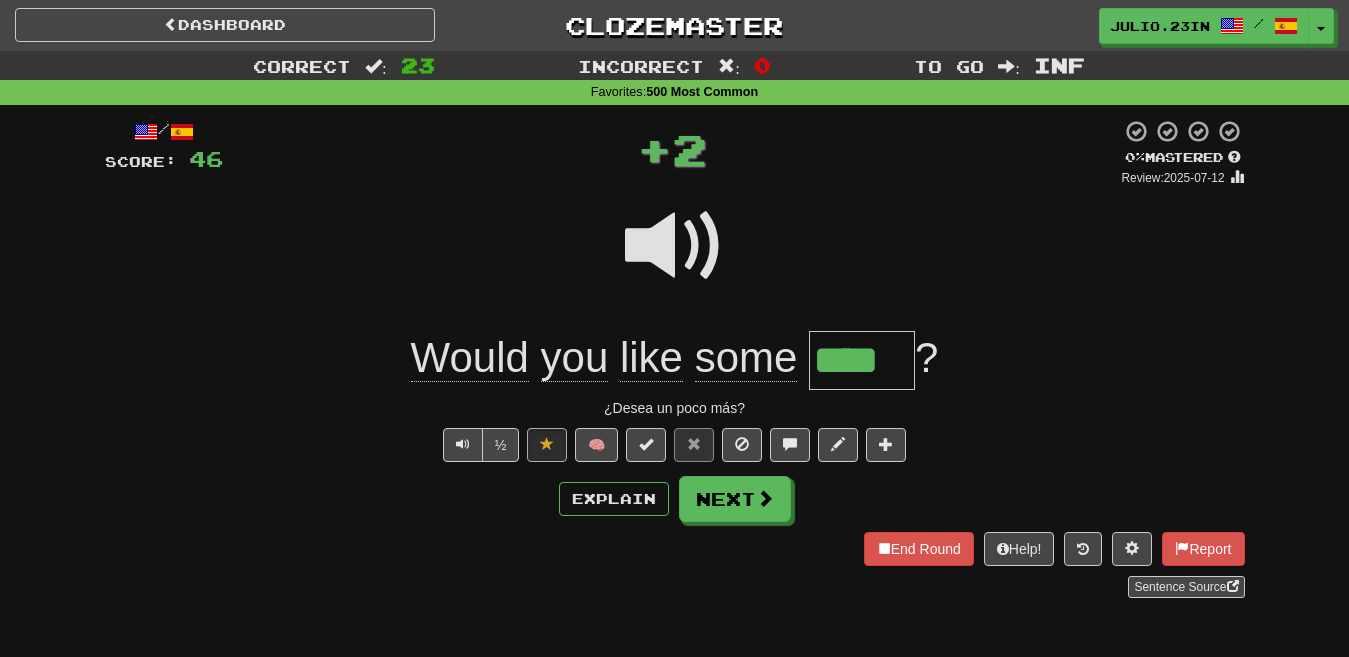 type 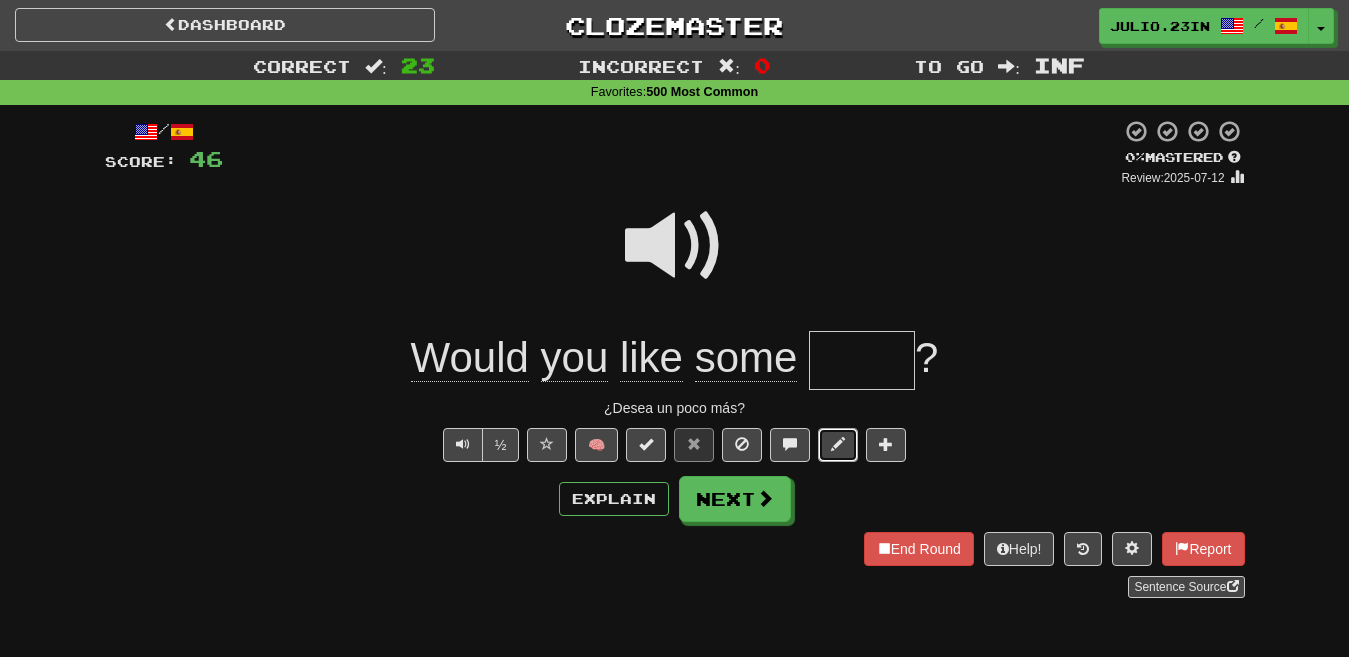 click at bounding box center (838, 444) 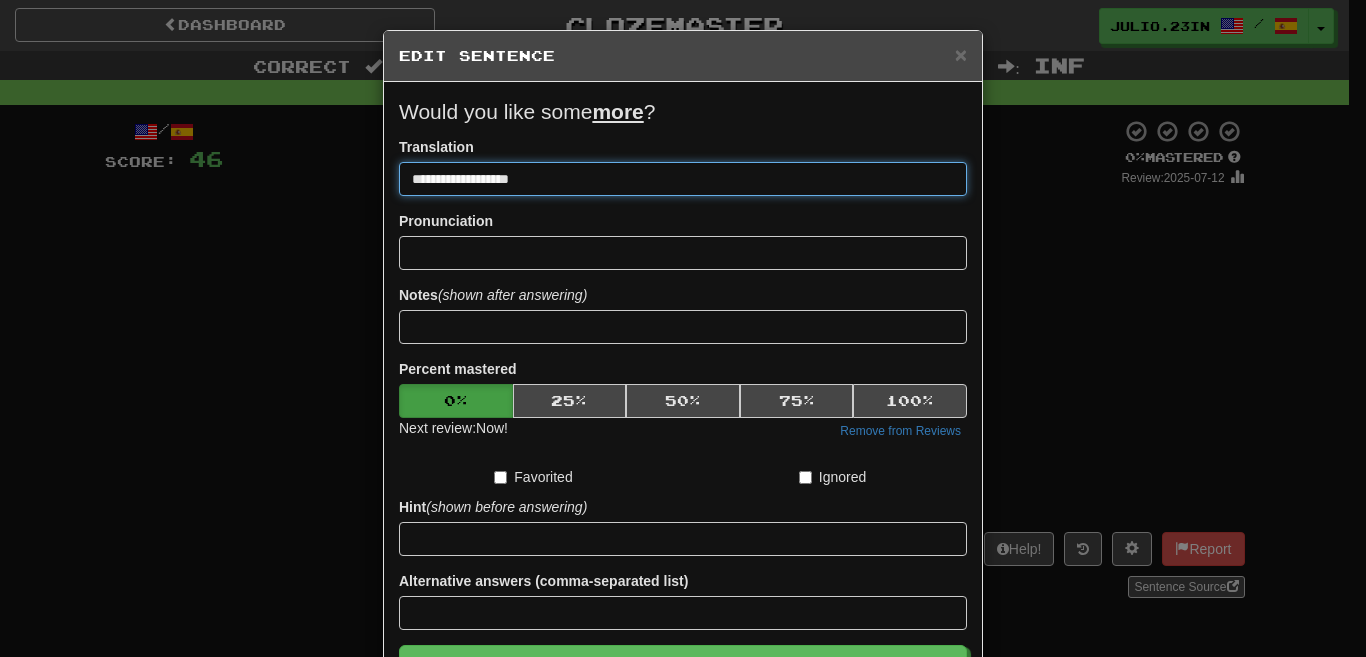 drag, startPoint x: 456, startPoint y: 183, endPoint x: 413, endPoint y: 185, distance: 43.046486 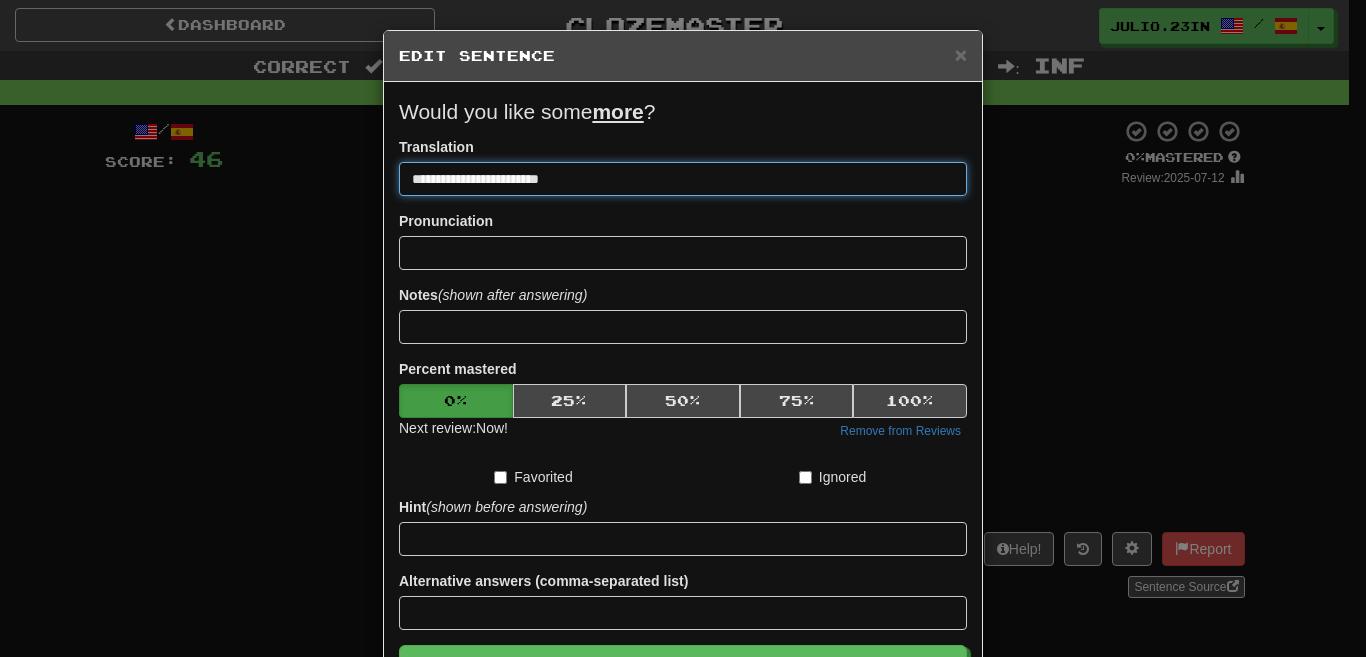 type on "**********" 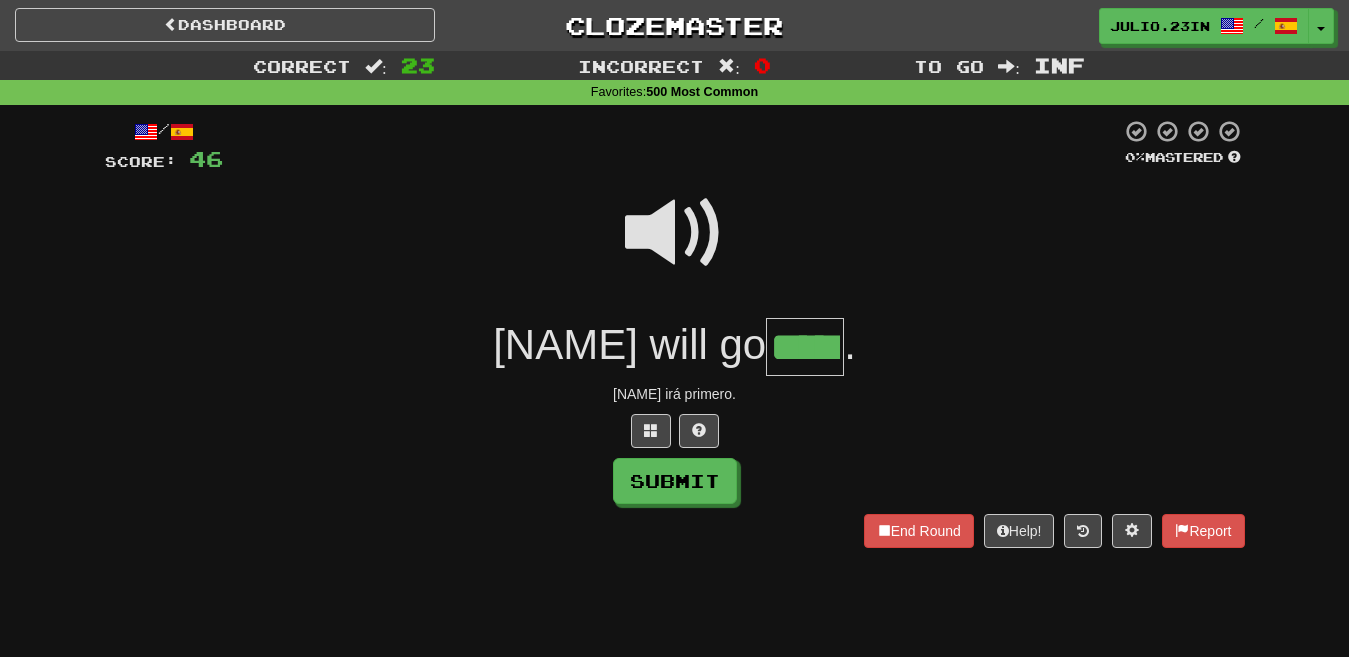 type on "*****" 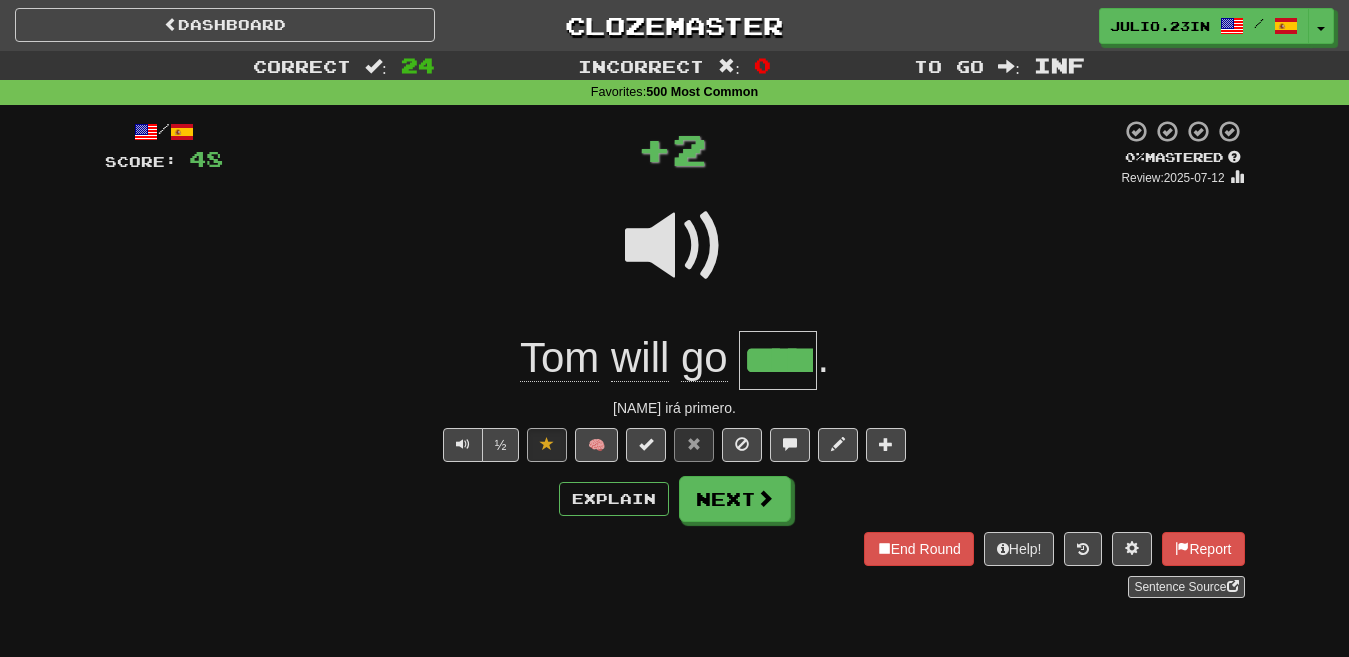 type 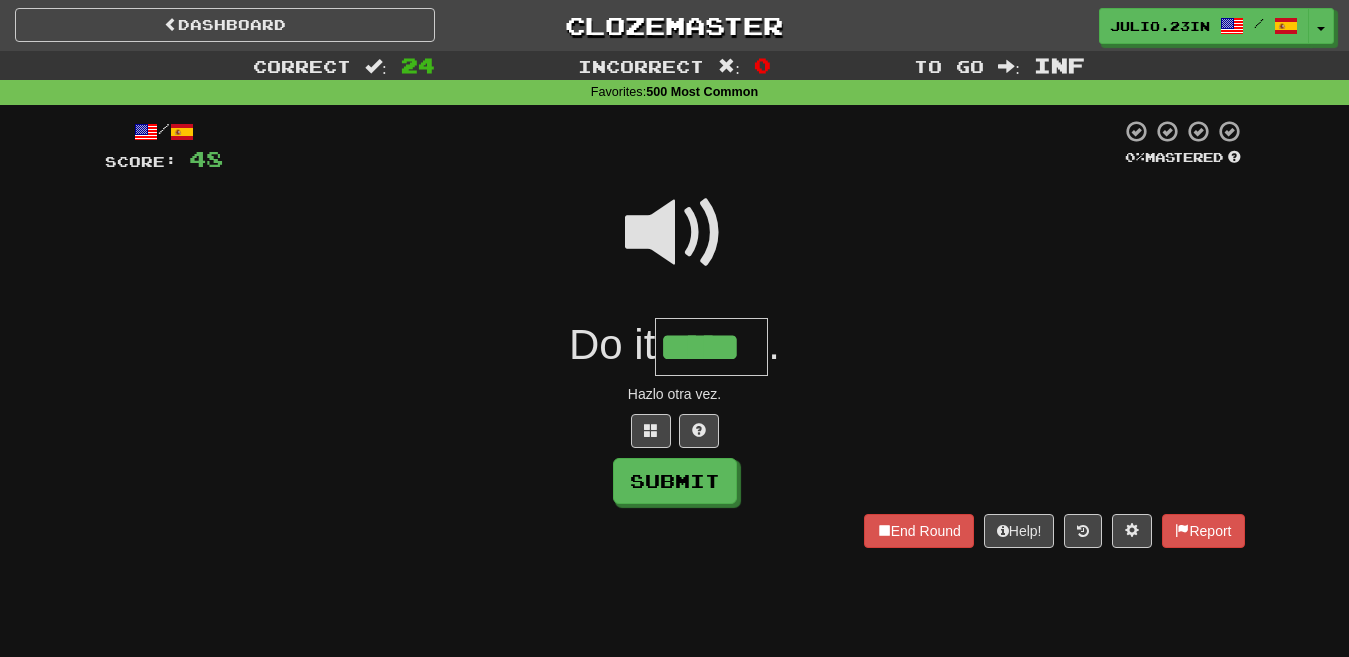 type on "*****" 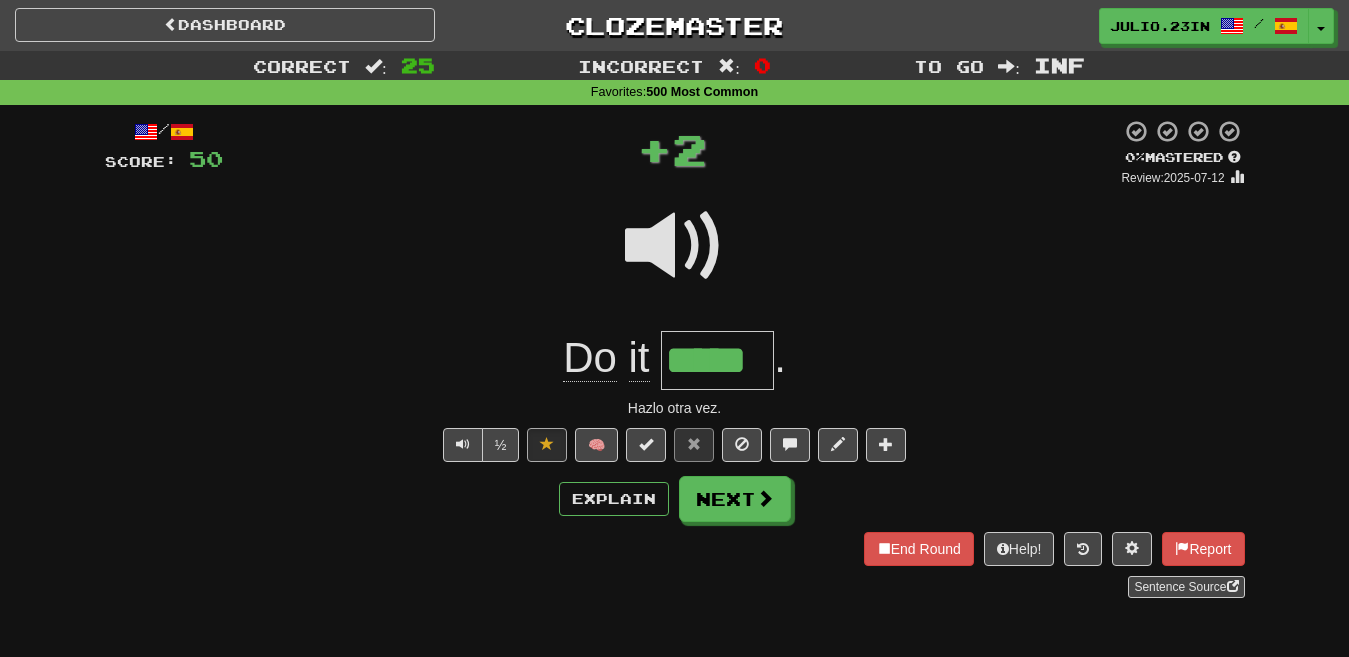 type 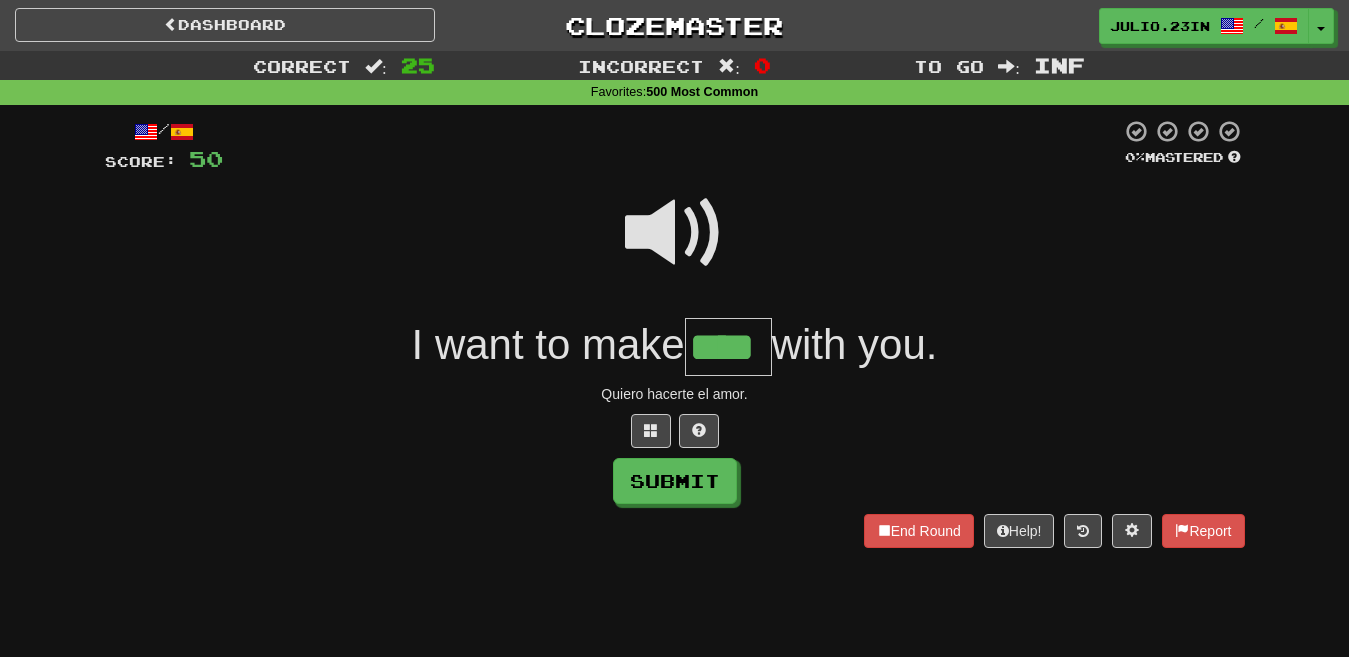 type on "****" 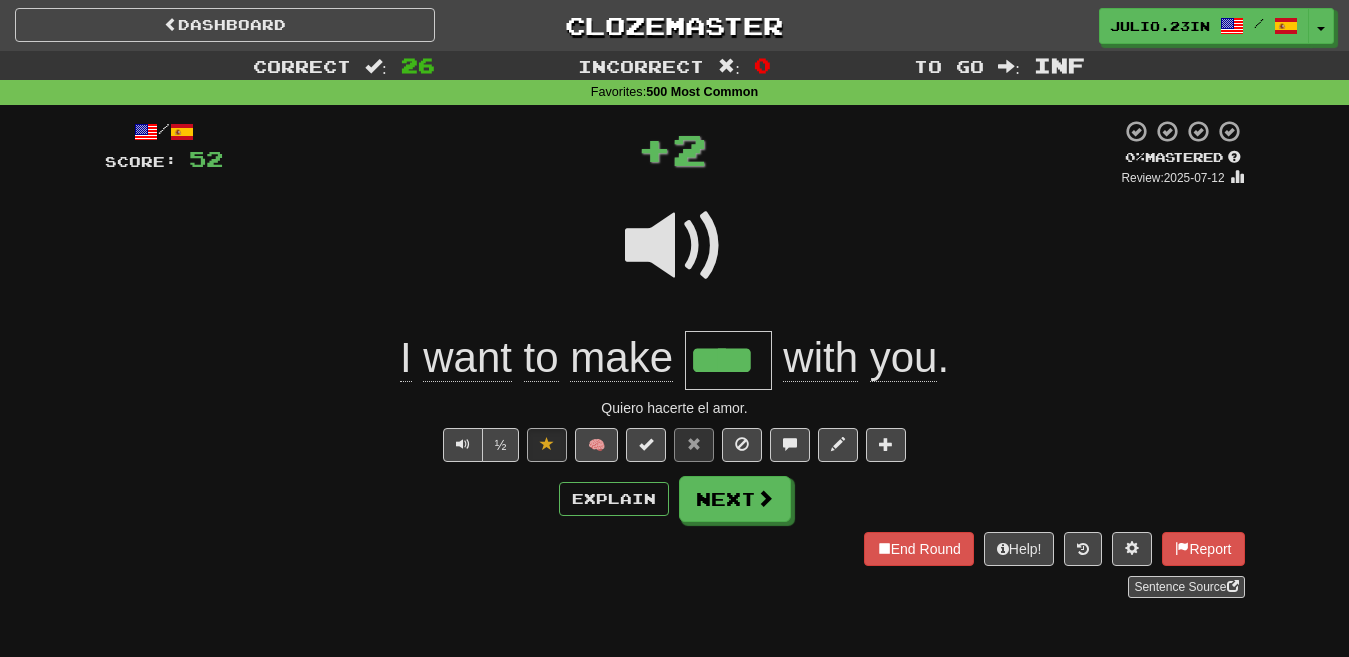 type 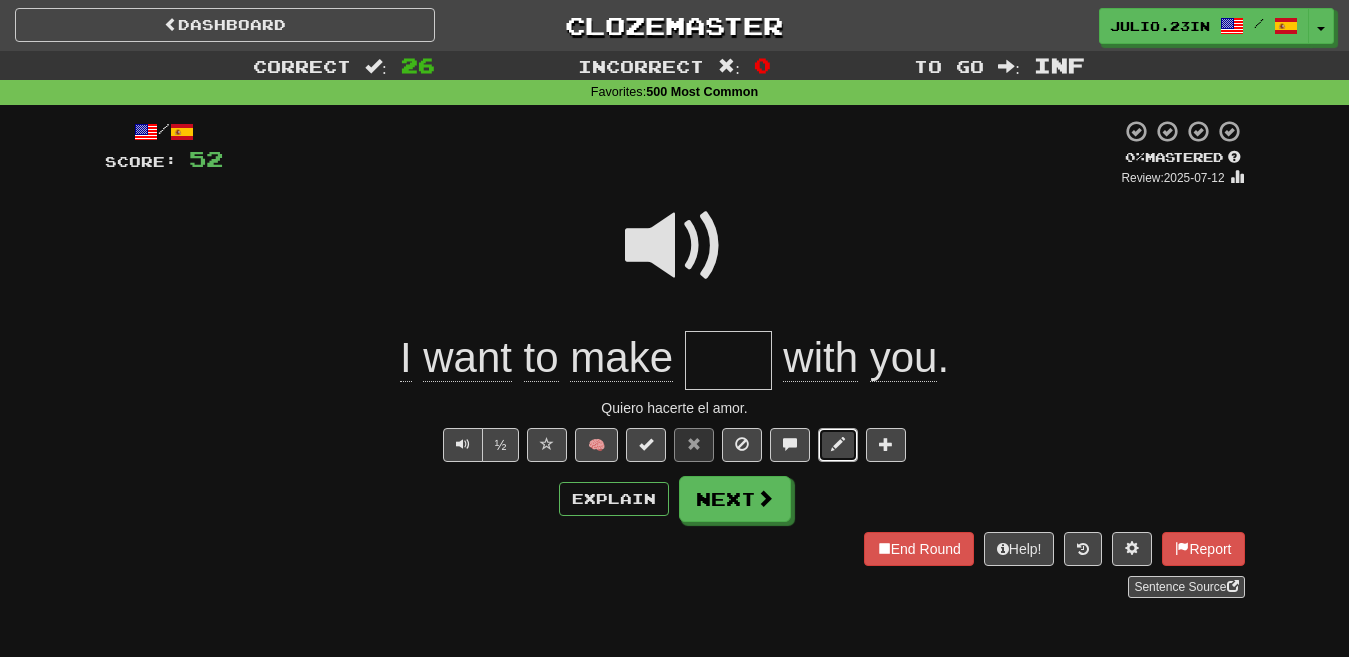 click at bounding box center [838, 444] 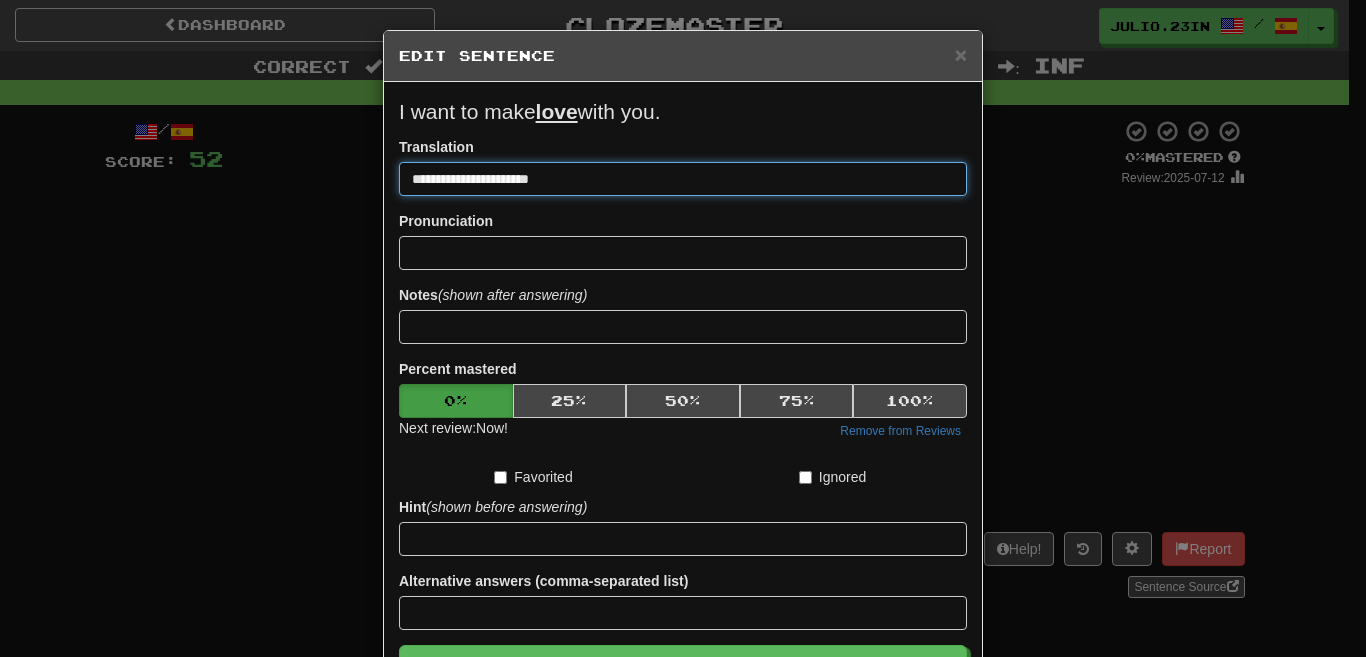 click on "**********" at bounding box center [683, 179] 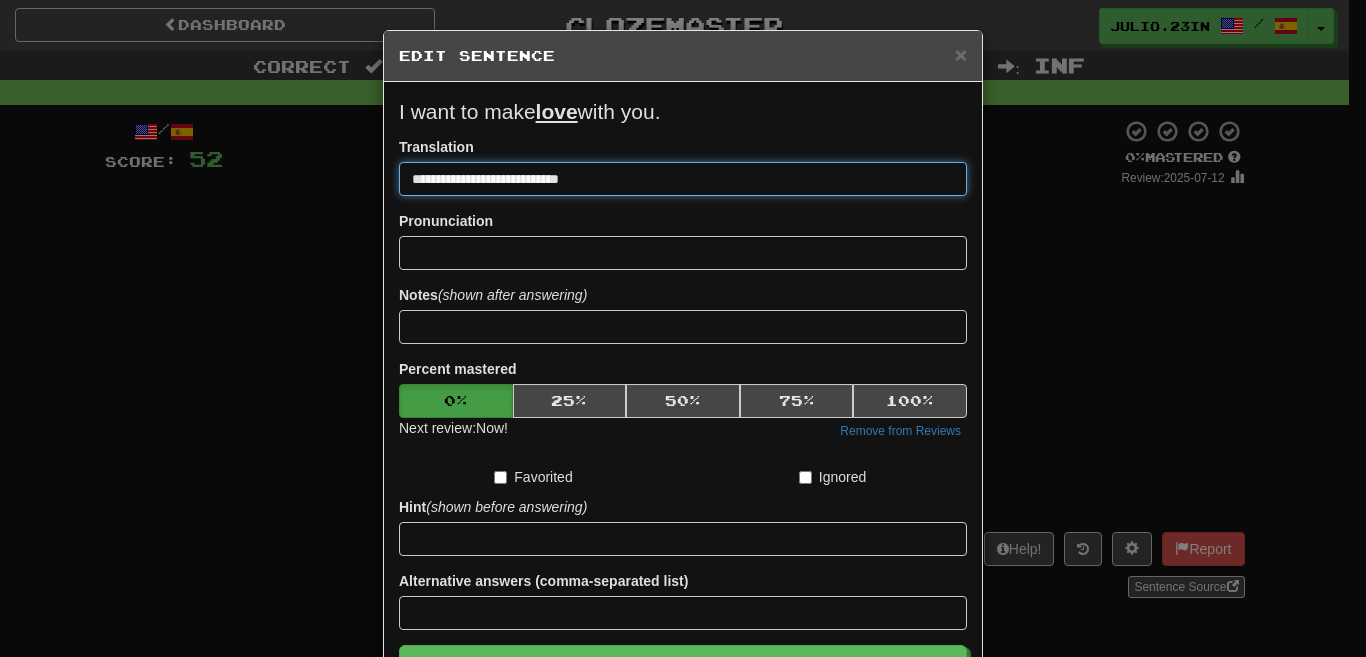 type on "**********" 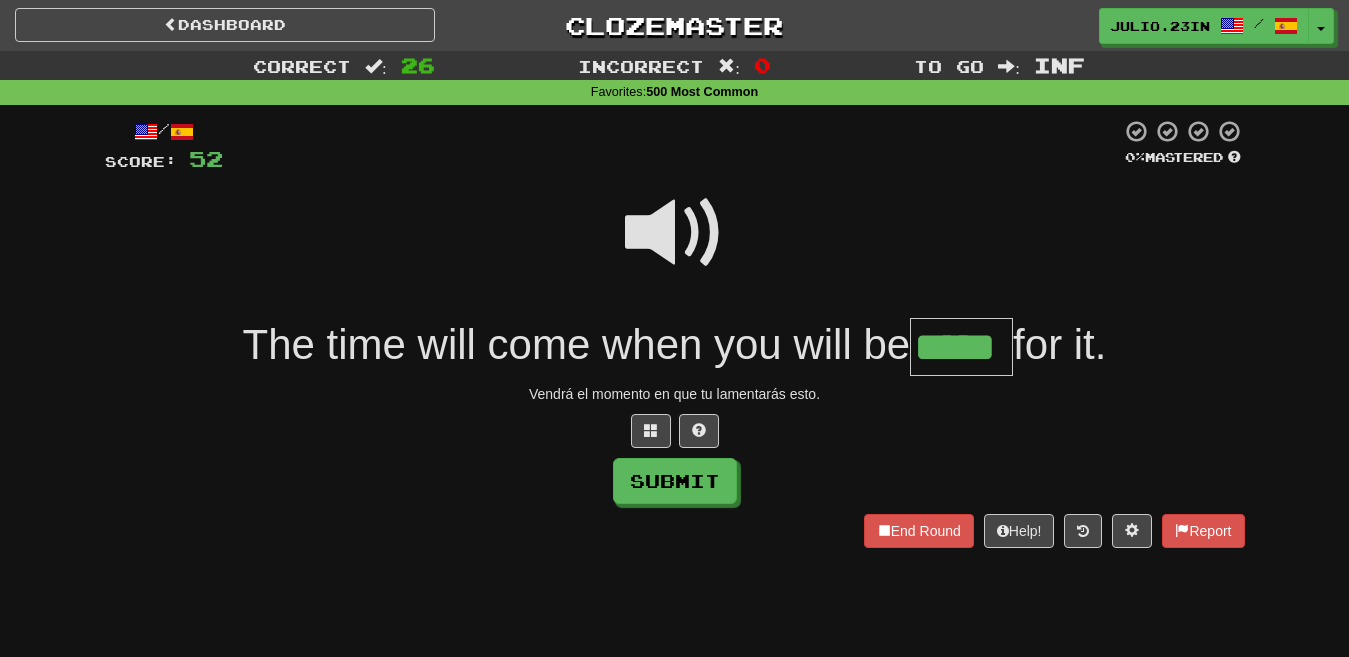 type on "*****" 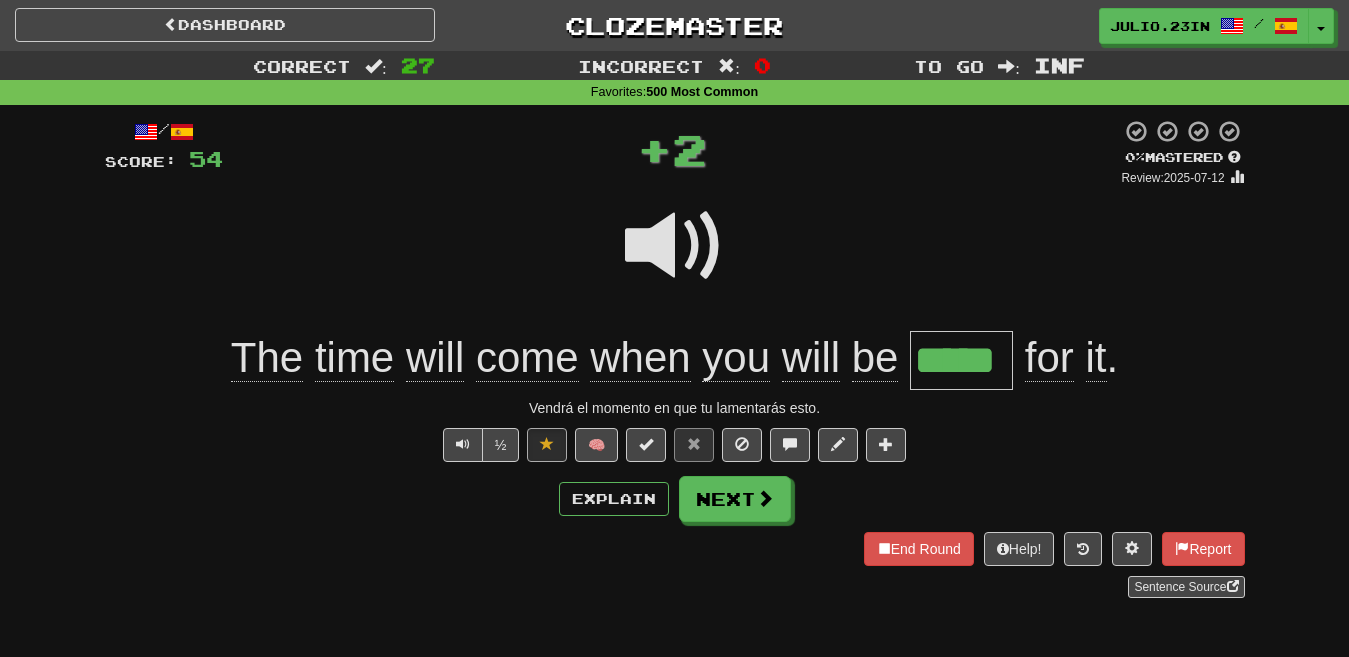 type 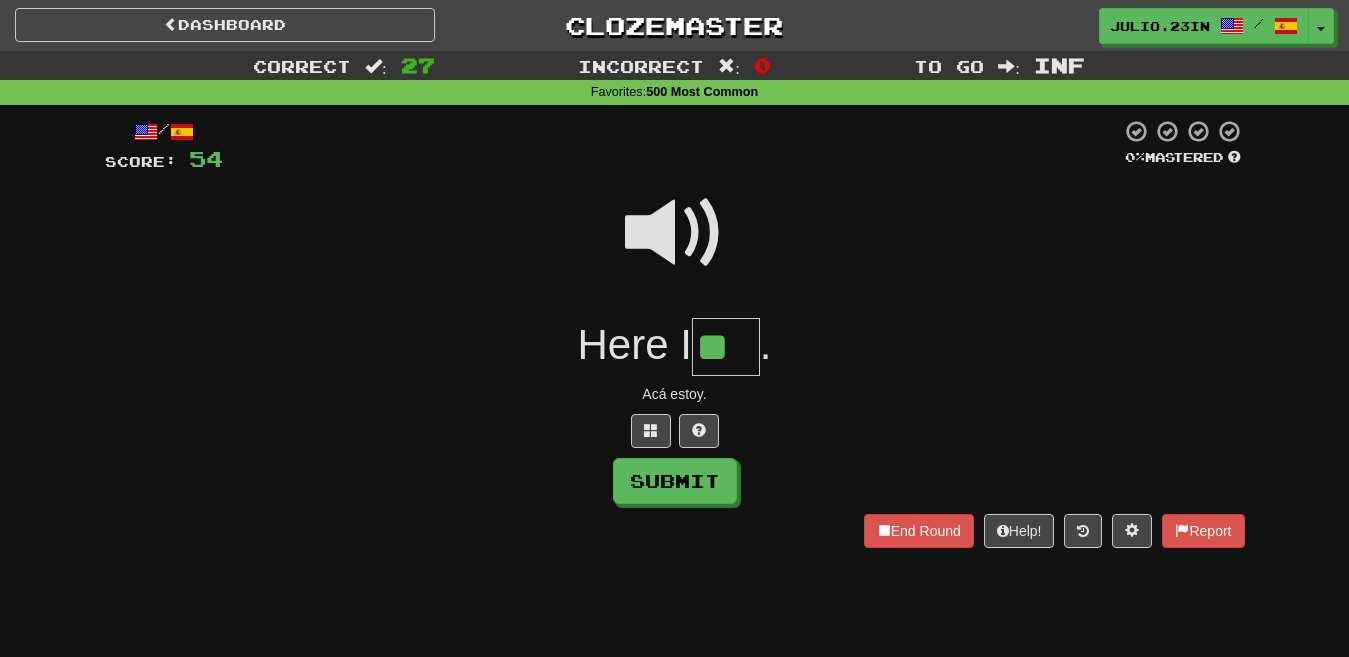 type on "**" 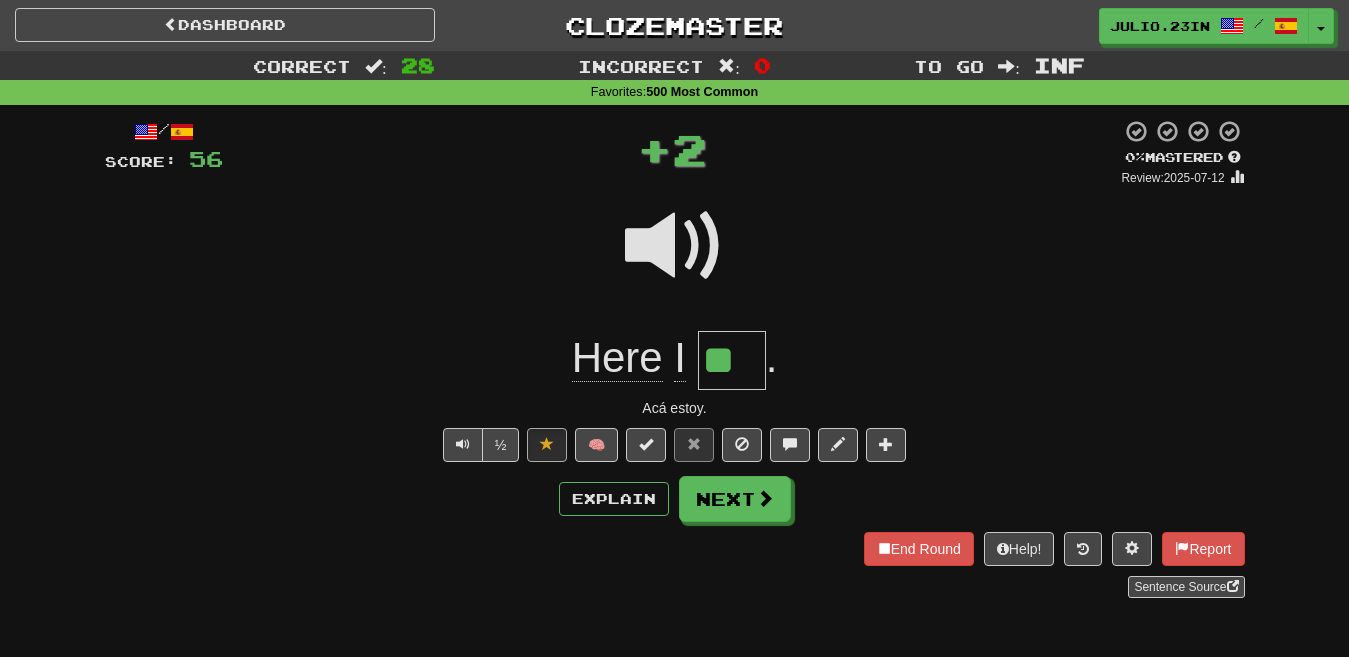 type 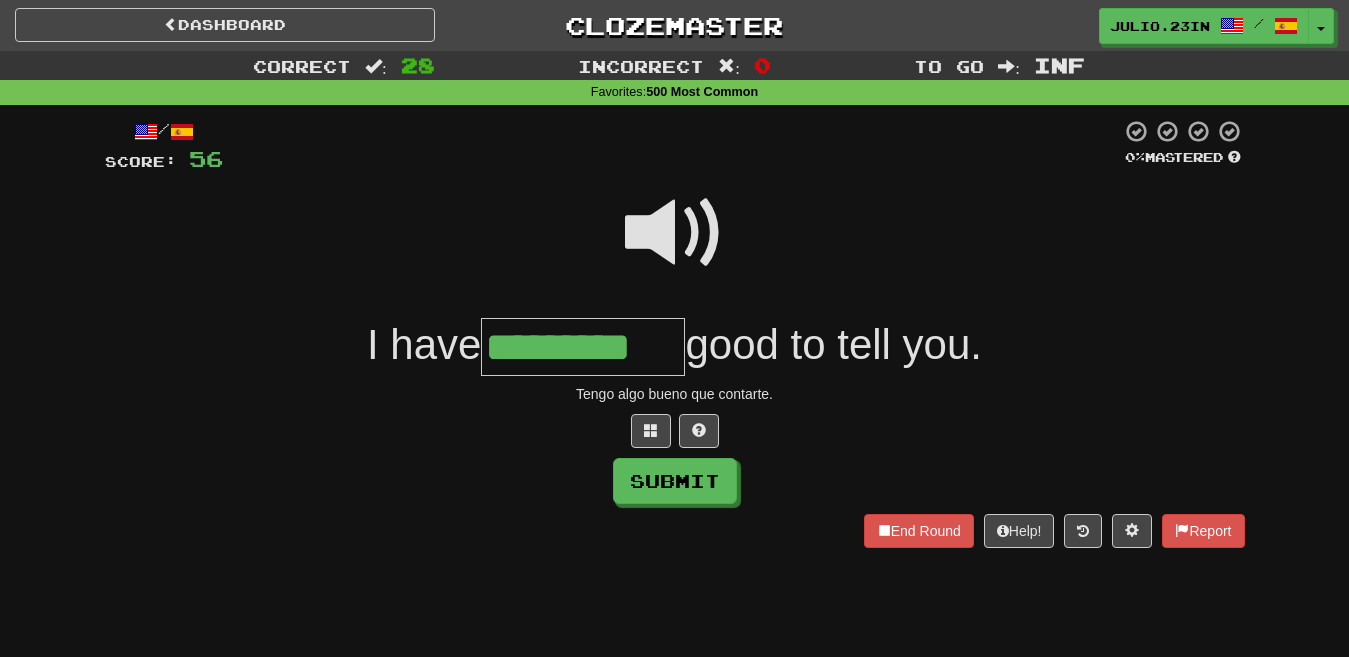 type on "*********" 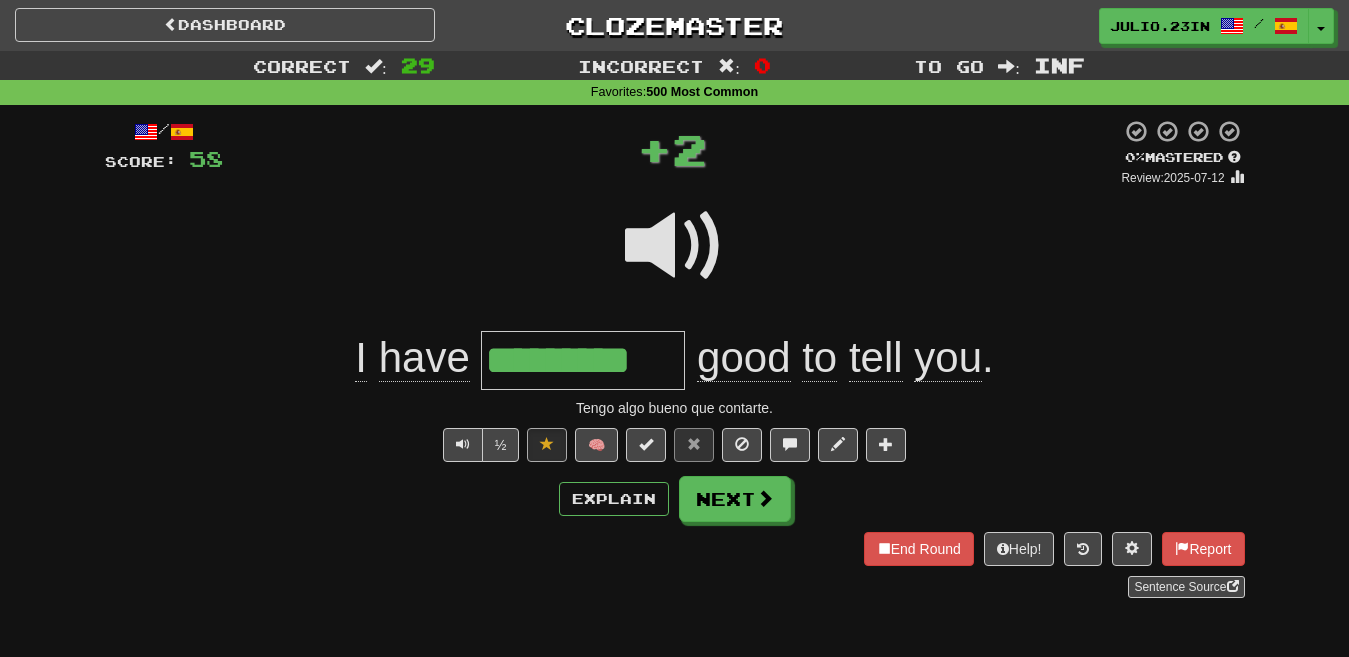 type 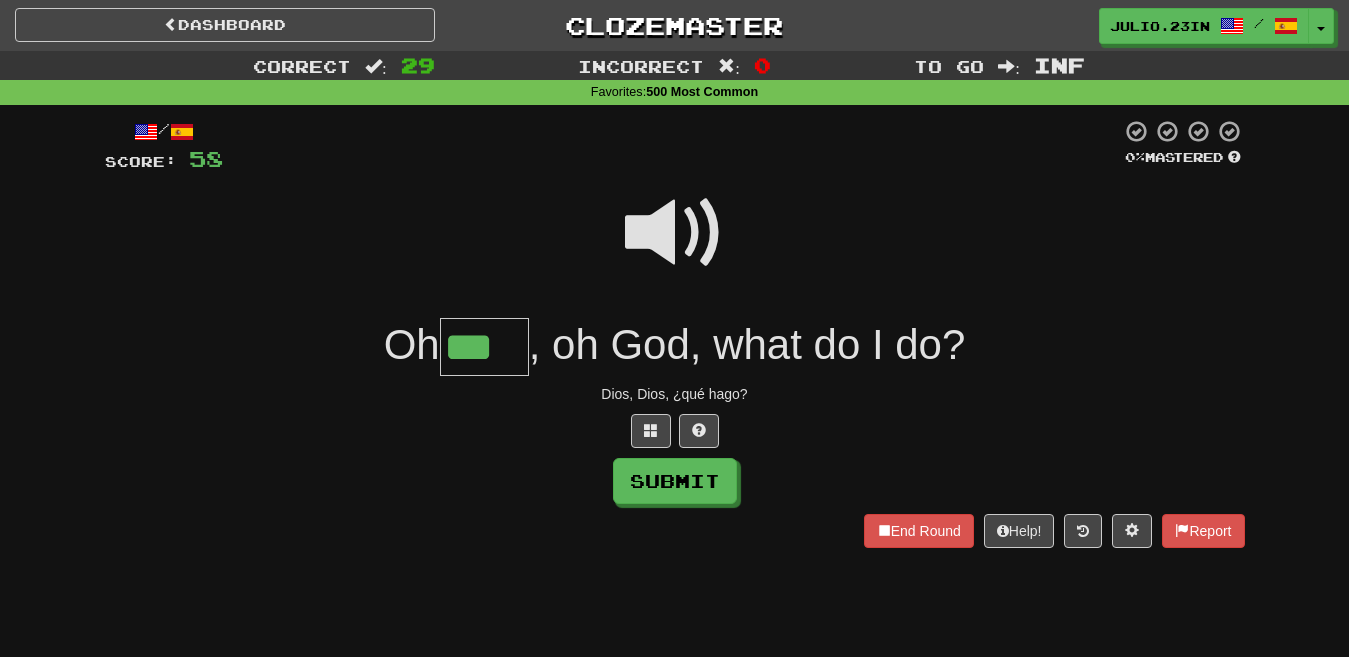 type on "***" 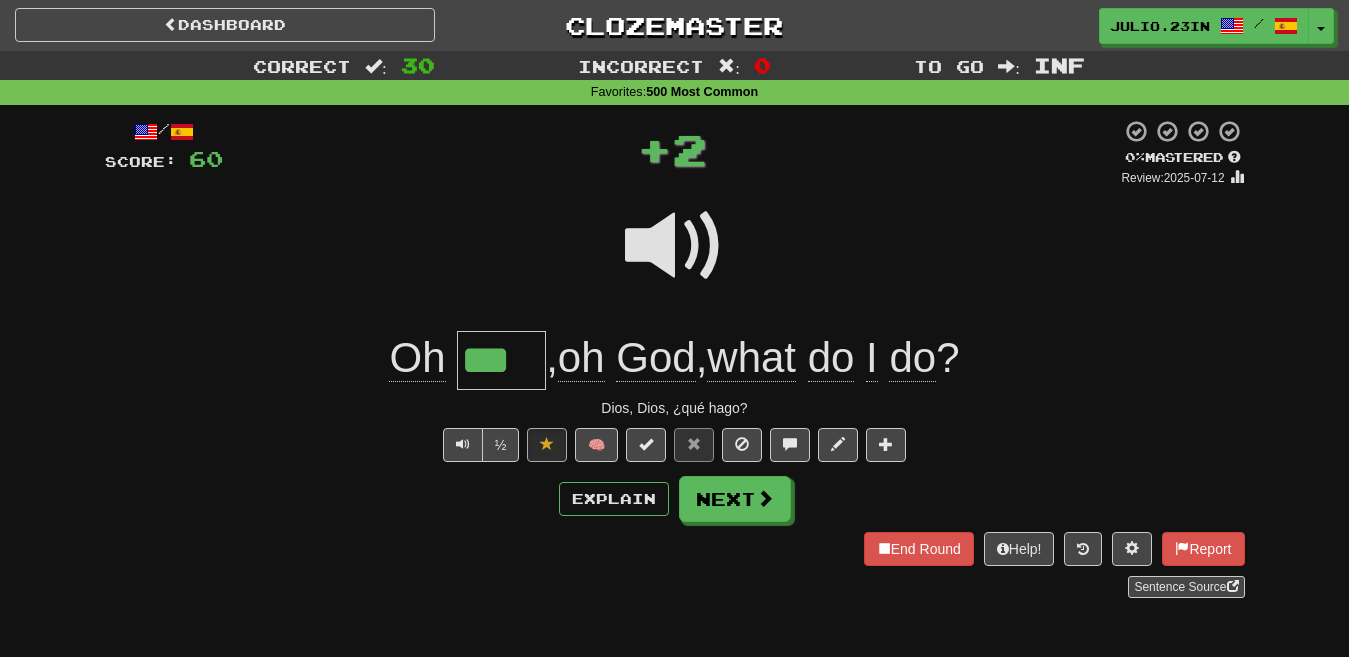 type 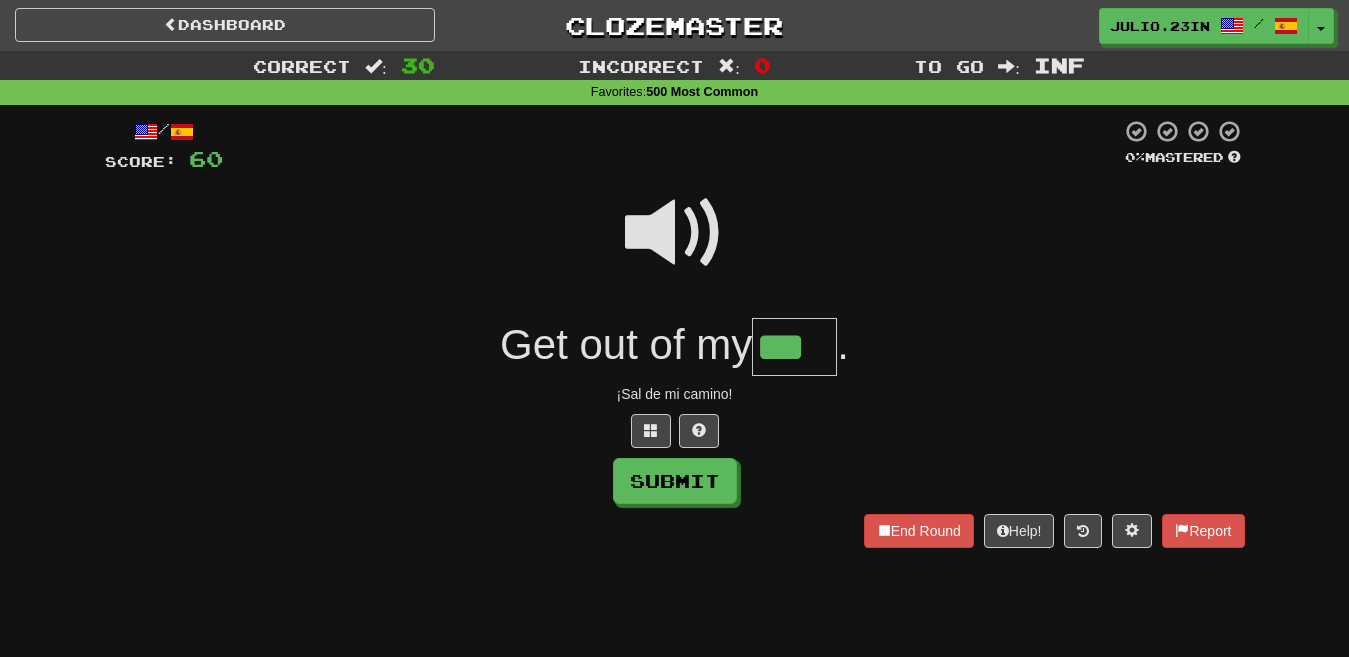 type on "***" 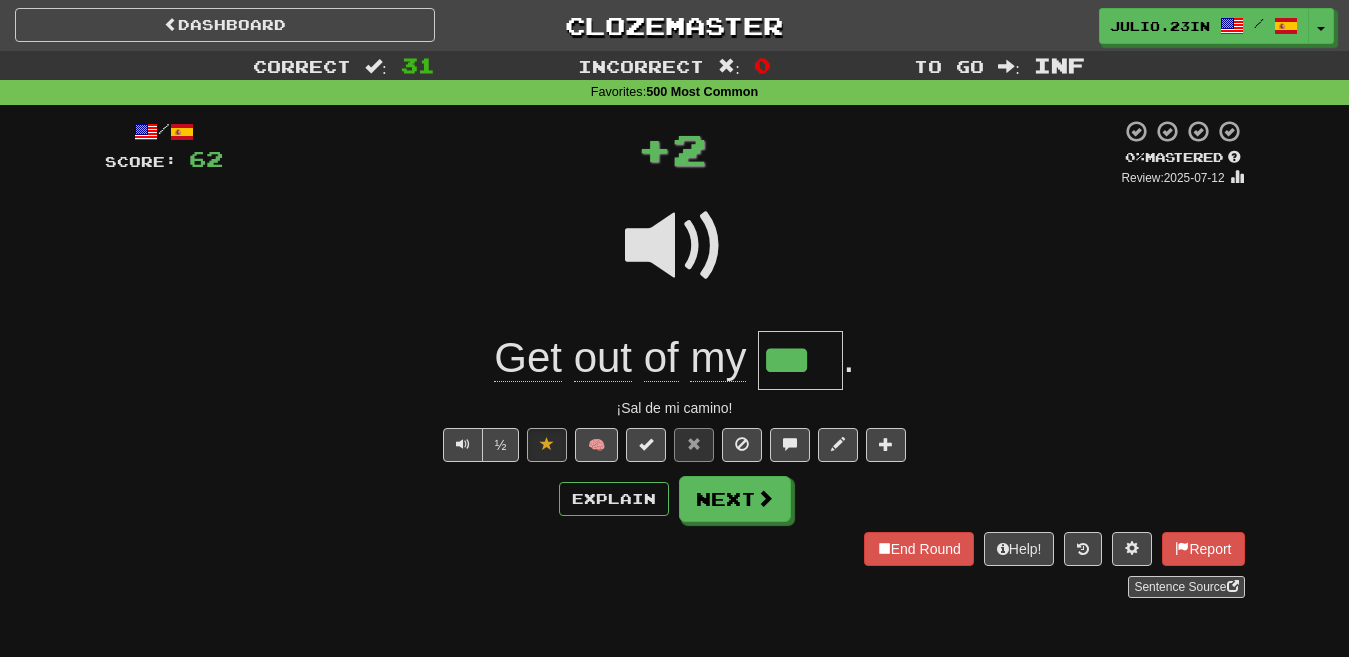 type 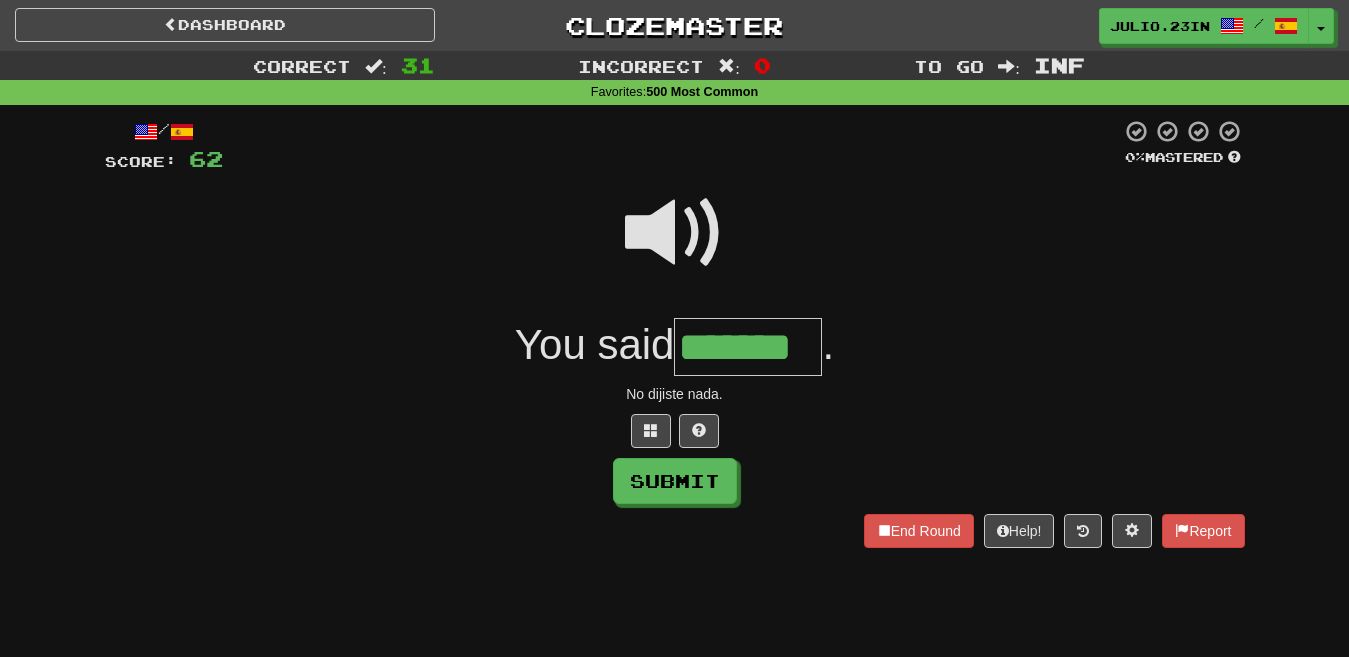 type on "*******" 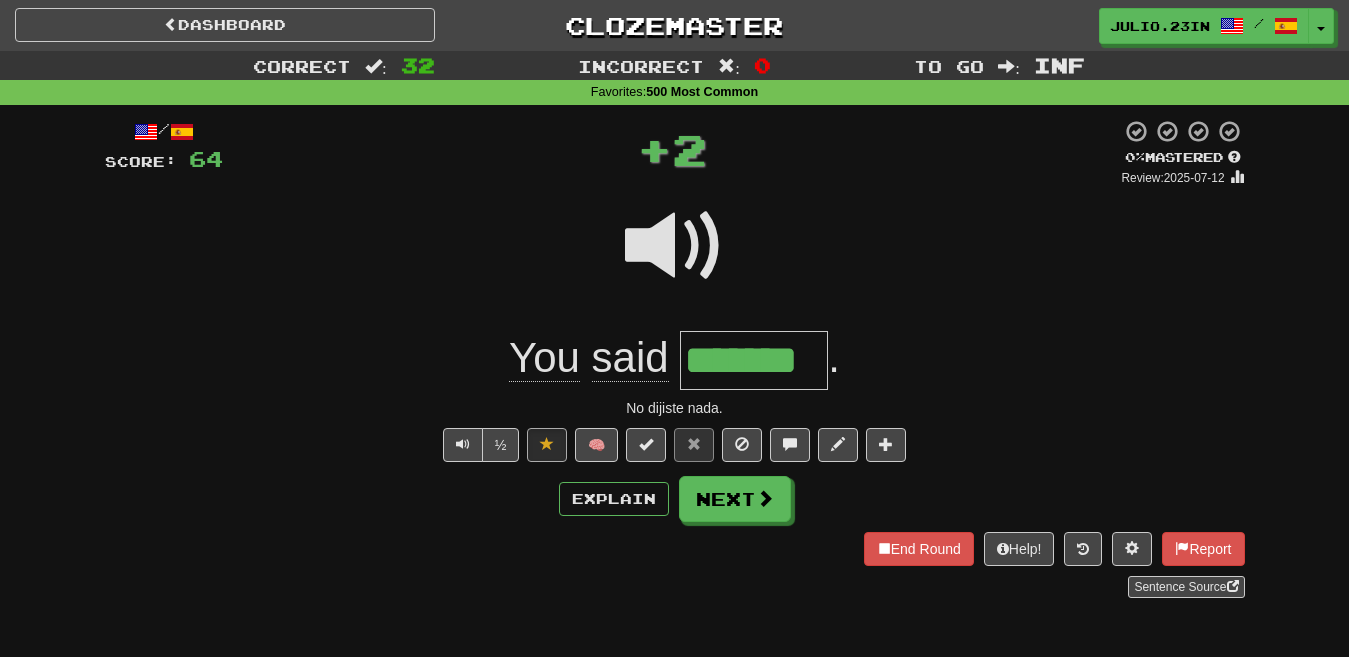 type 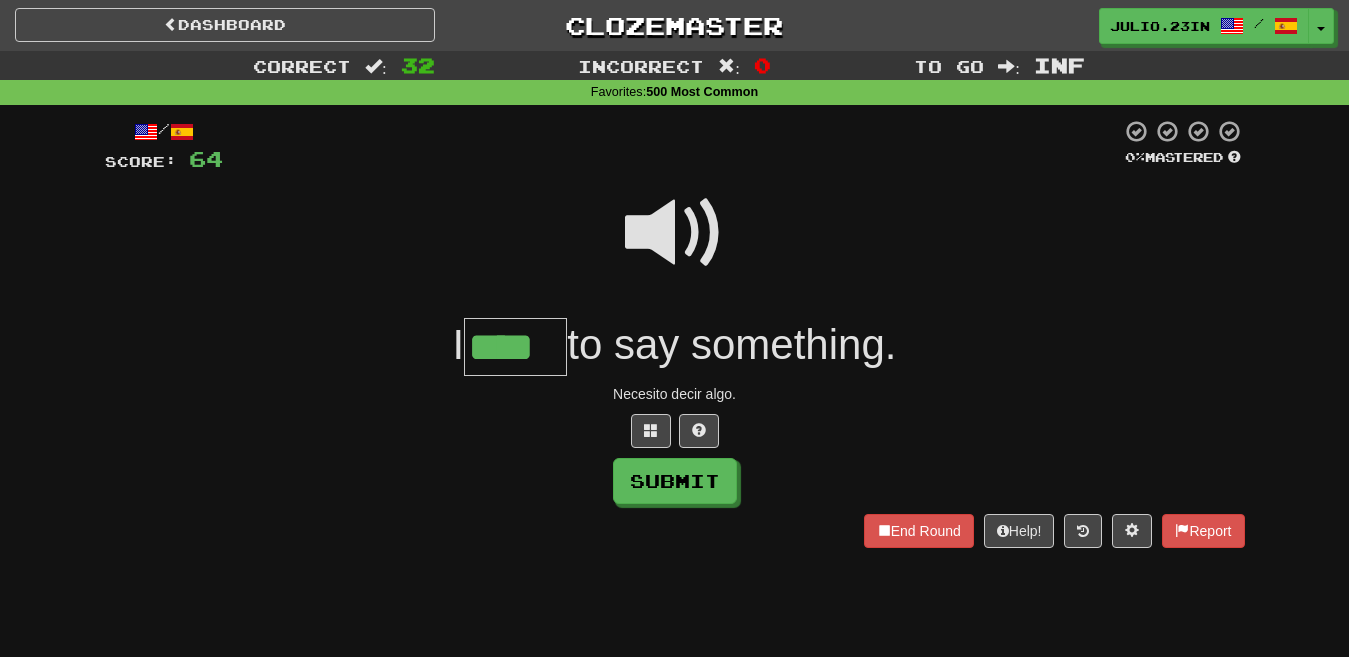 type on "****" 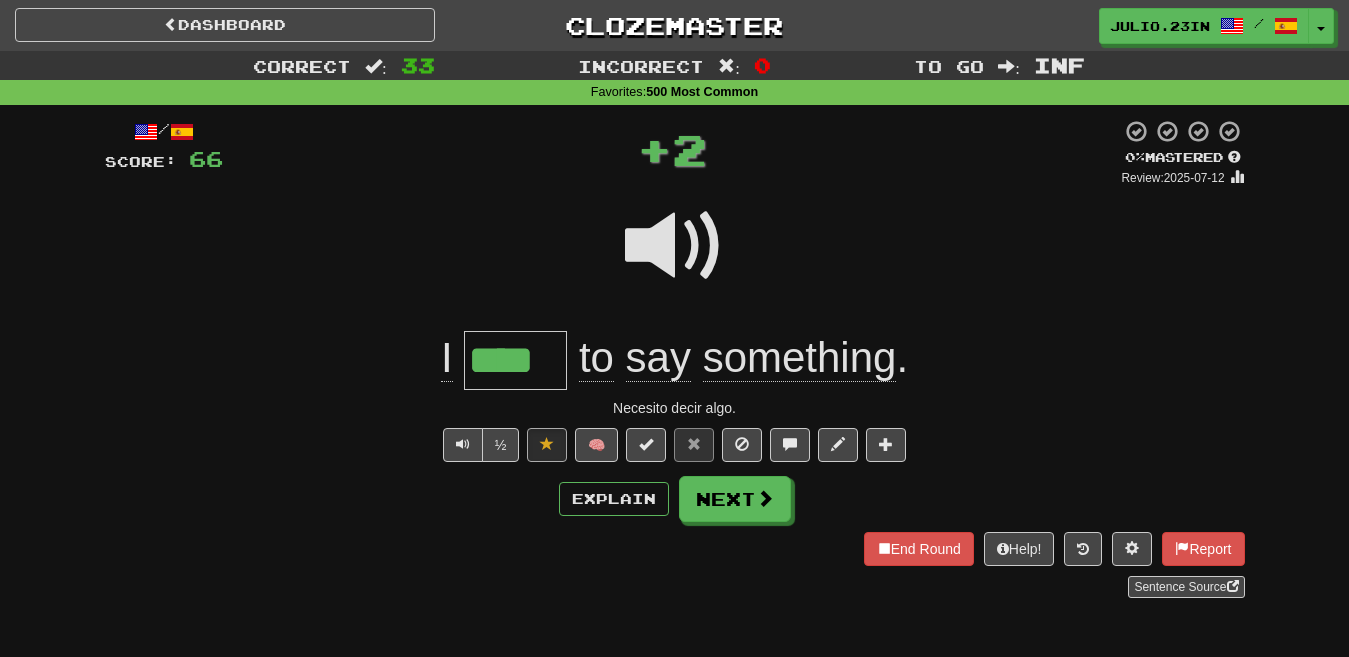 type 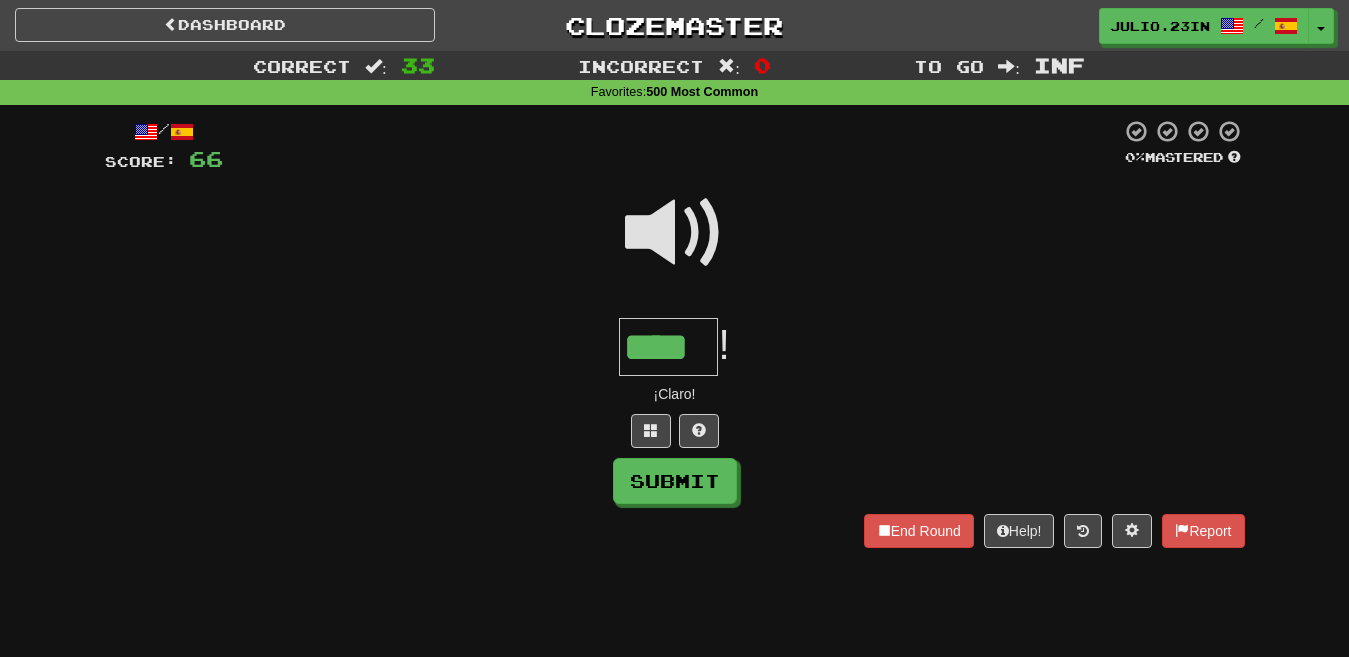 type on "****" 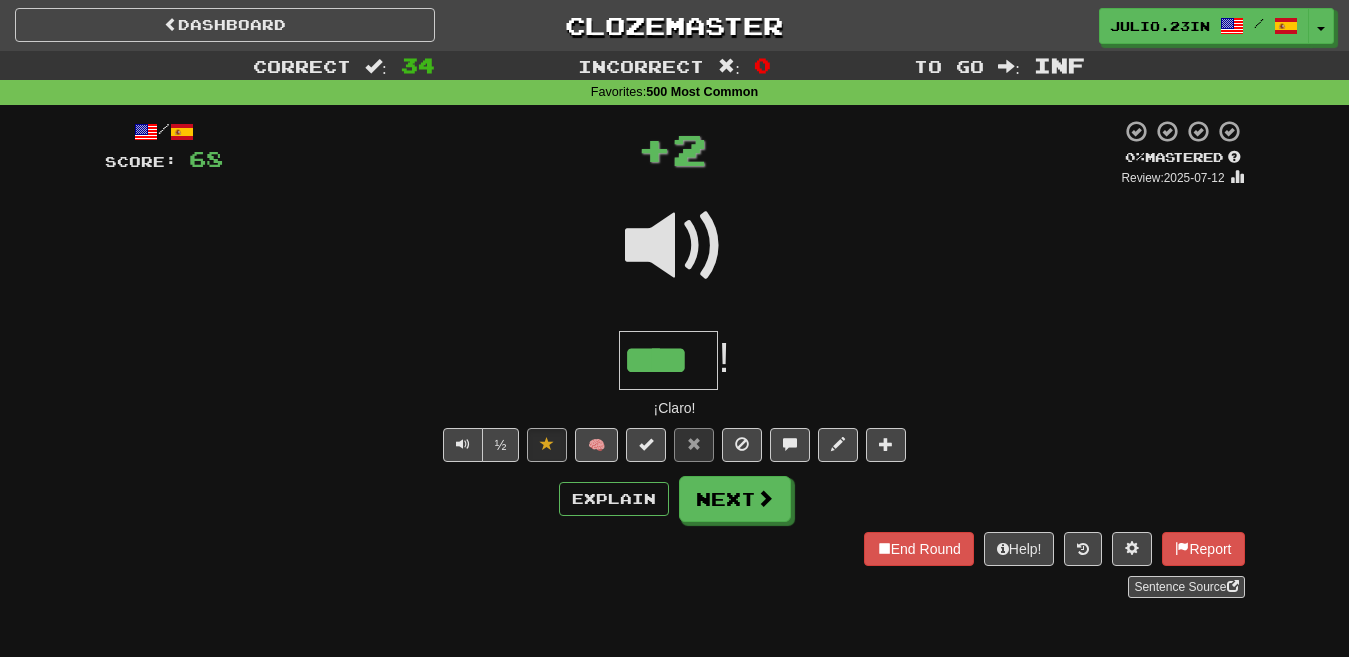 type 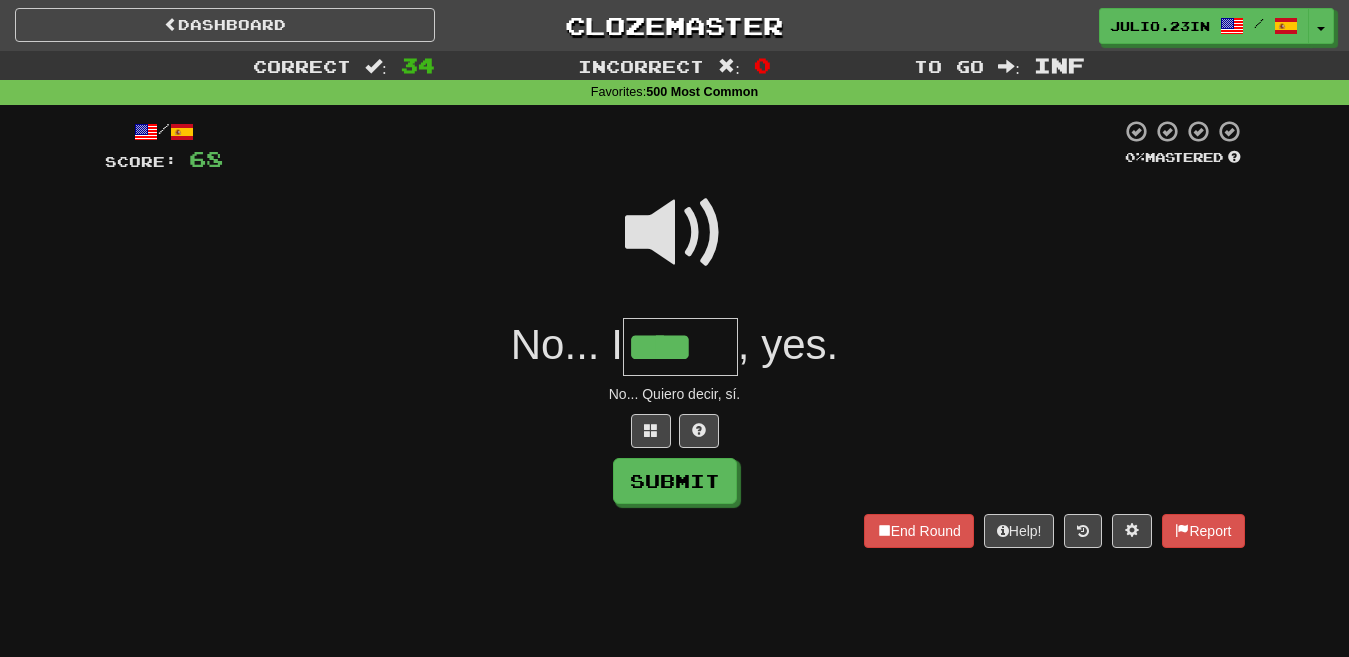 type on "****" 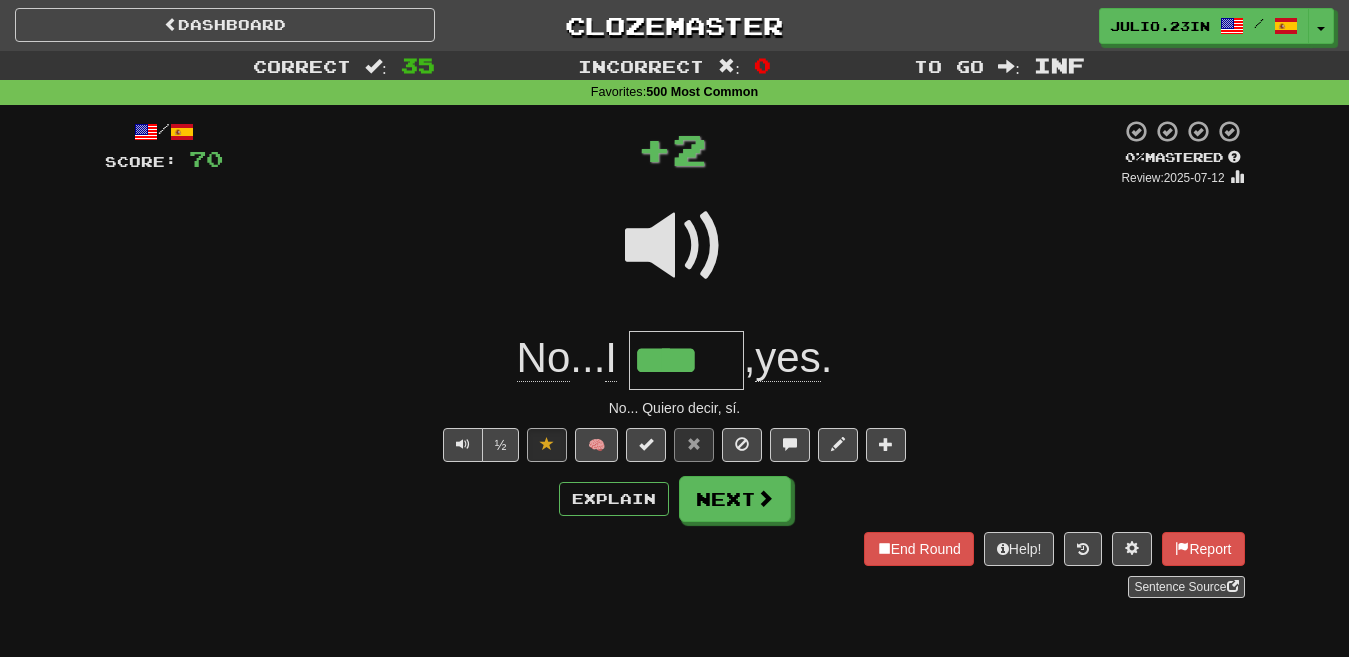 type 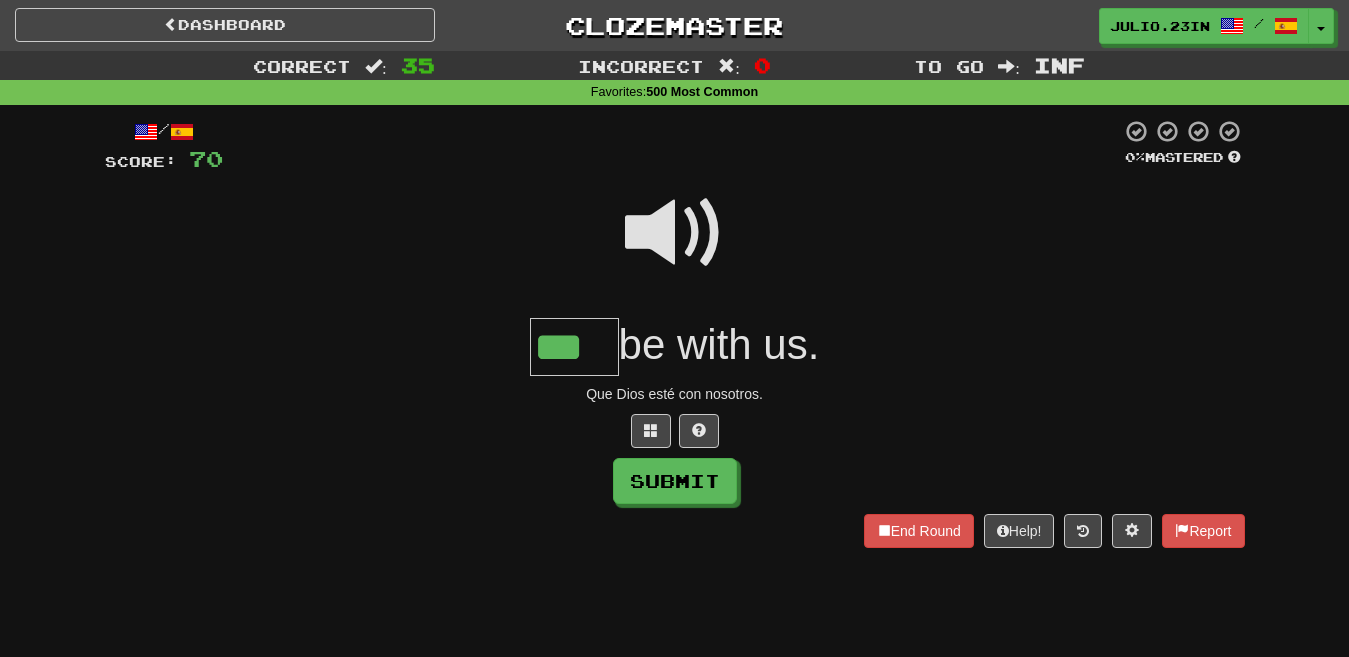 type on "***" 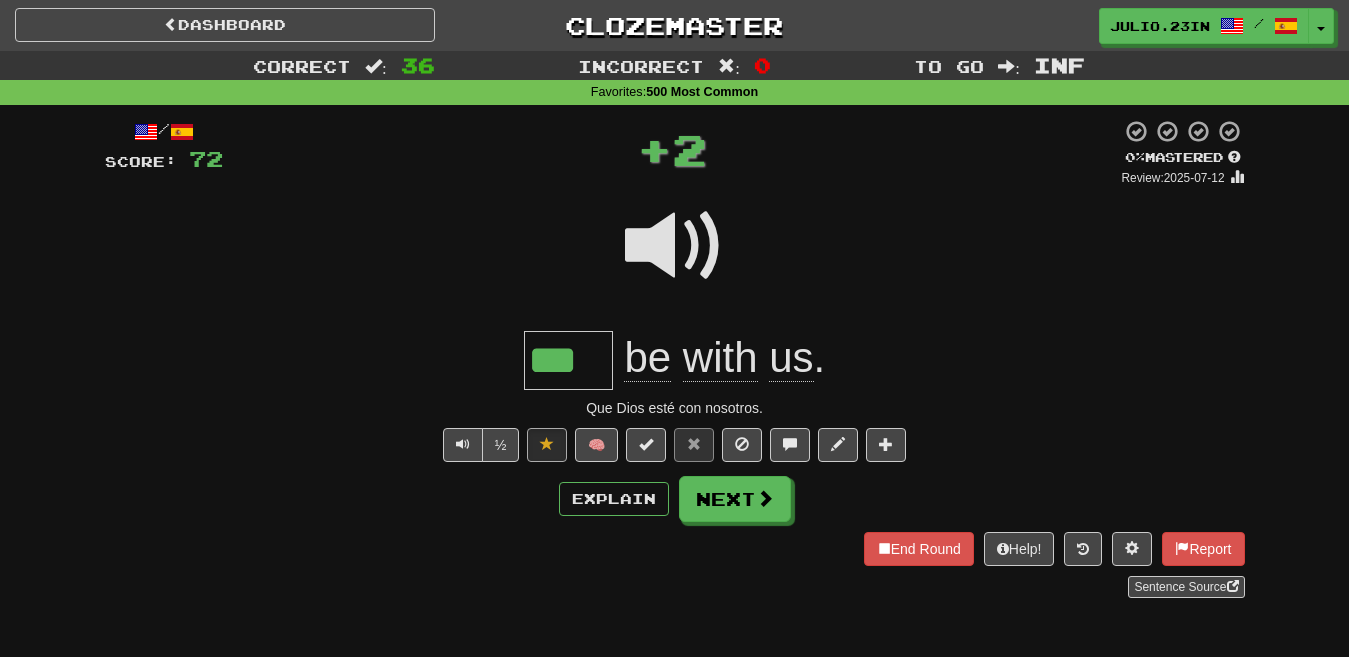 type 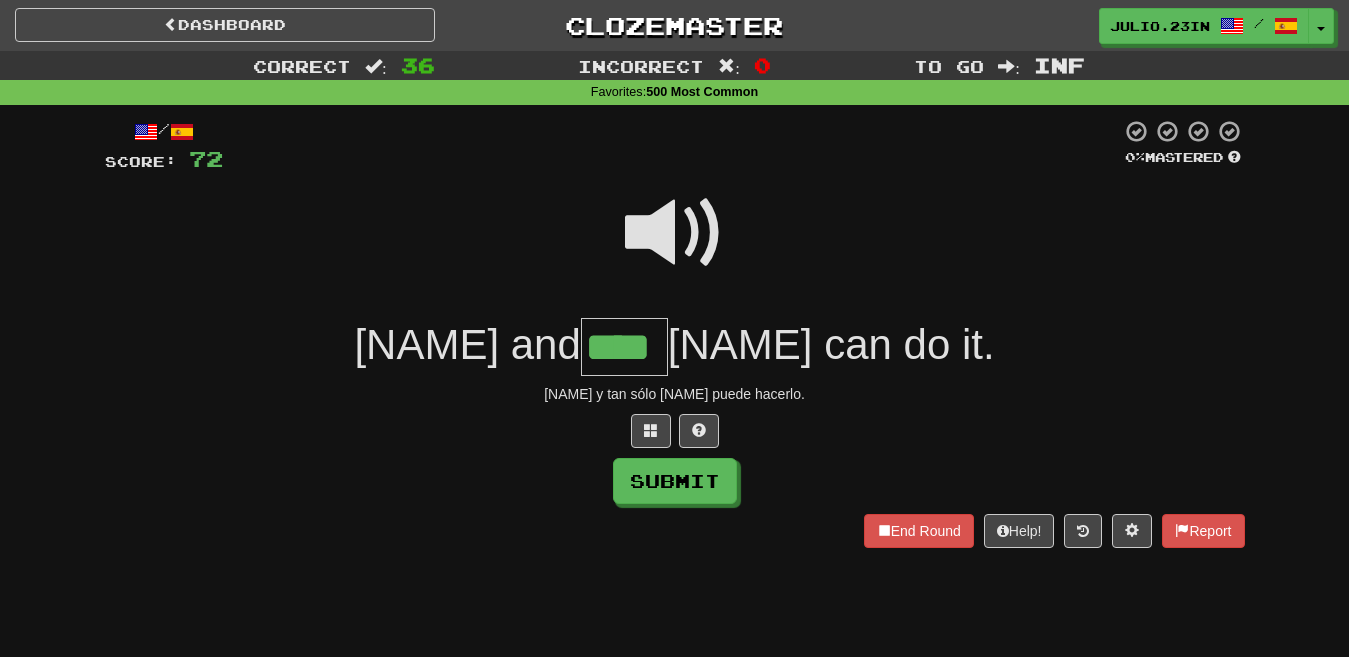 type on "****" 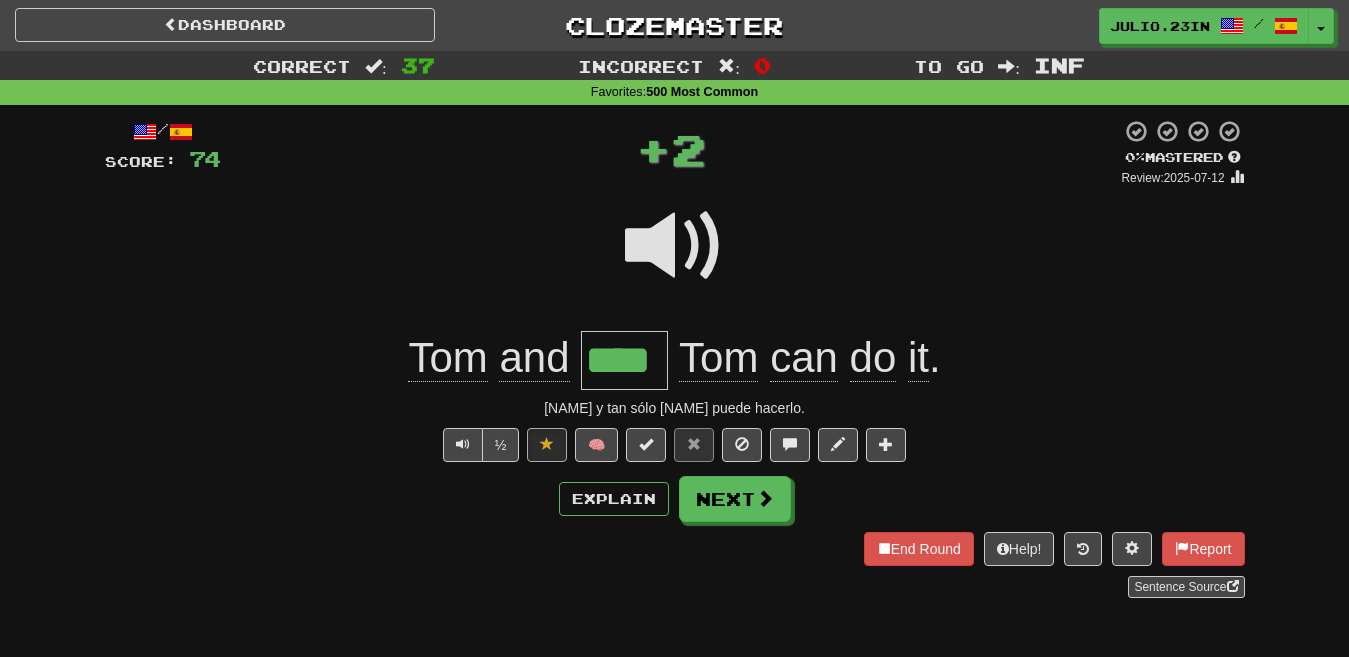 type 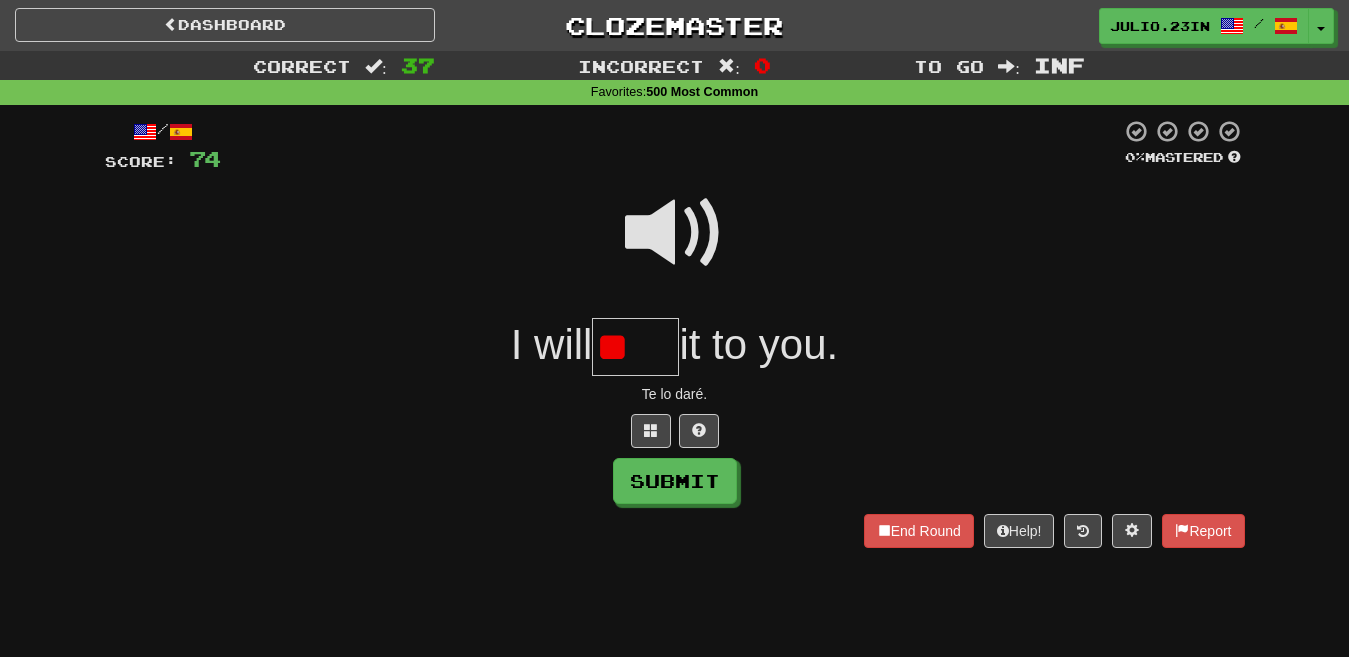 type on "*" 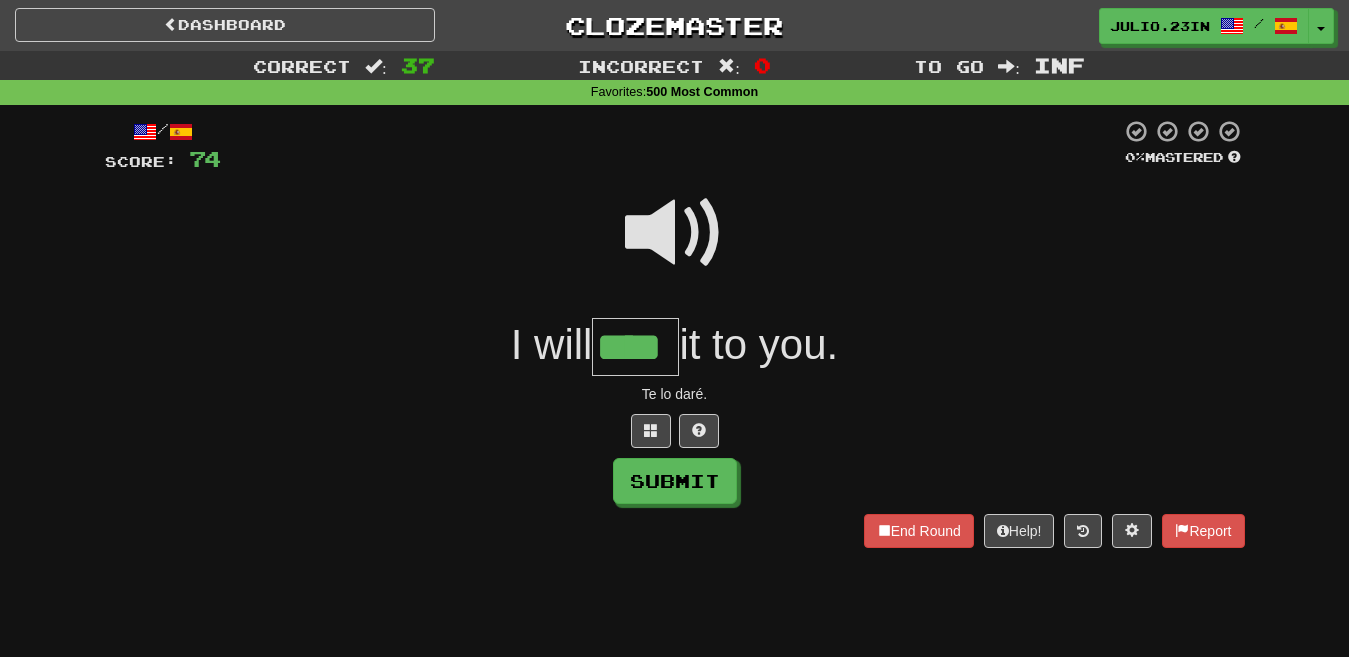 type on "****" 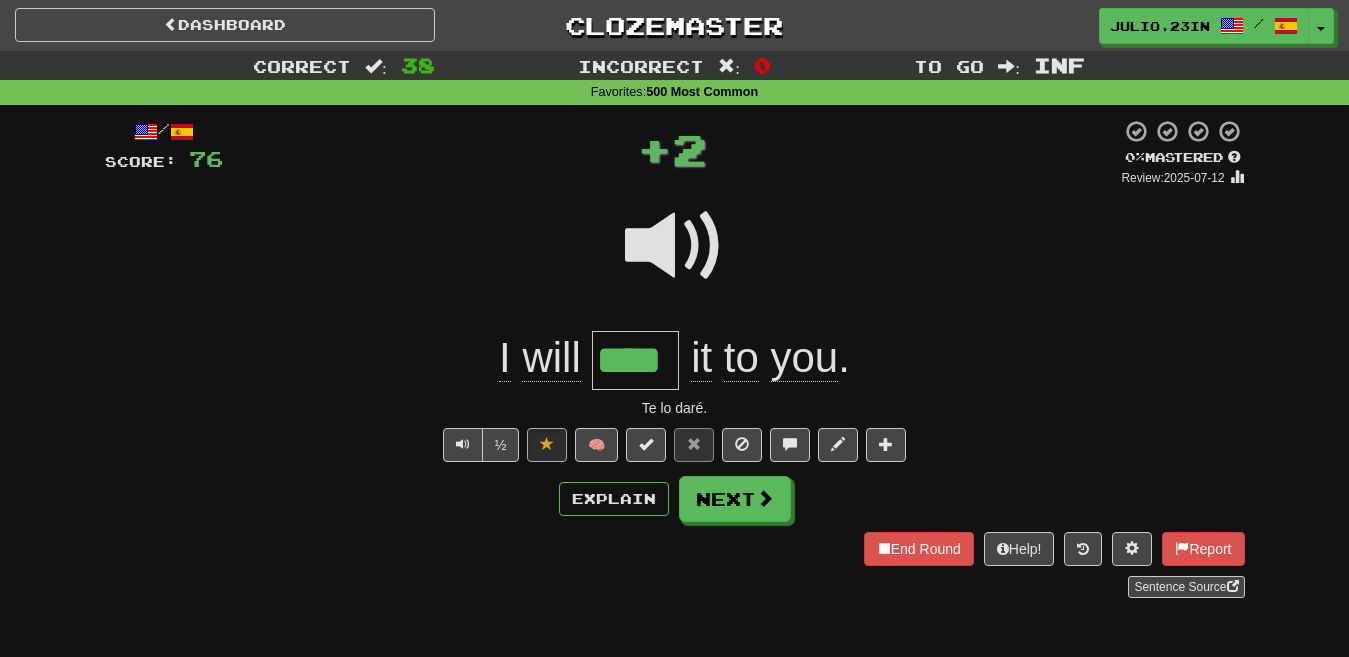 type 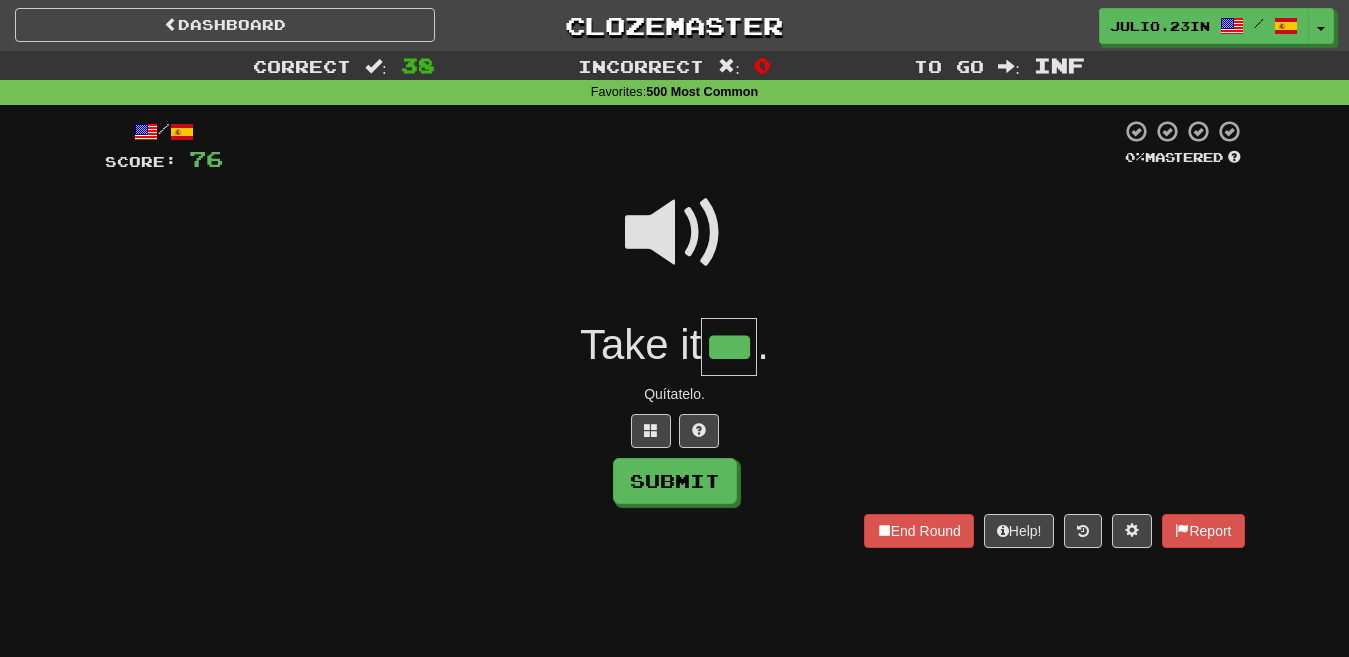 type on "***" 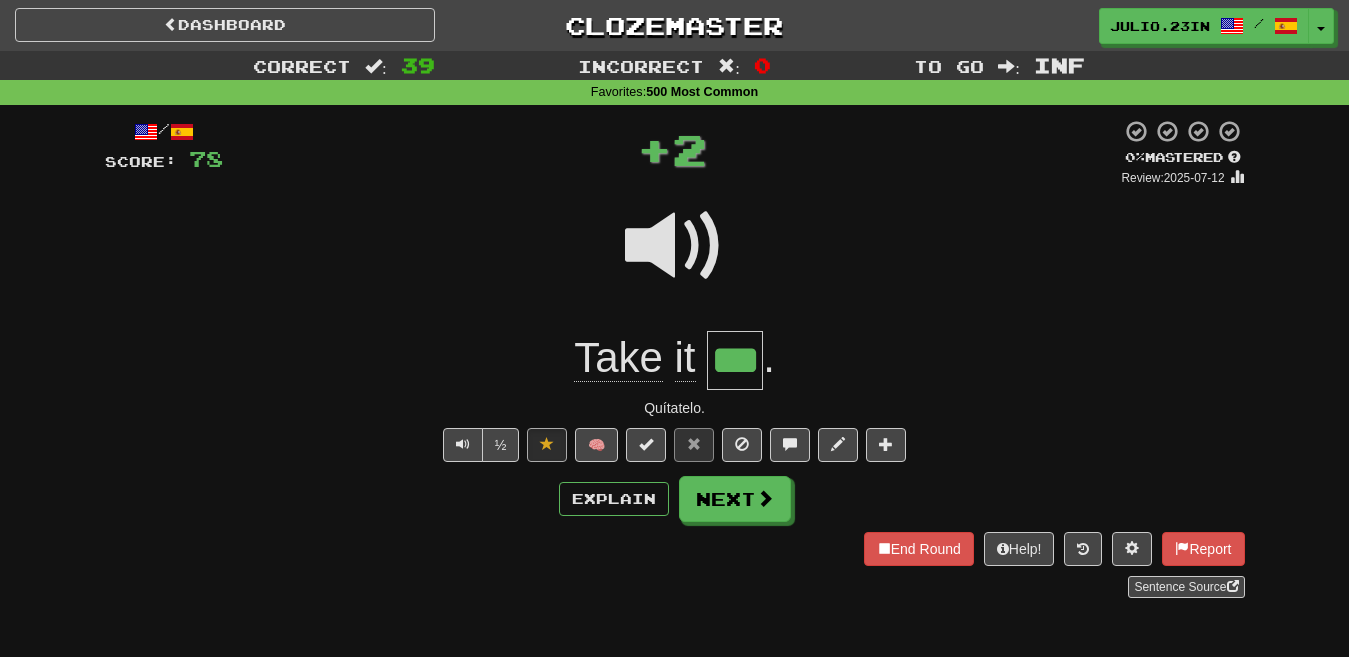 type 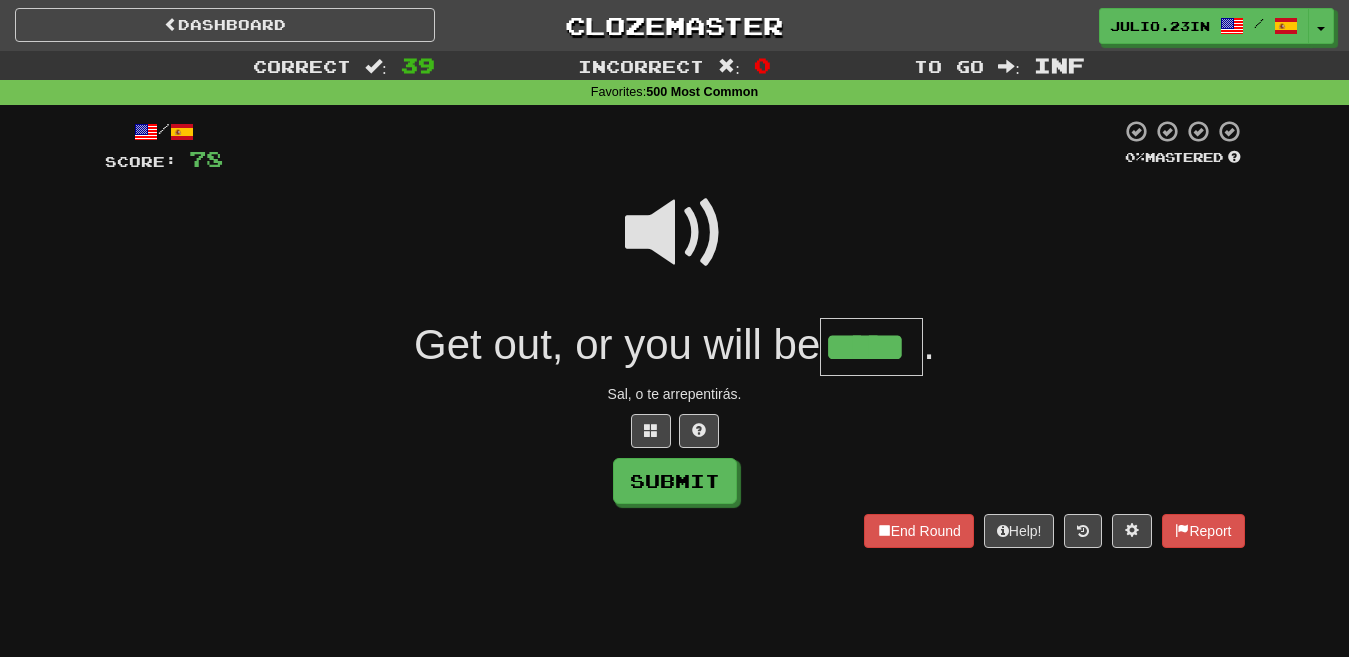 type on "*****" 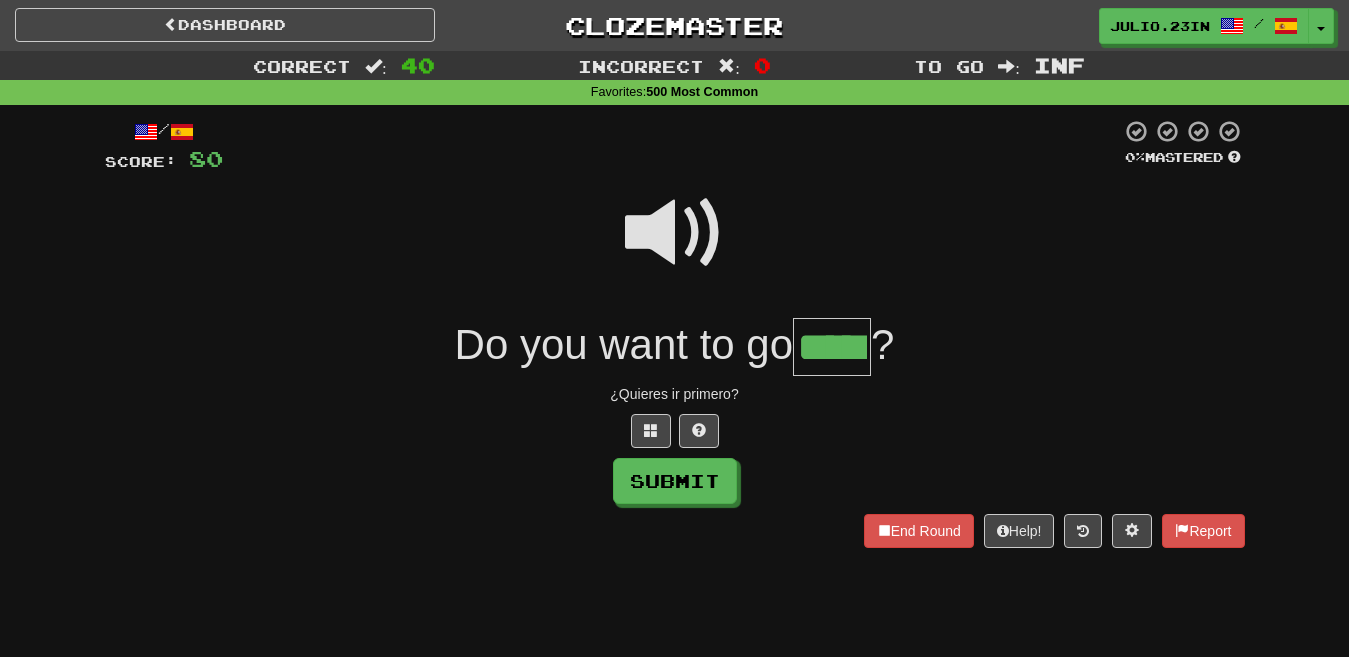 type on "*****" 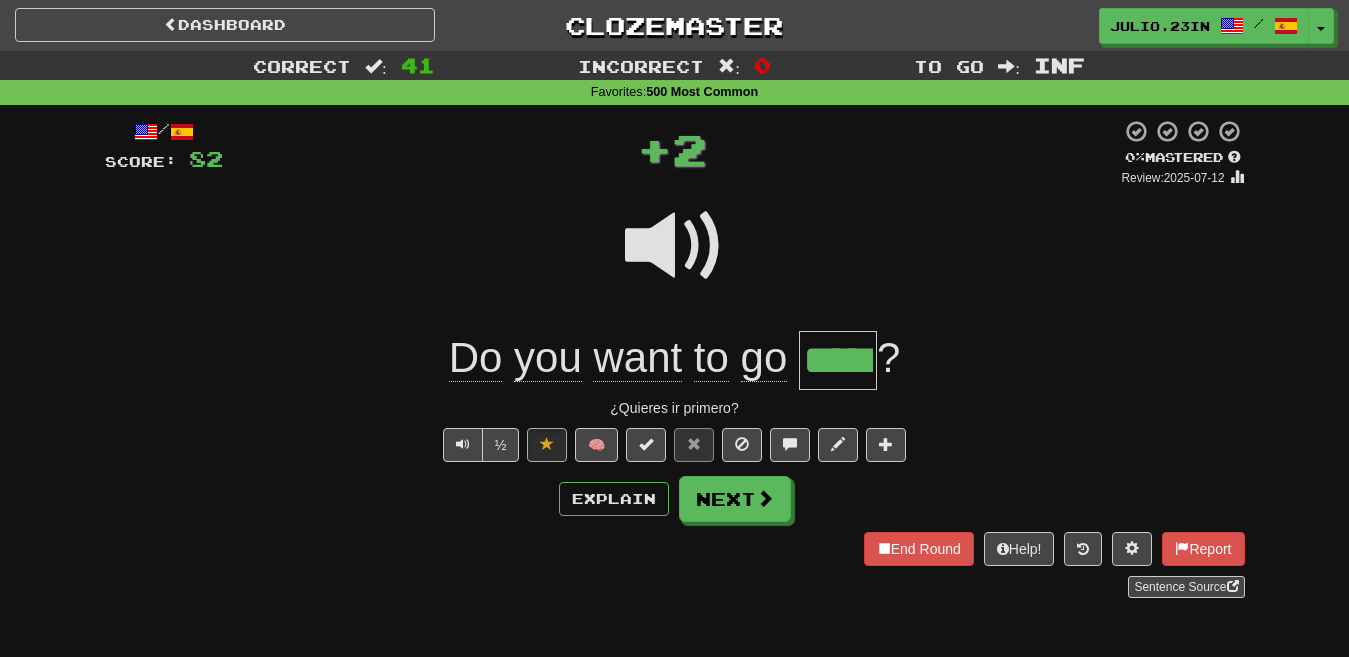 type 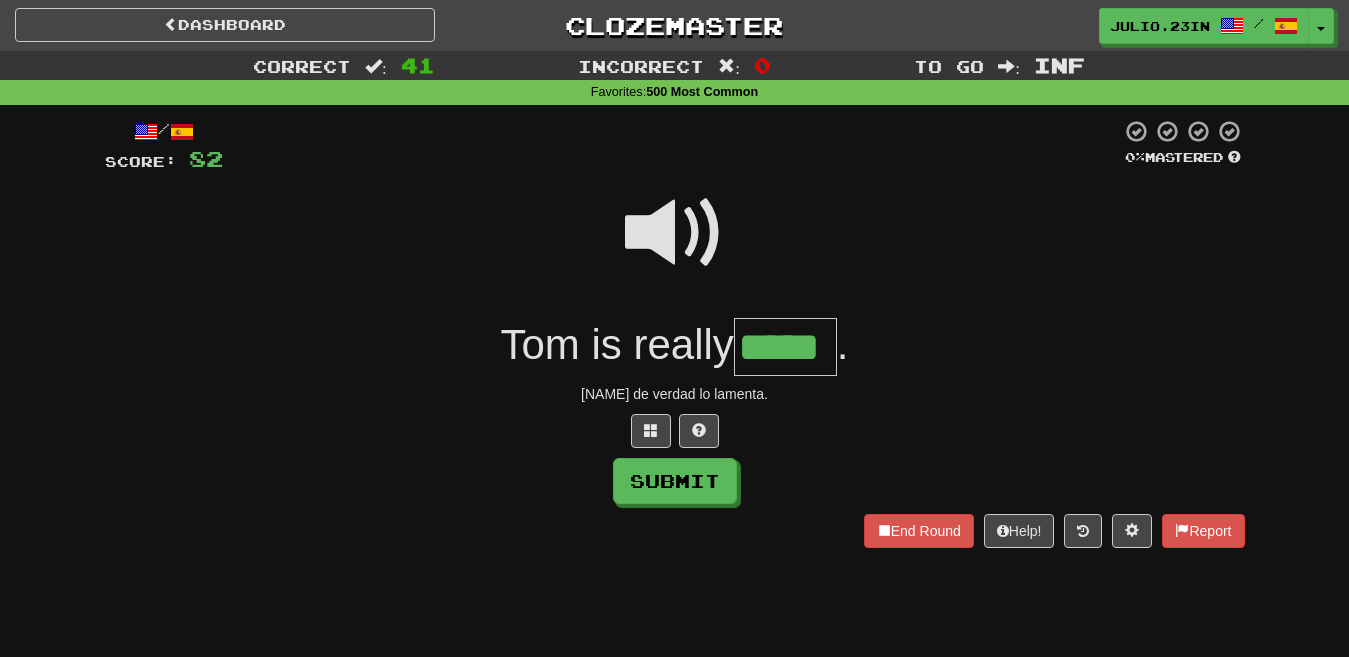 type on "*****" 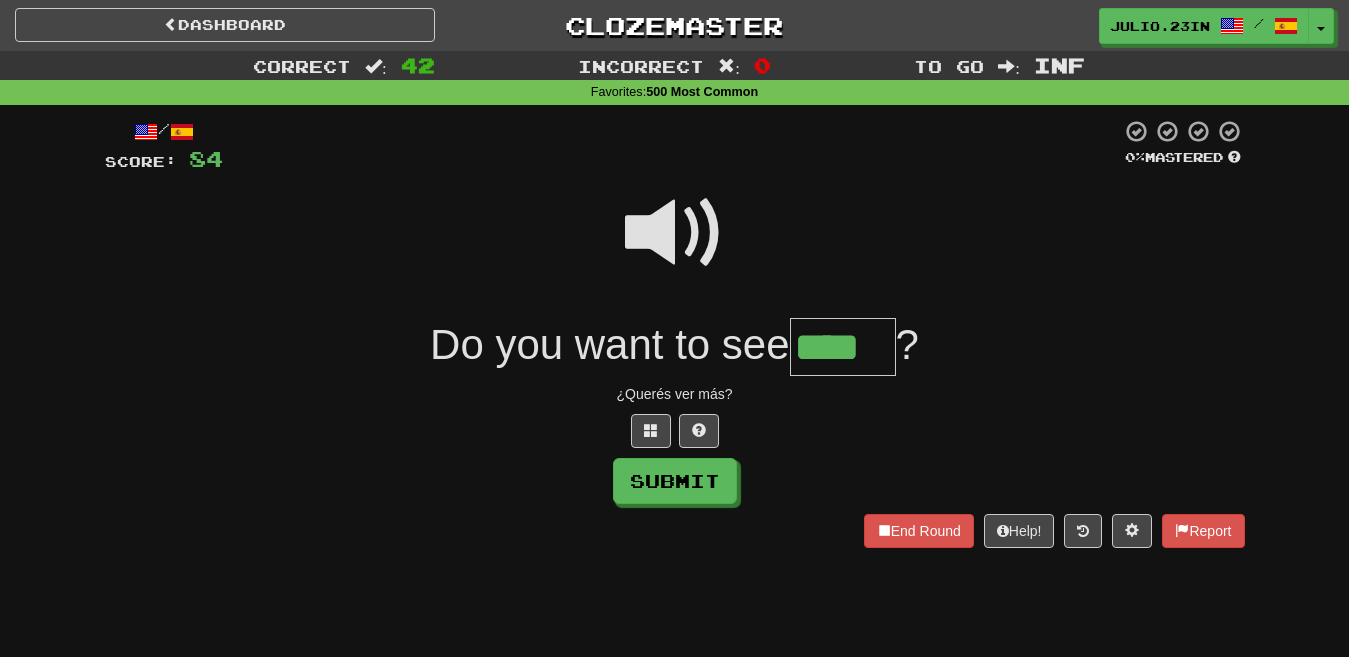 type on "****" 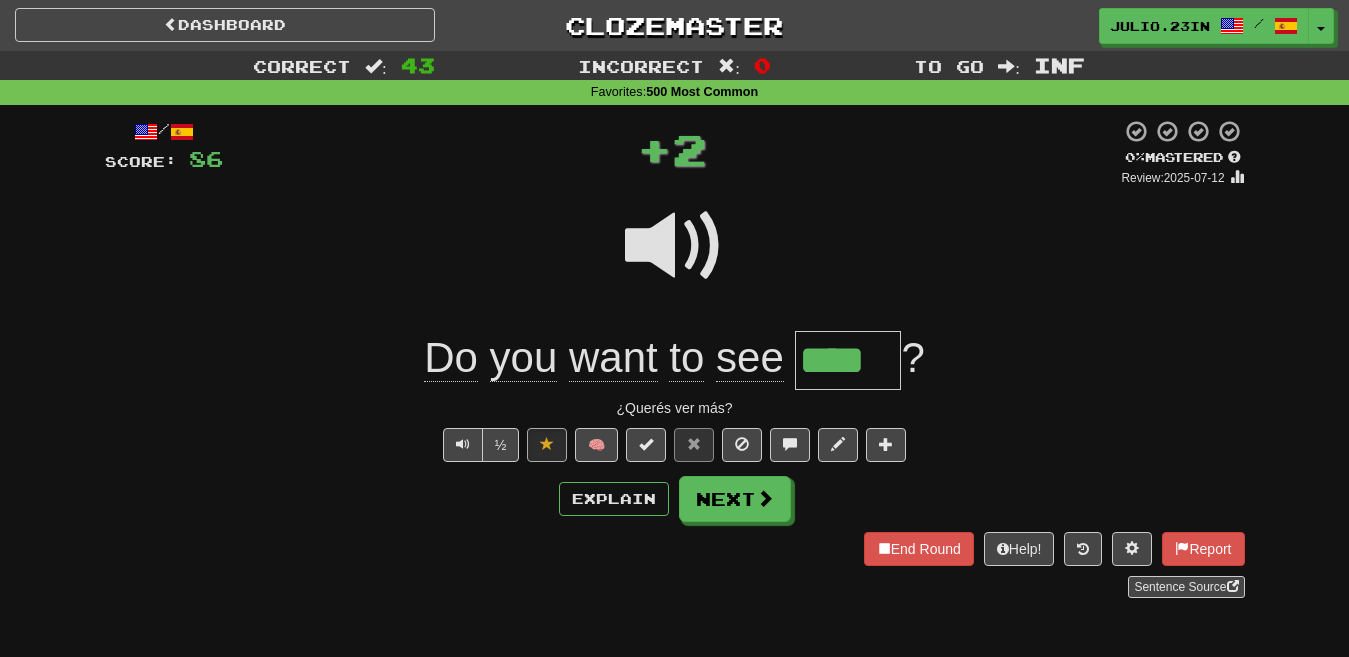 type 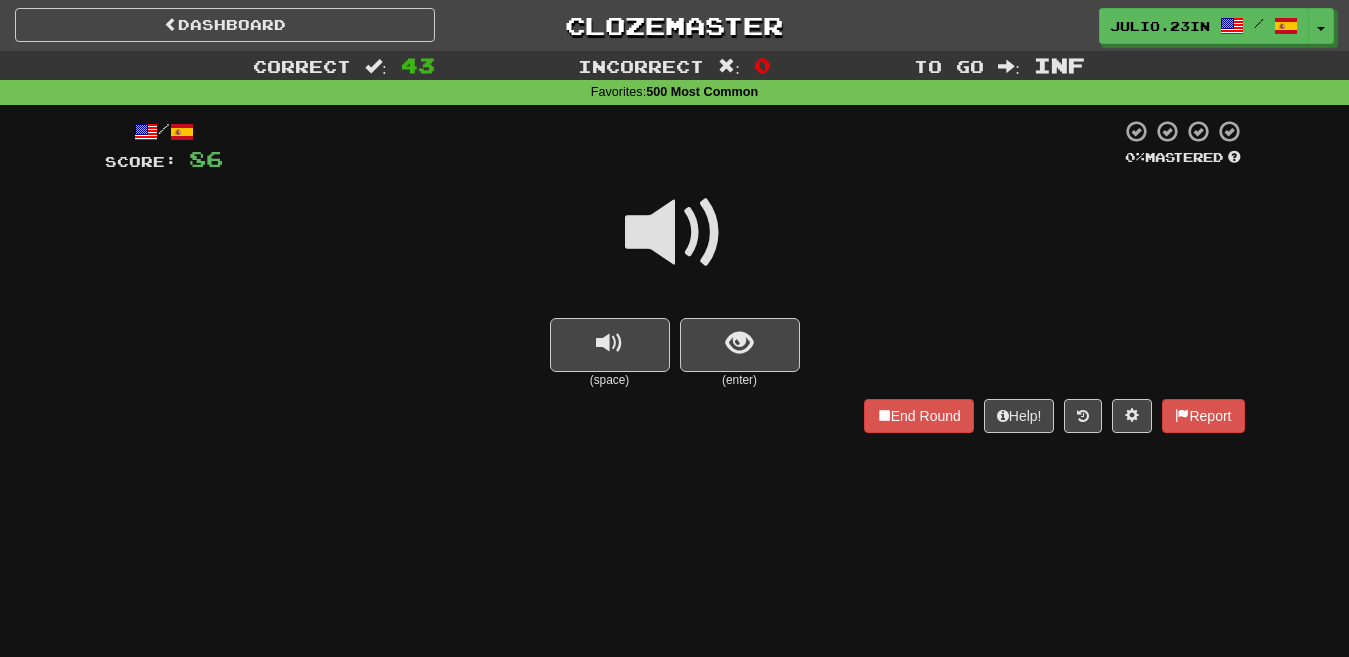 drag, startPoint x: 661, startPoint y: 225, endPoint x: 815, endPoint y: 367, distance: 209.47554 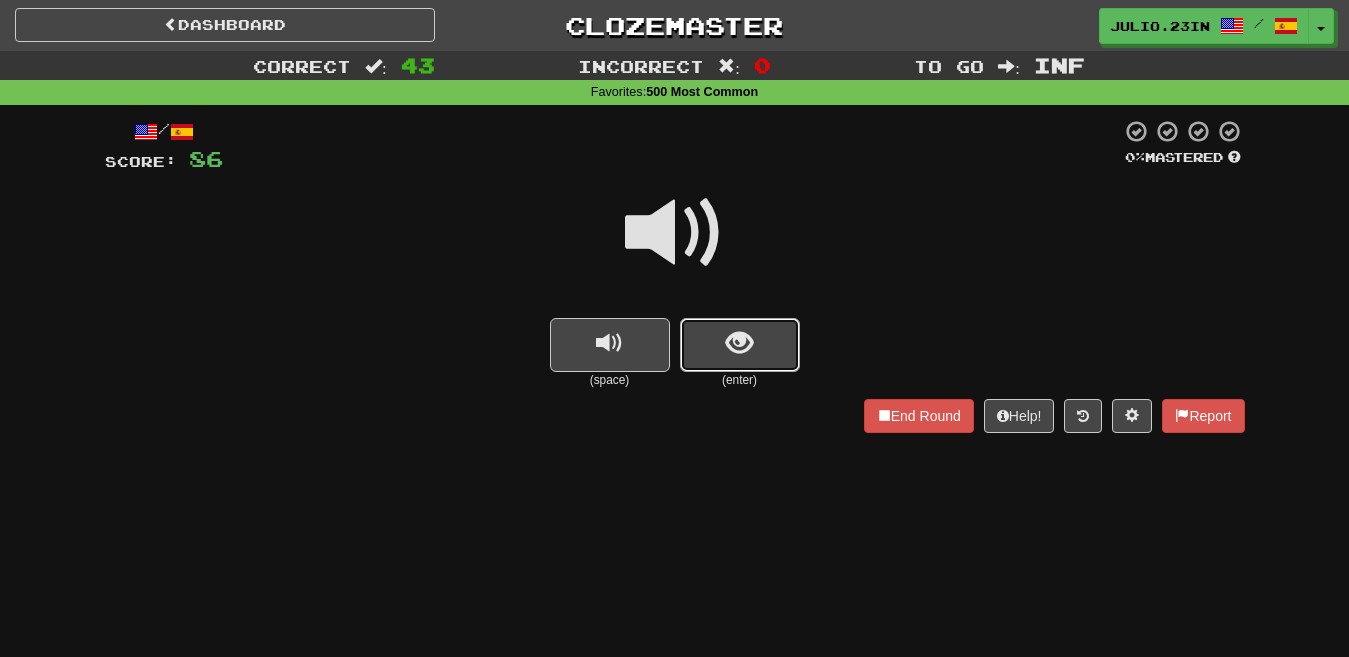 click at bounding box center (740, 345) 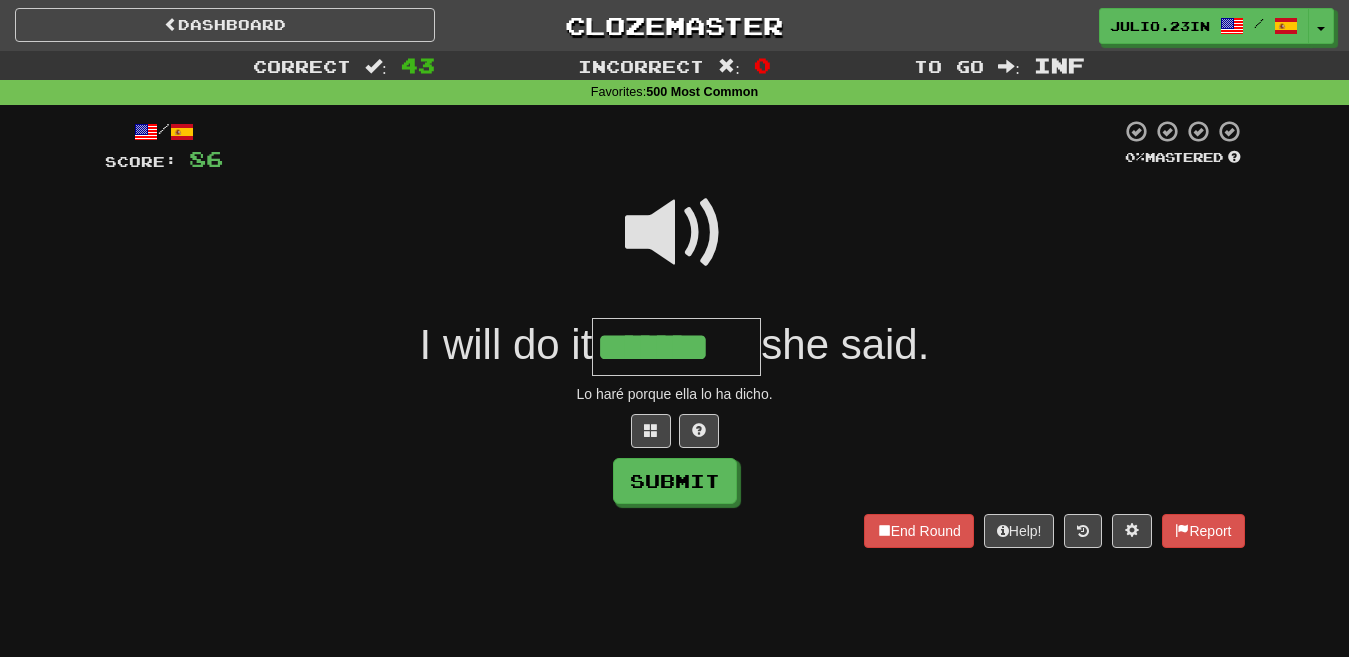type on "*******" 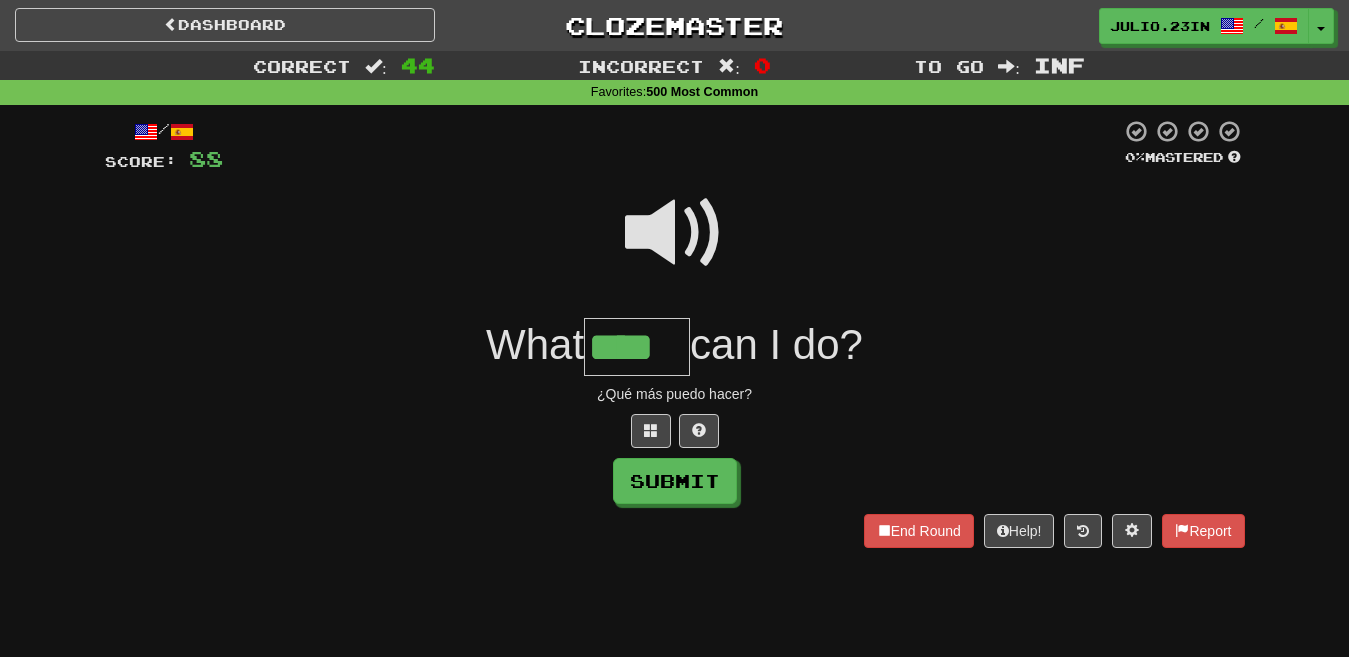 type on "****" 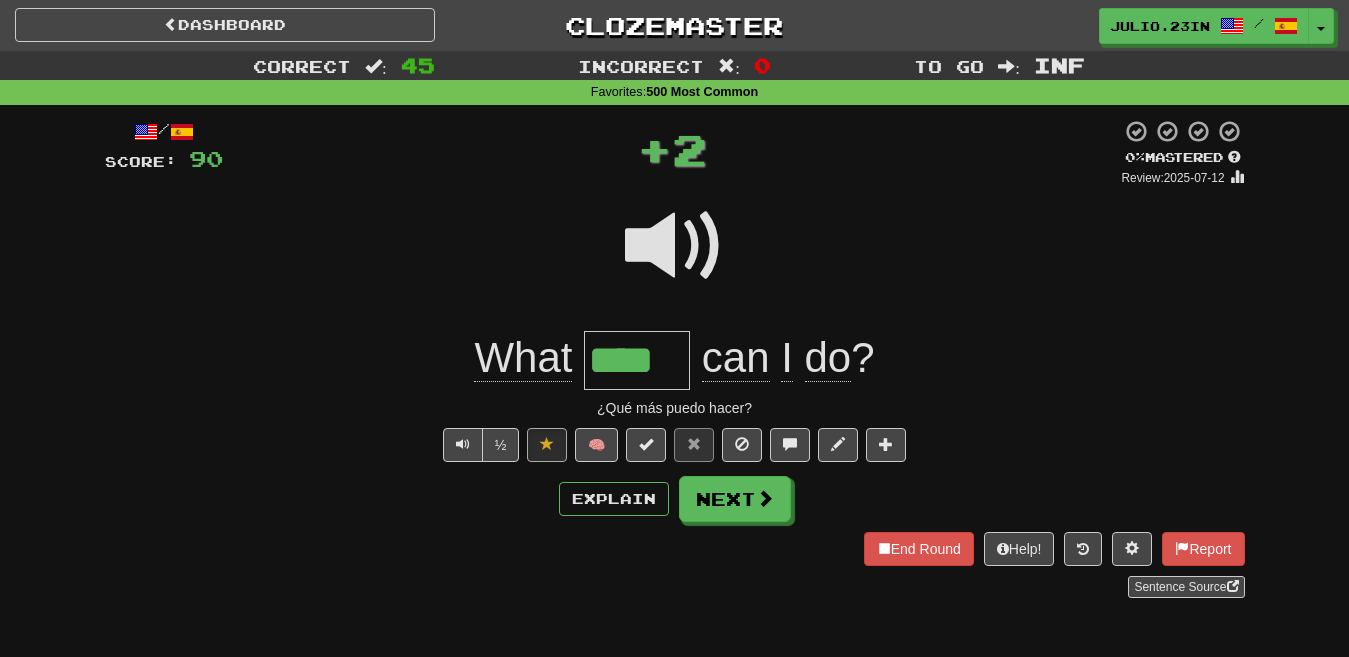 type 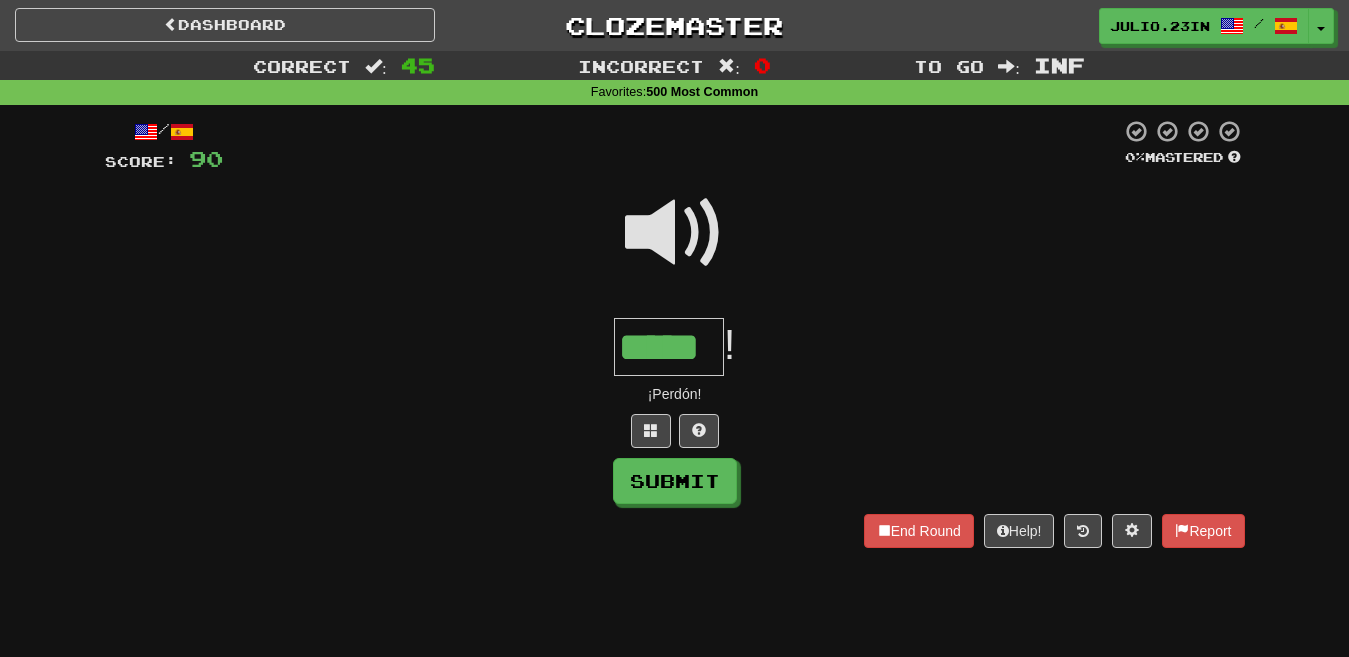 type on "*****" 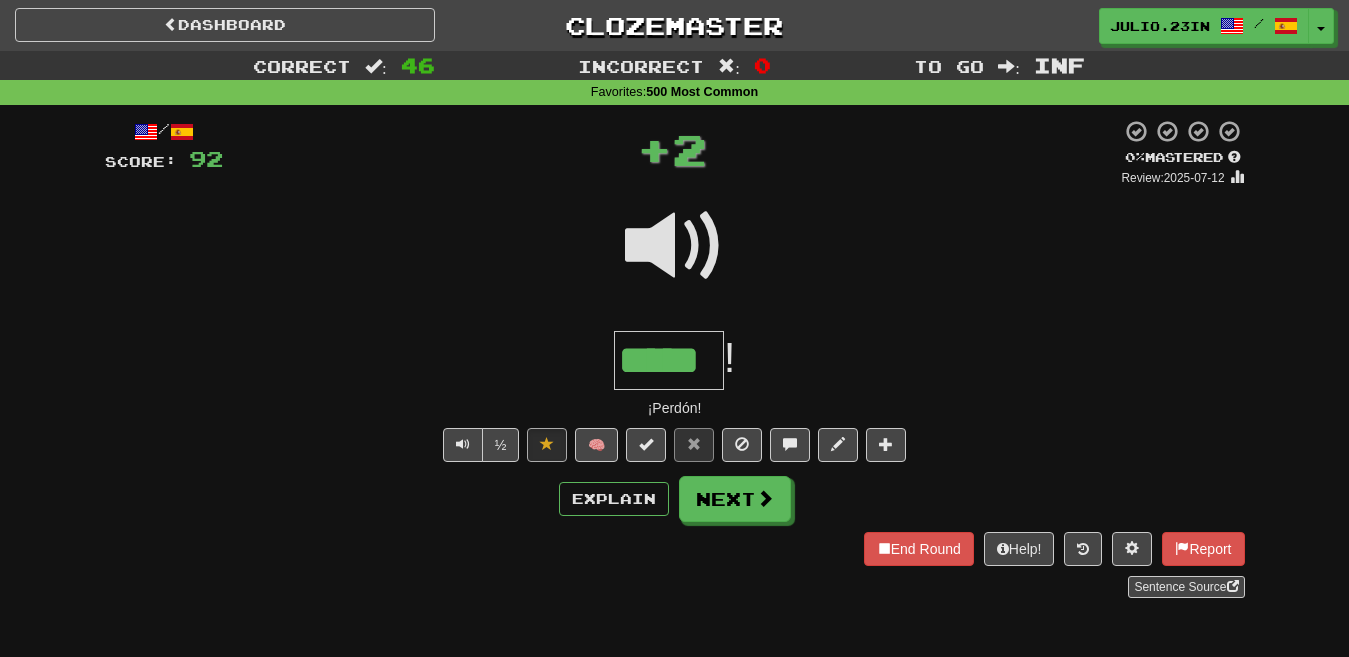 type 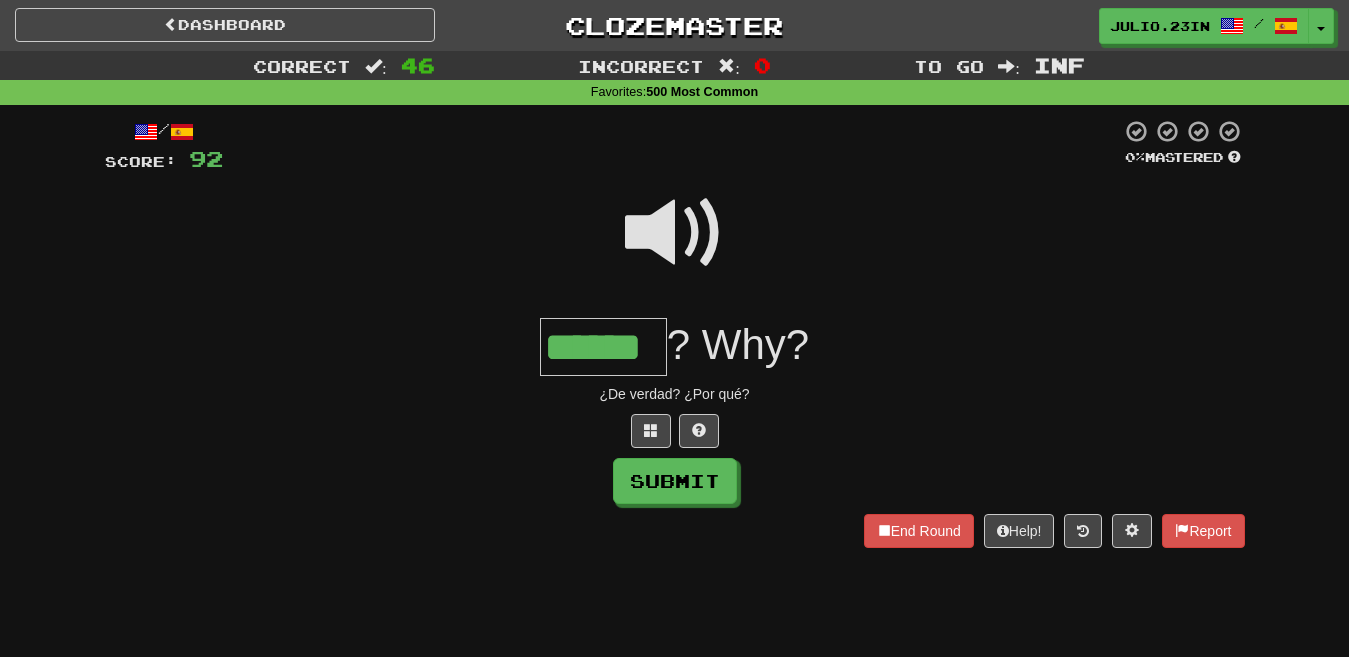 type on "******" 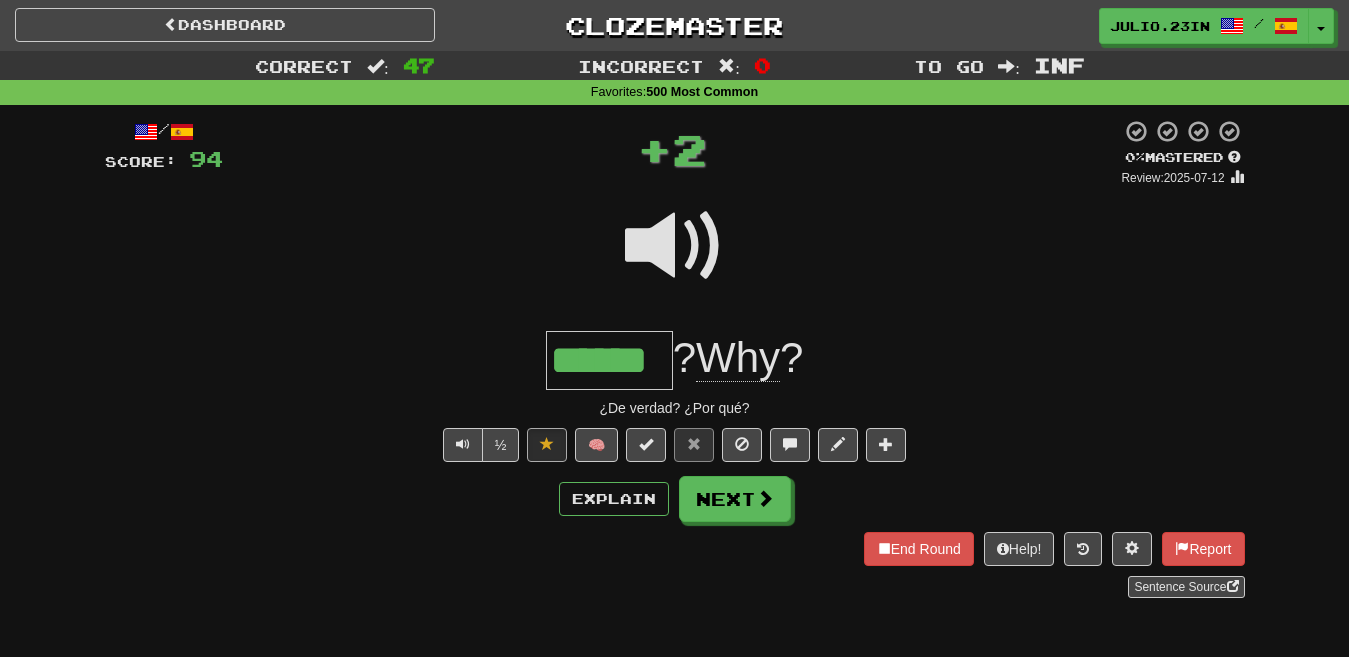 type 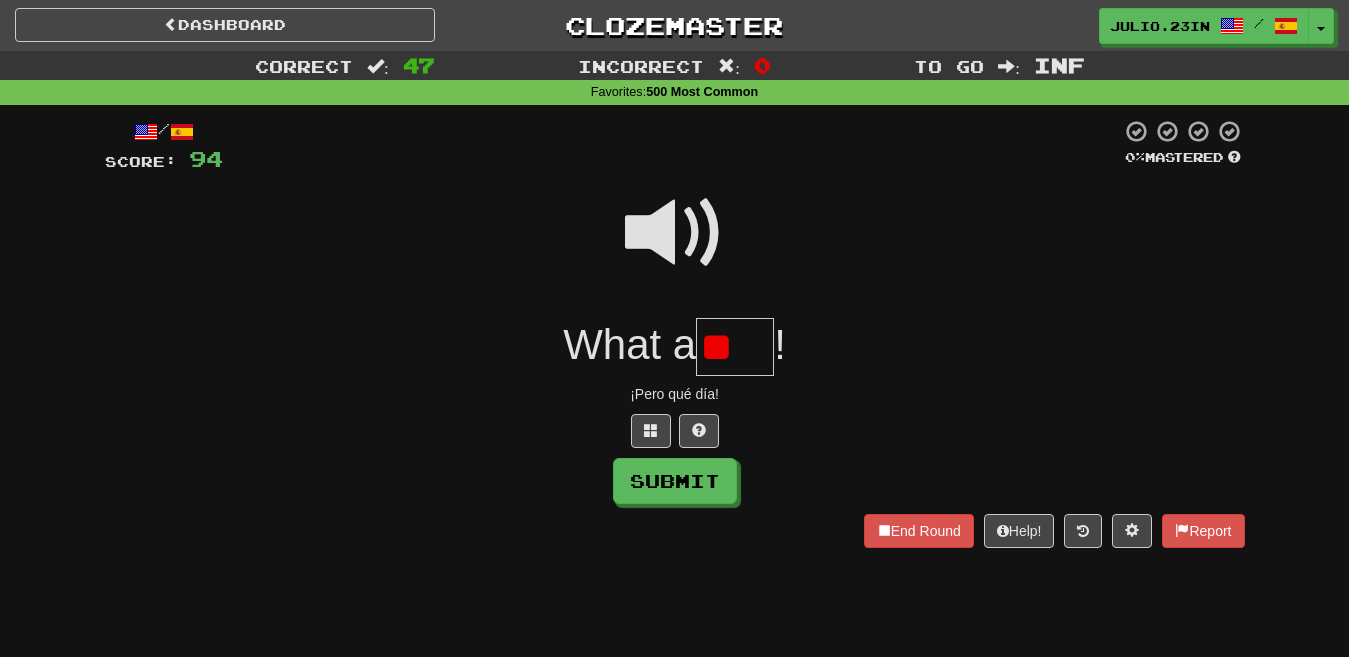 type on "*" 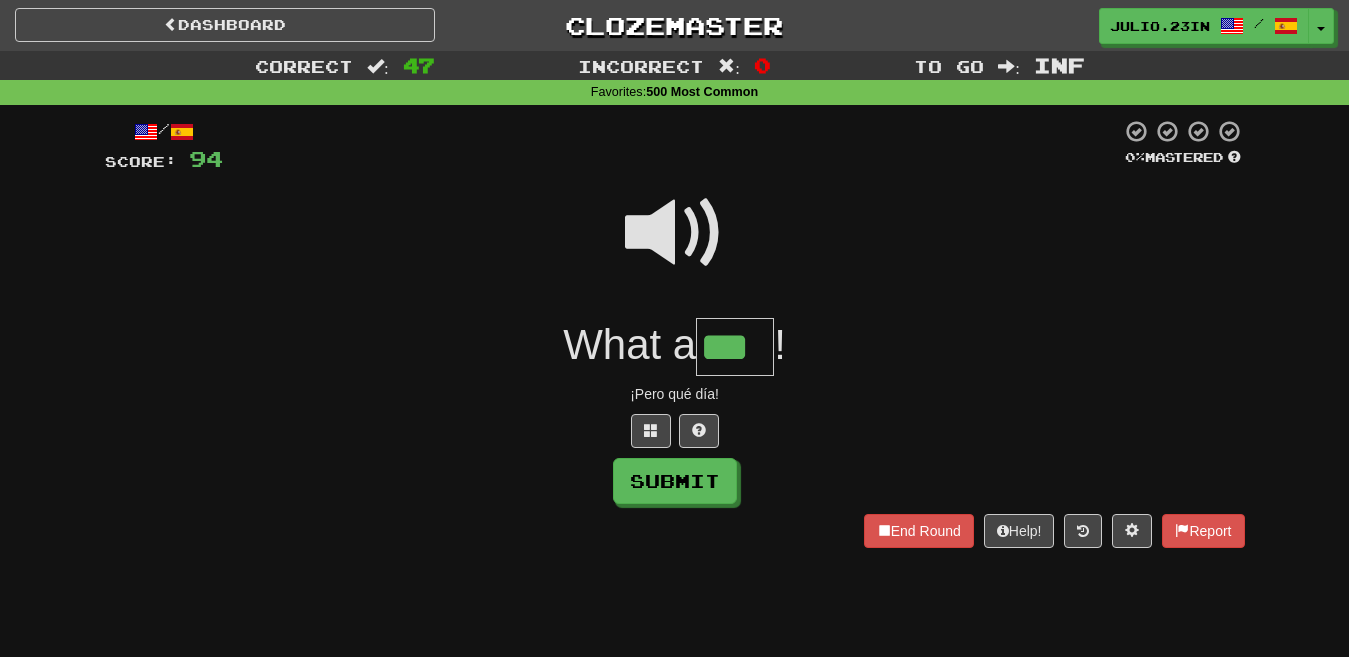 type on "***" 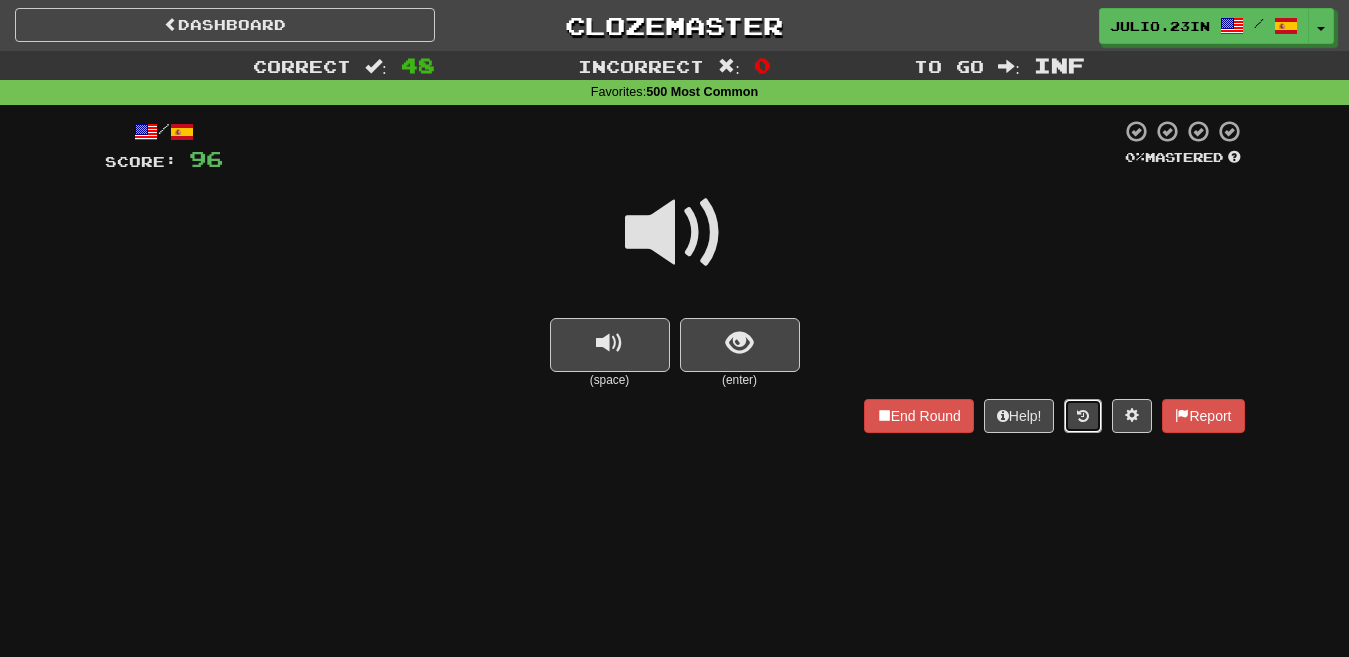 click at bounding box center [1083, 416] 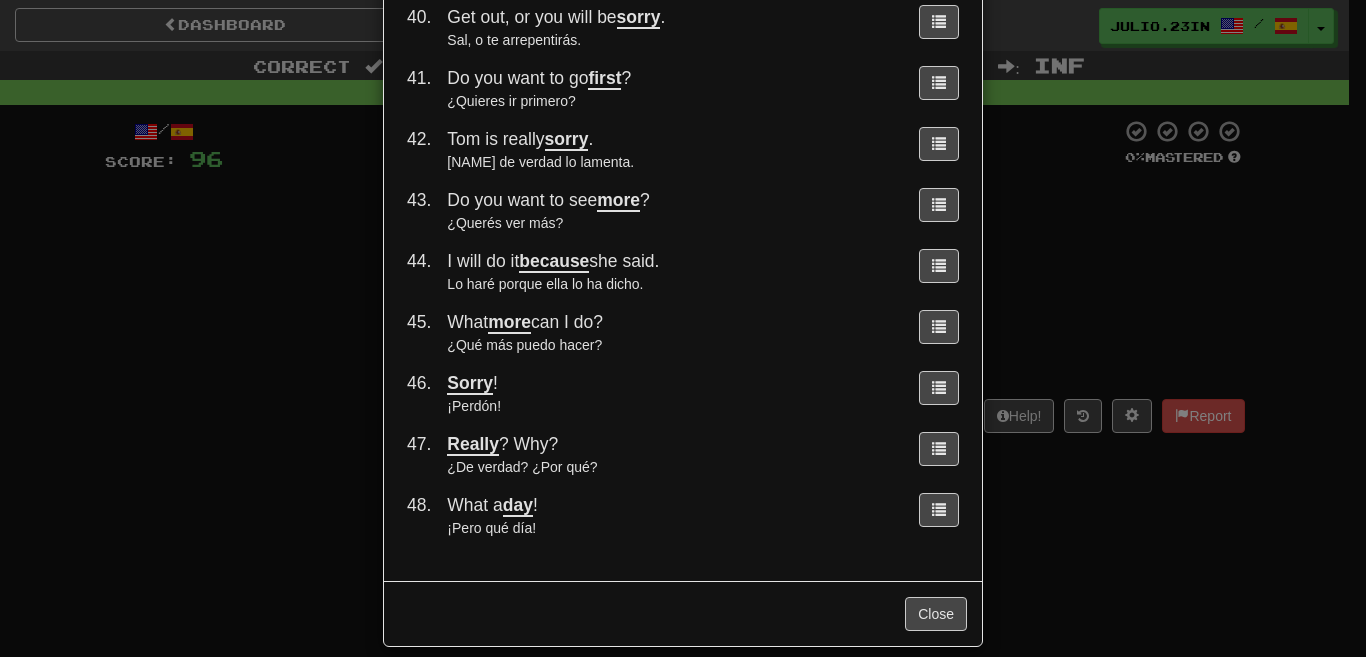 scroll, scrollTop: 2499, scrollLeft: 0, axis: vertical 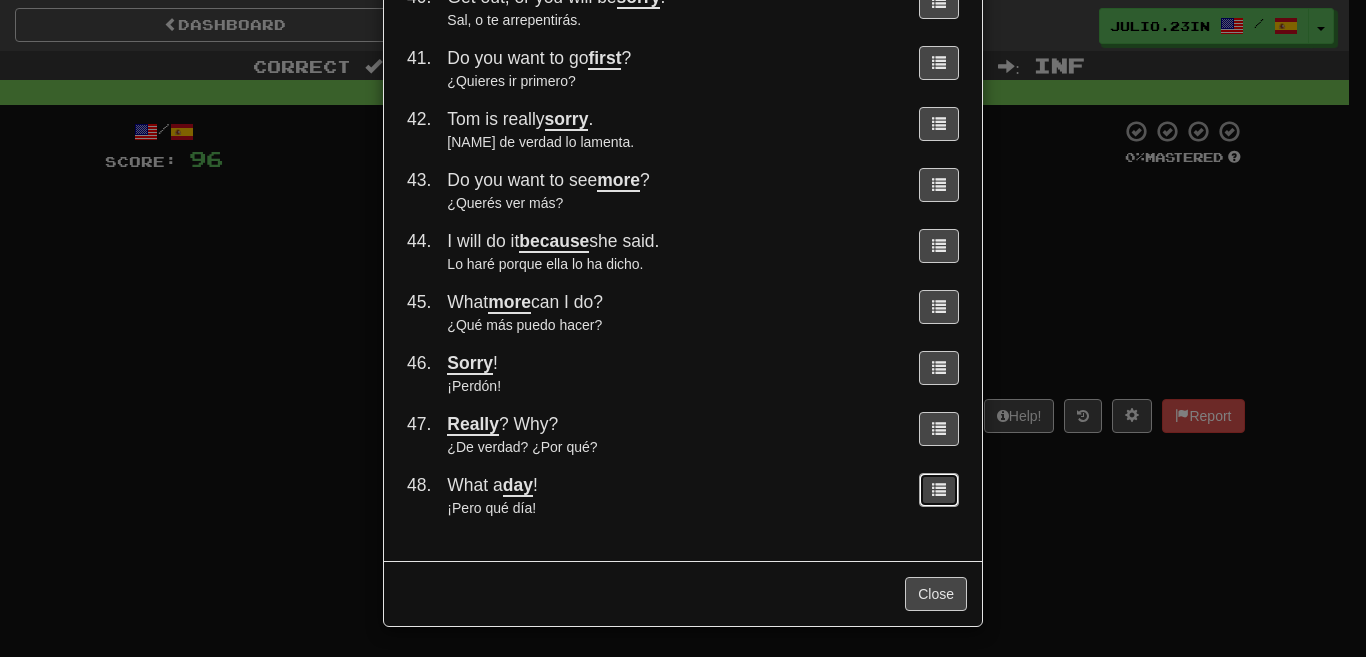 click at bounding box center (939, 490) 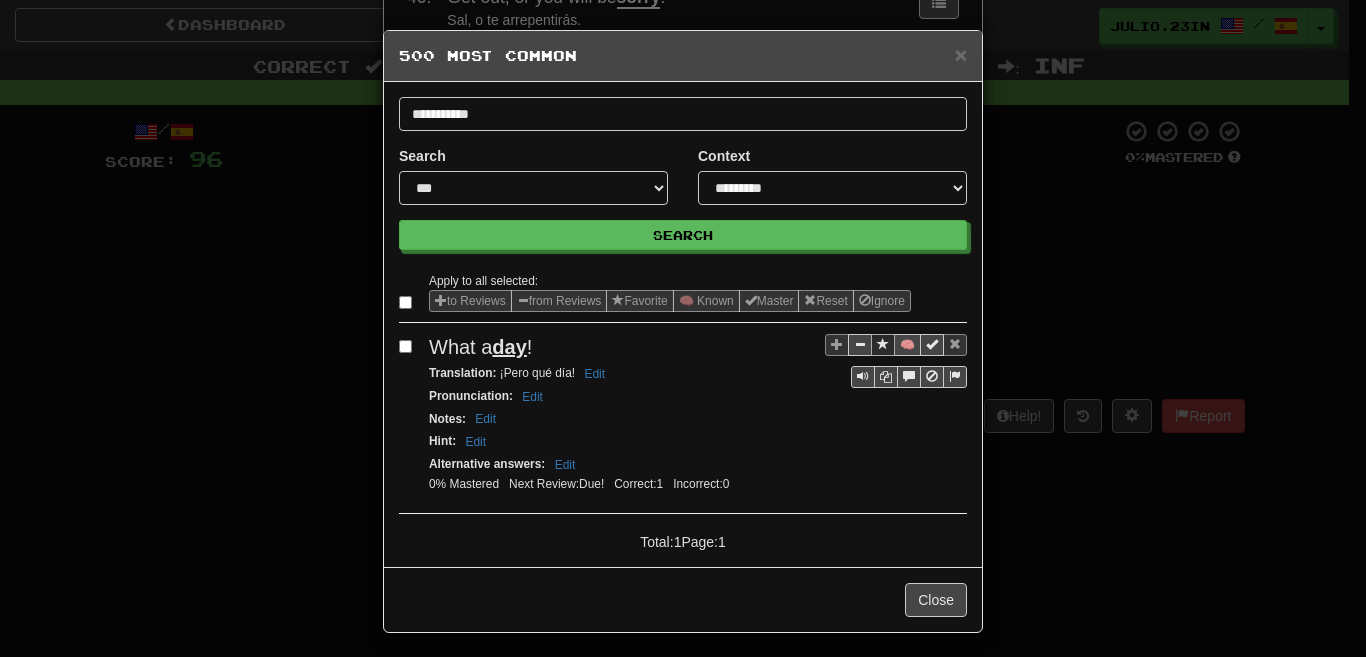 scroll, scrollTop: 0, scrollLeft: 0, axis: both 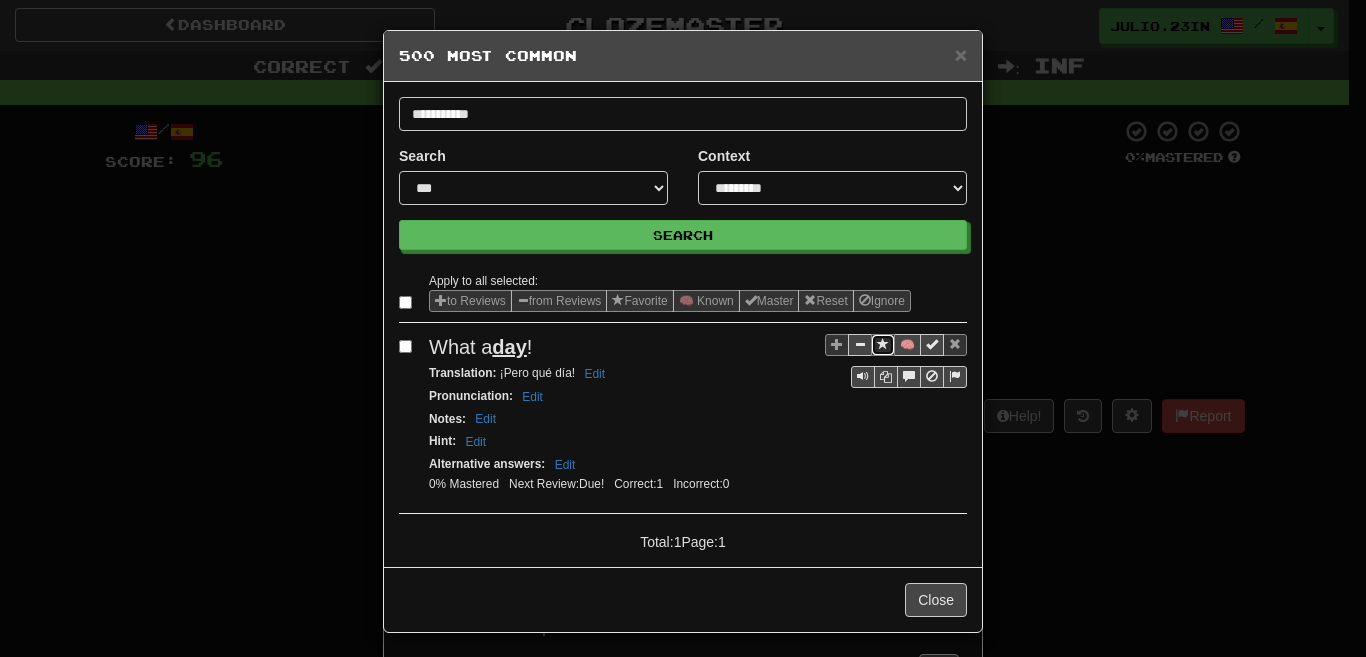 click at bounding box center (883, 345) 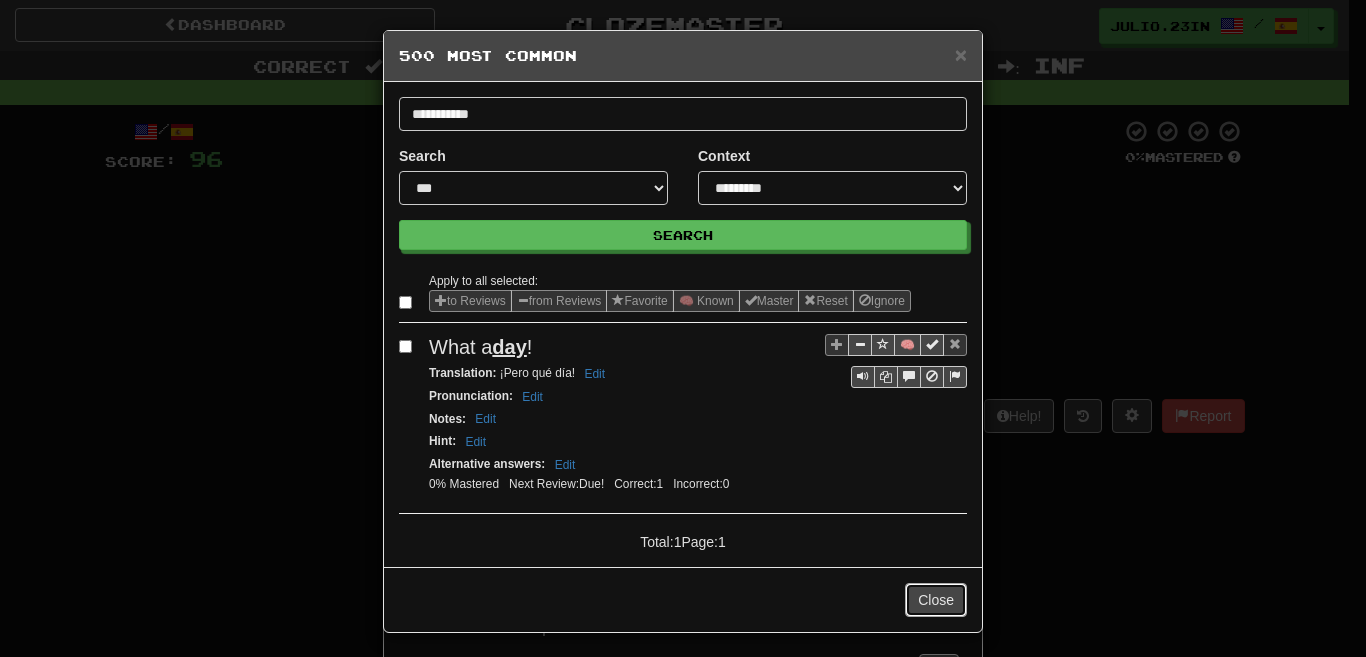 click on "Close" at bounding box center [936, 600] 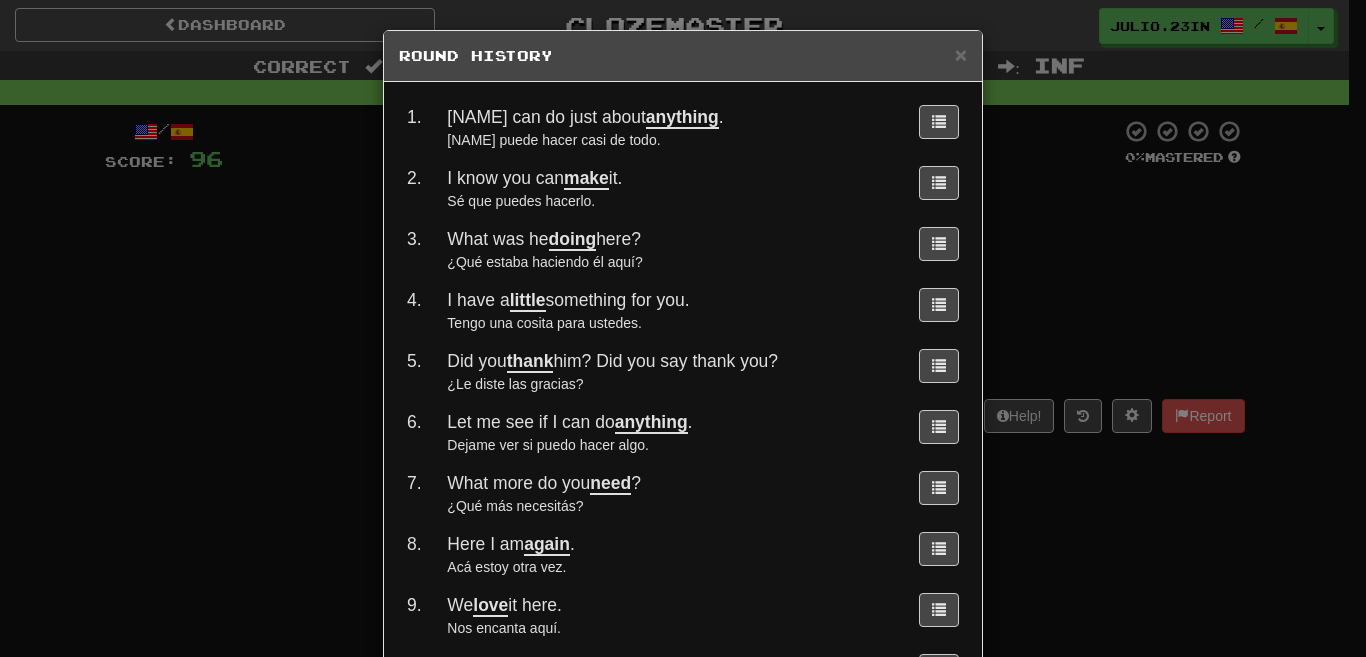 click on "× Round History 1 . Tom can do just about  anything . Tom puede hacer casi de todo. 2 . I know you can  make  it. Sé que puedes hacerlo. 3 . What was he  doing  here? ¿Qué estaba haciendo él aquí? 4 . I have a  little  something for you. Tengo una cosita para ustedes. 5 . Did you  thank  him? Did you say thank you? ¿Le diste las gracias? 6 . Let me see if I can do  anything . Dejame ver si puedo hacer algo. 7 . What more do you  need ? ¿Qué más necesitás? 8 . Here I am  again . Acá estoy otra vez. 9 . We  love  it here. Nos encanta aquí. 10 . Never  say that. Nunca digas eso. 11 . I would  really  like to know why he did something like that. Realmente me gustaría saber por qué él hizo algo así. 12 . What do you  mean , Tom? ¿Qué quieres decir, Tomás? 13 . I have to  love  him. Tengo que quererlo. 14 . How  much  time do you need? ¿Cuánto tiempo necesitas? 15 . We have a  little  surprise for you. Tenemos una pequeña sorpresa para ti. 16 . I have  something  to tell you. 17 . Come this" at bounding box center (683, 328) 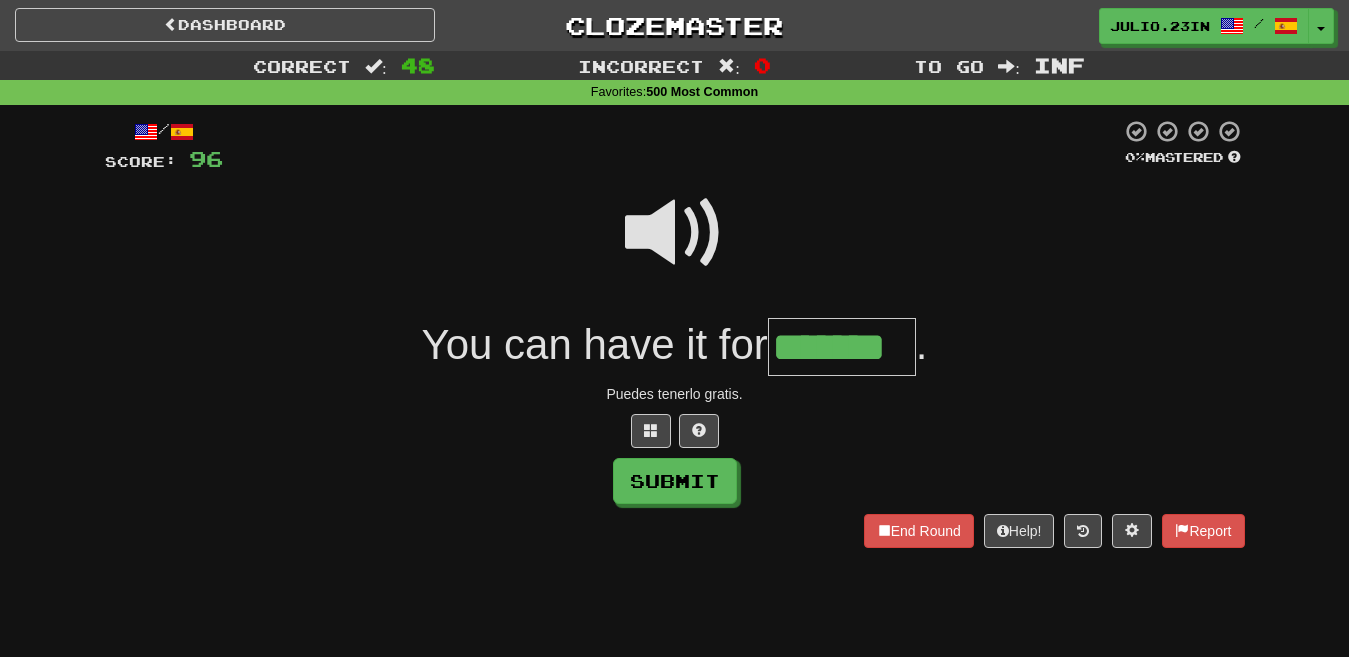 type on "*******" 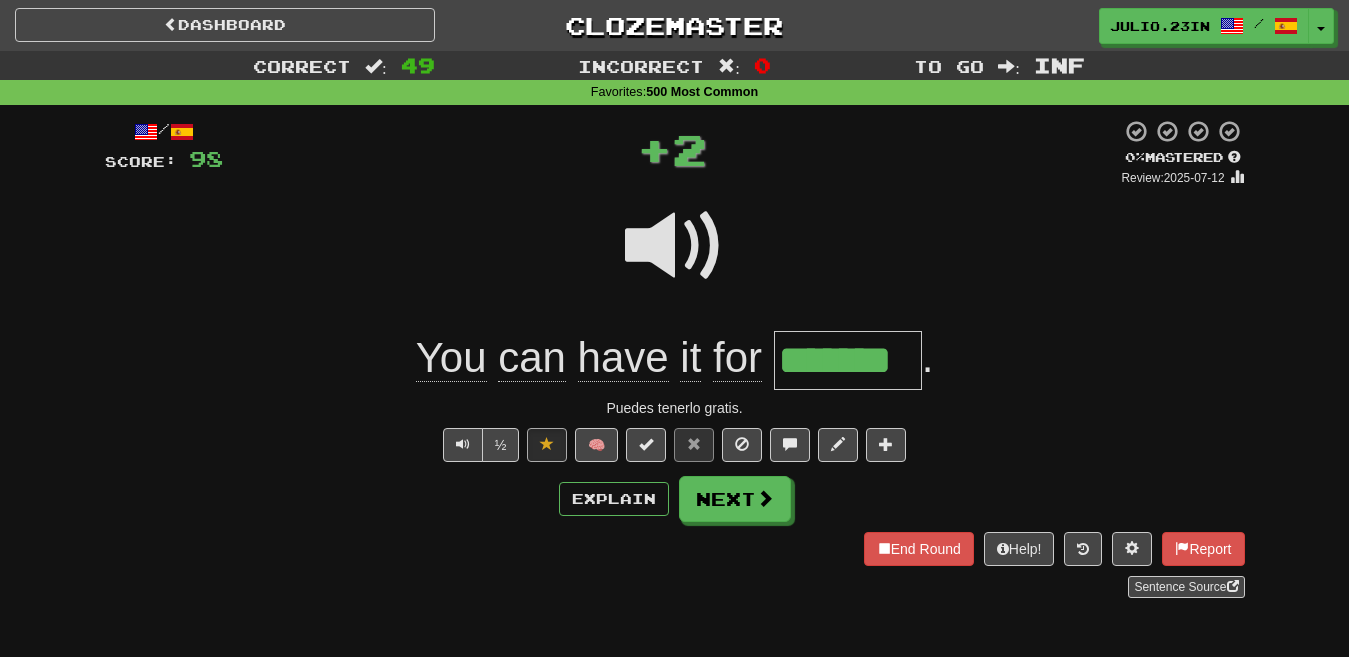 type 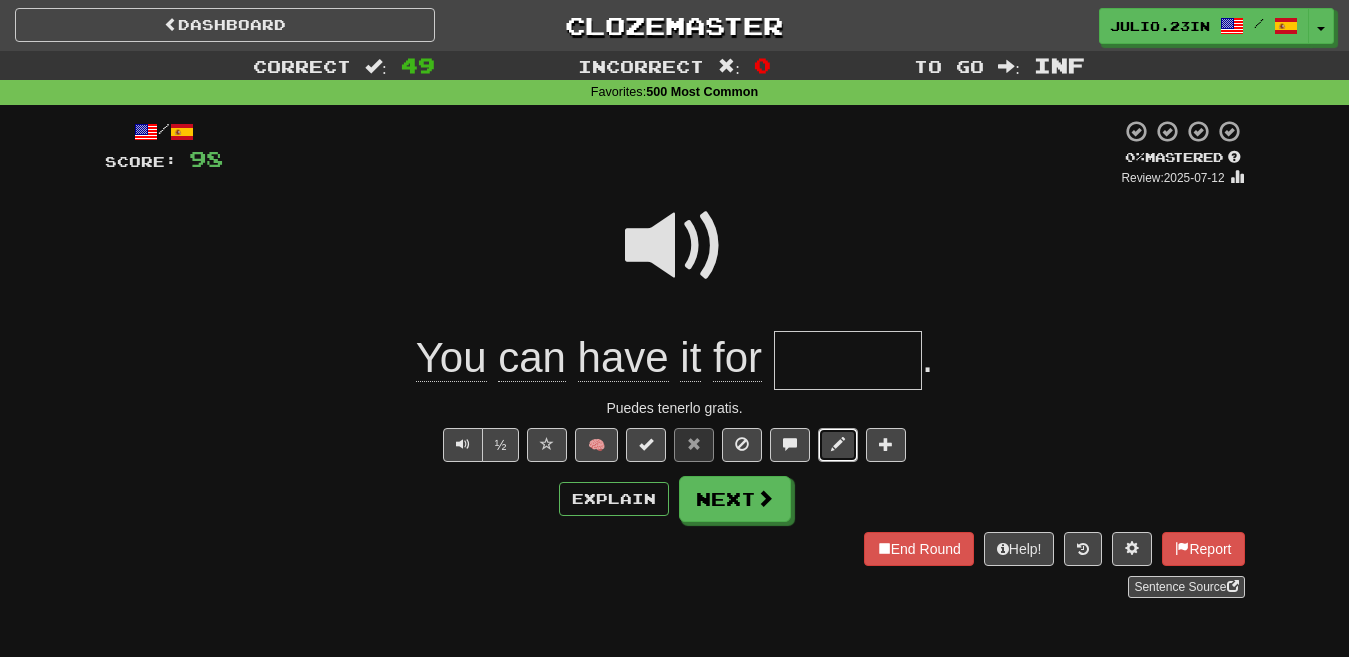 click at bounding box center [838, 444] 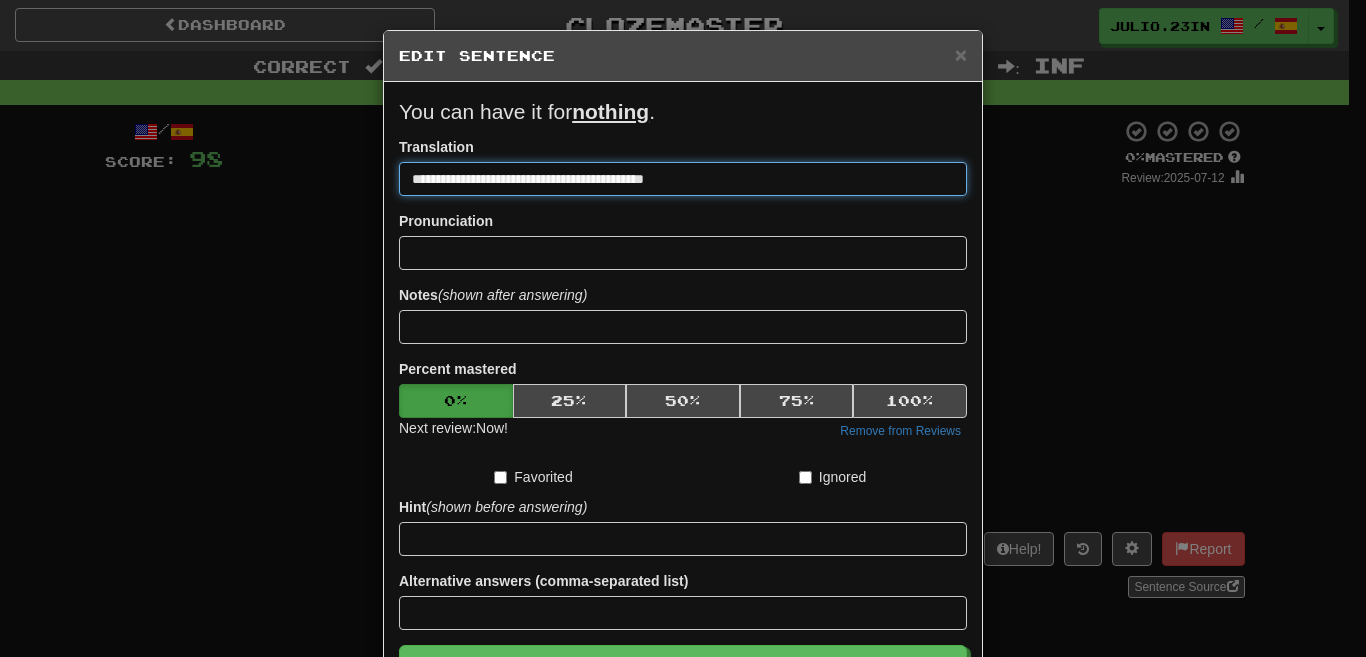 type on "**********" 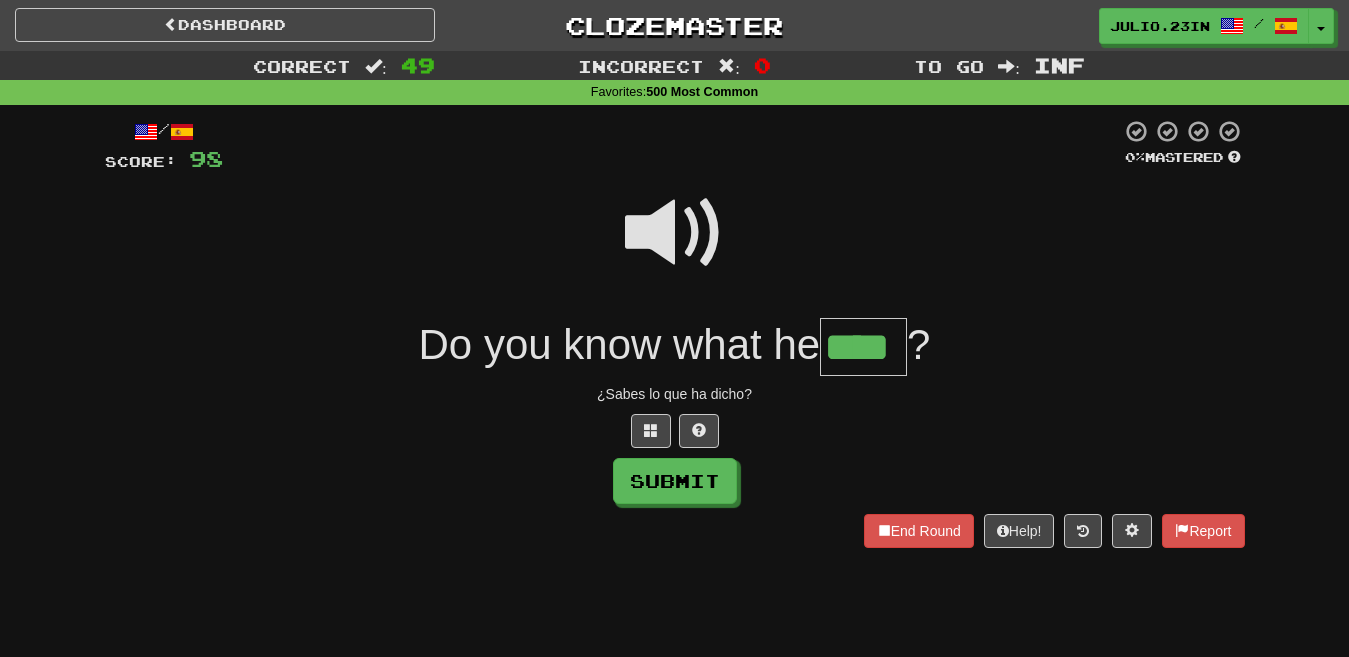 type on "****" 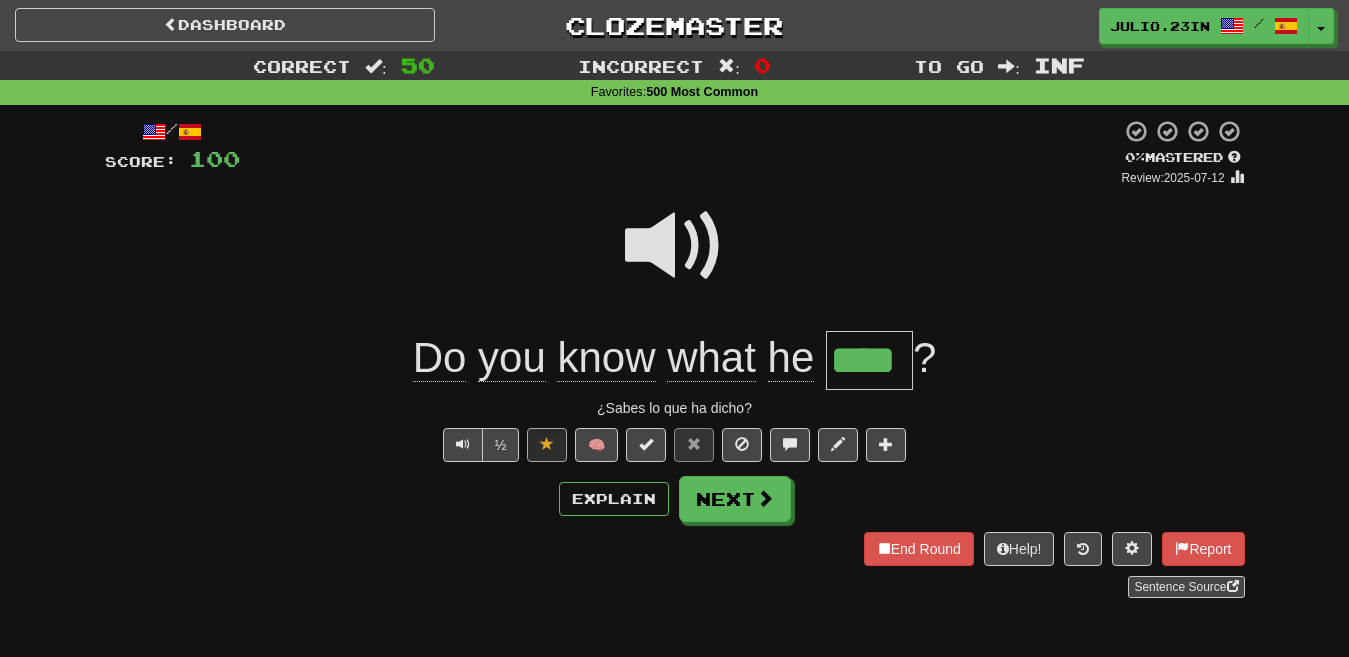 type 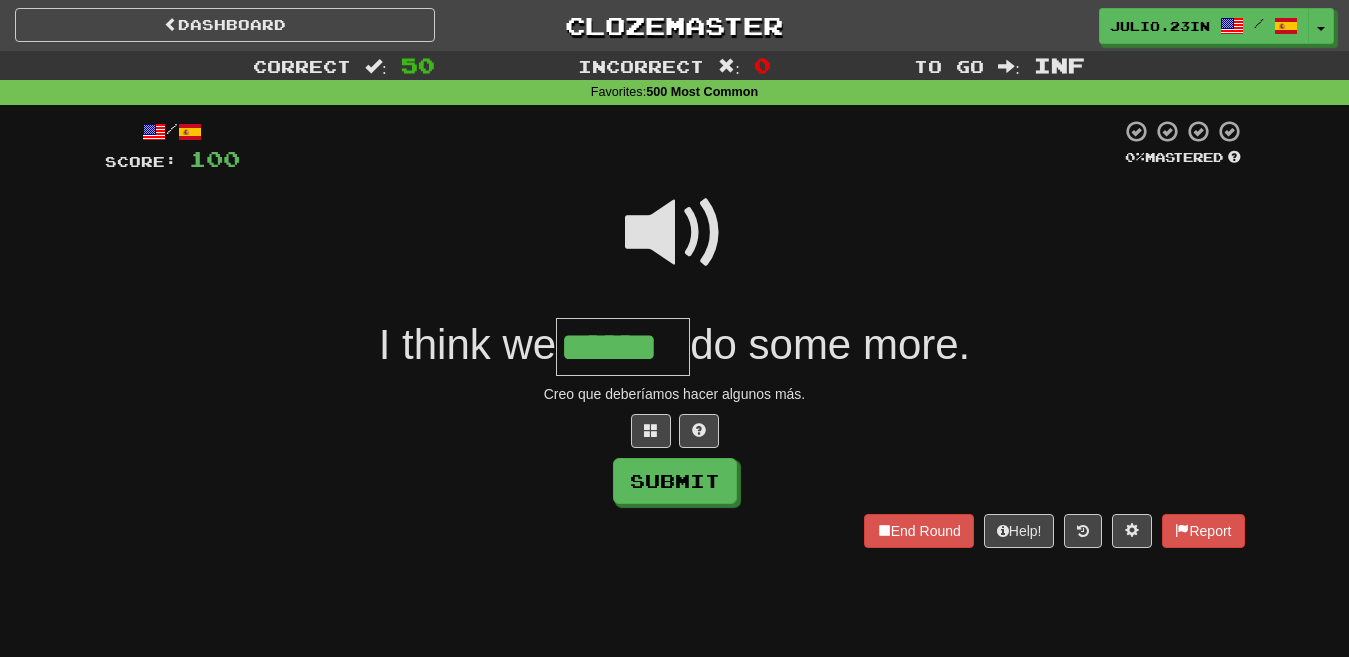 type on "******" 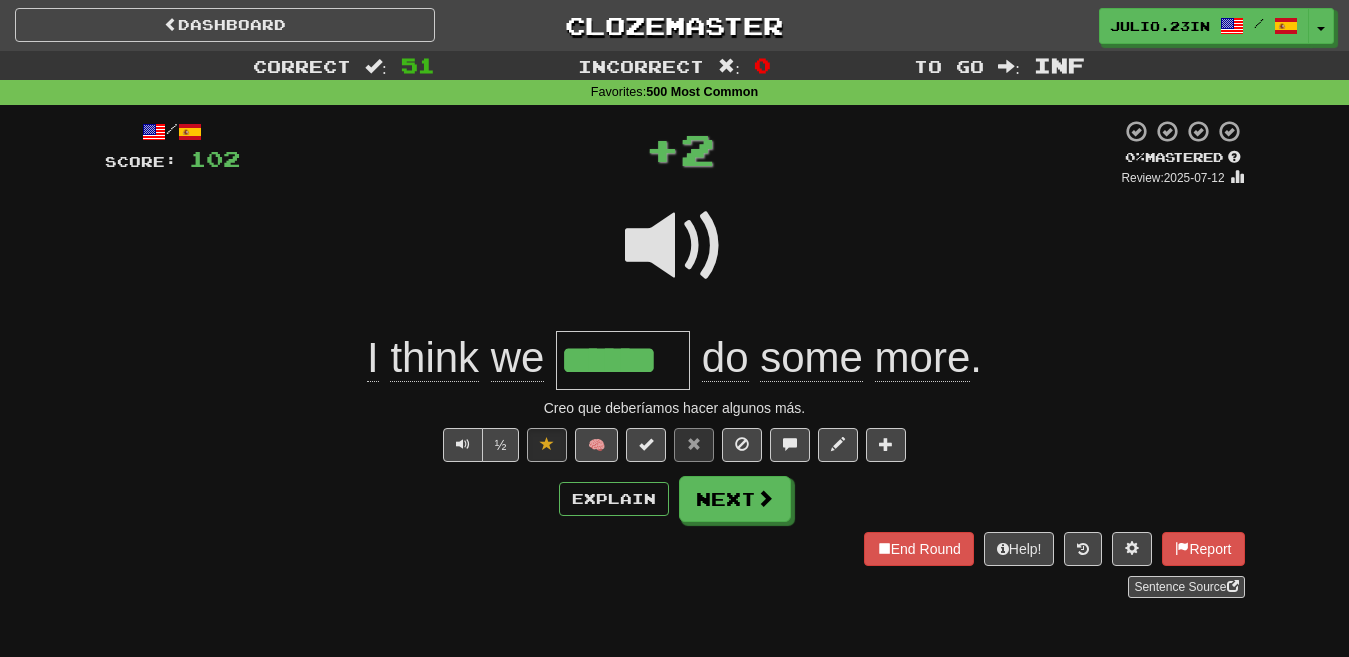 type 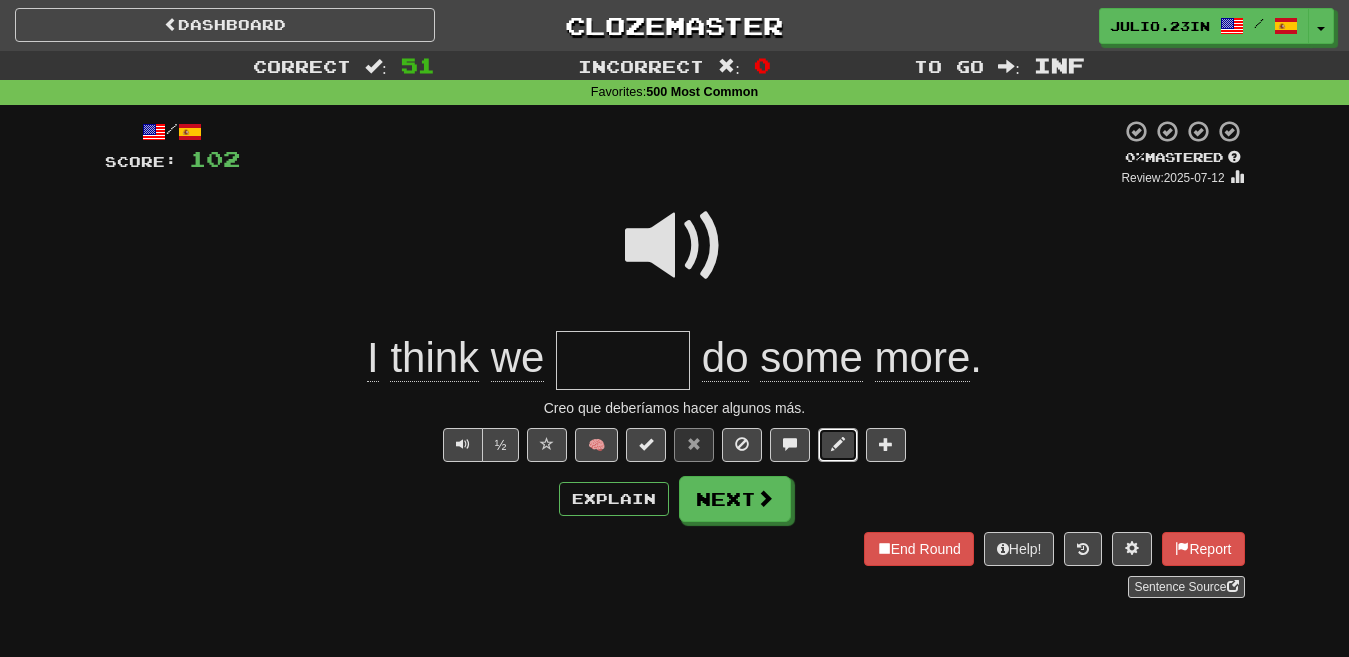 click at bounding box center (838, 444) 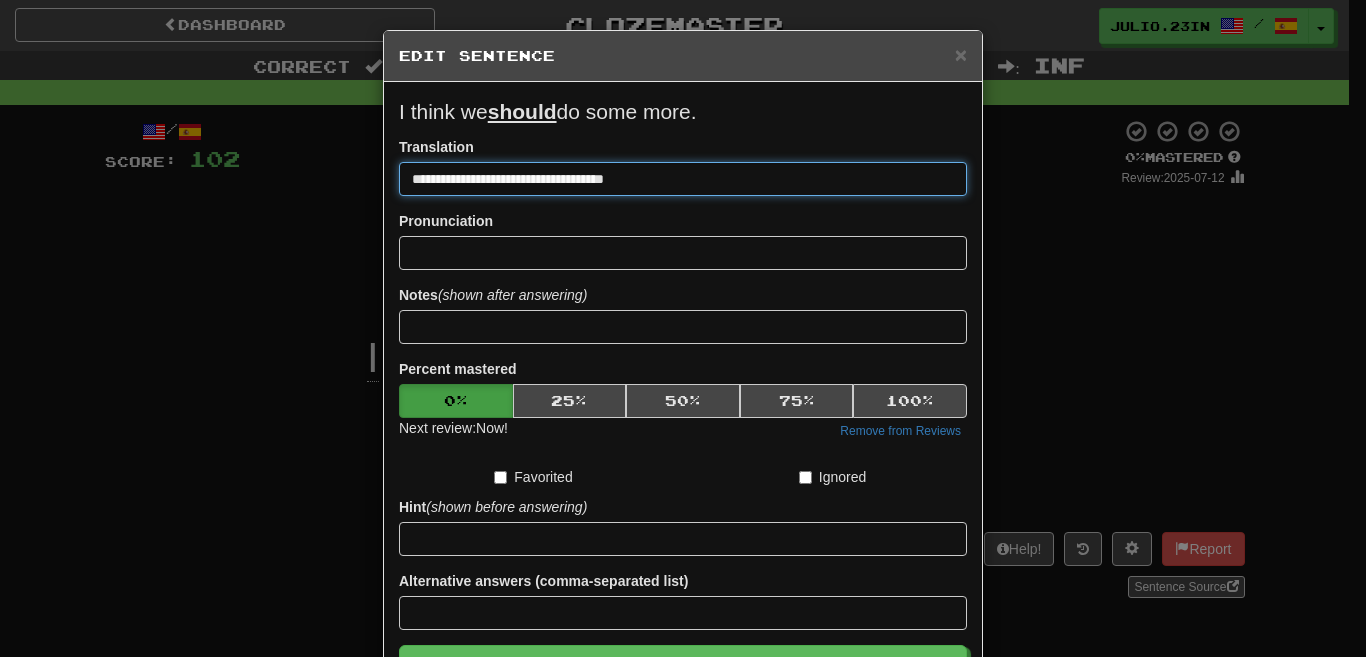 click on "Save" at bounding box center (683, 668) 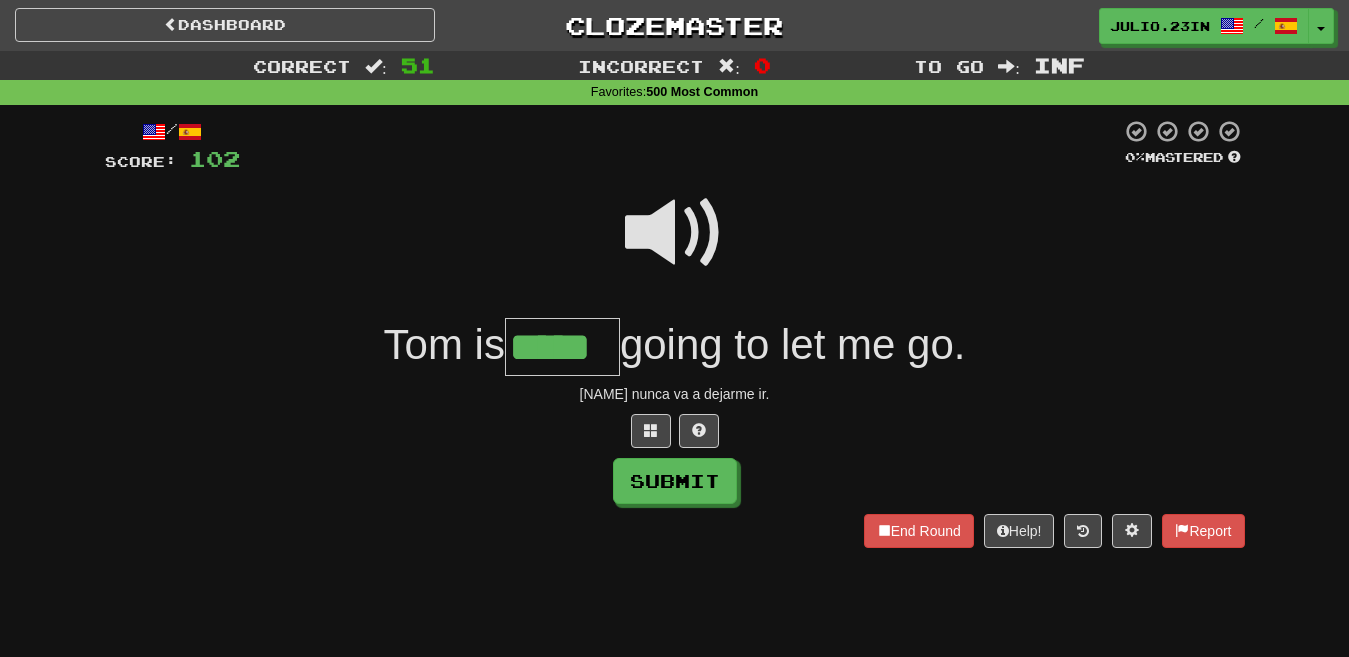 type on "*****" 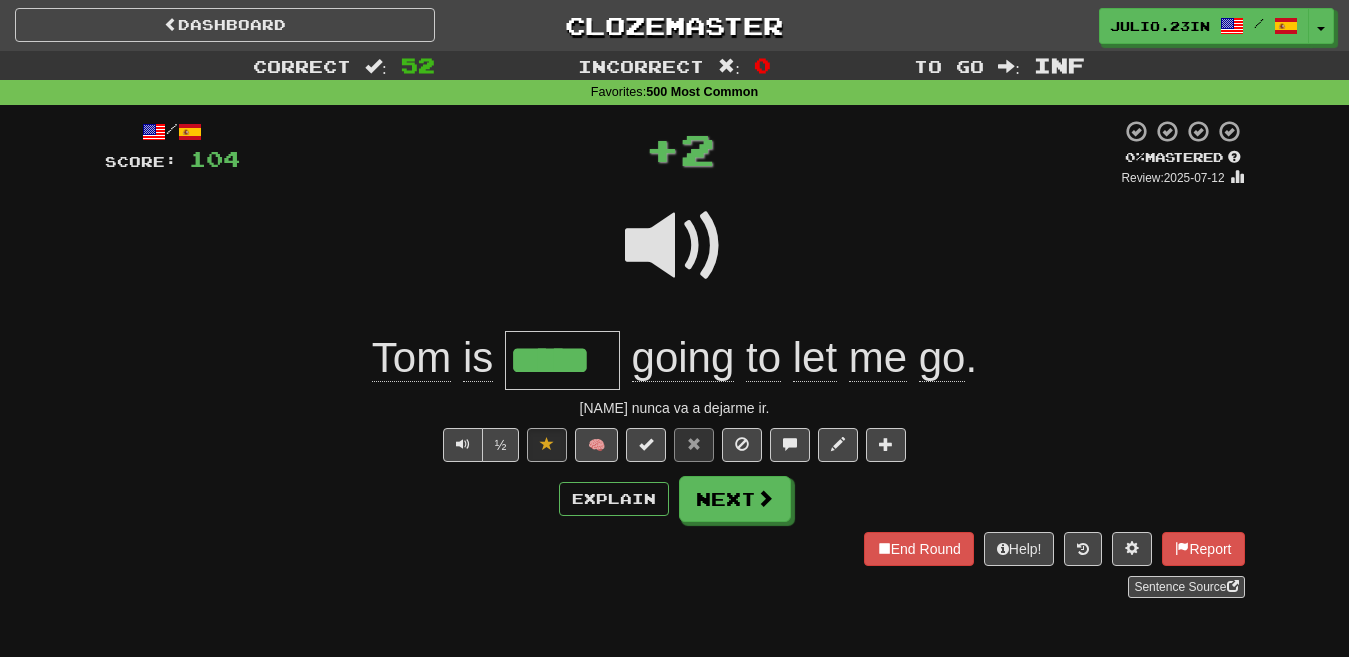 type 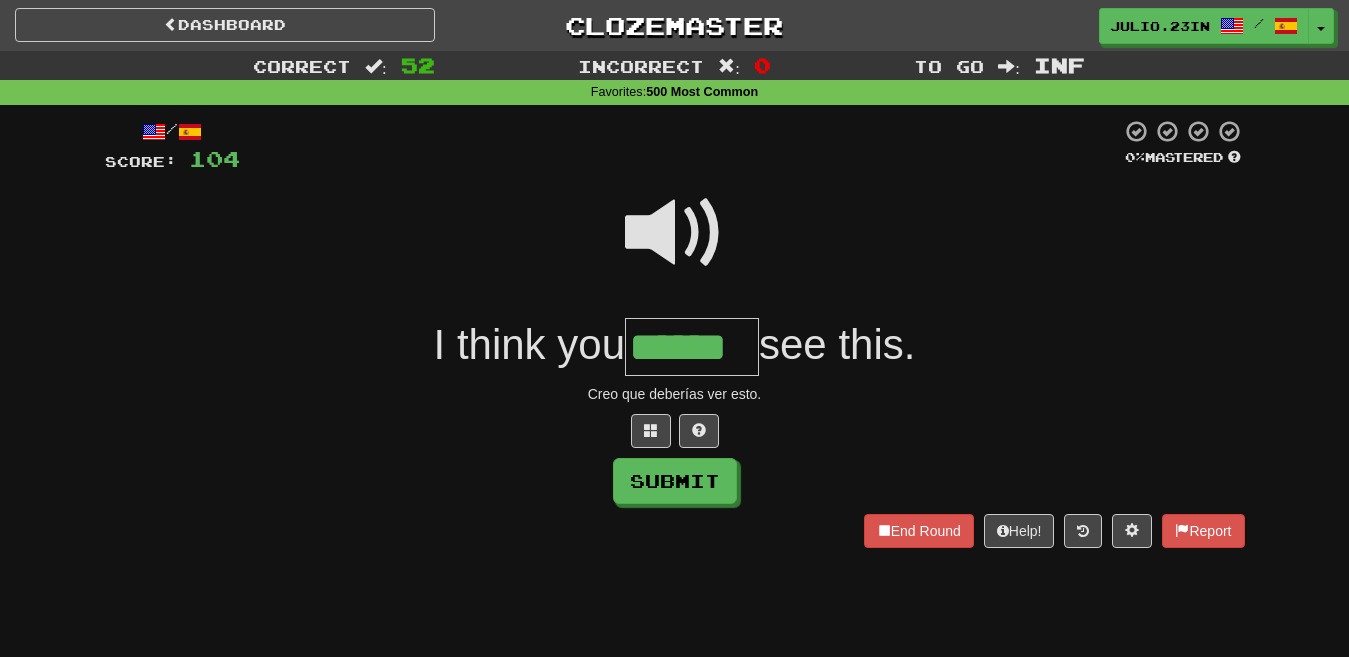 type on "******" 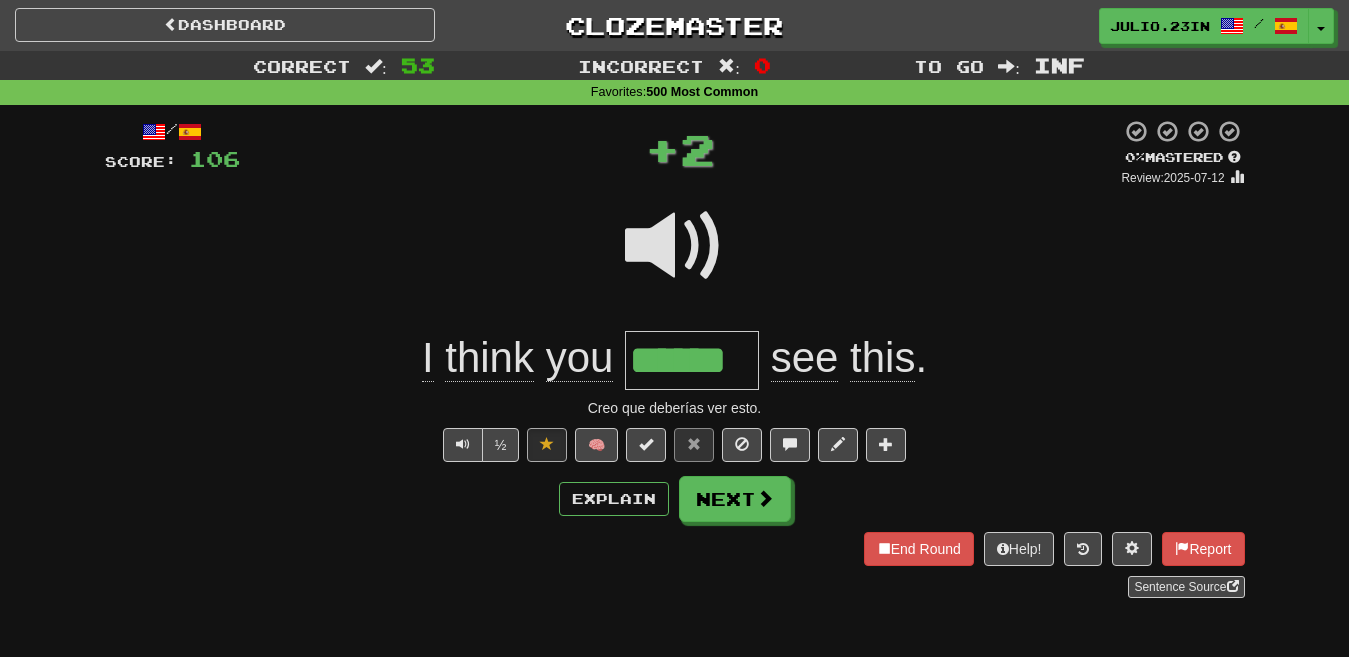type 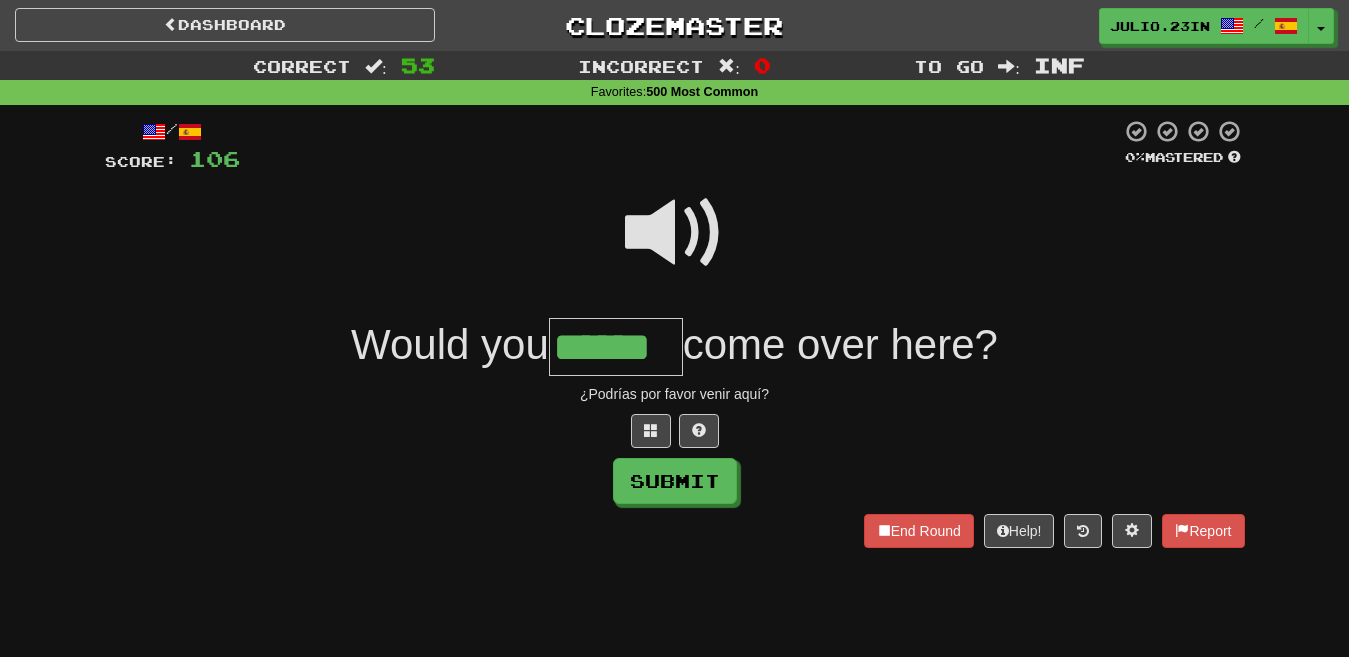 type on "******" 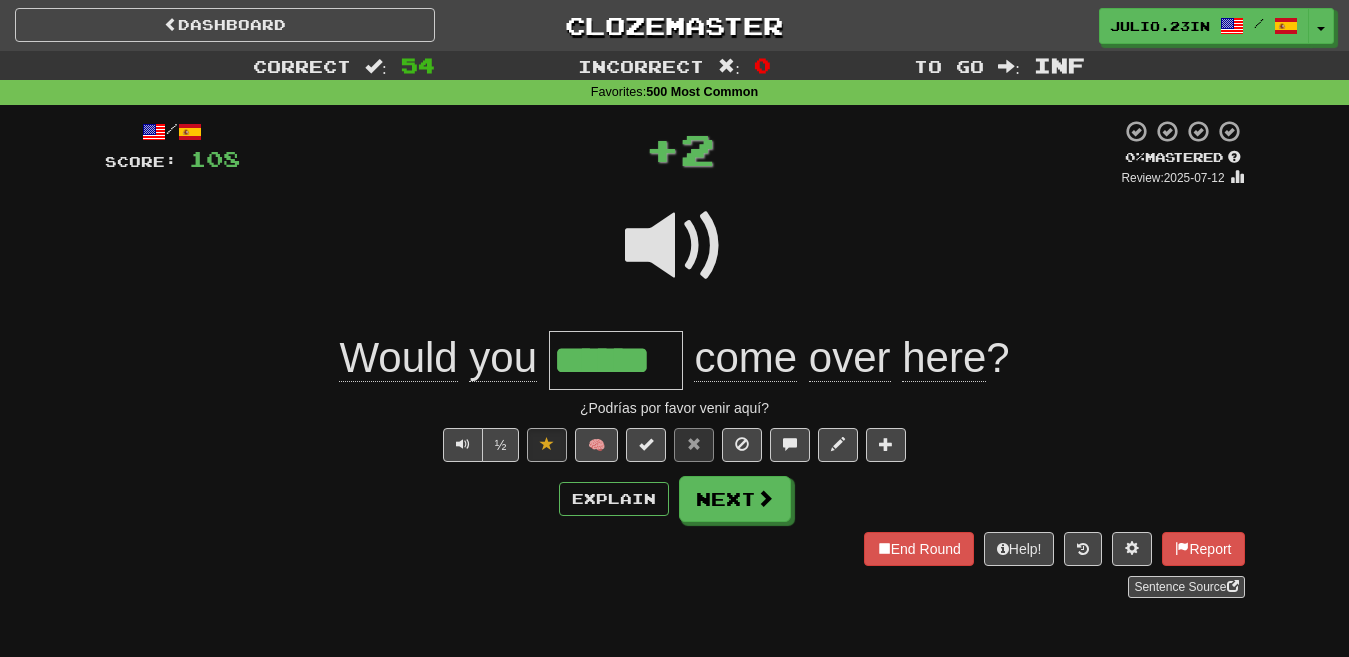 type 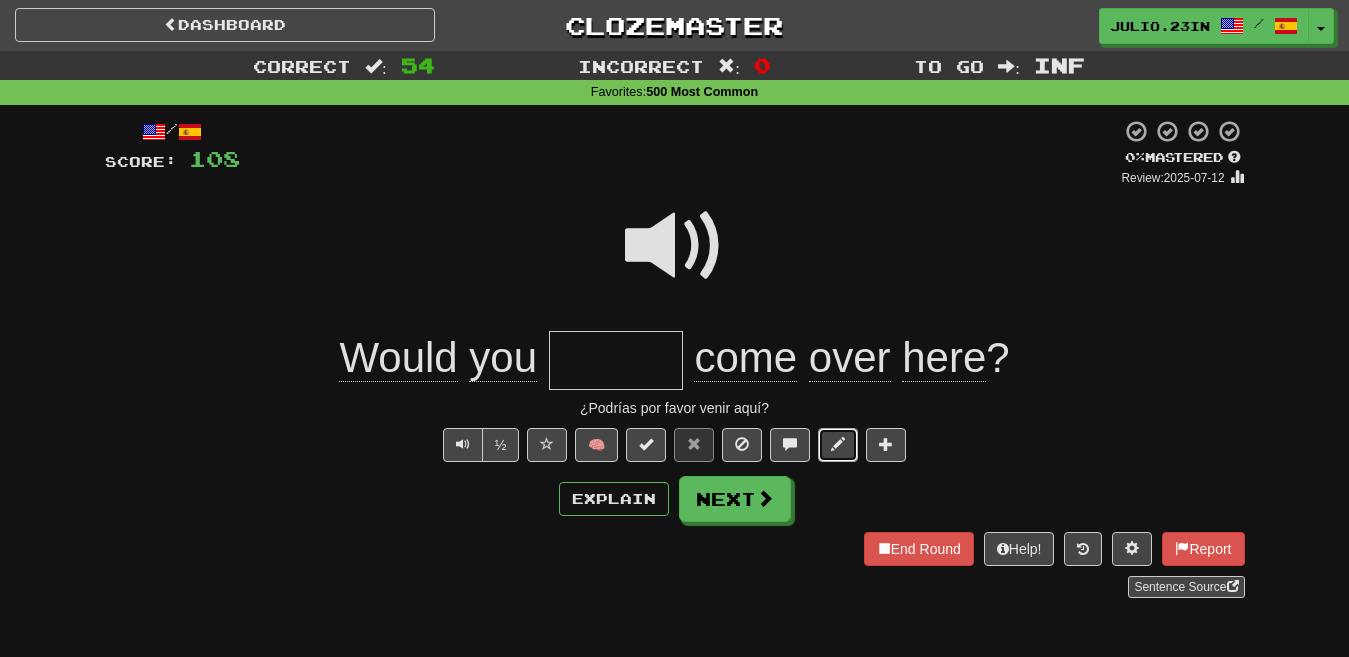 click at bounding box center (838, 445) 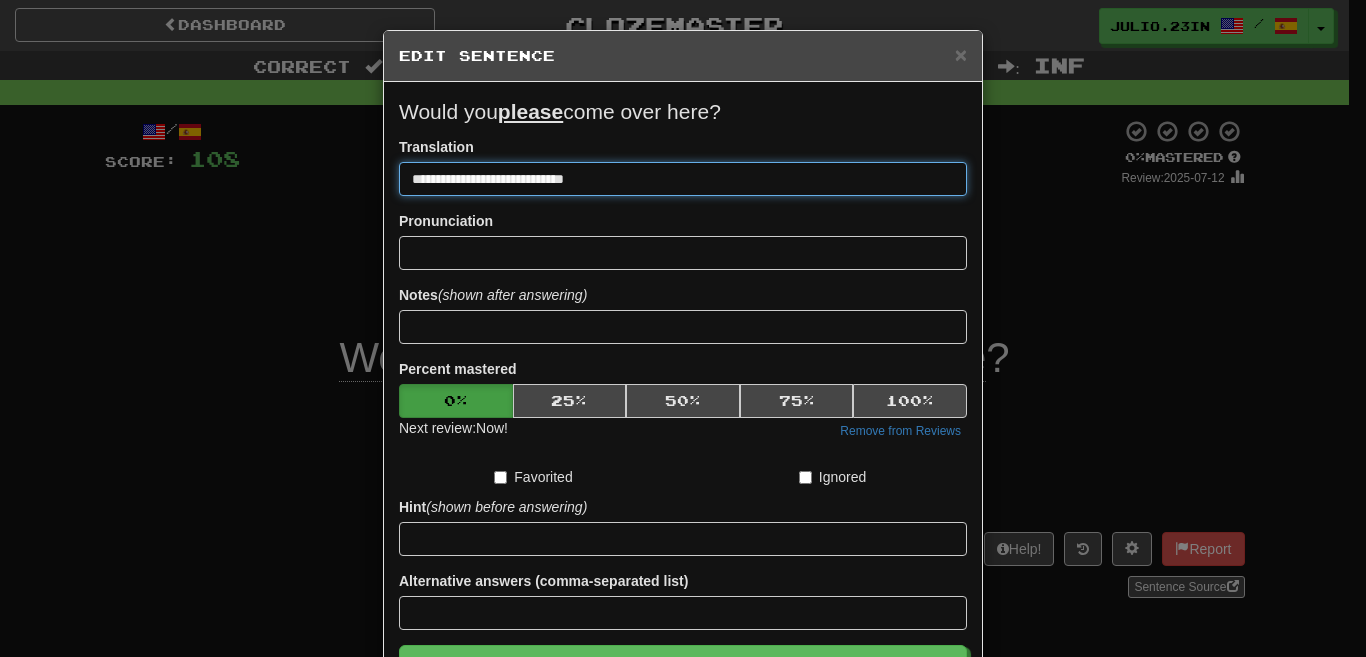 drag, startPoint x: 462, startPoint y: 184, endPoint x: 414, endPoint y: 184, distance: 48 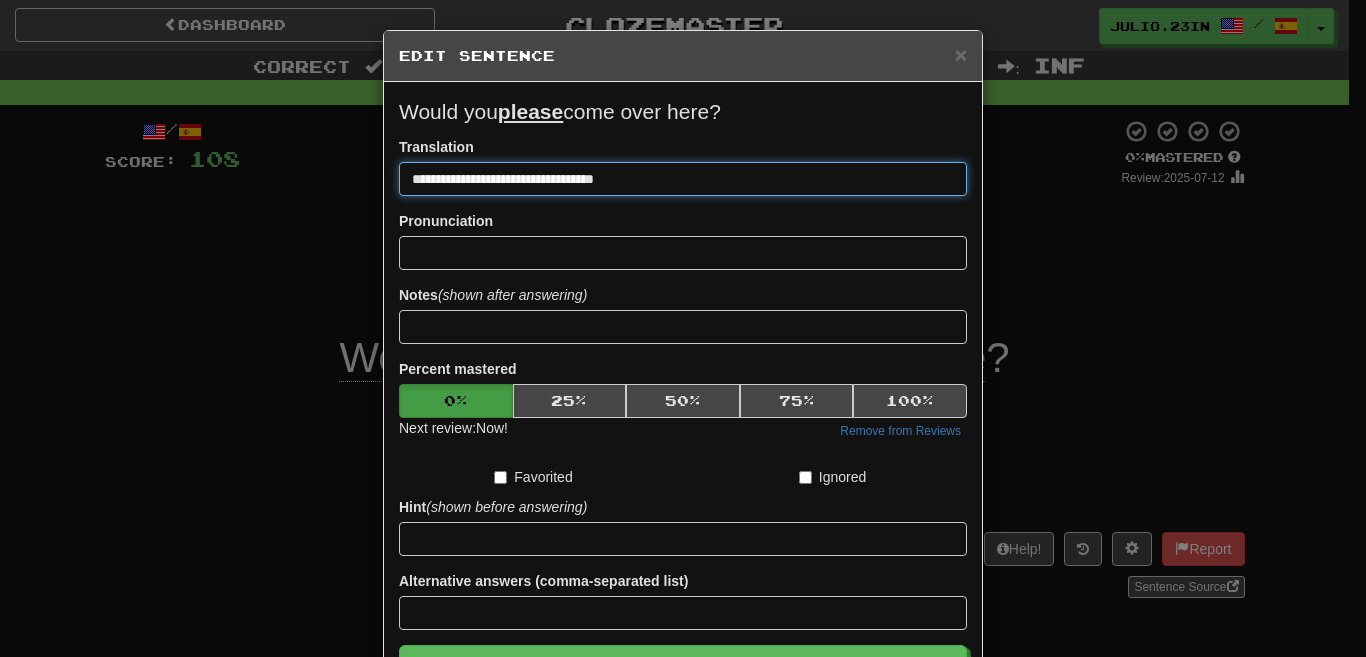drag, startPoint x: 572, startPoint y: 181, endPoint x: 621, endPoint y: 183, distance: 49.0408 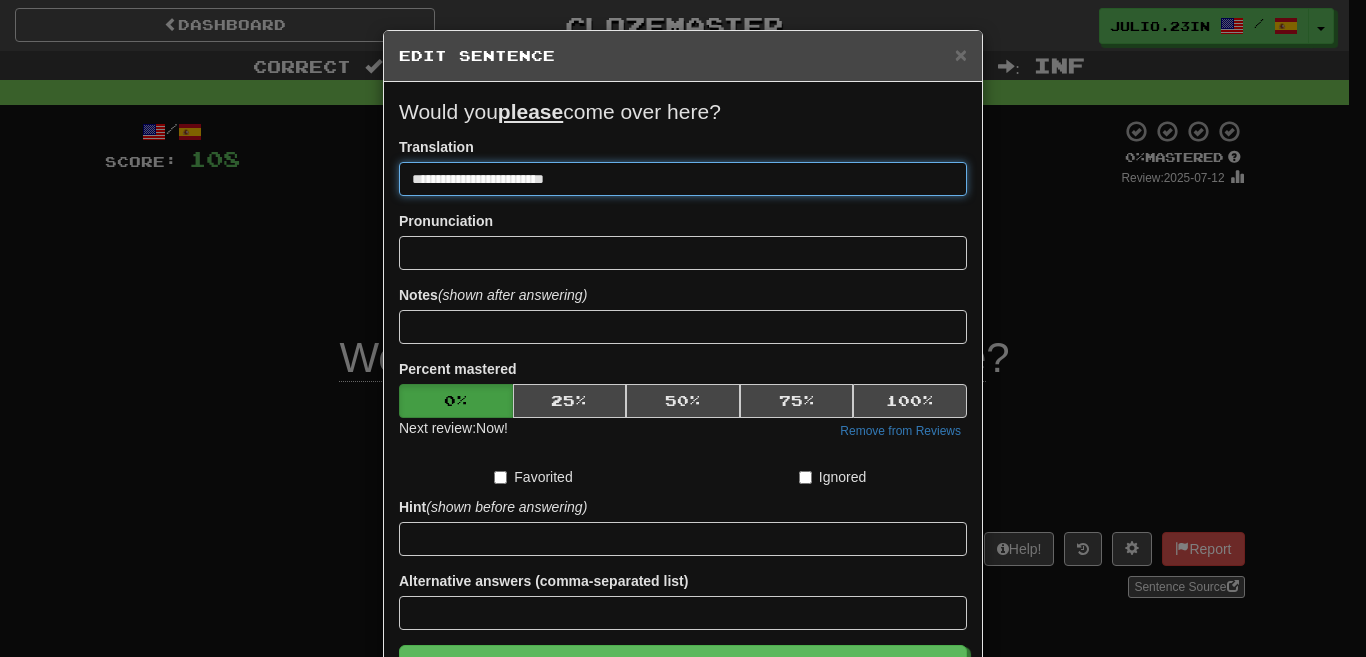click on "**********" at bounding box center [683, 179] 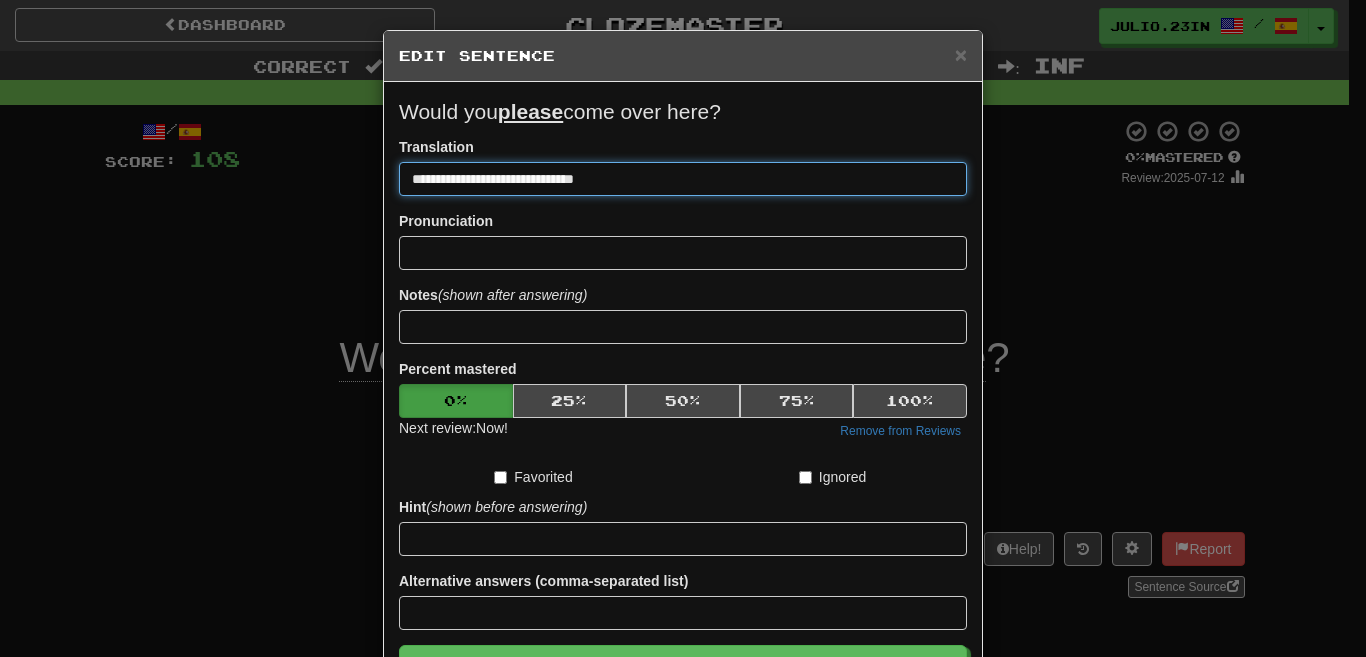 type on "**********" 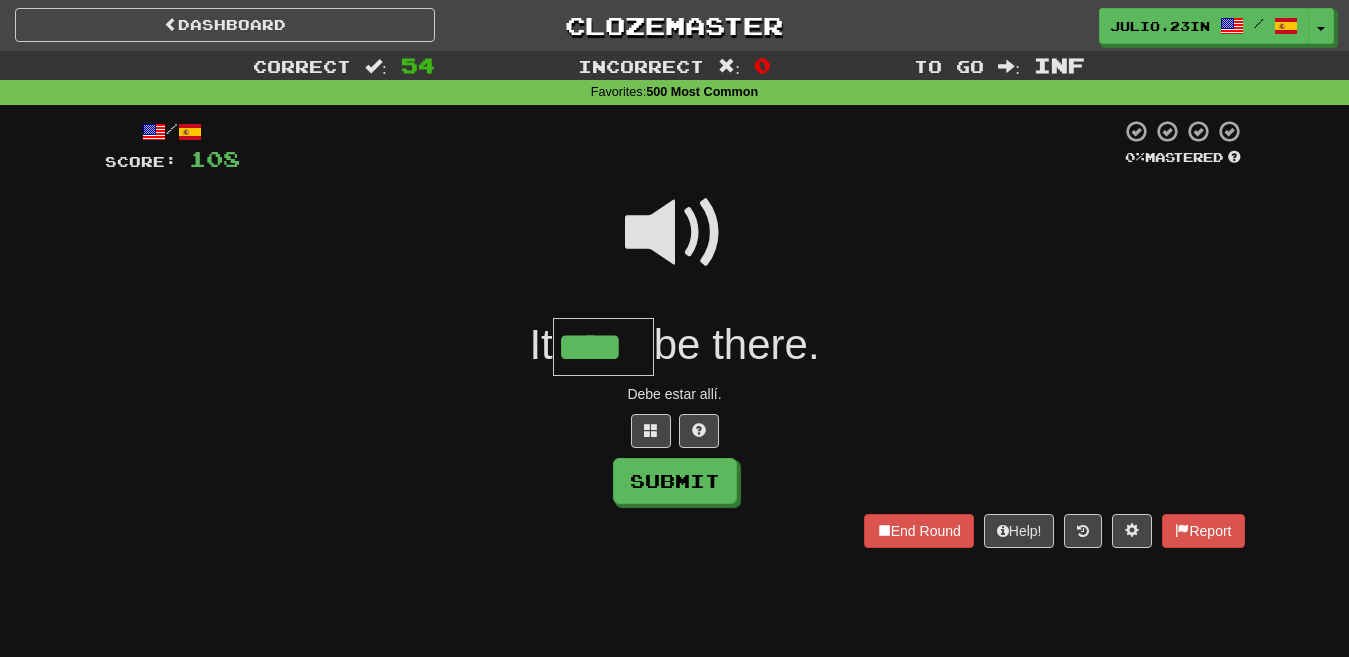 type on "****" 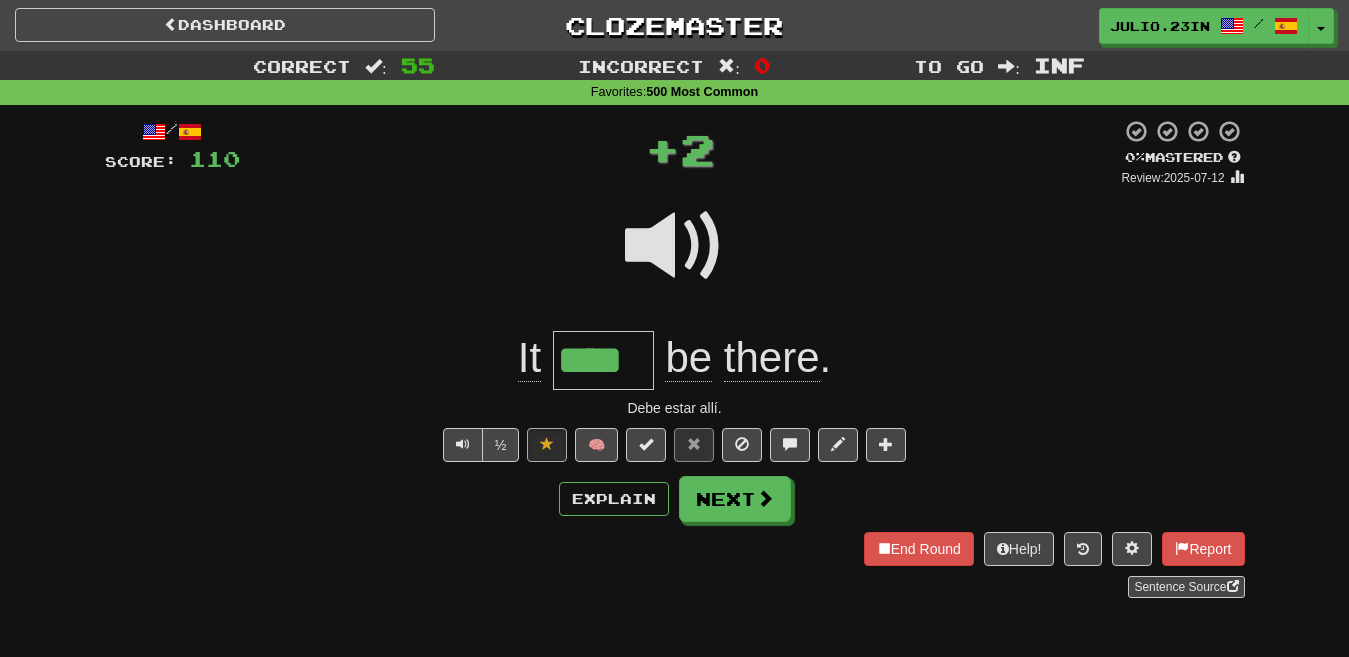 type 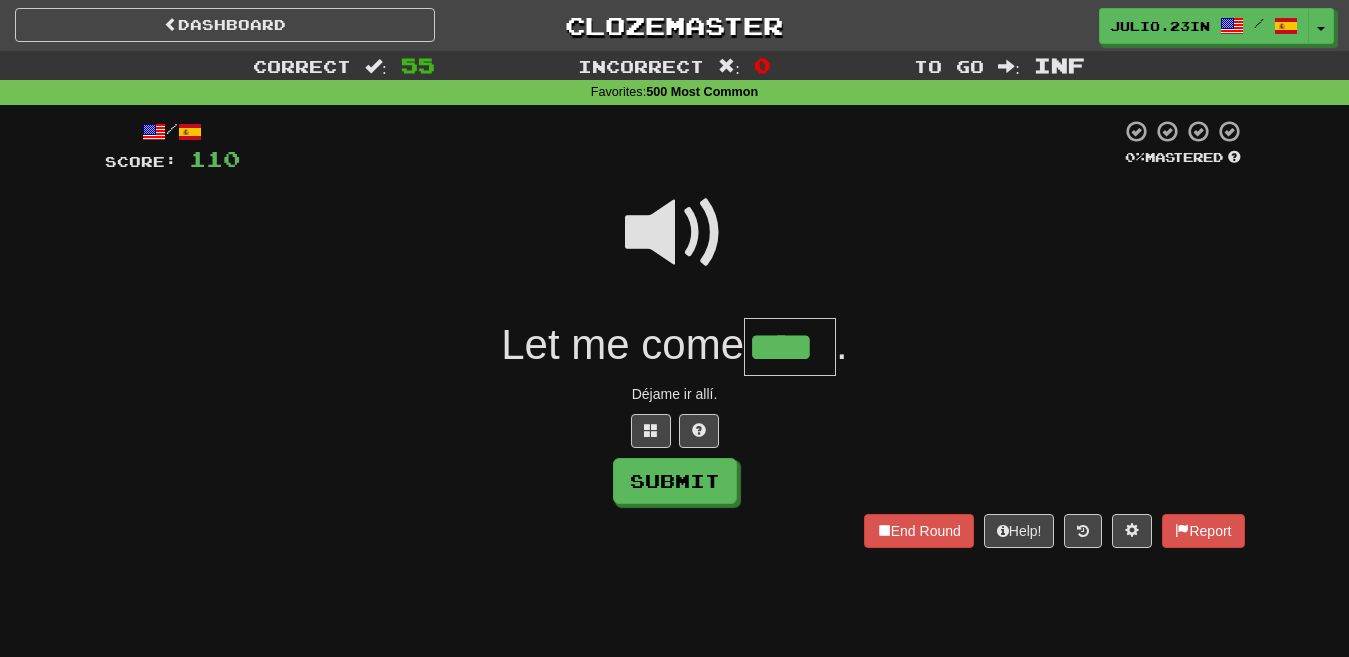 type on "****" 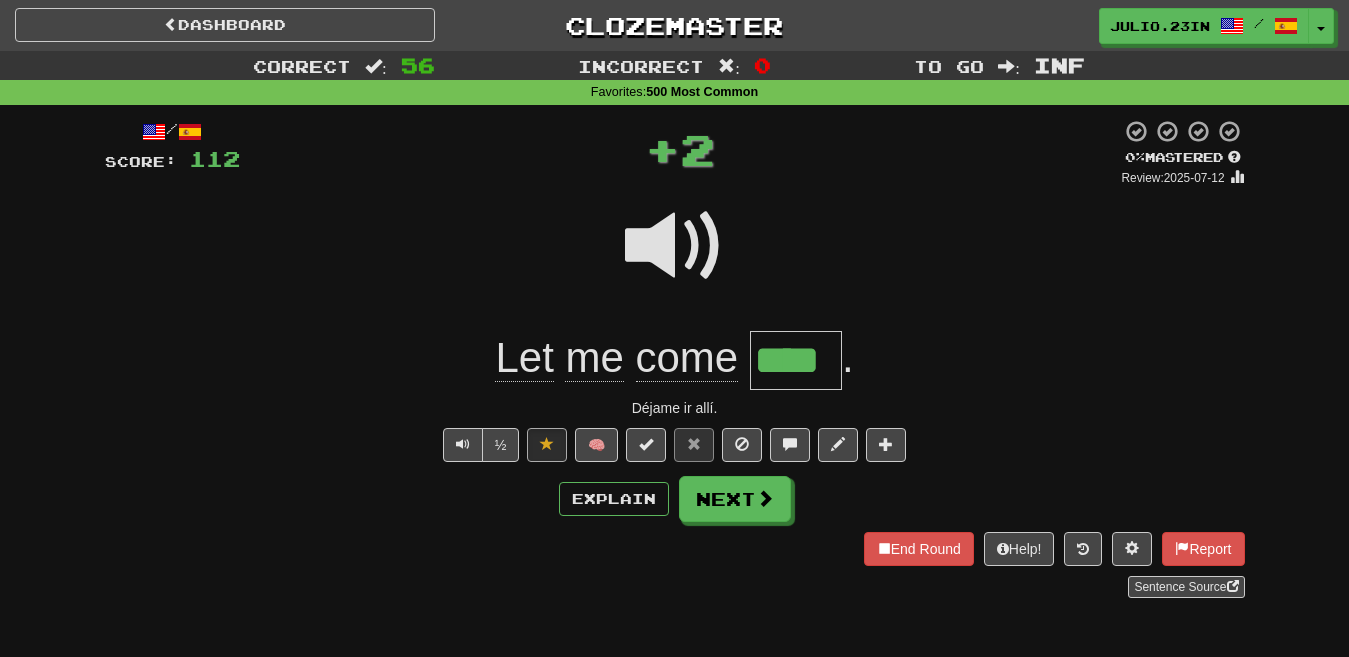 type 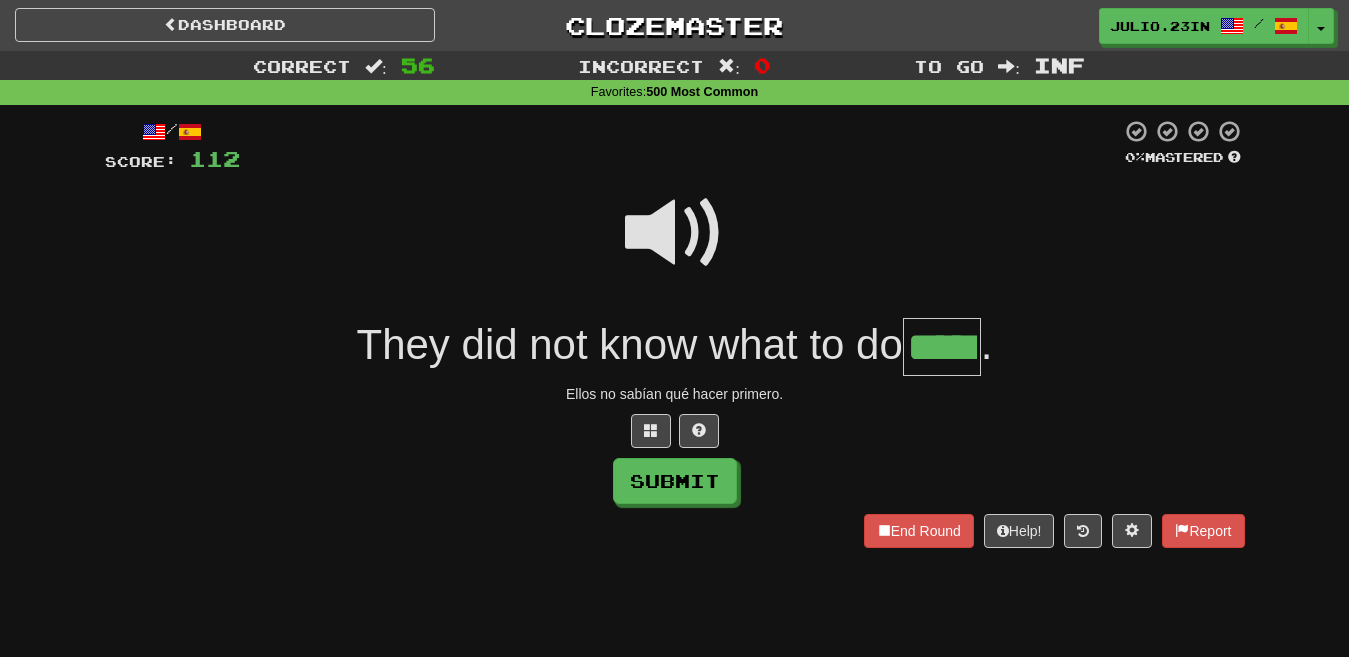 type on "*****" 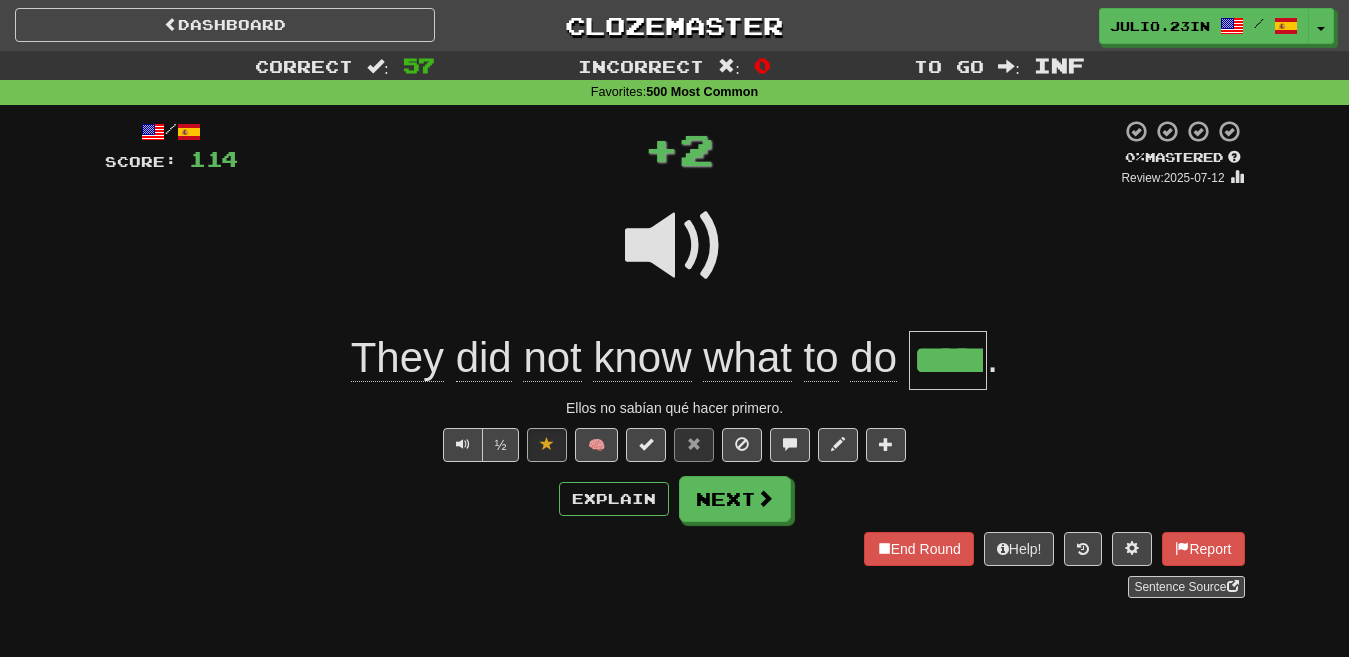 type 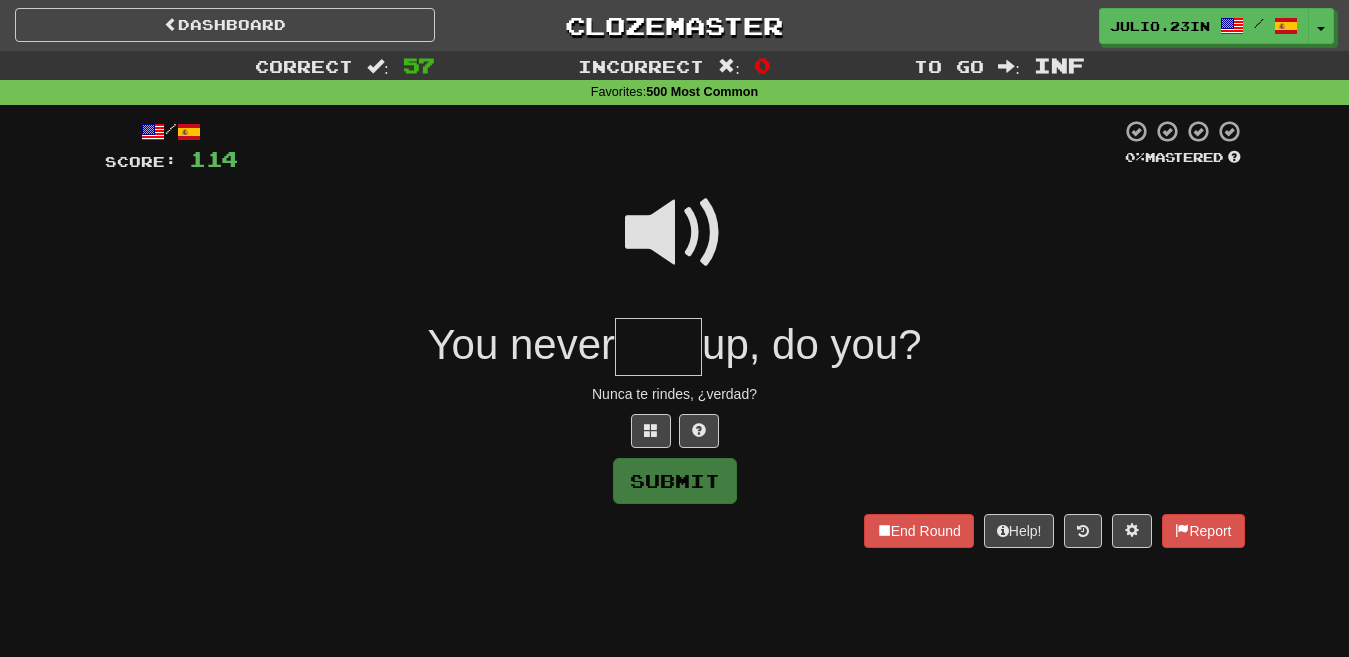 type on "*" 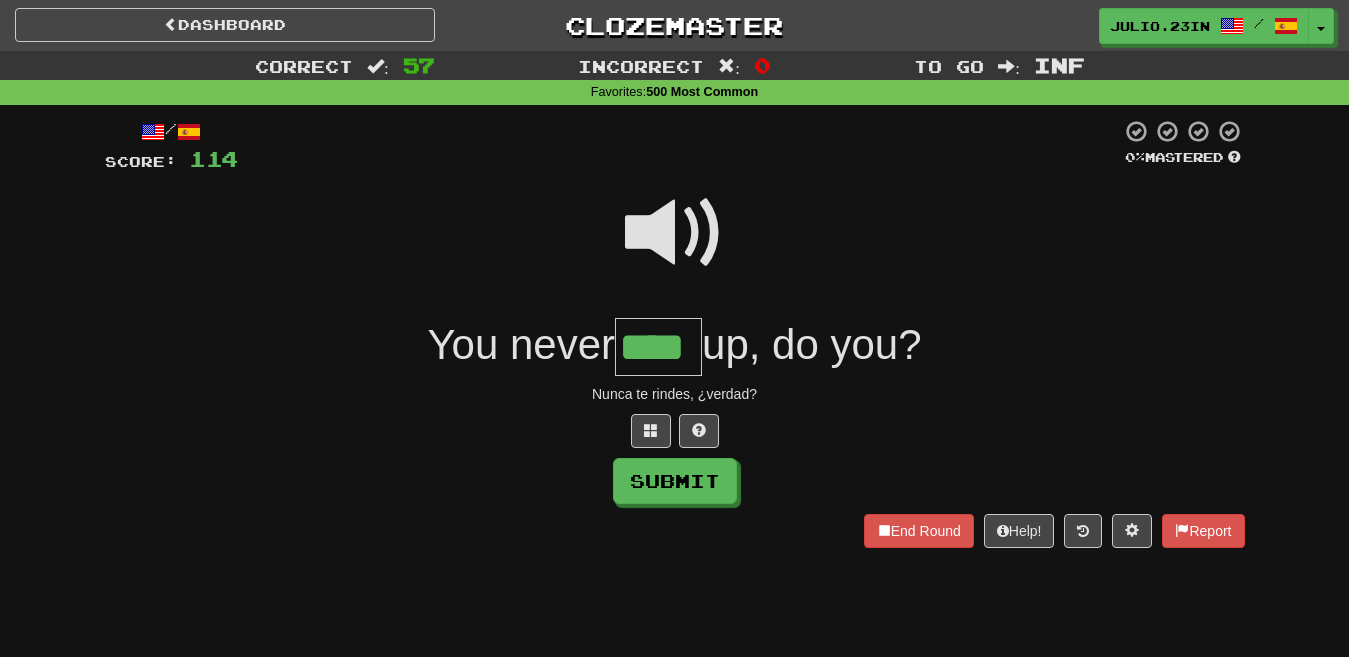 type on "****" 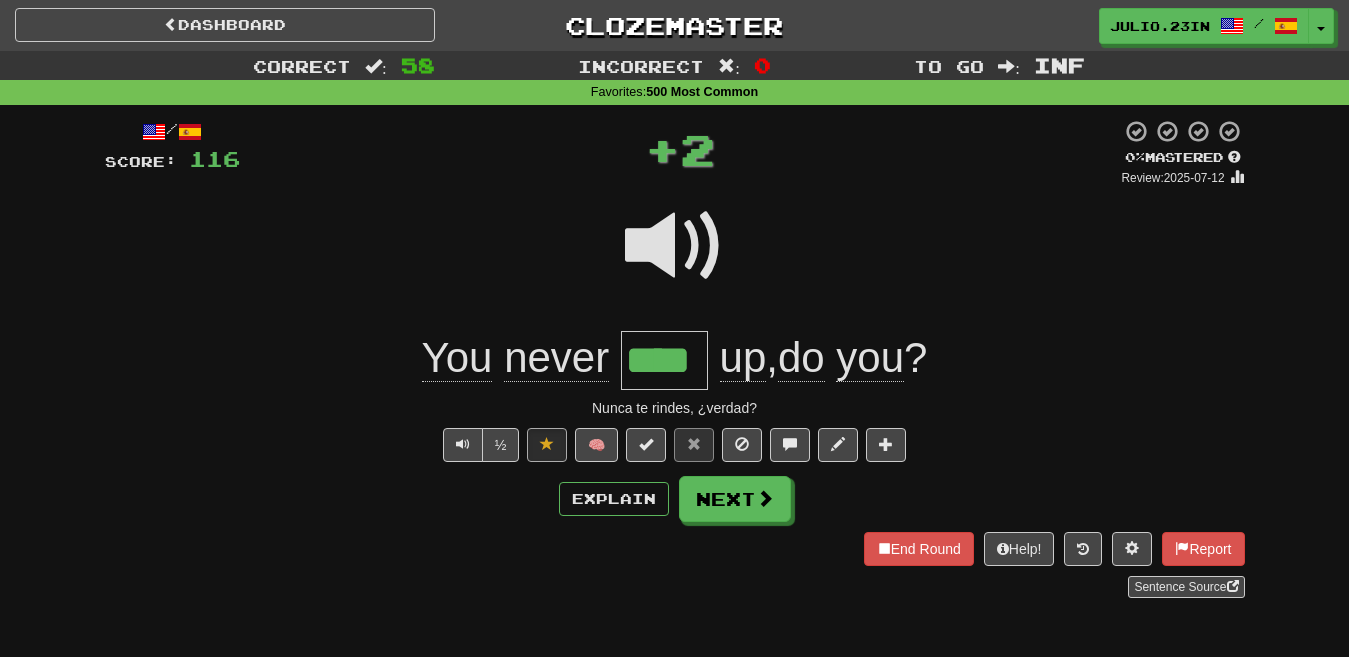 type 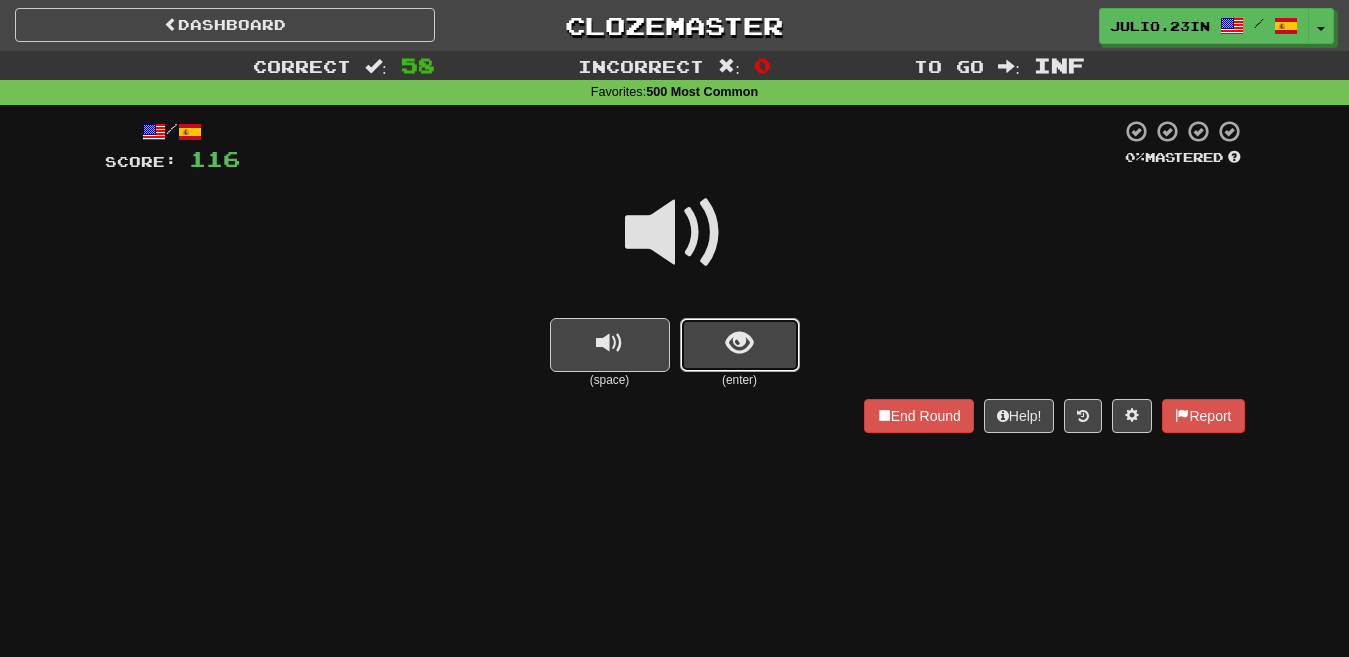 drag, startPoint x: 563, startPoint y: 214, endPoint x: 725, endPoint y: 325, distance: 196.37973 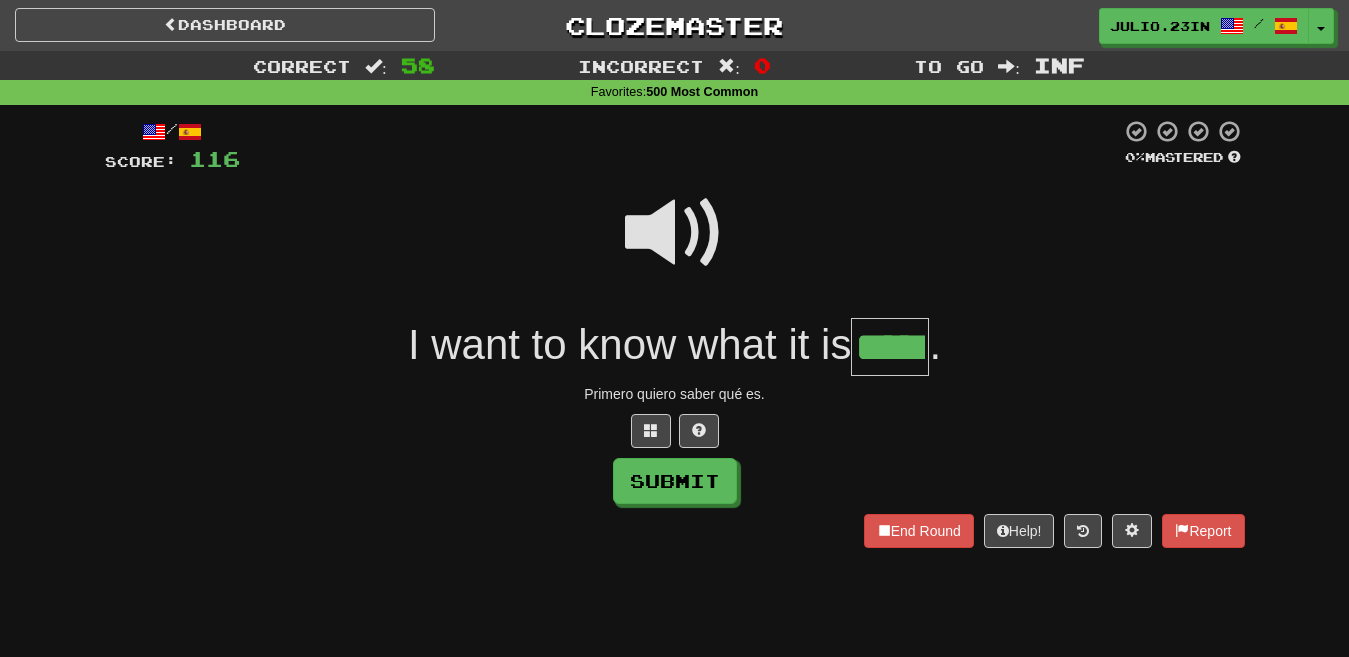 type on "*****" 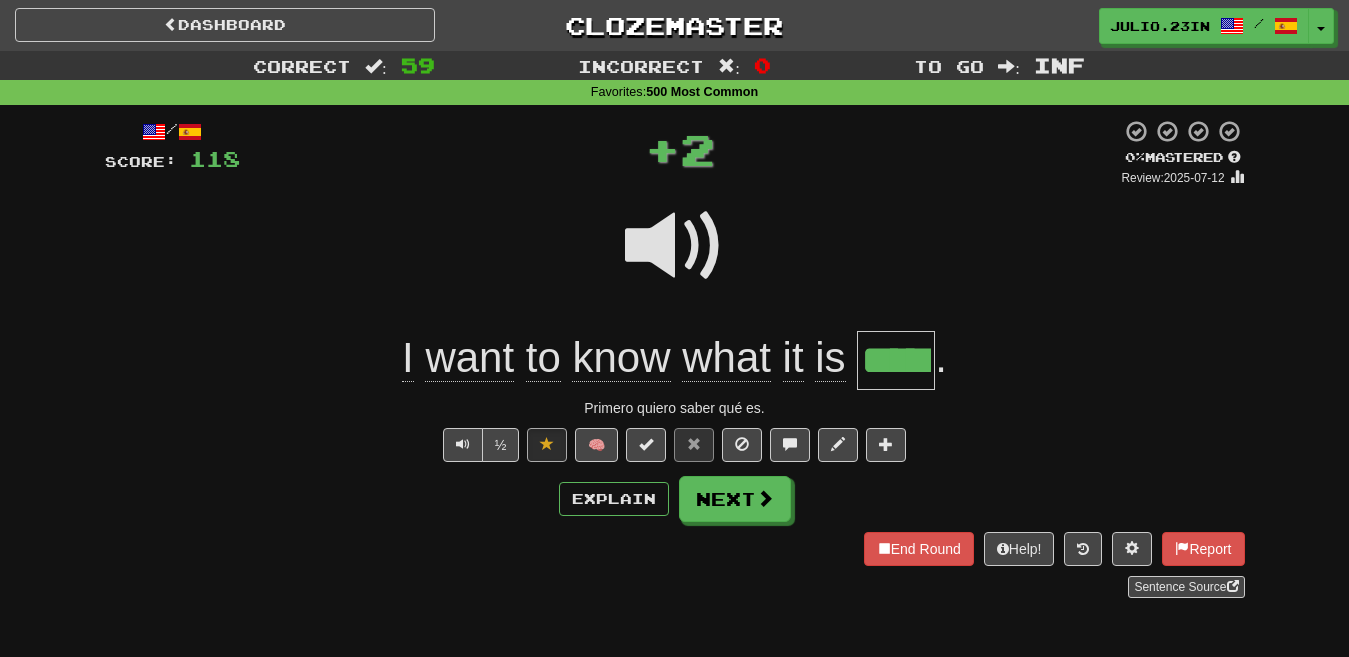type 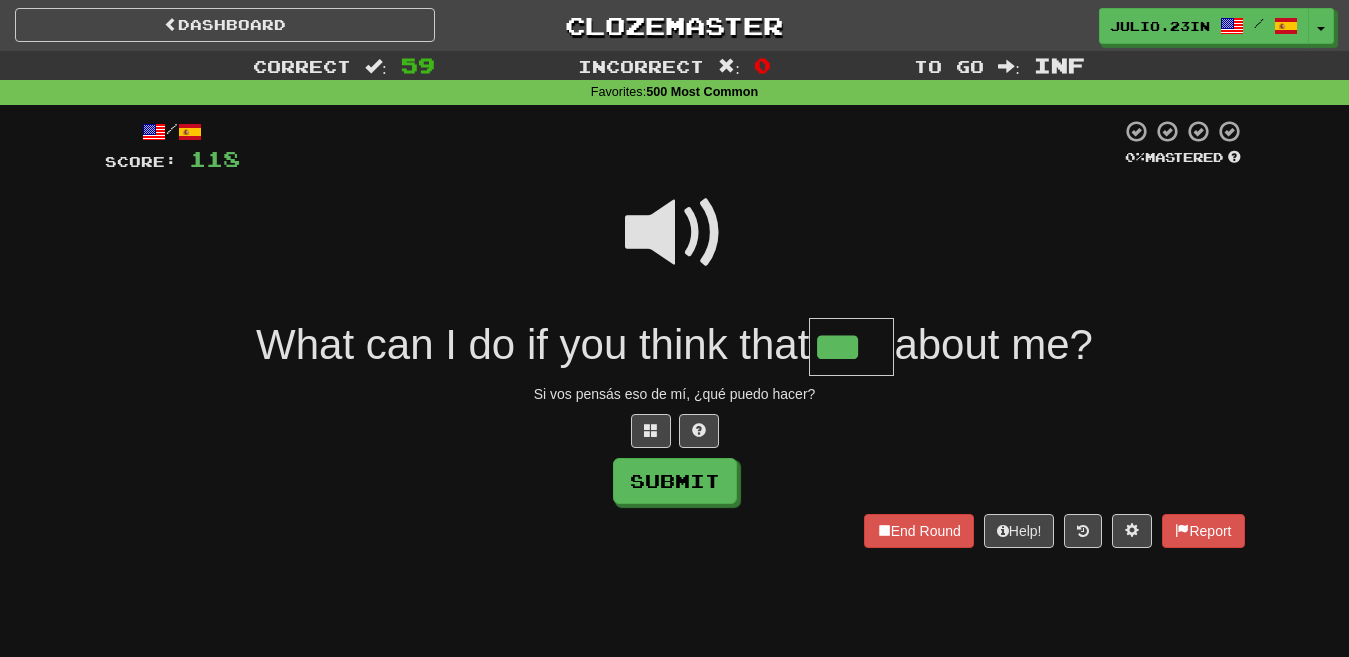 type on "***" 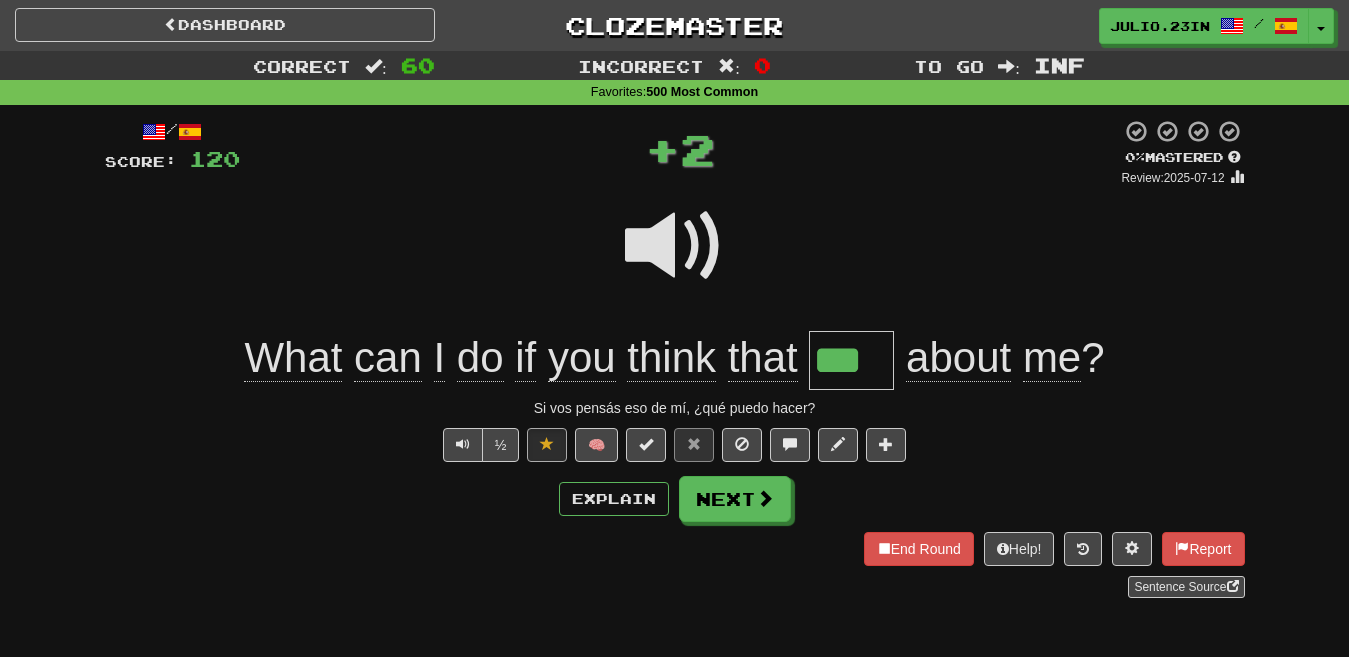 type 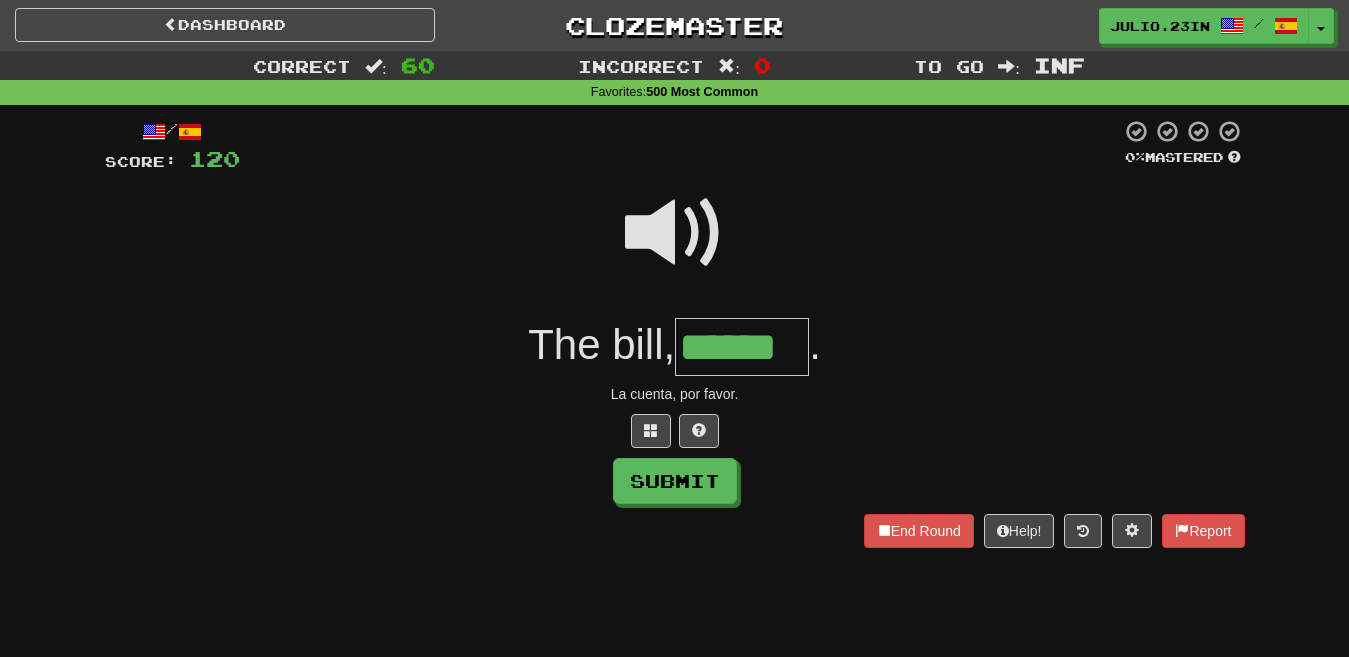 type on "******" 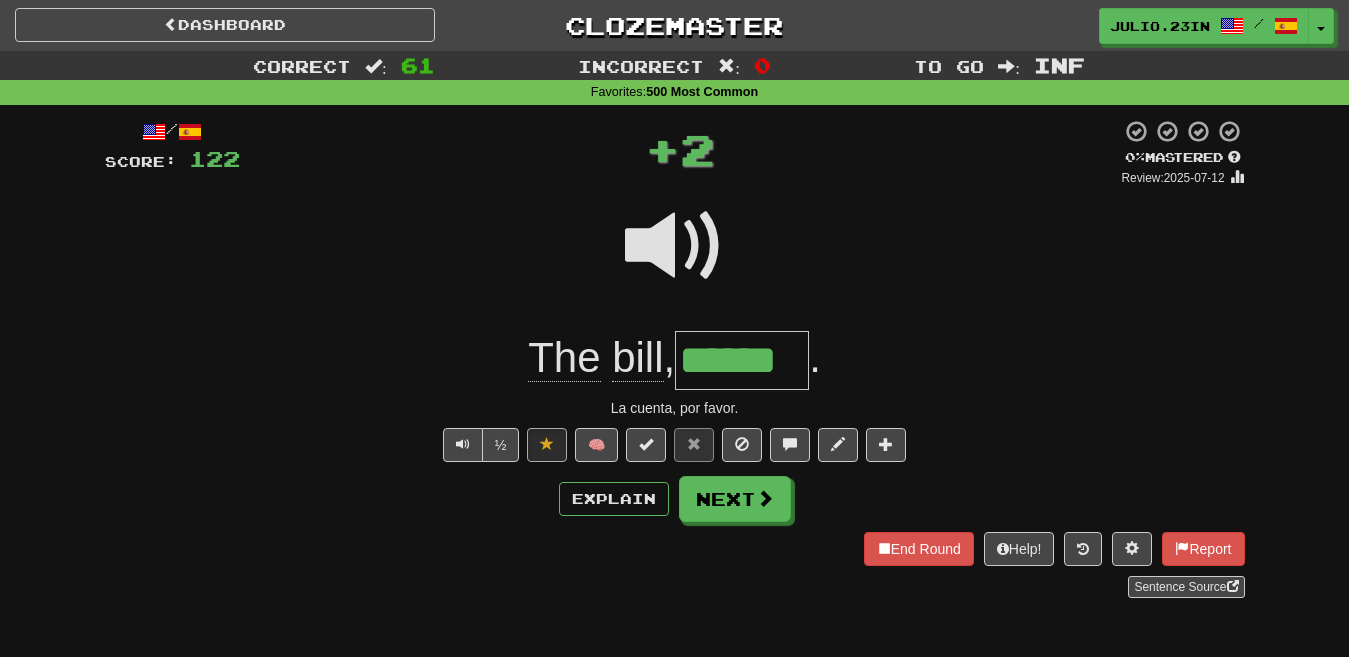 type 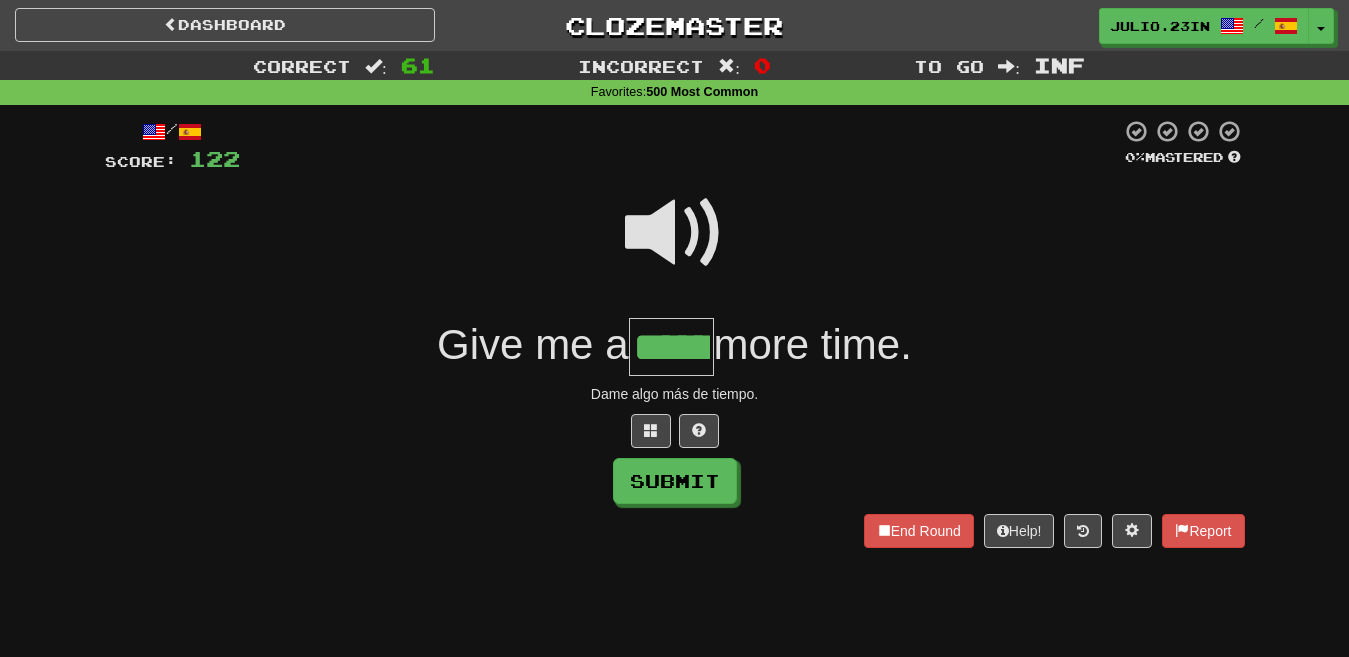 type on "******" 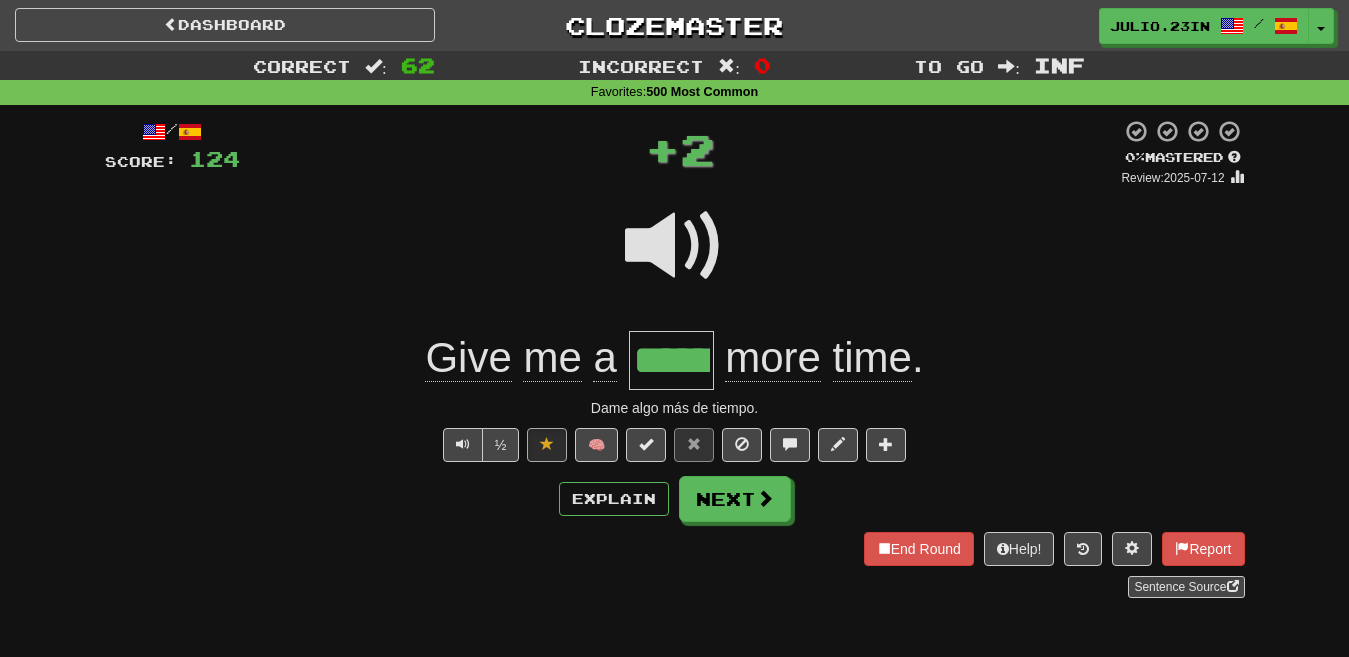 type 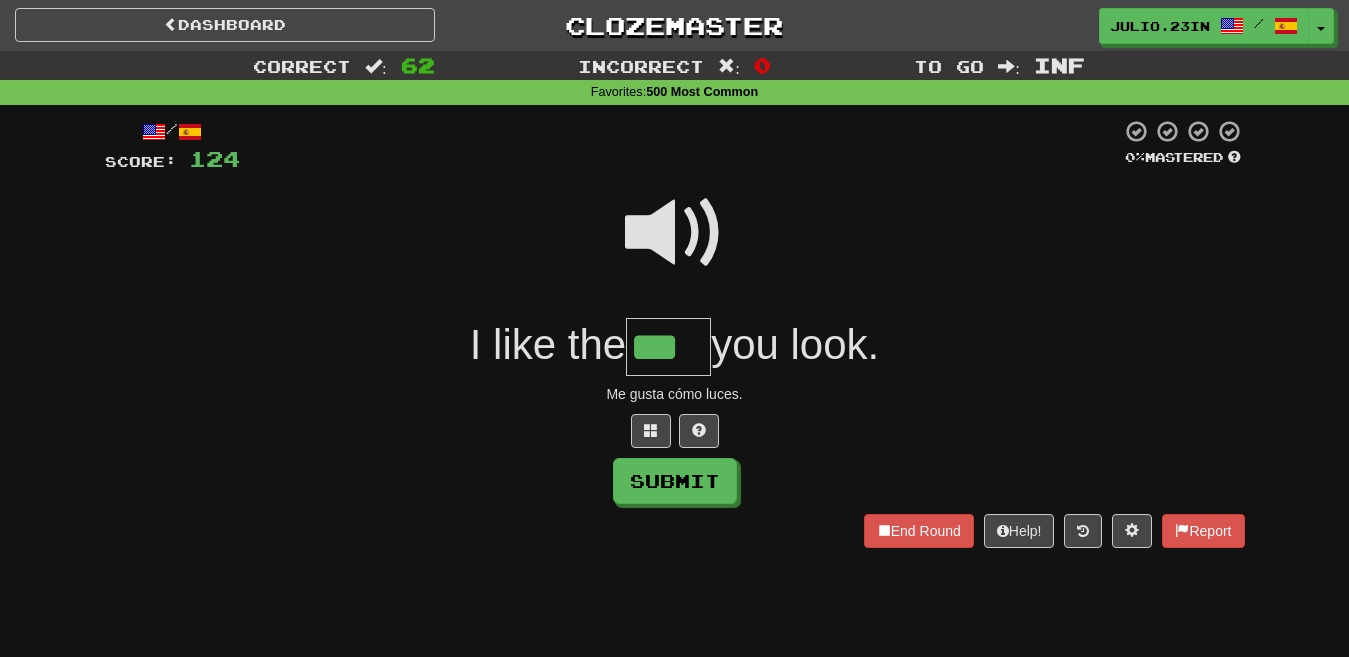 type on "***" 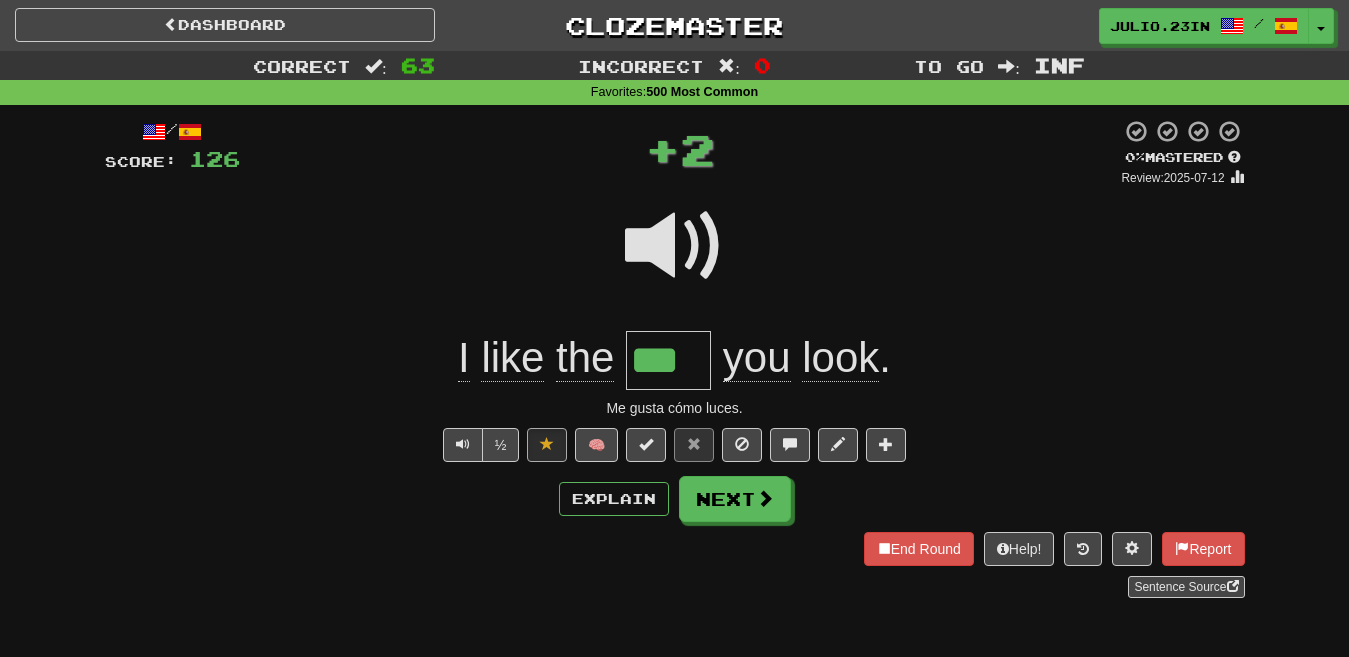type 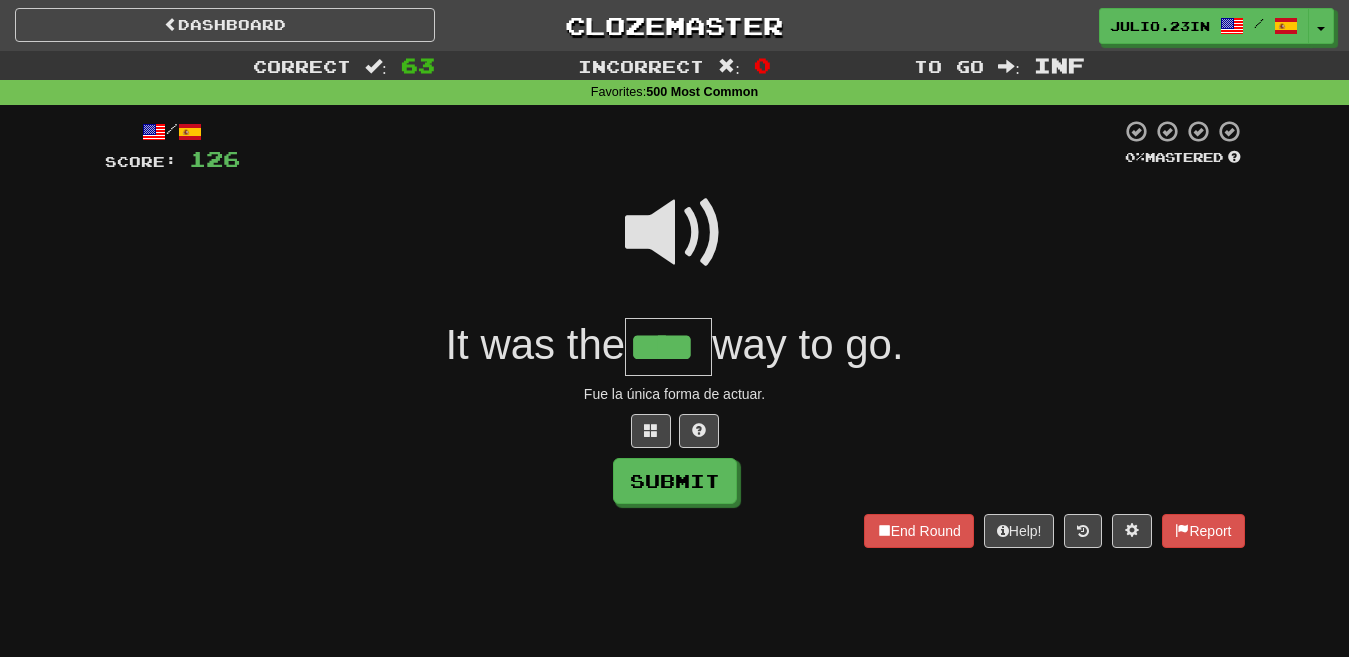 type on "****" 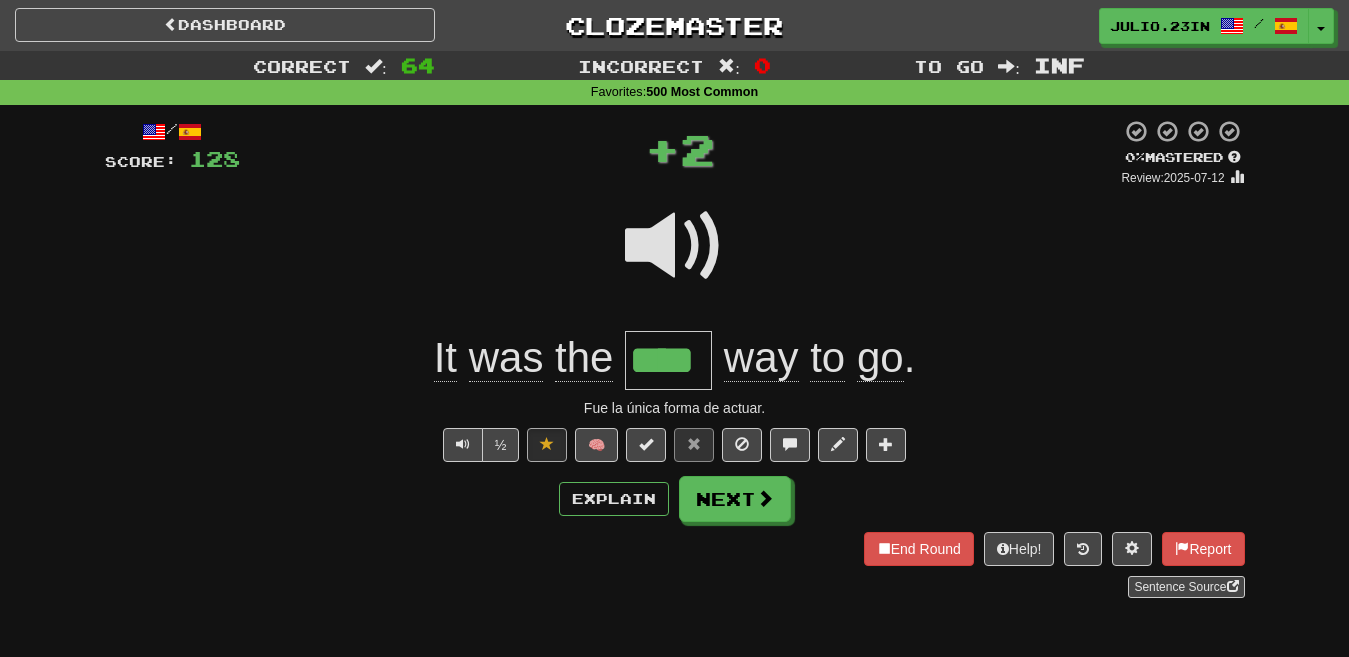 type 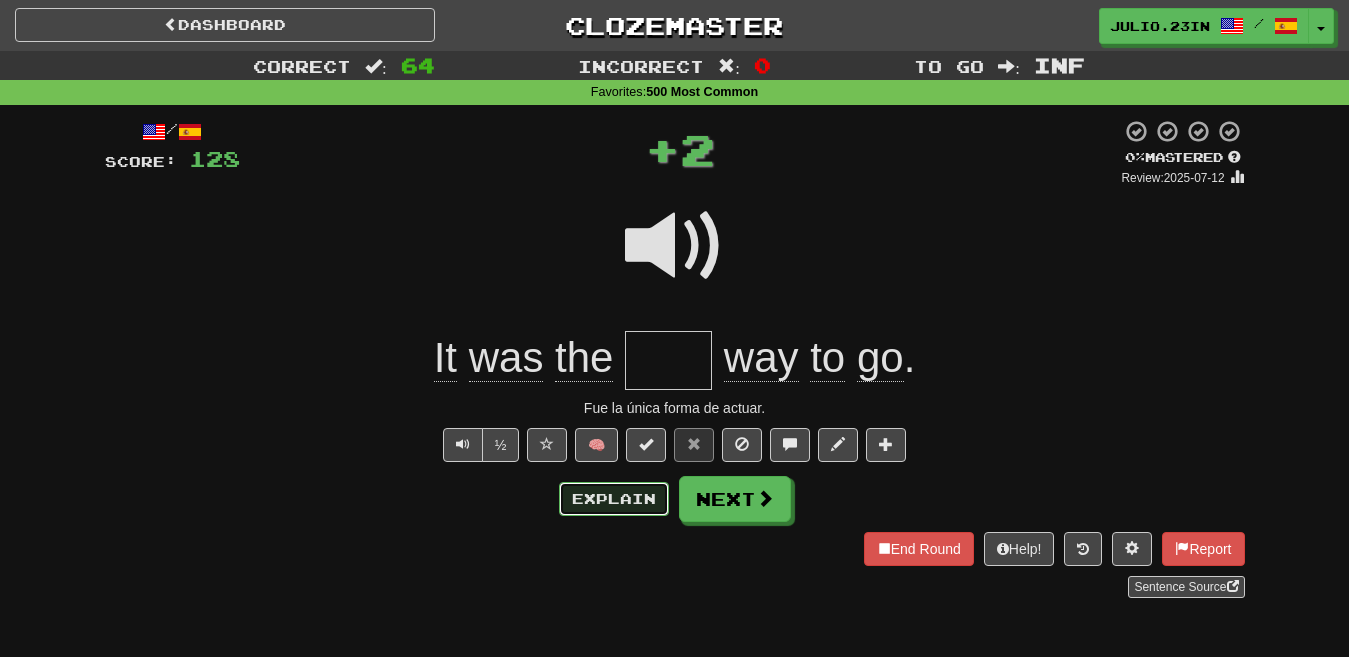 click on "Explain" at bounding box center [614, 499] 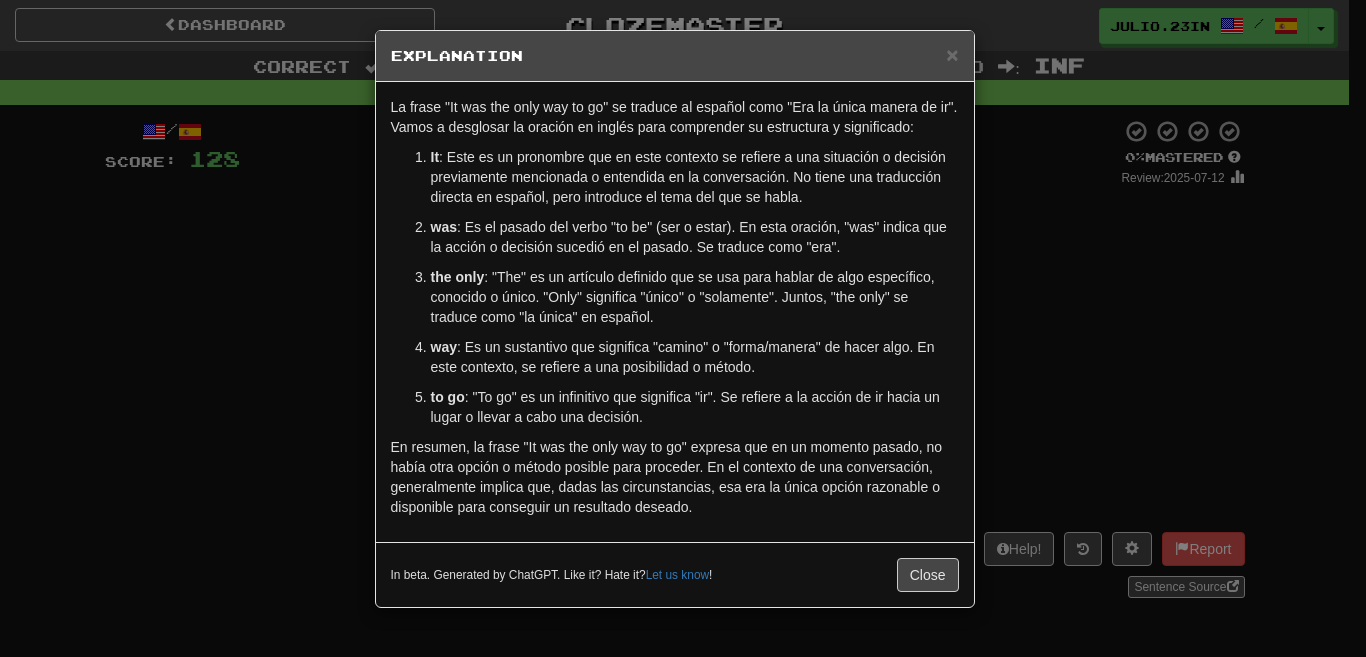 click on "× Explanation La frase "It was the only way to go" se traduce al español como "Era la única manera de ir". Vamos a desglosar la oración en inglés para comprender su estructura y significado:
It : Este es un pronombre que en este contexto se refiere a una situación o decisión previamente mencionada o entendida en la conversación. No tiene una traducción directa en español, pero introduce el tema del que se habla.
was : Es el pasado del verbo "to be" (ser o estar). En esta oración, "was" indica que la acción o decisión sucedió en el pasado. Se traduce como "era".
the only : "The" es un artículo definido que se usa para hablar de algo específico, conocido o único. "Only" significa "único" o "solamente". Juntos, "the only" se traduce como "la única" en español.
way : Es un sustantivo que significa "camino" o "forma/manera" de hacer algo. En este contexto, se refiere a una posibilidad o método.
to go
In beta. Generated by ChatGPT. Like it? Hate it?  ! Close" at bounding box center (683, 328) 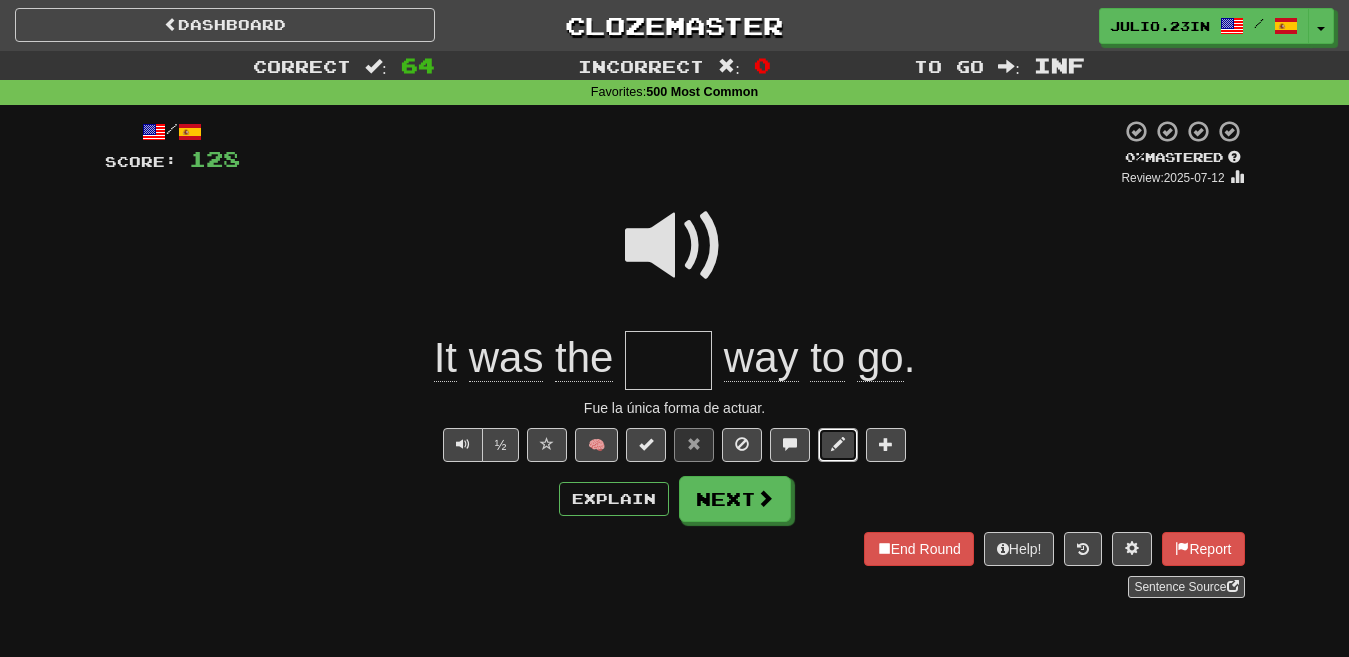 click at bounding box center [838, 444] 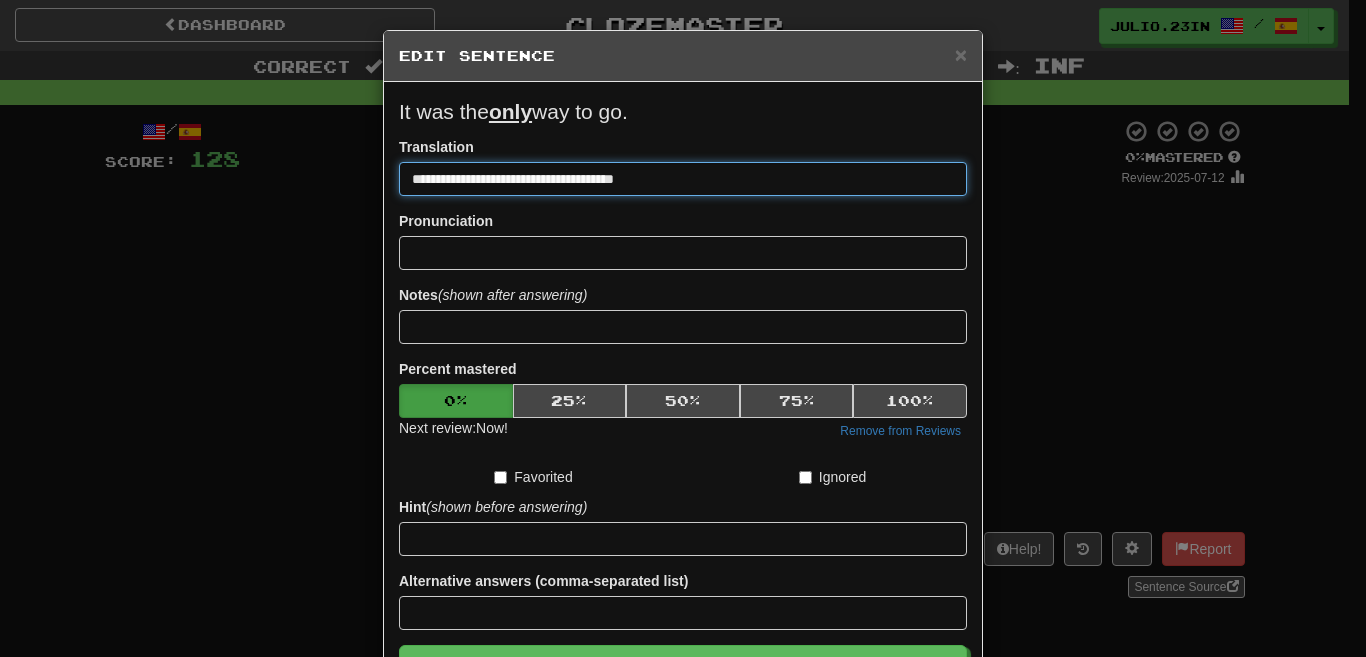 type on "**********" 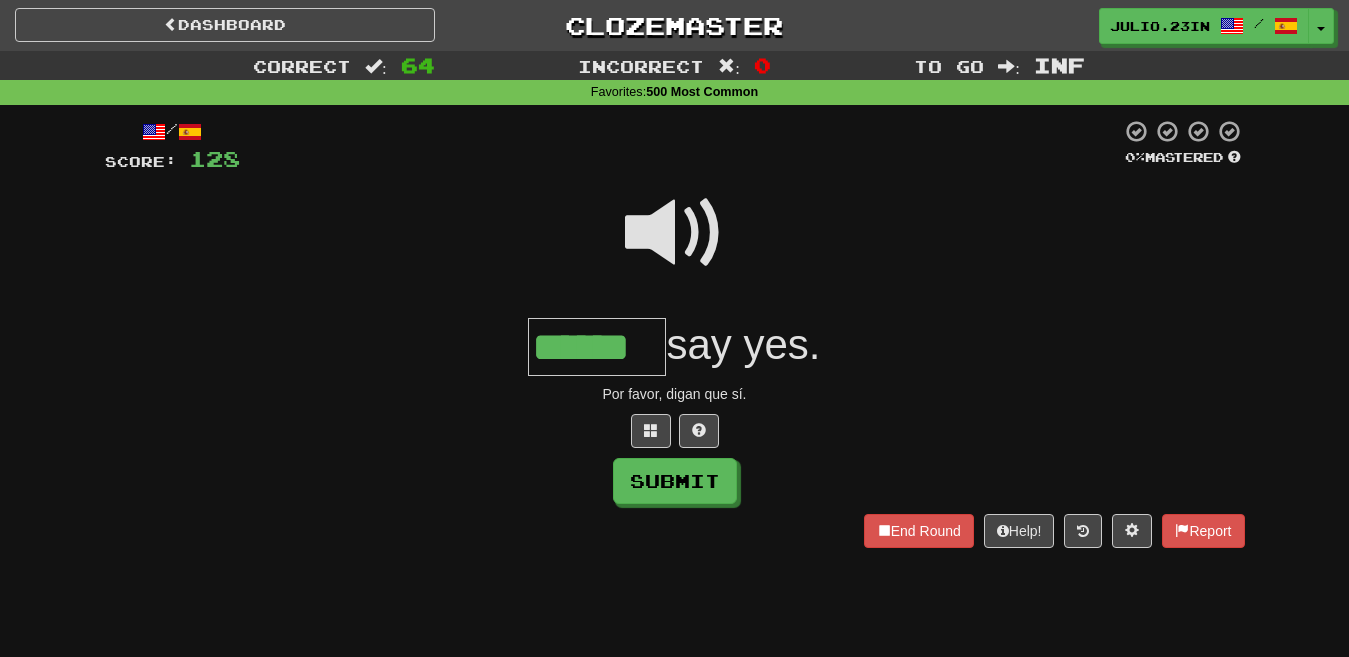 type on "******" 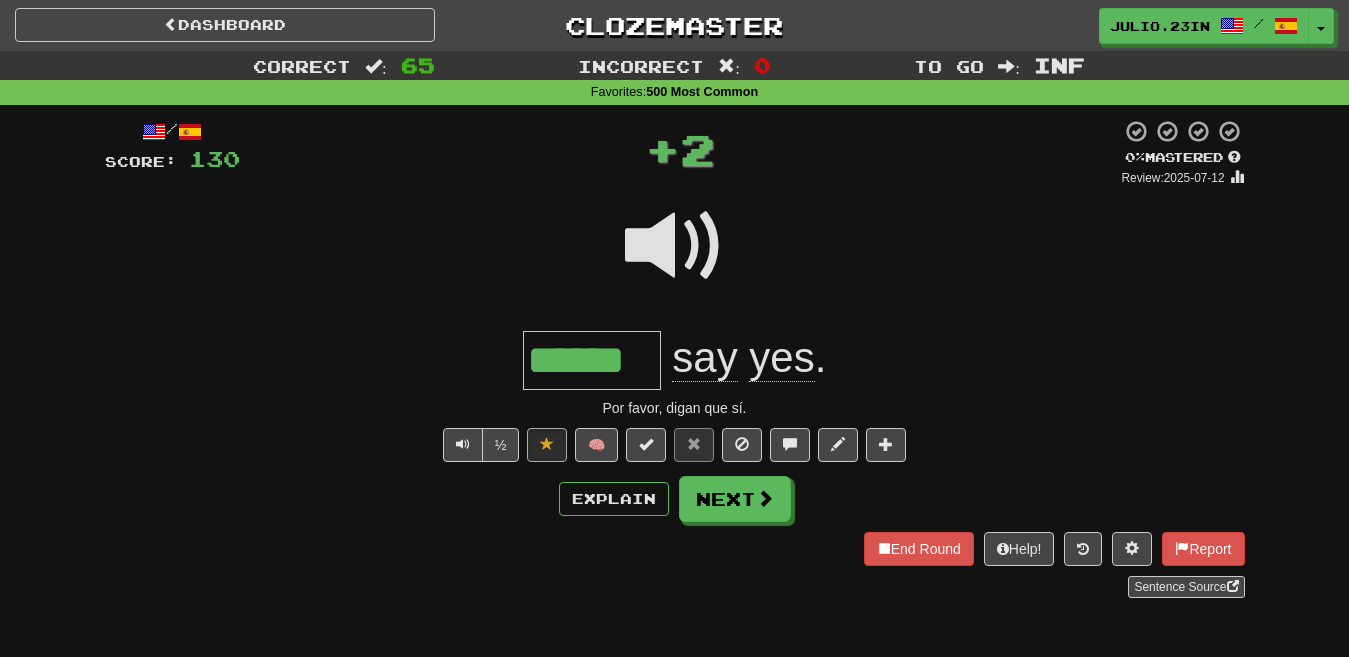 type 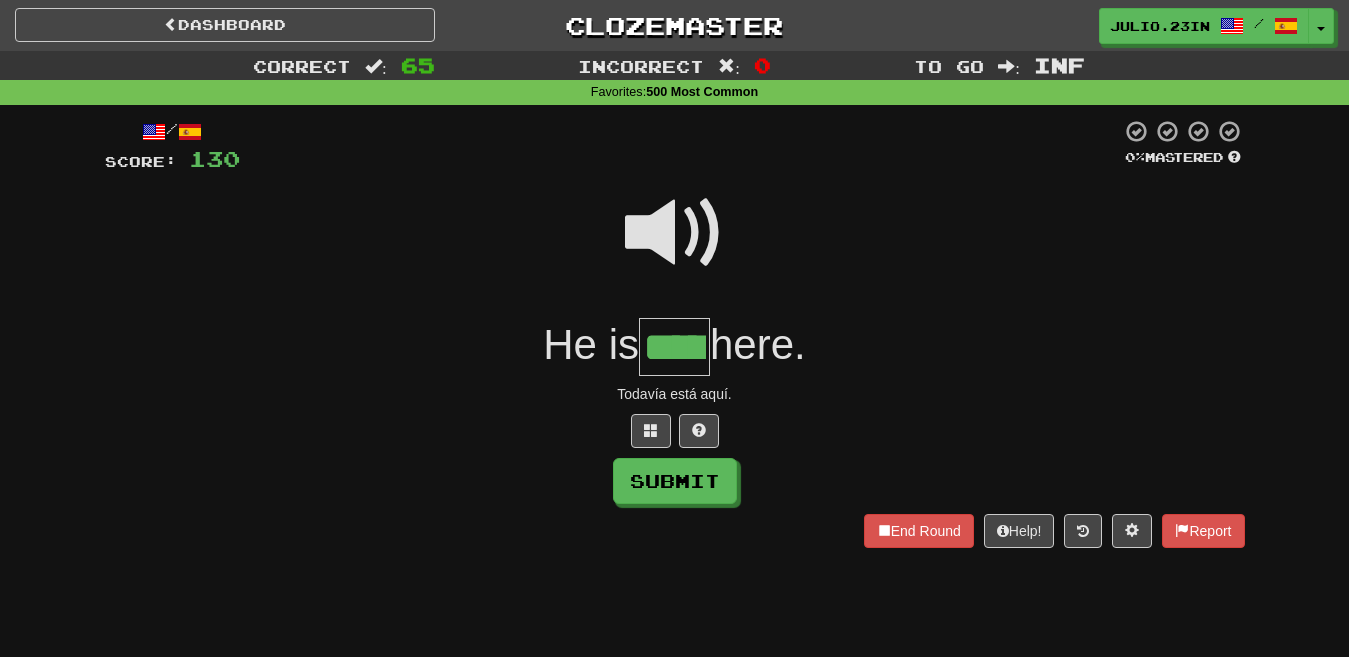 type on "*****" 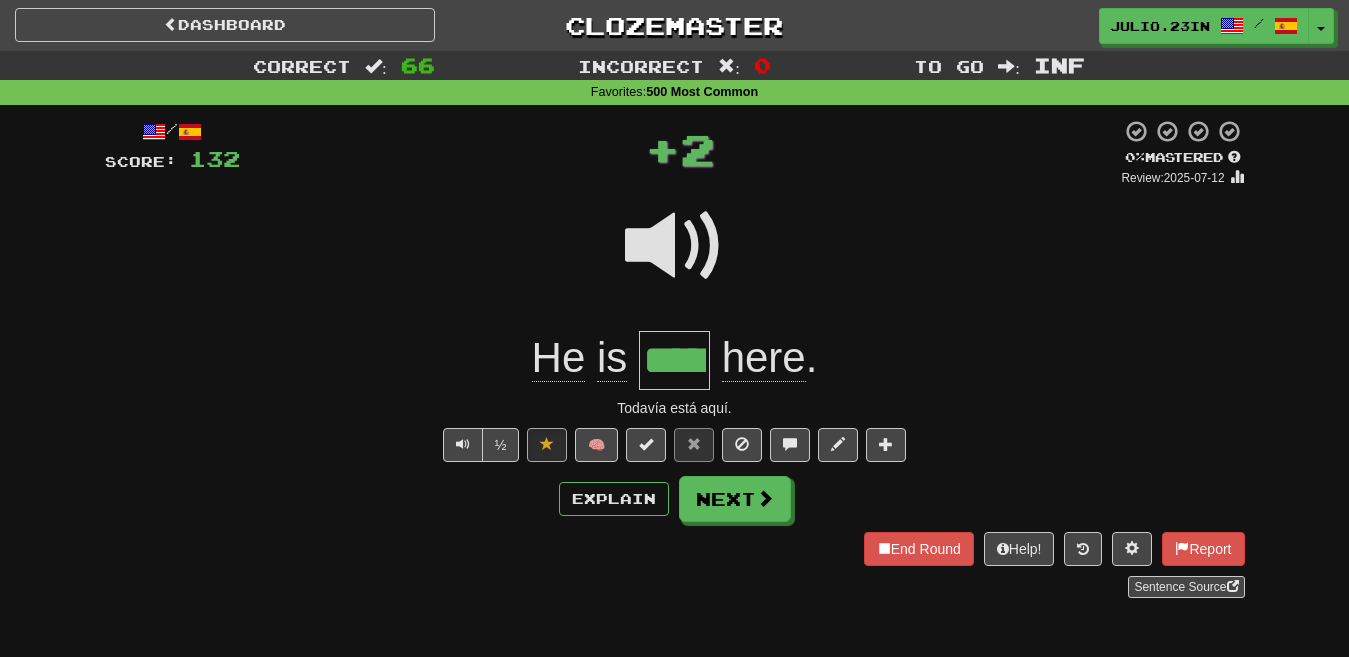 type 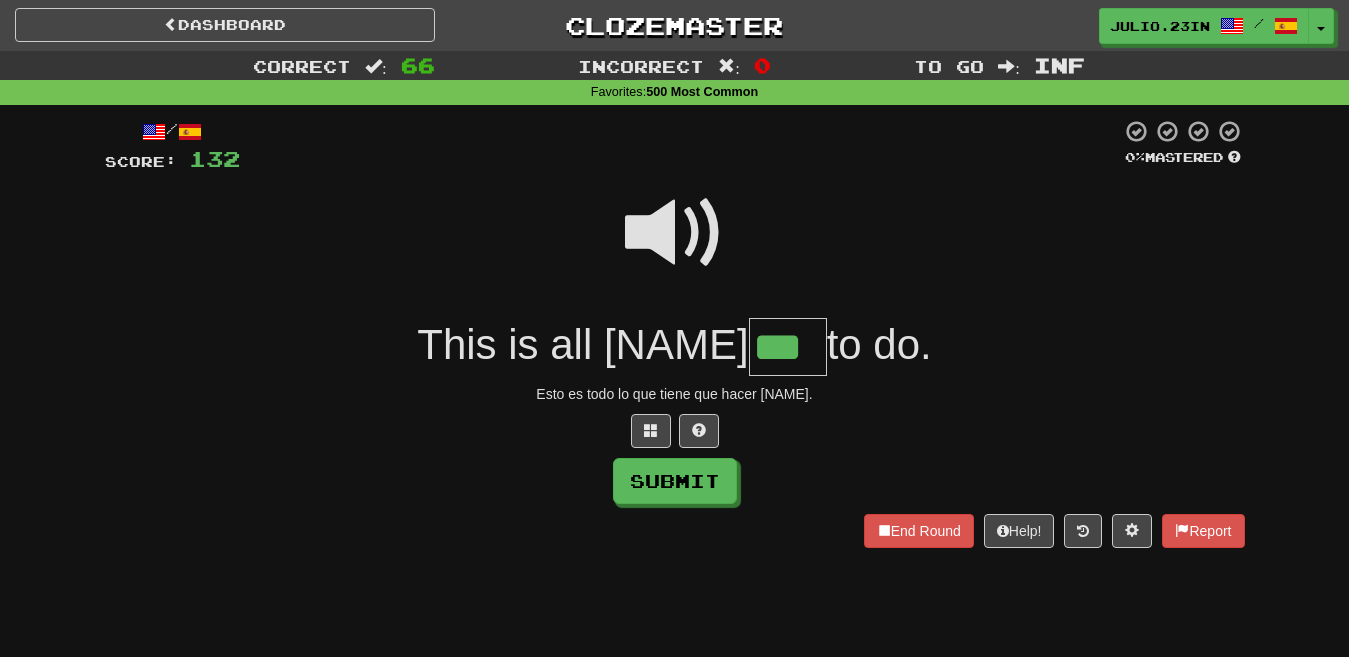 type on "***" 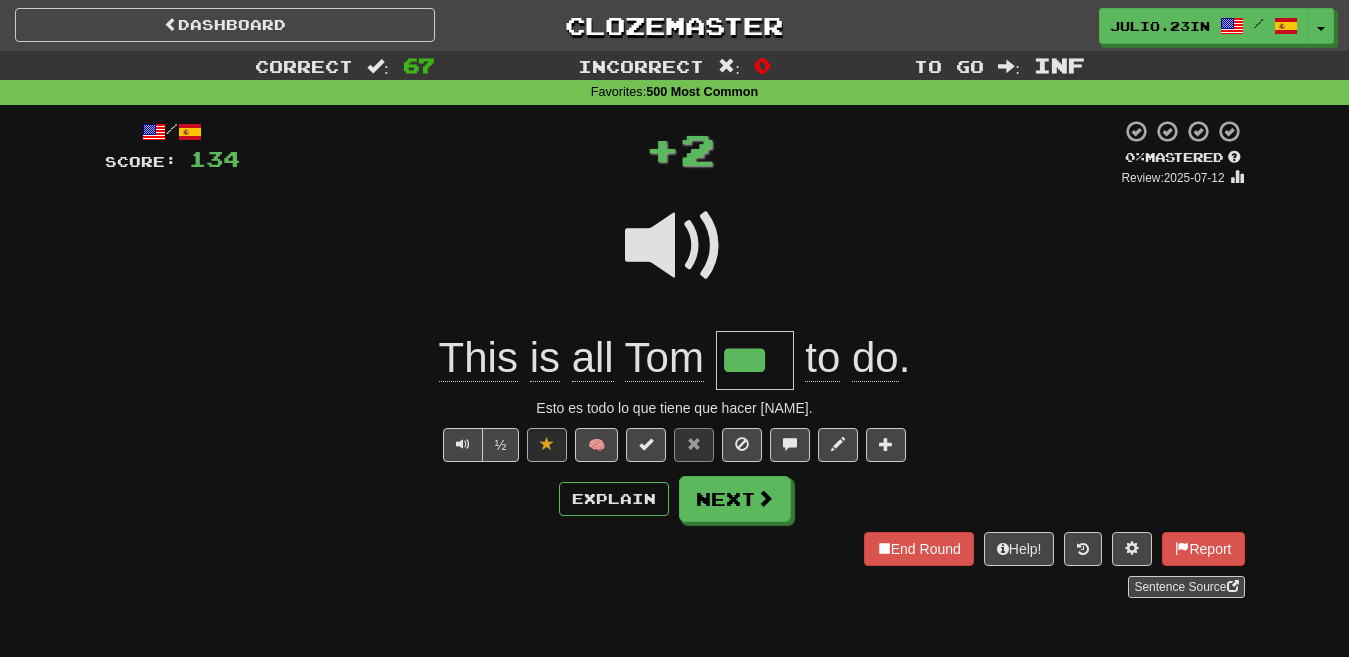 type 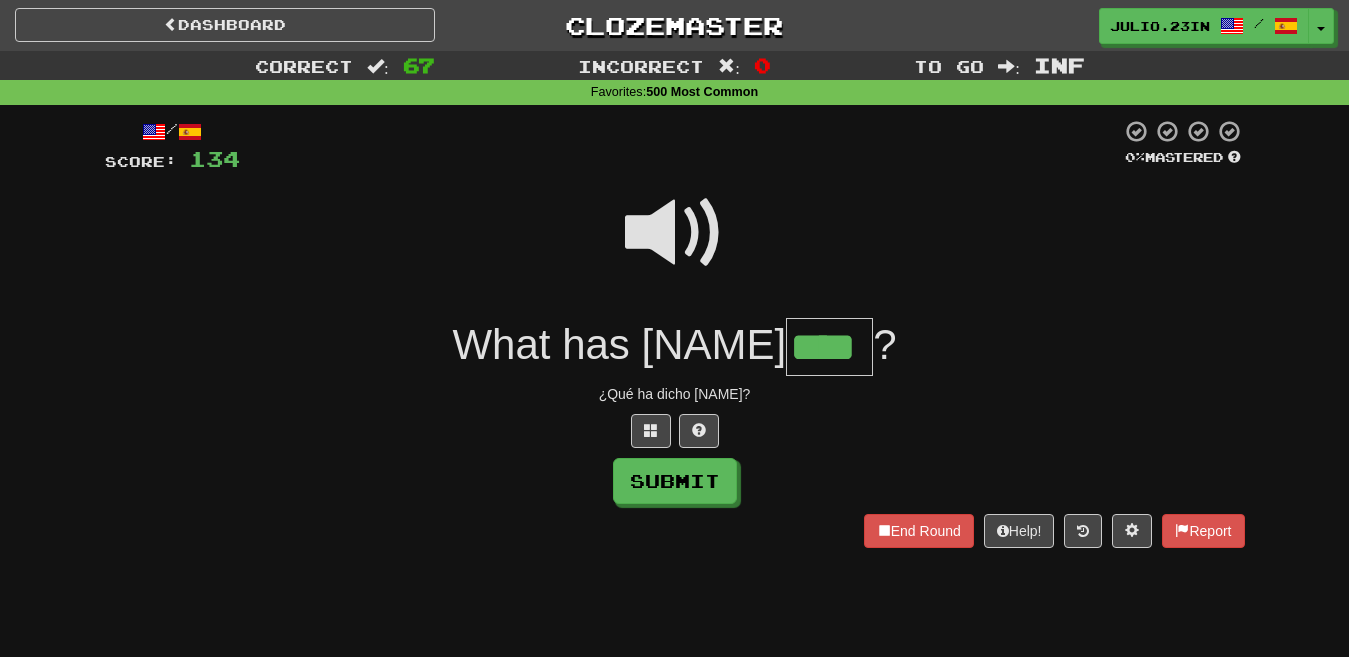 type on "****" 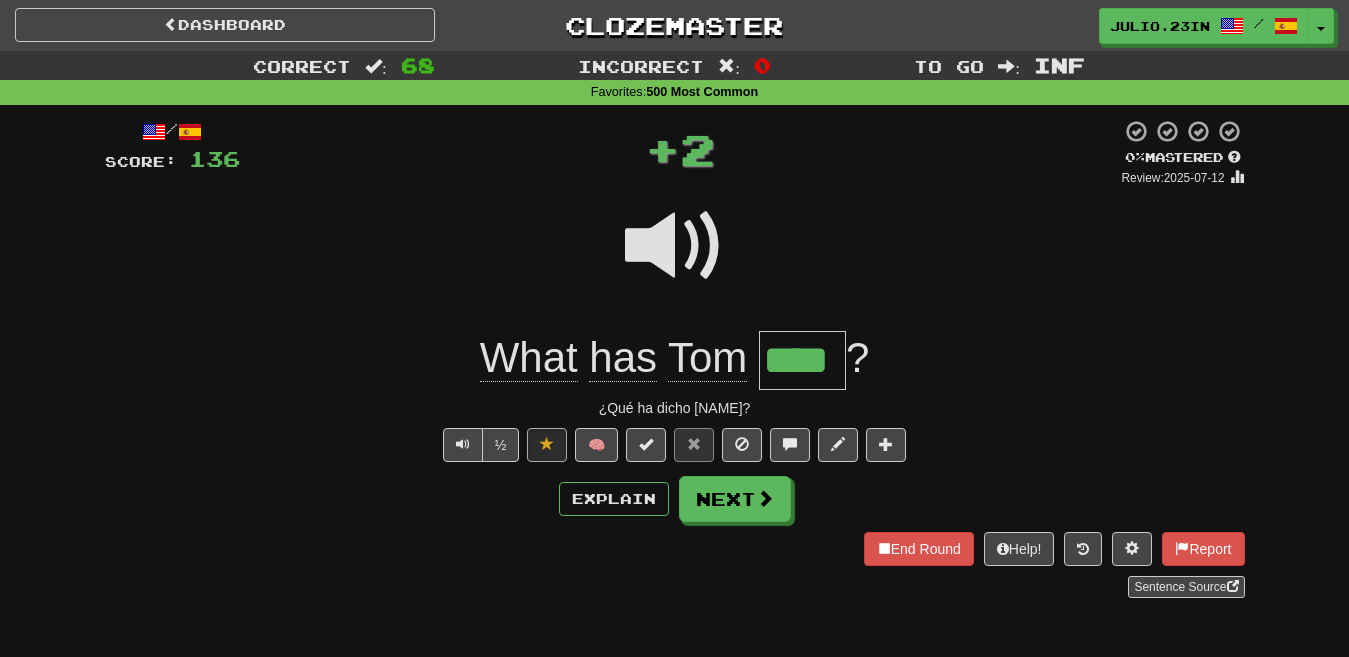 type 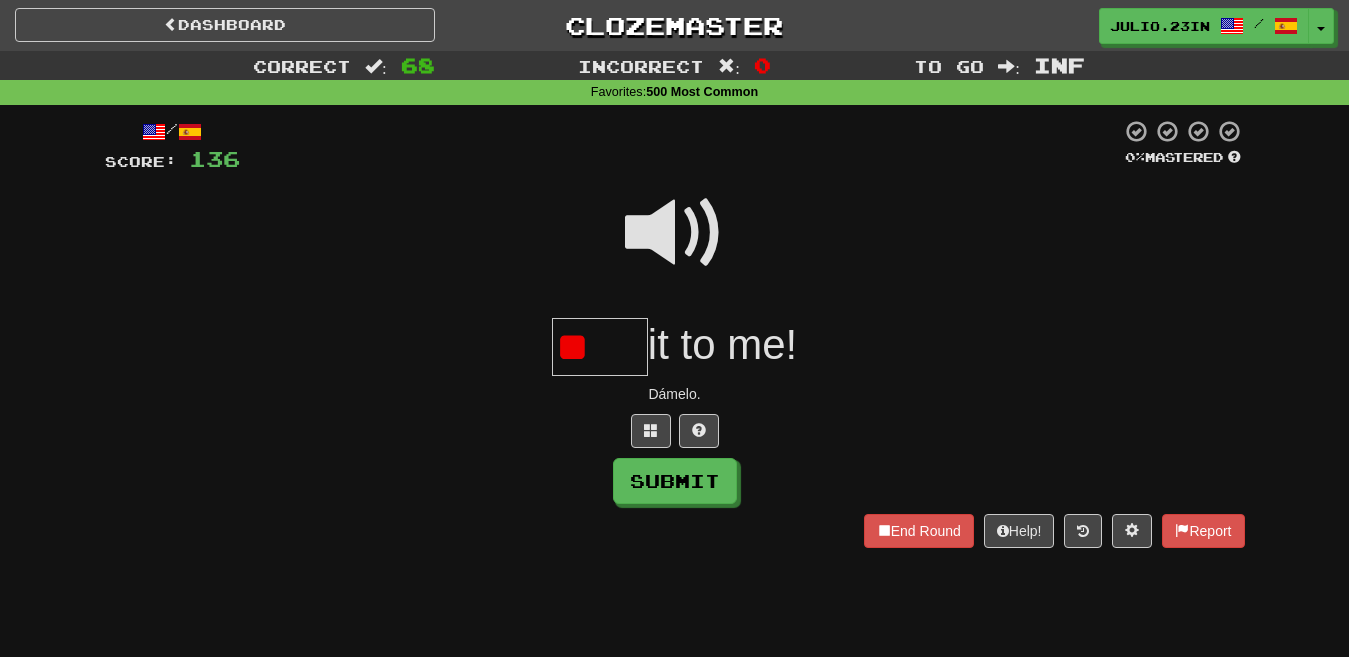 type on "*" 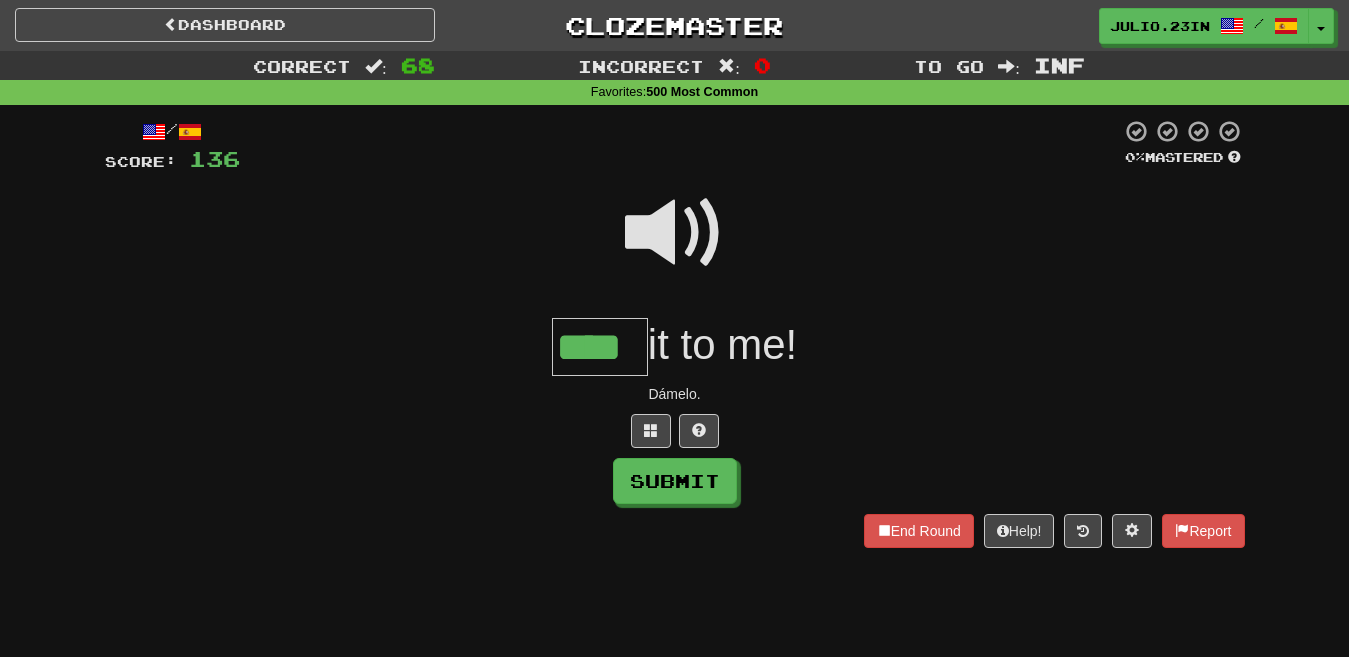 type on "****" 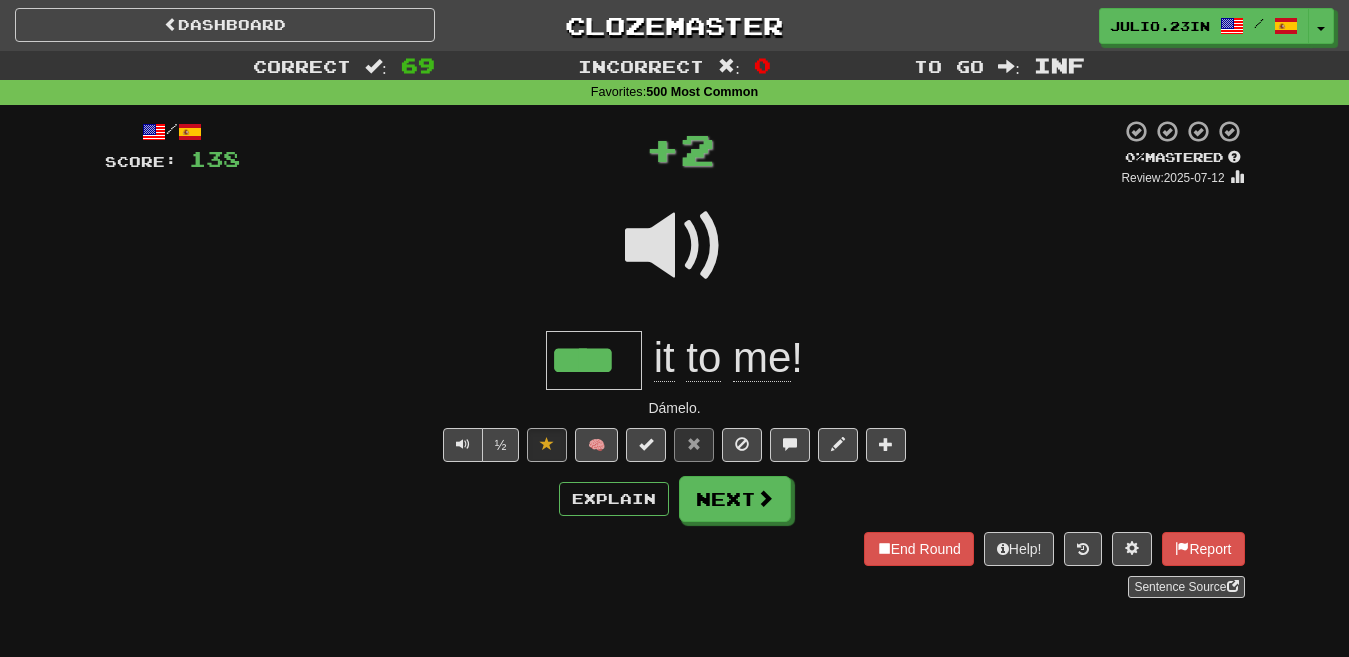 type 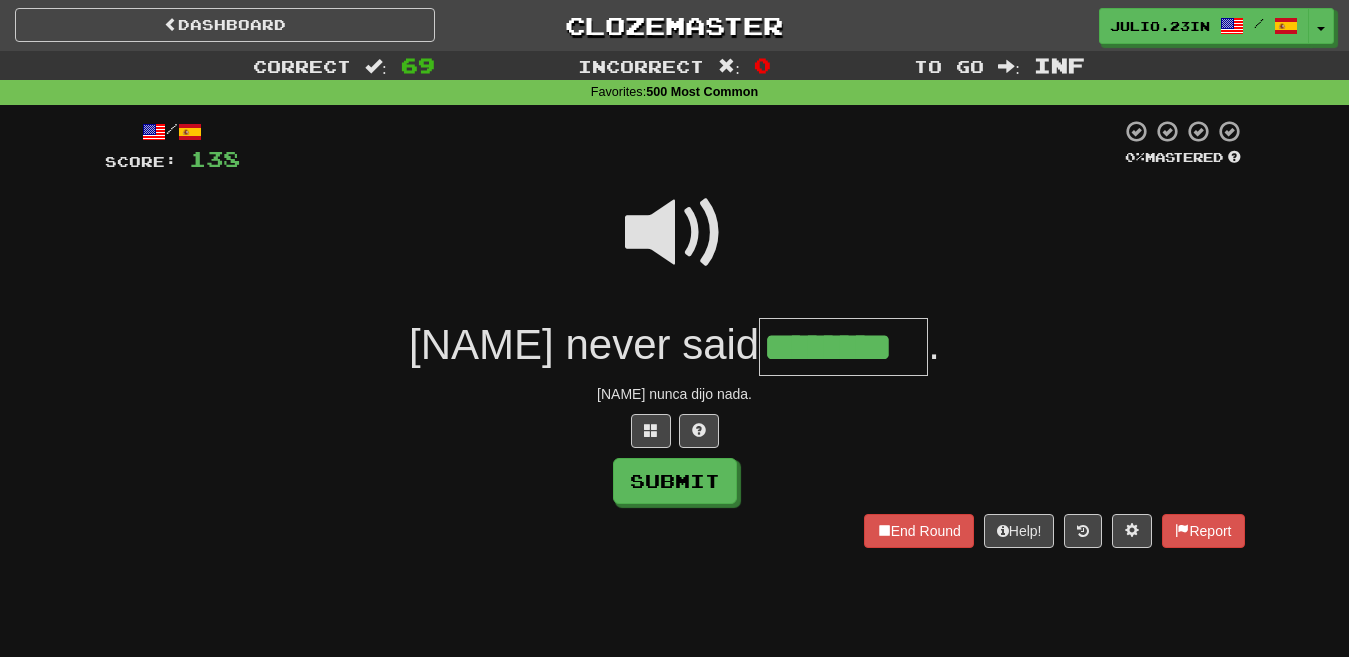type on "********" 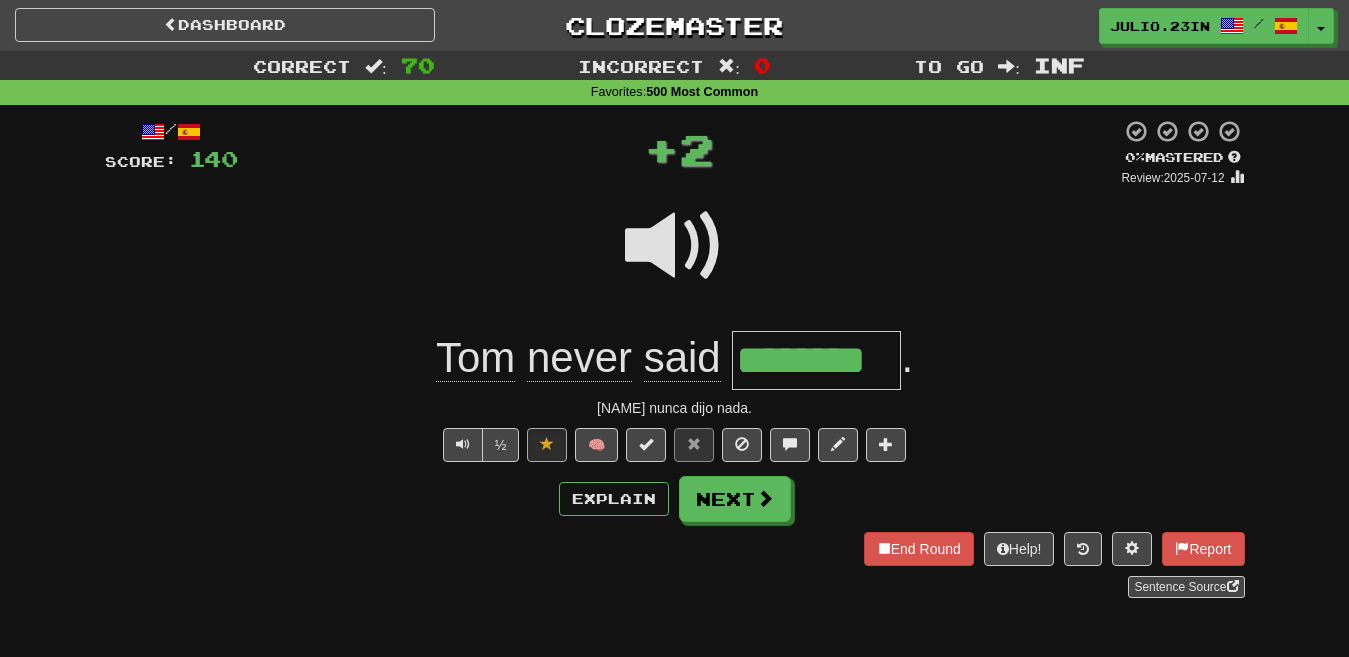 type 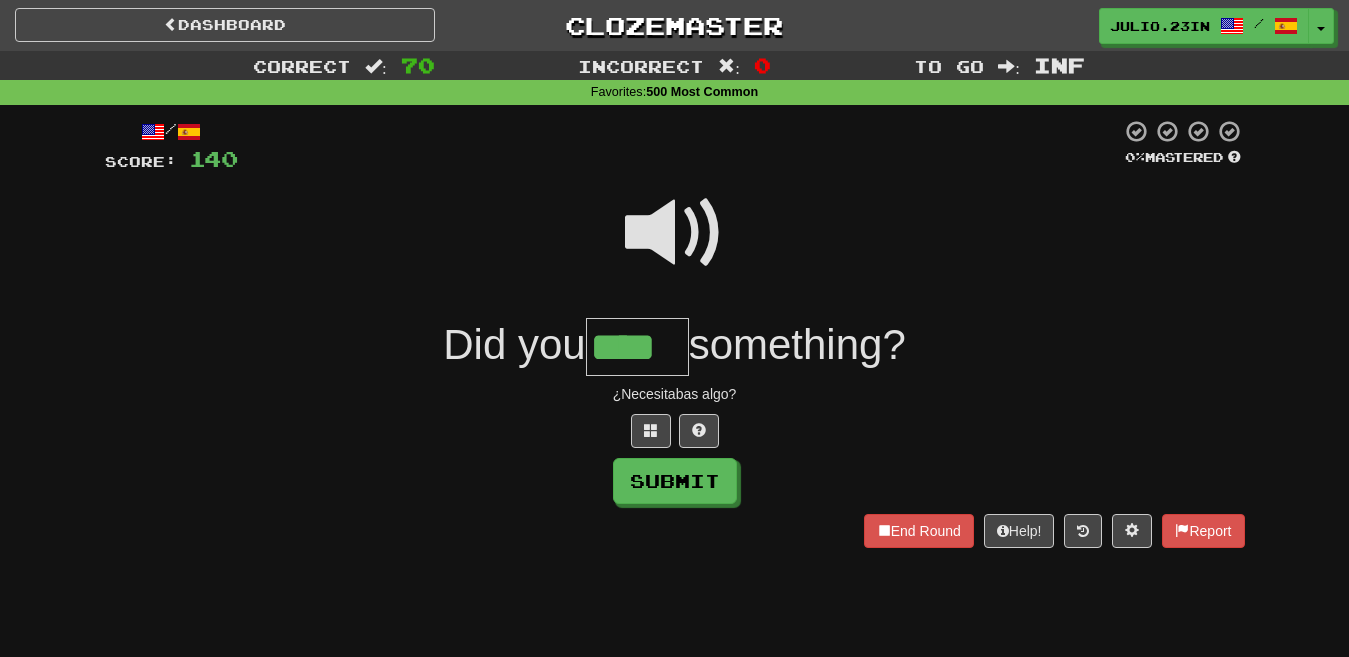 type on "****" 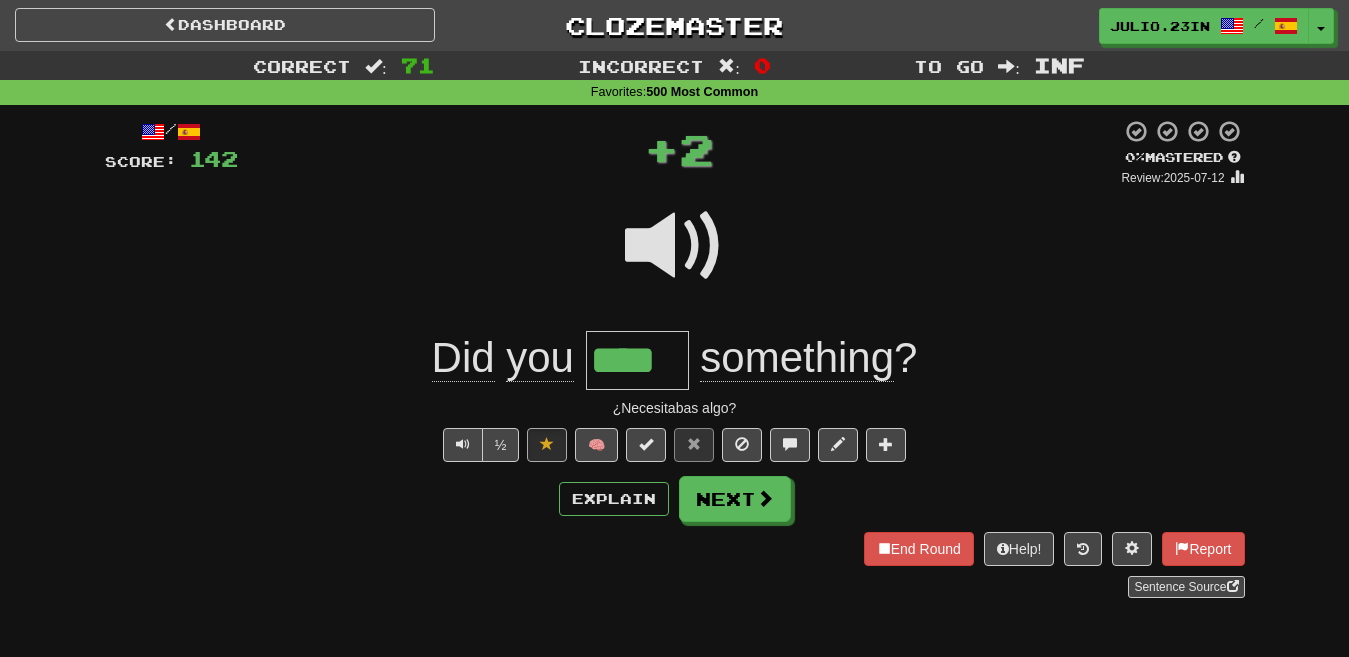 type 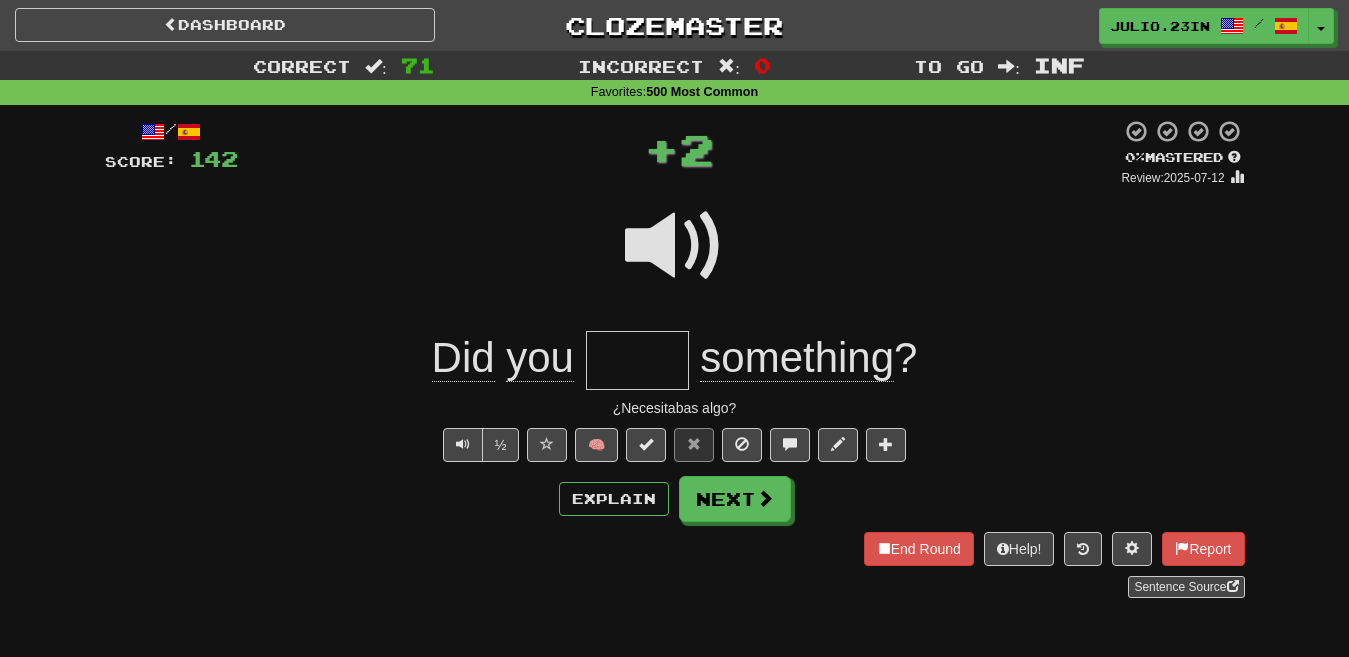 click on "Explain Next" at bounding box center [675, 499] 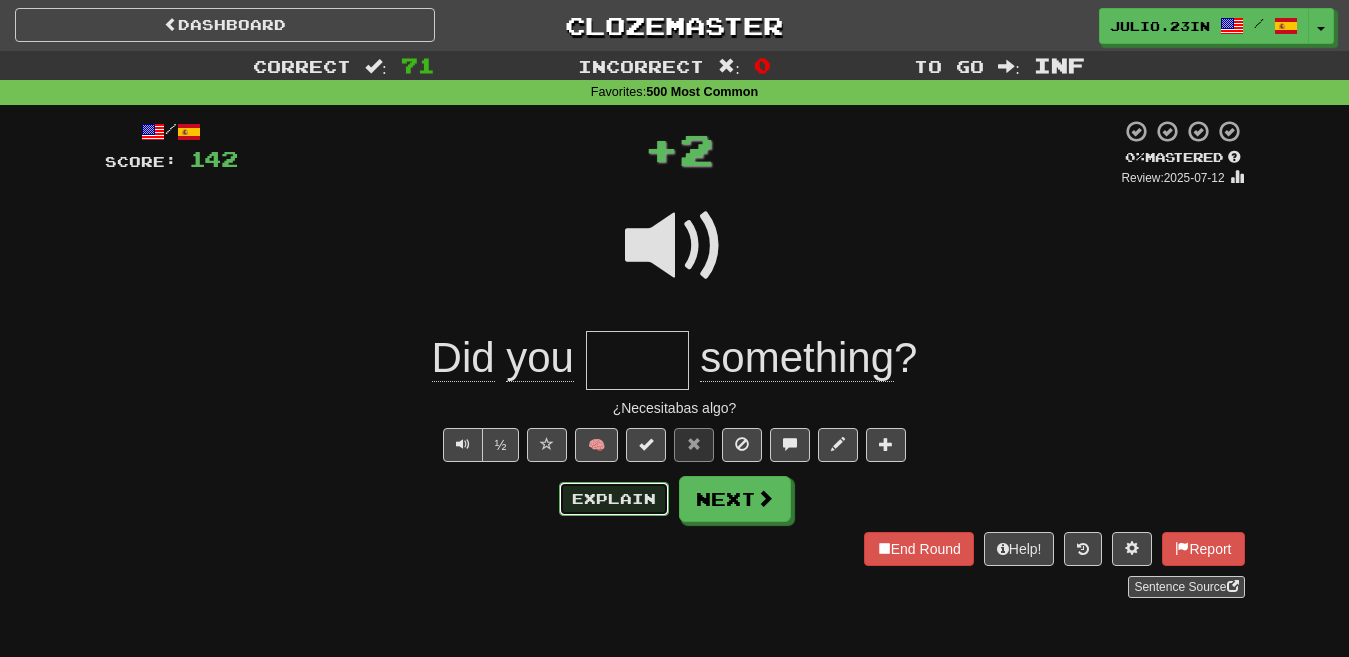 click on "Explain" at bounding box center (614, 499) 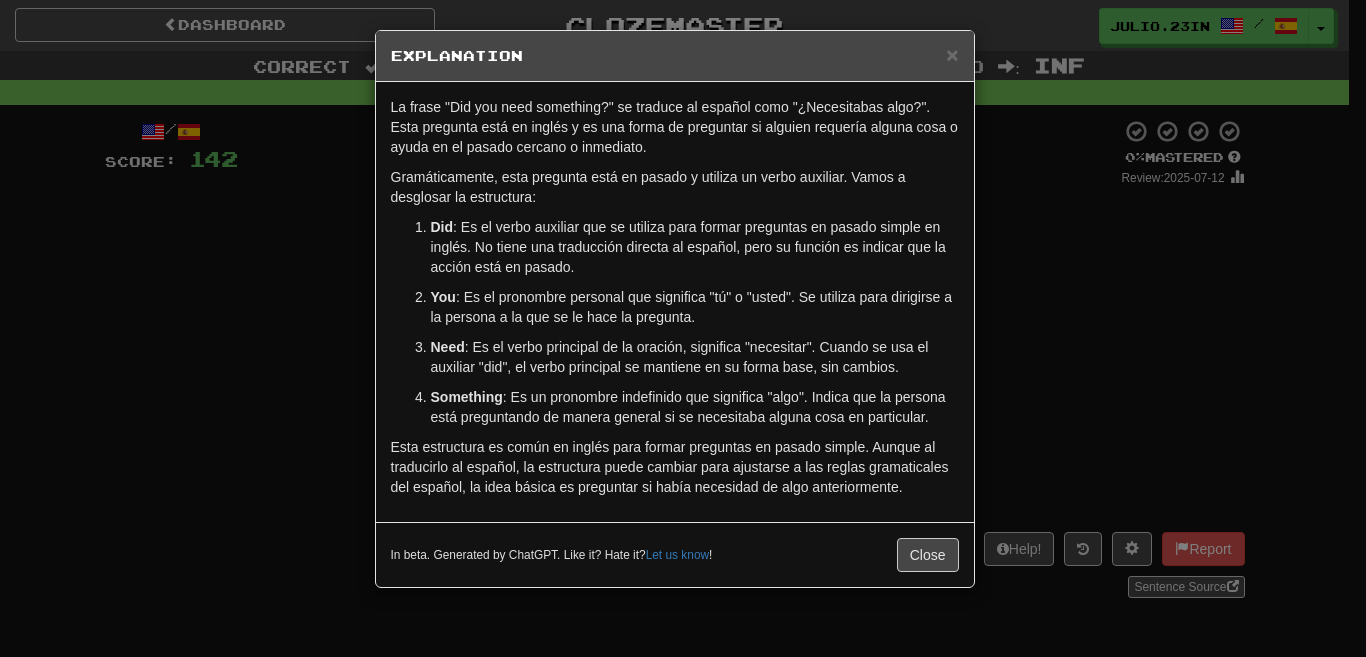 click on "× Explanation La frase "Did you need something?" se traduce al español como "¿Necesitabas algo?". Esta pregunta está en inglés y es una forma de preguntar si alguien requería alguna cosa o ayuda en el pasado cercano o inmediato.
Gramáticamente, esta pregunta está en pasado y utiliza un verbo auxiliar. Vamos a desglosar la estructura:
Did : Es el verbo auxiliar que se utiliza para formar preguntas en pasado simple en inglés. No tiene una traducción directa al español, pero su función es indicar que la acción está en pasado.
You : Es el pronombre personal que significa "tú" o "usted". Se utiliza para dirigirse a la persona a la que se le hace la pregunta.
Need : Es el verbo principal de la oración, significa "necesitar". Cuando se usa el auxiliar "did", el verbo principal se mantiene en su forma base, sin cambios.
Something
In beta. Generated by ChatGPT. Like it? Hate it?  Let us know ! Close" at bounding box center (683, 328) 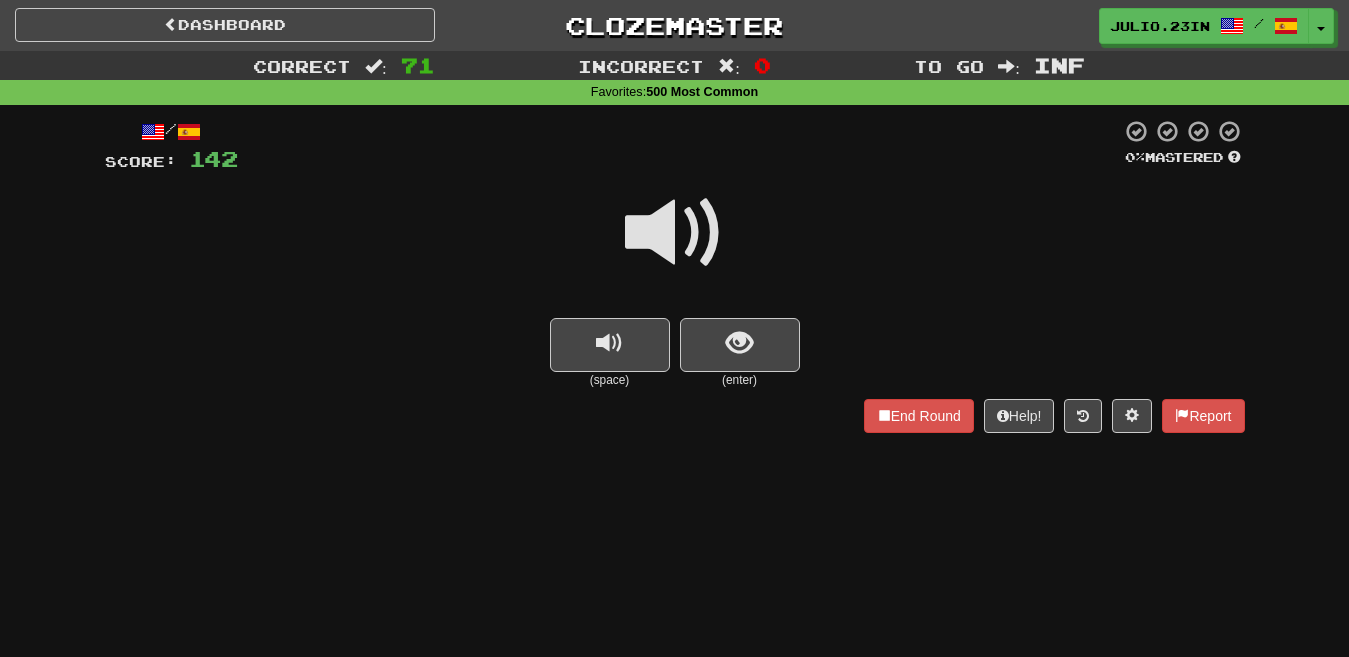click at bounding box center [675, 246] 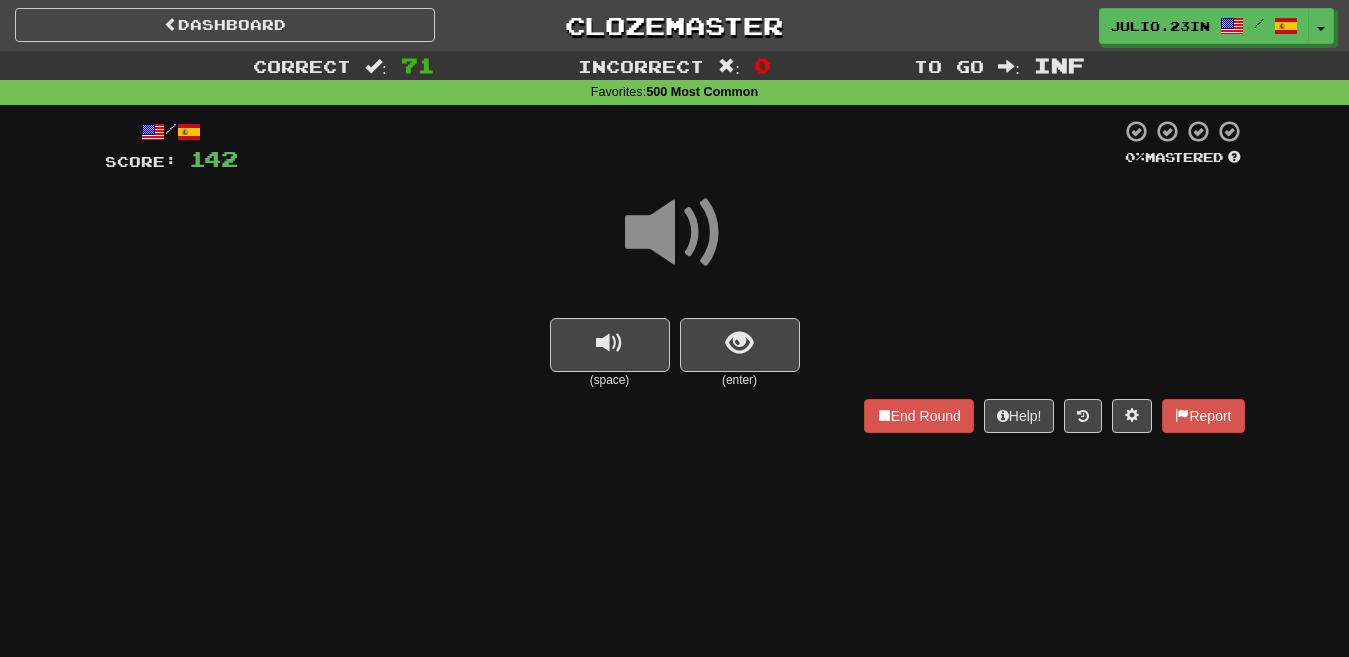 click at bounding box center (675, 233) 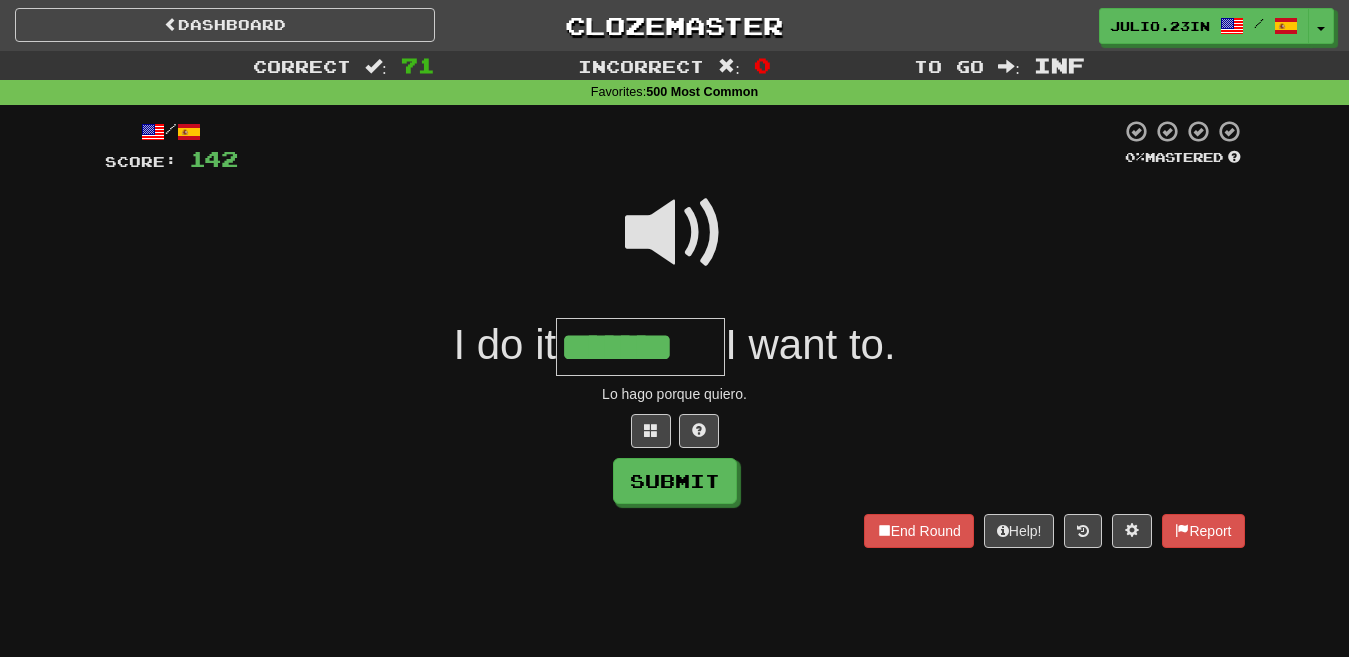 type on "*******" 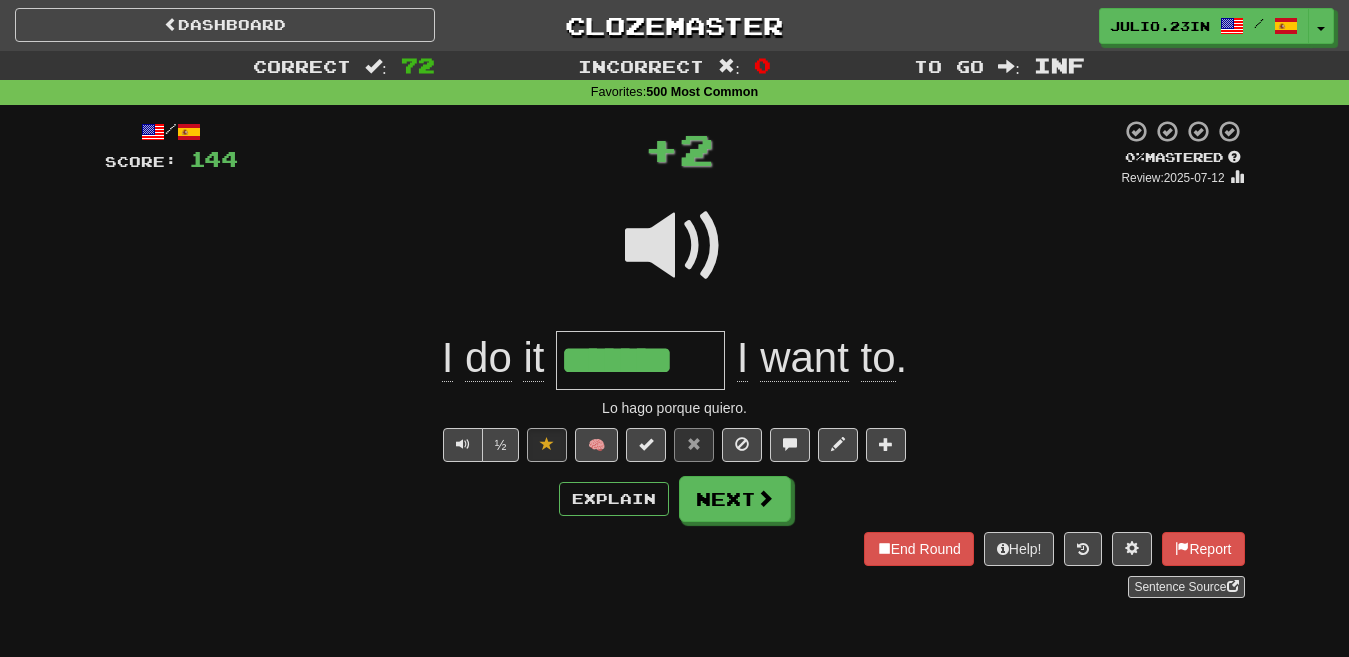 type 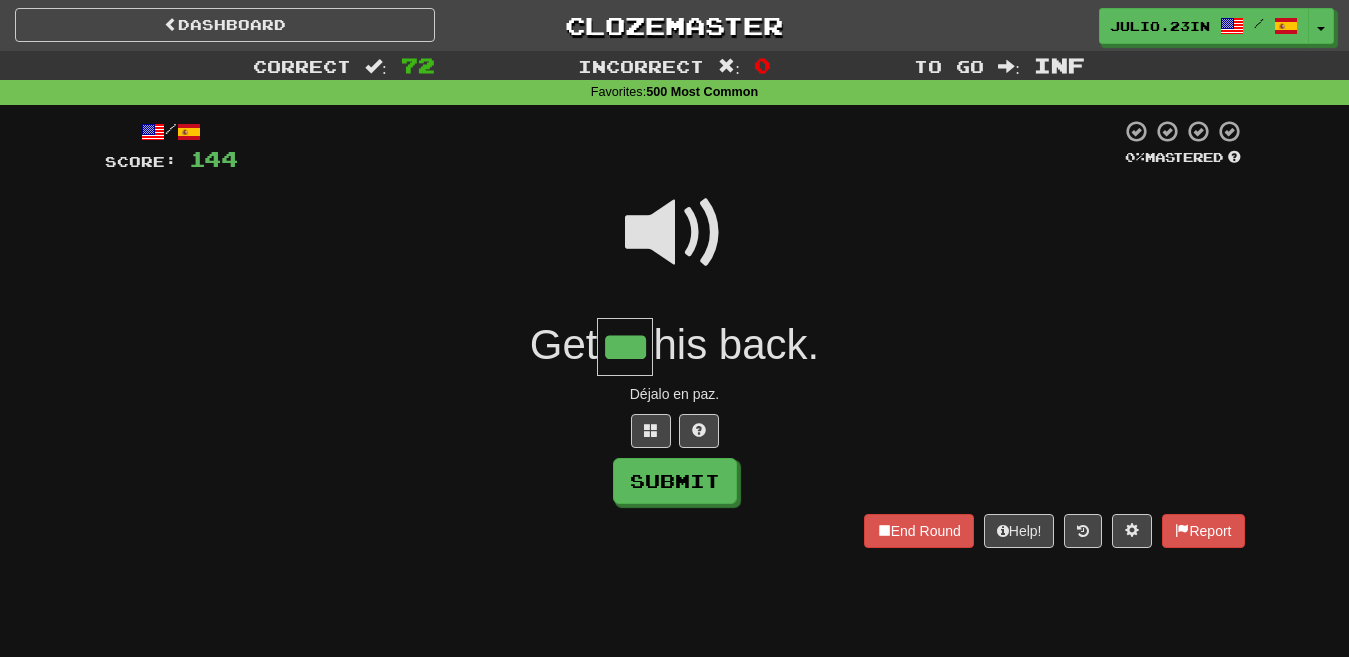 type on "***" 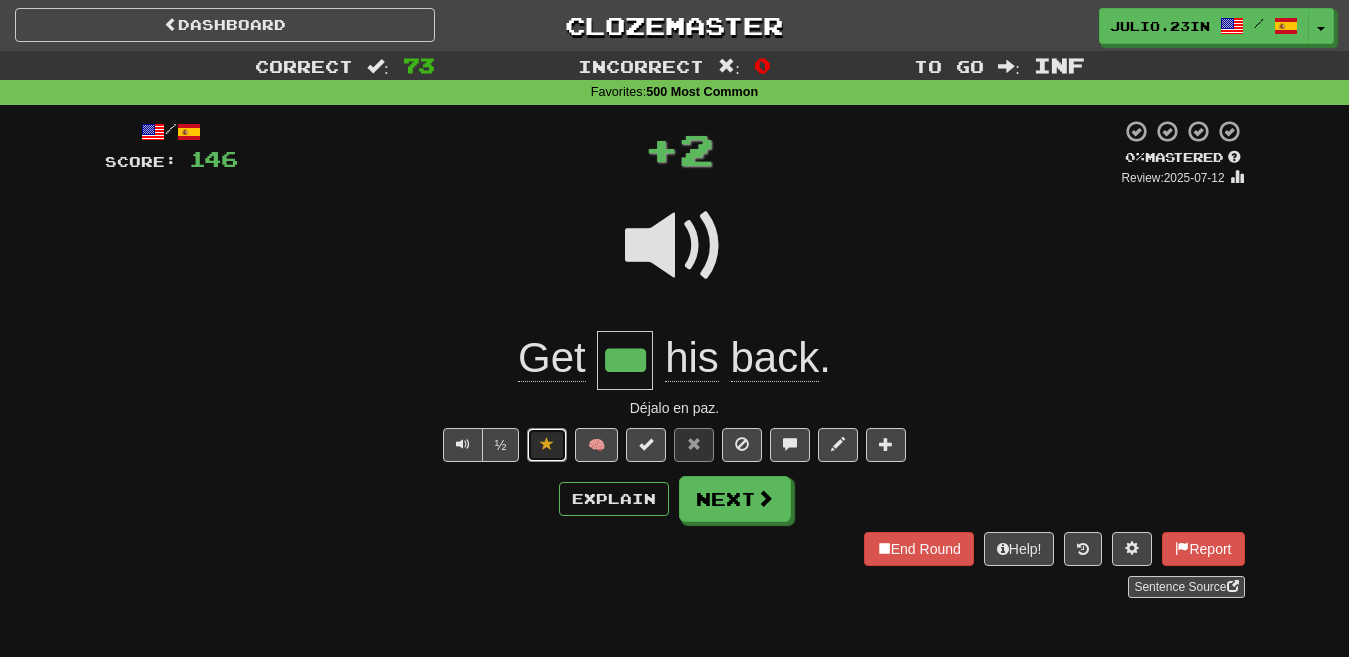 click at bounding box center (547, 444) 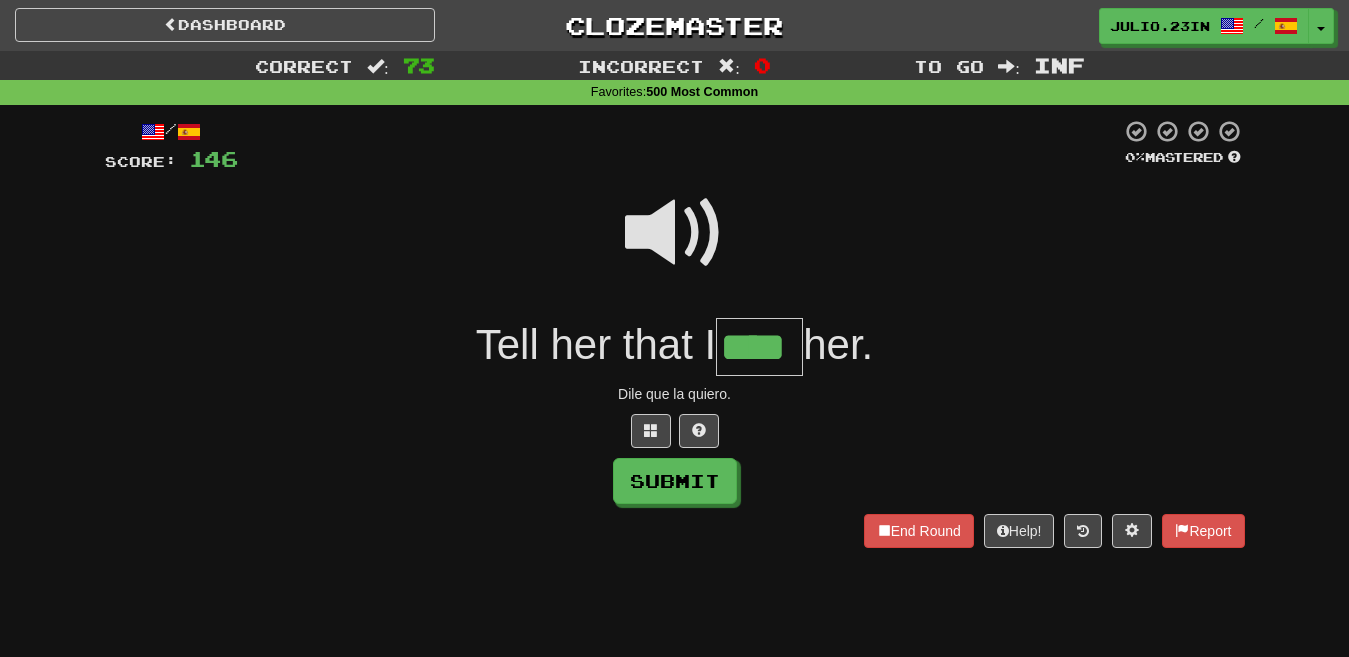 type on "****" 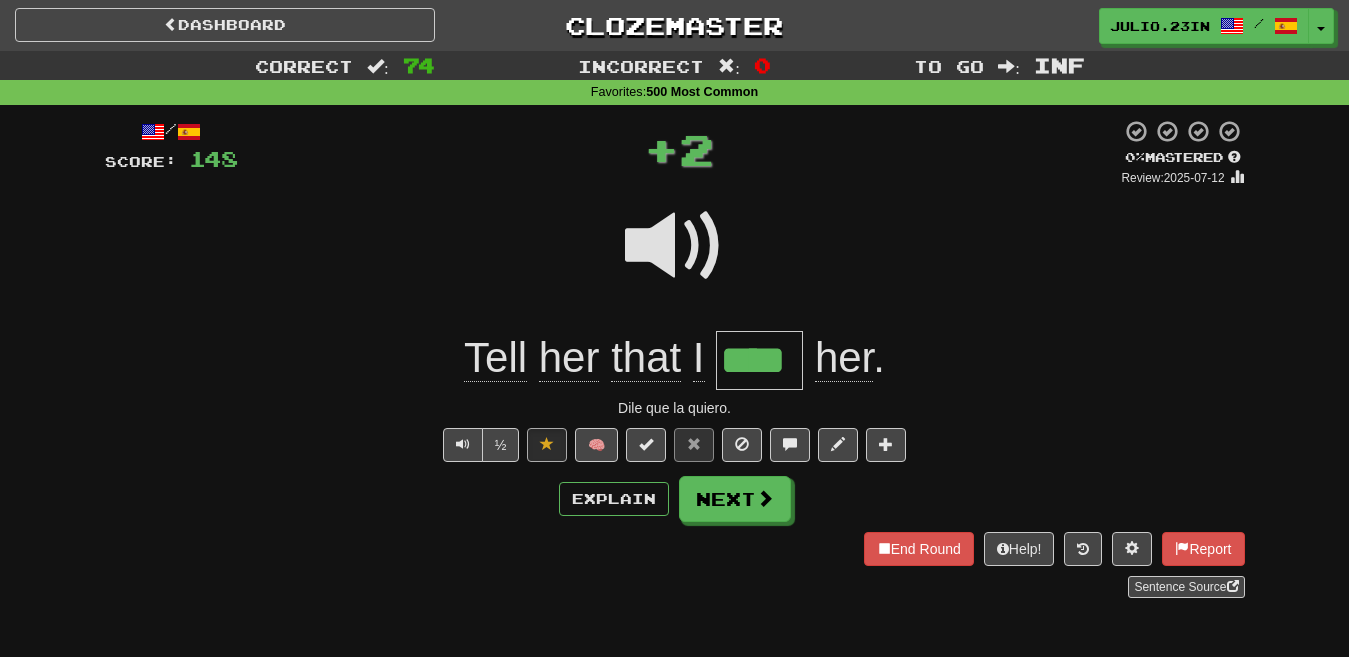 type 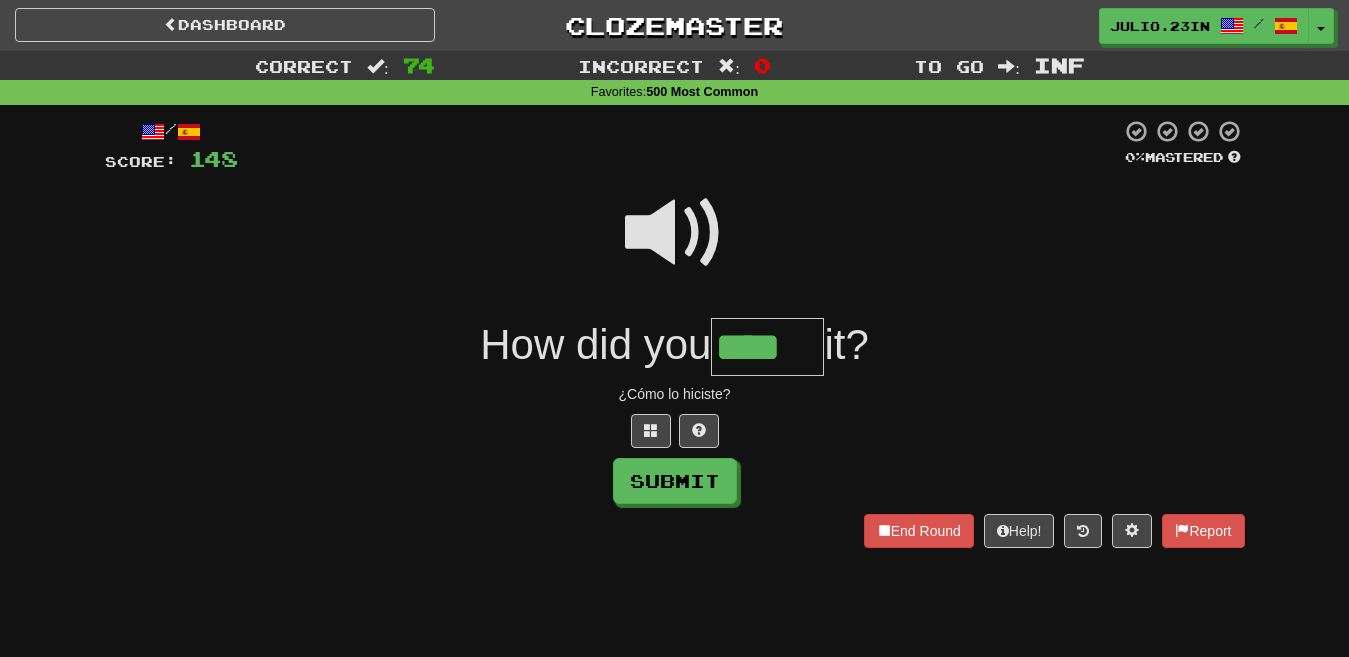 type on "****" 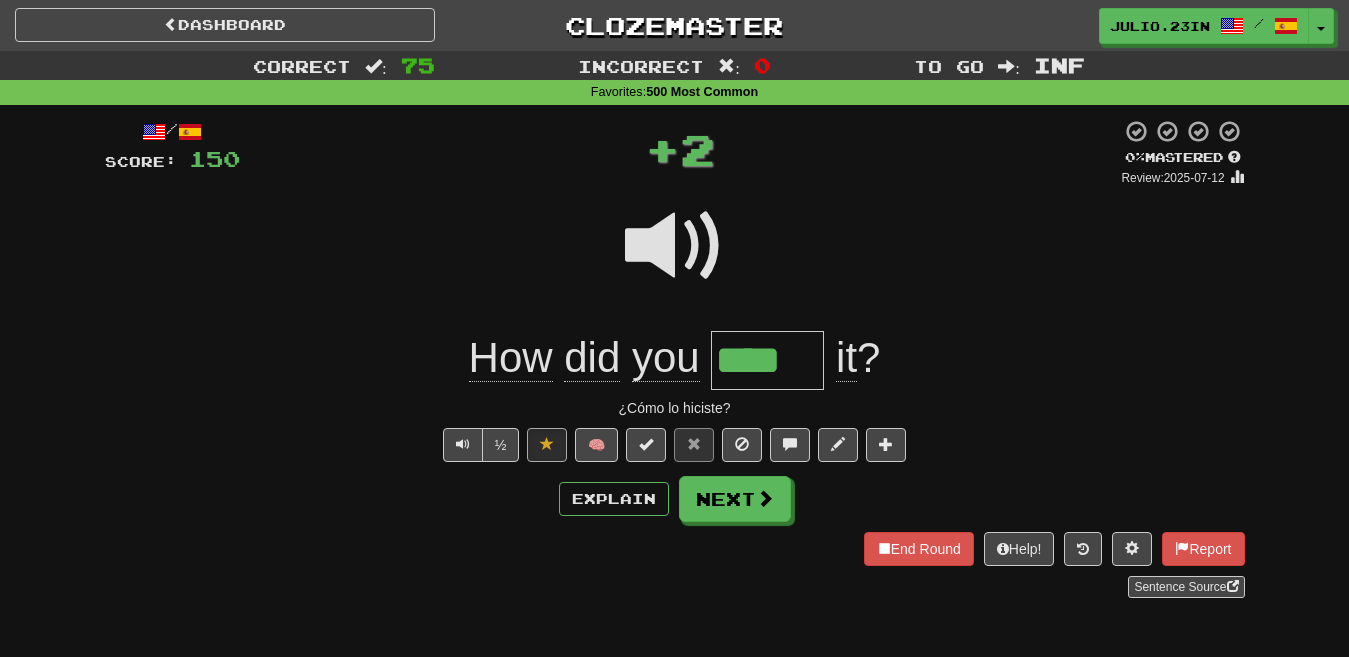 type 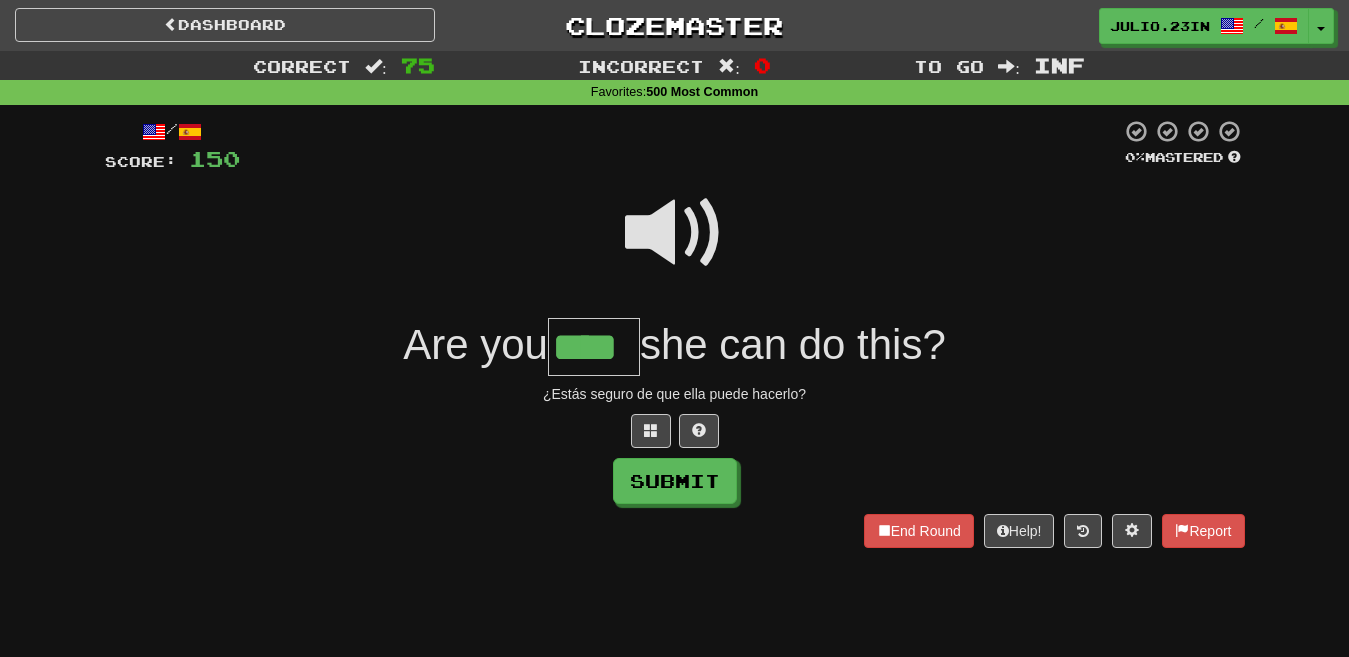 type on "****" 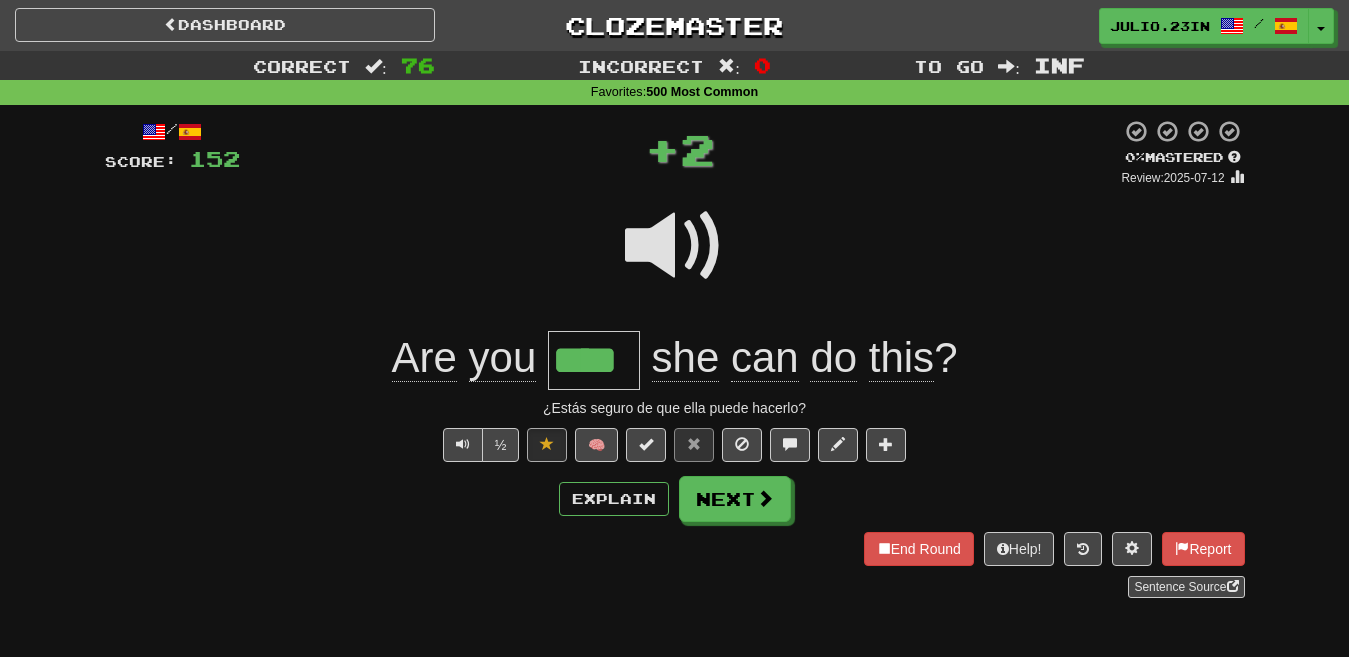 type 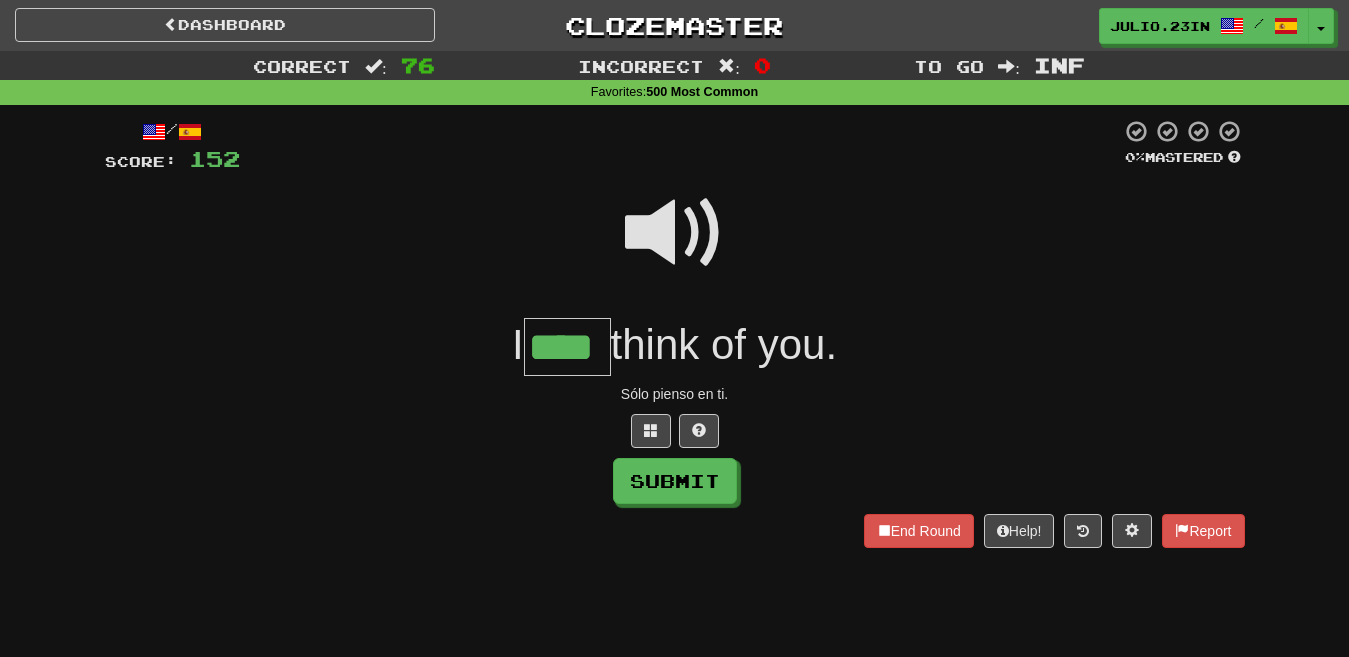 type on "****" 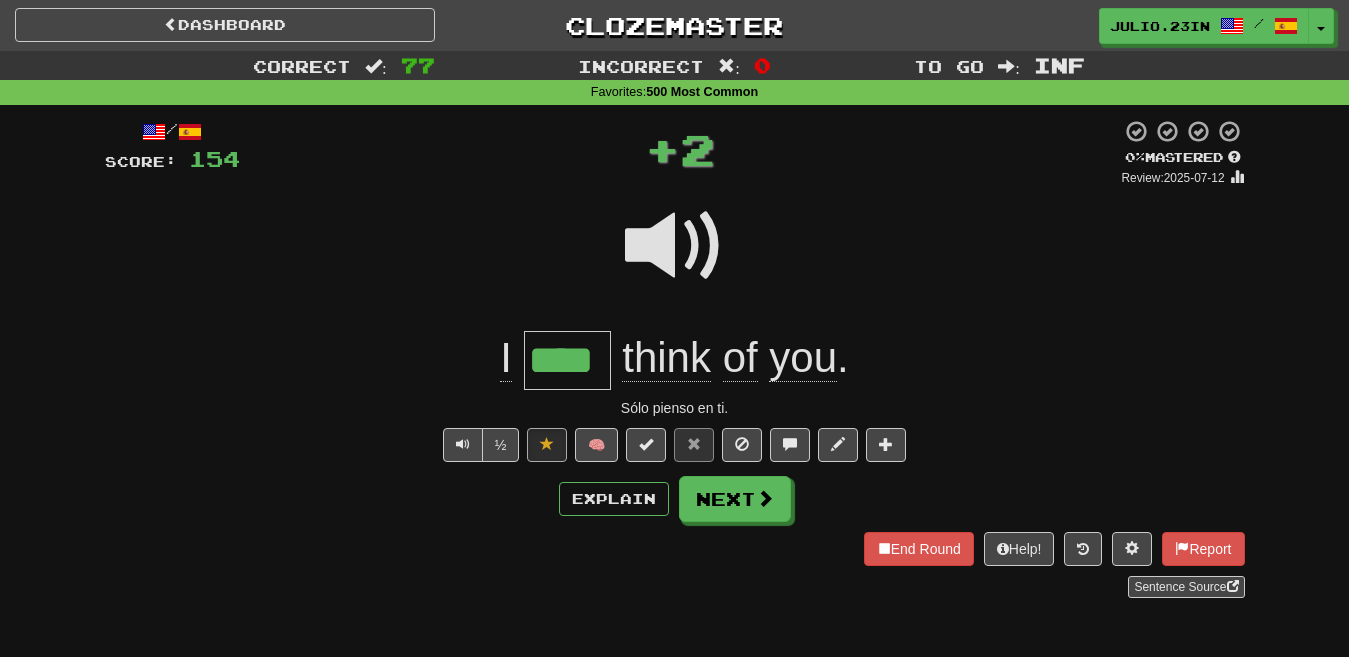 type 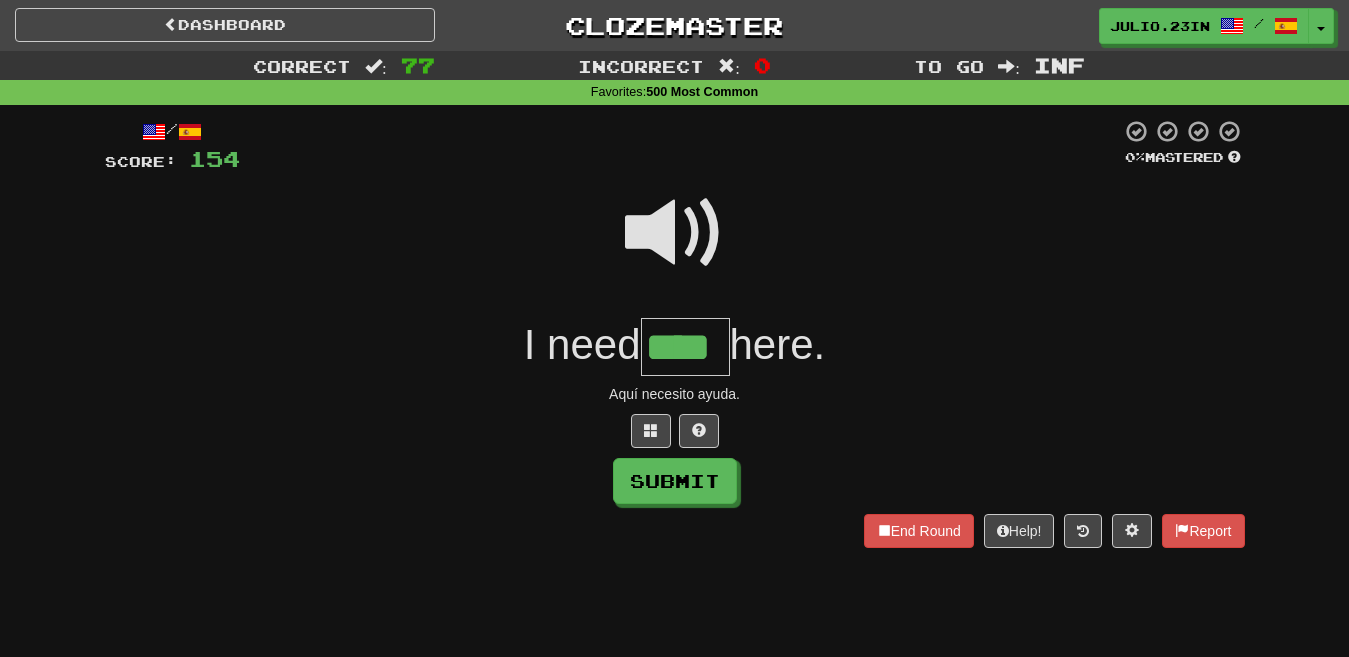 type on "****" 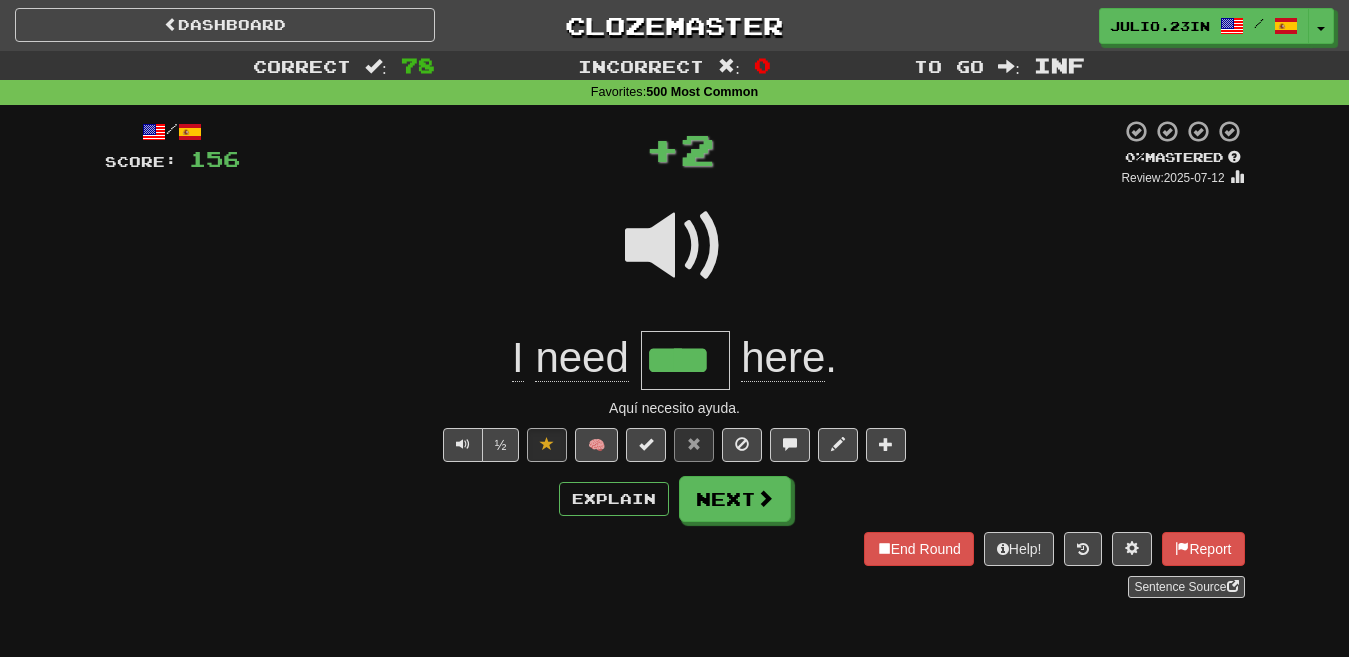 type 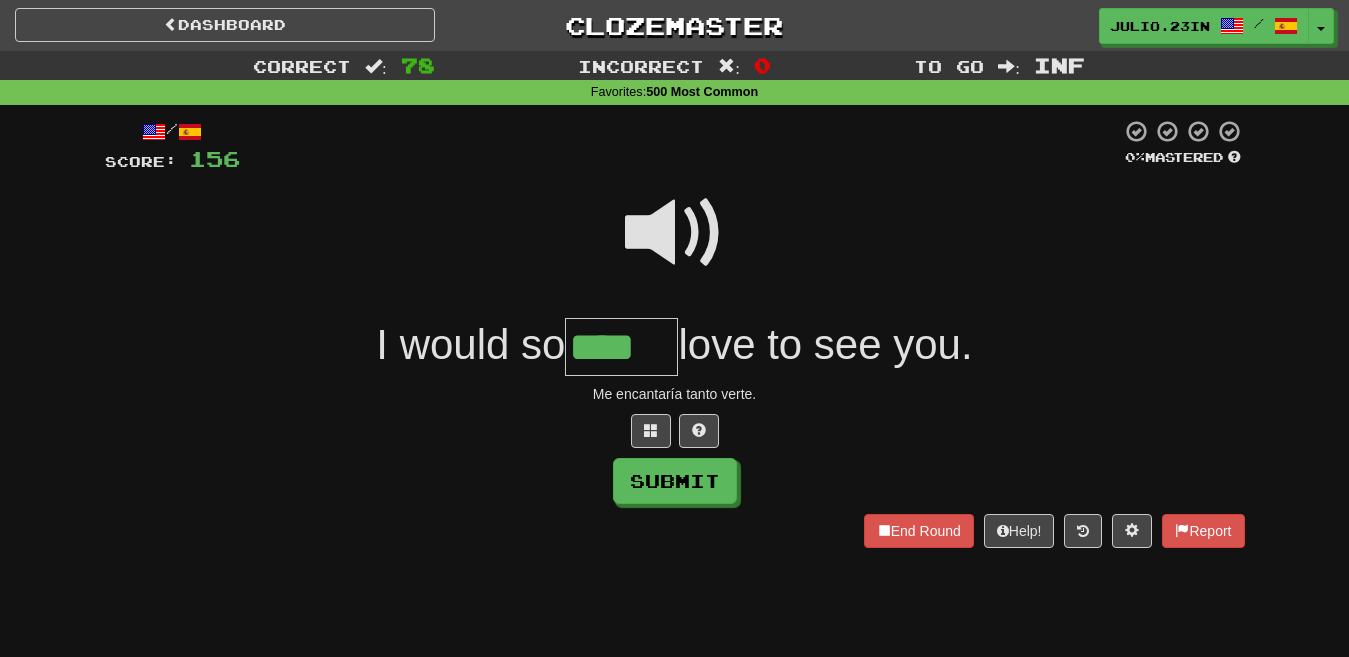 type on "****" 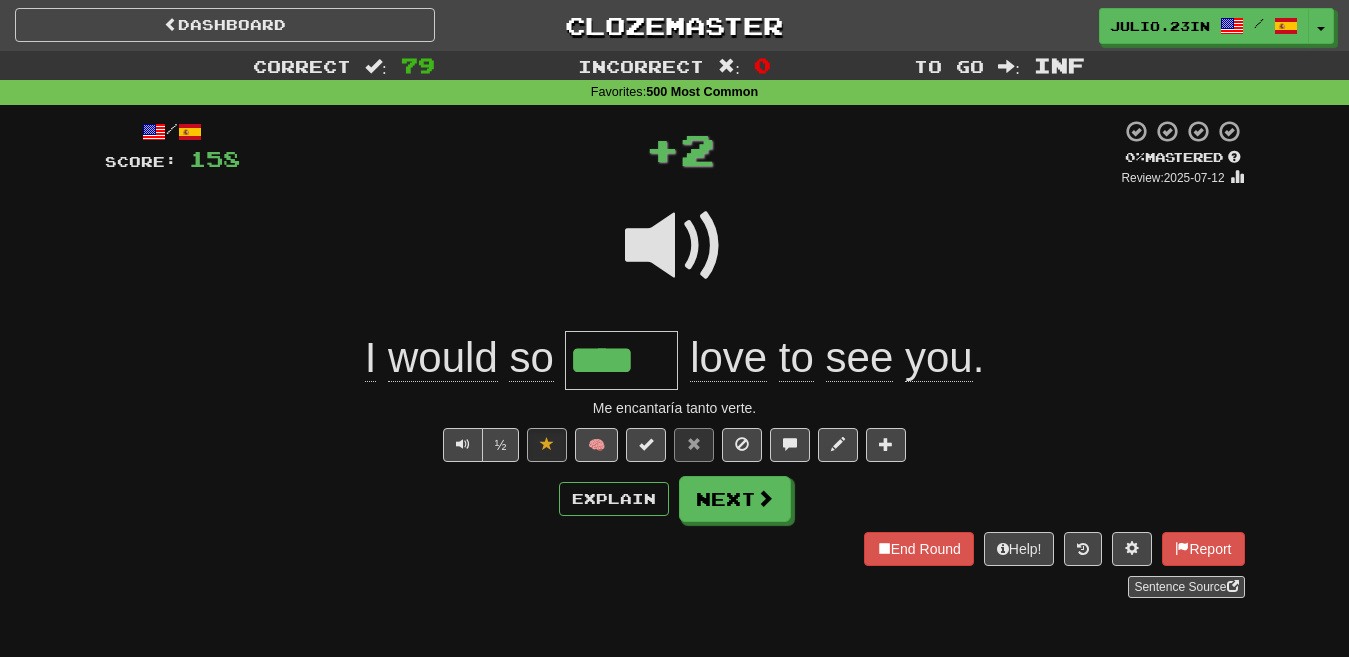 type 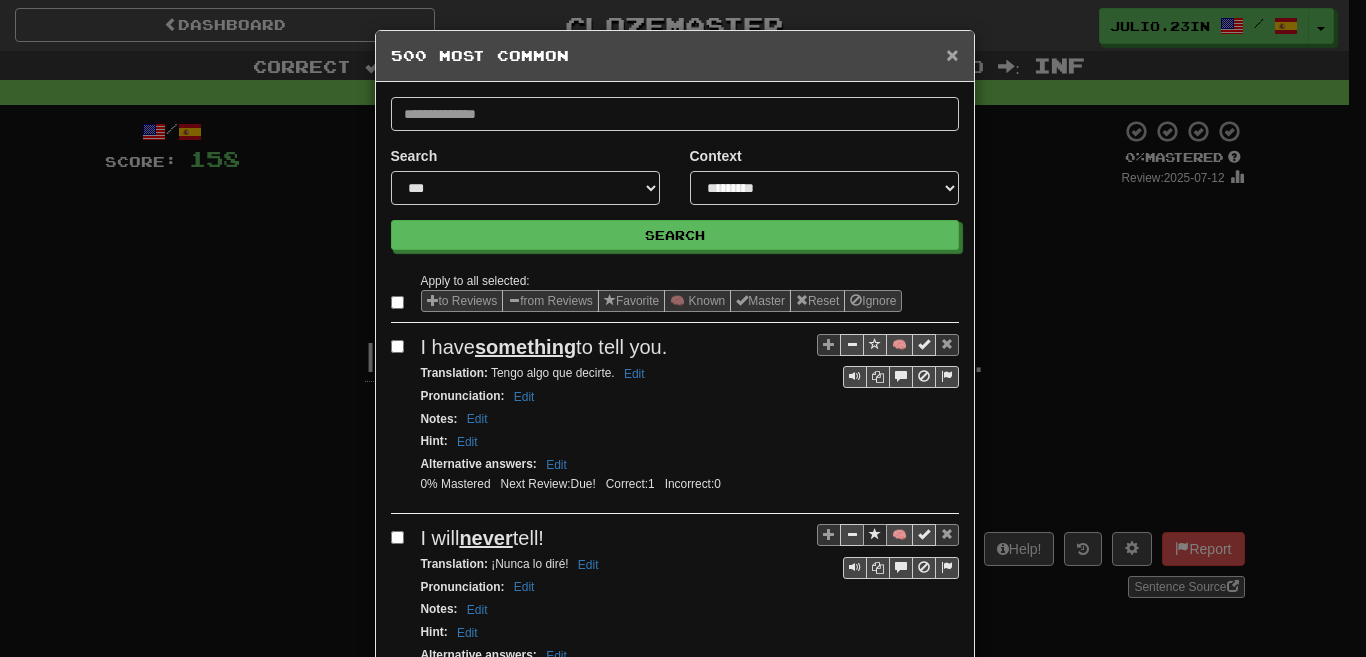 click on "×" at bounding box center [952, 54] 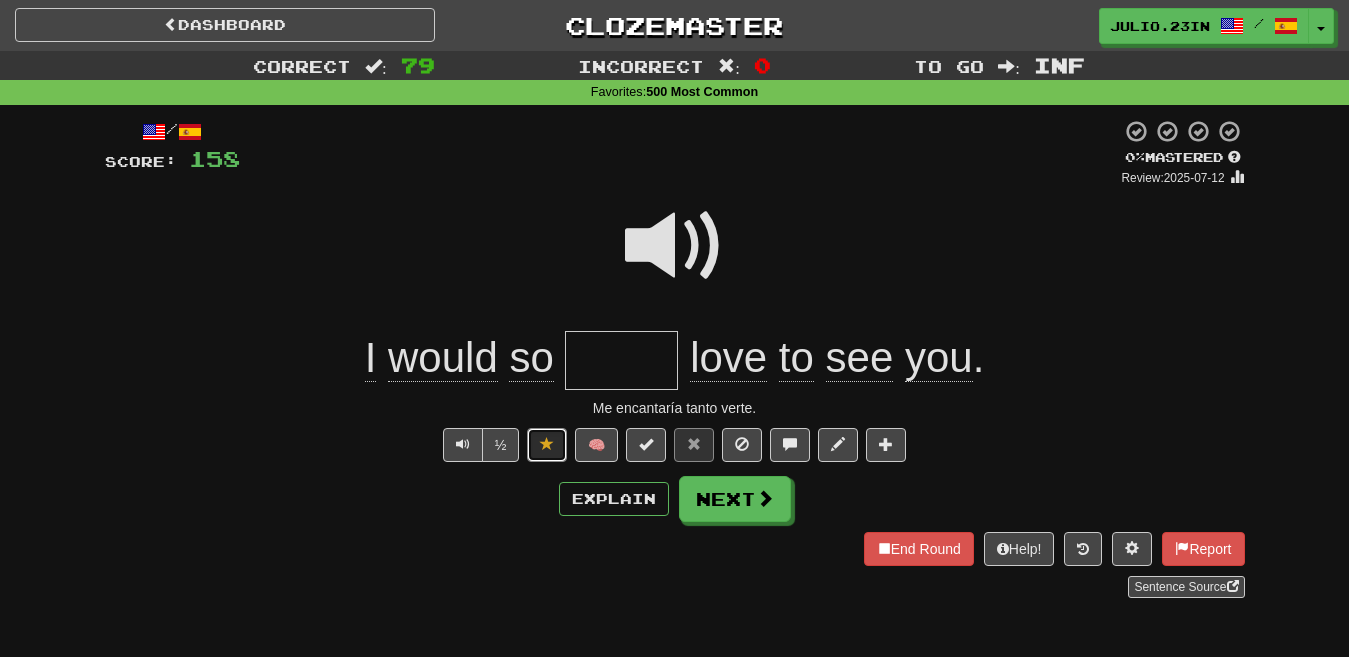 click at bounding box center (547, 445) 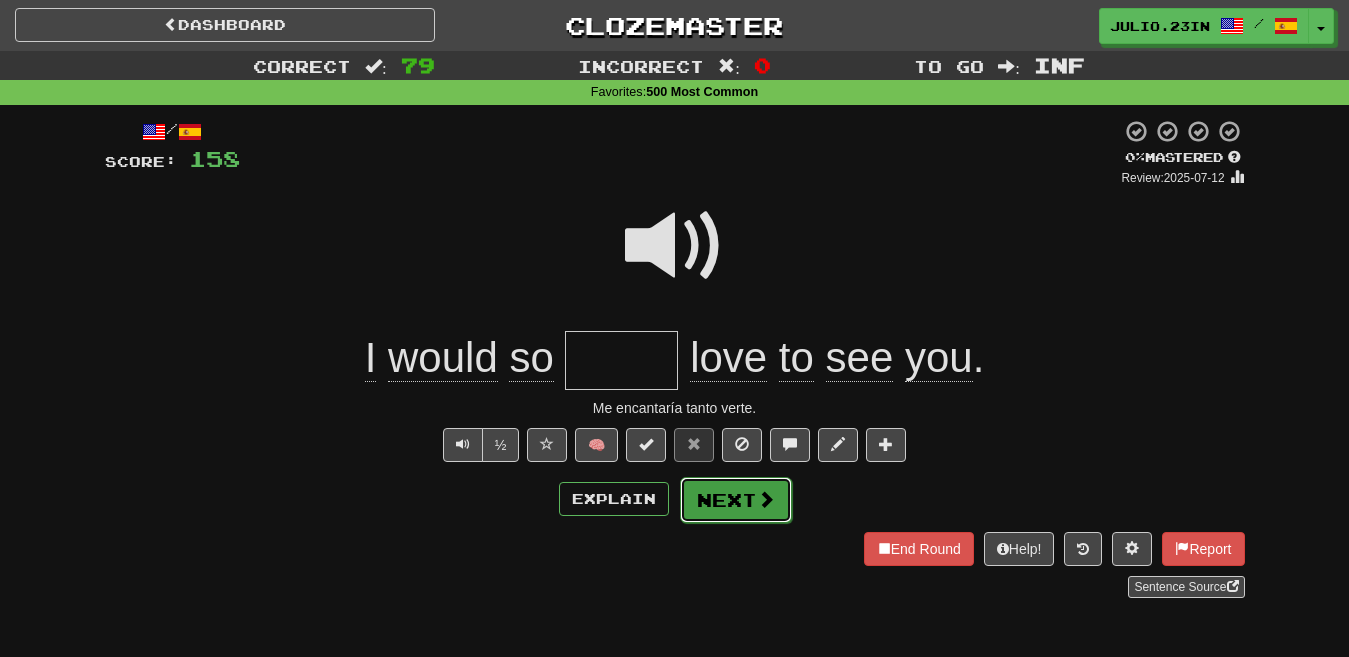 click on "Next" at bounding box center [736, 500] 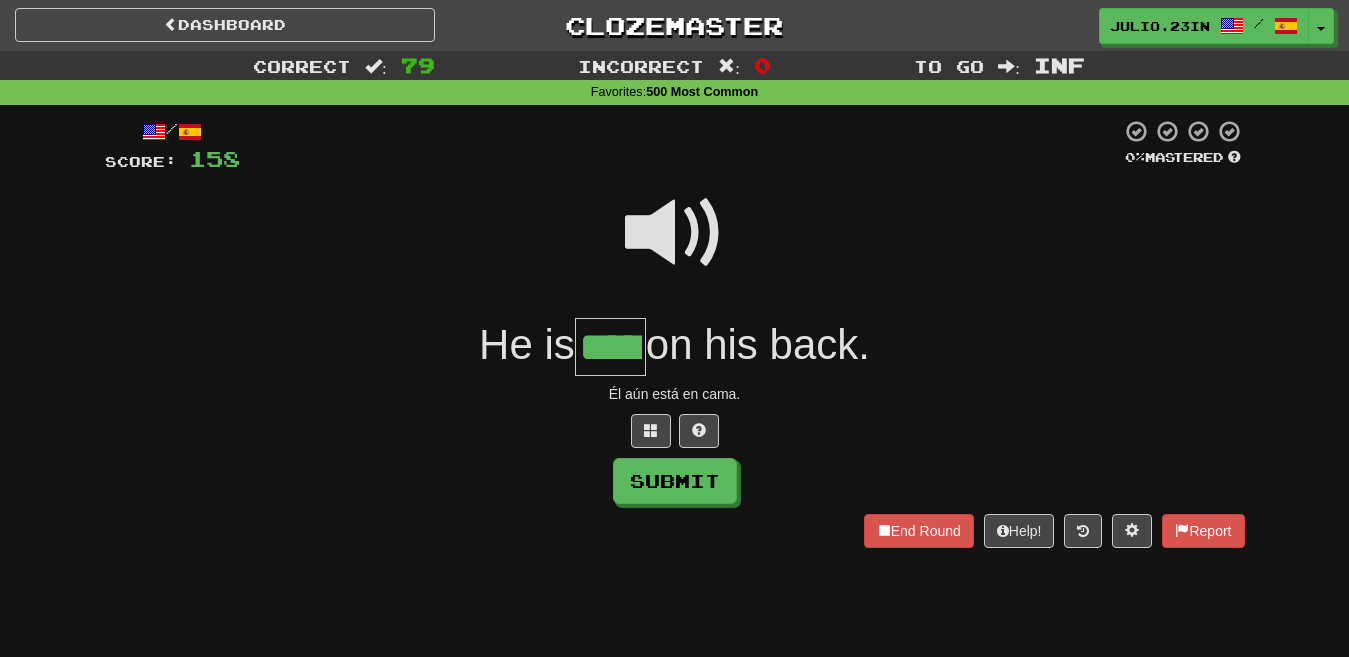 type on "*****" 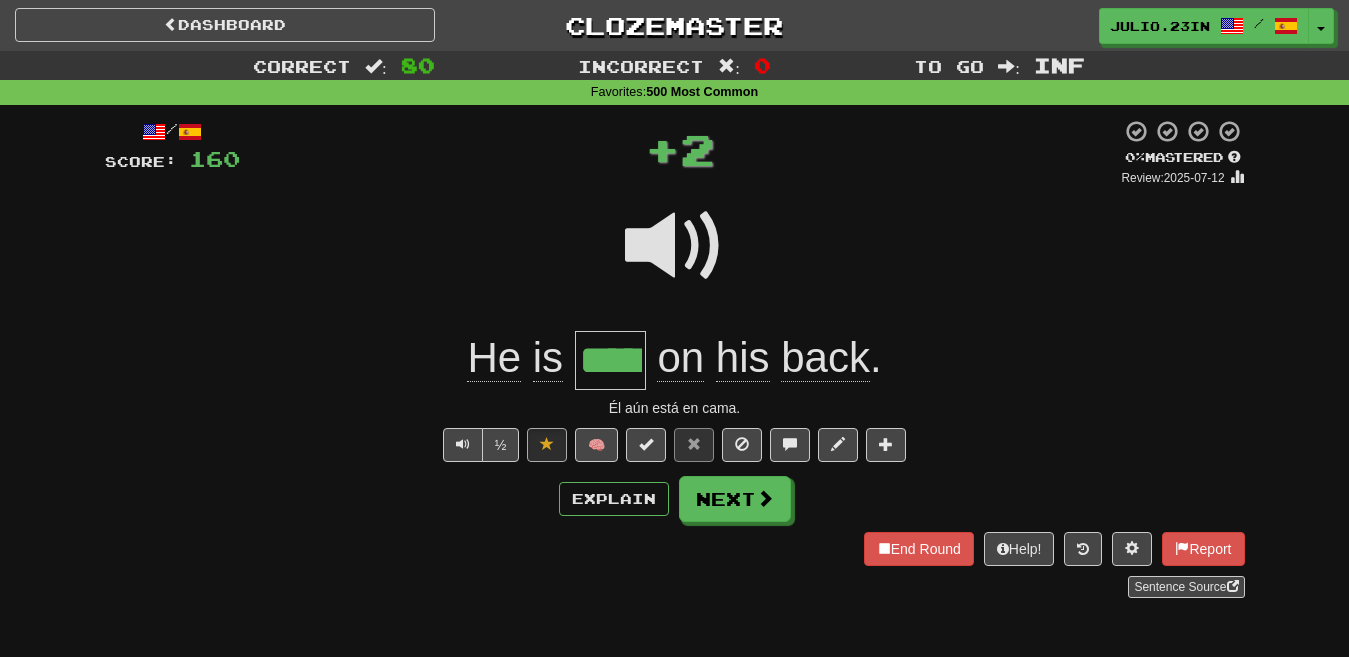 type 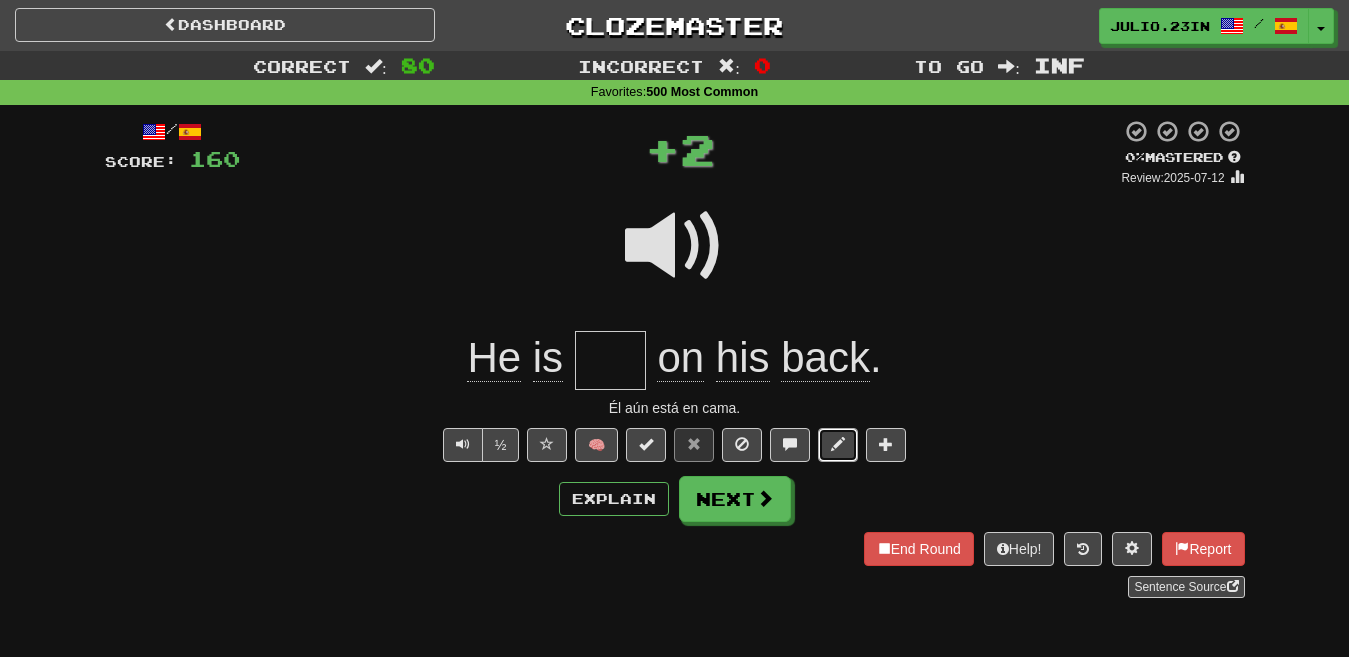 click at bounding box center [838, 444] 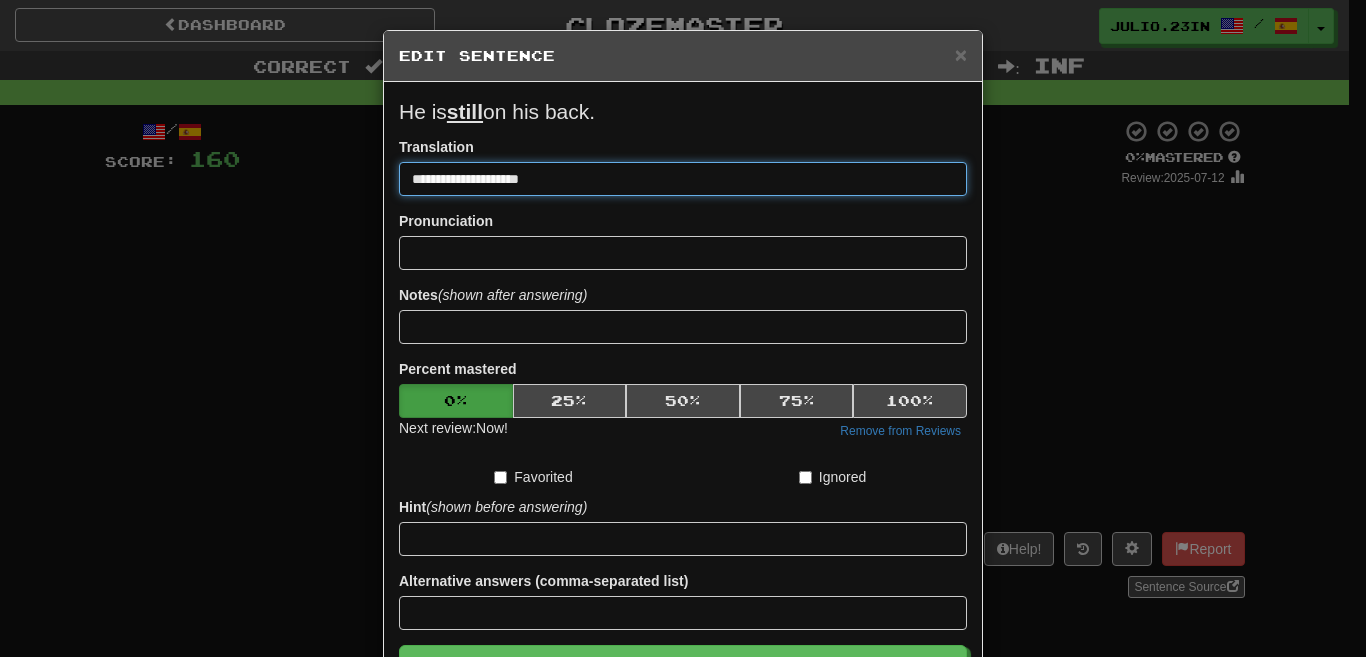 type on "**********" 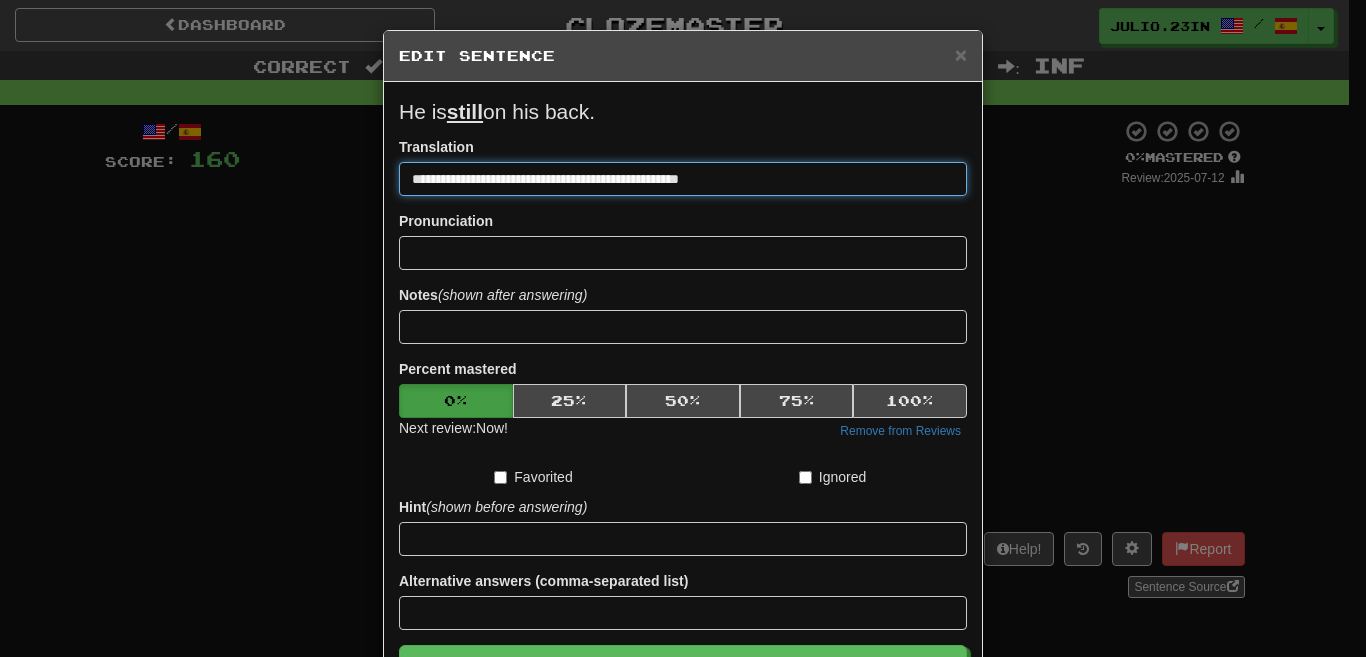 click on "Save" at bounding box center (683, 668) 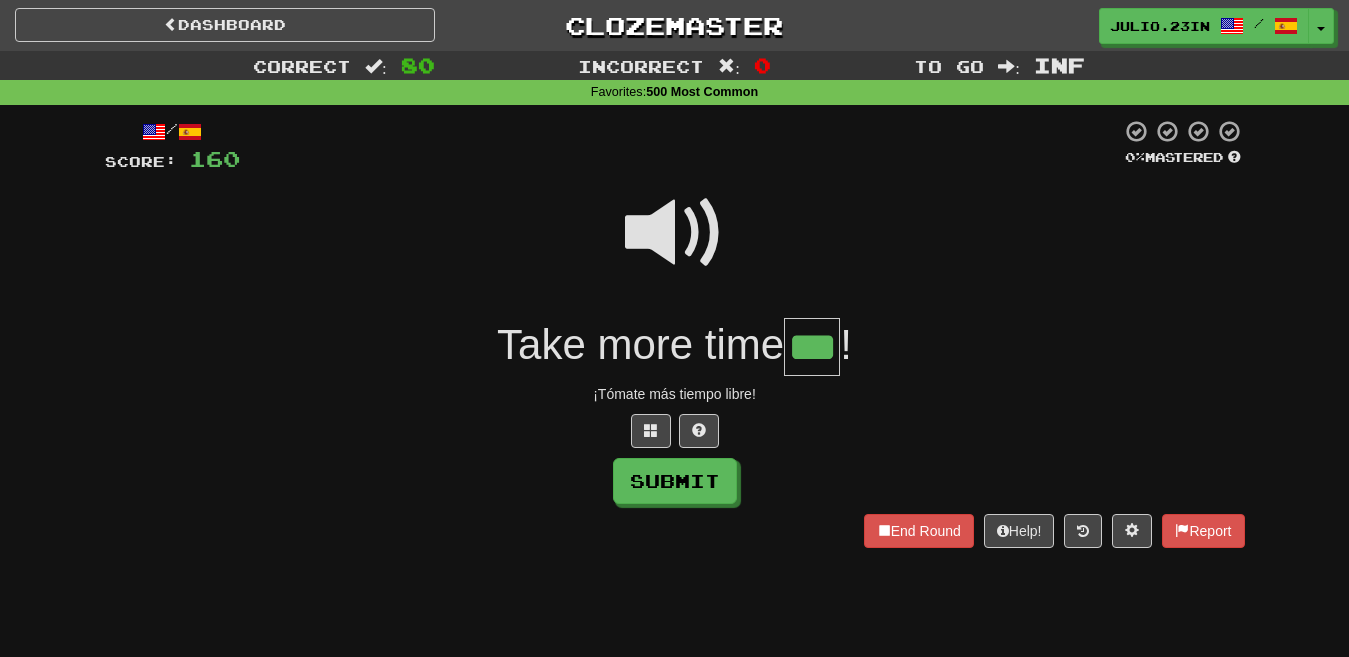 type on "***" 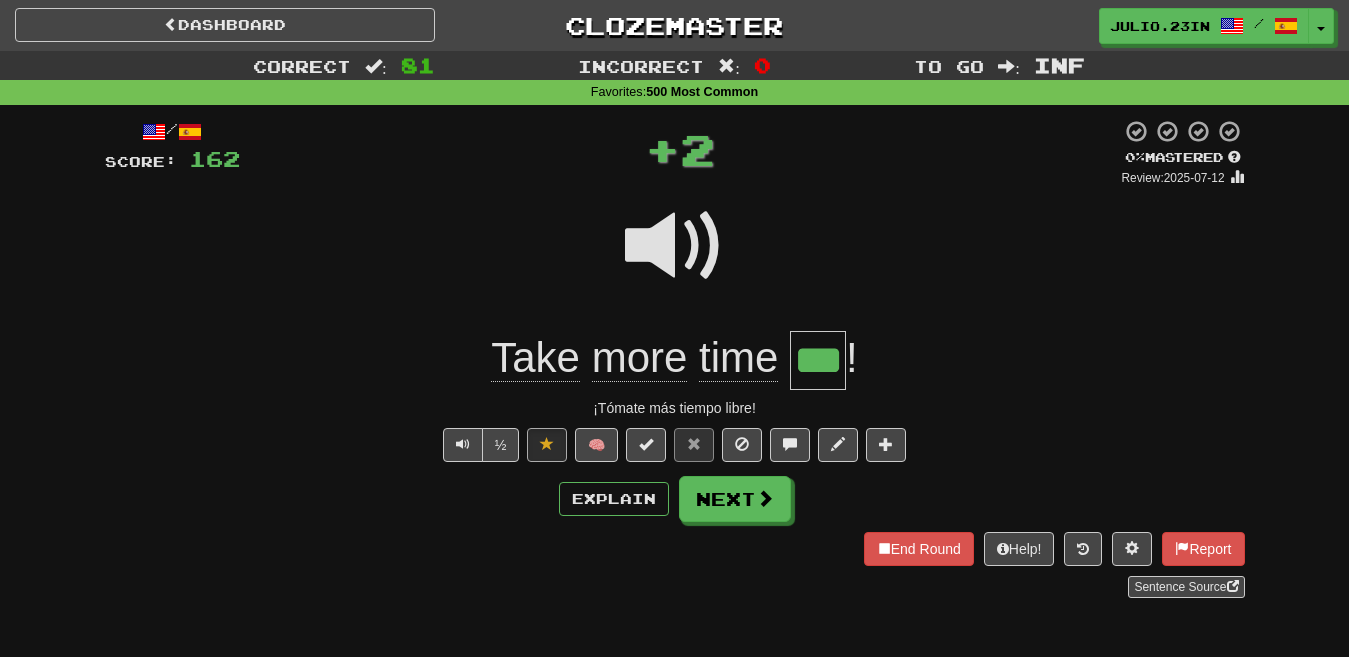 type 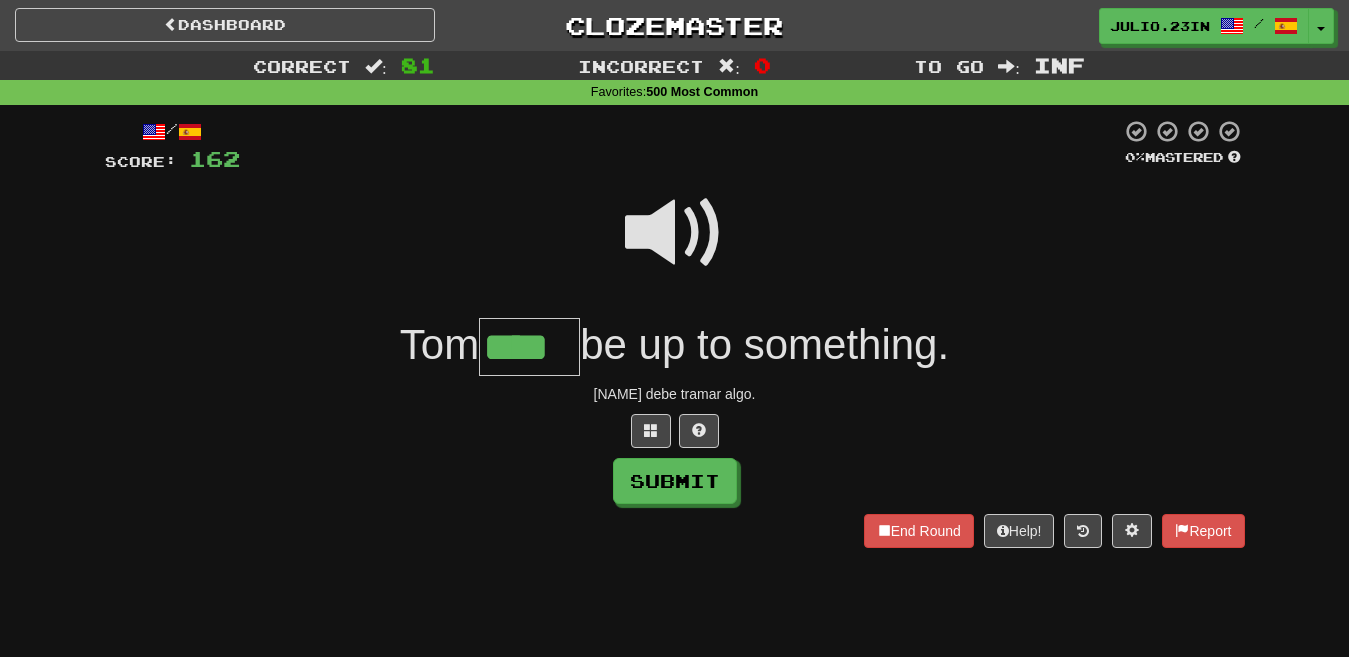 type on "****" 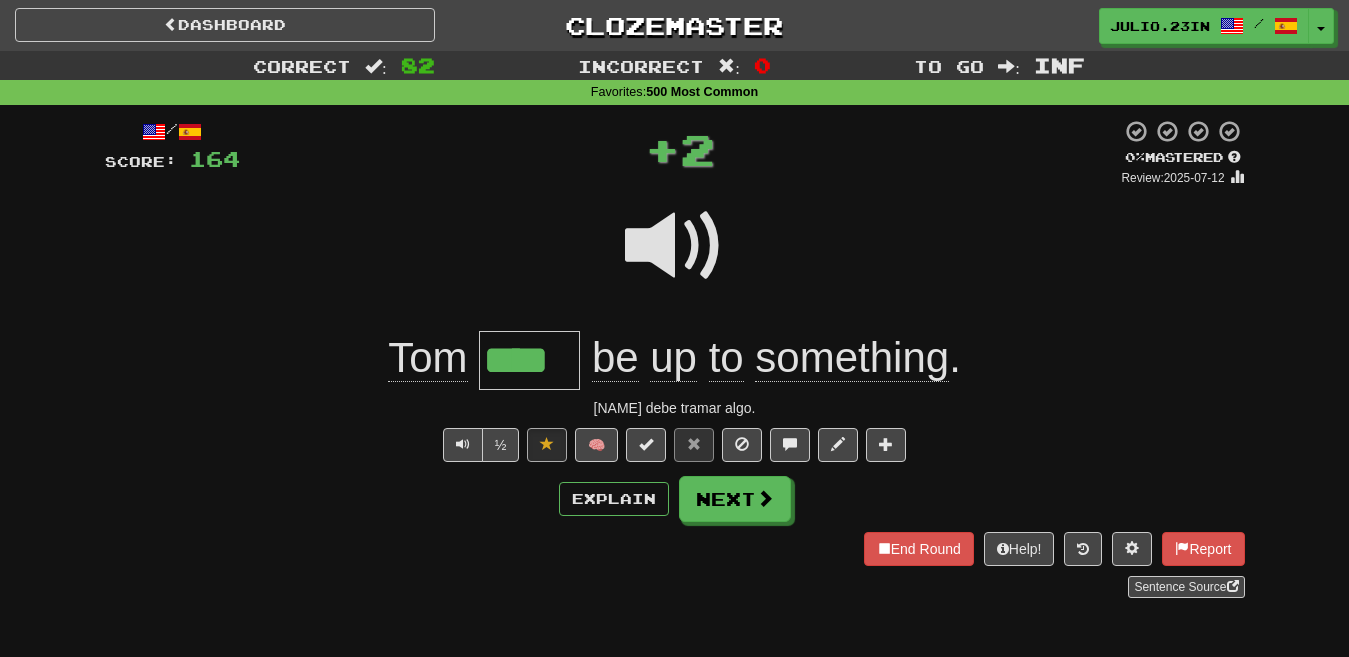 type 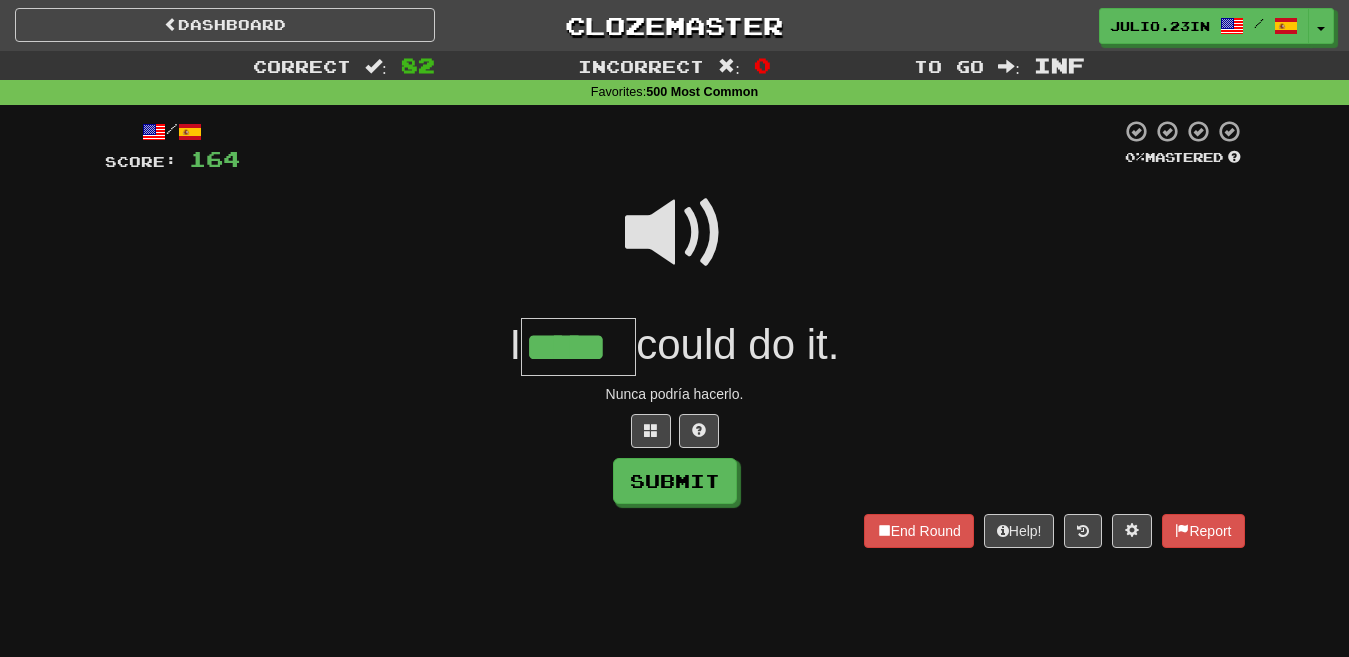 type on "*****" 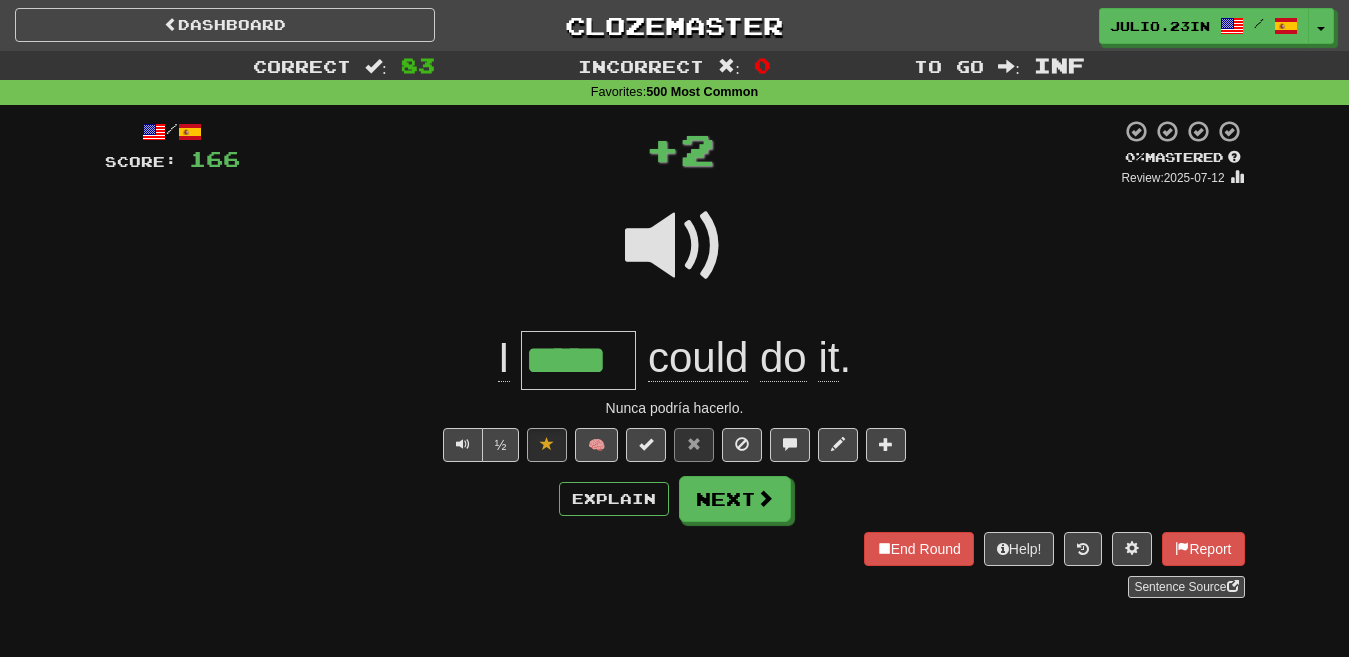 type 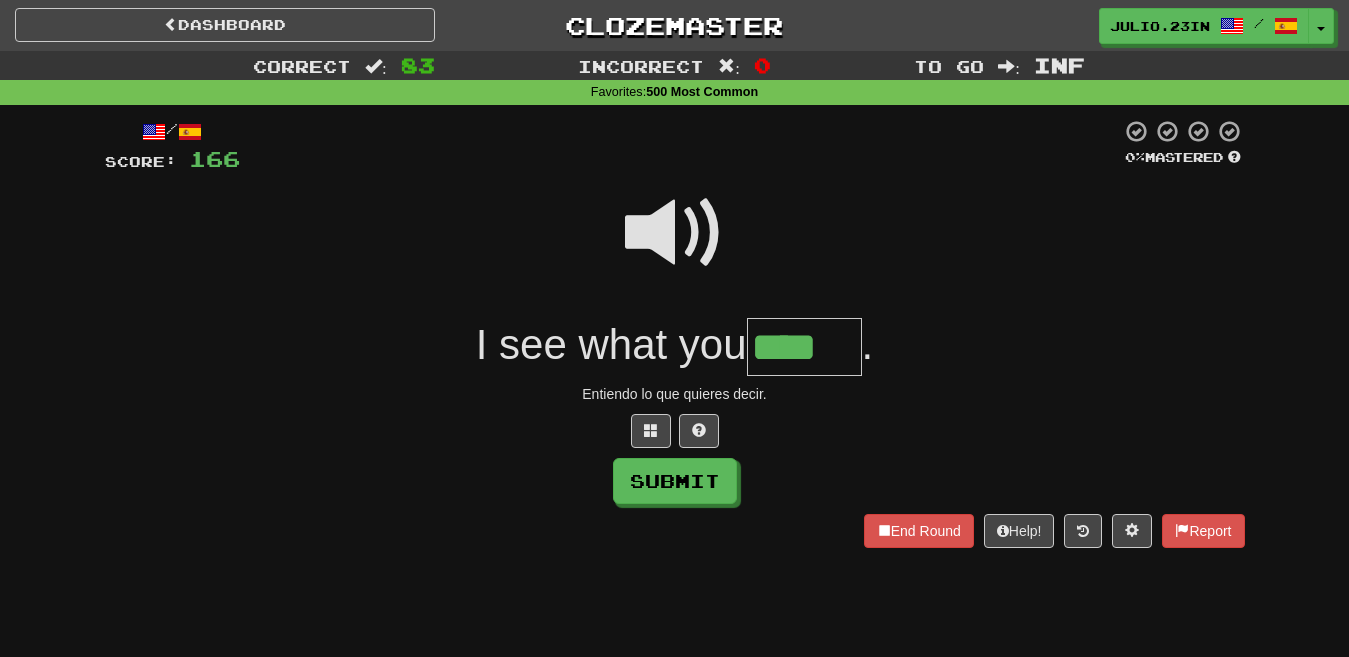 type on "****" 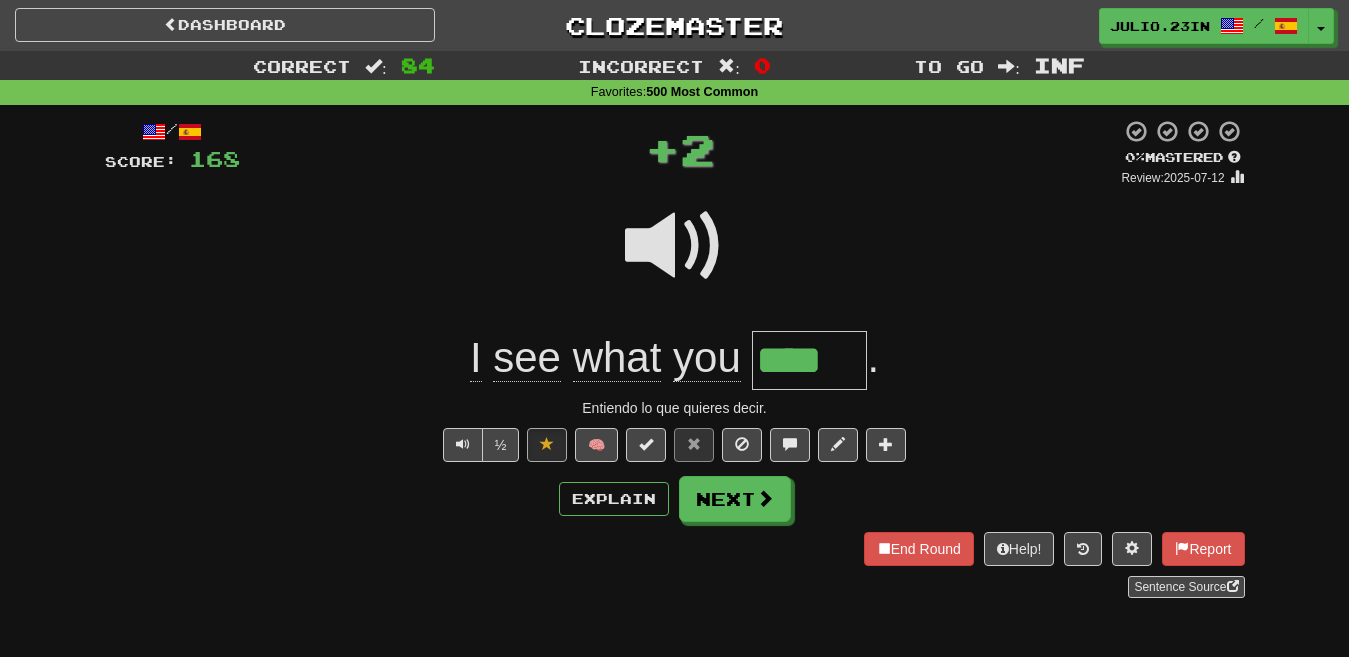 type 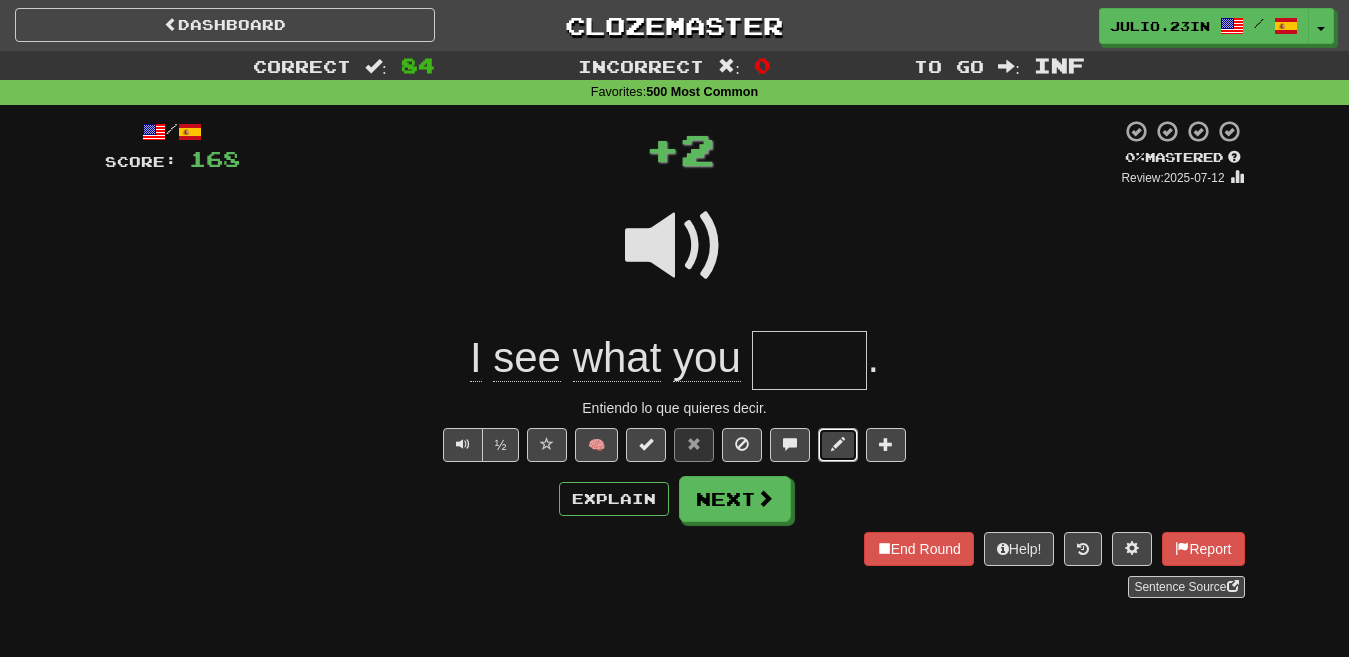 click at bounding box center [838, 444] 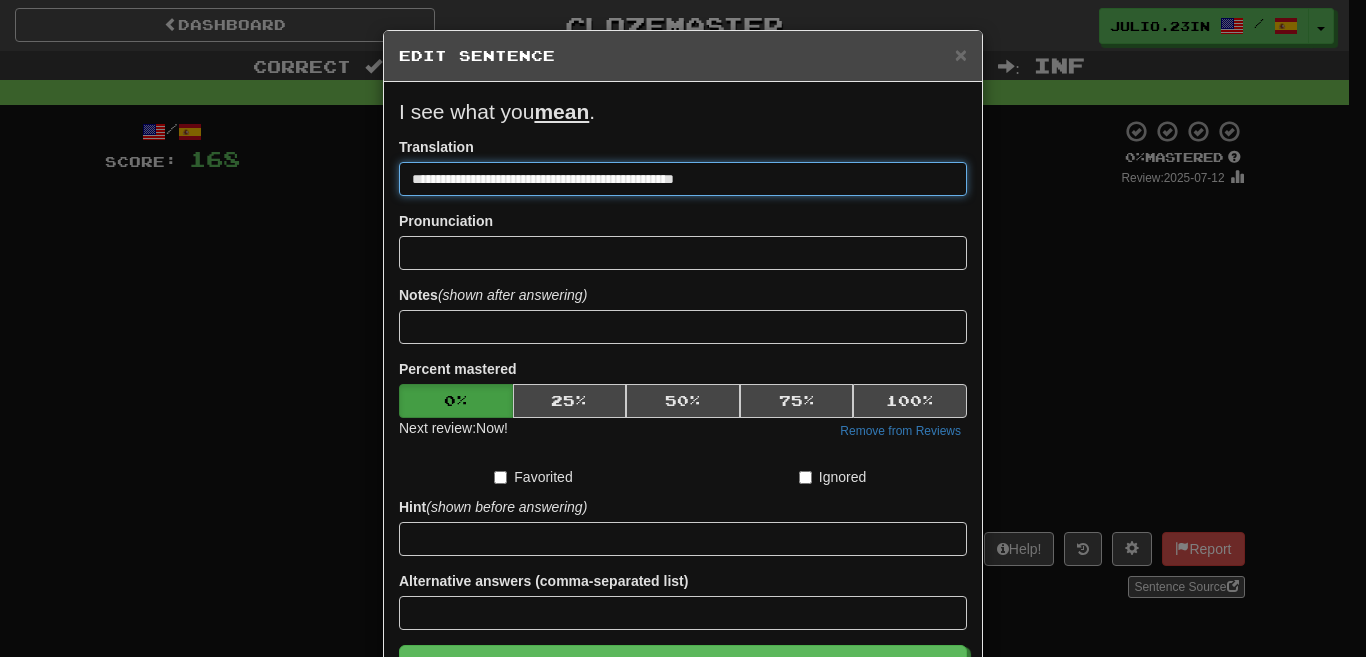 type on "**********" 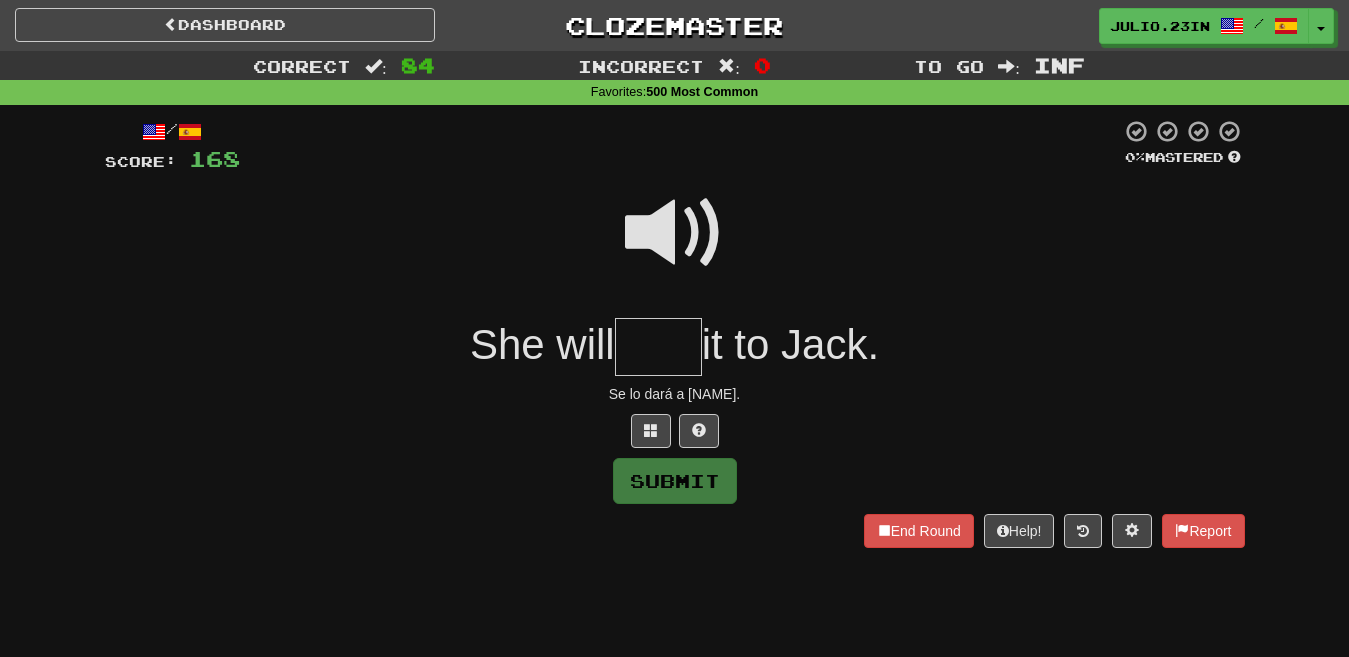type on "*" 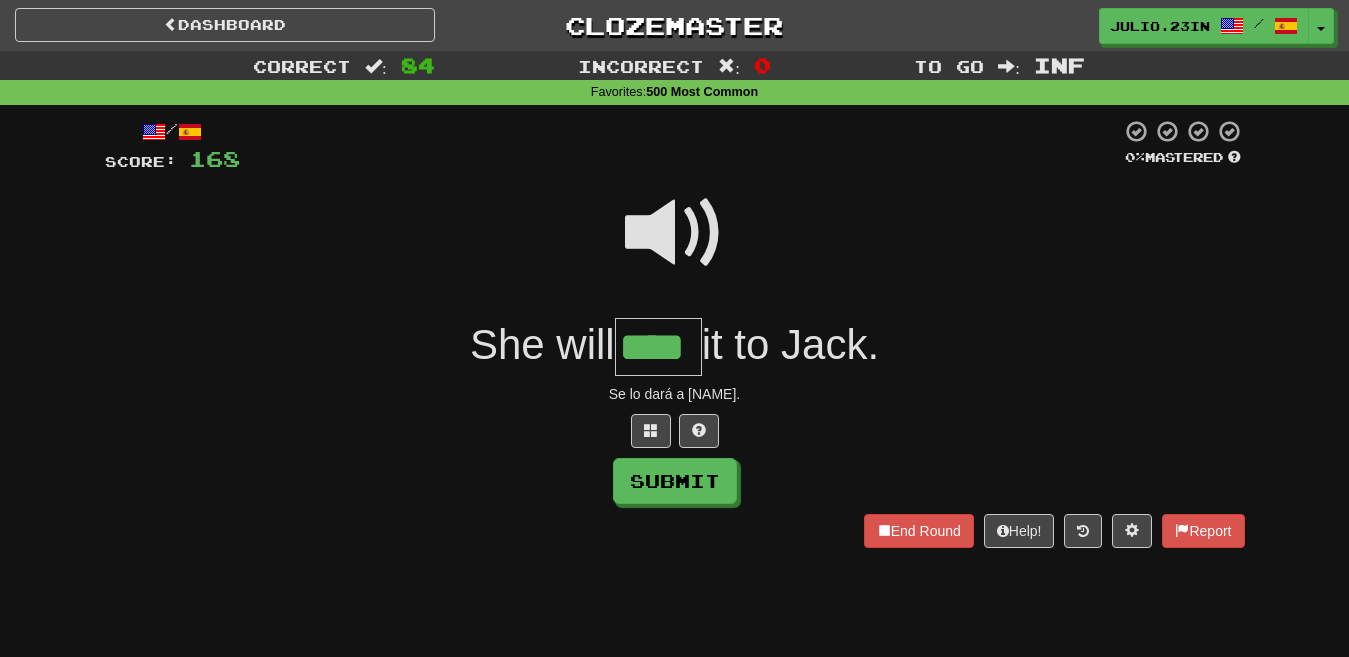 type on "****" 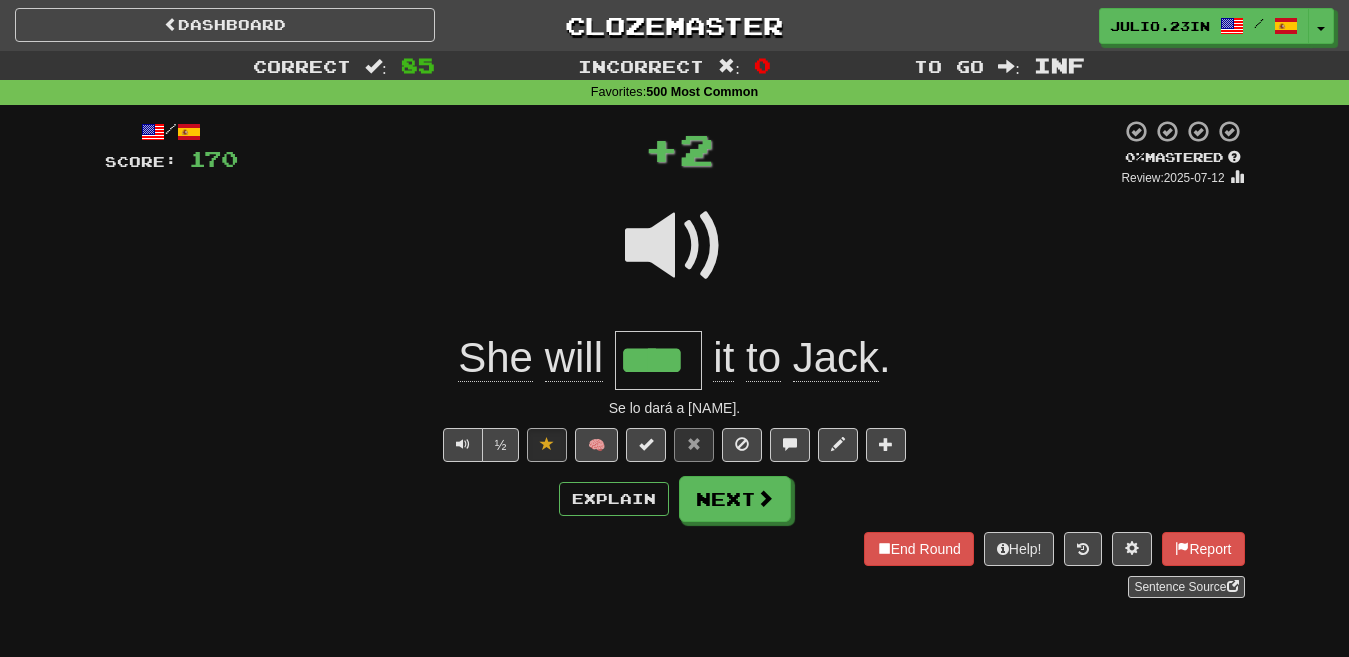 type 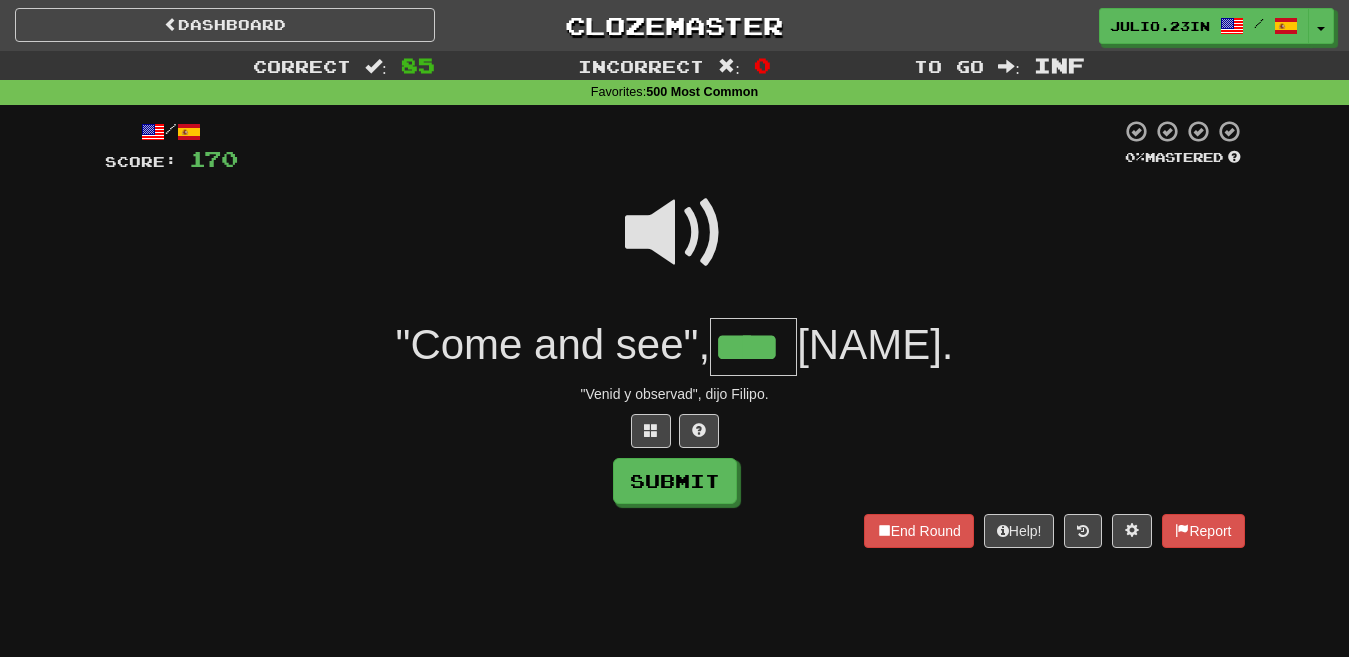 type on "****" 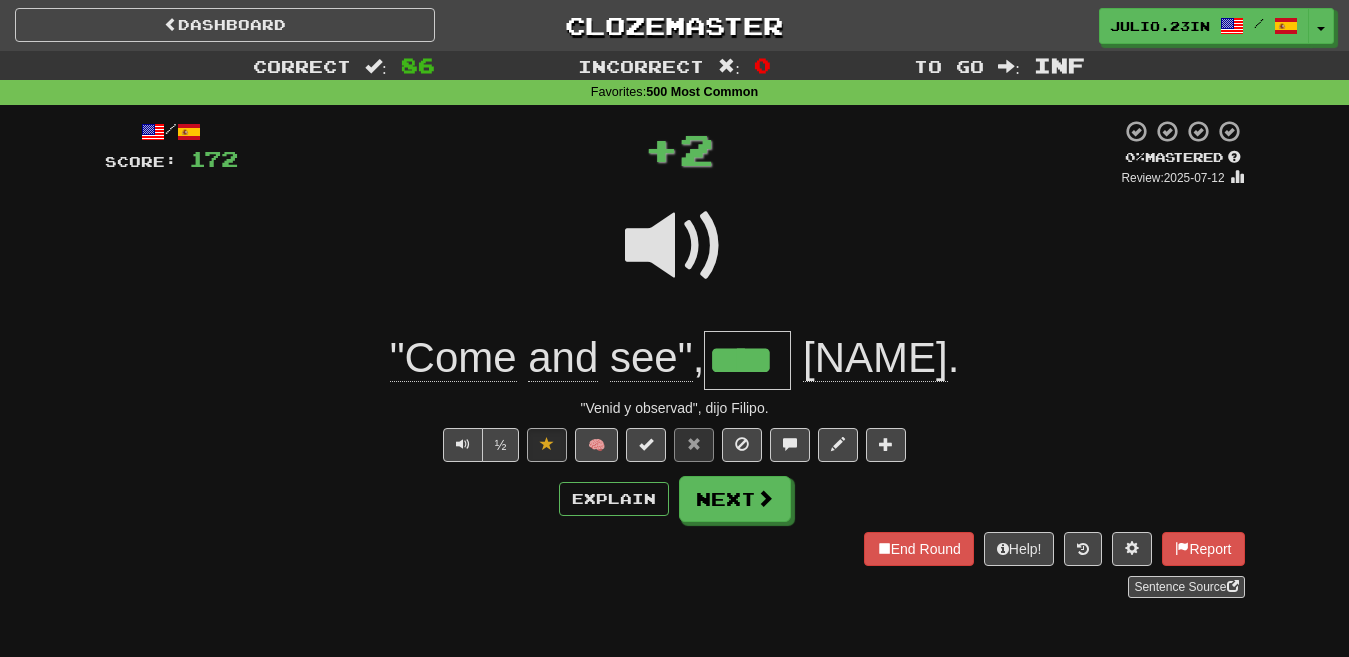 type 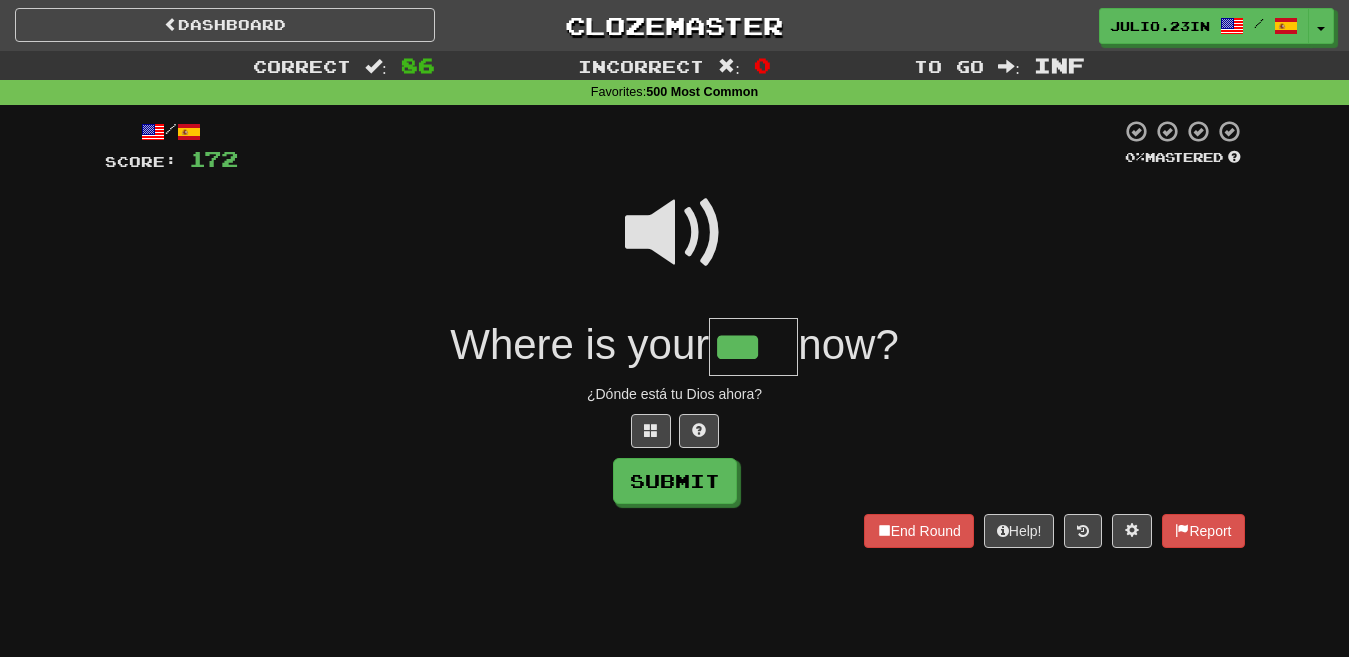 type on "***" 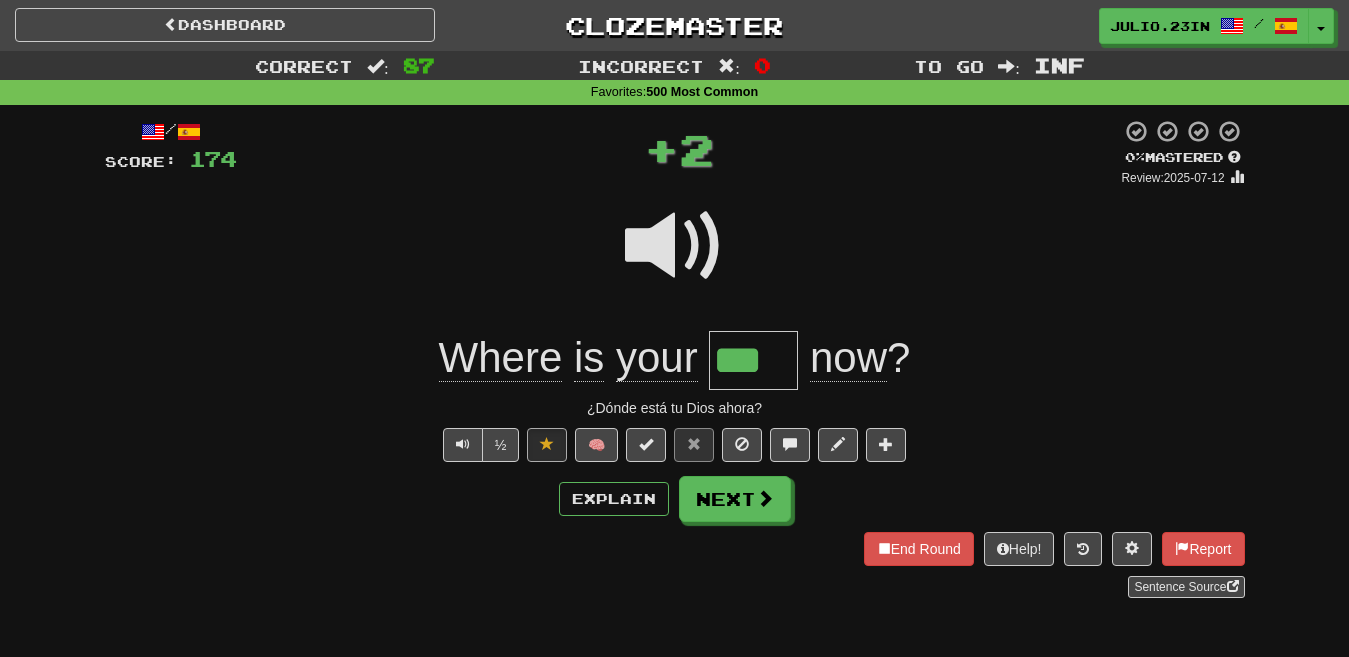 type 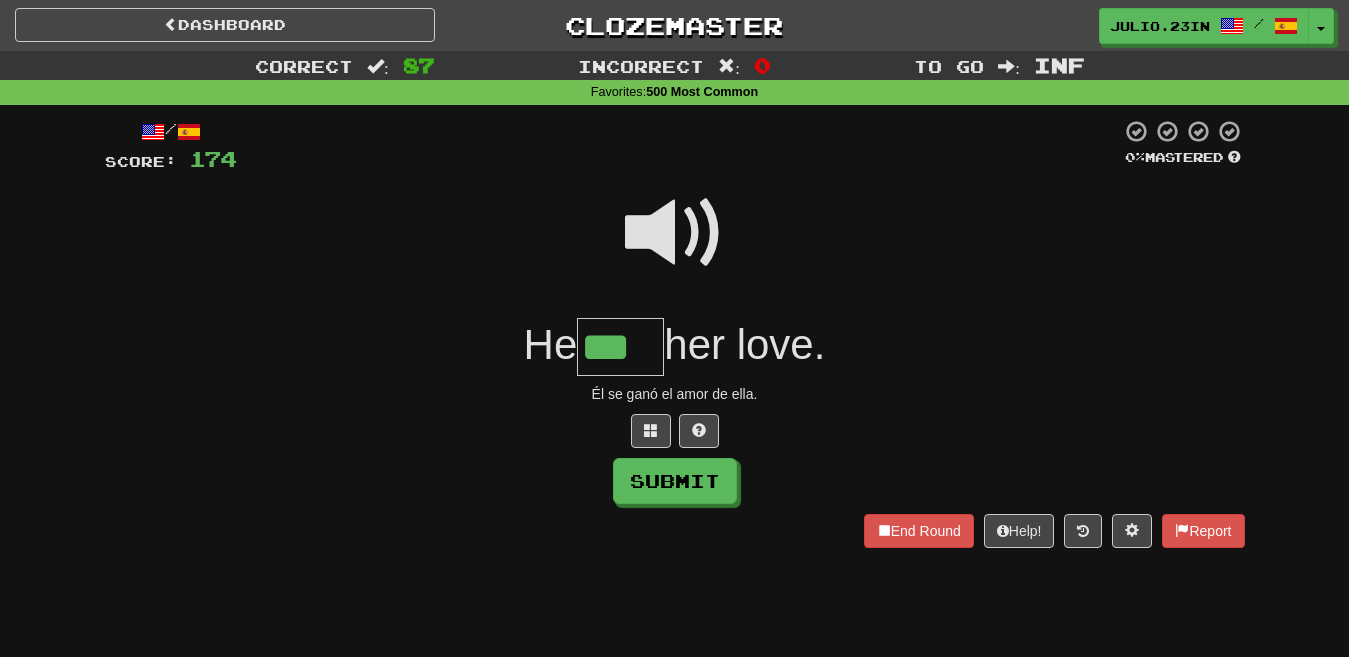type on "***" 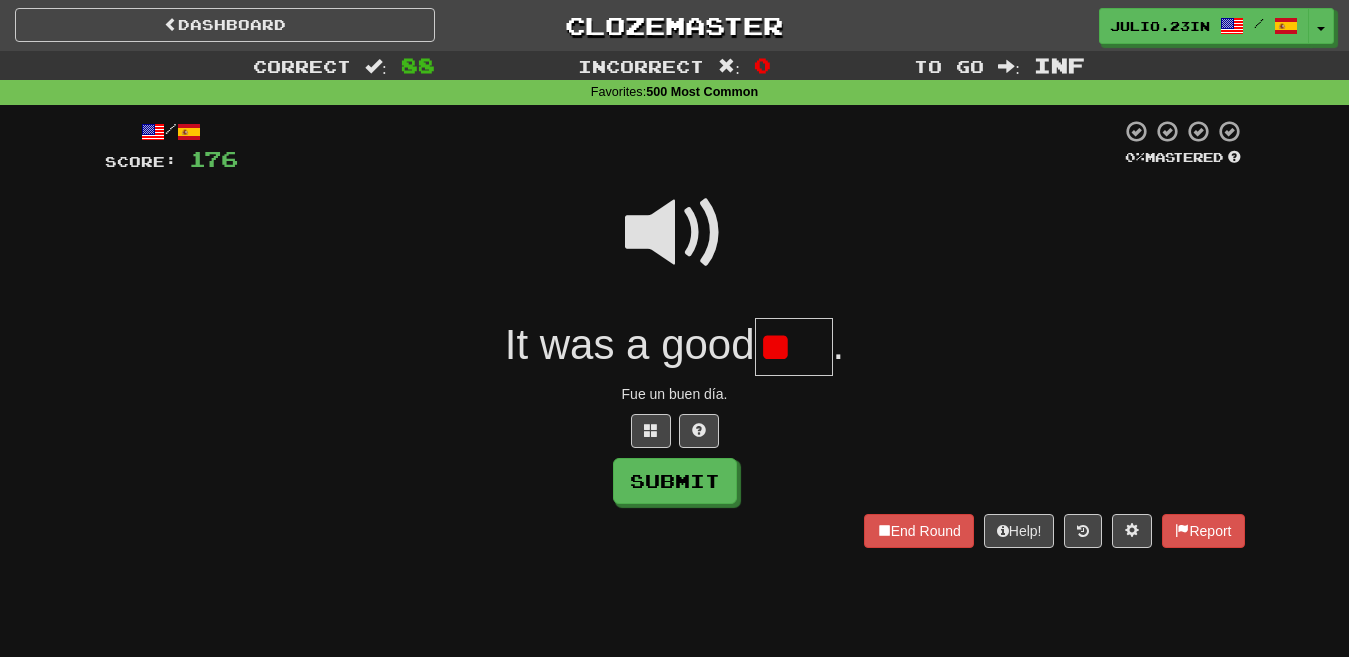 type on "*" 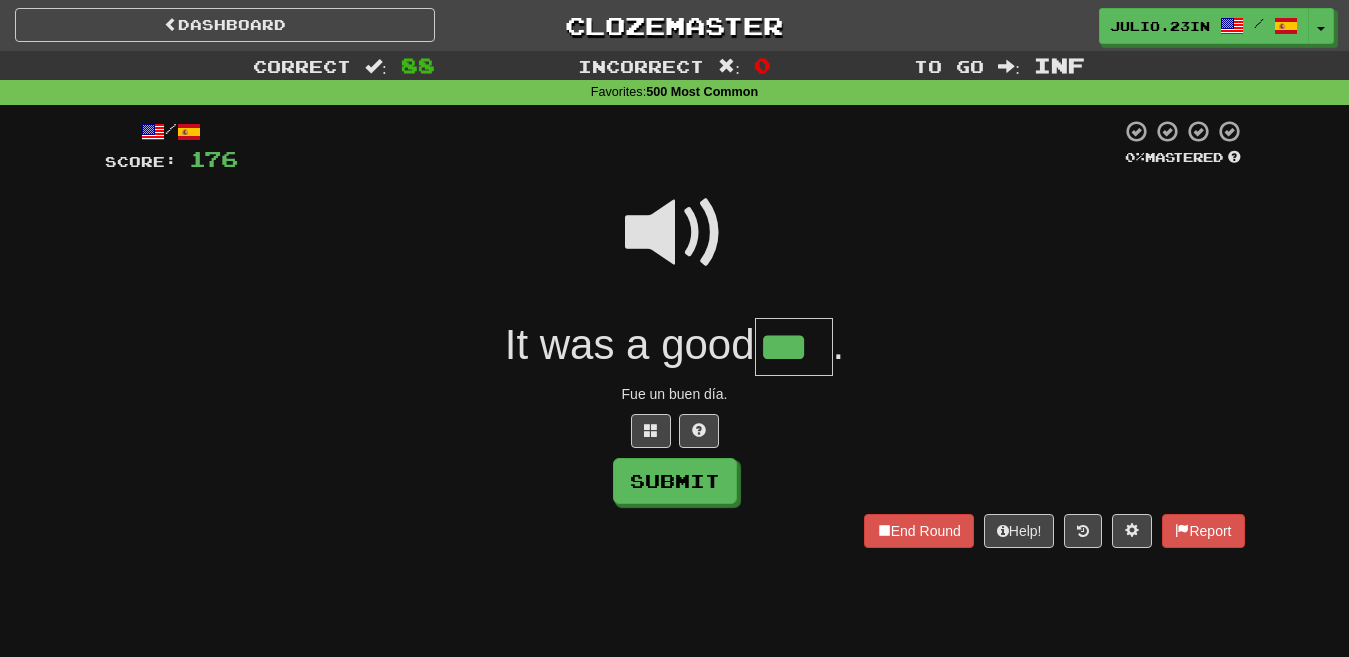 type on "***" 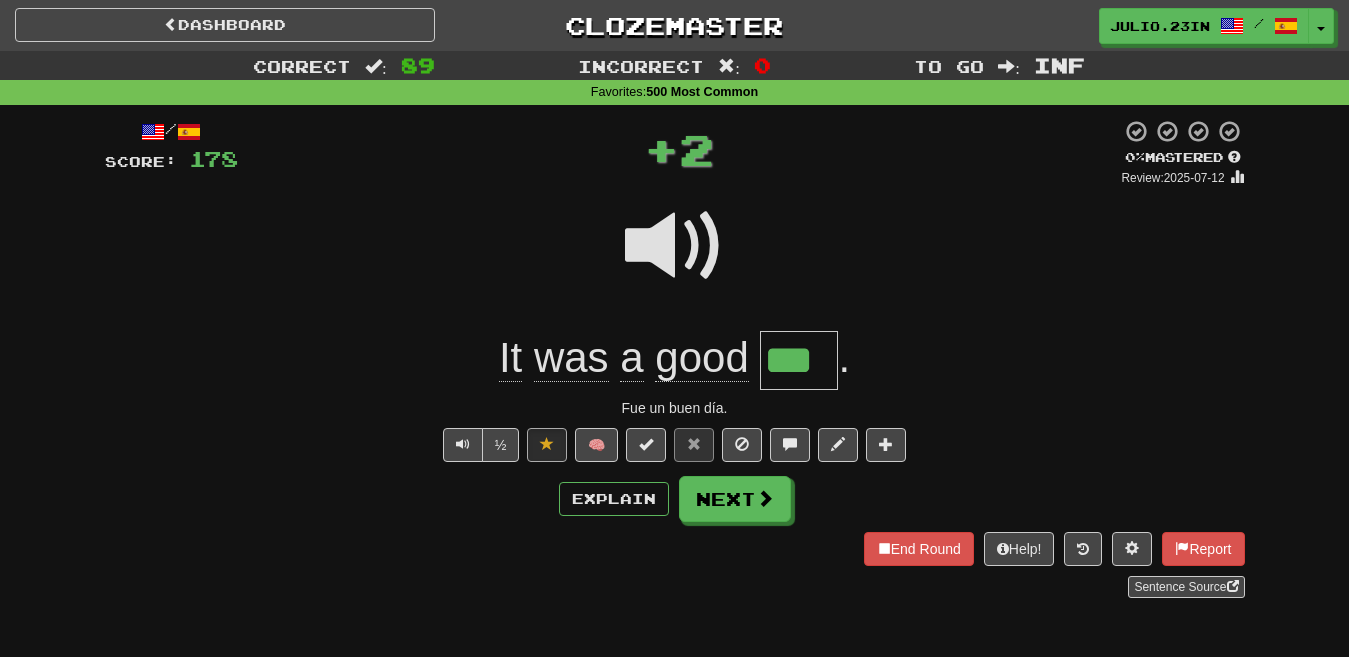 type 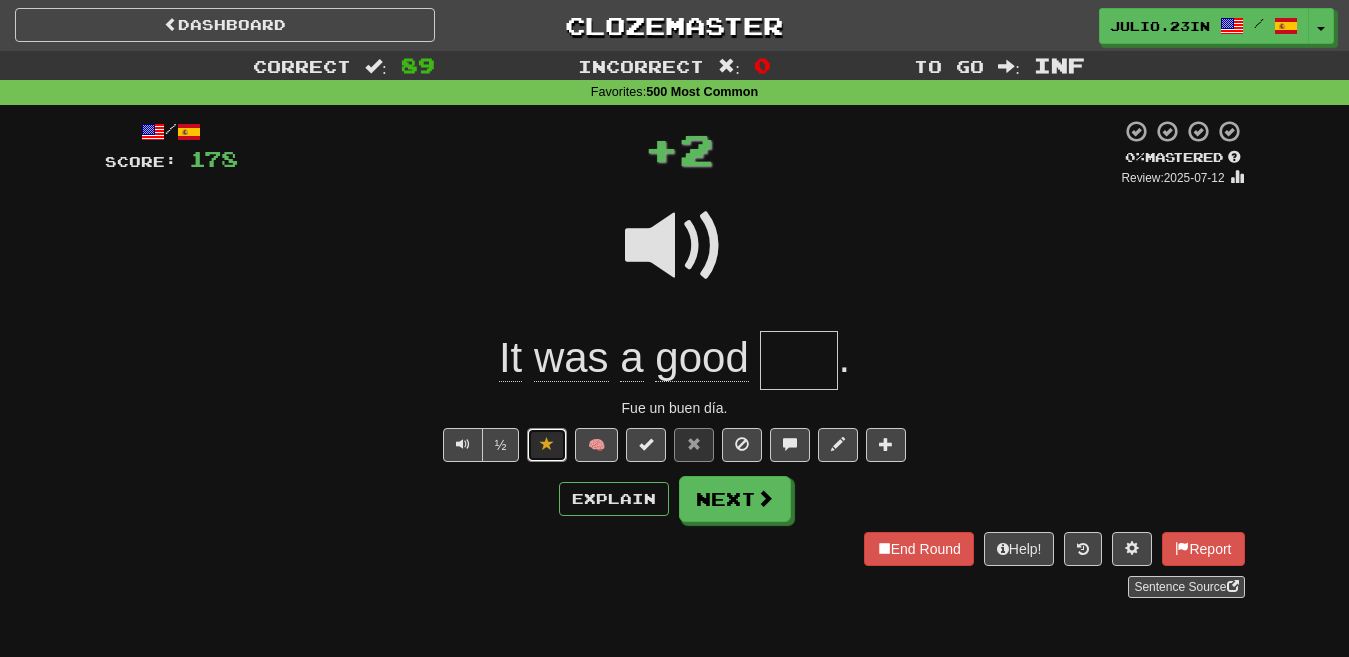 drag, startPoint x: 776, startPoint y: 370, endPoint x: 554, endPoint y: 443, distance: 233.69424 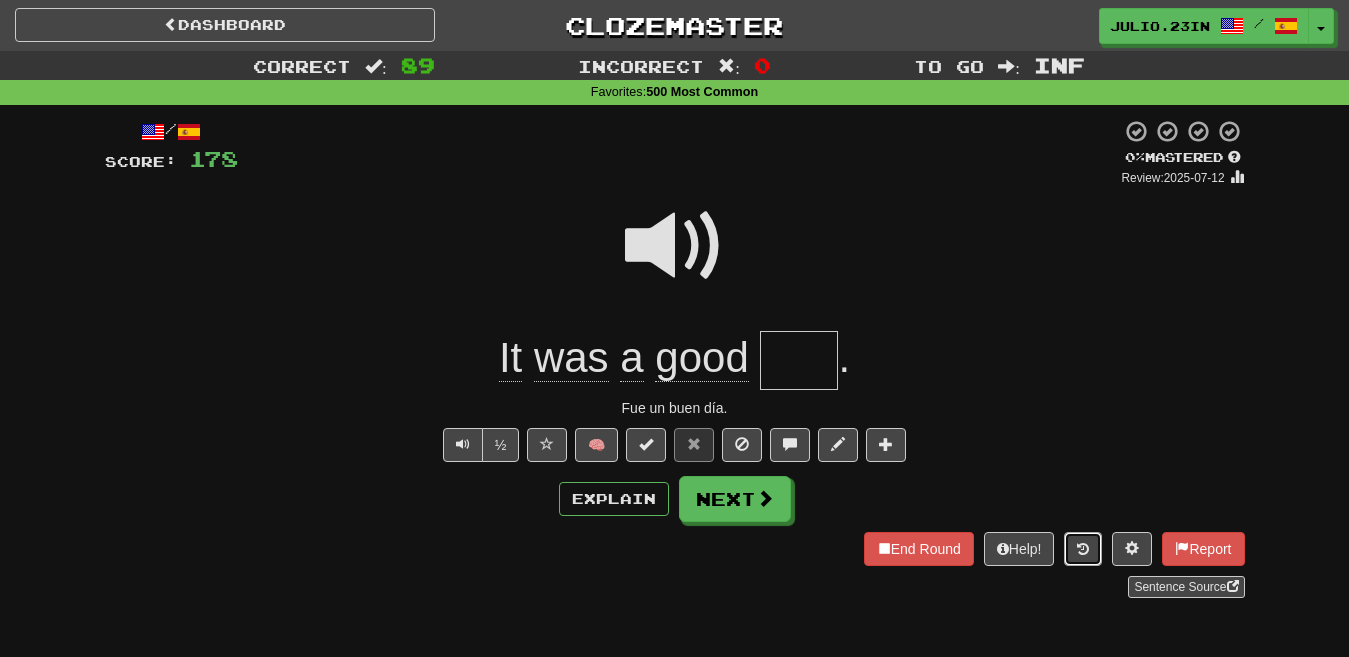 click at bounding box center [1083, 549] 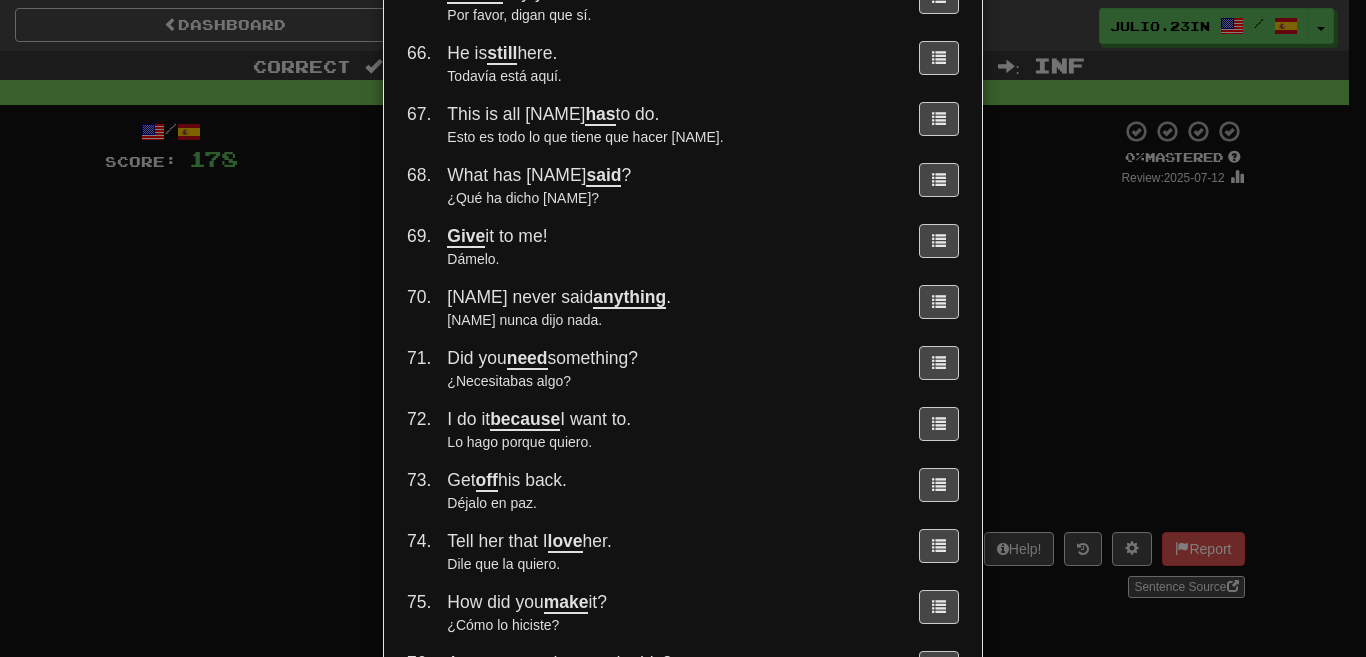 scroll, scrollTop: 5000, scrollLeft: 0, axis: vertical 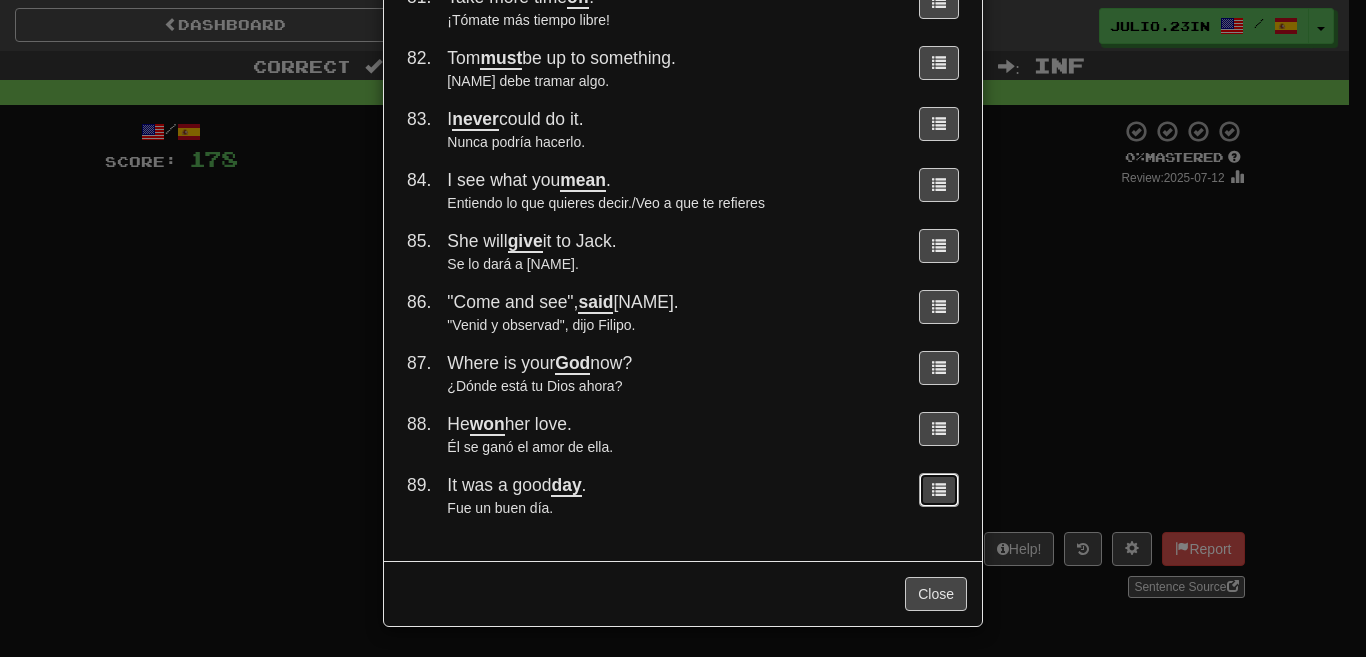 click at bounding box center [939, 490] 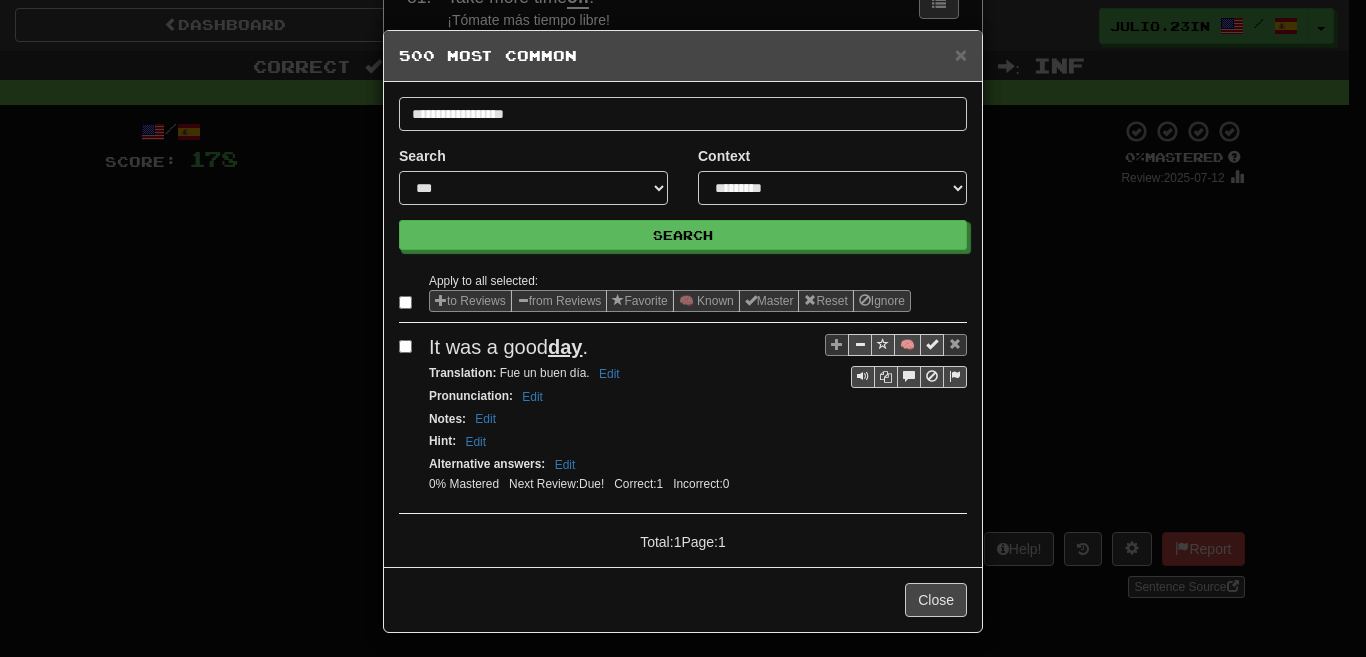 scroll, scrollTop: 0, scrollLeft: 0, axis: both 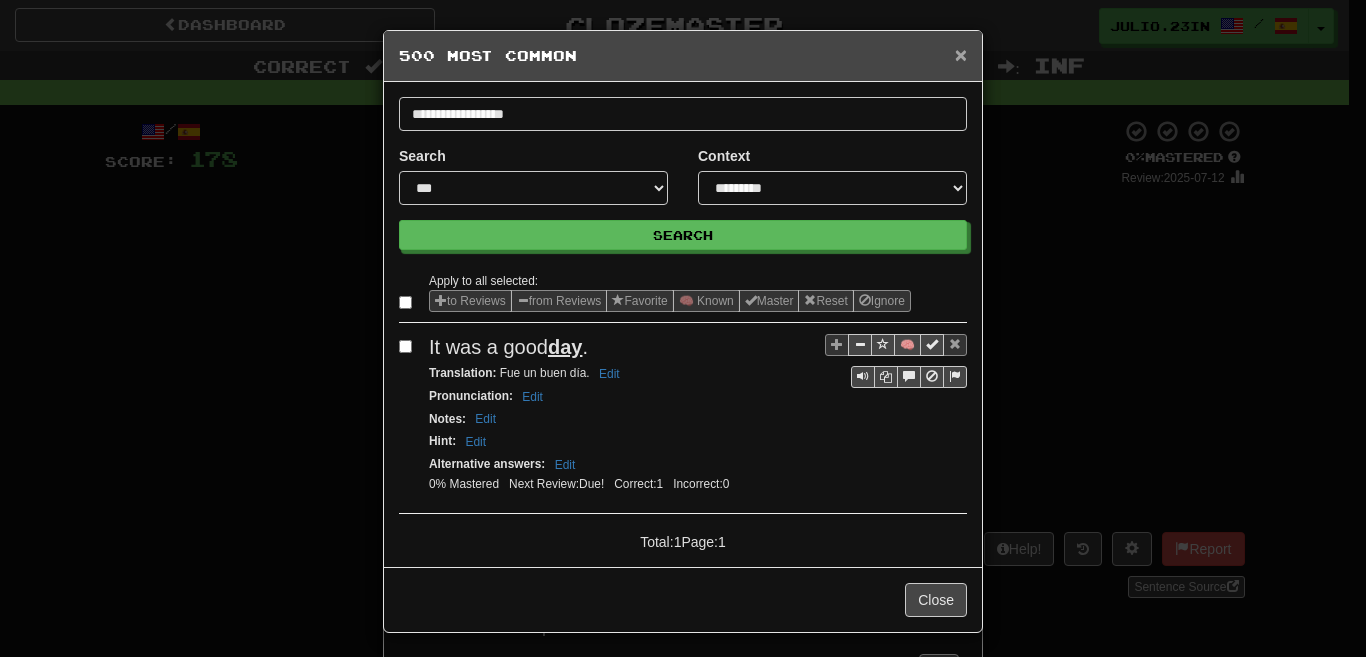 drag, startPoint x: 947, startPoint y: 47, endPoint x: 949, endPoint y: 59, distance: 12.165525 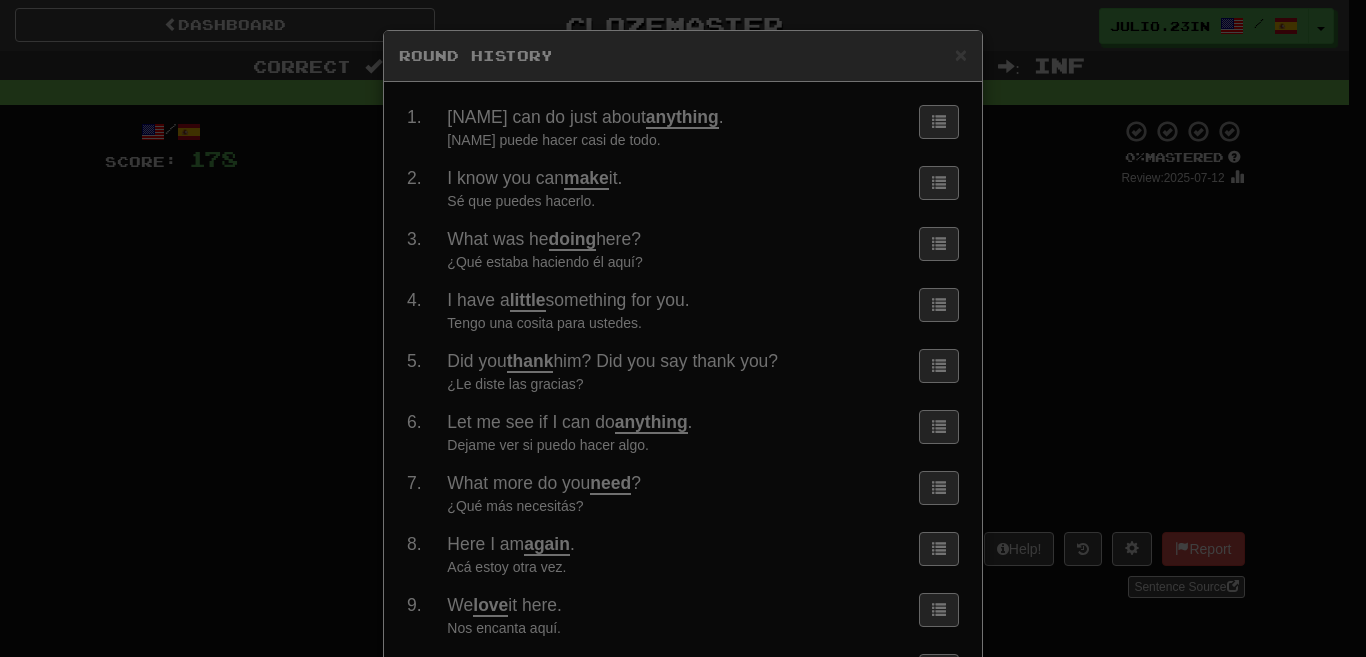 click at bounding box center (683, 328) 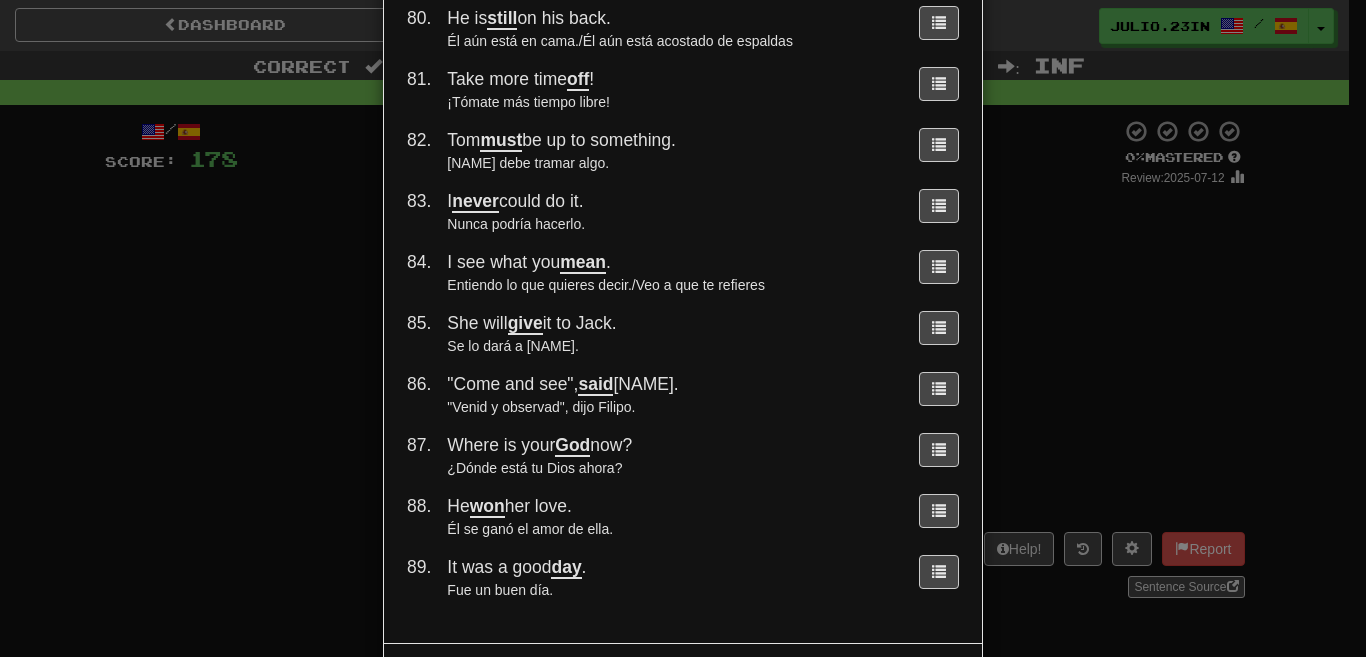 scroll, scrollTop: 5000, scrollLeft: 0, axis: vertical 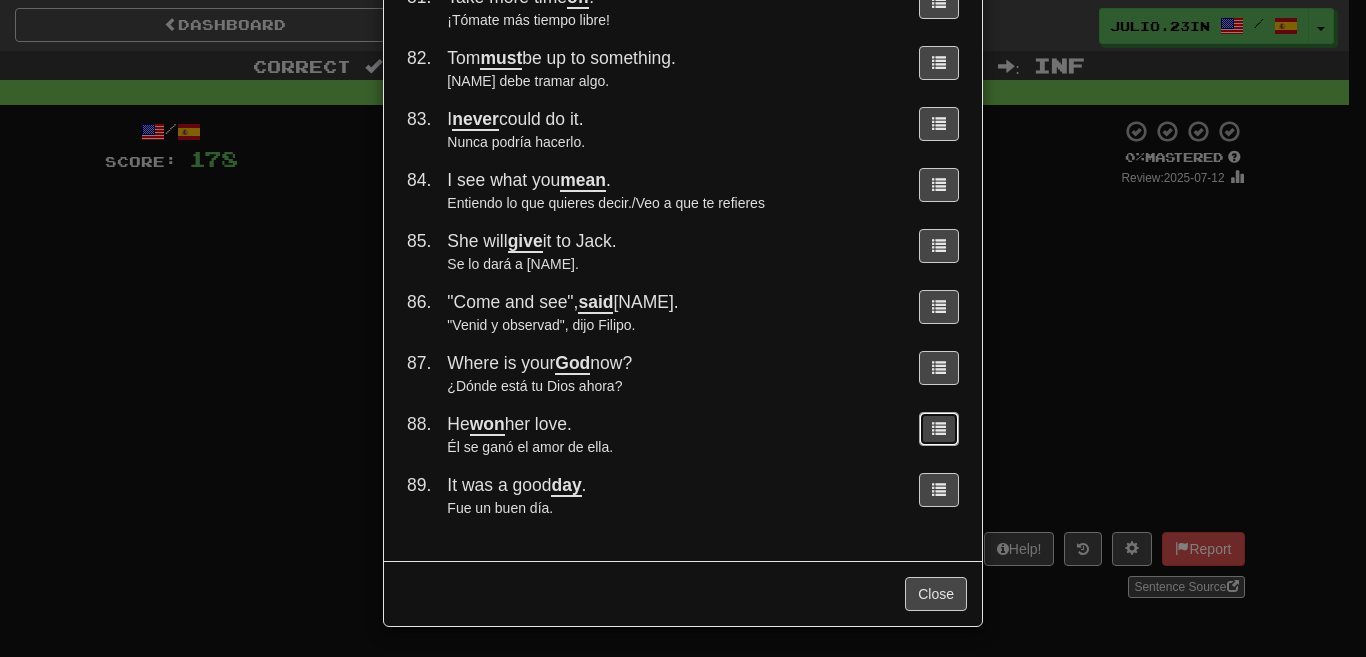 click at bounding box center [939, 428] 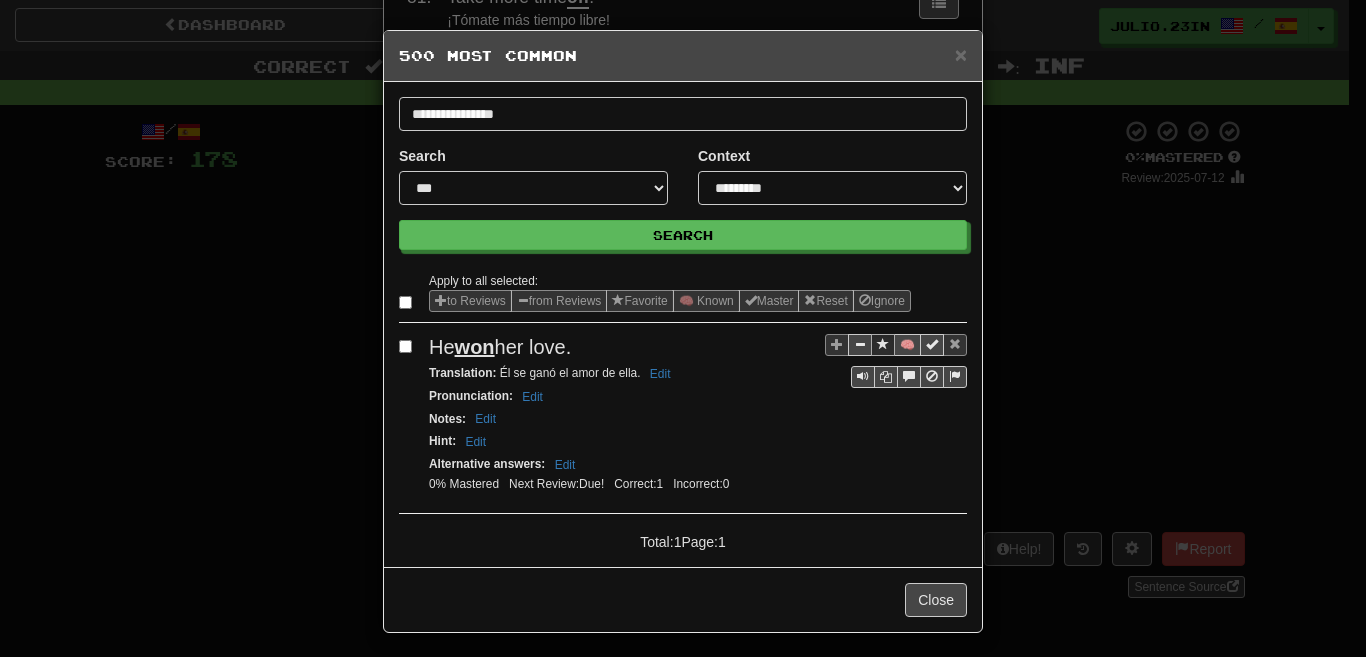 scroll, scrollTop: 0, scrollLeft: 0, axis: both 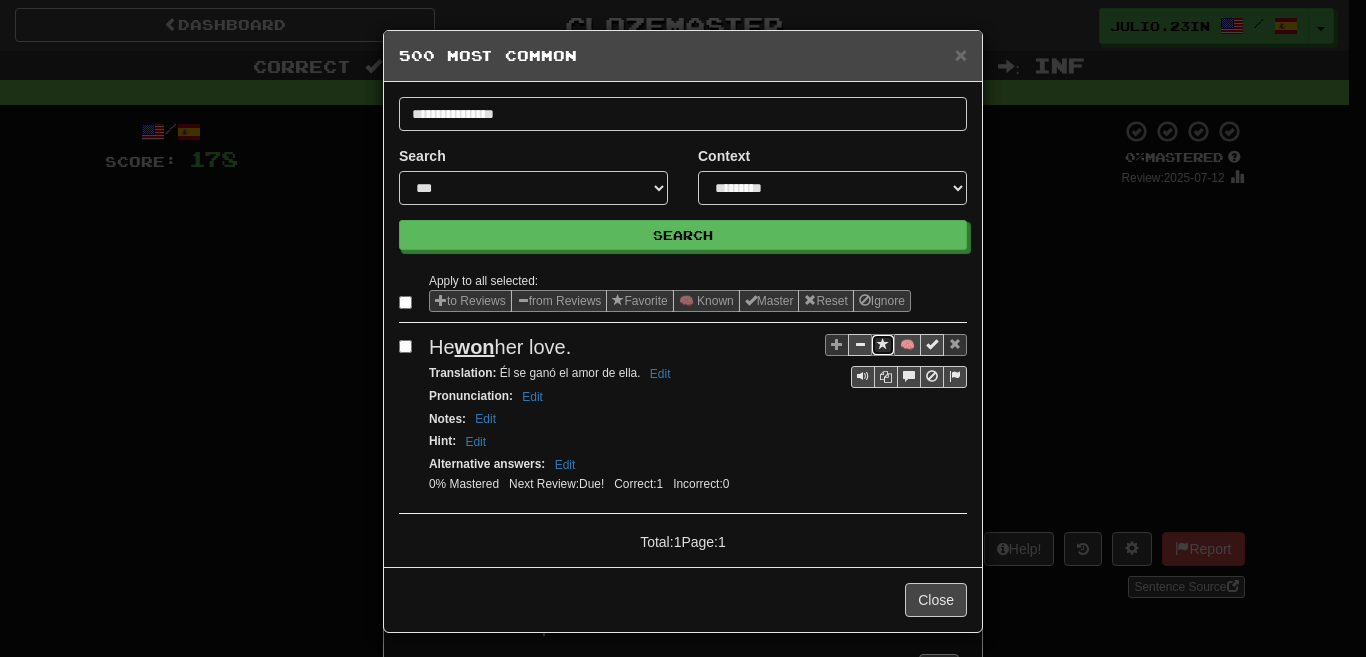 click at bounding box center (883, 345) 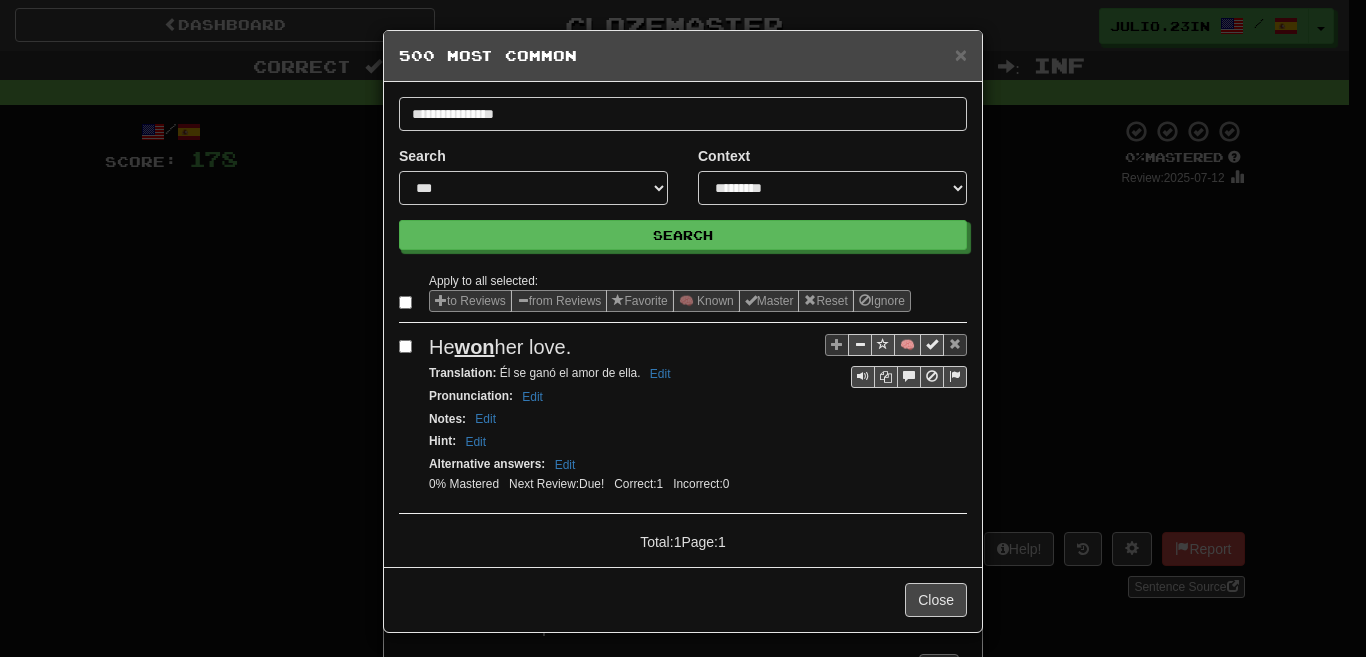 click on "**********" at bounding box center [683, 324] 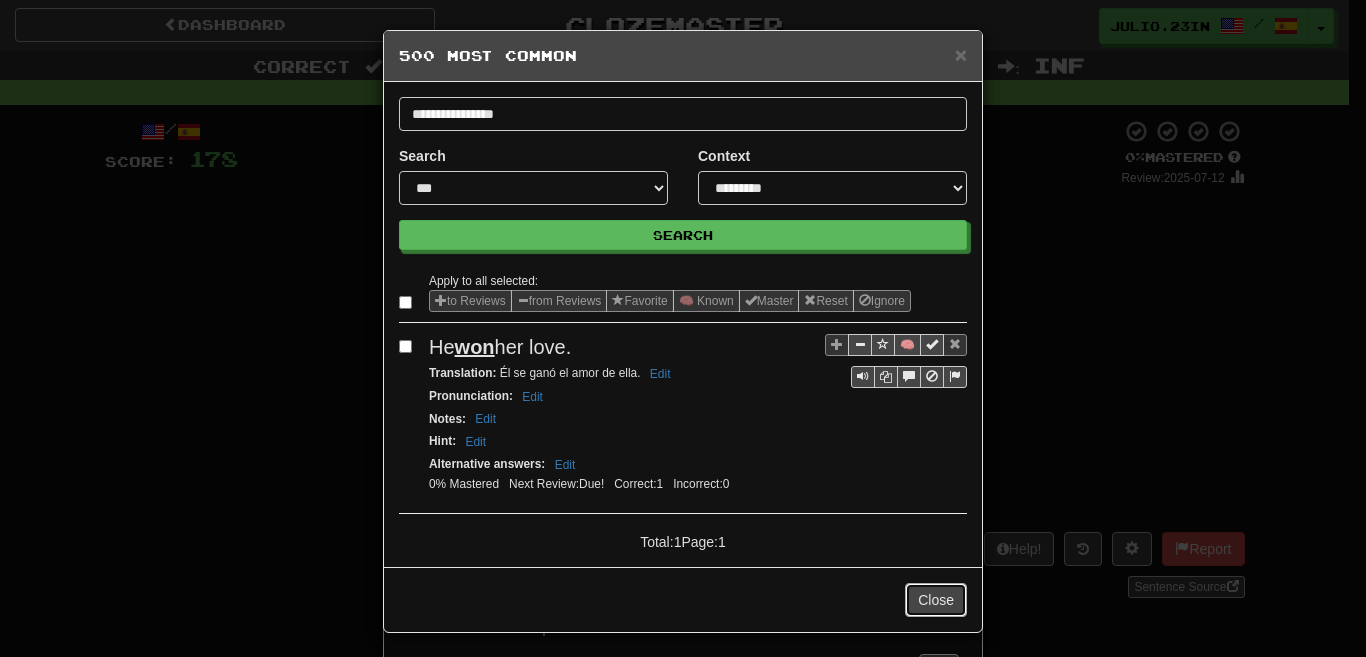 click on "Close" at bounding box center [936, 600] 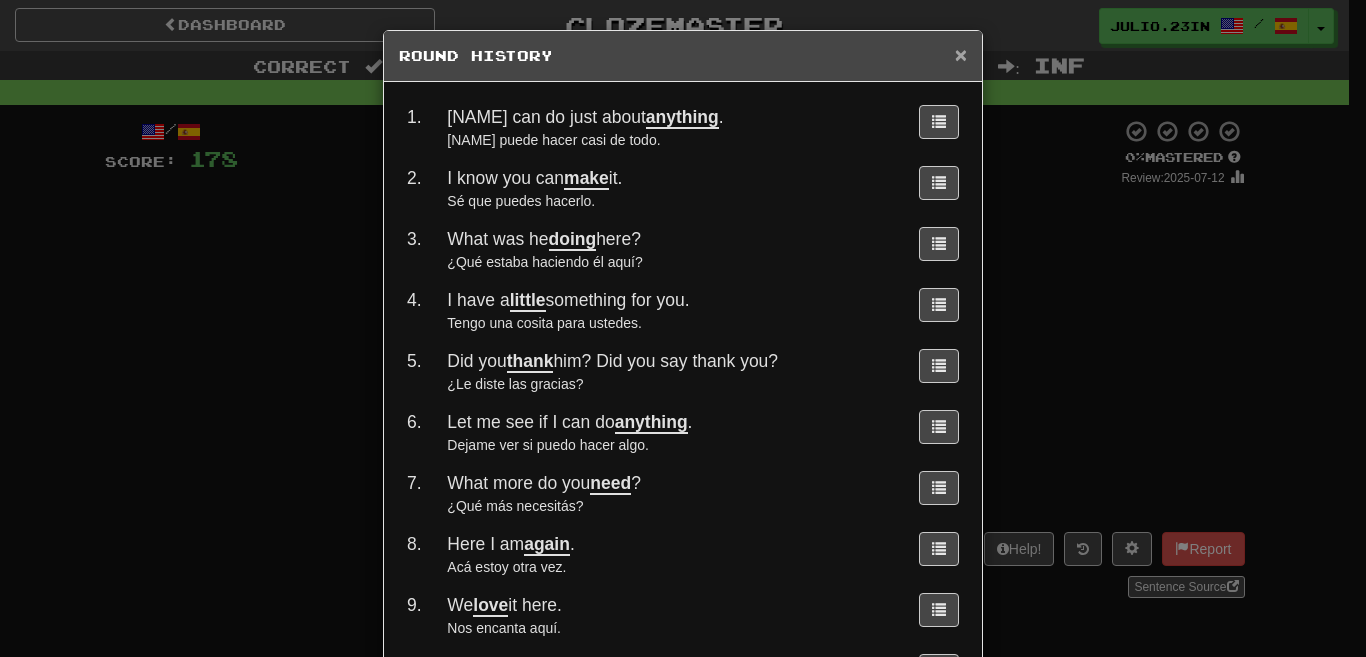 click on "×" at bounding box center [961, 54] 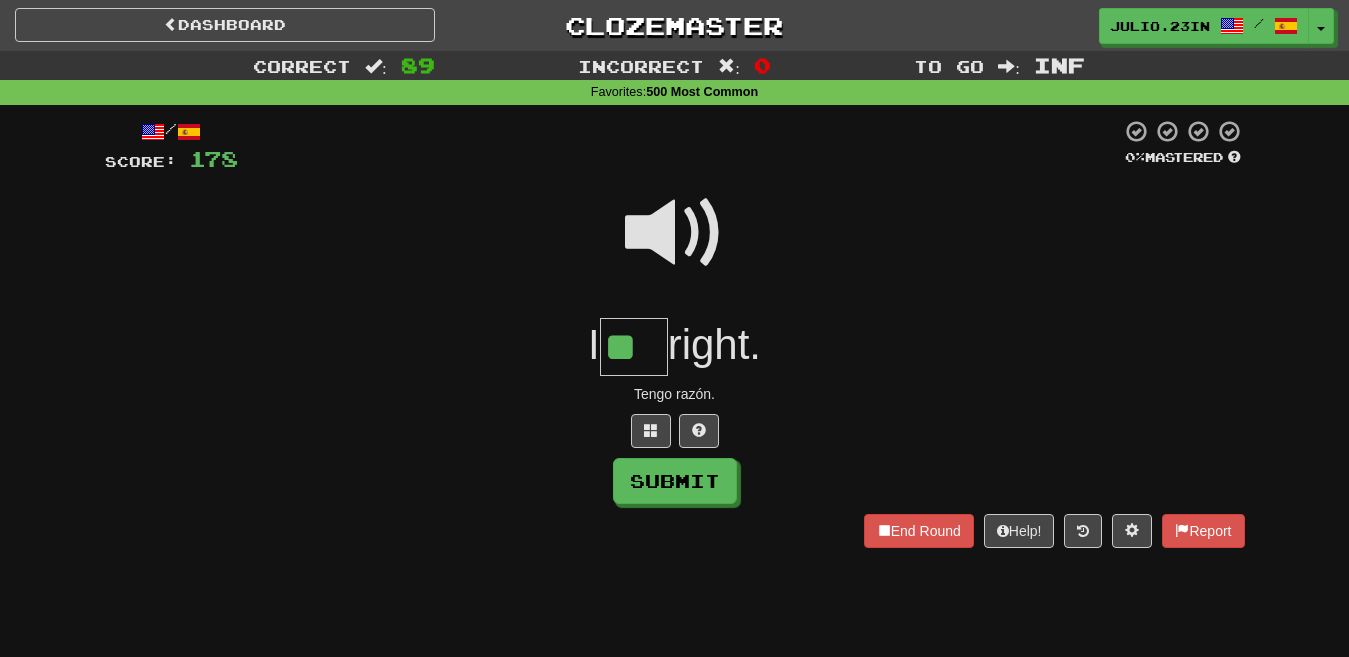 type on "**" 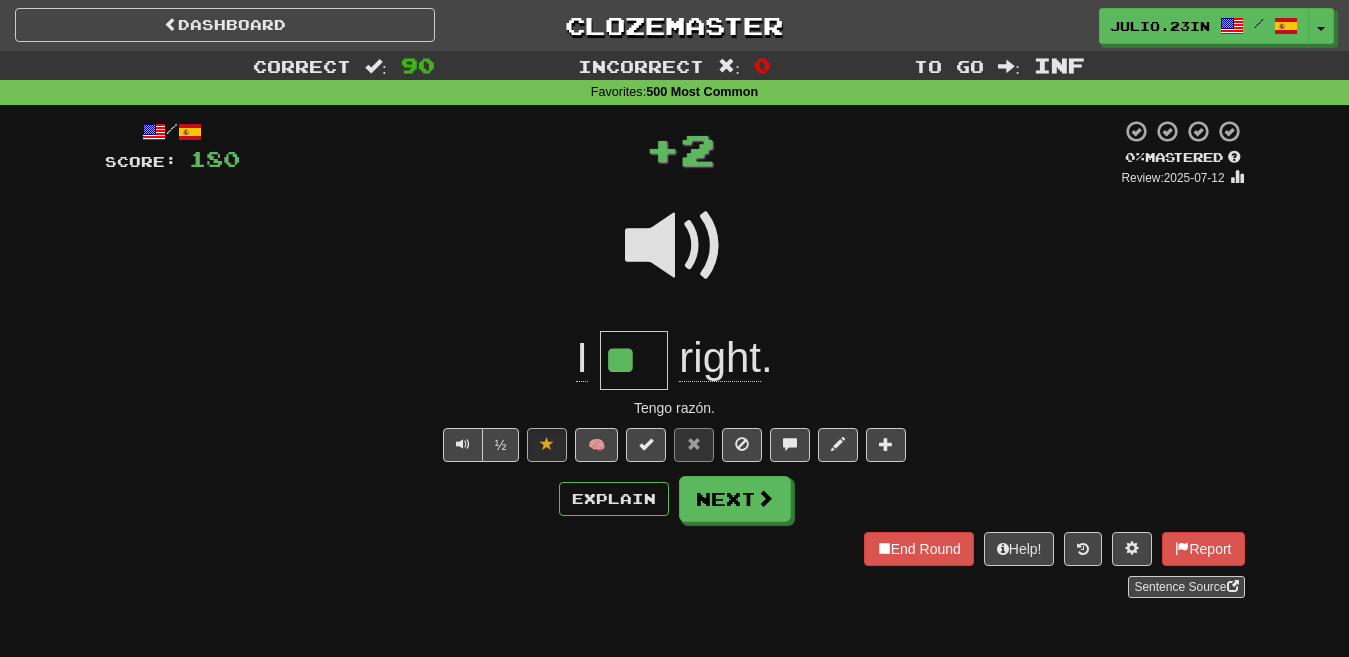 type 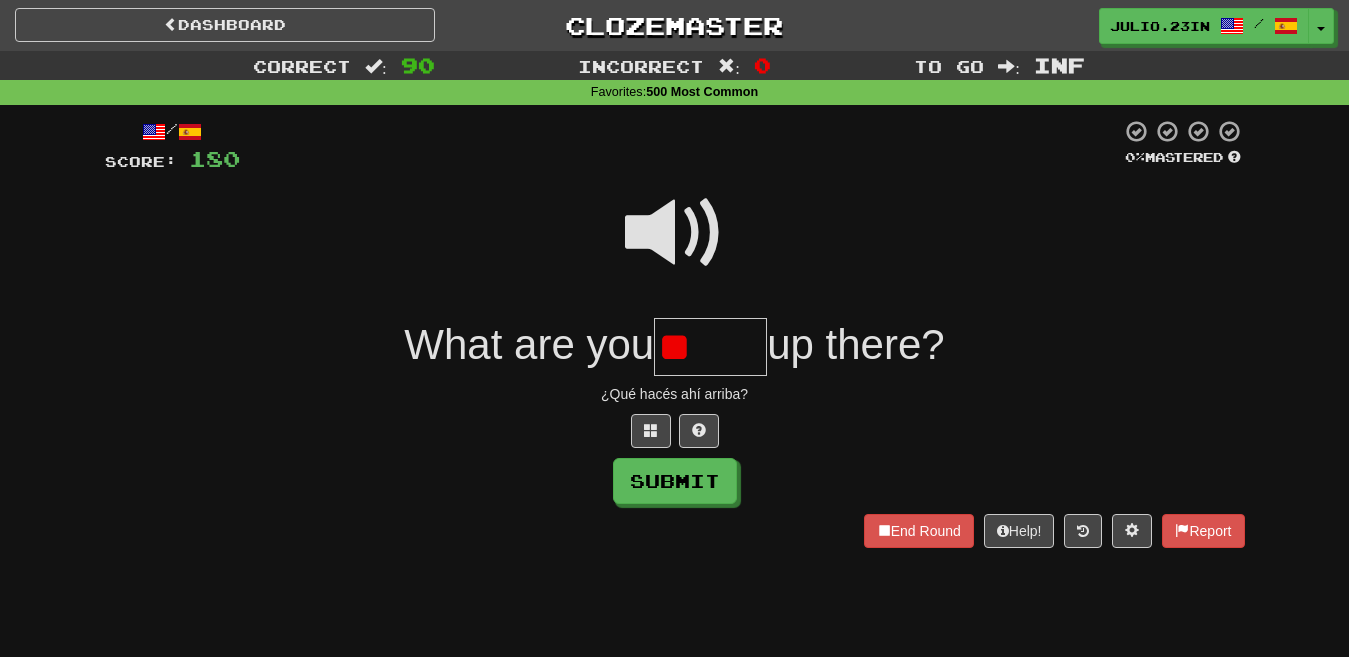 type on "*" 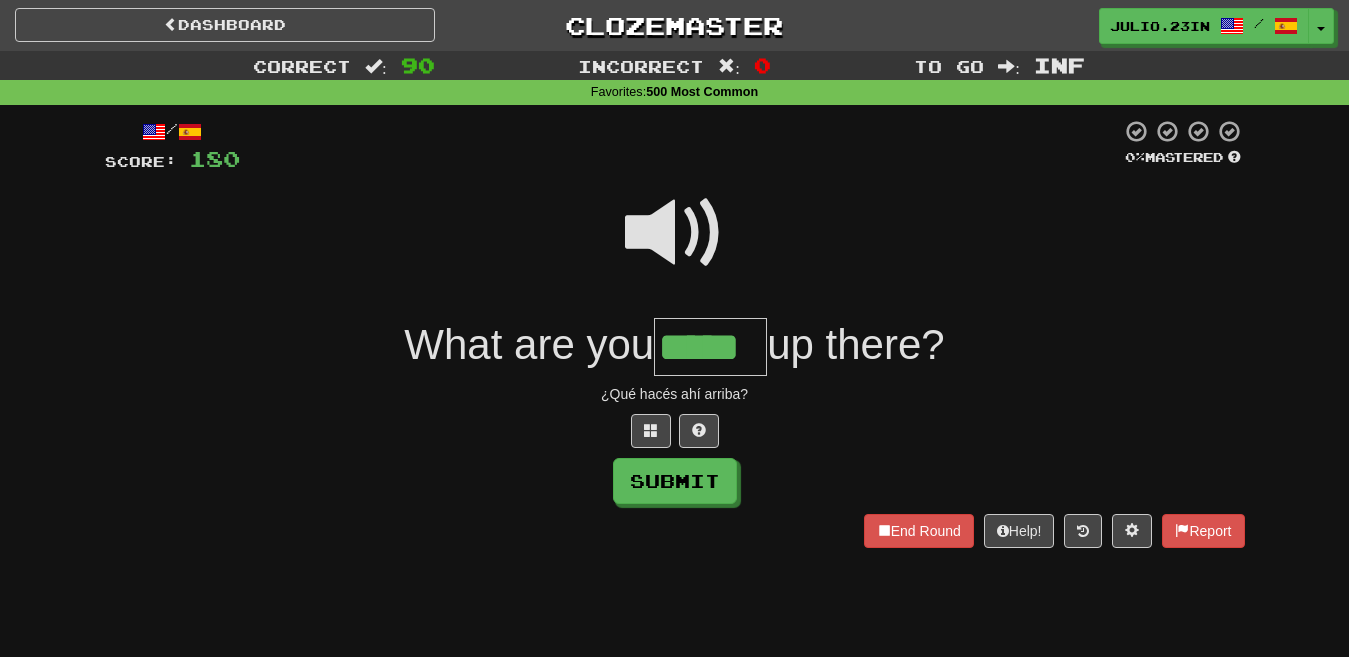 type on "*****" 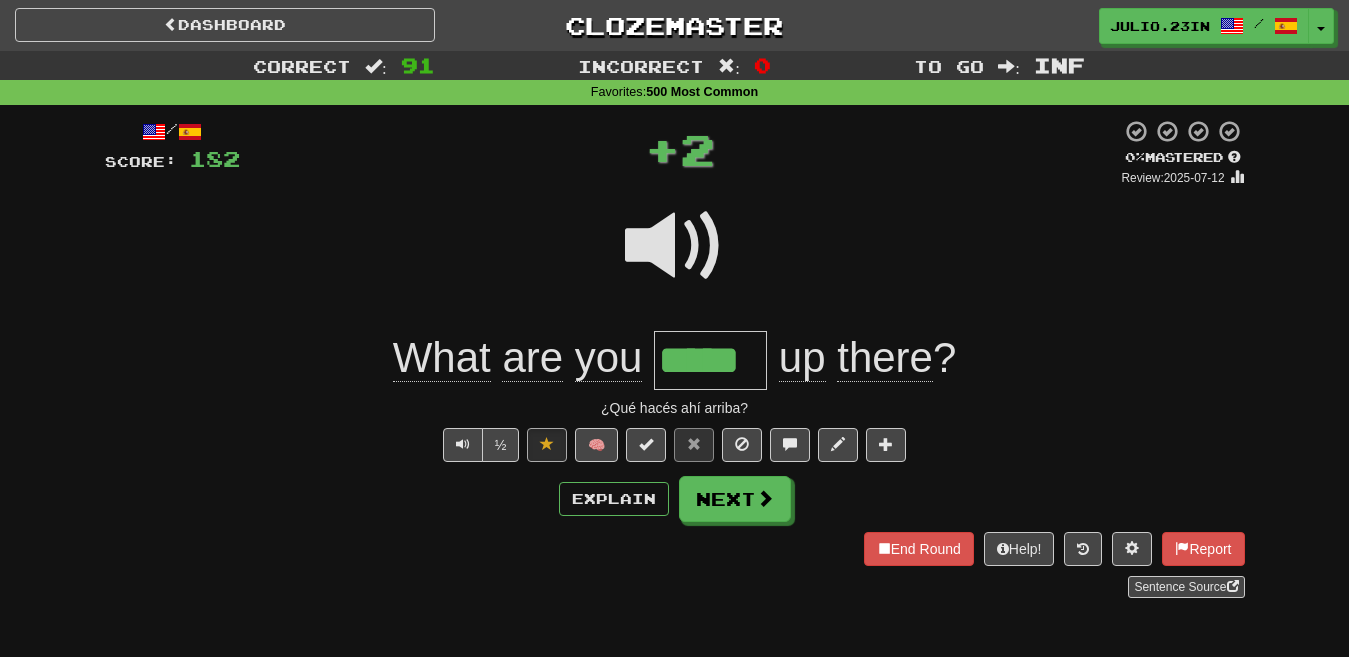 type 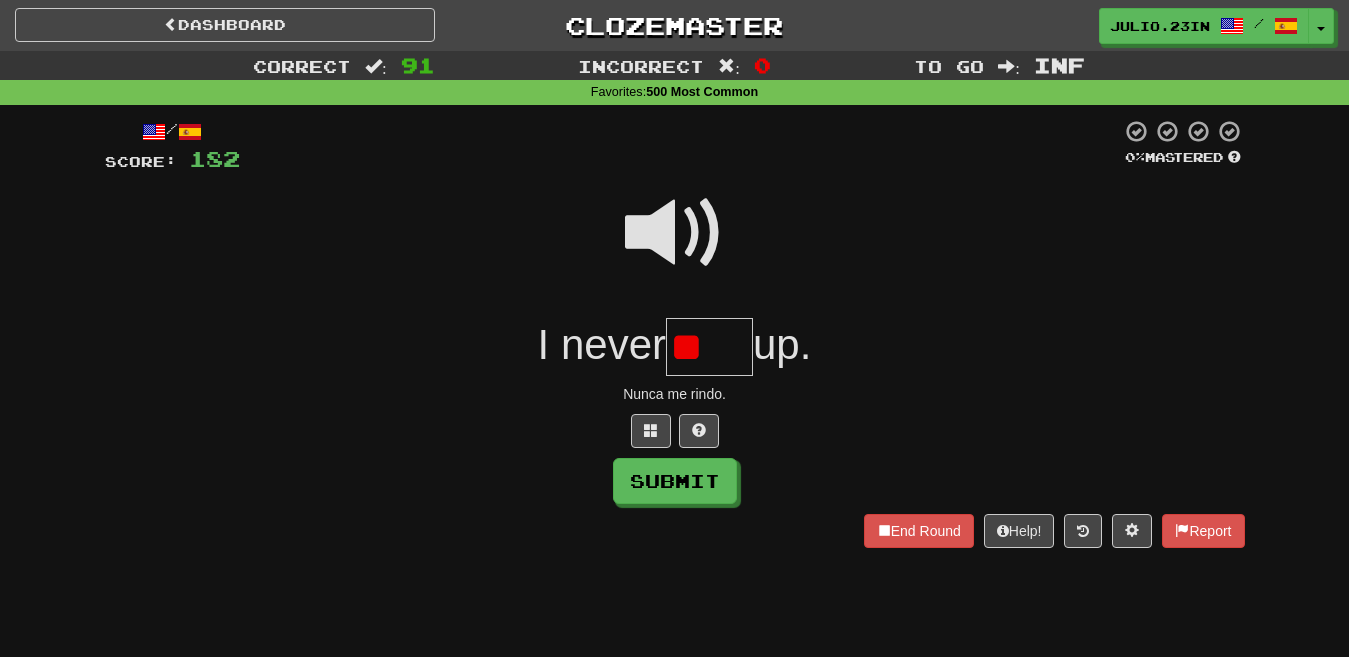 type on "*" 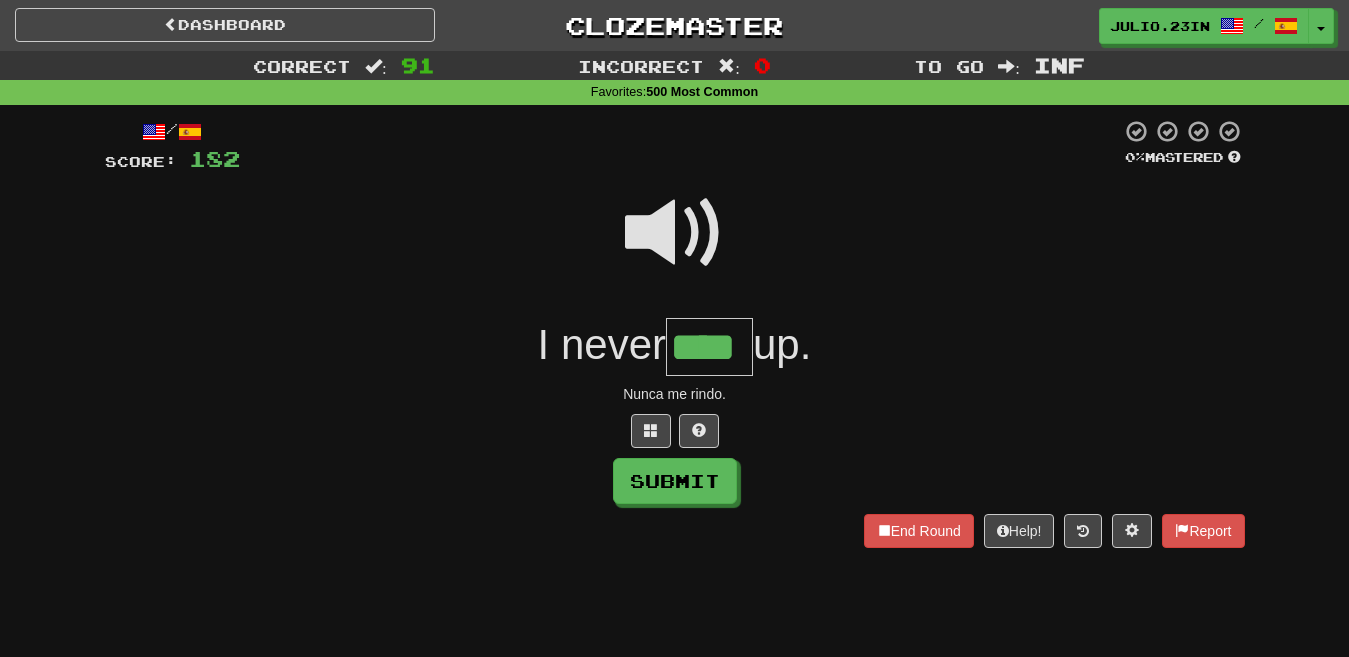 type on "****" 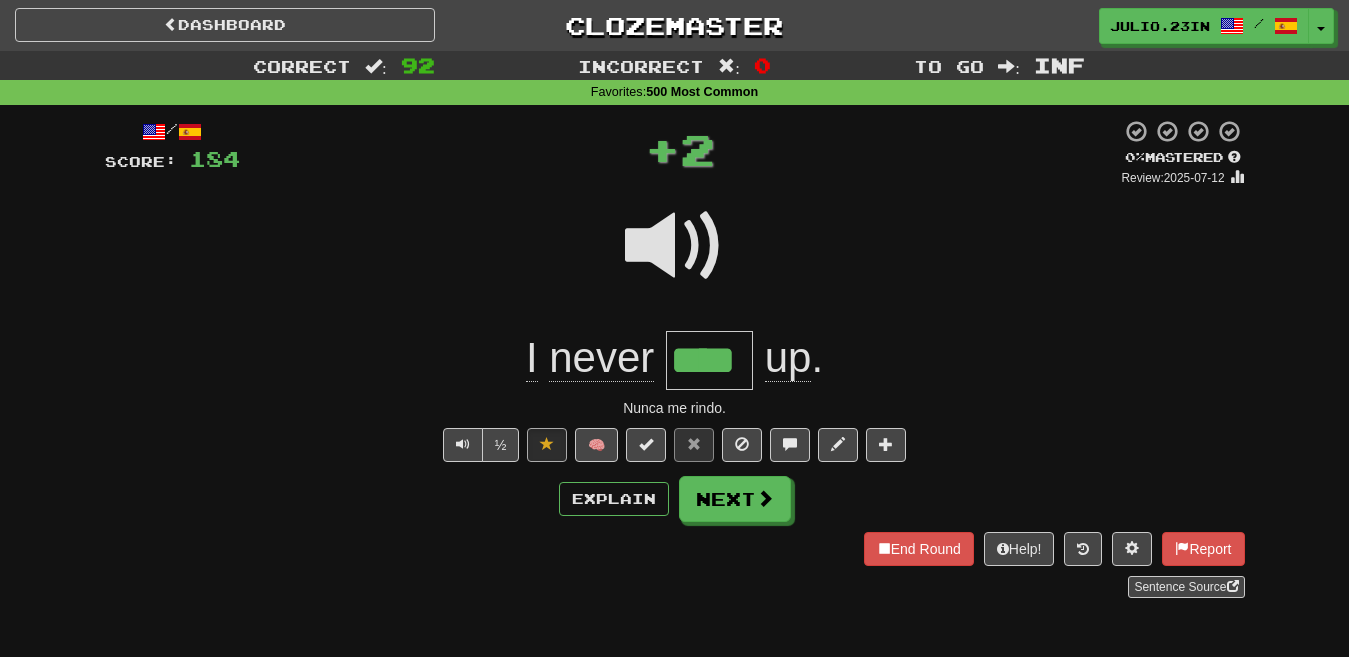 type 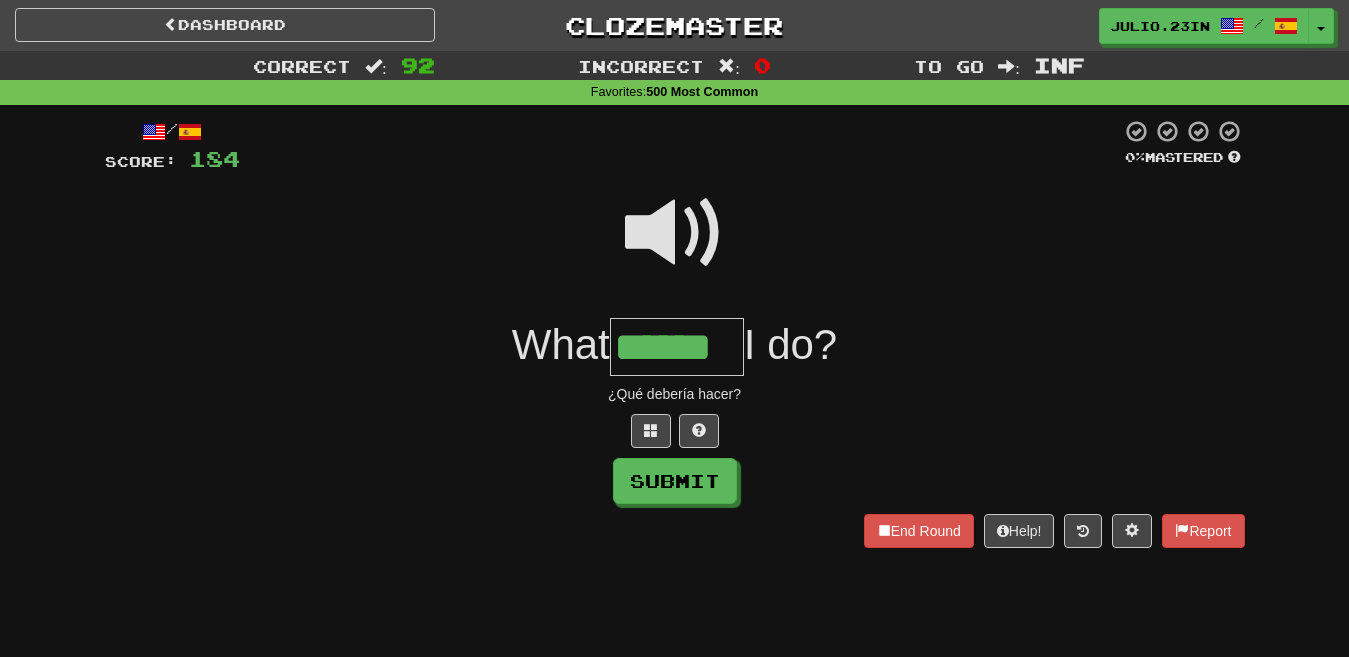type on "******" 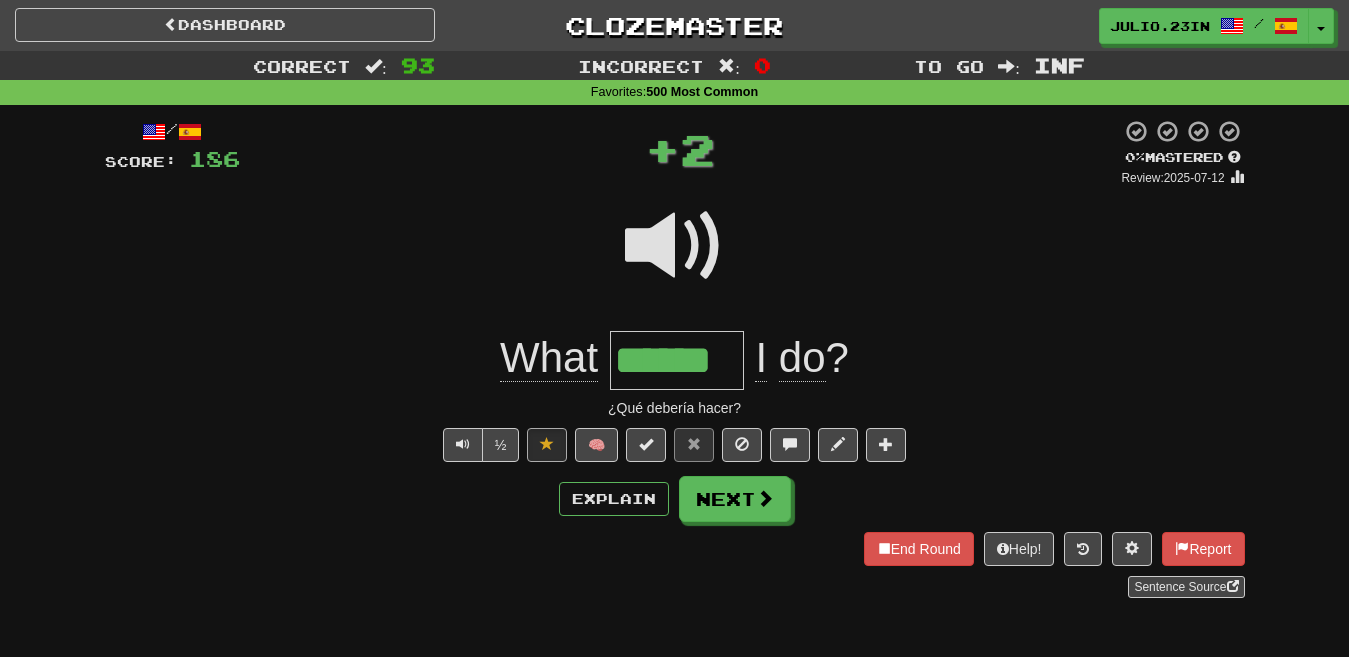 type 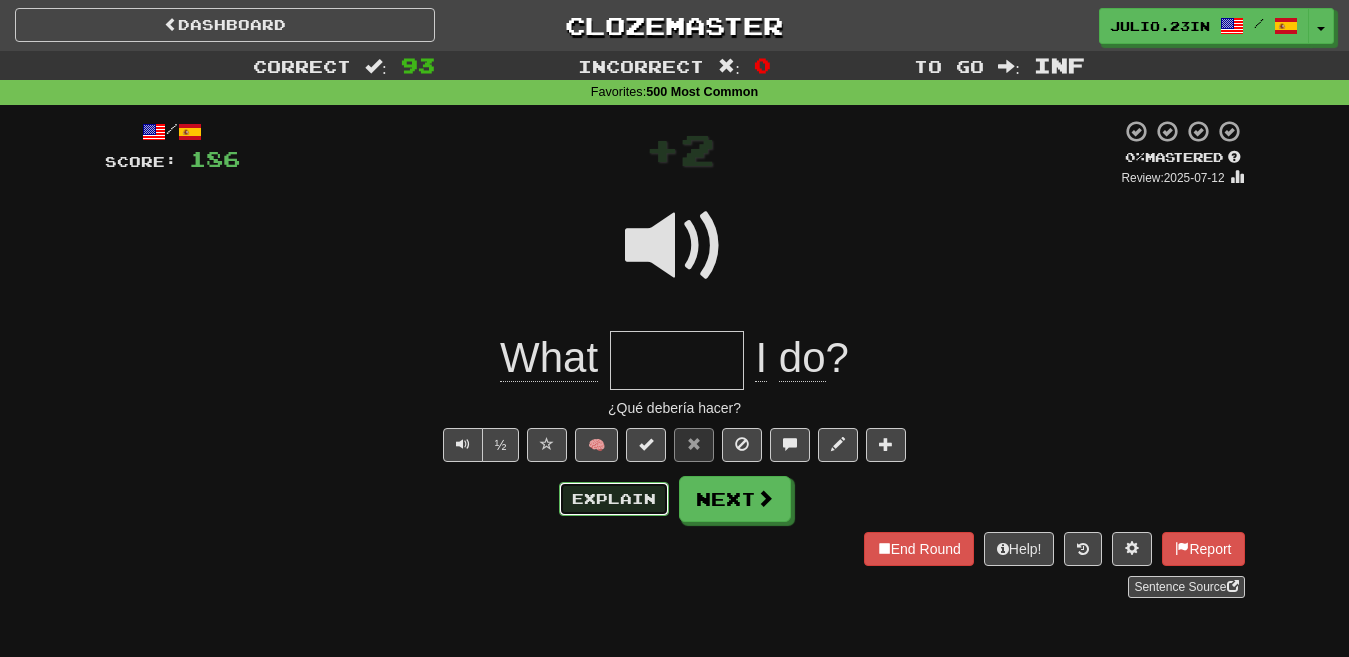 click on "Explain" at bounding box center [614, 499] 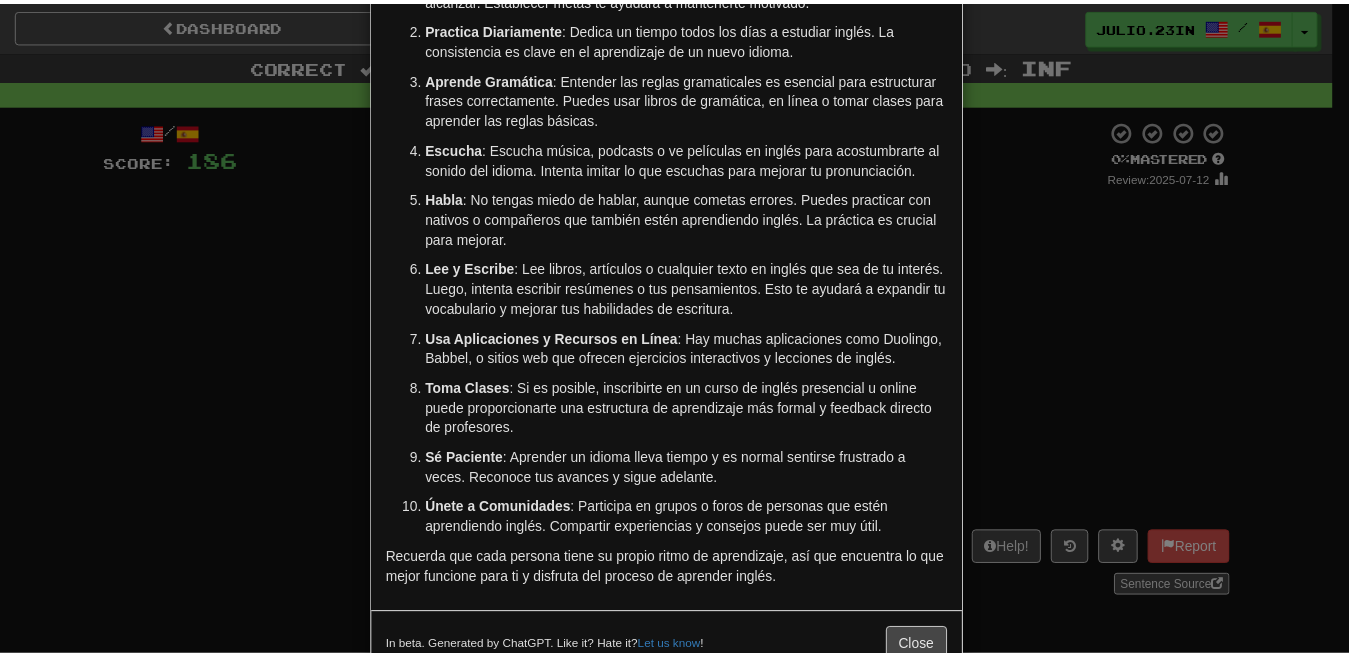 scroll, scrollTop: 0, scrollLeft: 0, axis: both 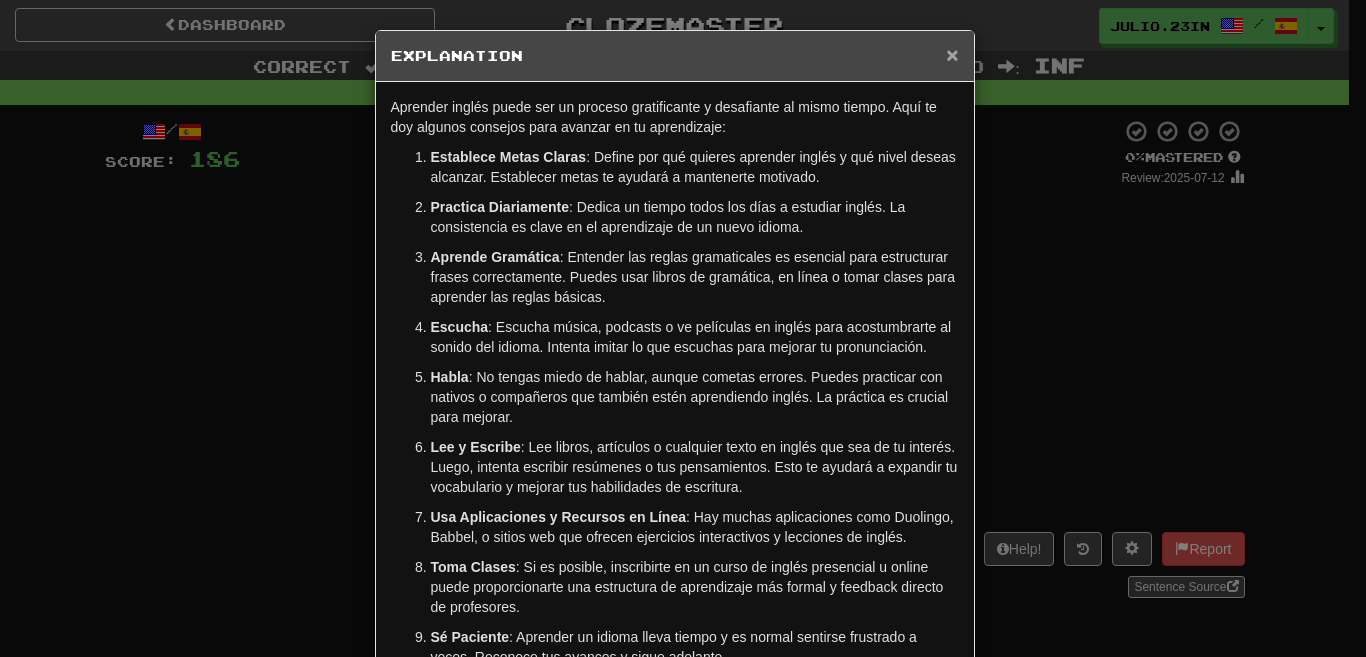 click on "×" at bounding box center (952, 54) 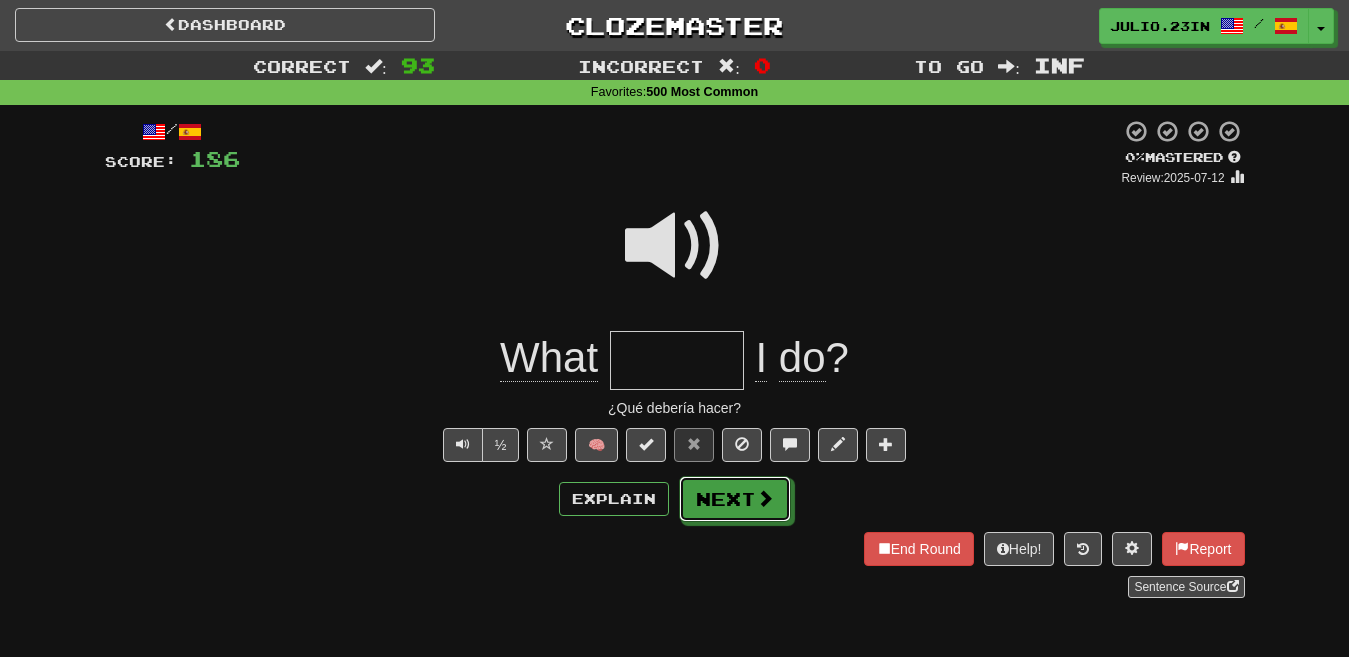 drag, startPoint x: 755, startPoint y: 494, endPoint x: 678, endPoint y: 394, distance: 126.210144 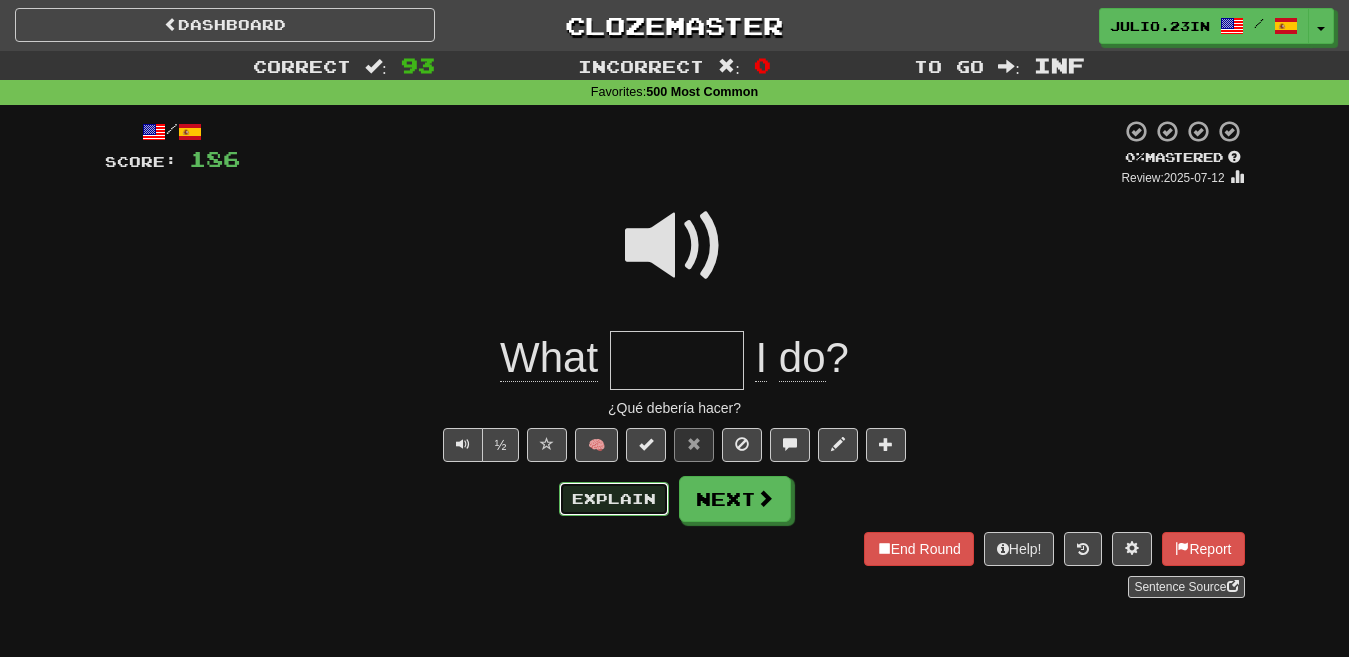 click on "Explain" at bounding box center (614, 499) 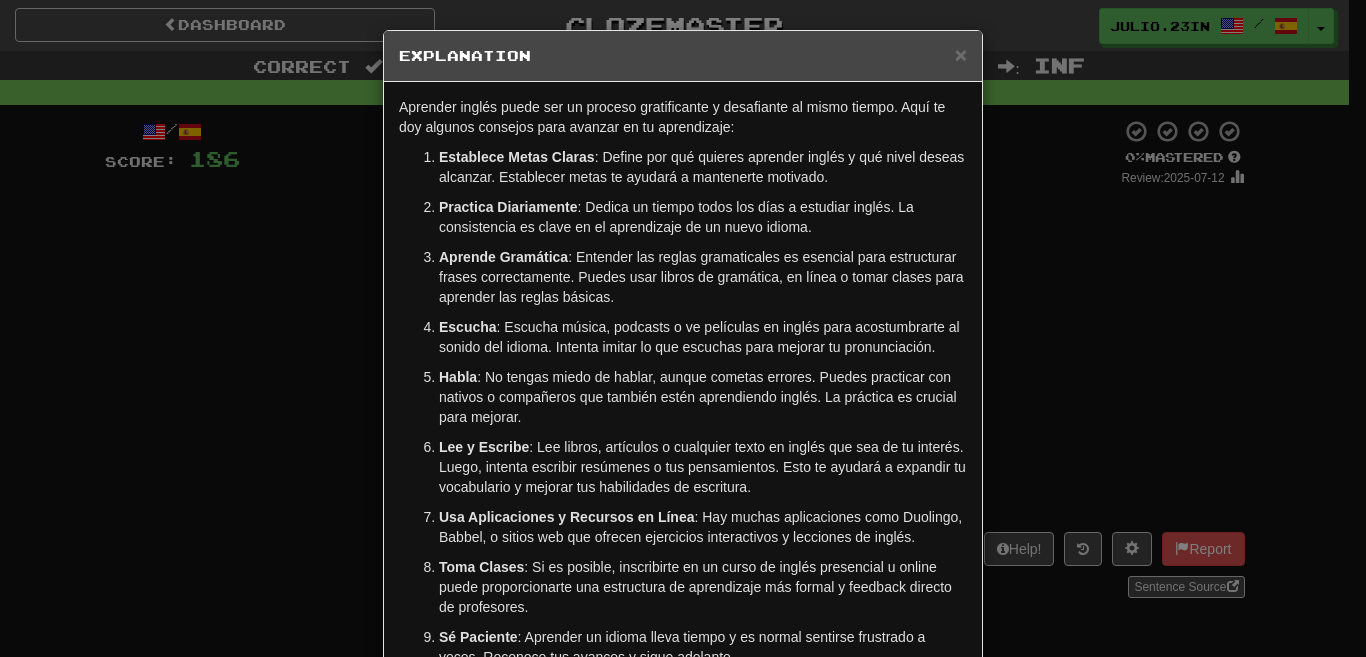 click on "× Explanation Aprender inglés puede ser un proceso gratificante y desafiante al mismo tiempo. Aquí te doy algunos consejos para avanzar en tu aprendizaje:
Establece Metas Claras : Define por qué quieres aprender inglés y qué nivel deseas alcanzar. Establecer metas te ayudará a mantenerte motivado.
Practica Diariamente : Dedica un tiempo todos los días a estudiar inglés. La consistencia es clave en el aprendizaje de un nuevo idioma.
Aprende Gramática : Entender las reglas gramaticales es esencial para estructurar frases correctamente. Puedes usar libros de gramática, en línea o tomar clases para aprender las reglas básicas.
Escucha : Escucha música, podcasts o ve películas en inglés para acostumbrarte al sonido del idioma. Intenta imitar lo que escuchas para mejorar tu pronunciación.
Habla : No tengas miedo de hablar, aunque cometas errores. Puedes practicar con nativos o compañeros que también estén aprendiendo inglés. La práctica es crucial para mejorar." at bounding box center (683, 328) 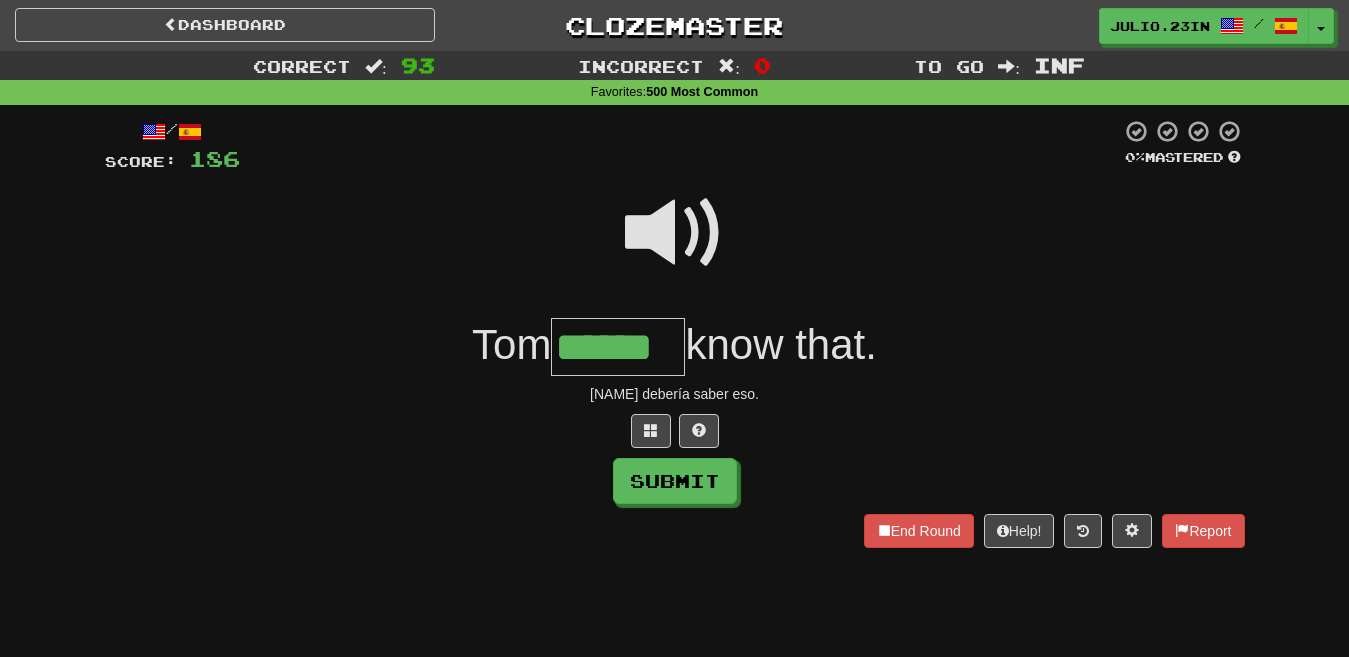 type on "******" 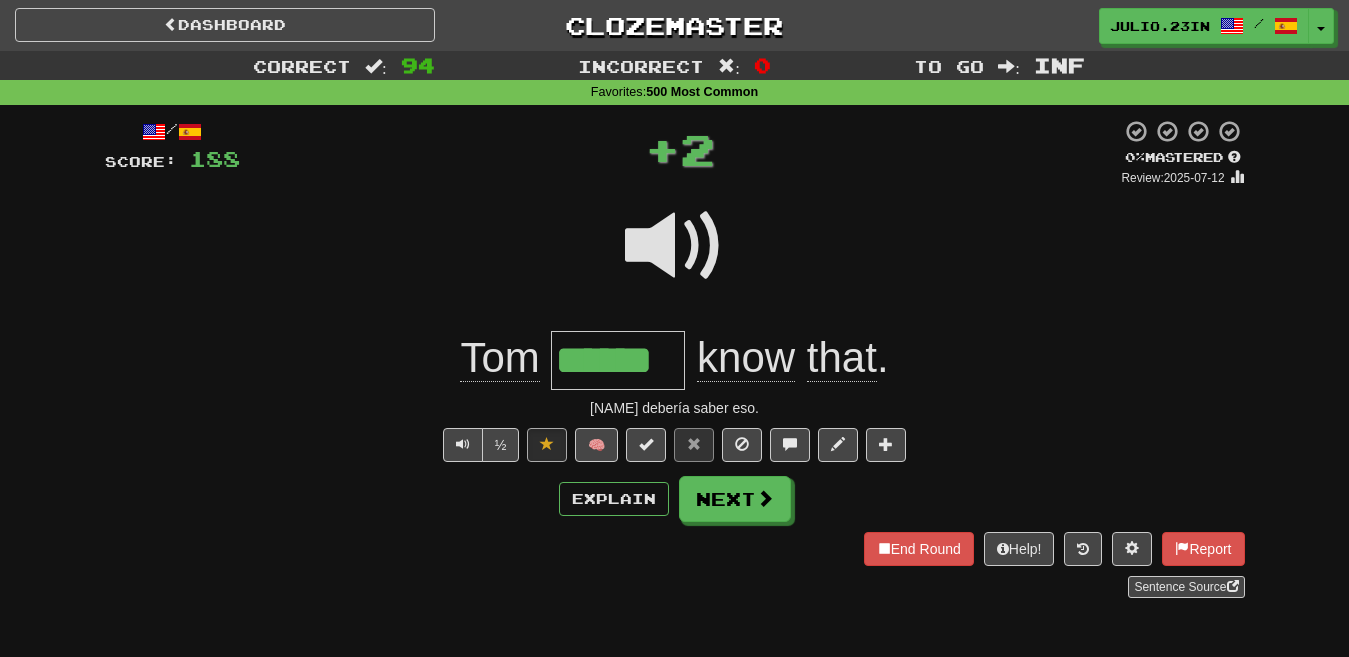 type 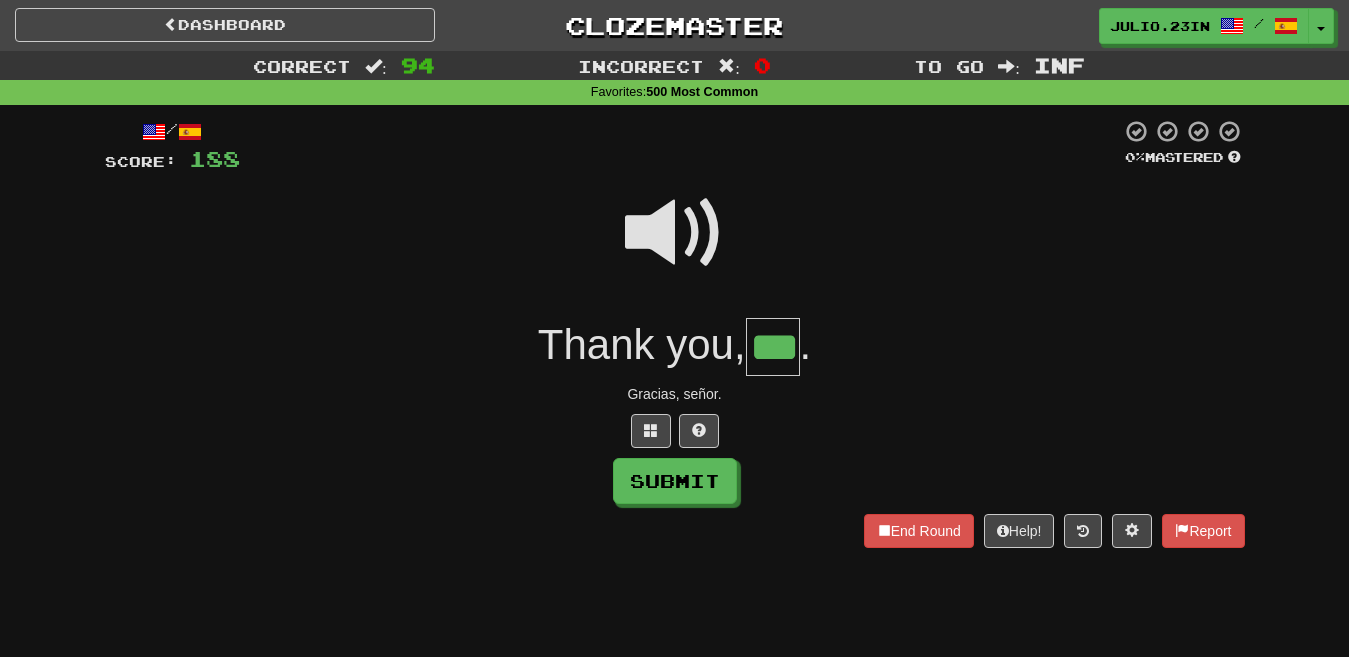 type on "***" 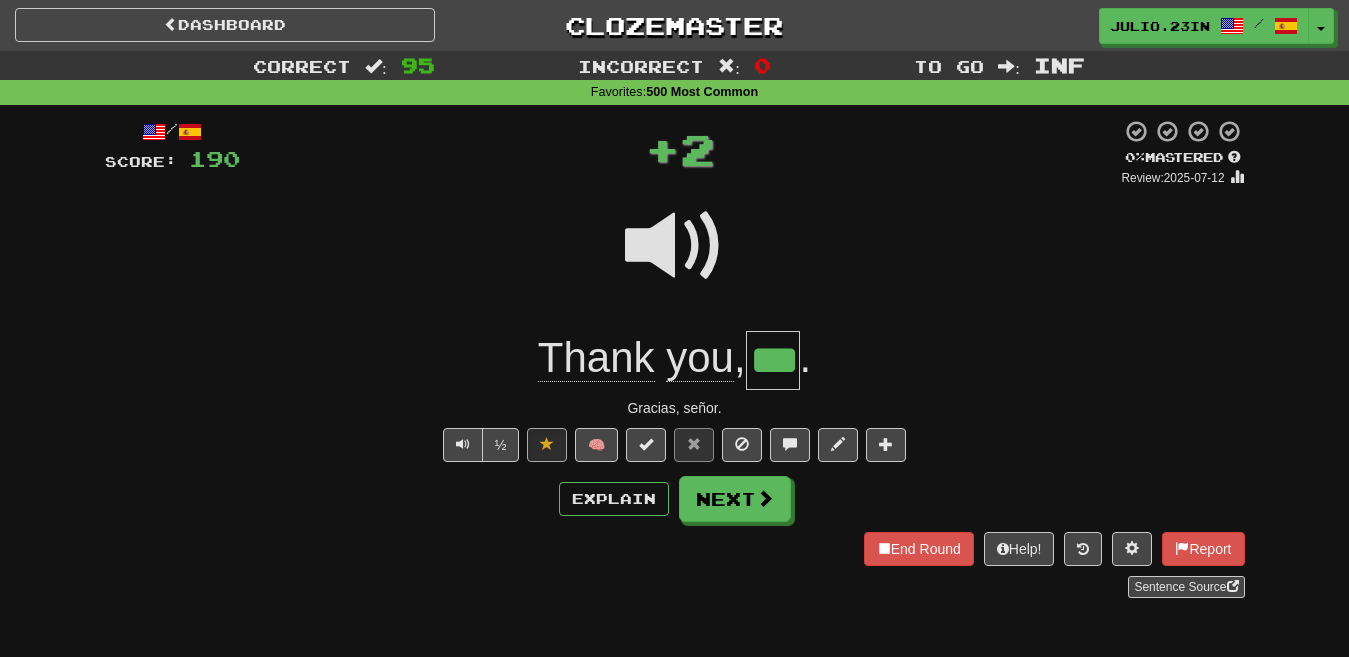 type 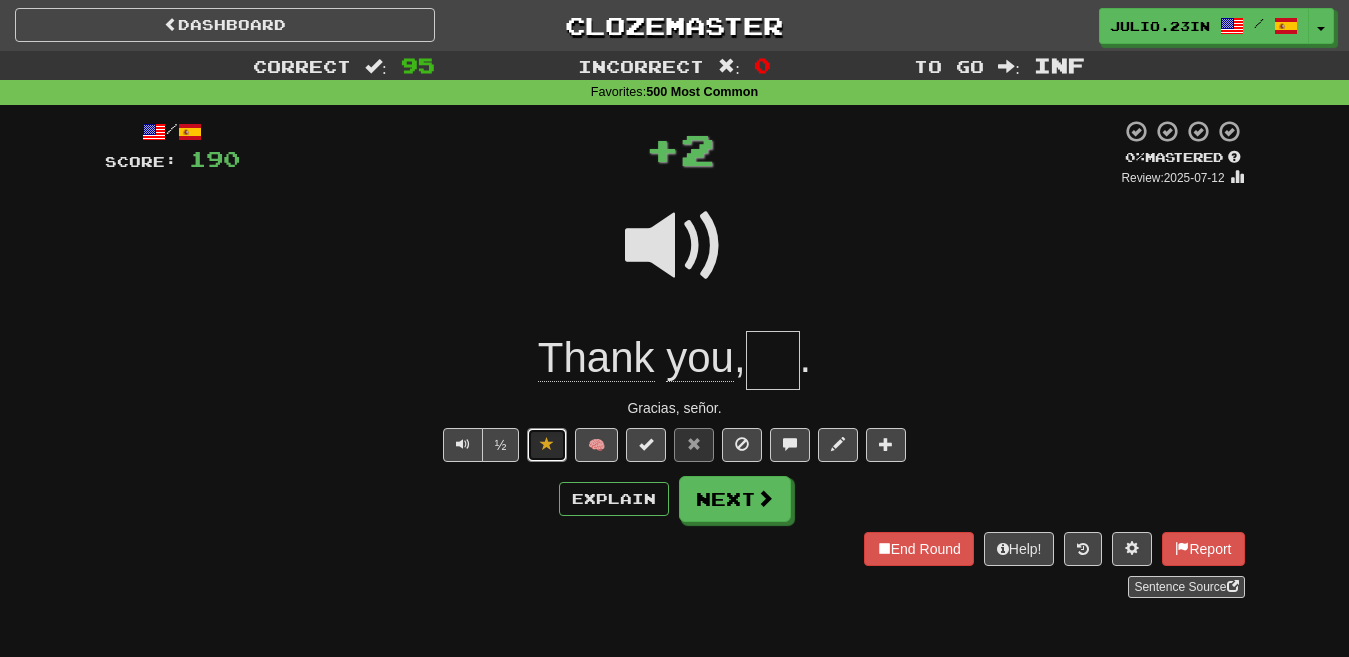 drag, startPoint x: 511, startPoint y: 442, endPoint x: 549, endPoint y: 445, distance: 38.118237 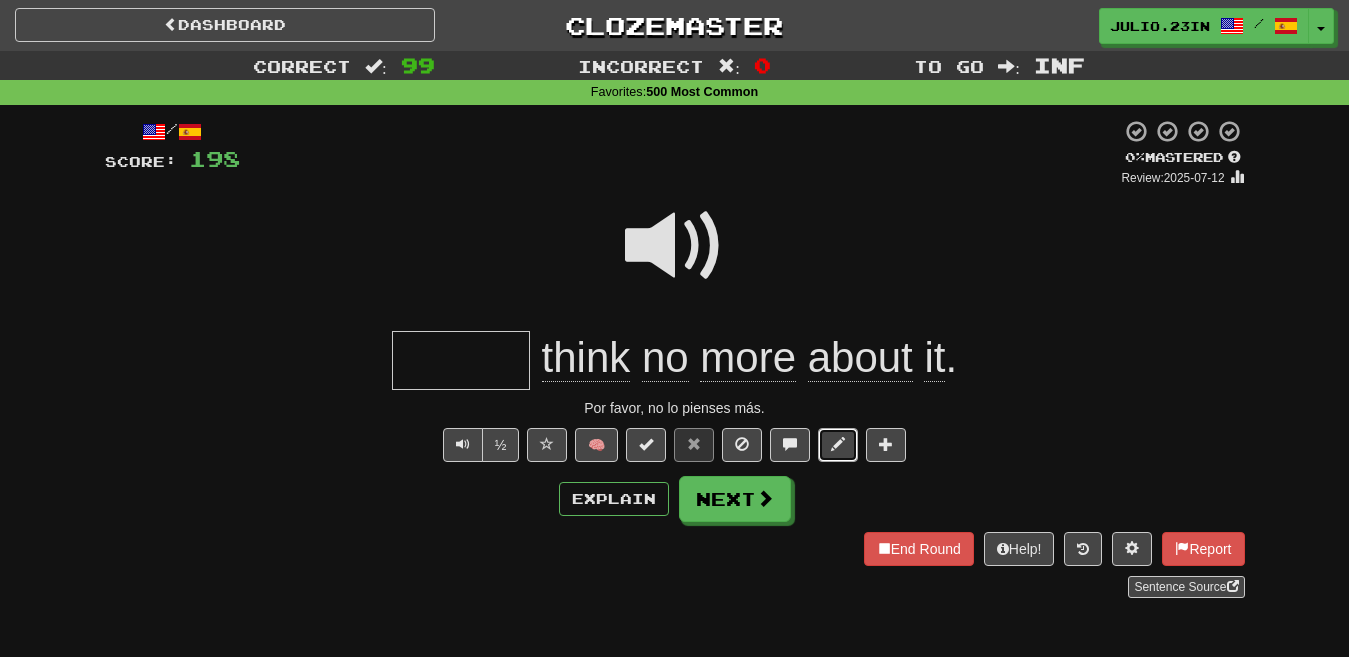 click at bounding box center (838, 444) 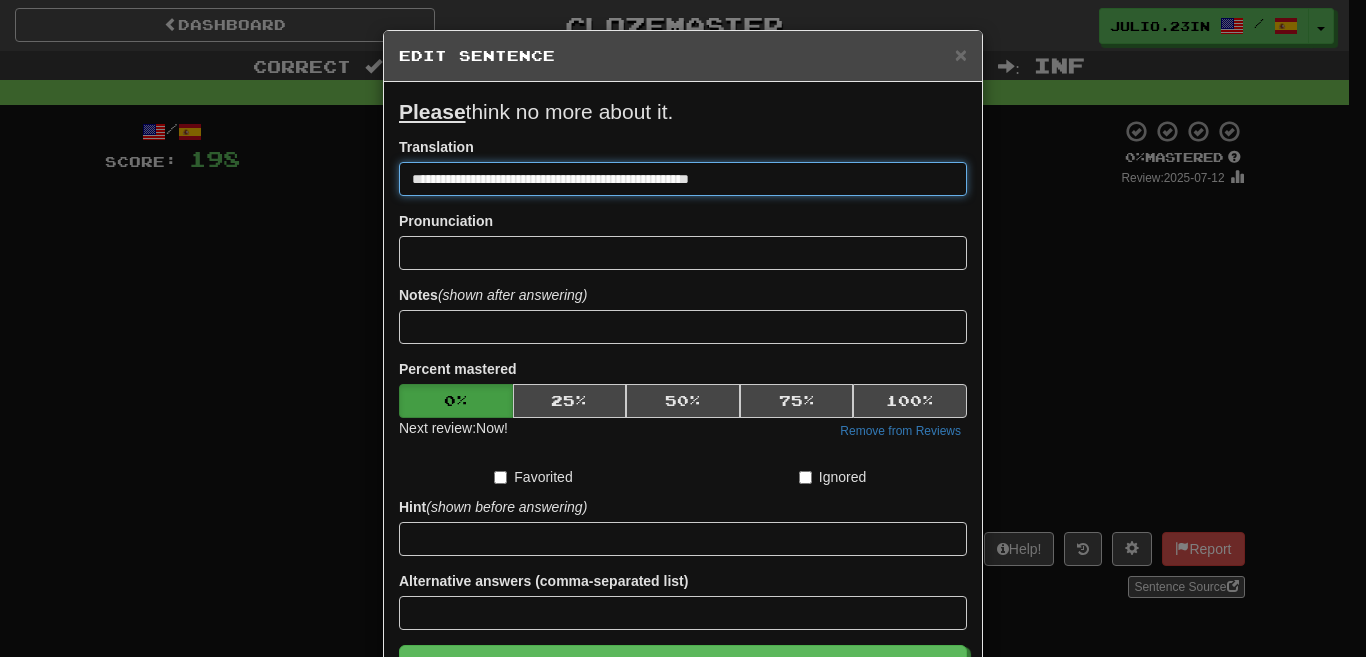 click on "Save" at bounding box center (683, 668) 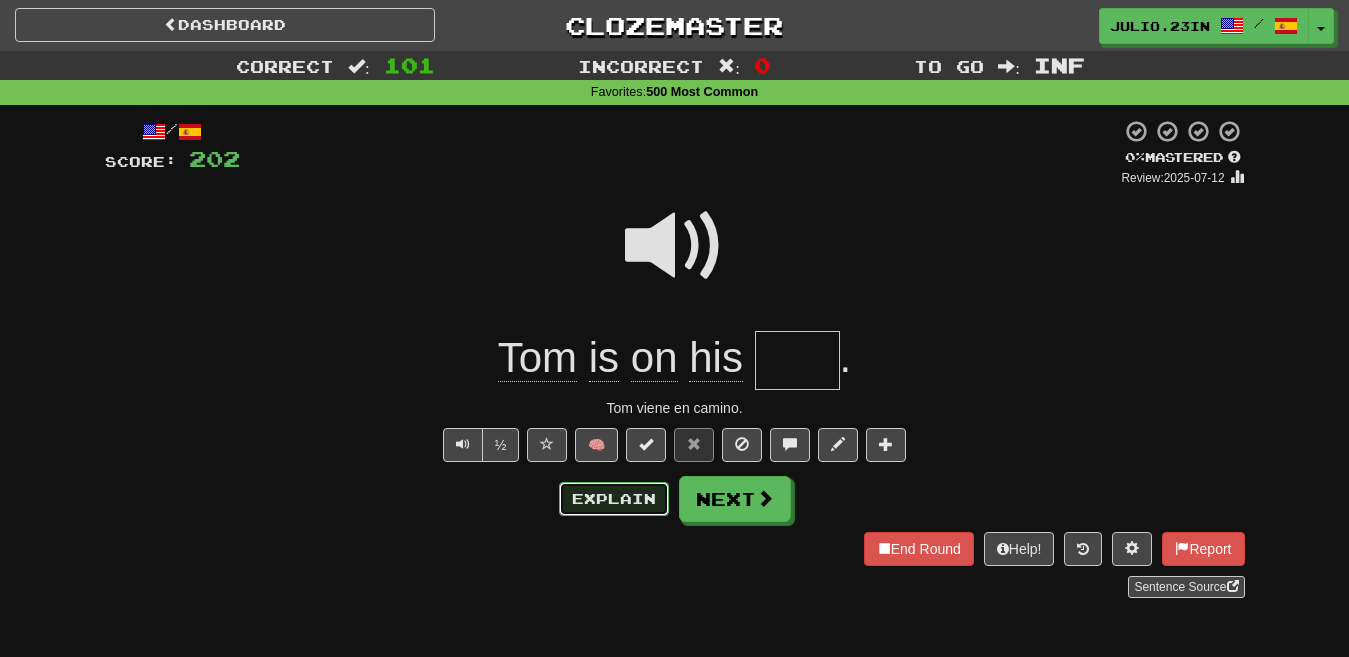 click on "Explain" at bounding box center [614, 499] 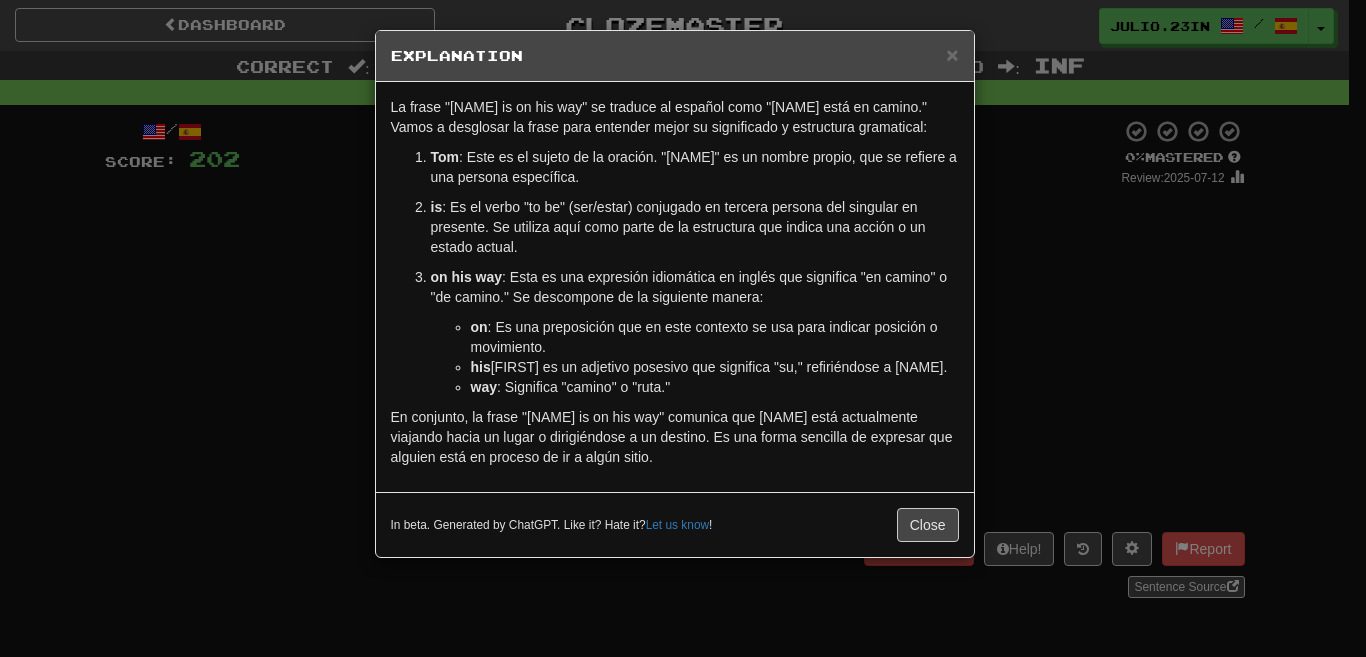 click on "× Explanation La frase "Tom is on his way" se traduce al español como "Tom está en camino." Vamos a desglosar la frase para entender mejor su significado y estructura gramatical:
Tom : Es el sujeto de la oración. "Tom" es un nombre propio, que se refiere a una persona específica.
is : Es el verbo "to be" (ser/estar) conjugado en tercera persona del singular en presente. Se utiliza aquí como parte de la estructura que indica una acción o un estado actual.
on his way : Esta es una expresión idiomática en inglés que significa "en camino" o "de camino." Se descompone de la siguiente manera:
on : Es una preposición que en este contexto se usa para indicar posición o movimiento.
his : Es un adjetivo posesivo que significa "su," refiriéndose a "Tom."
way : Significa "camino" o "ruta."
In beta. Generated by ChatGPT. Like it? Hate it?  Let us know ! Close" at bounding box center [683, 328] 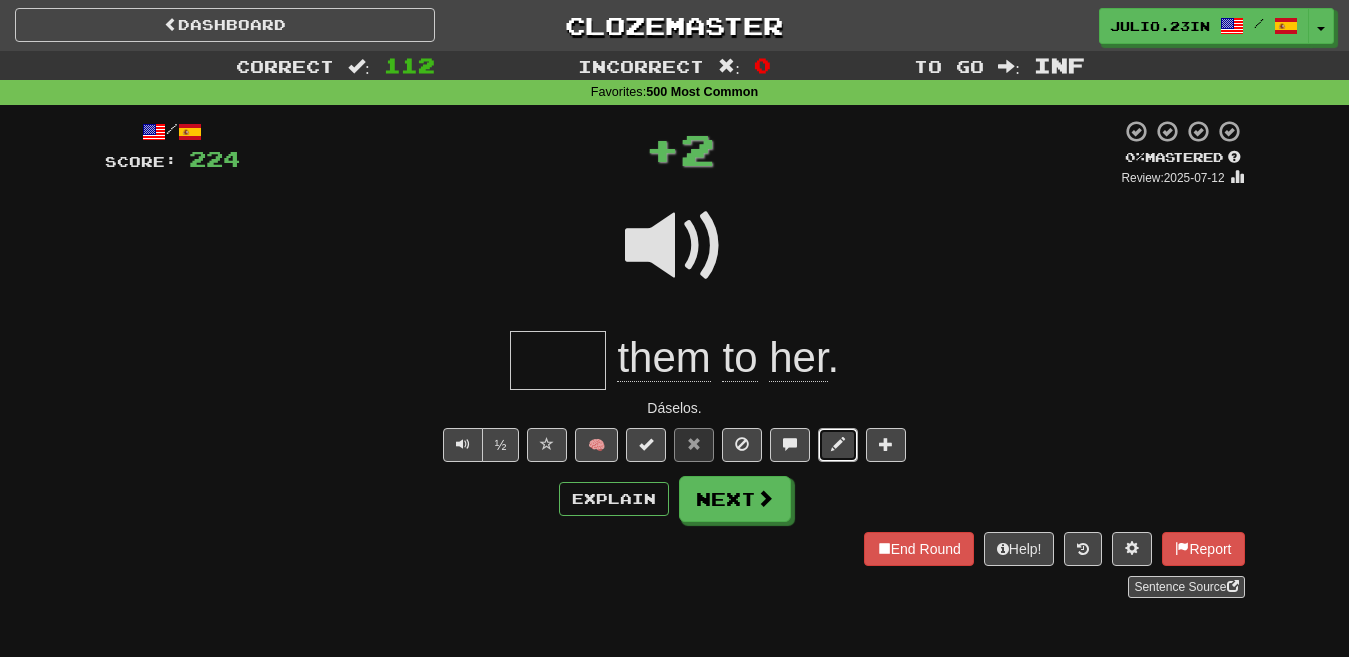 click at bounding box center [838, 444] 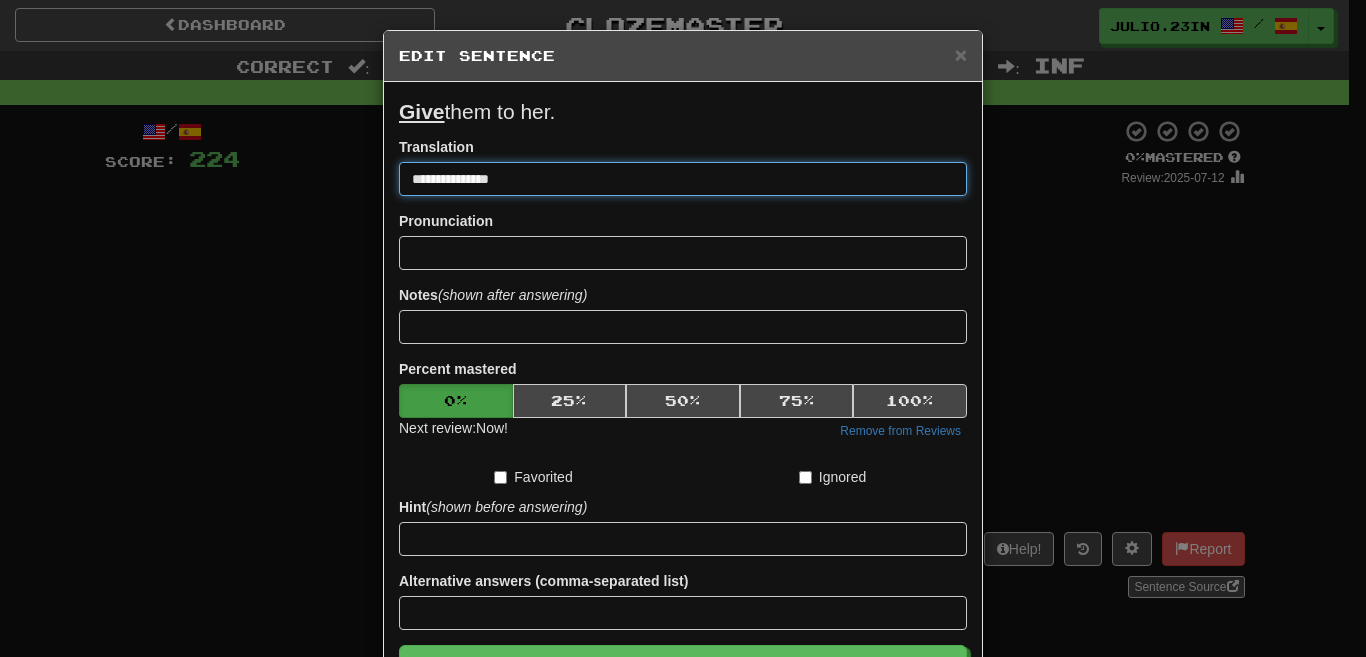click on "Save" at bounding box center [683, 668] 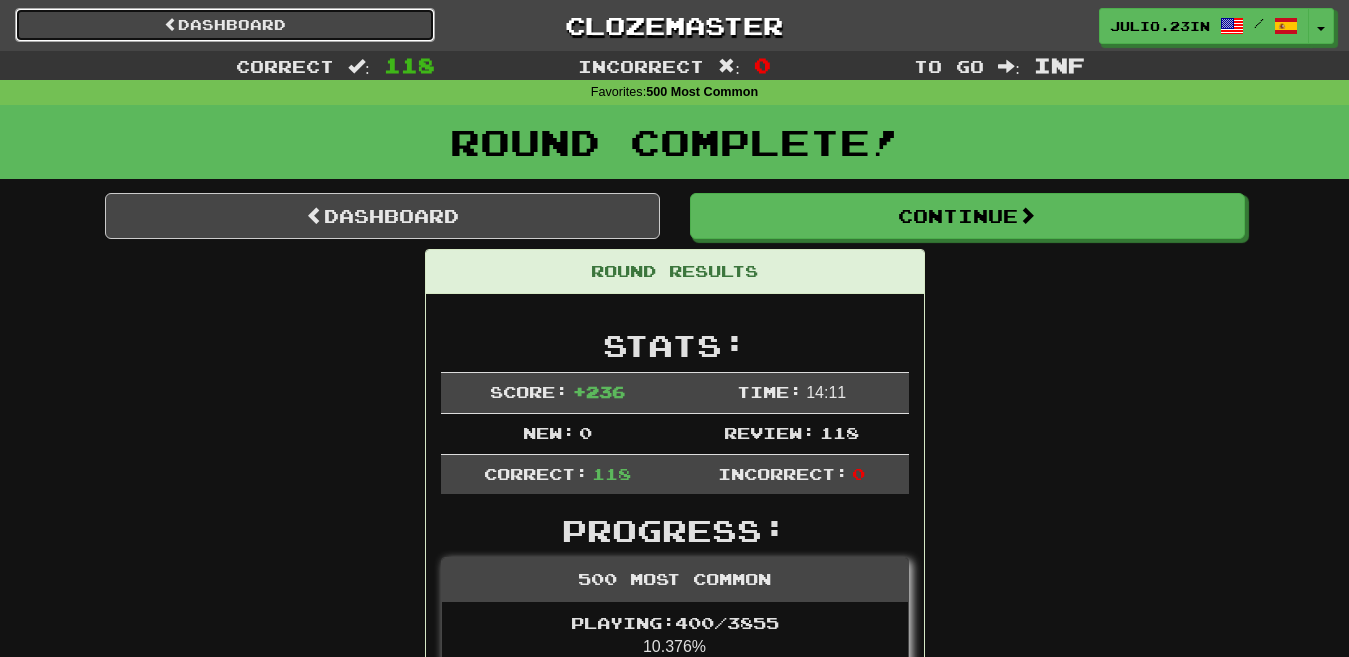 click on "Dashboard" at bounding box center [225, 25] 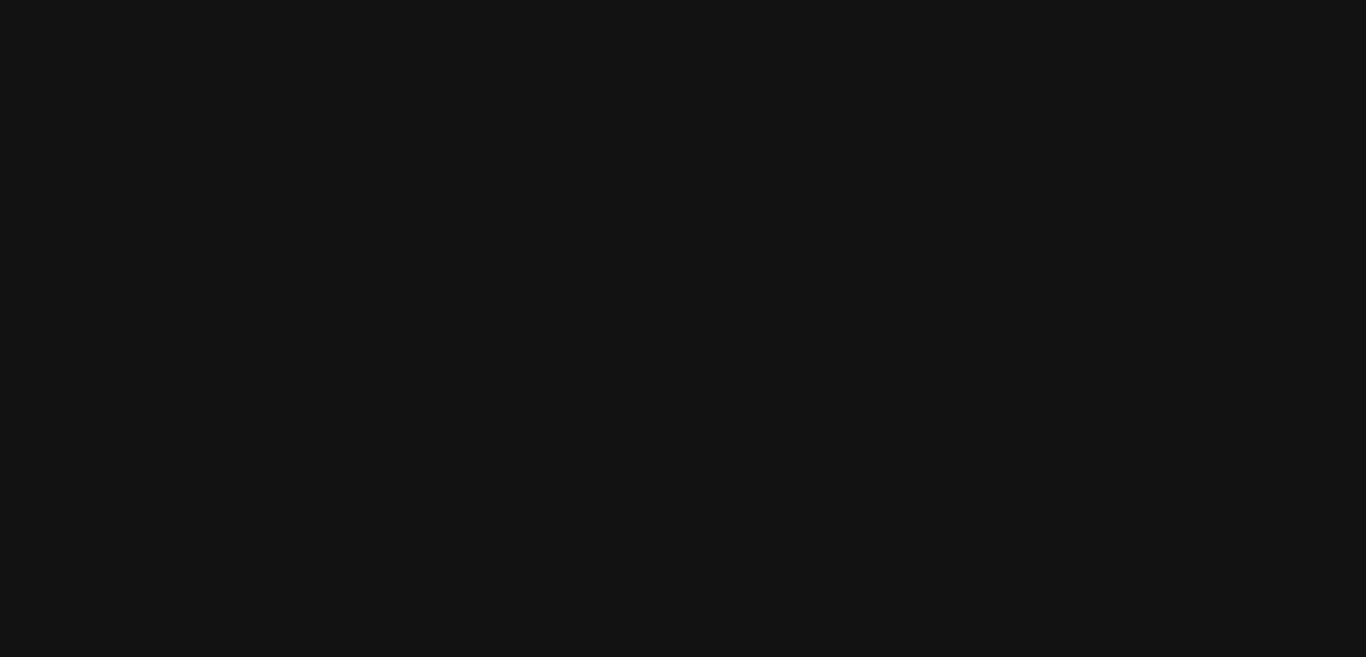 scroll, scrollTop: 0, scrollLeft: 0, axis: both 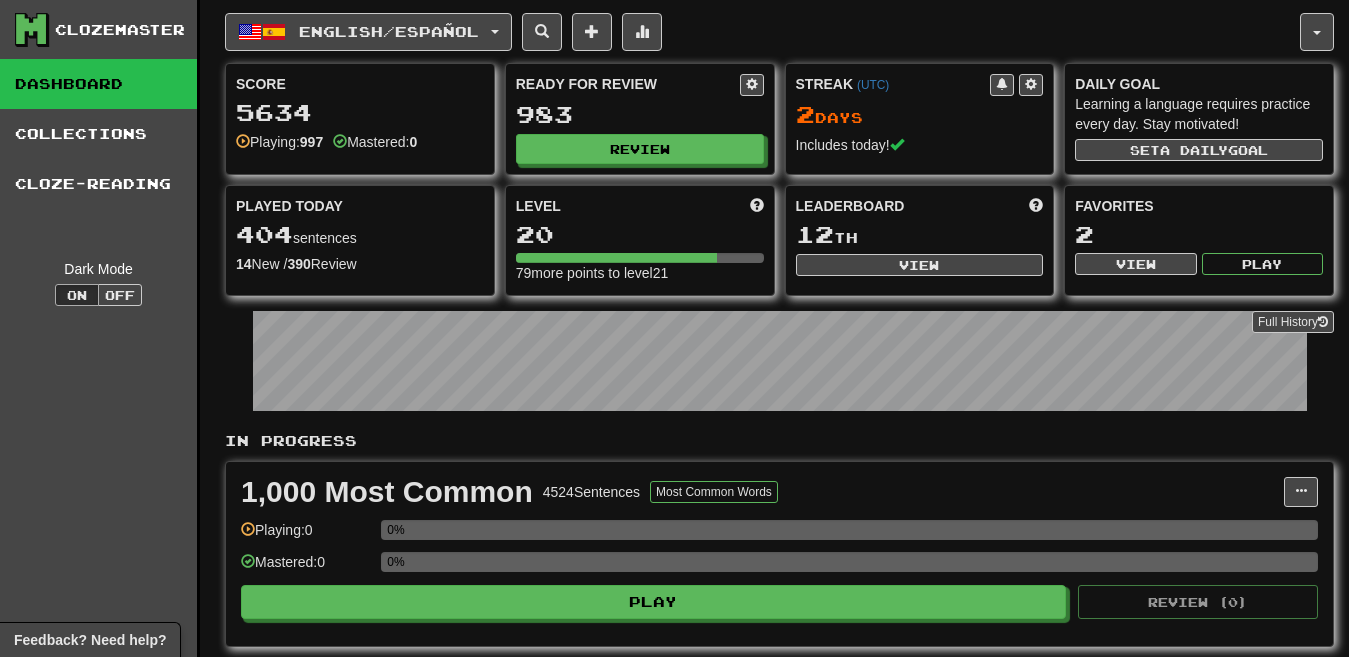 click on "Favorites 2 View Play" at bounding box center [1199, 236] 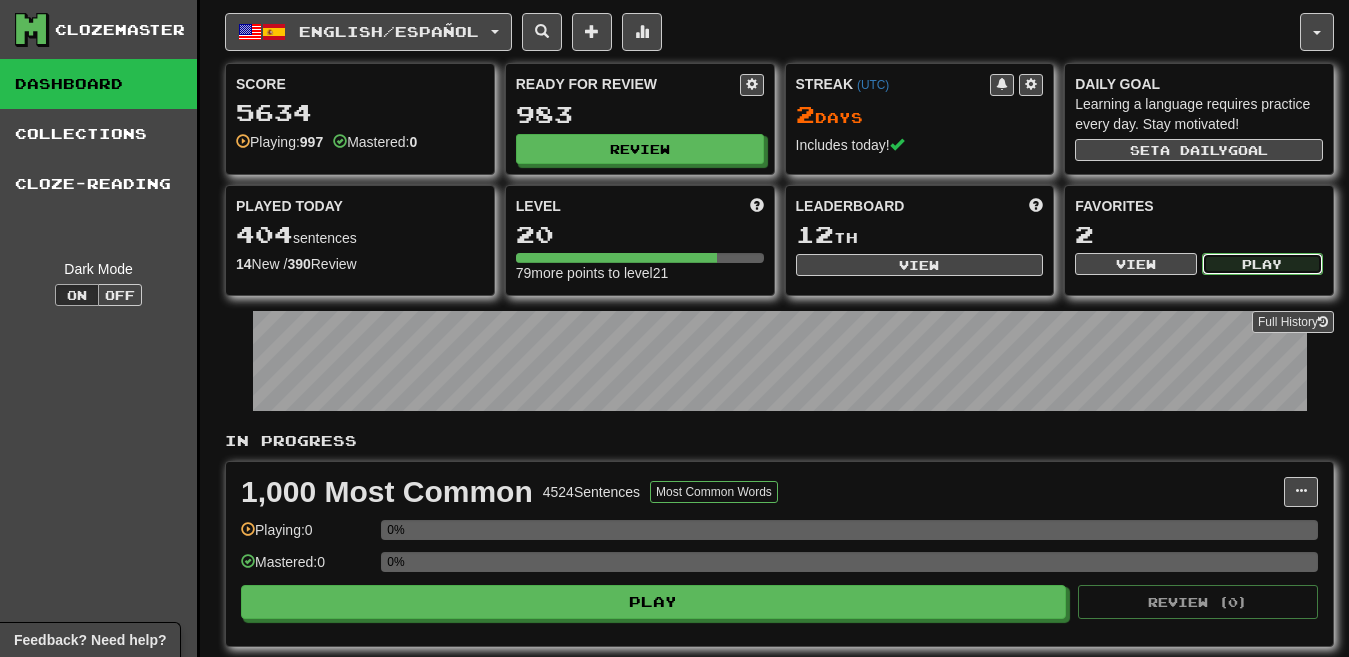 click on "Play" at bounding box center (1262, 264) 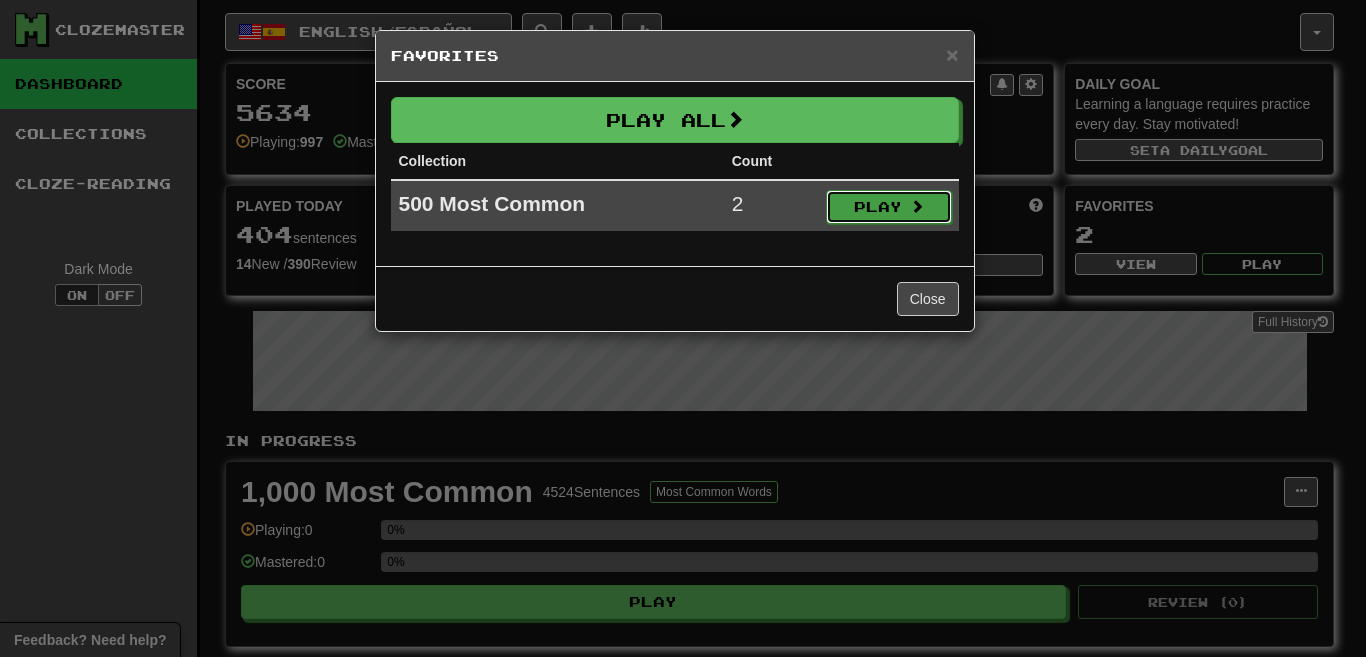 click on "Play" at bounding box center [889, 207] 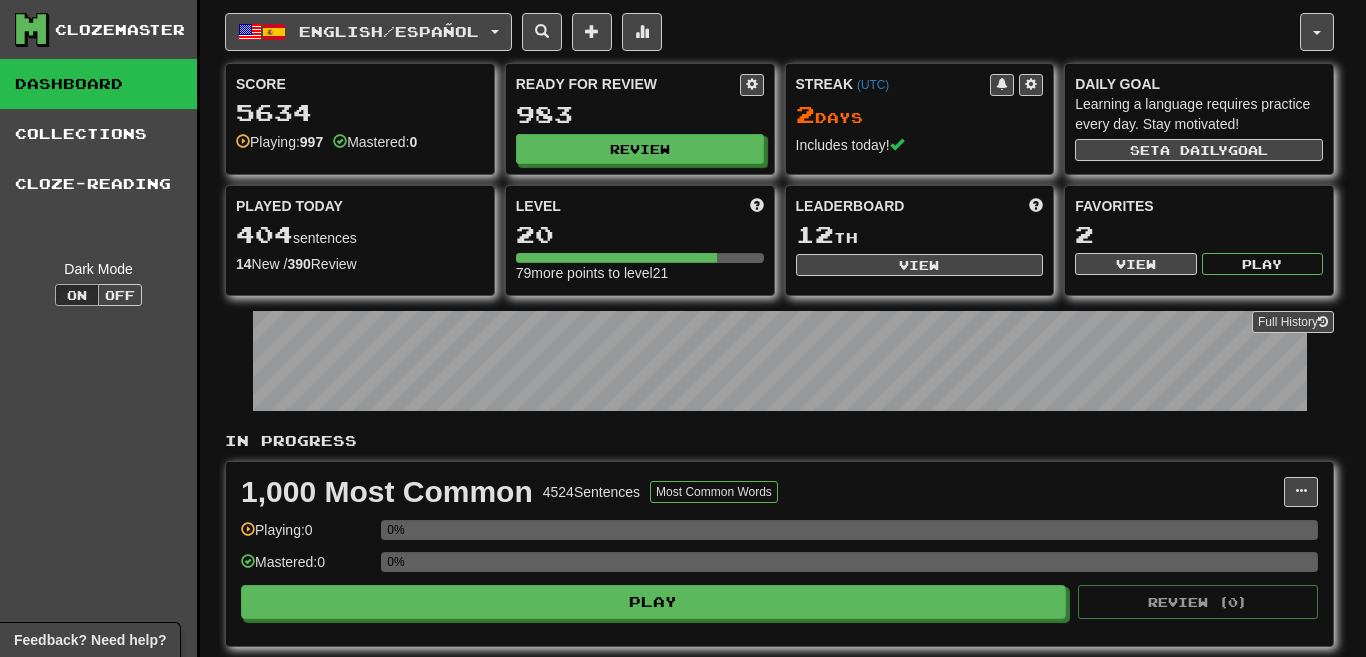 select on "********" 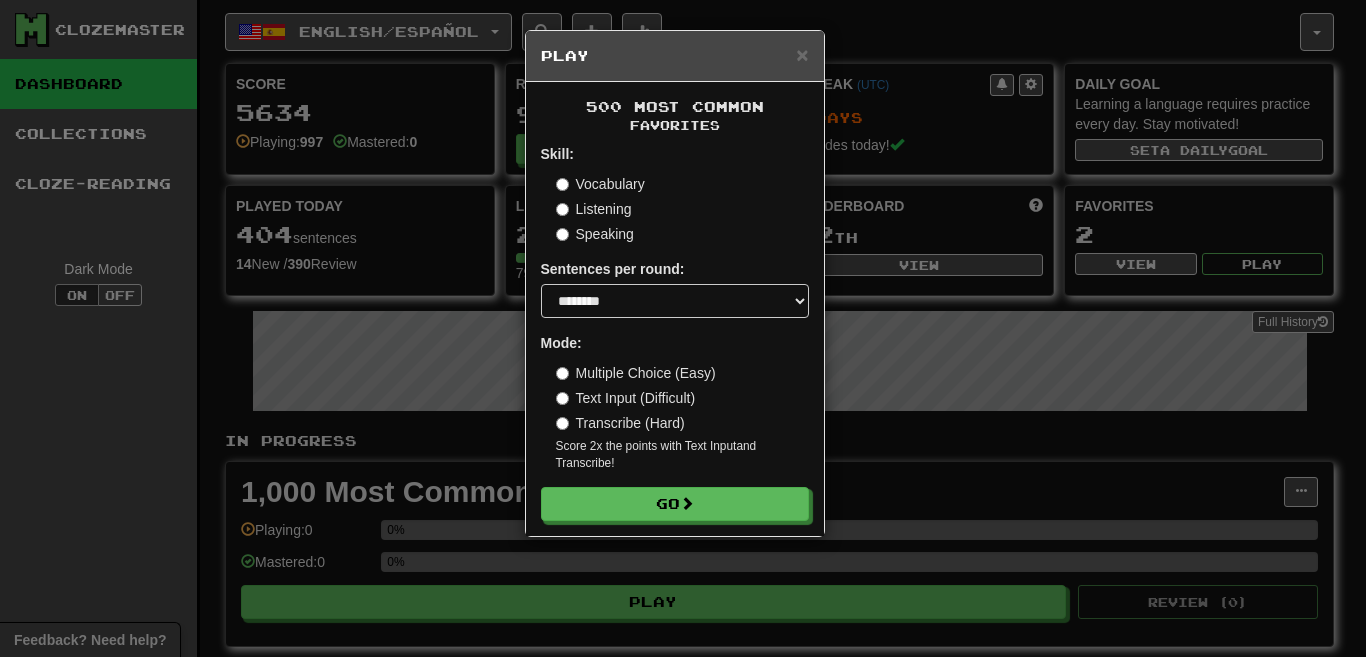 click on "Skill: Vocabulary Listening Speaking Sentences per round: * ** ** ** ** ** *** ******** Mode: Multiple Choice (Easy) Text Input (Difficult) Transcribe (Hard) Score 2x the points with Text Input  and Transcribe ! Go" at bounding box center (675, 332) 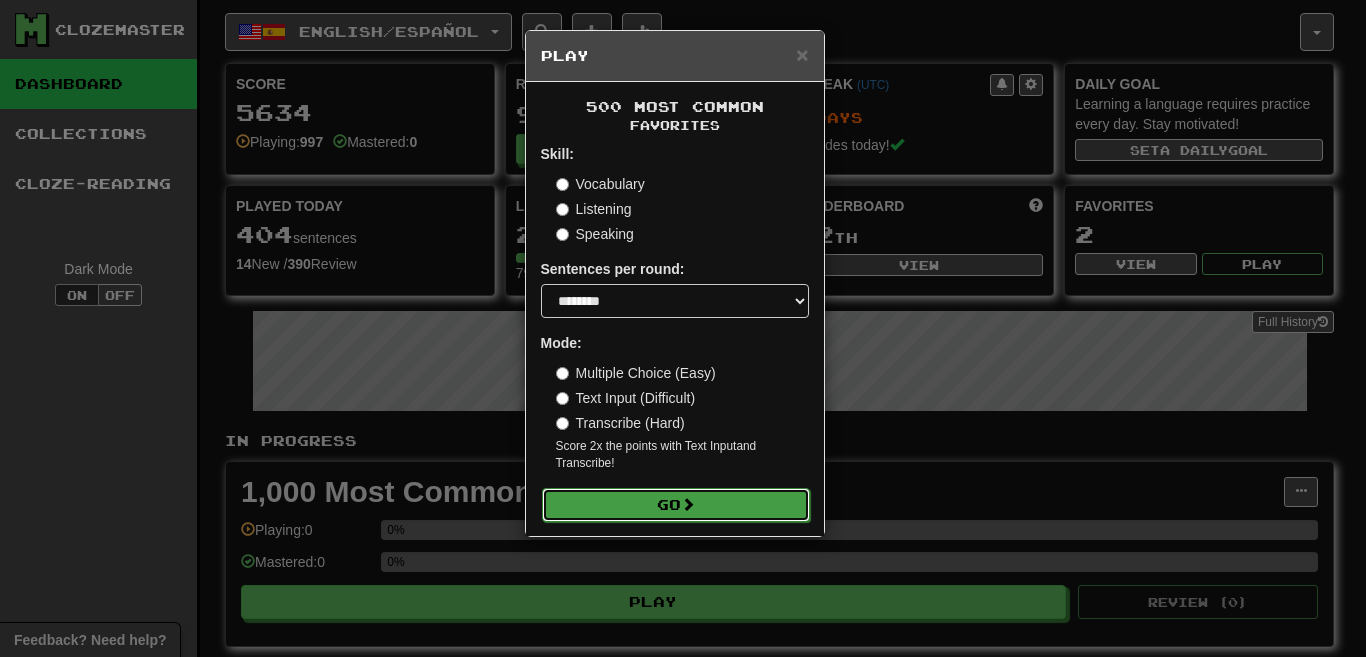click on "Go" at bounding box center [676, 505] 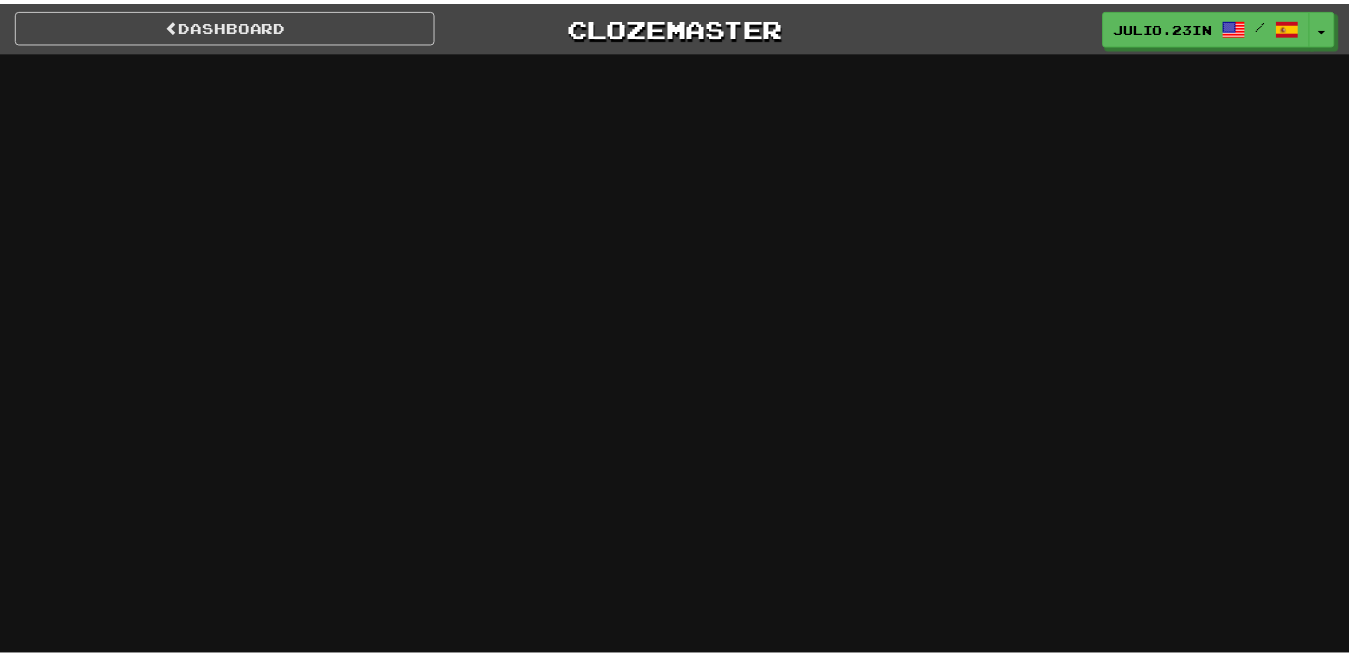 scroll, scrollTop: 0, scrollLeft: 0, axis: both 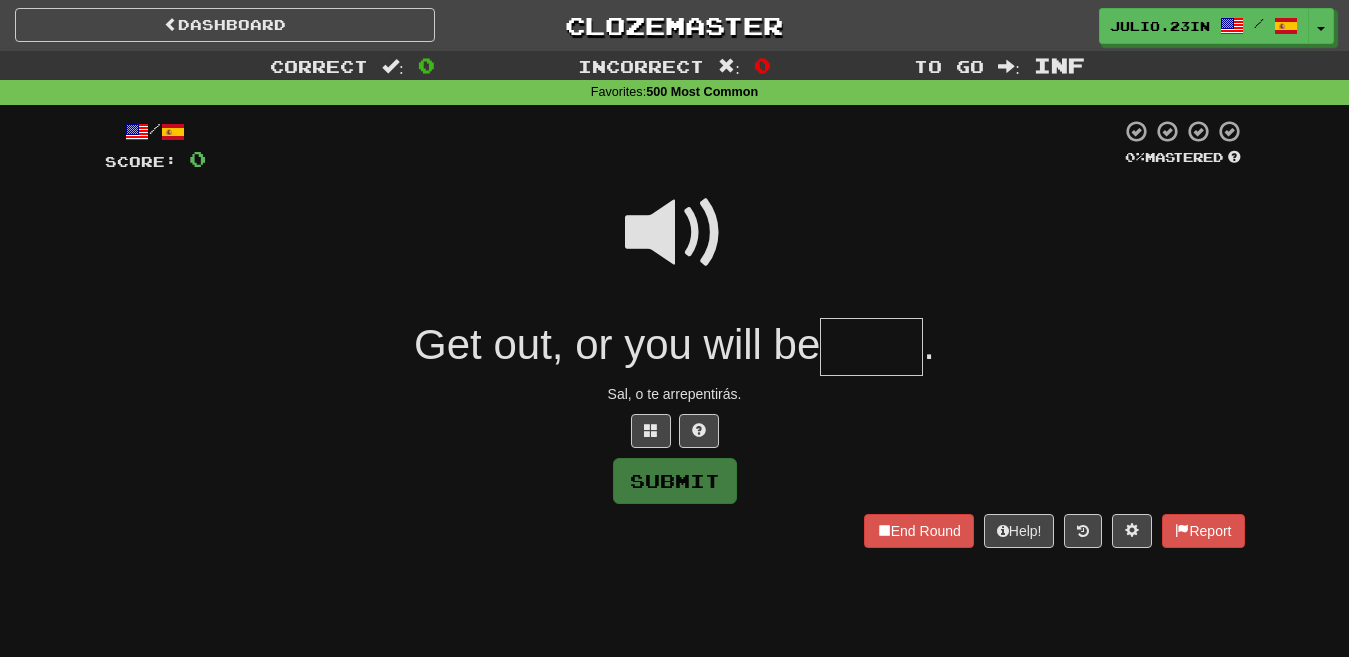 type on "*" 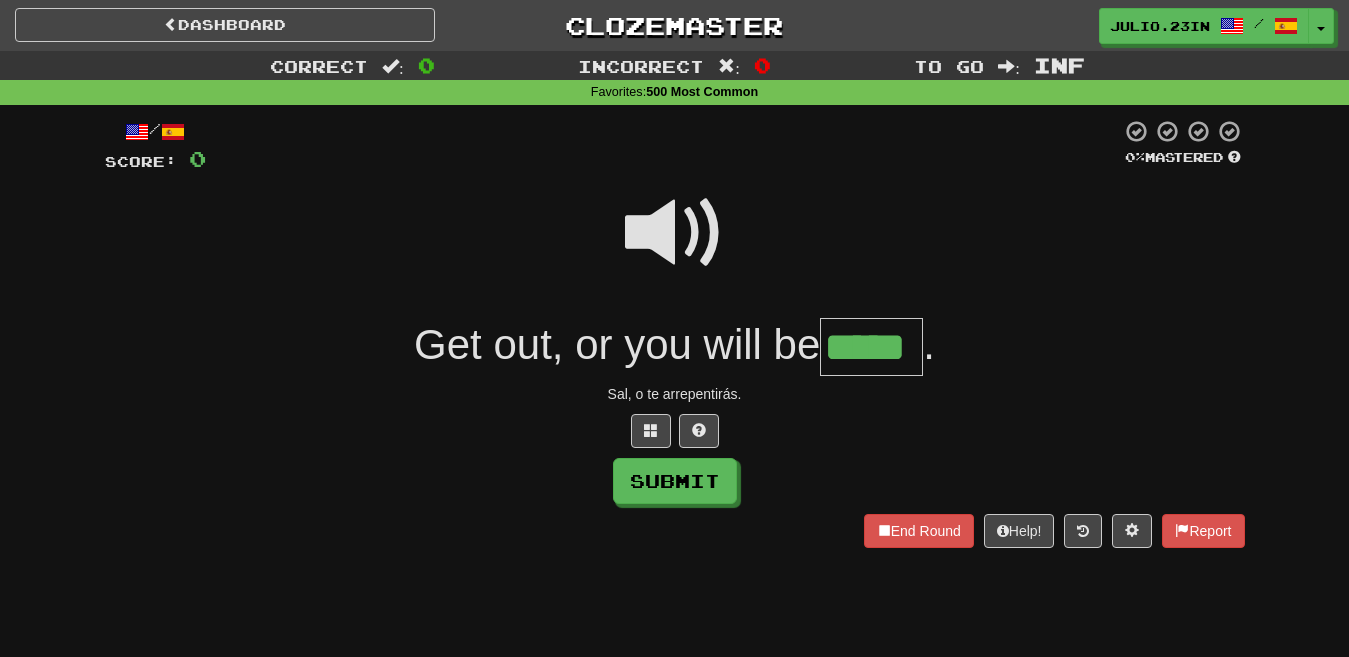 type on "*****" 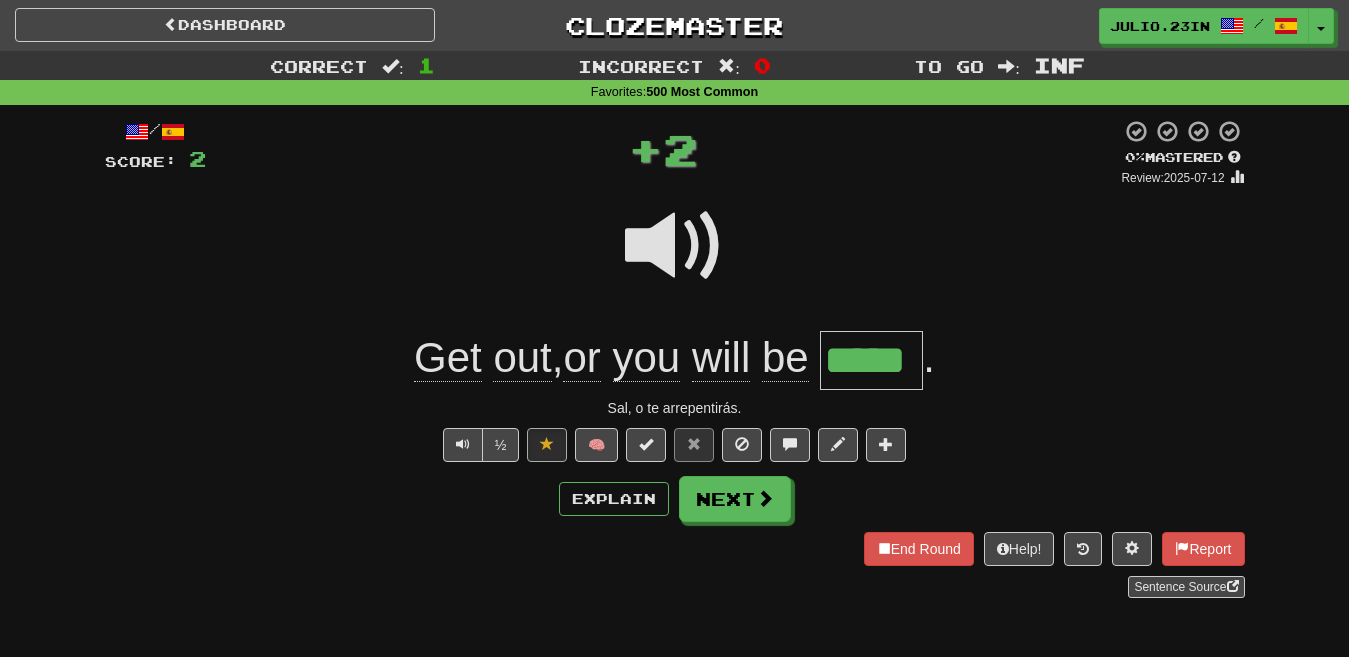 type 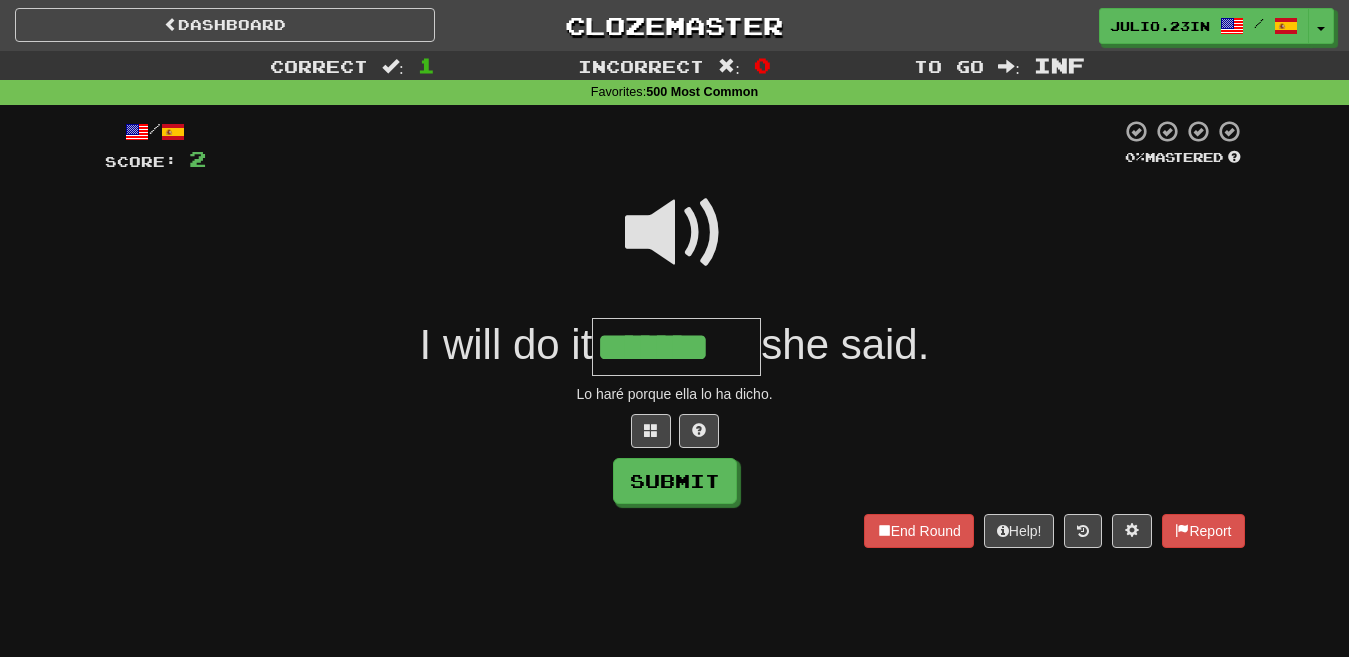 type on "*******" 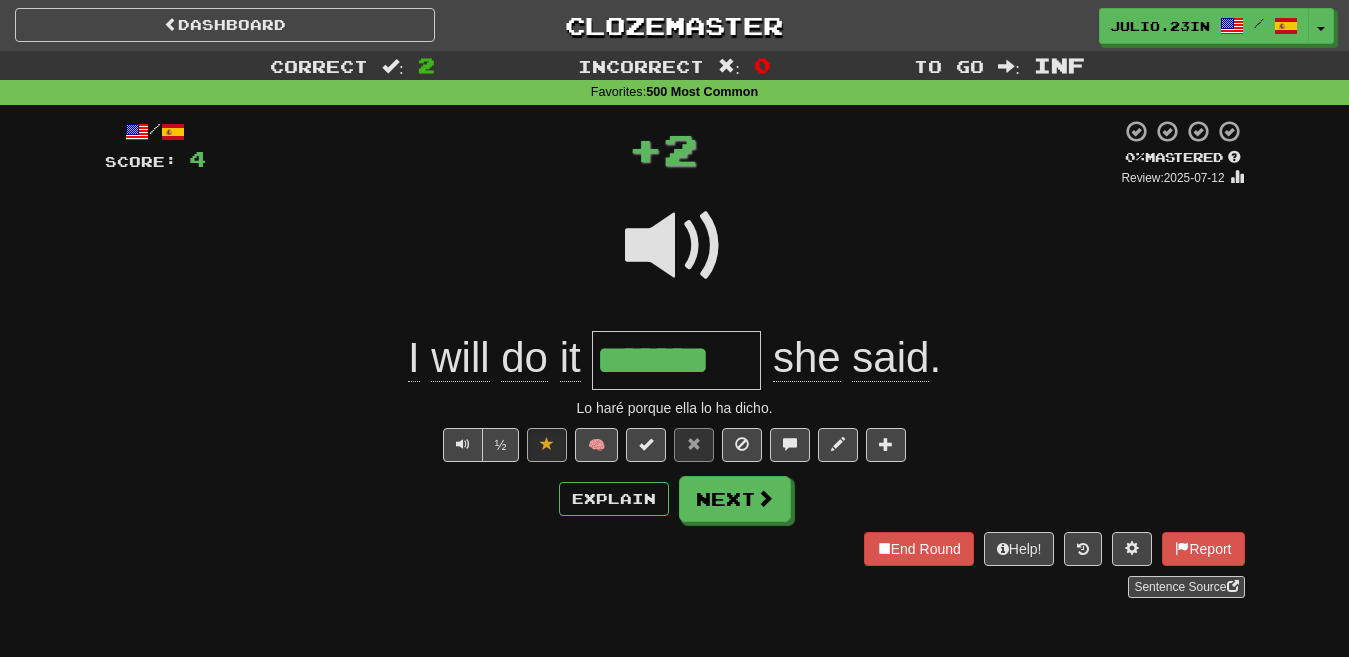 type 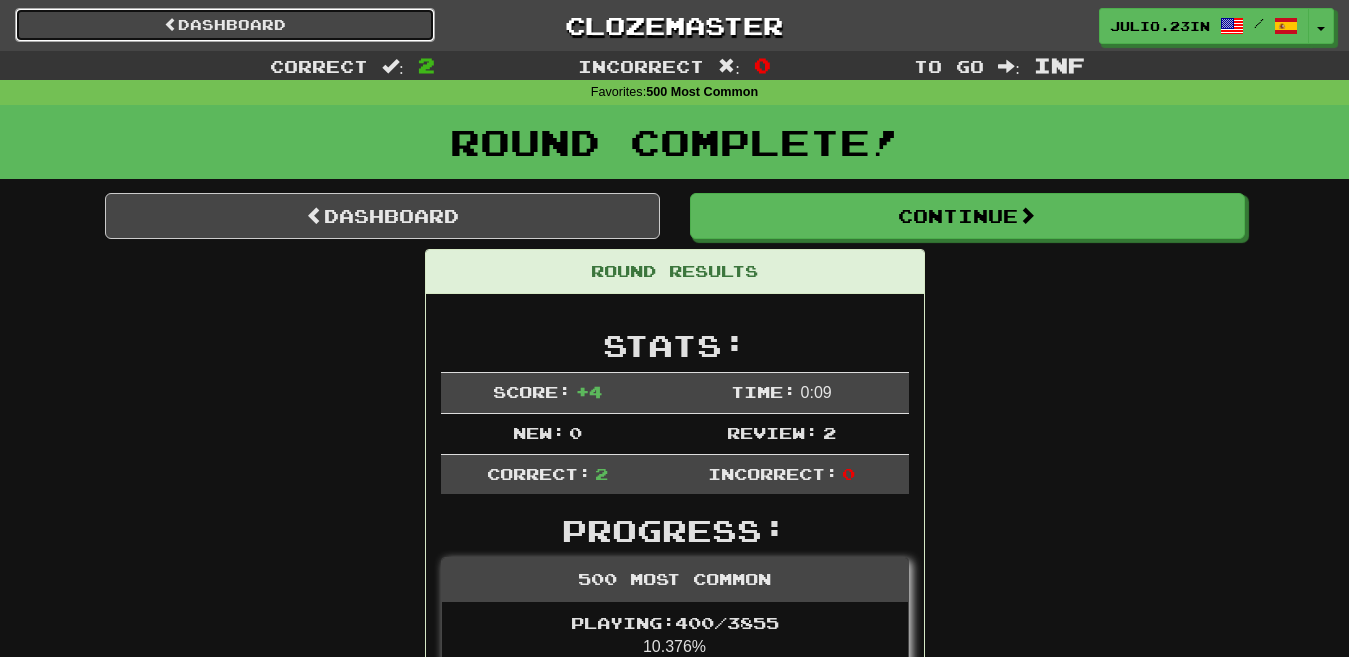 click on "Dashboard" at bounding box center (225, 25) 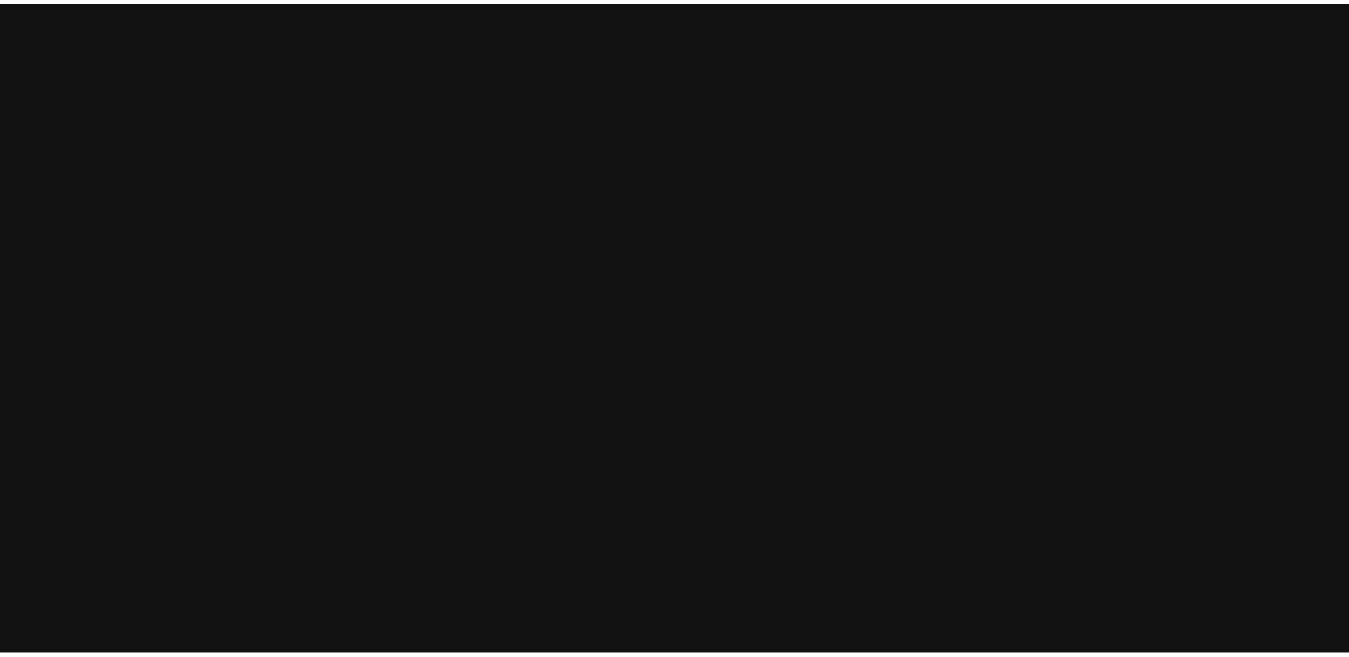scroll, scrollTop: 0, scrollLeft: 0, axis: both 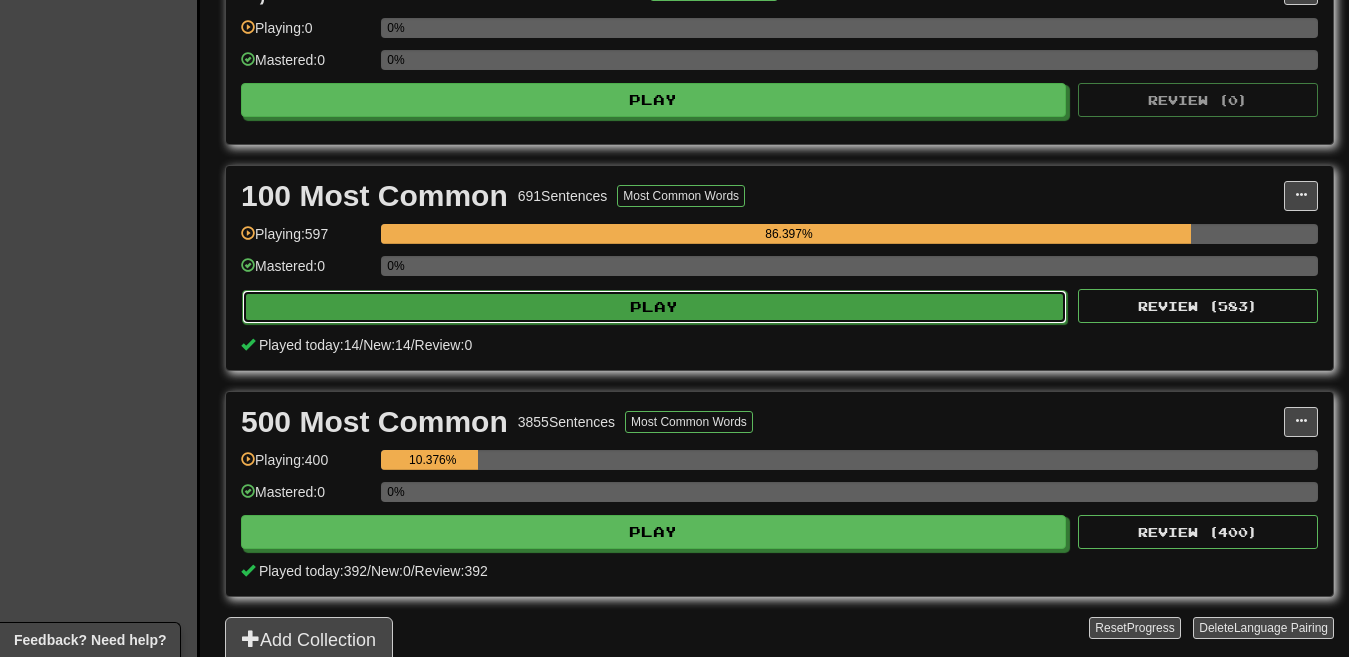 click on "Play" at bounding box center [654, 307] 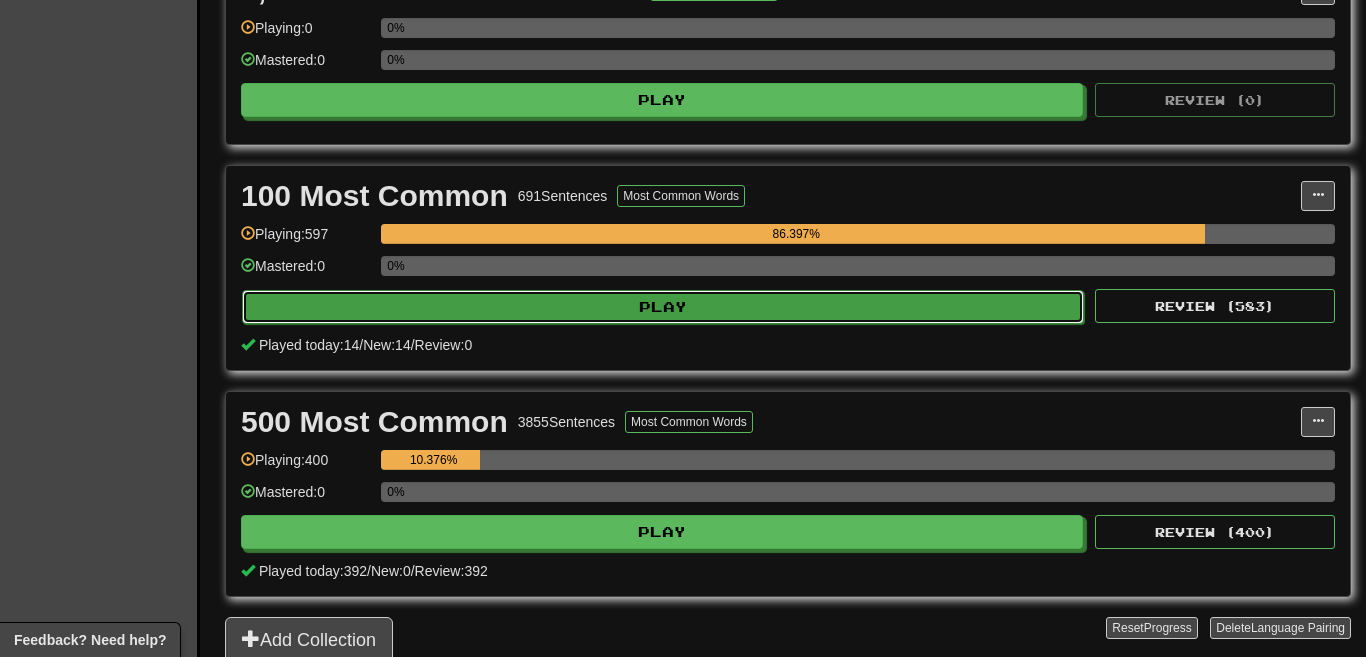 select on "********" 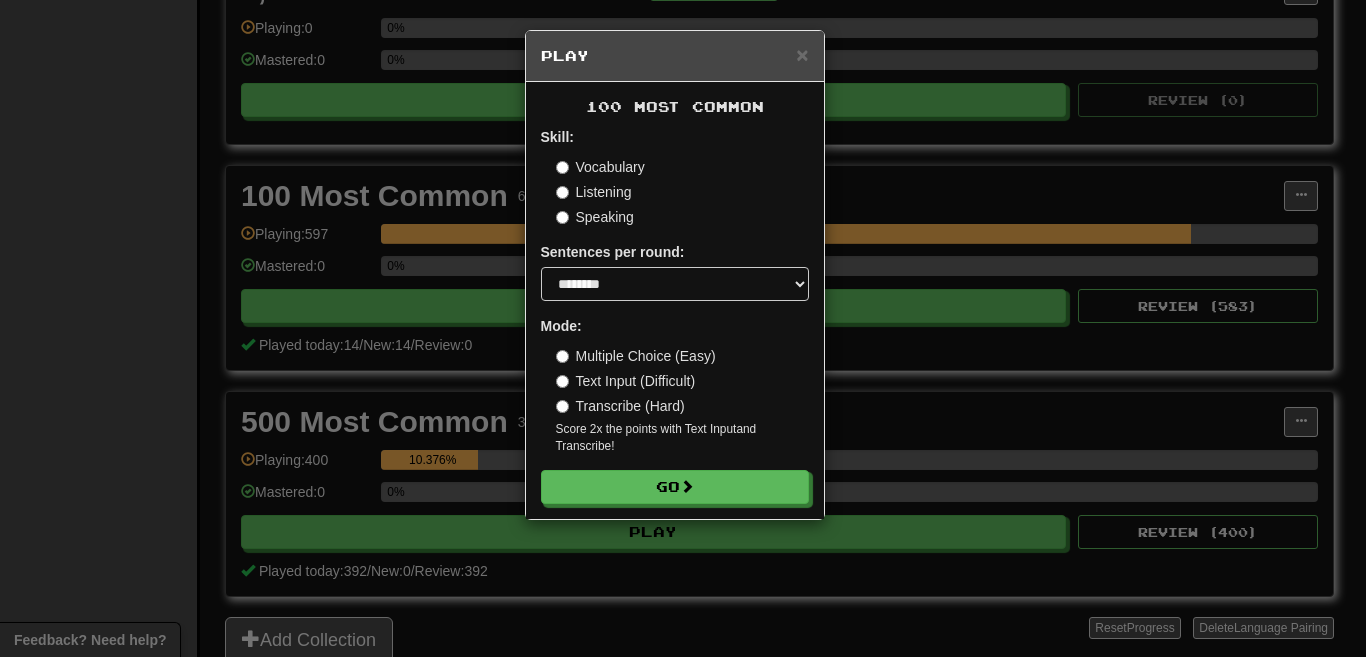click on "Vocabulary" at bounding box center [600, 167] 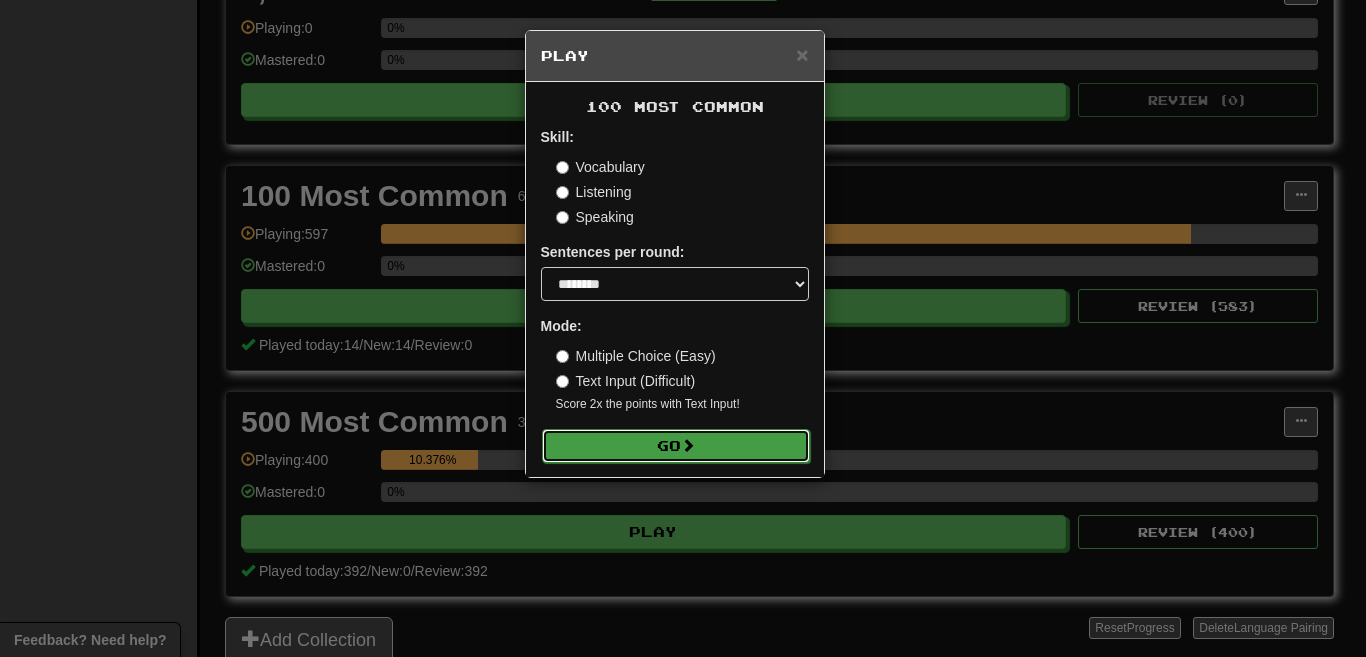 click on "Go" at bounding box center (676, 446) 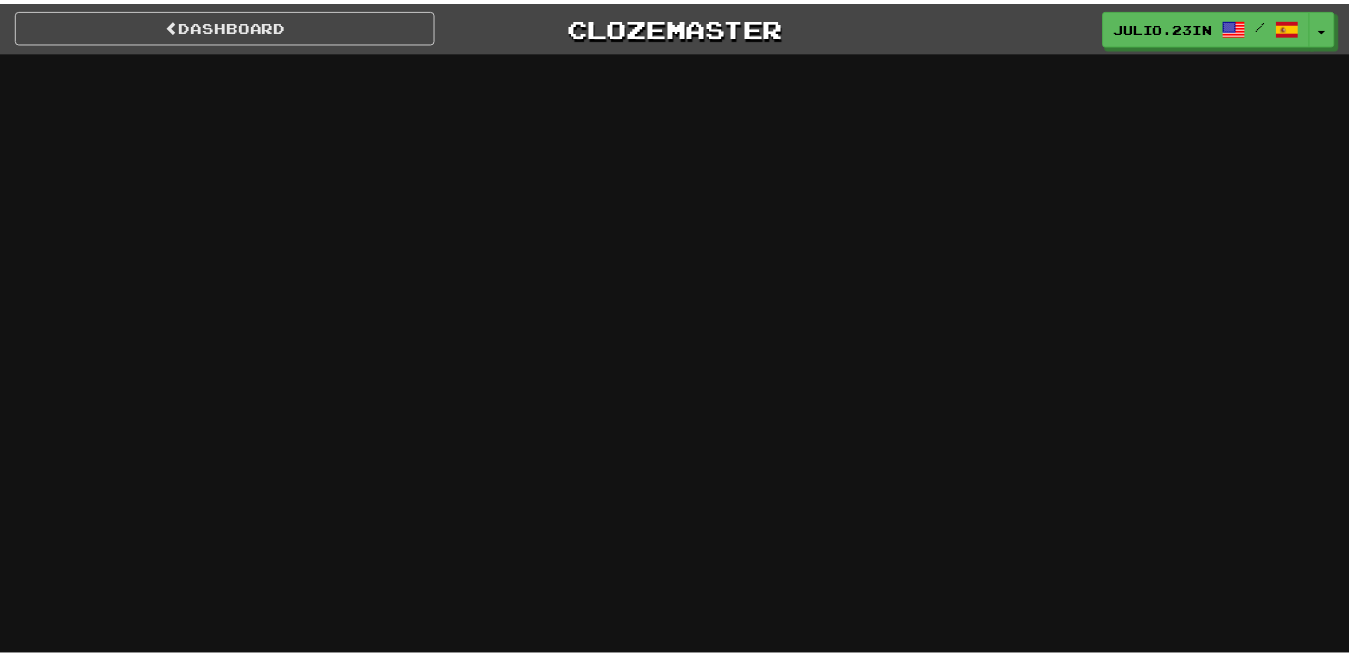 scroll, scrollTop: 0, scrollLeft: 0, axis: both 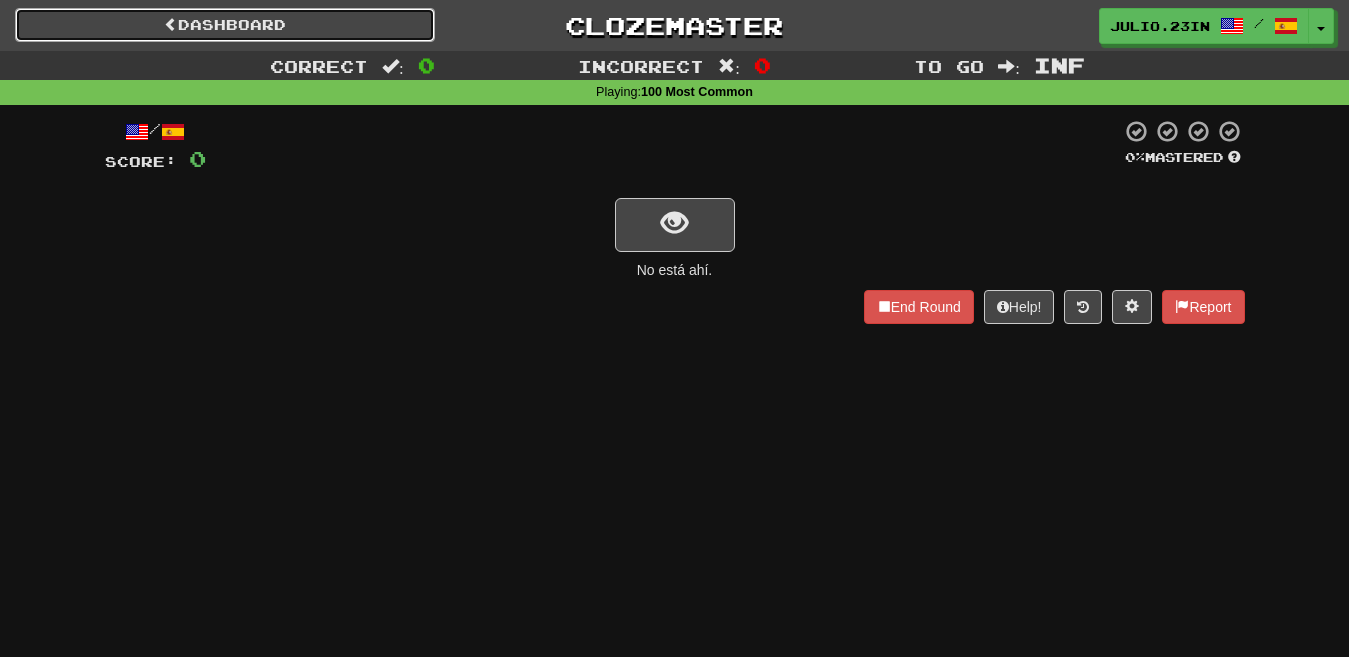 click on "Dashboard" at bounding box center [225, 25] 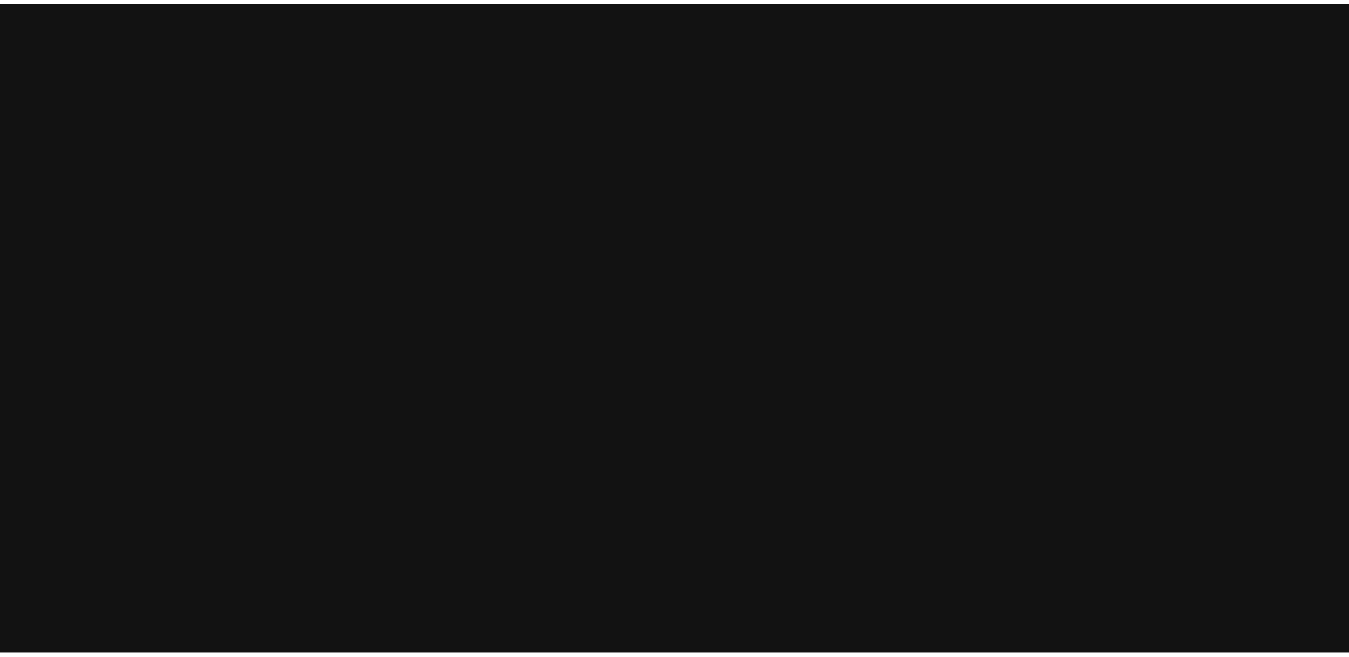 scroll, scrollTop: 0, scrollLeft: 0, axis: both 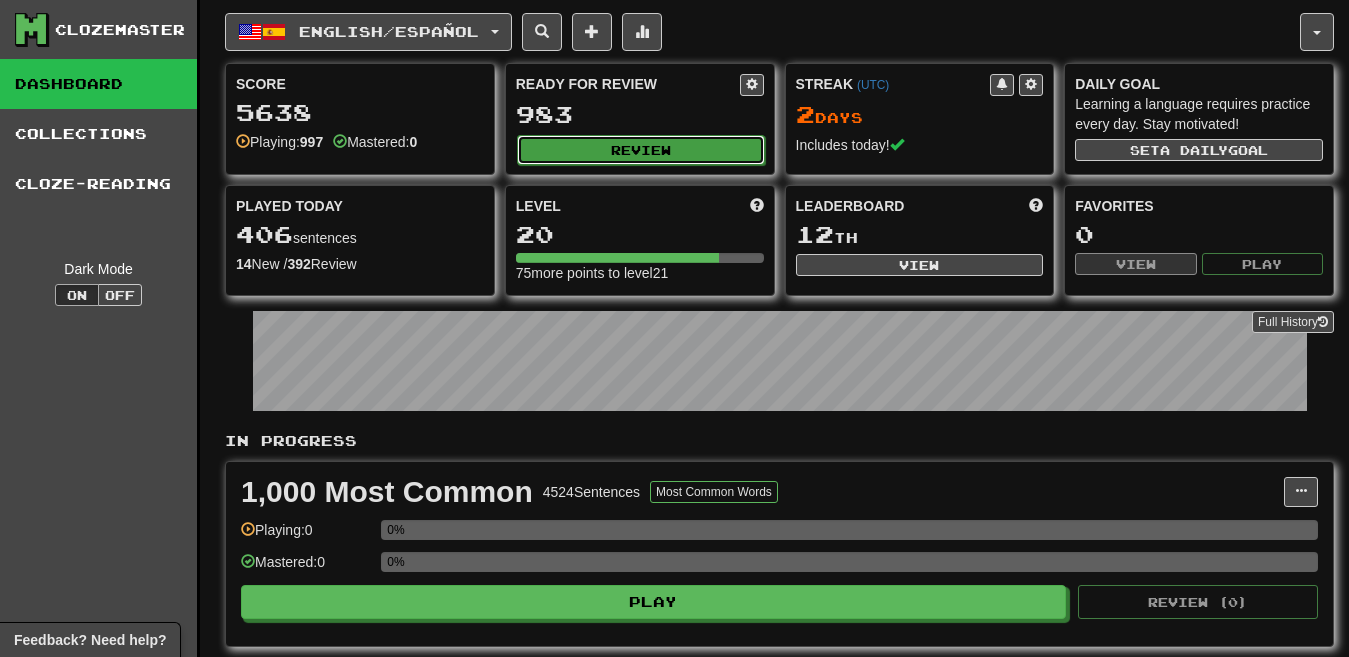 click on "Review" at bounding box center (641, 150) 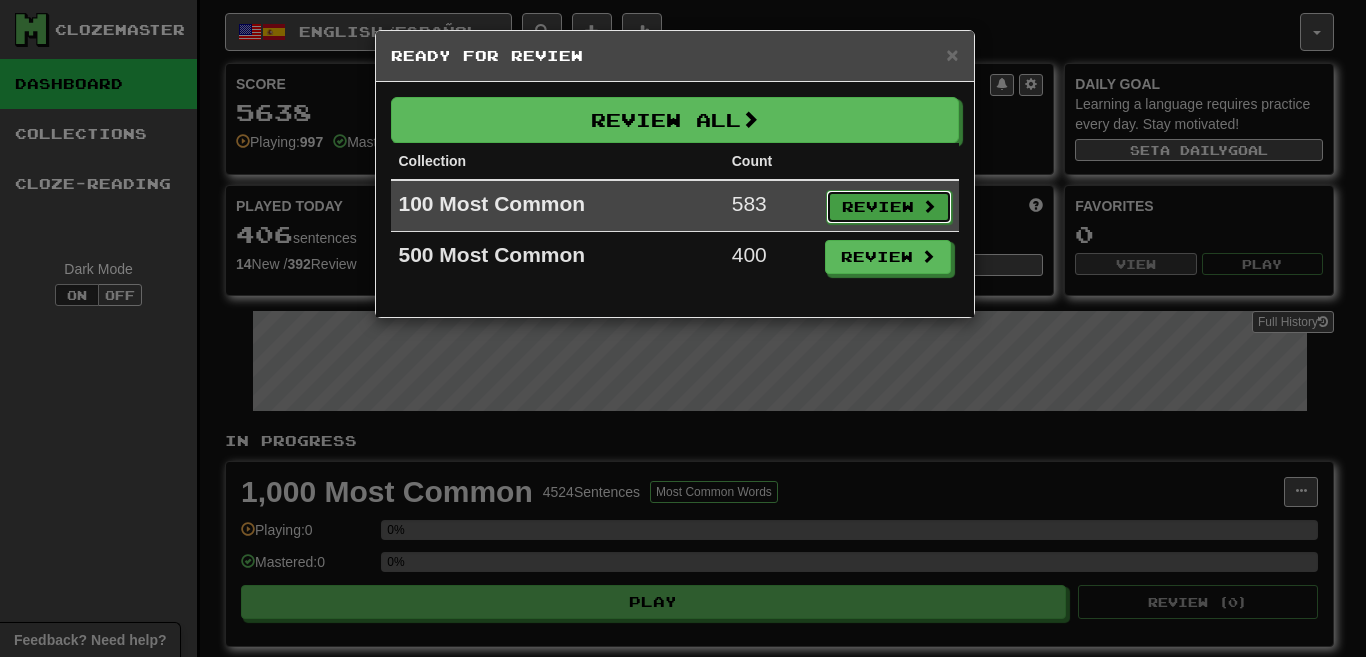 click on "Review" at bounding box center [889, 207] 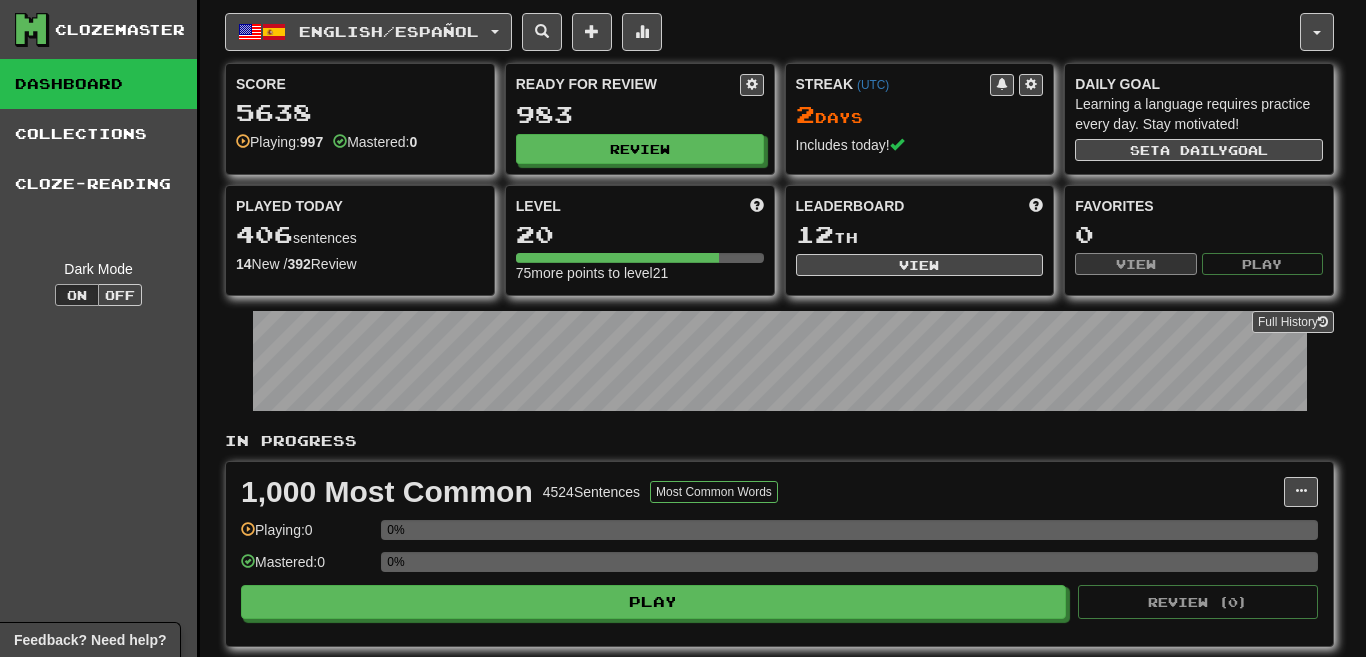 select on "********" 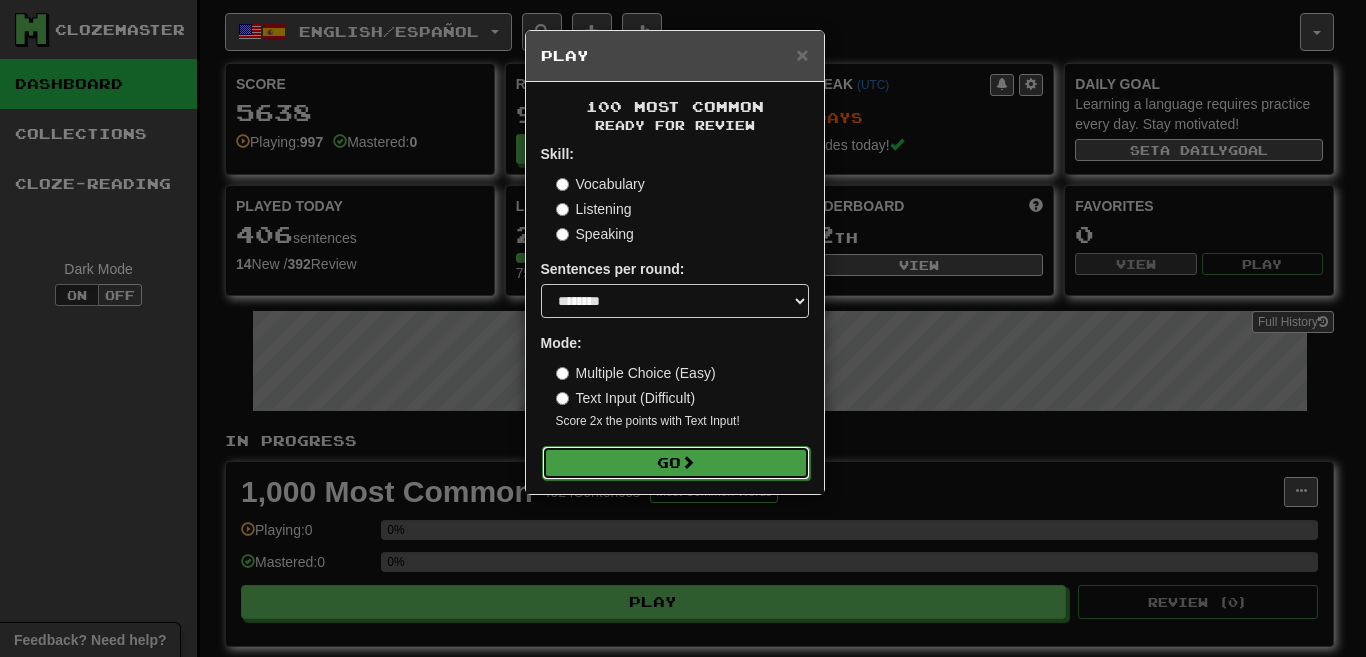 click on "Go" at bounding box center (676, 463) 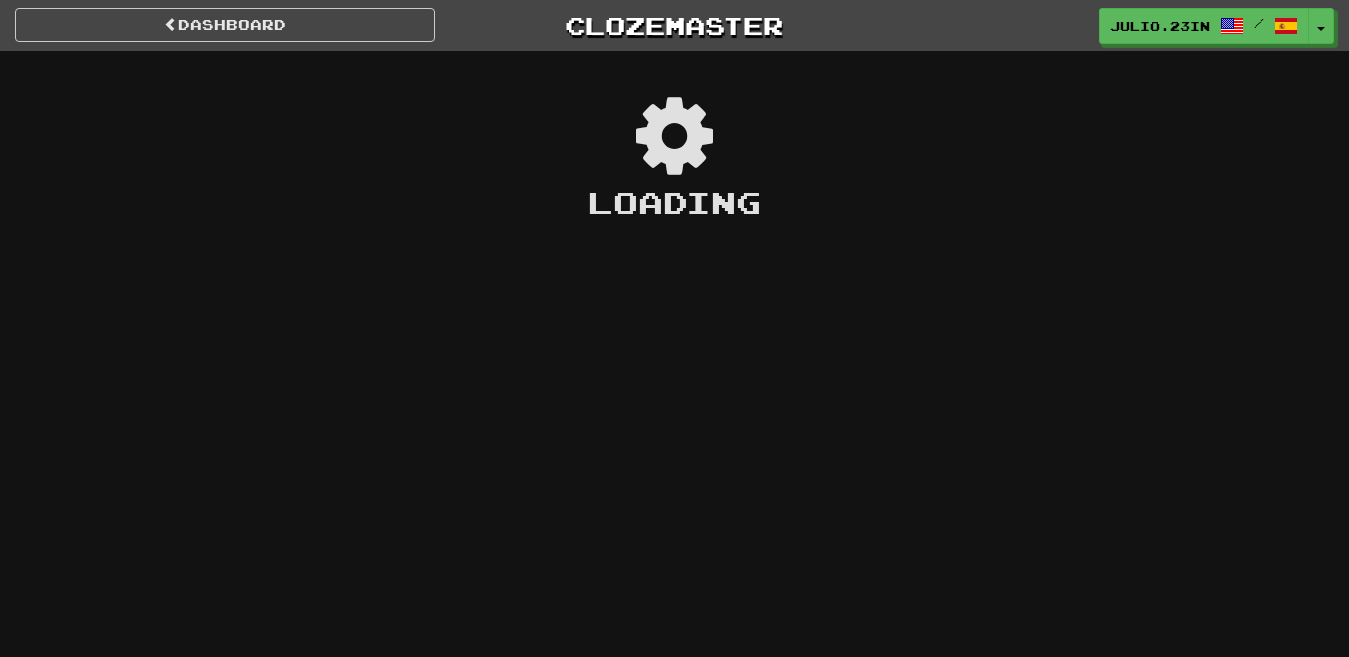 scroll, scrollTop: 0, scrollLeft: 0, axis: both 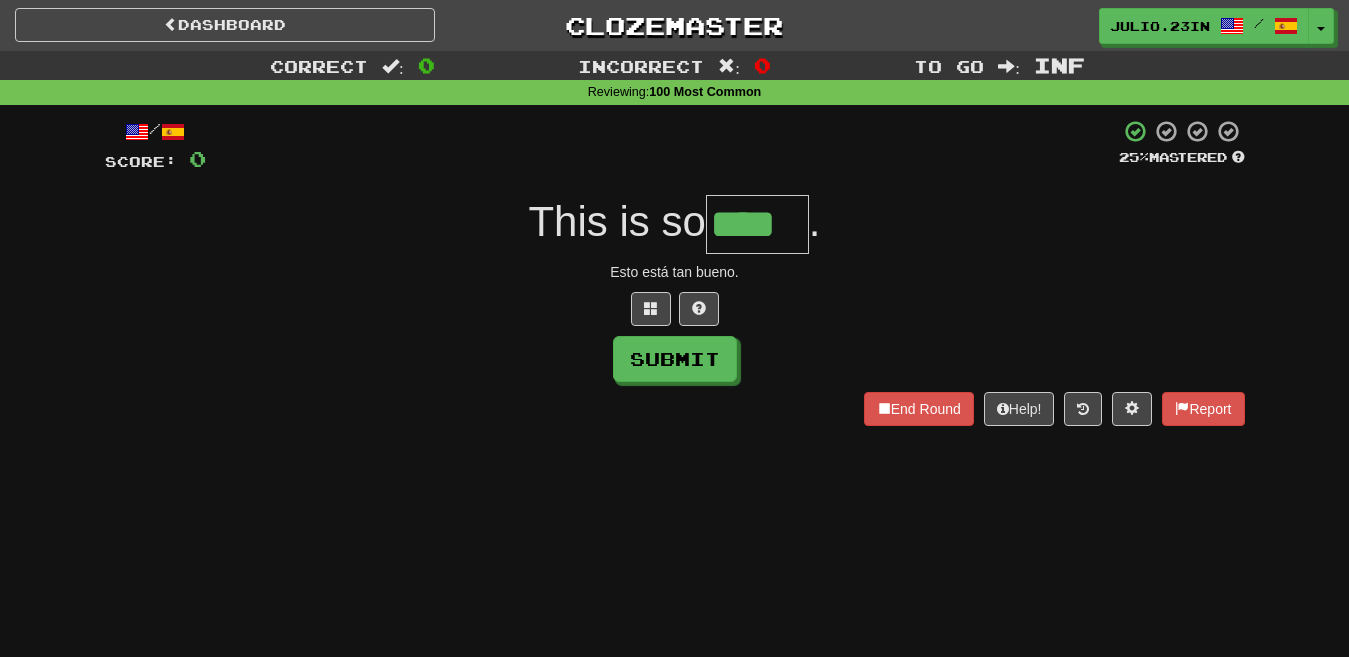 type on "****" 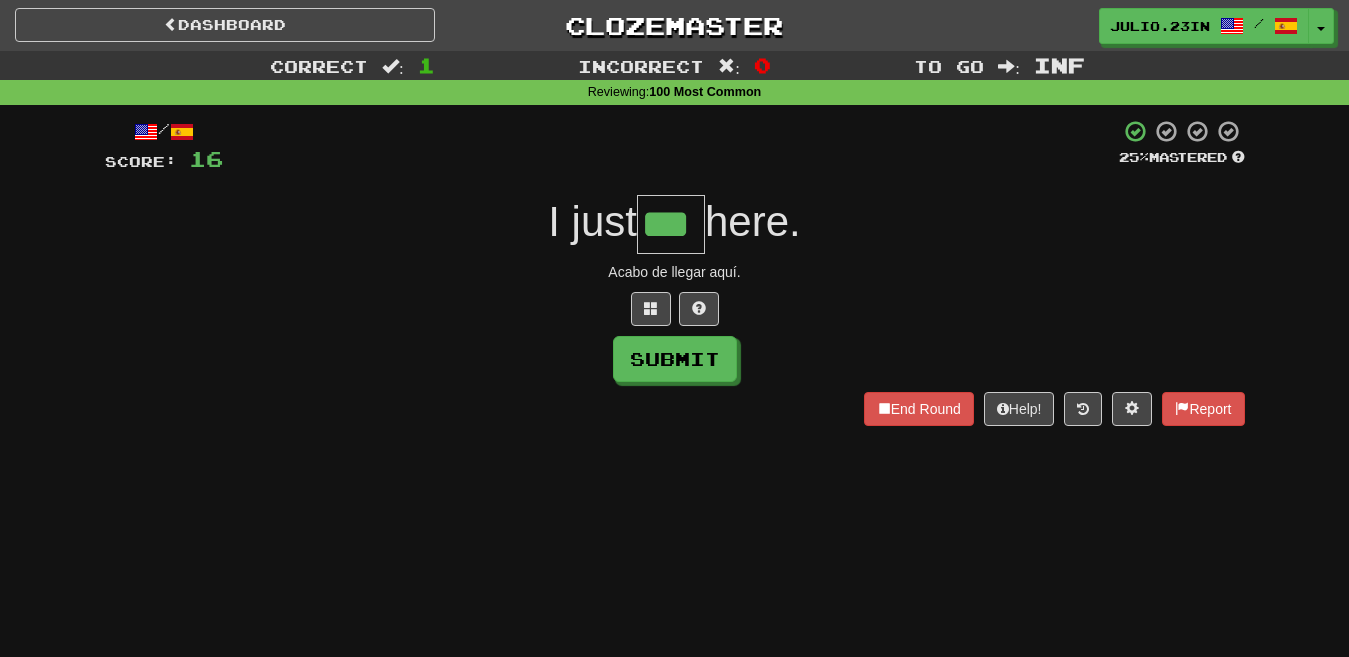 type on "***" 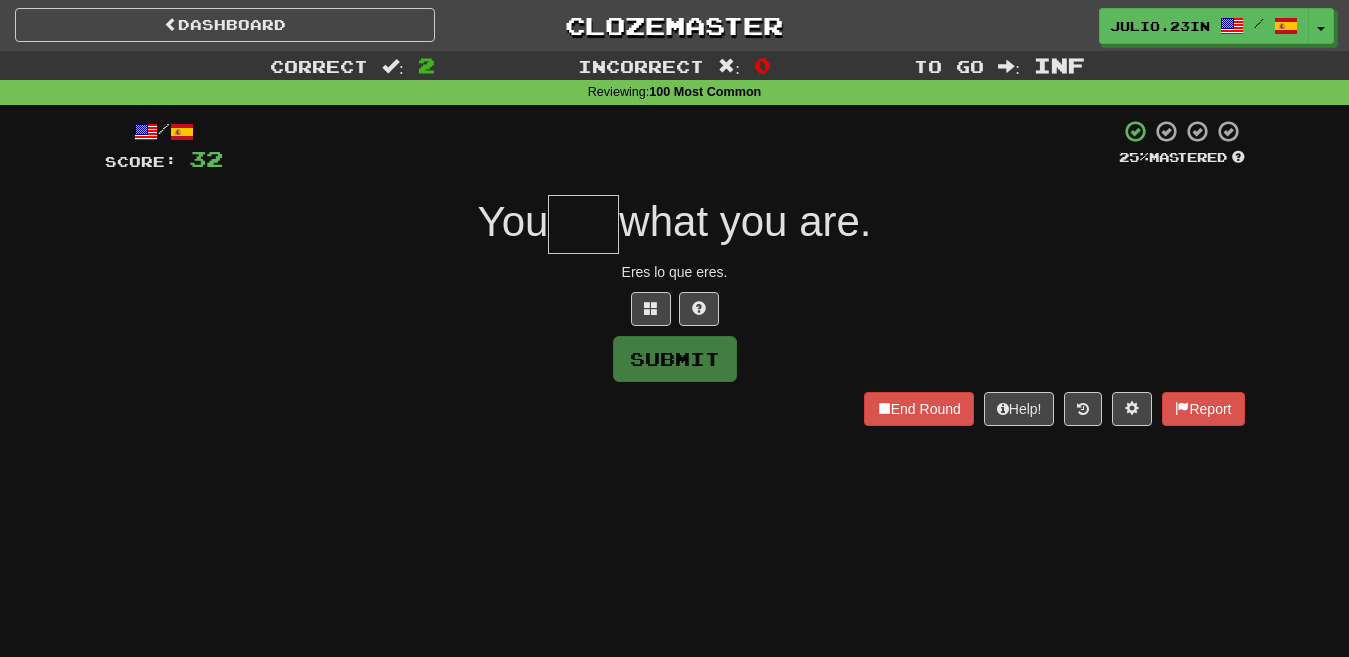 type on "*" 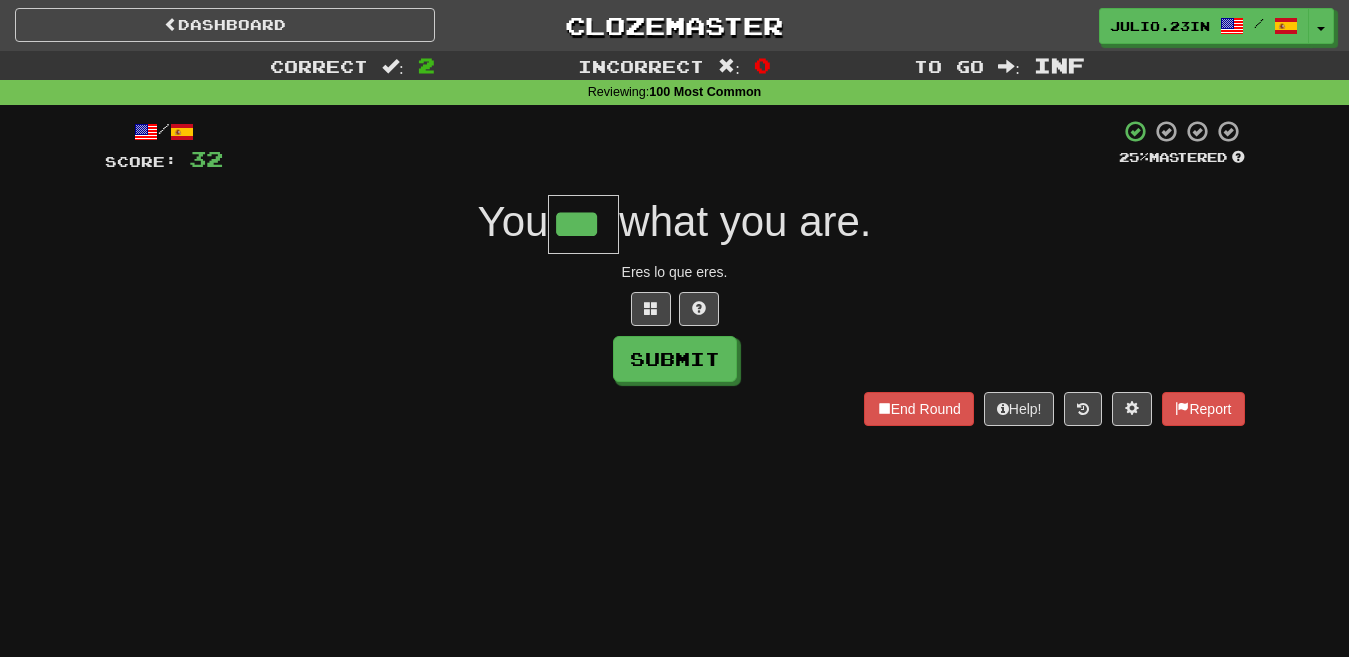 type on "***" 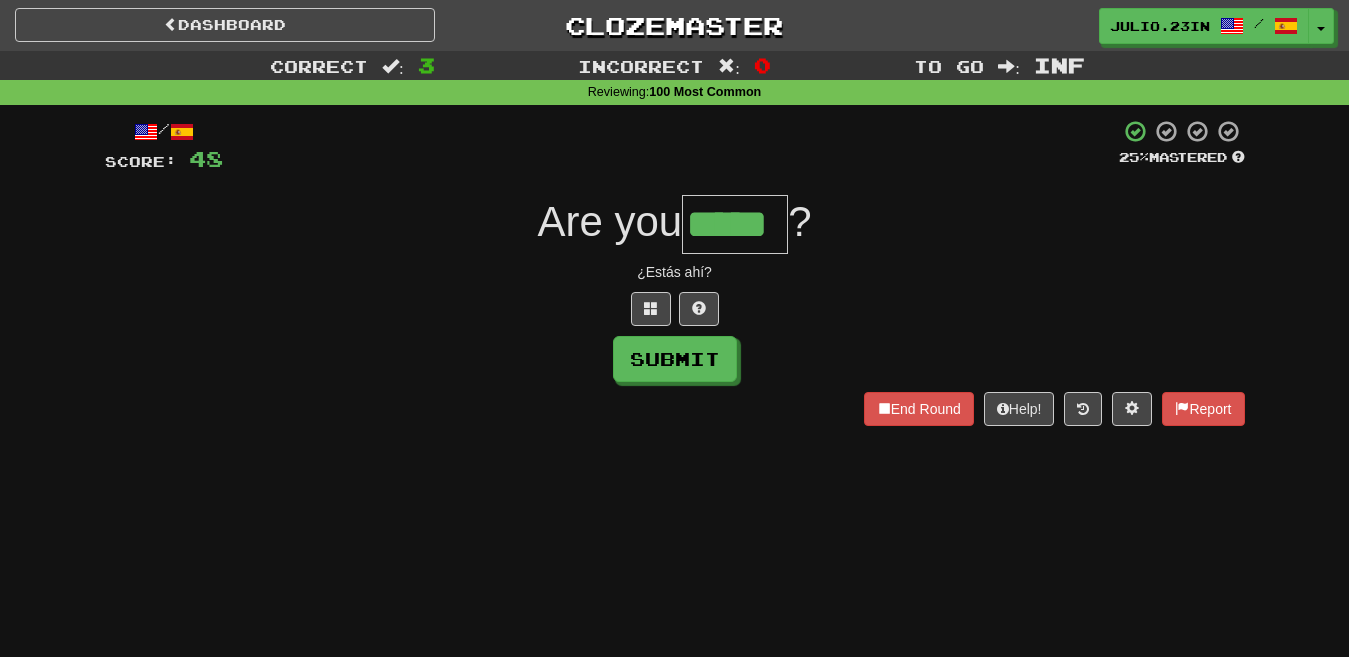 type on "*****" 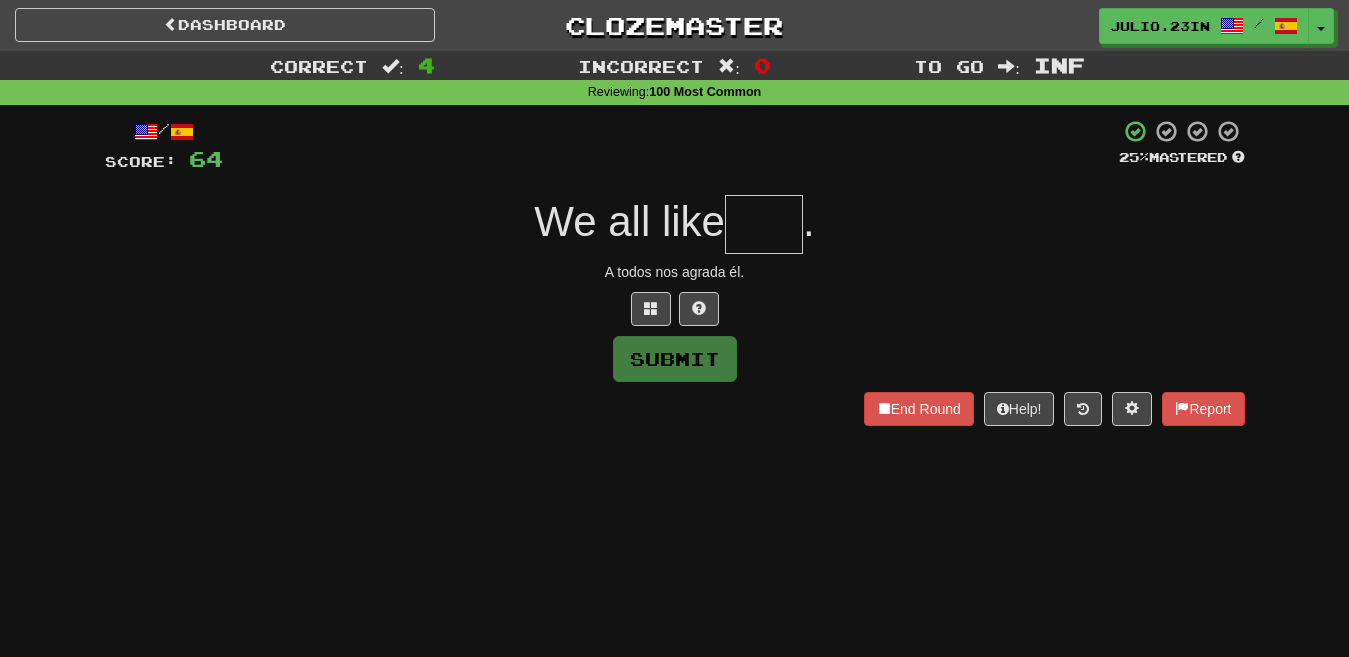 type on "*" 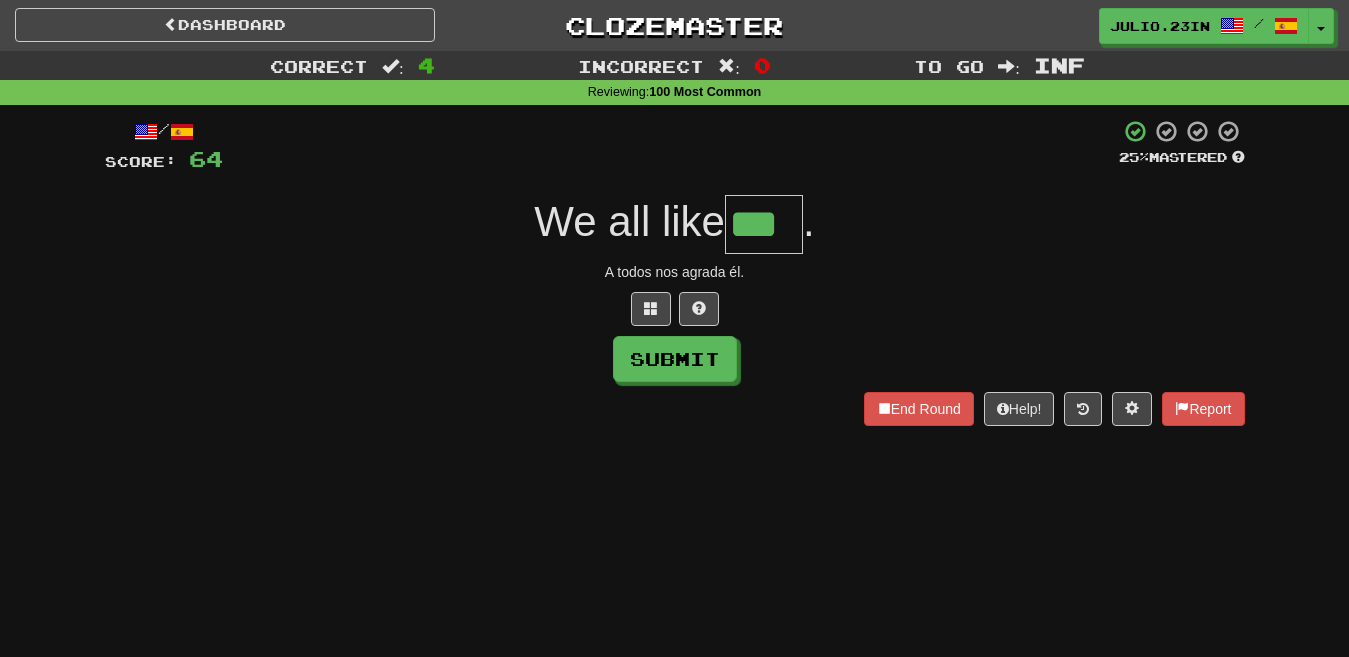 type on "***" 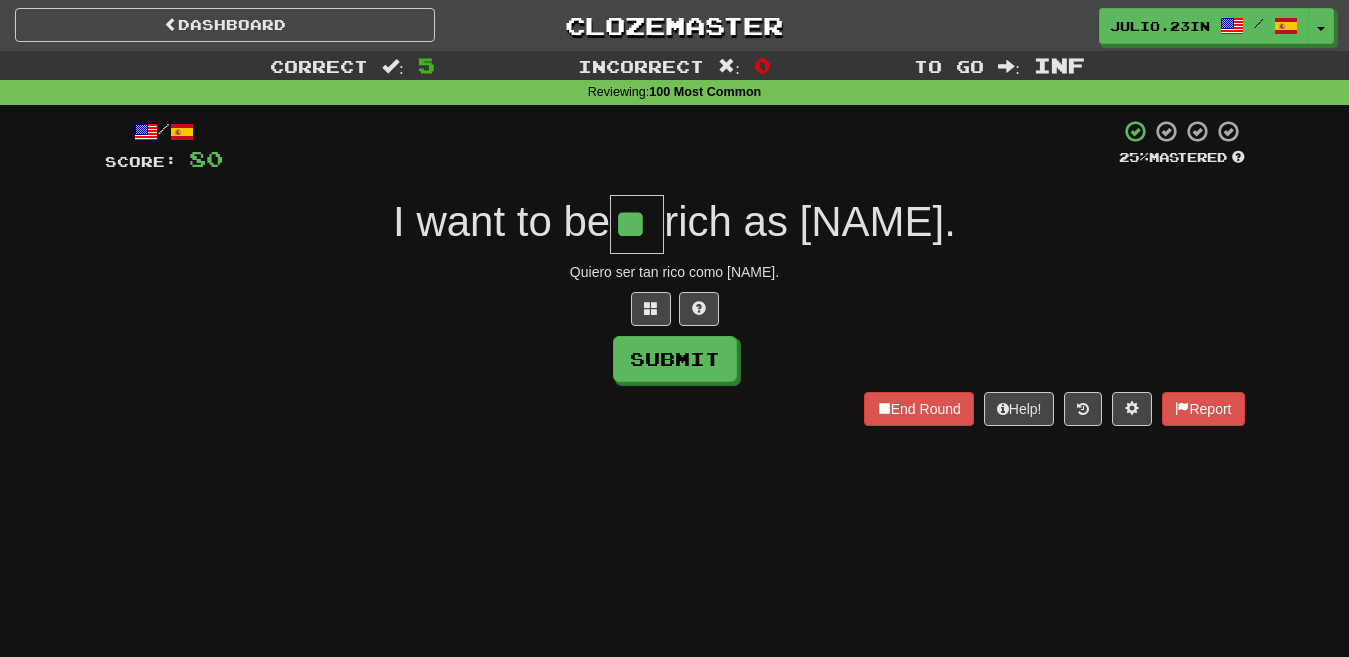 type on "**" 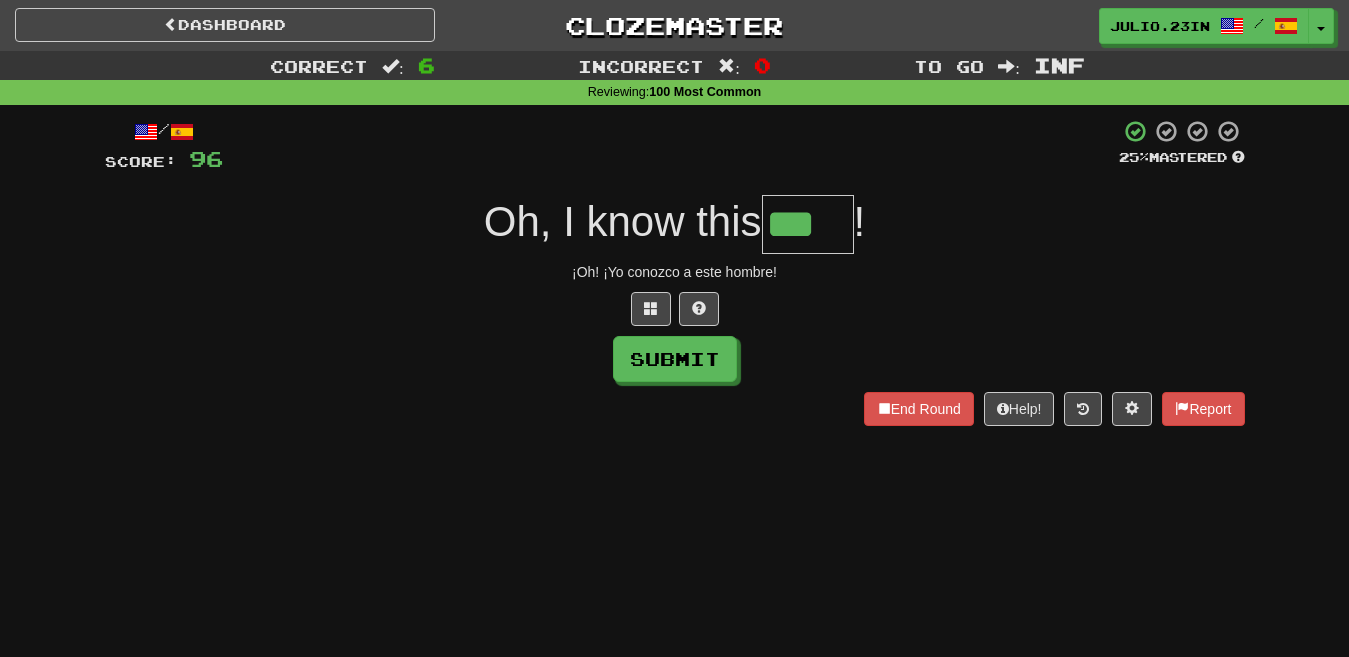 type on "***" 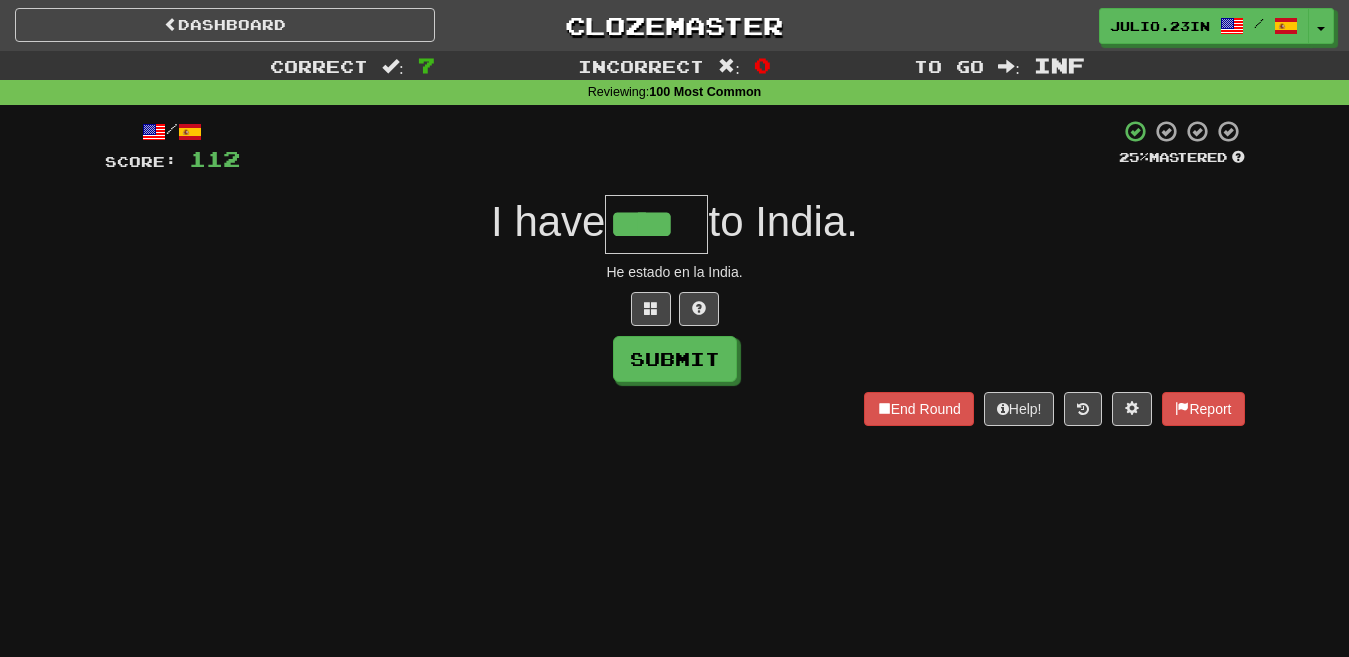type on "****" 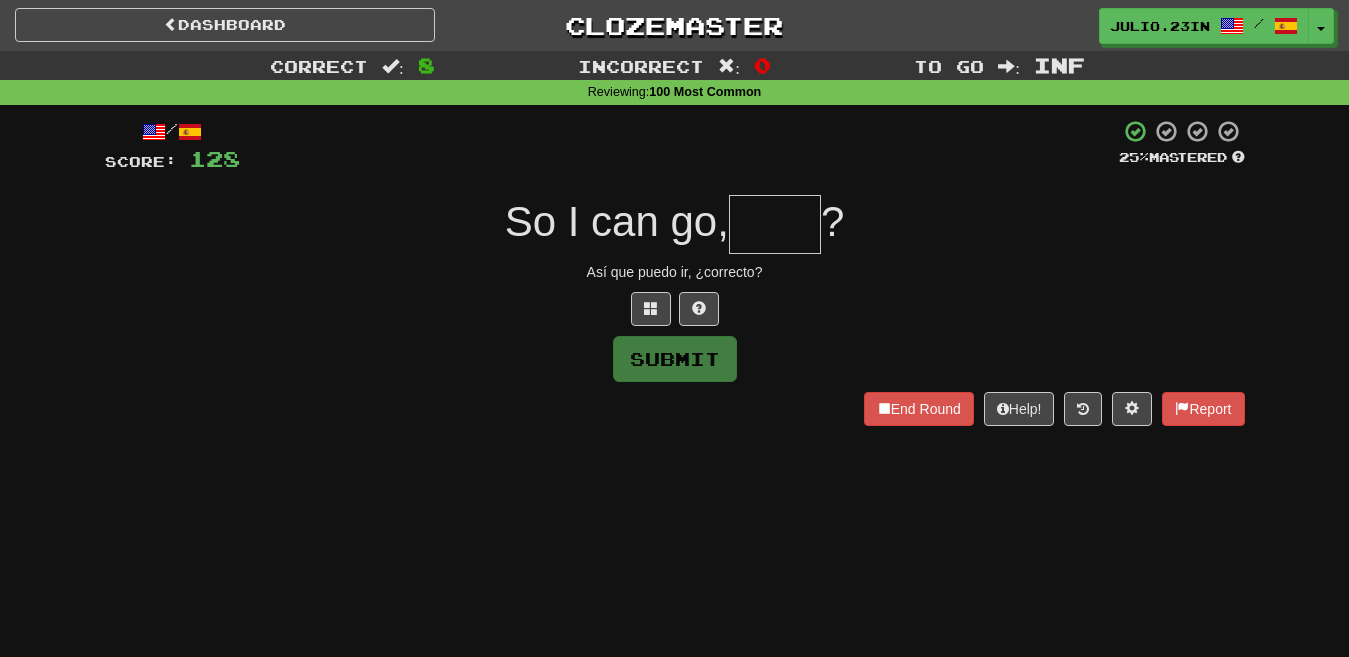 type on "*" 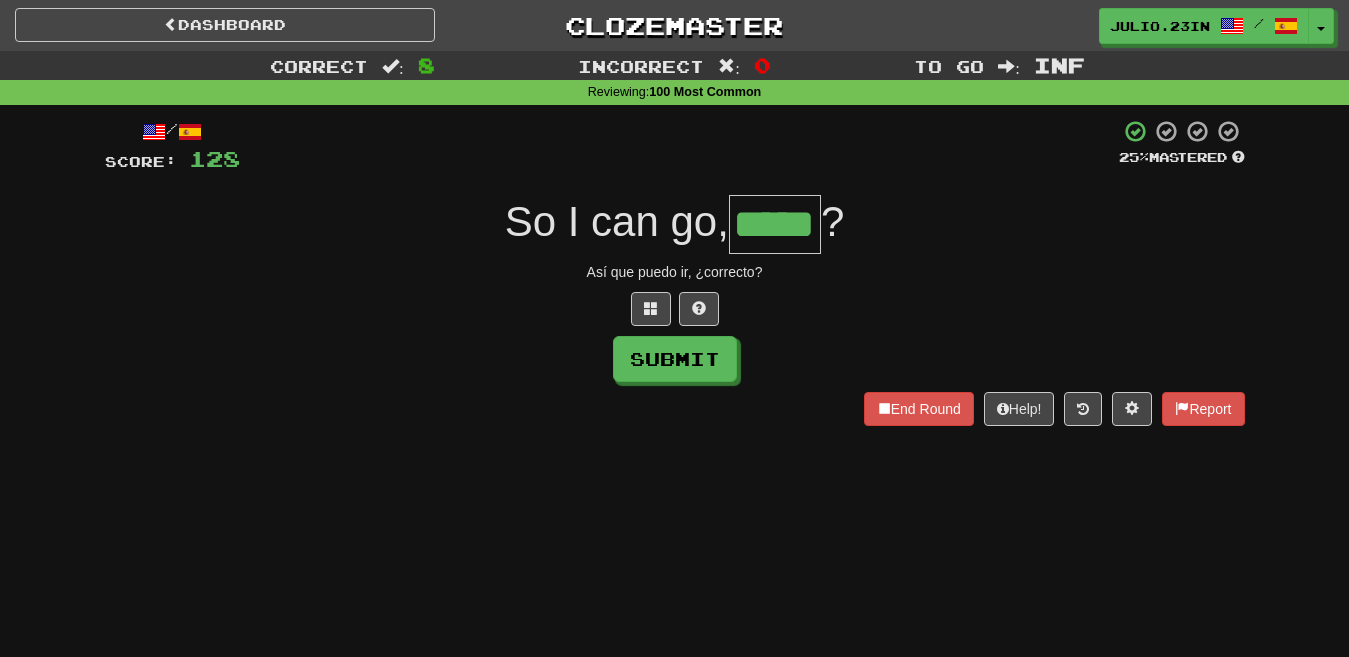 type on "*****" 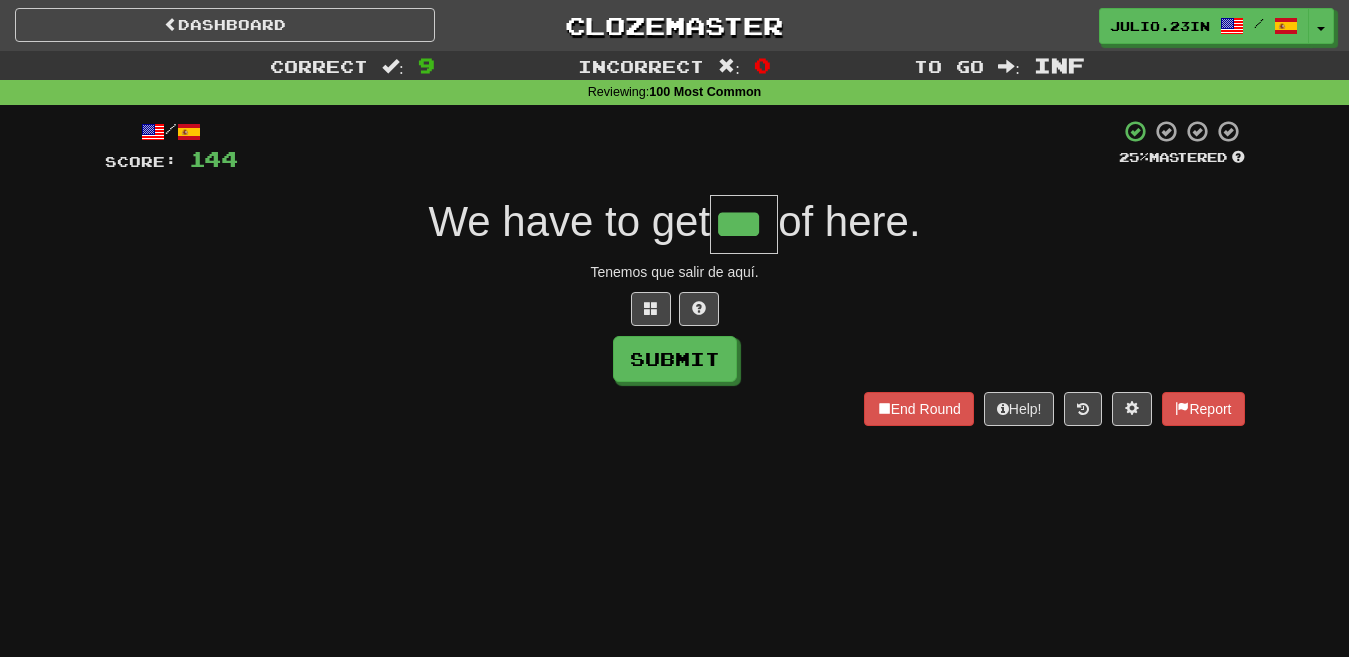 type on "***" 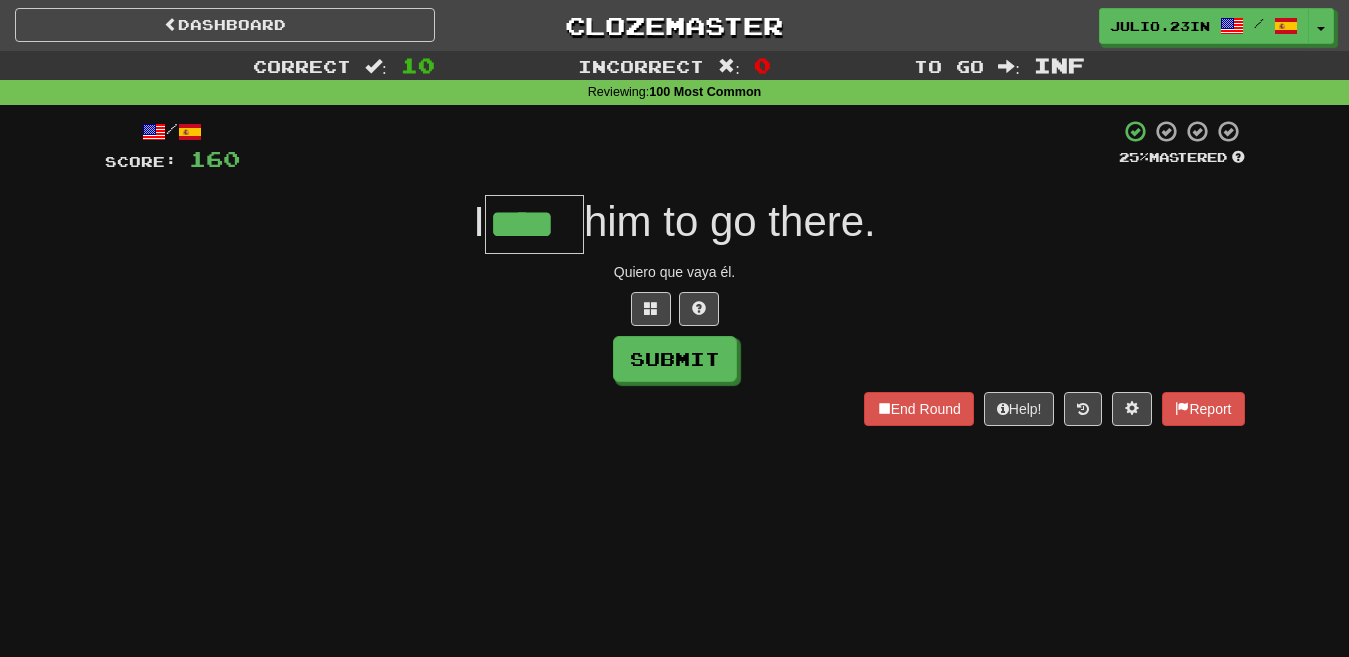 type on "****" 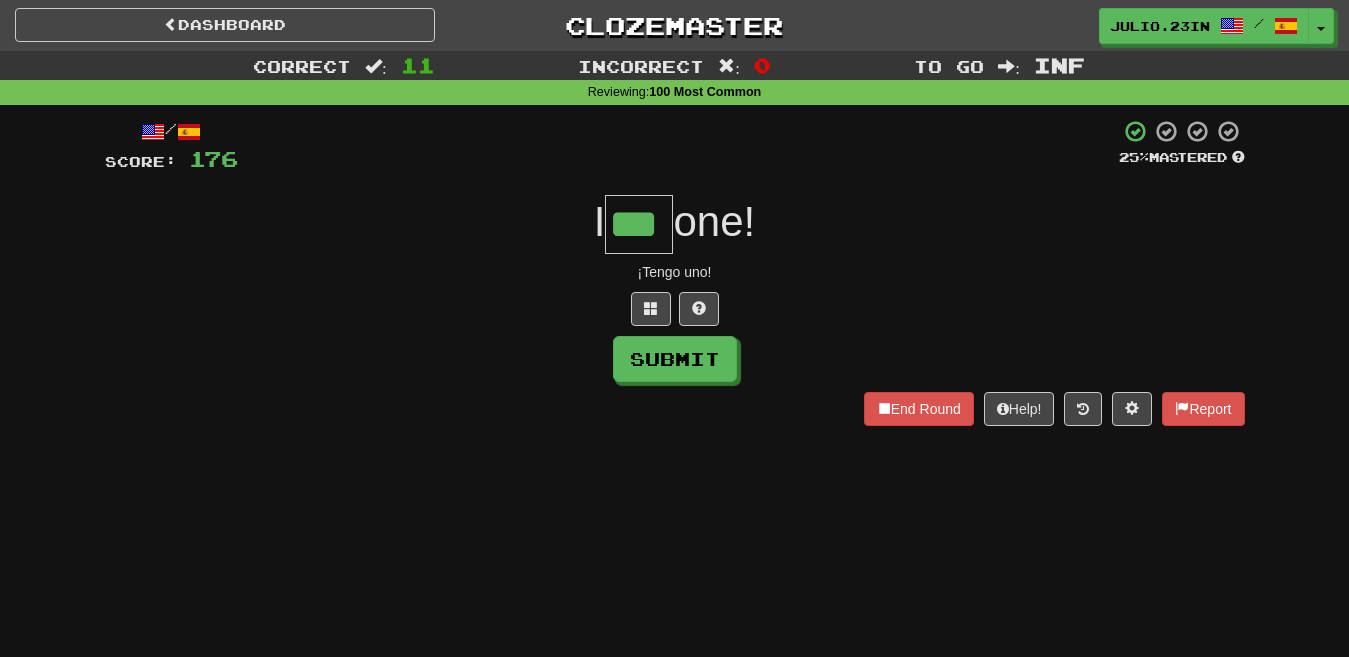 type on "***" 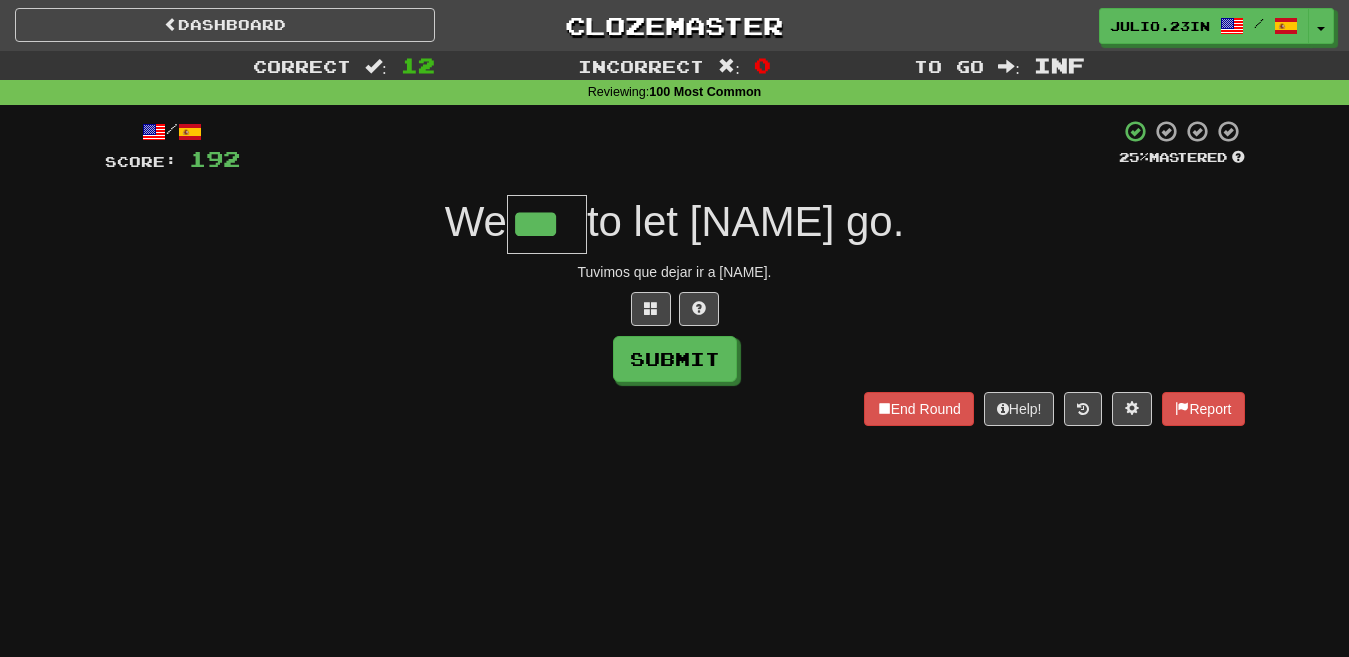 type on "***" 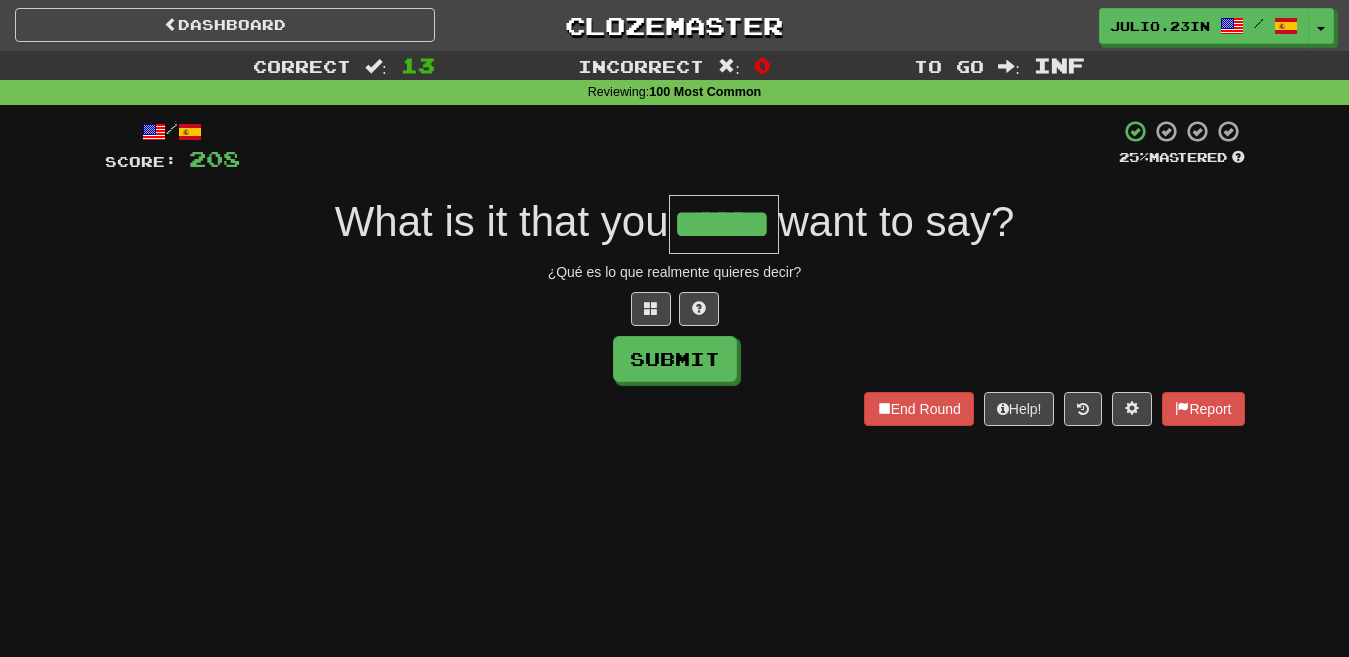 type on "******" 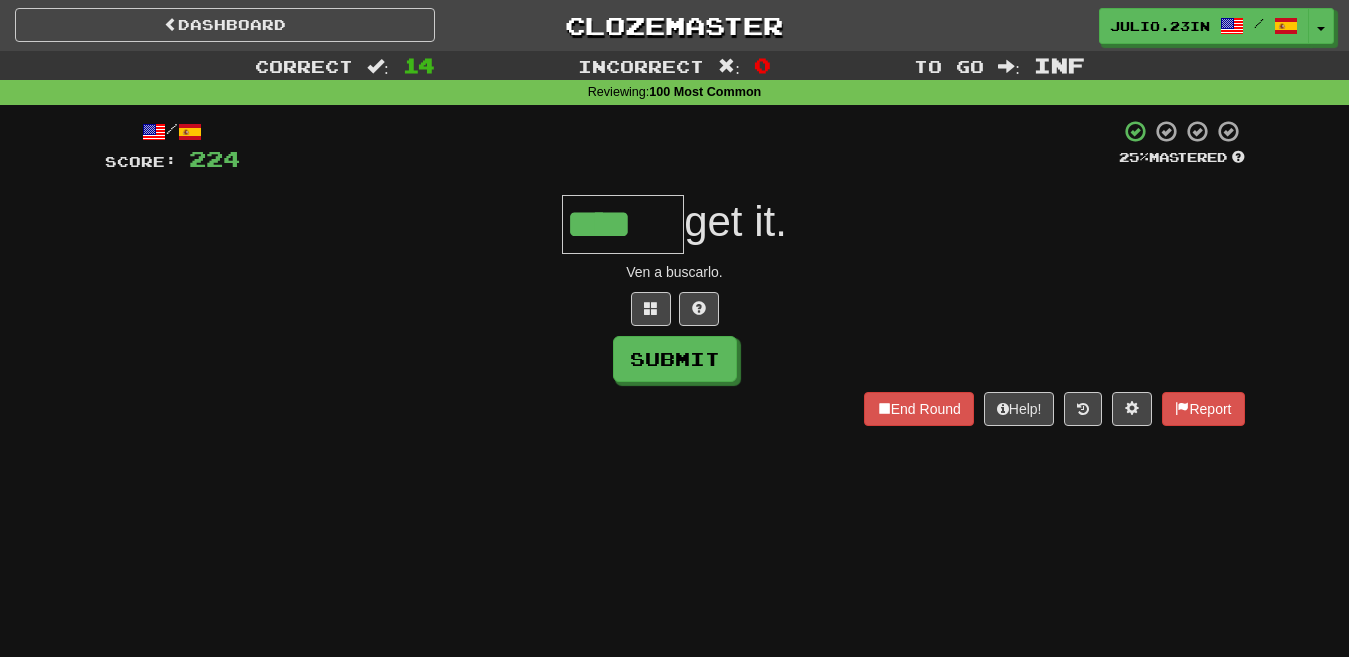 type on "****" 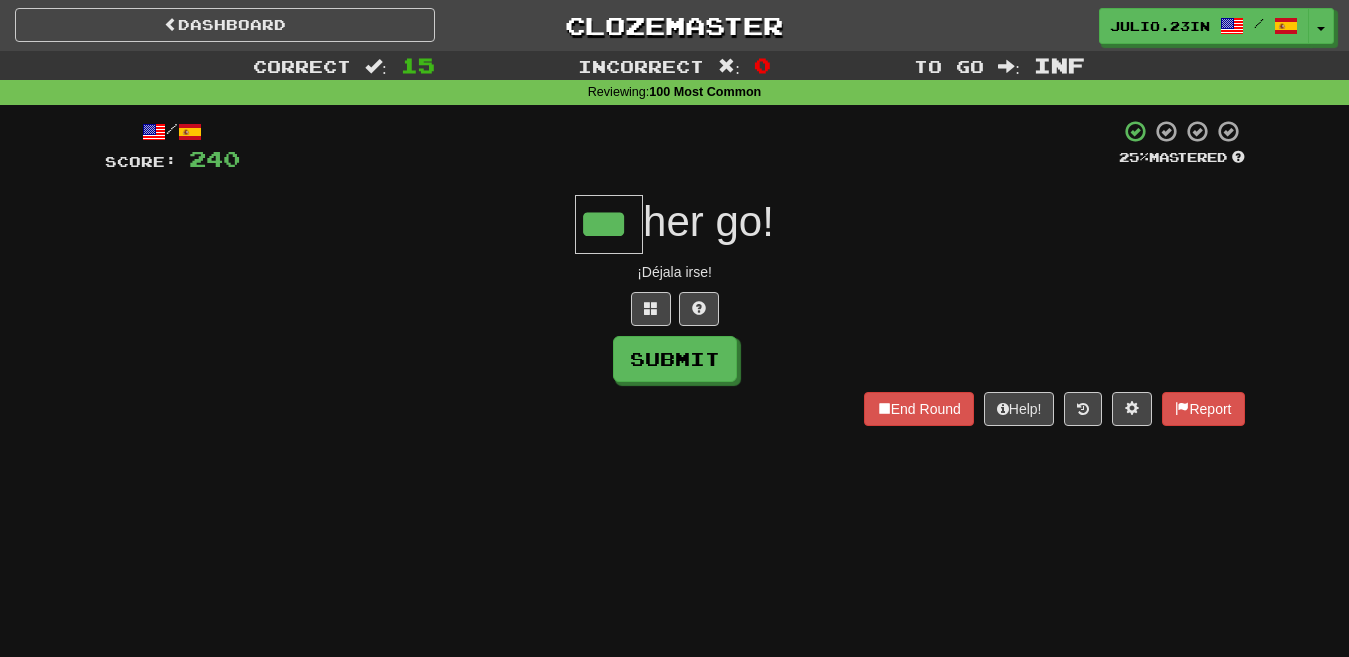 type on "***" 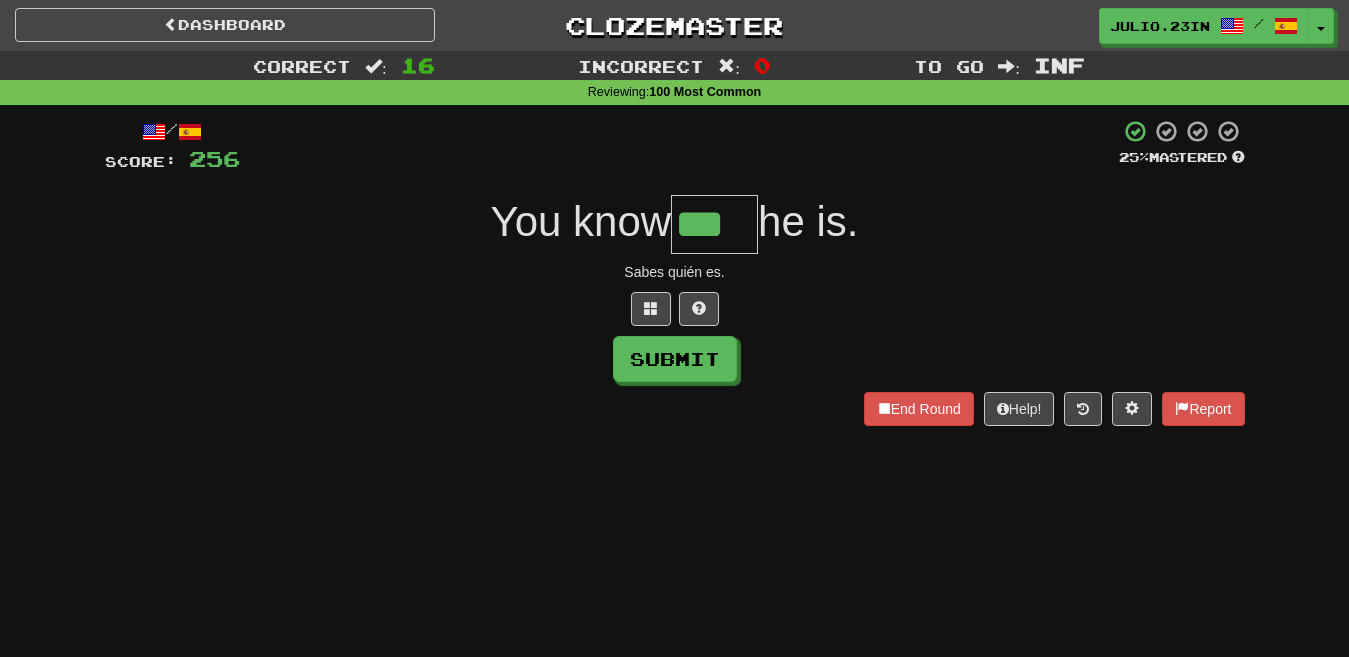 type on "***" 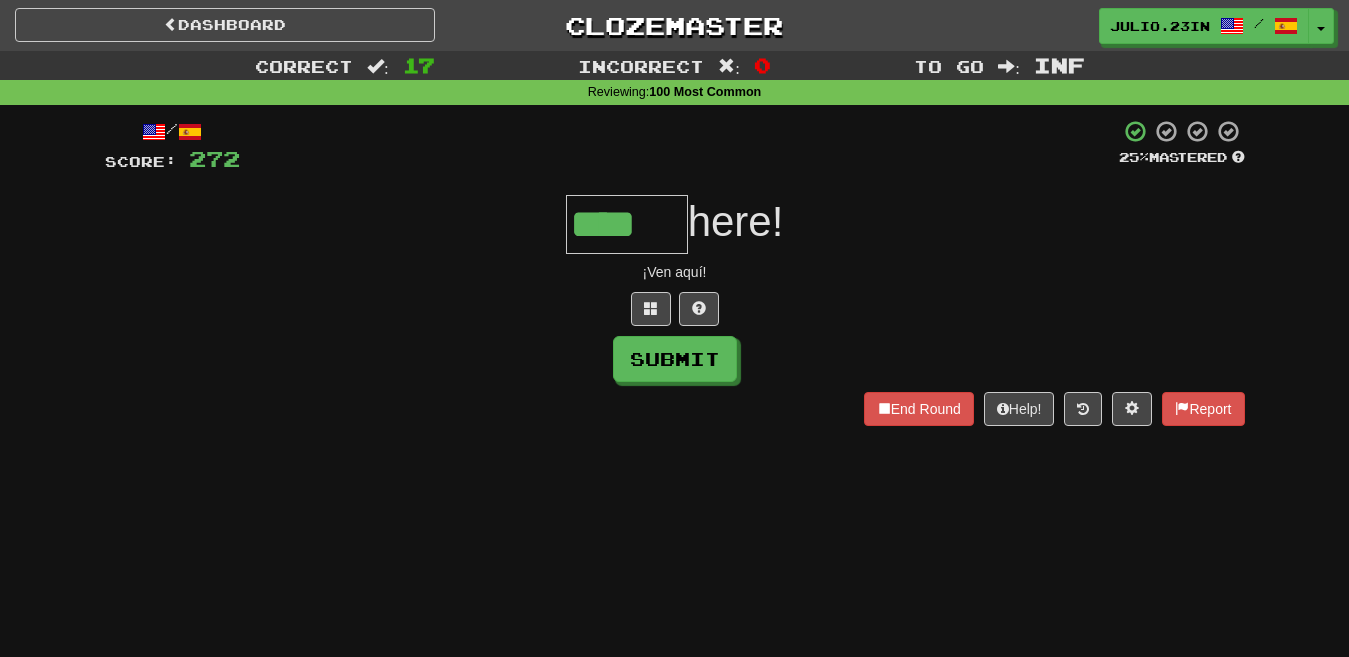 type on "****" 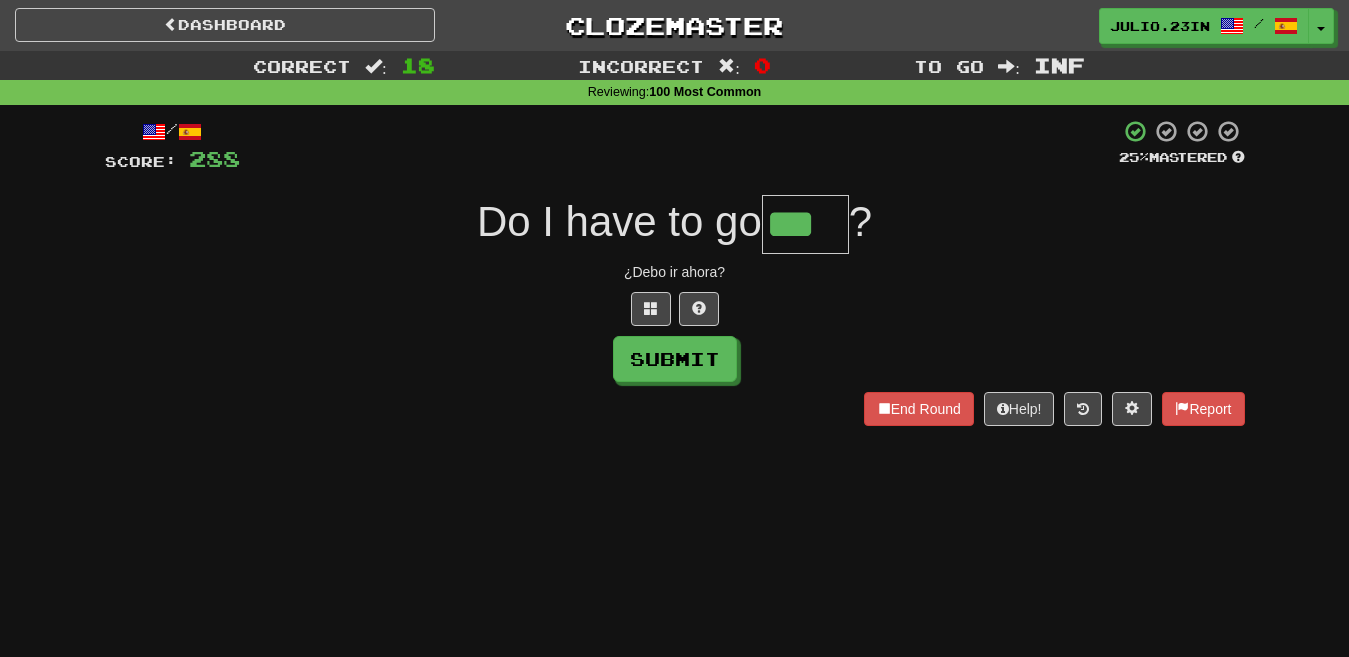 type on "***" 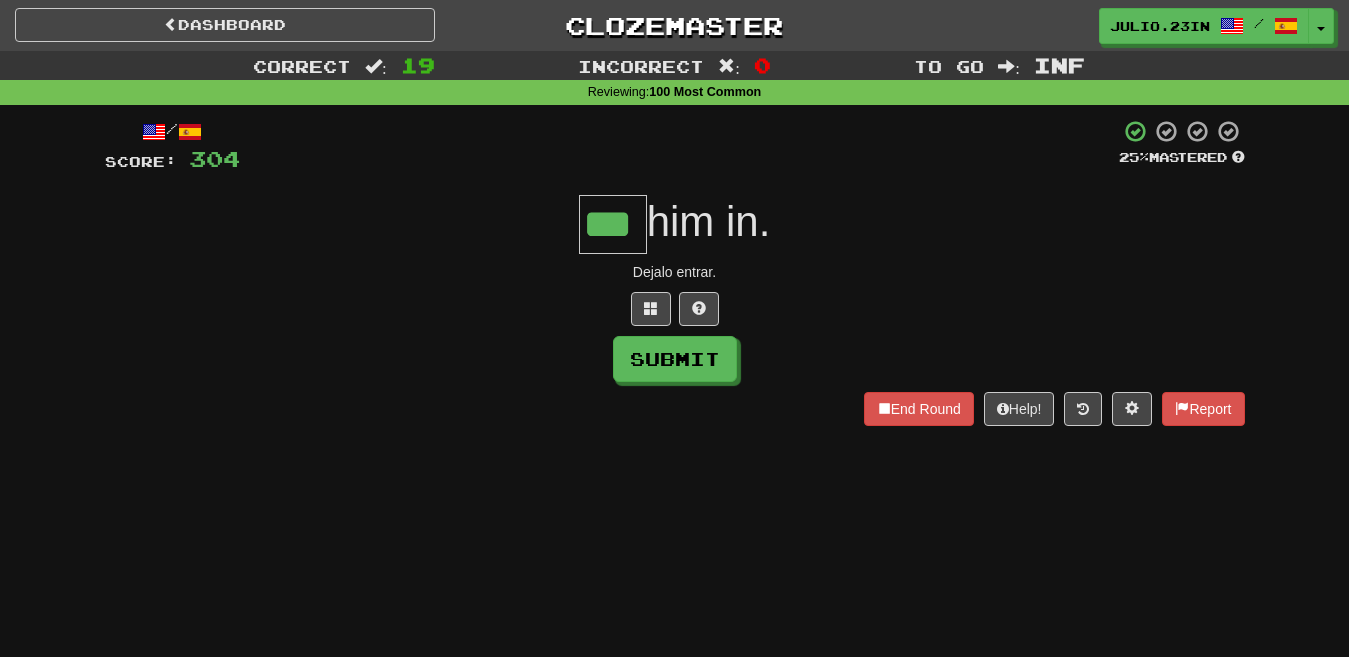 type on "***" 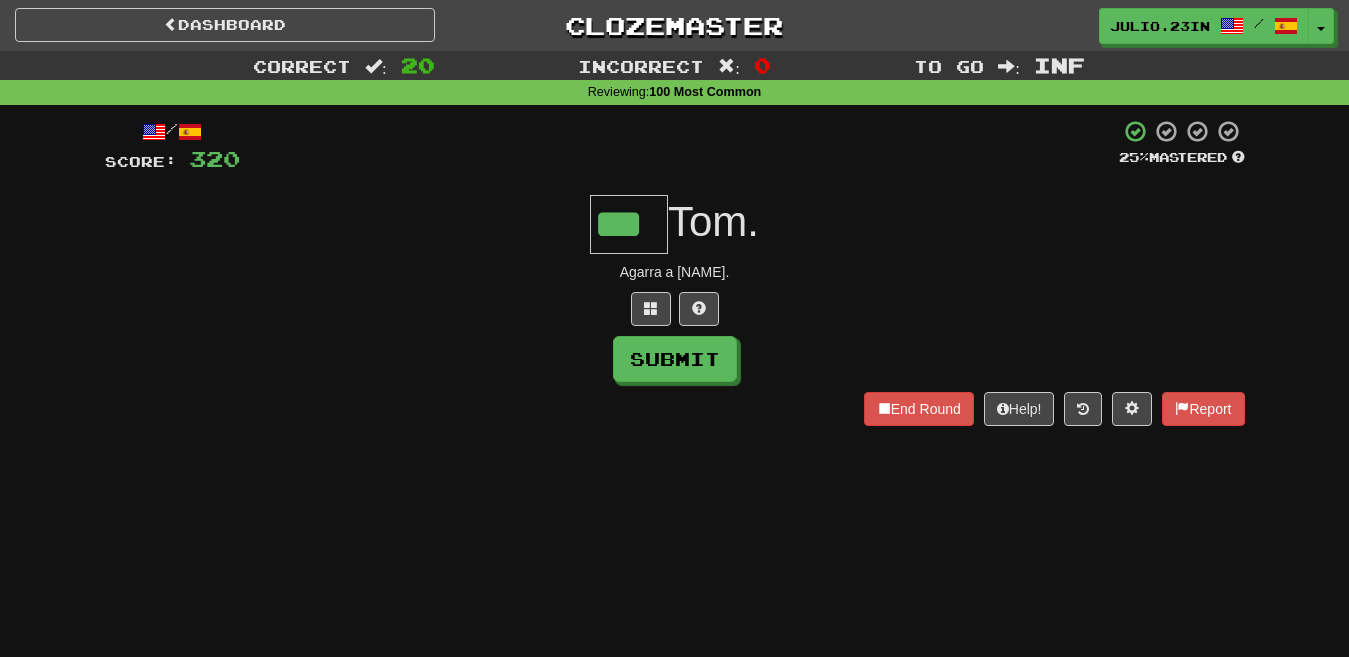 type on "***" 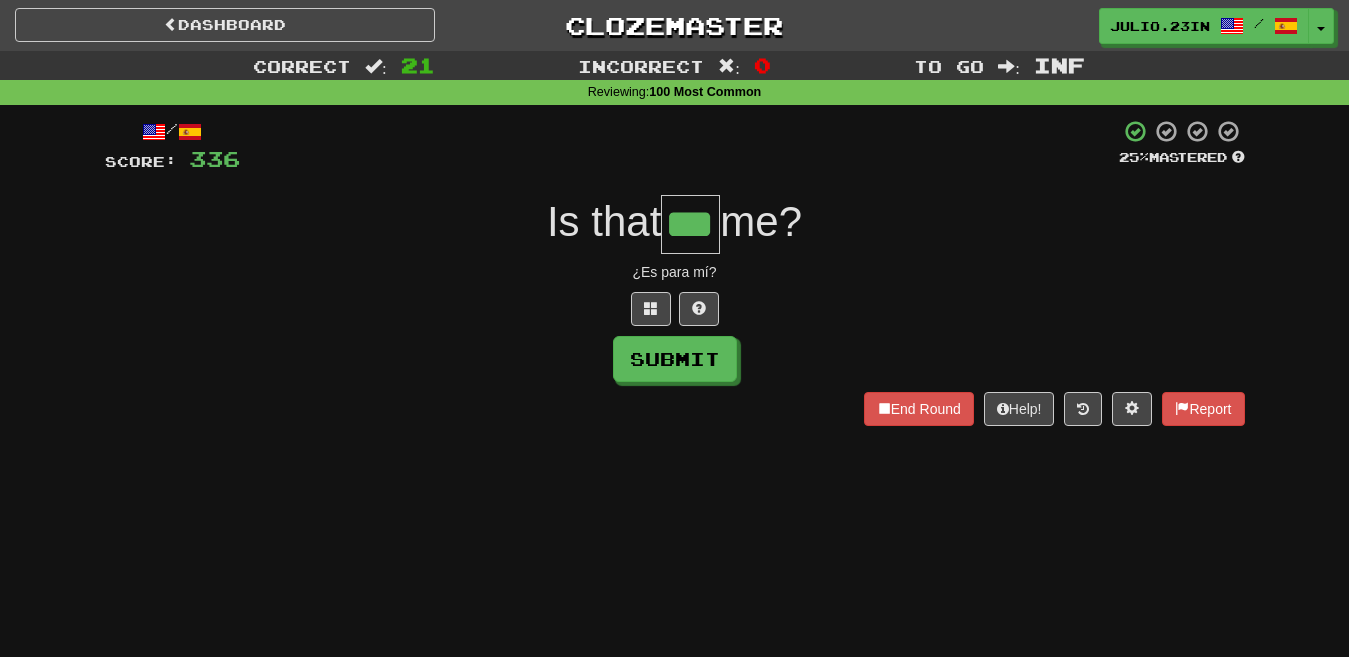type on "***" 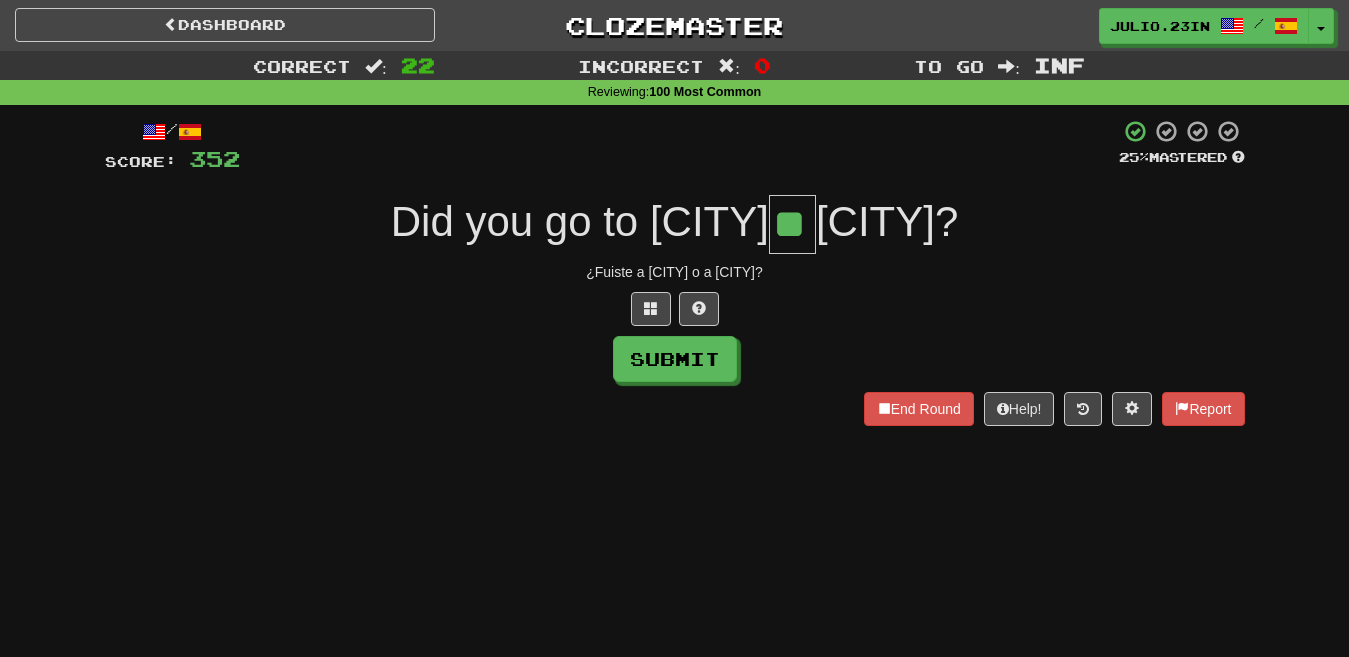 type on "**" 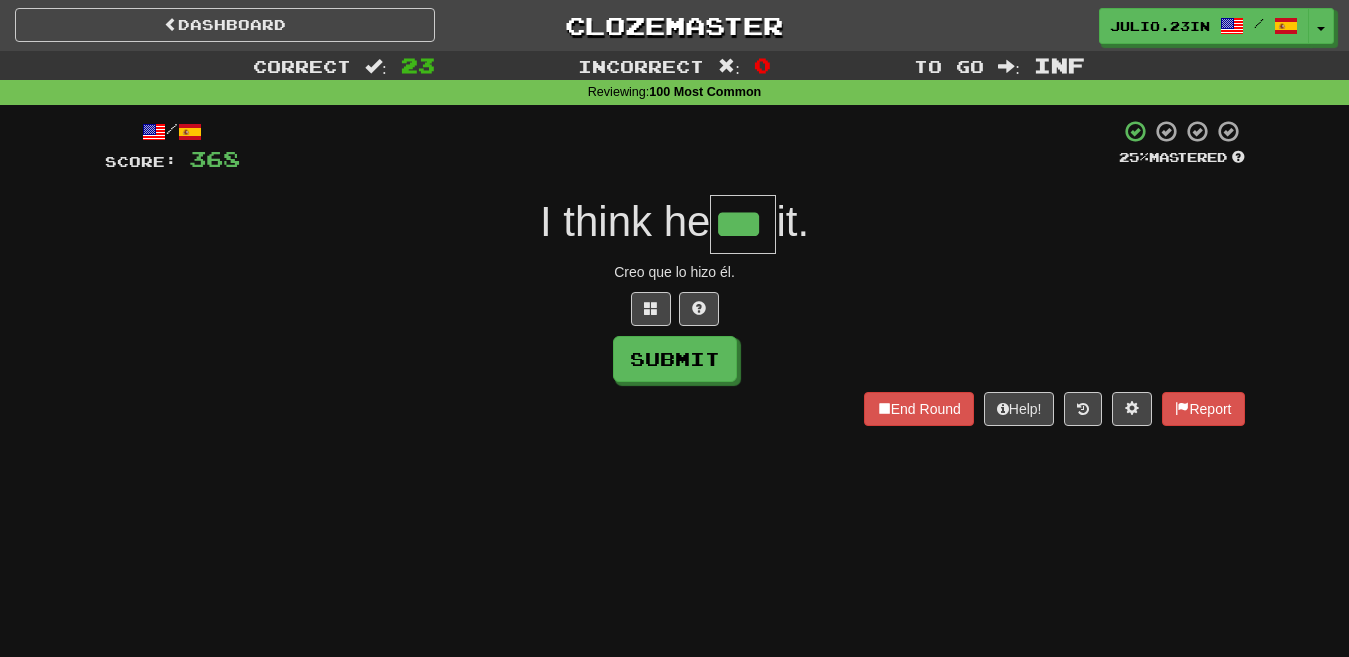 type on "***" 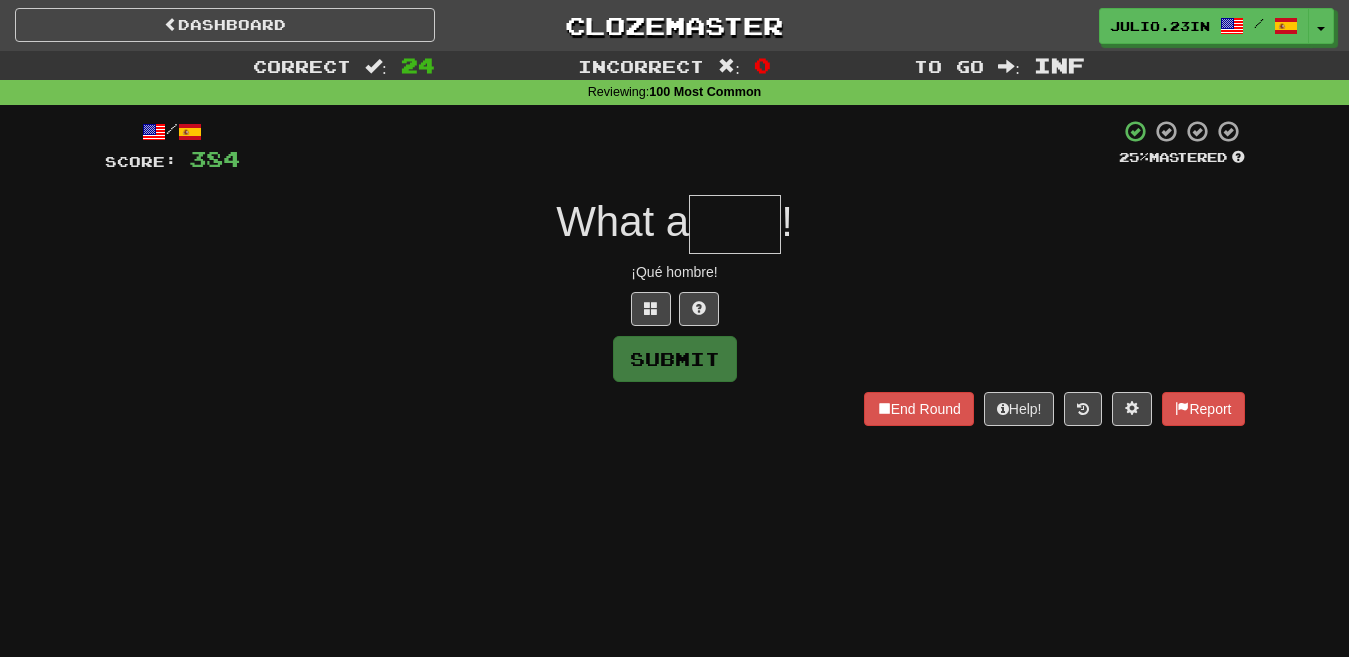 type on "*" 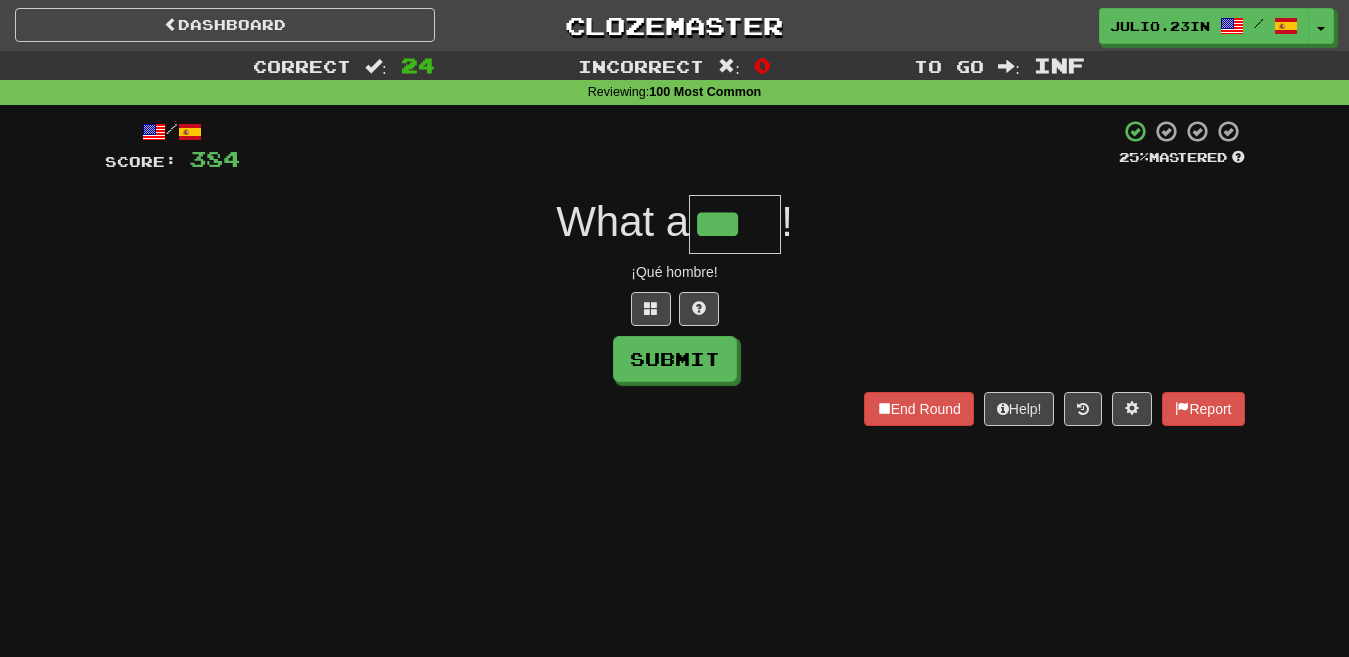 type on "***" 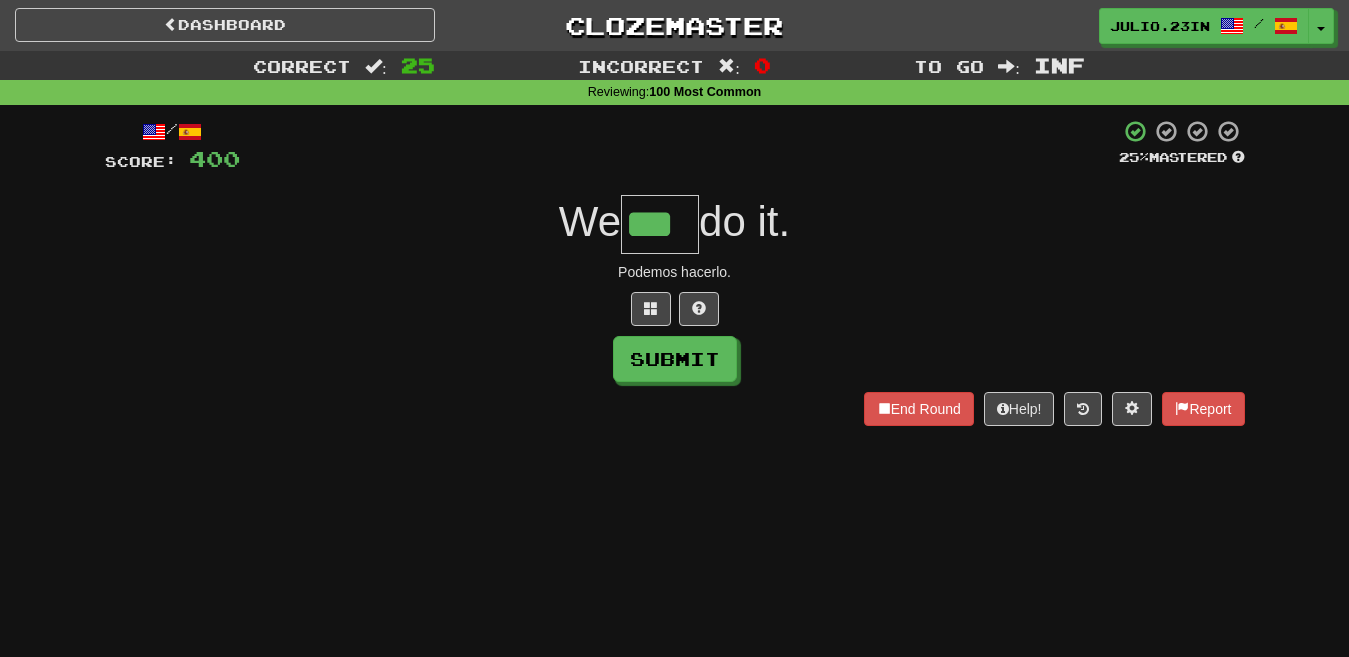 type on "***" 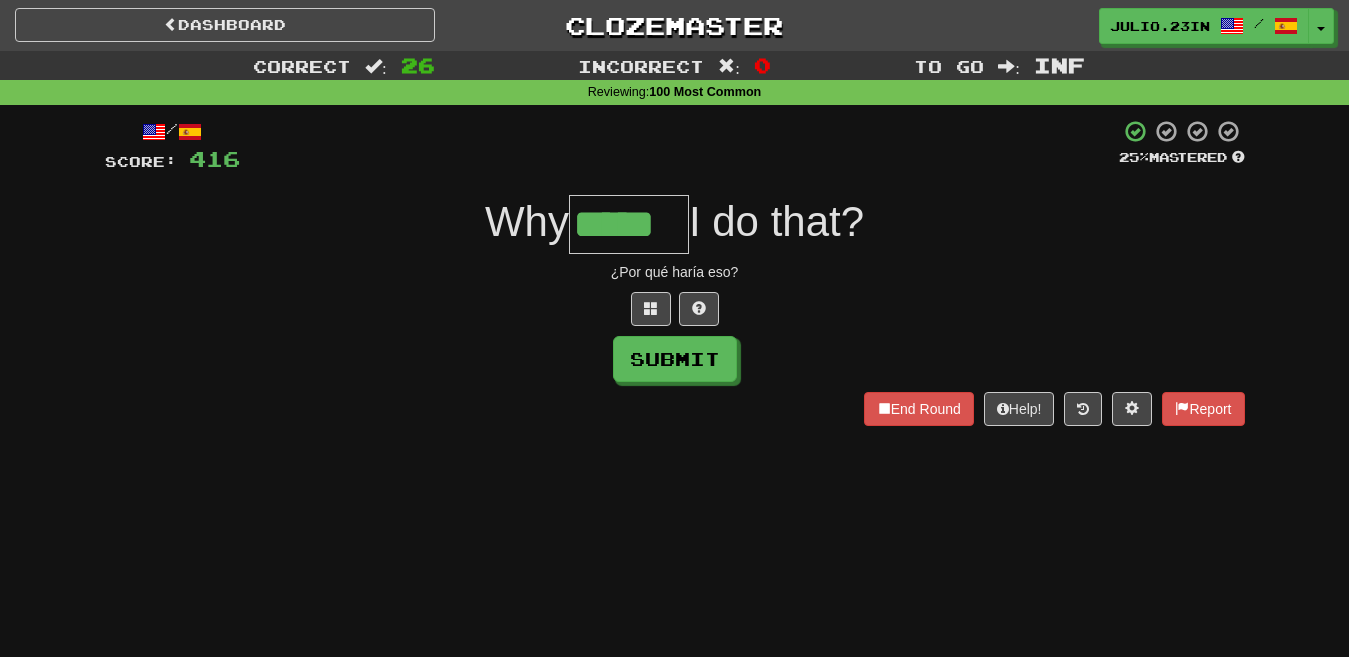 type on "*****" 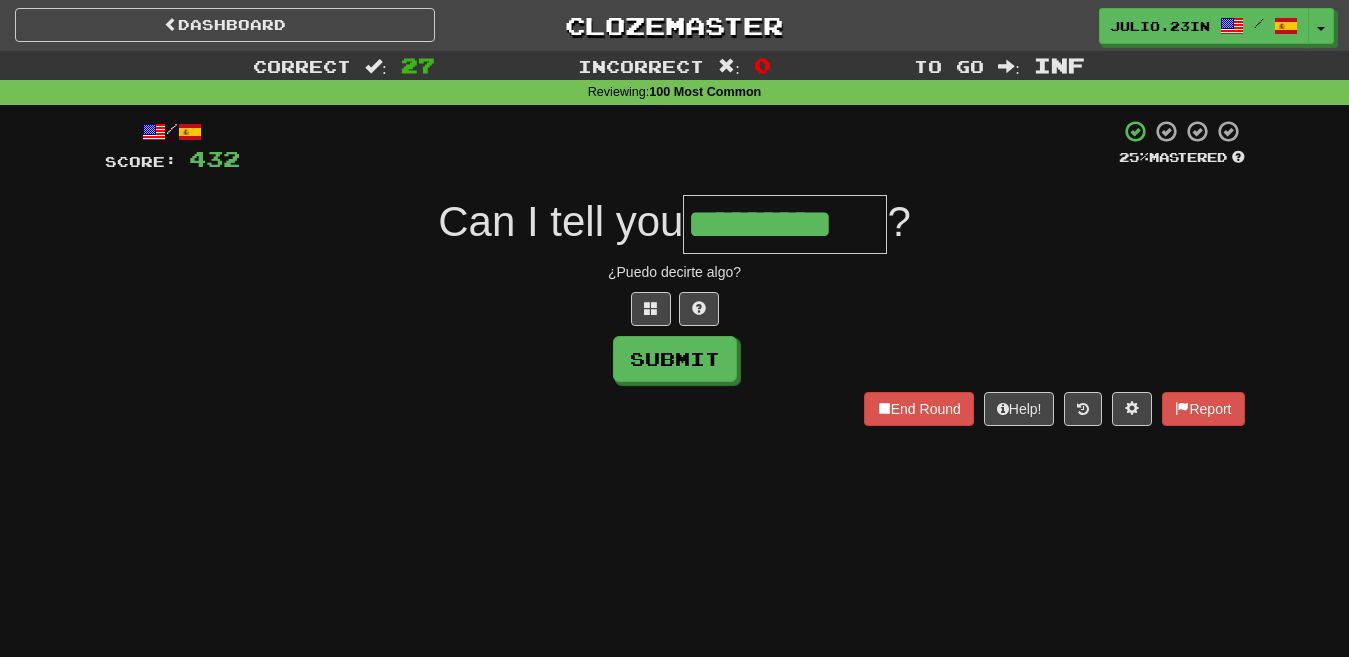 type on "*********" 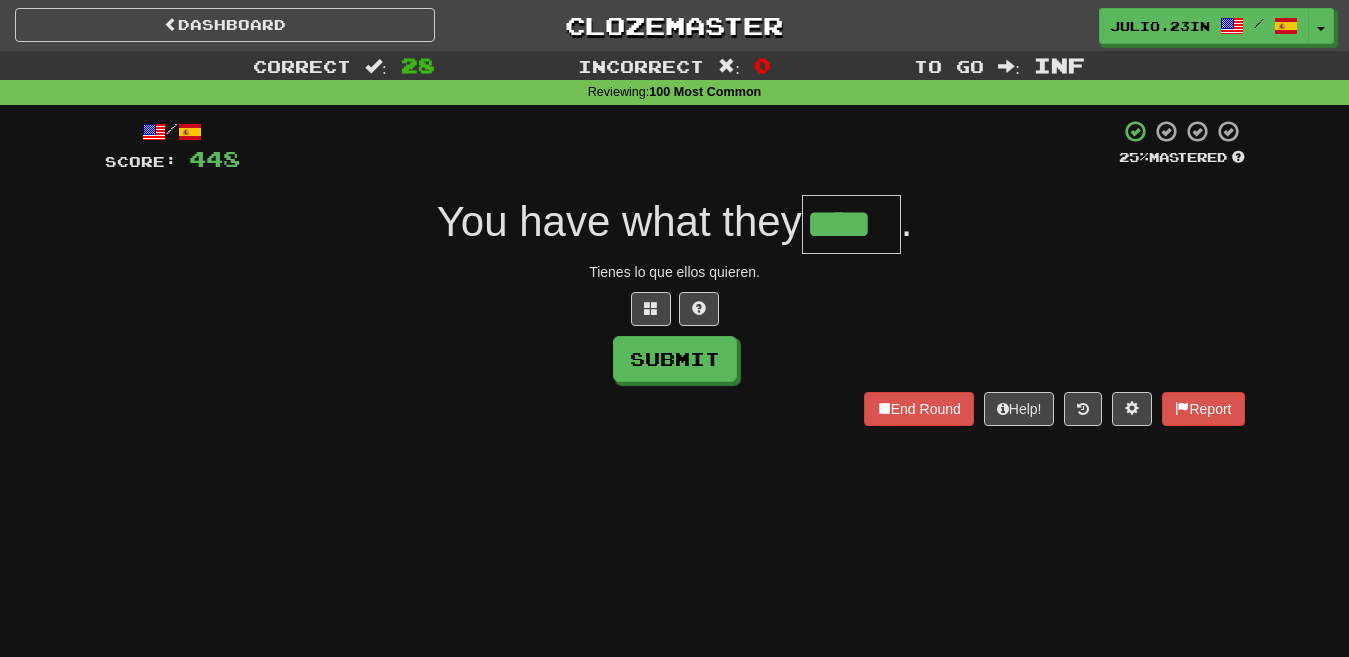 type on "****" 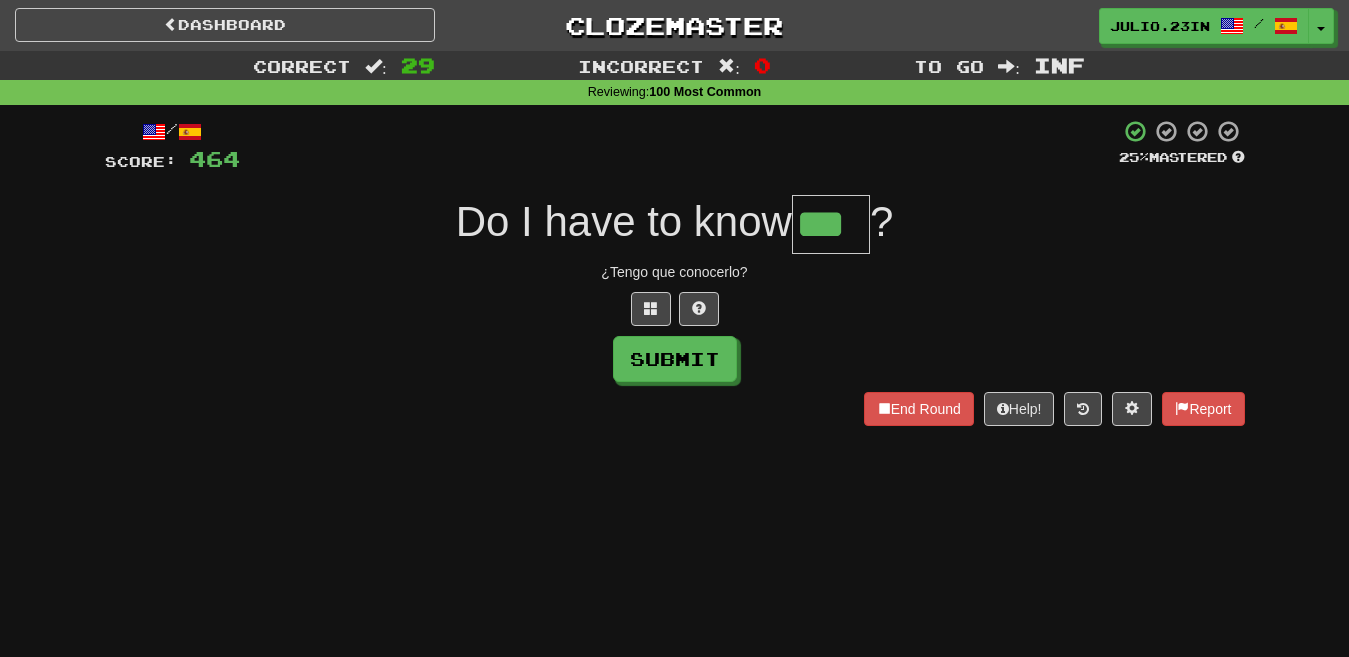 type on "***" 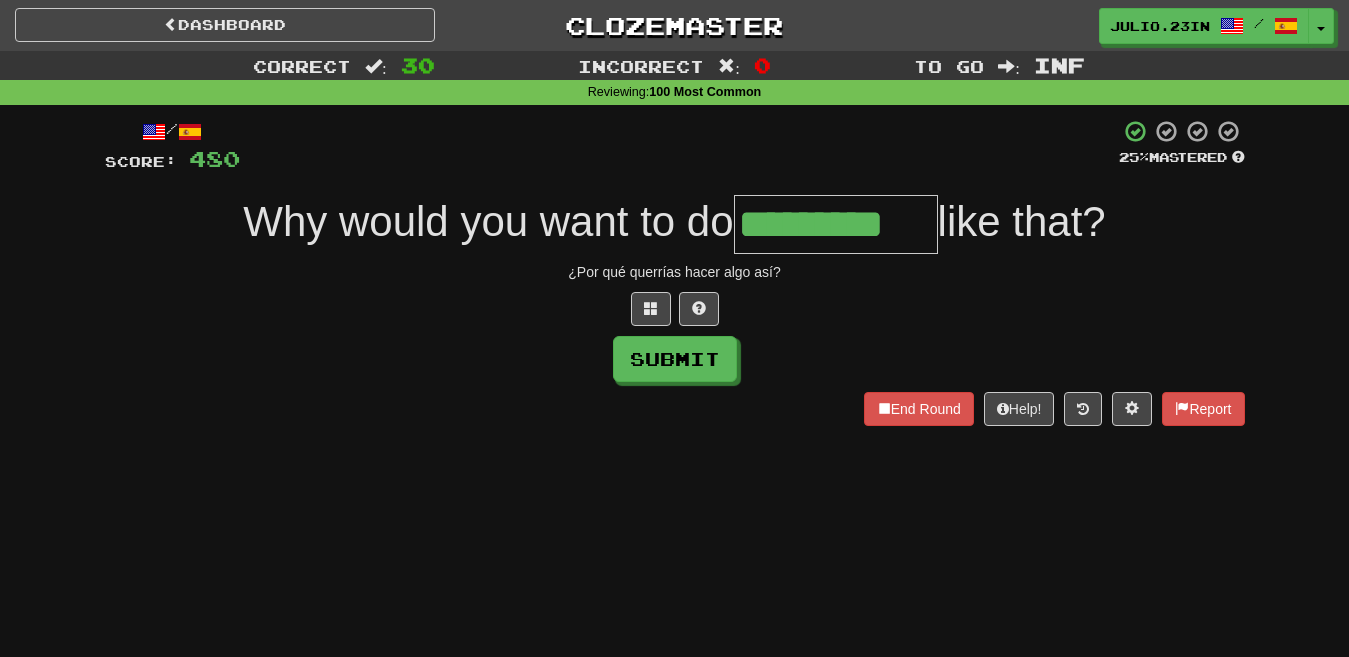 type on "*********" 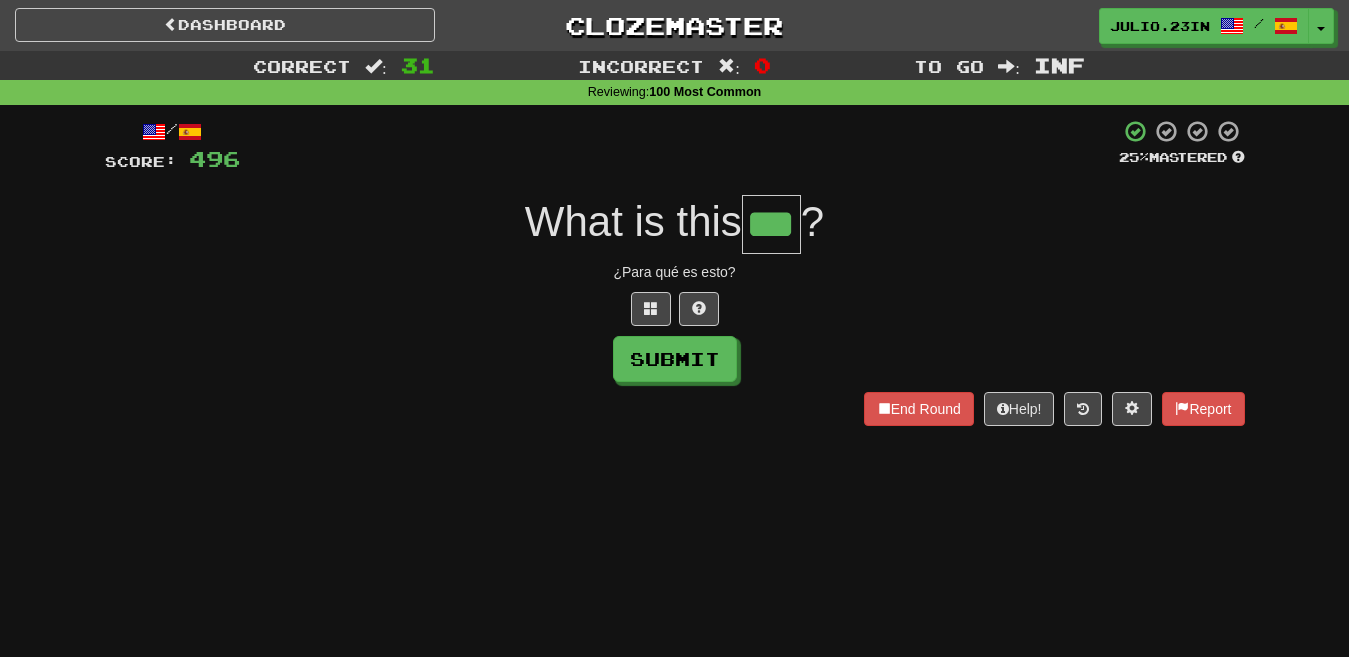 type on "***" 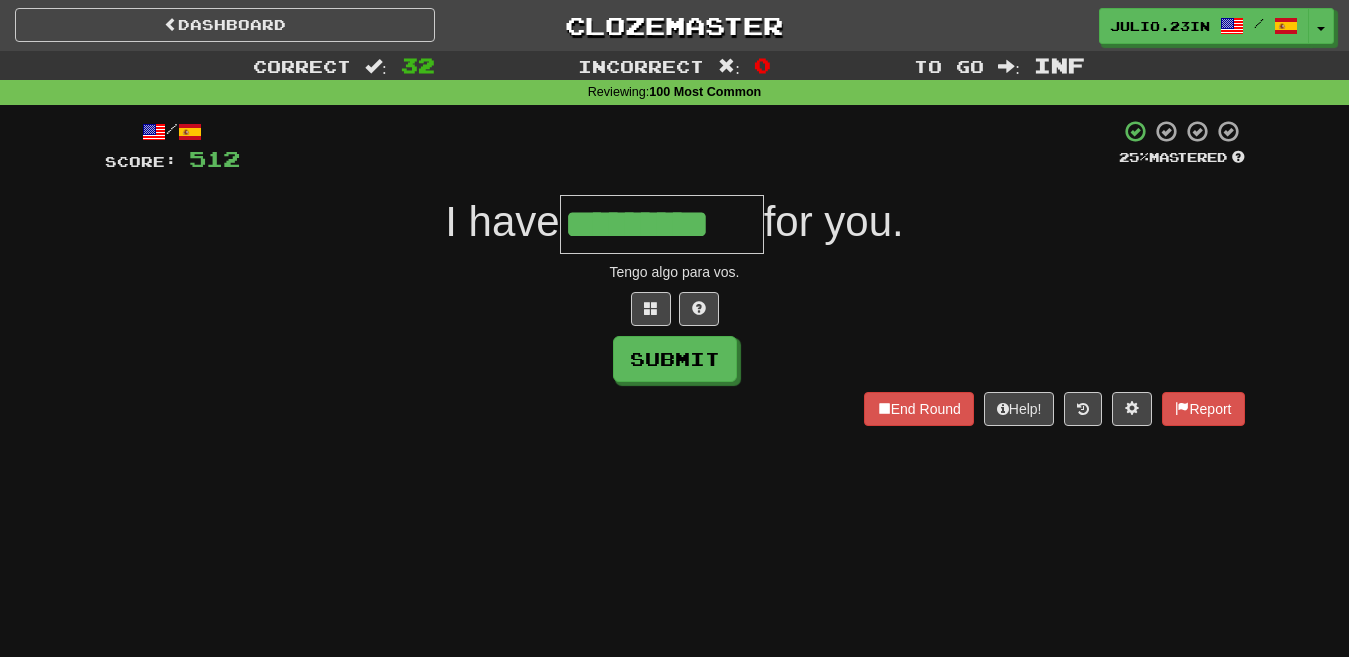 type on "*********" 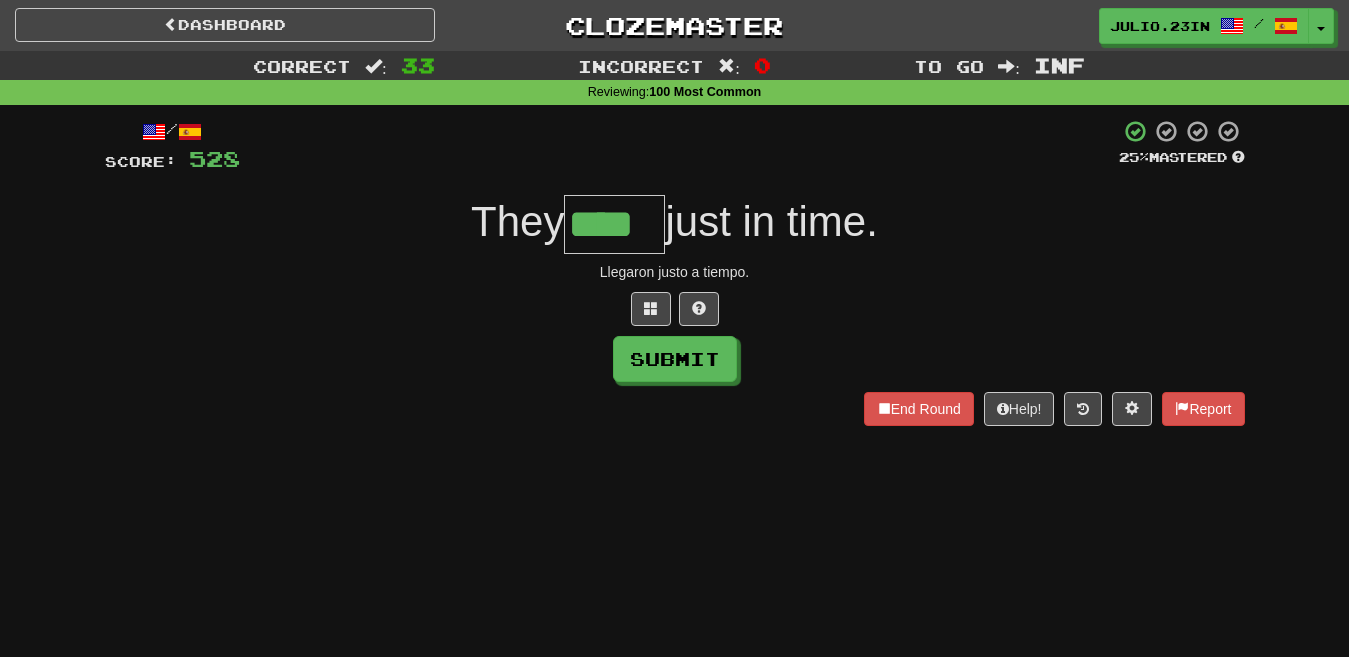 type on "****" 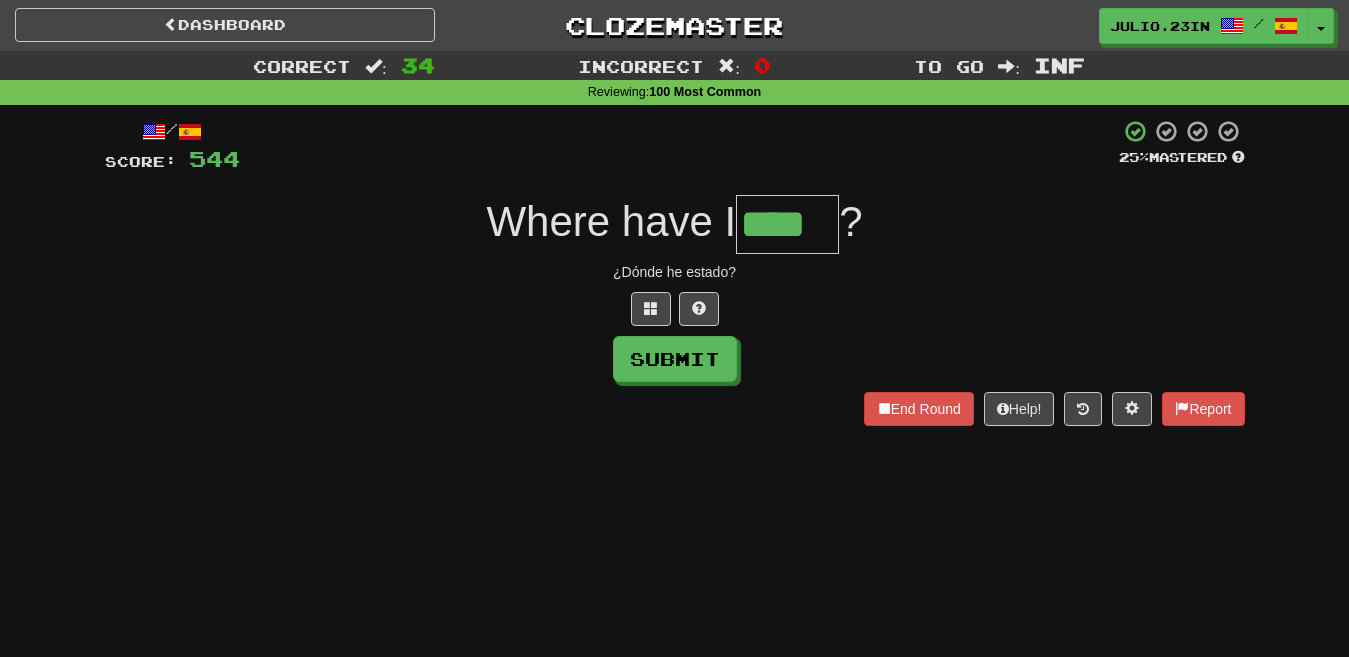 type on "****" 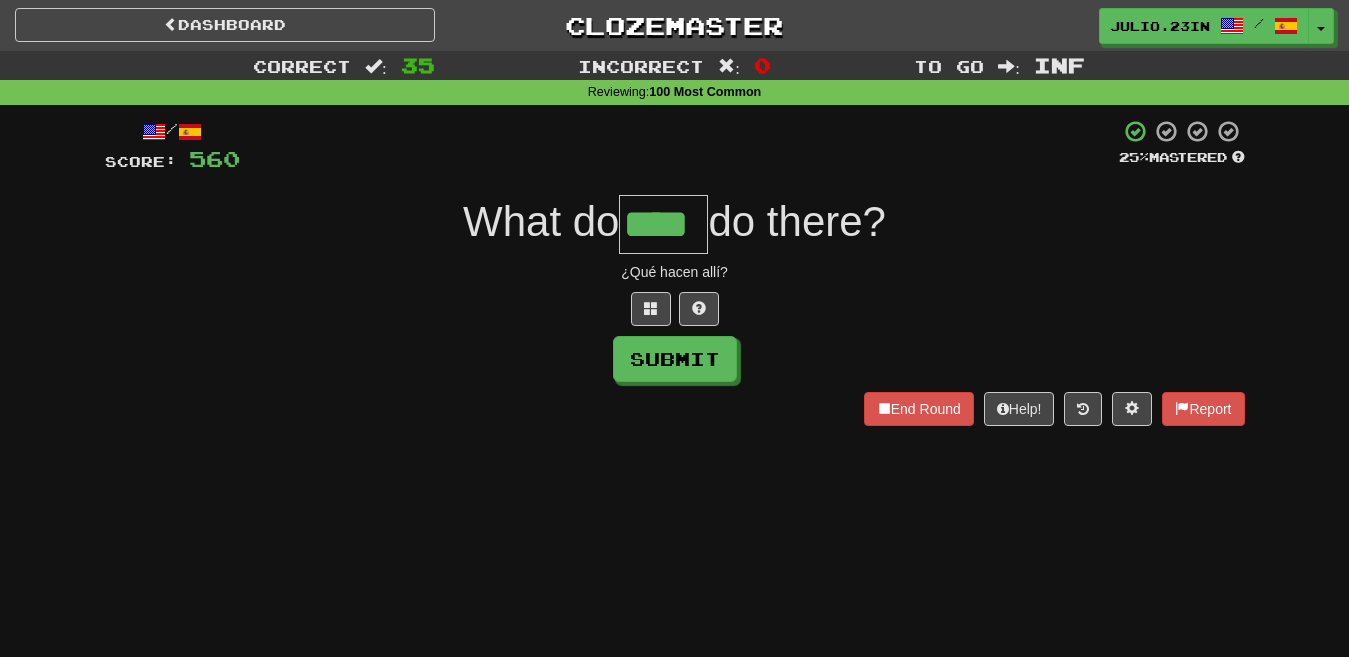 type on "****" 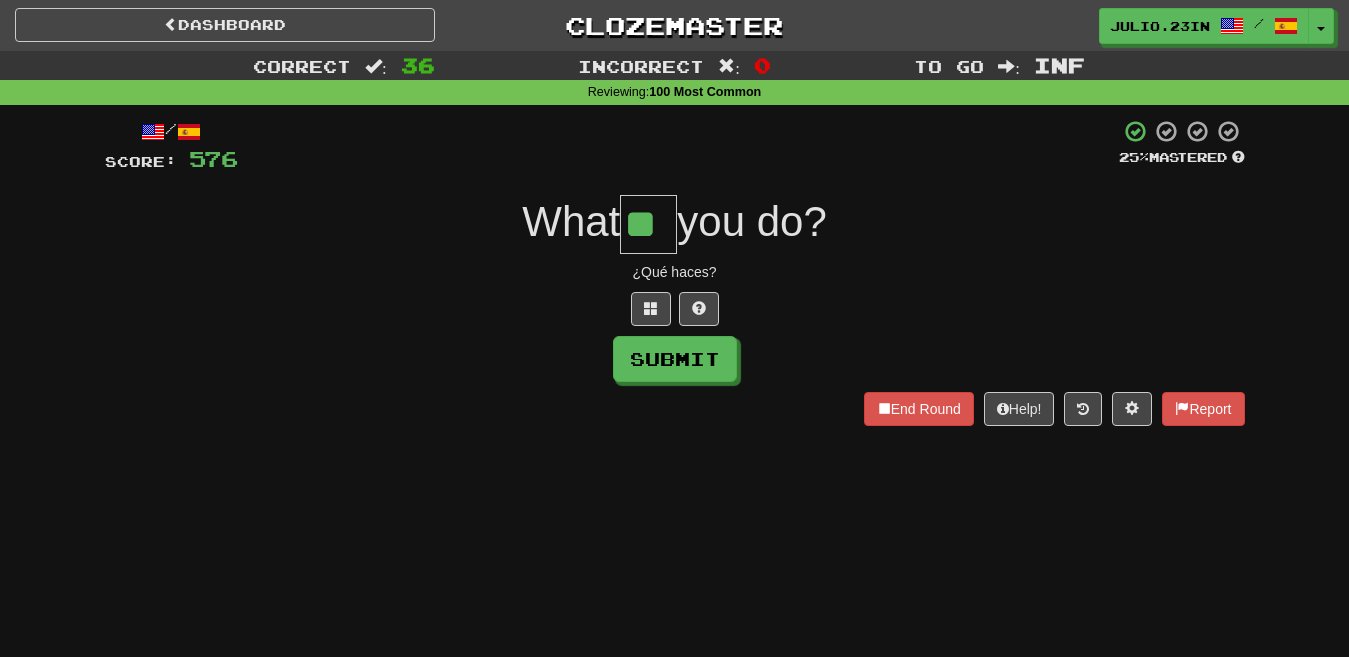 type on "**" 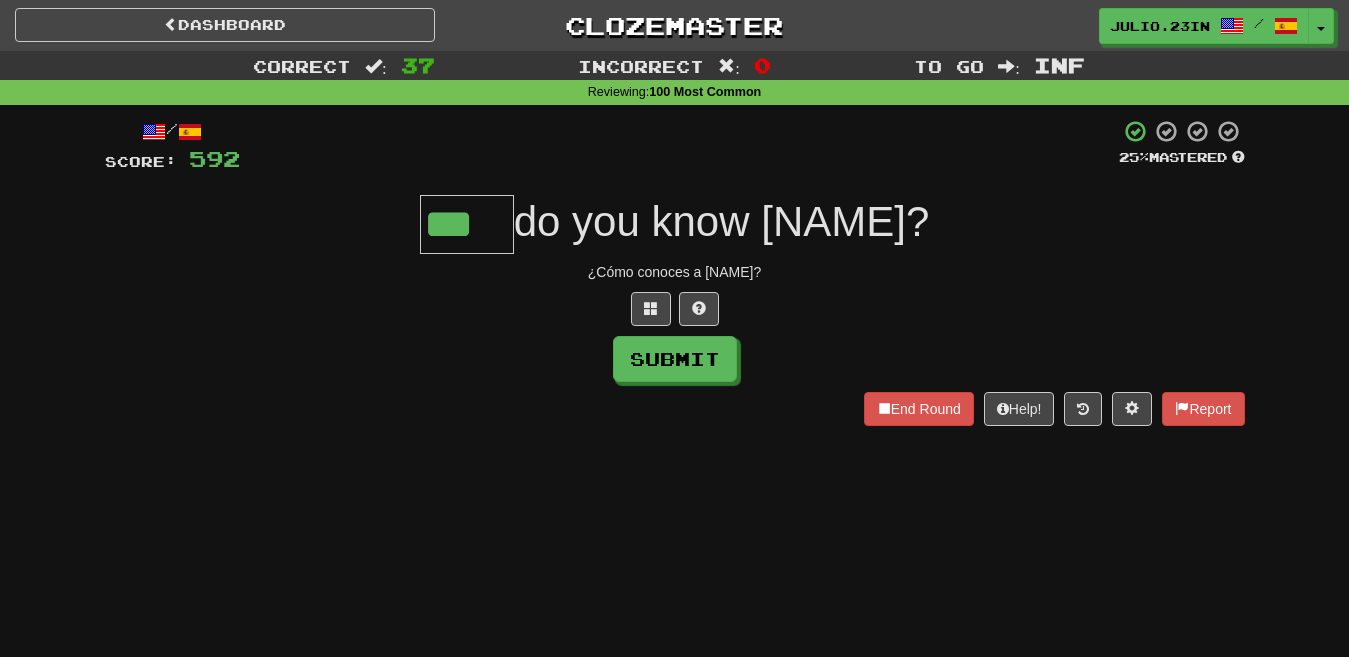type on "***" 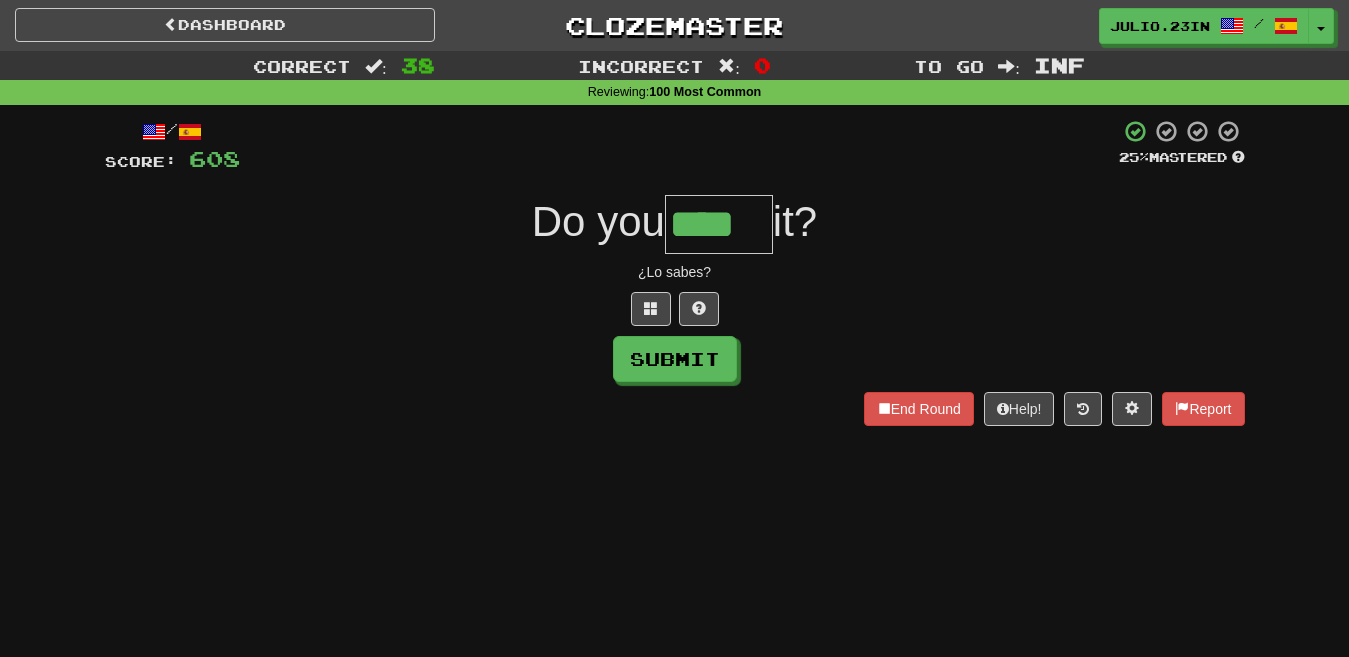 type on "****" 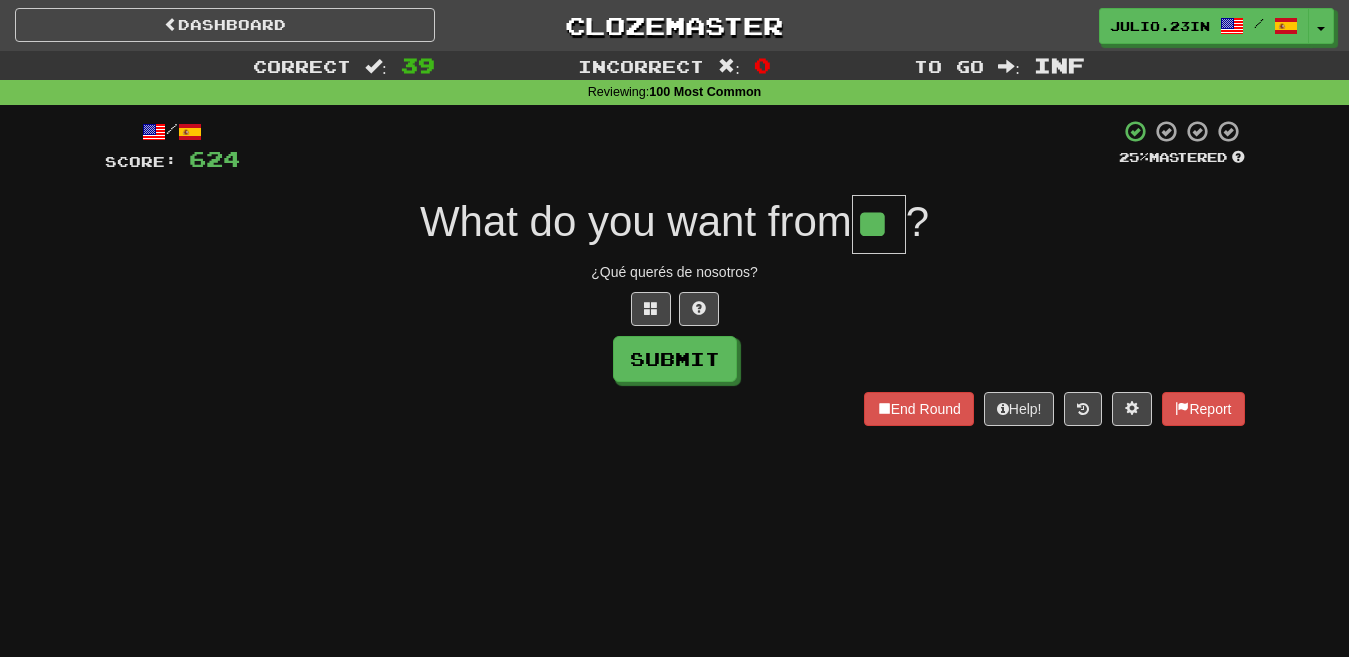 type on "**" 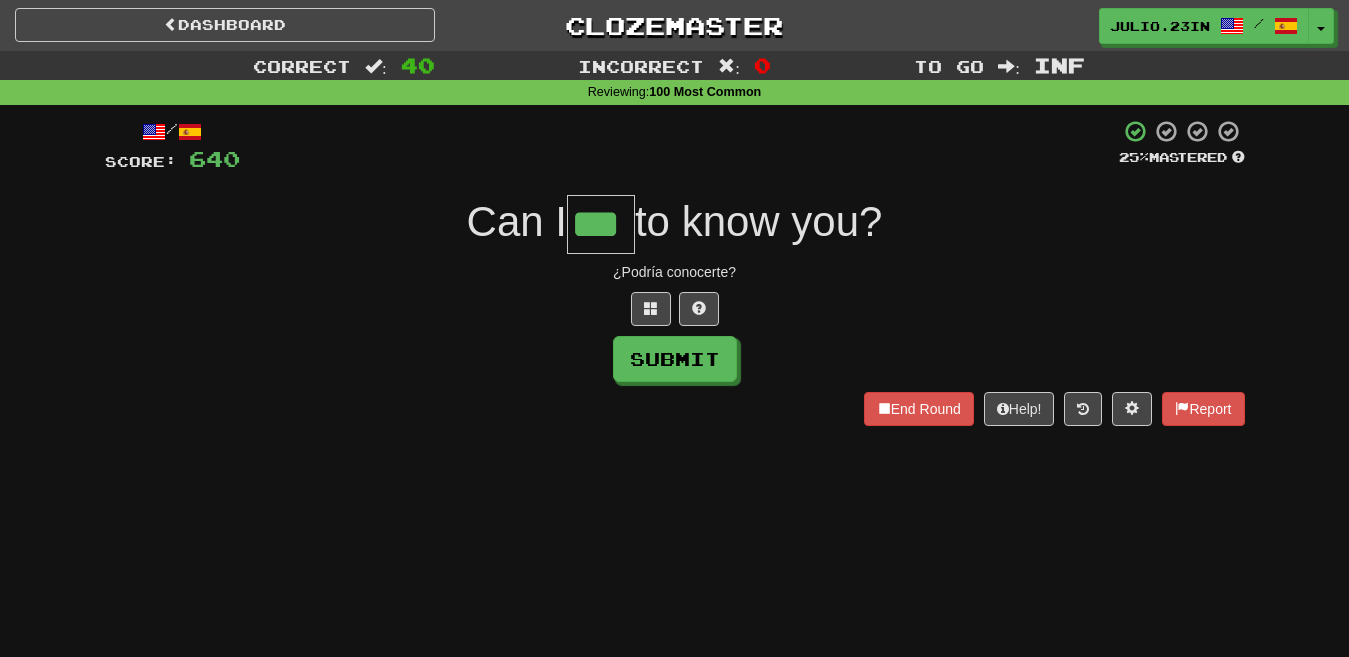 type on "***" 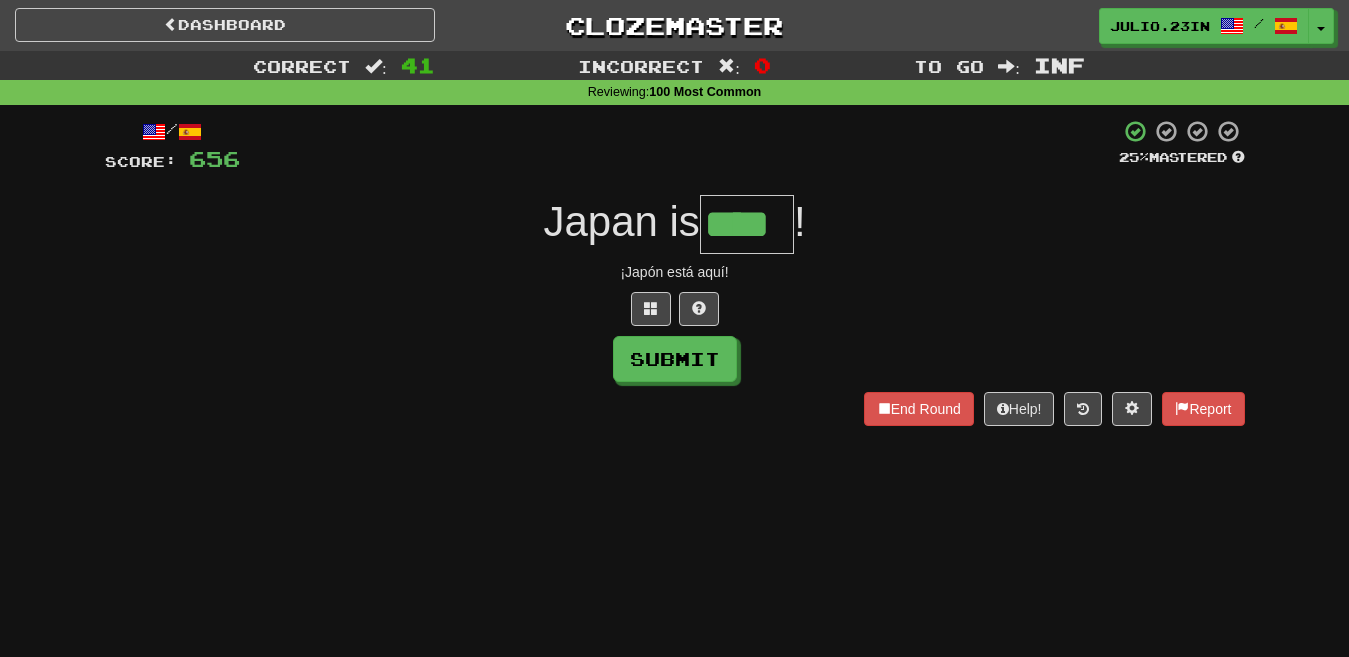 type on "****" 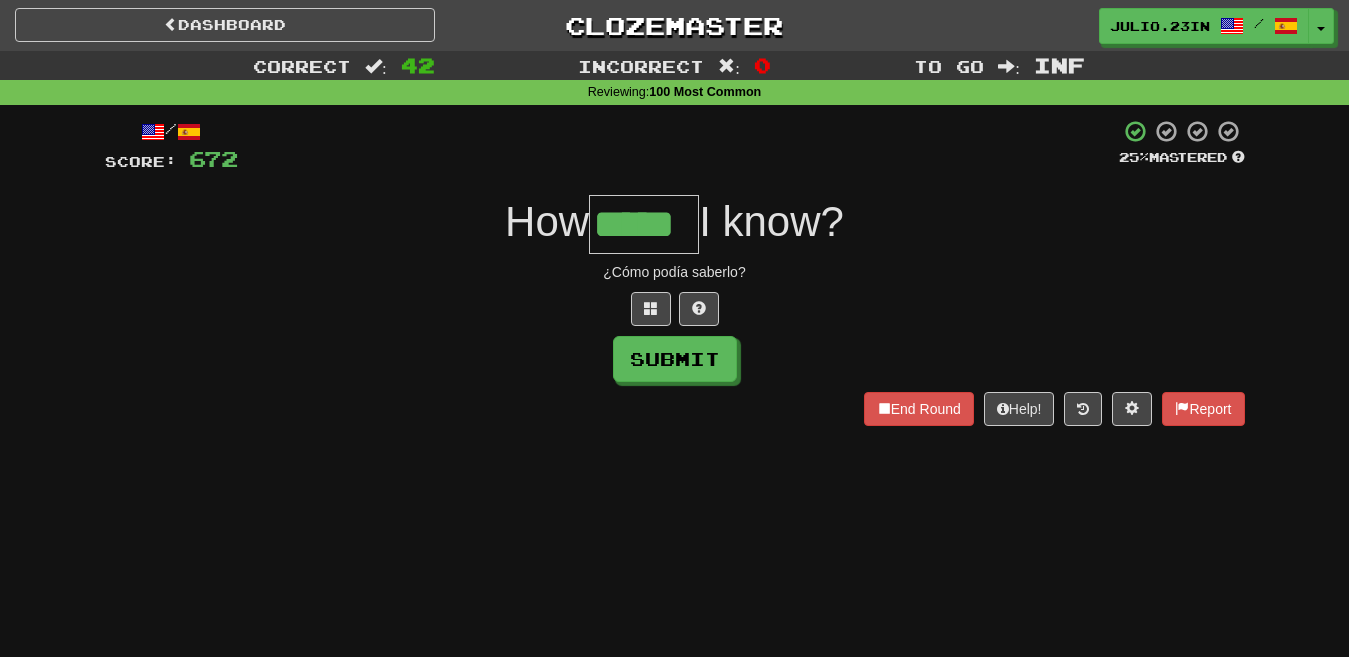 type on "*****" 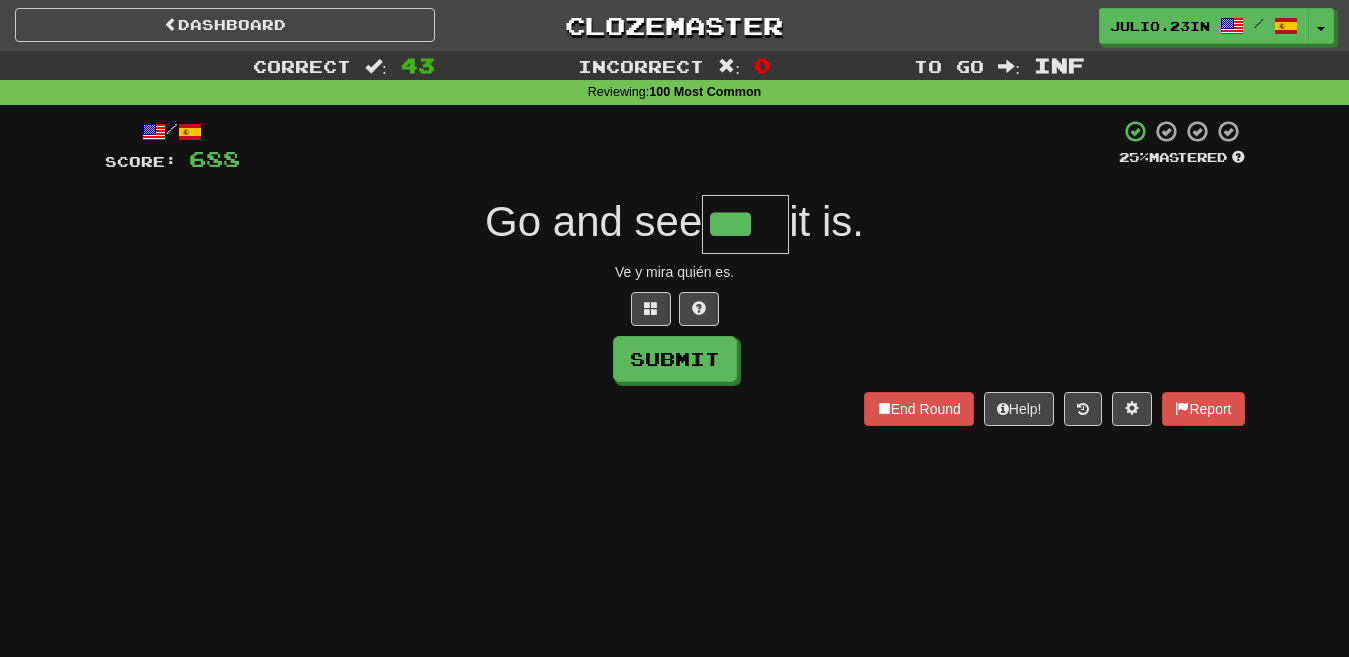 type on "***" 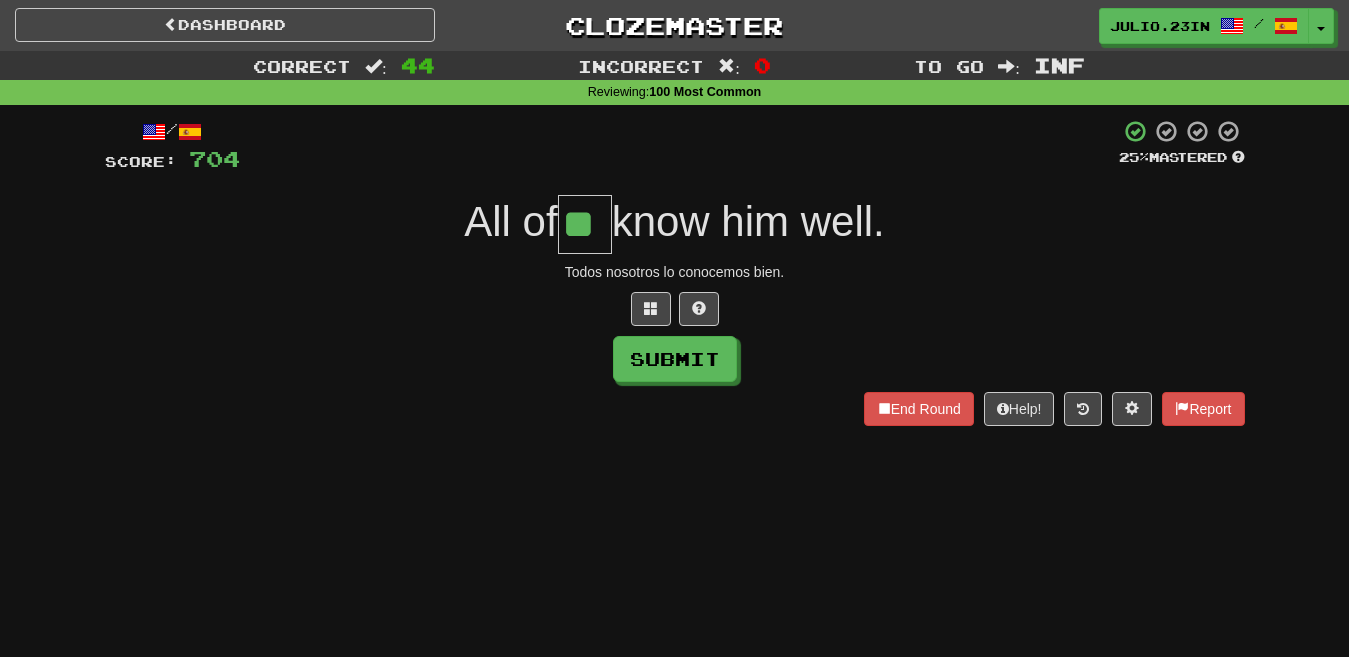type on "**" 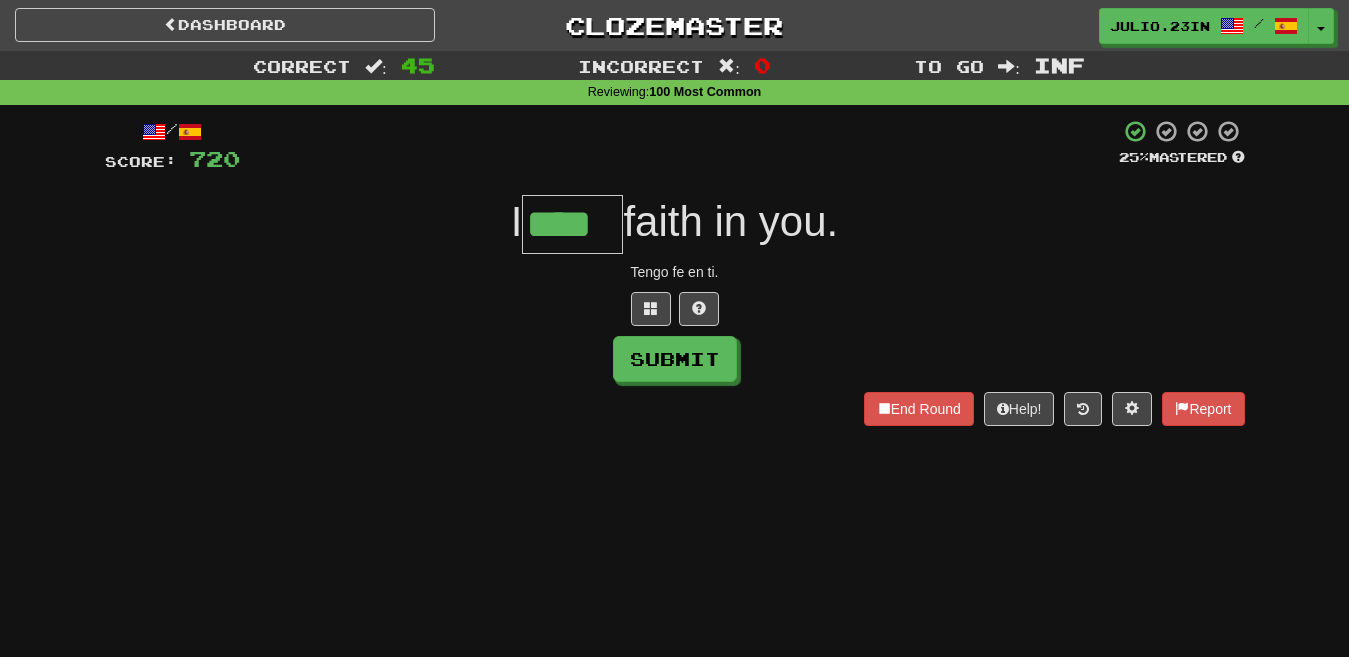 type on "****" 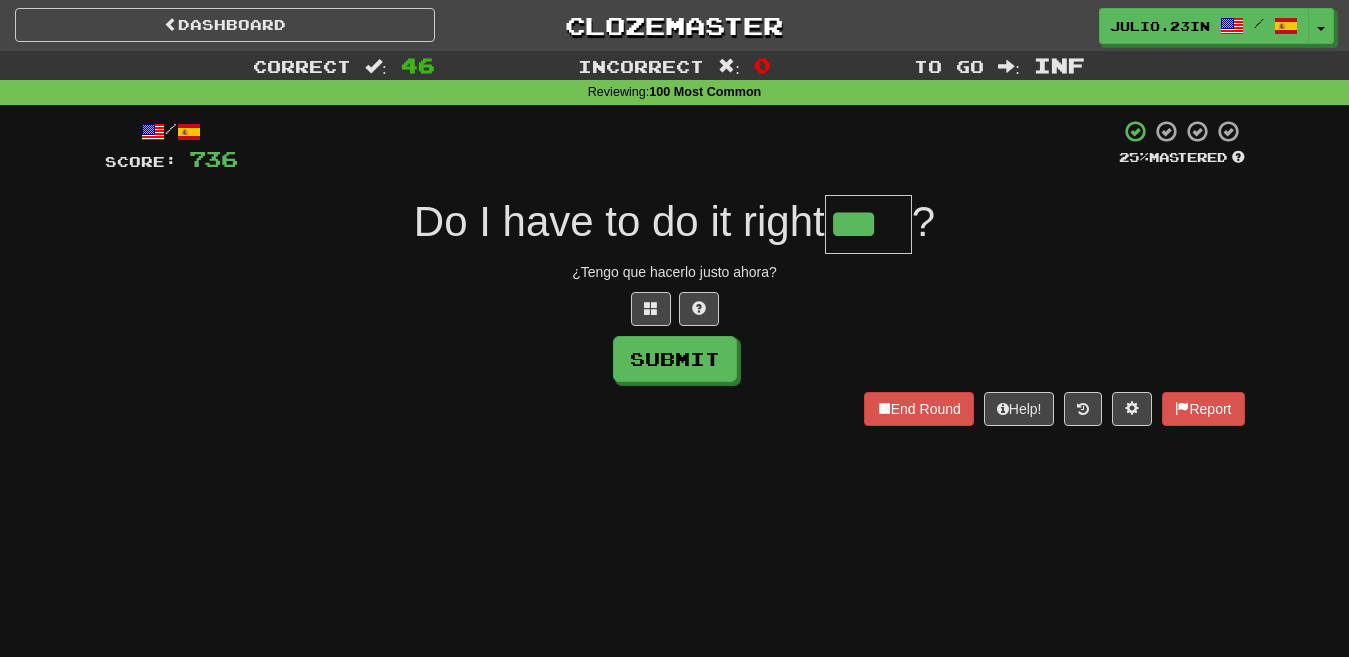 type on "***" 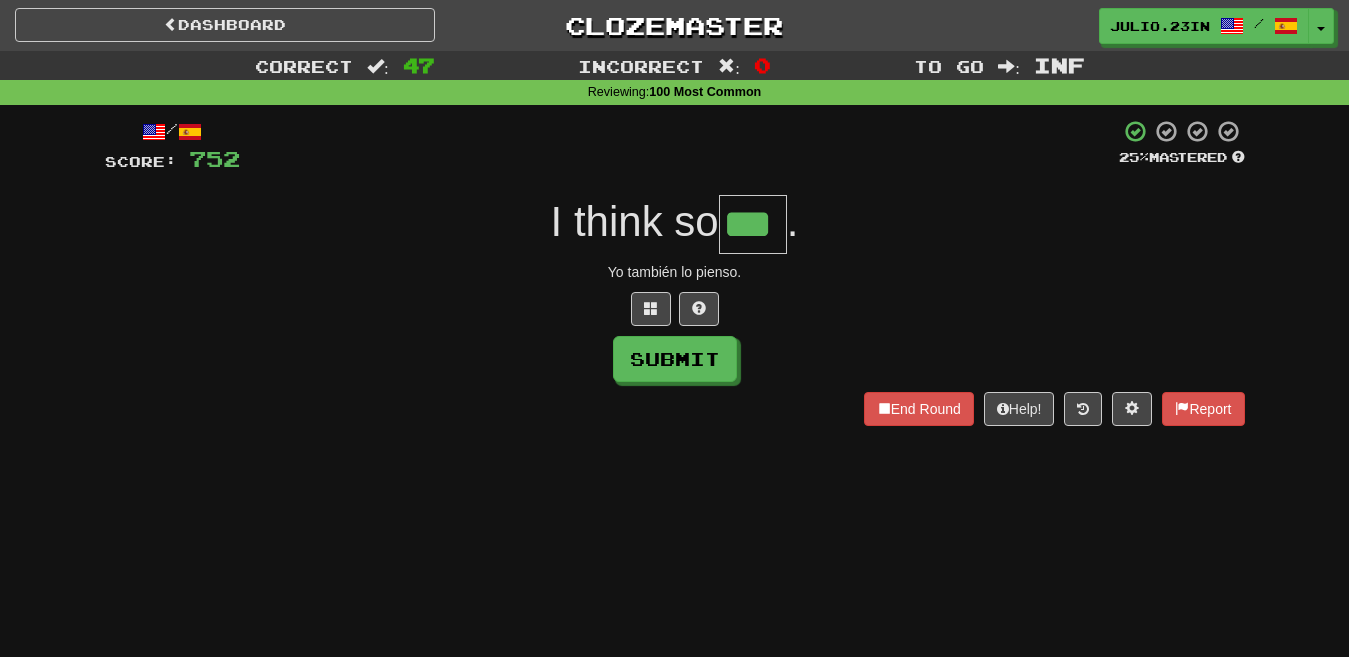 type on "***" 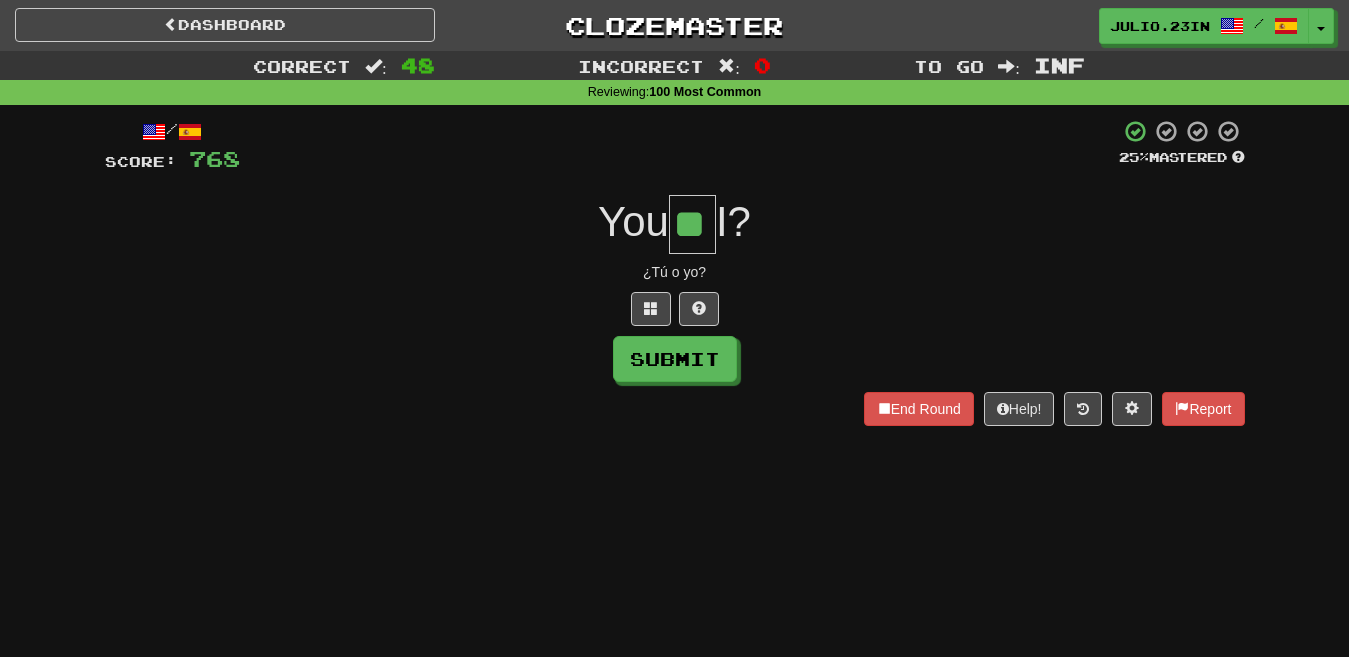 type on "**" 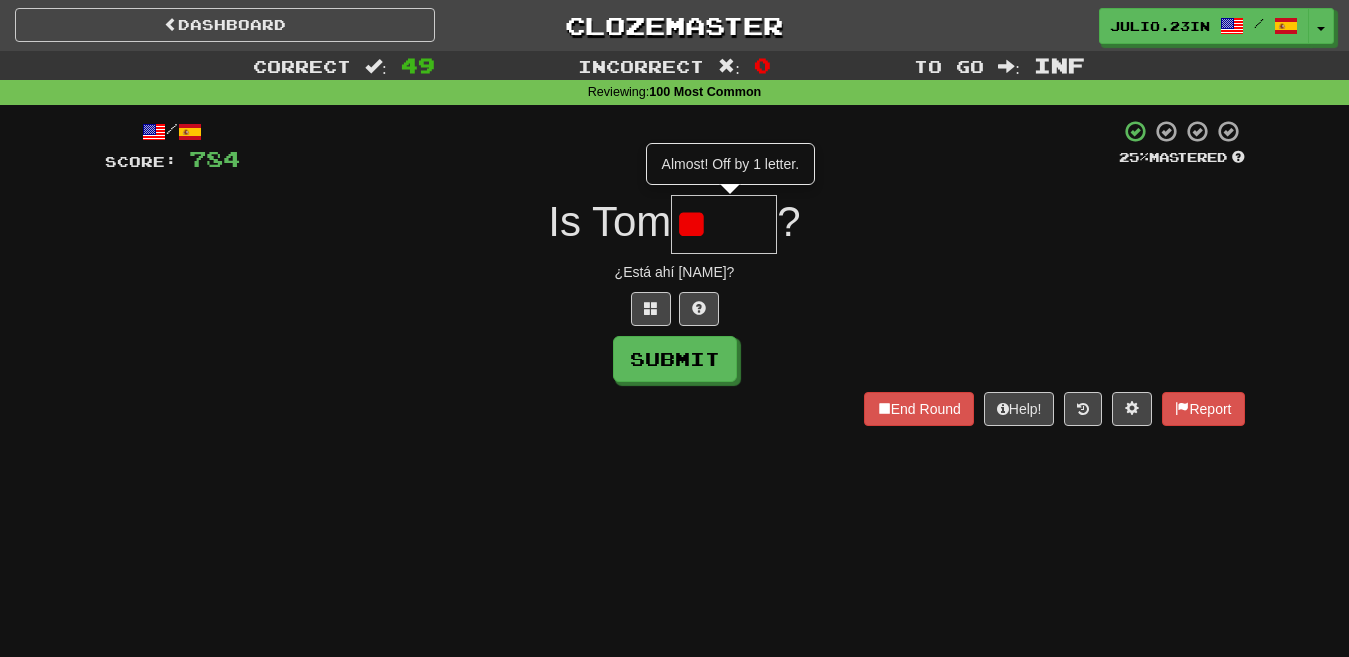 type on "*" 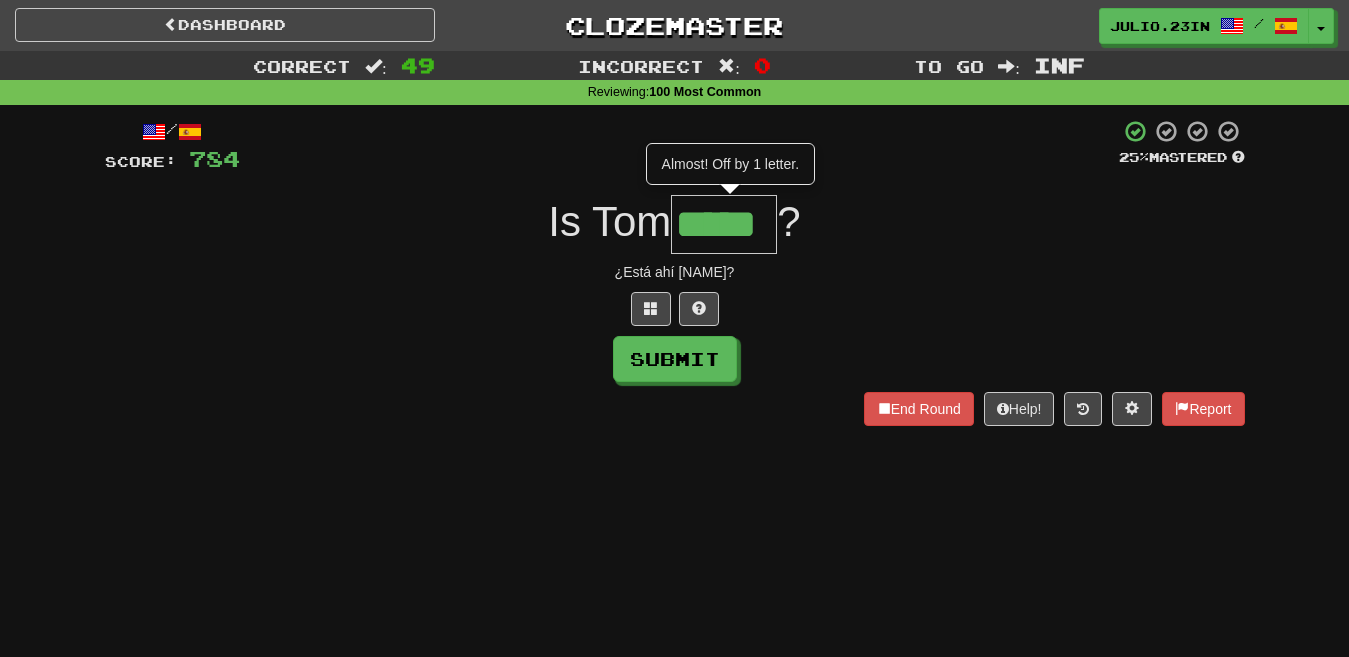 type on "*****" 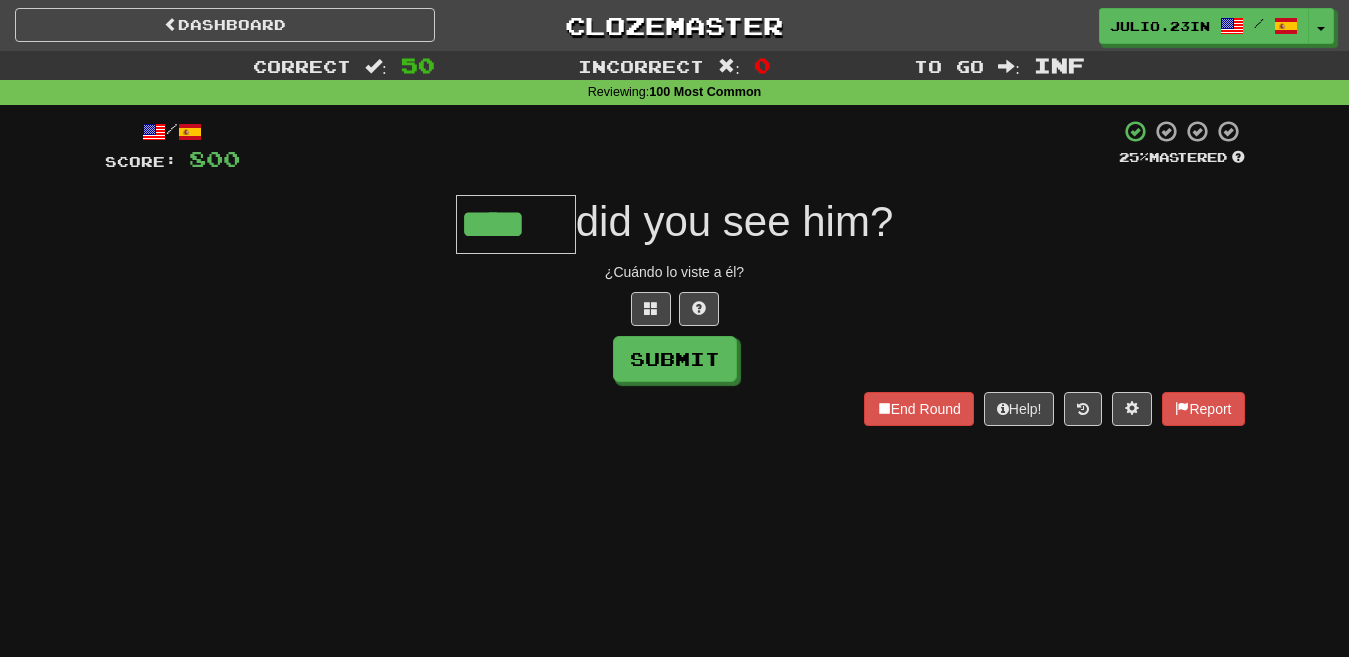 type on "****" 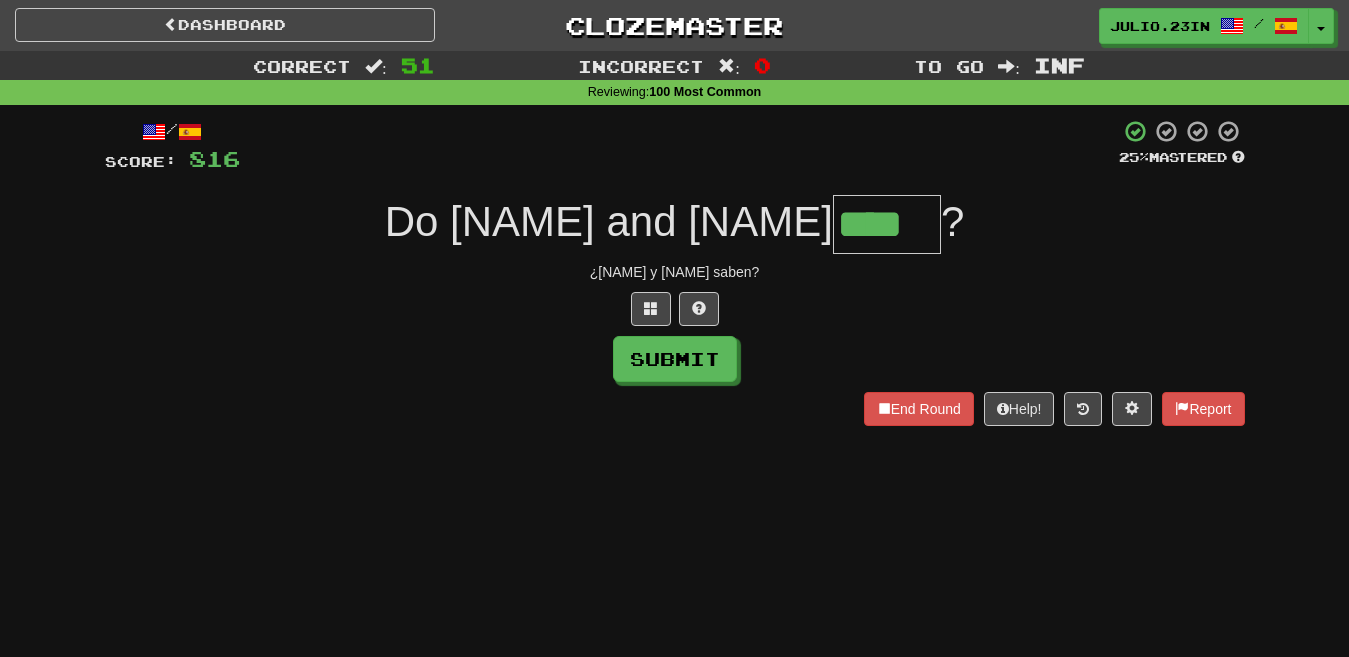 type on "****" 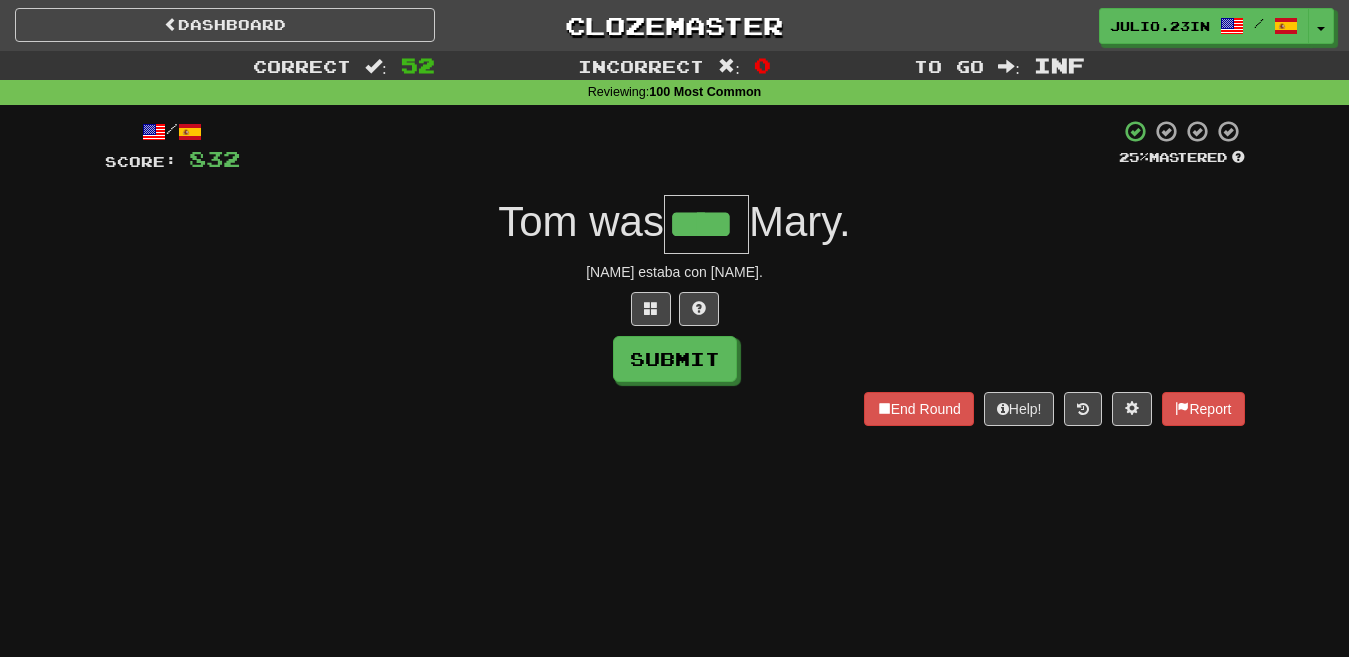 type on "****" 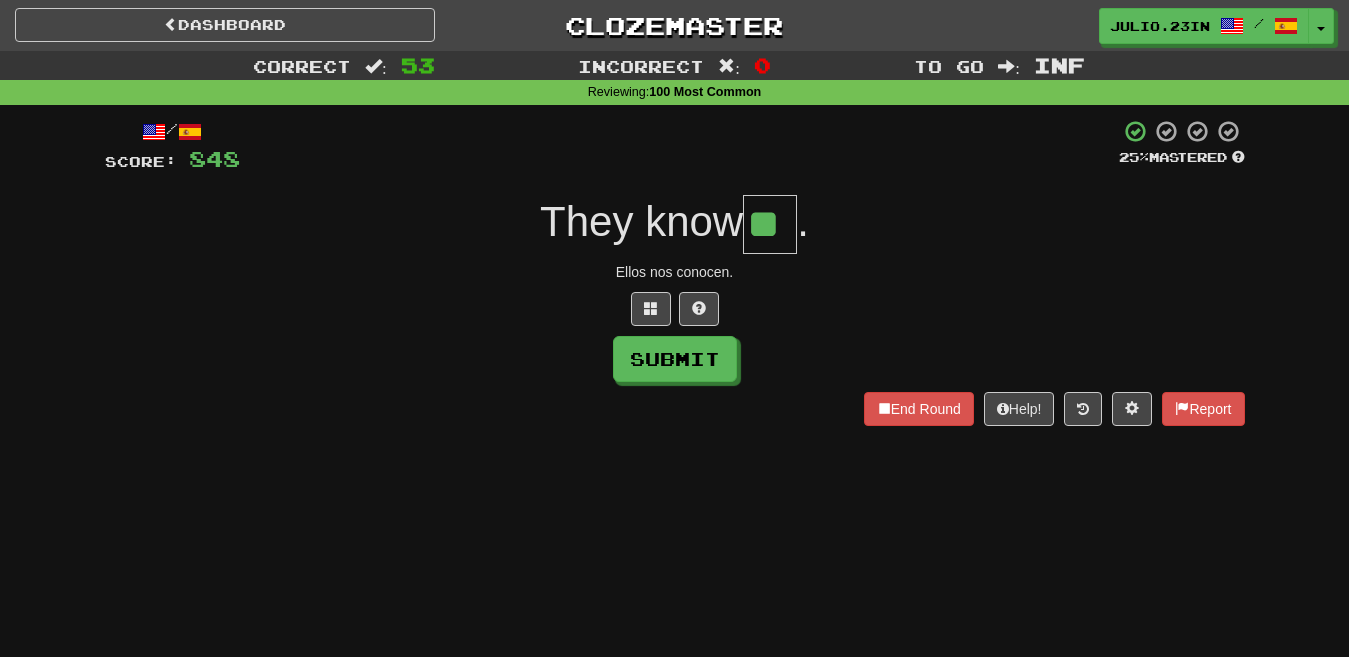 type on "**" 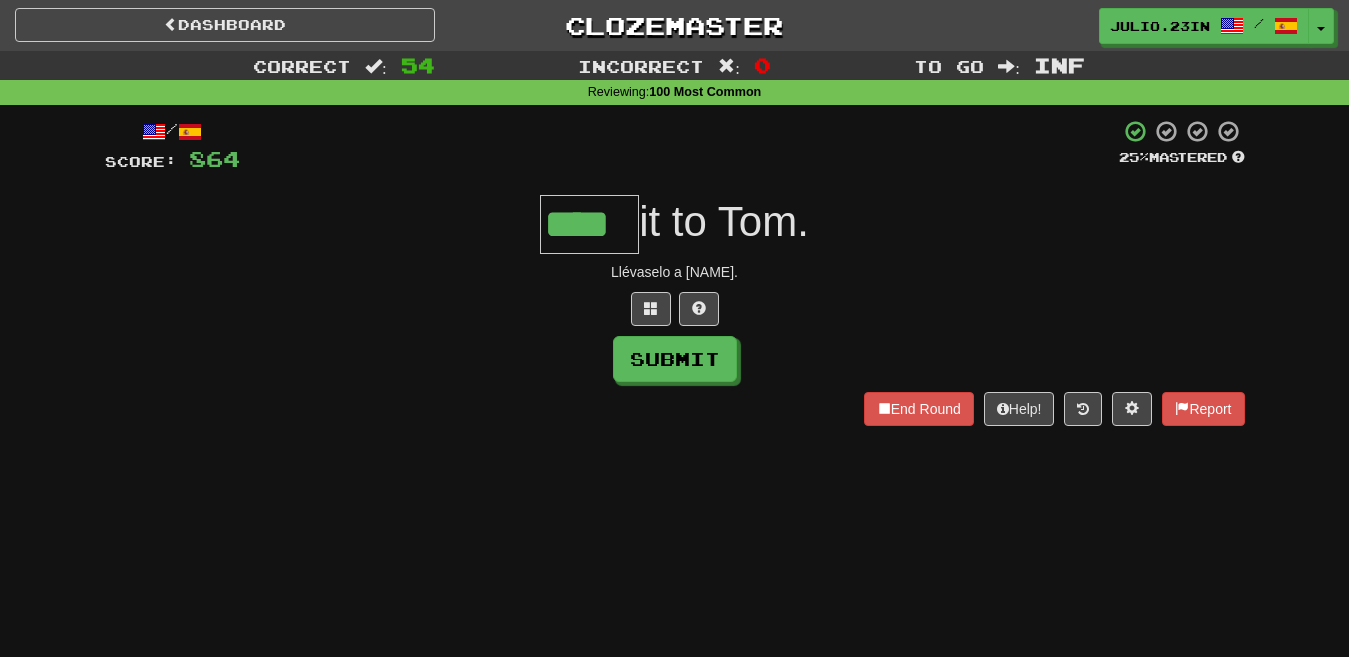 type on "****" 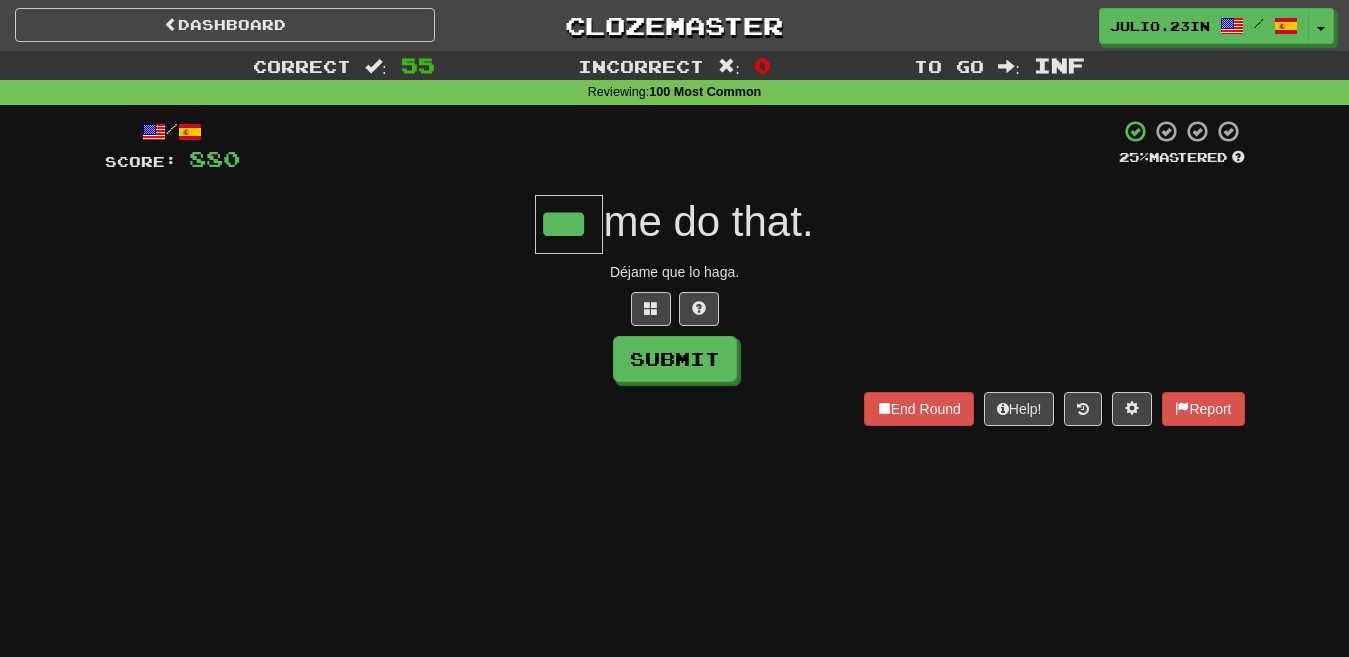 type on "***" 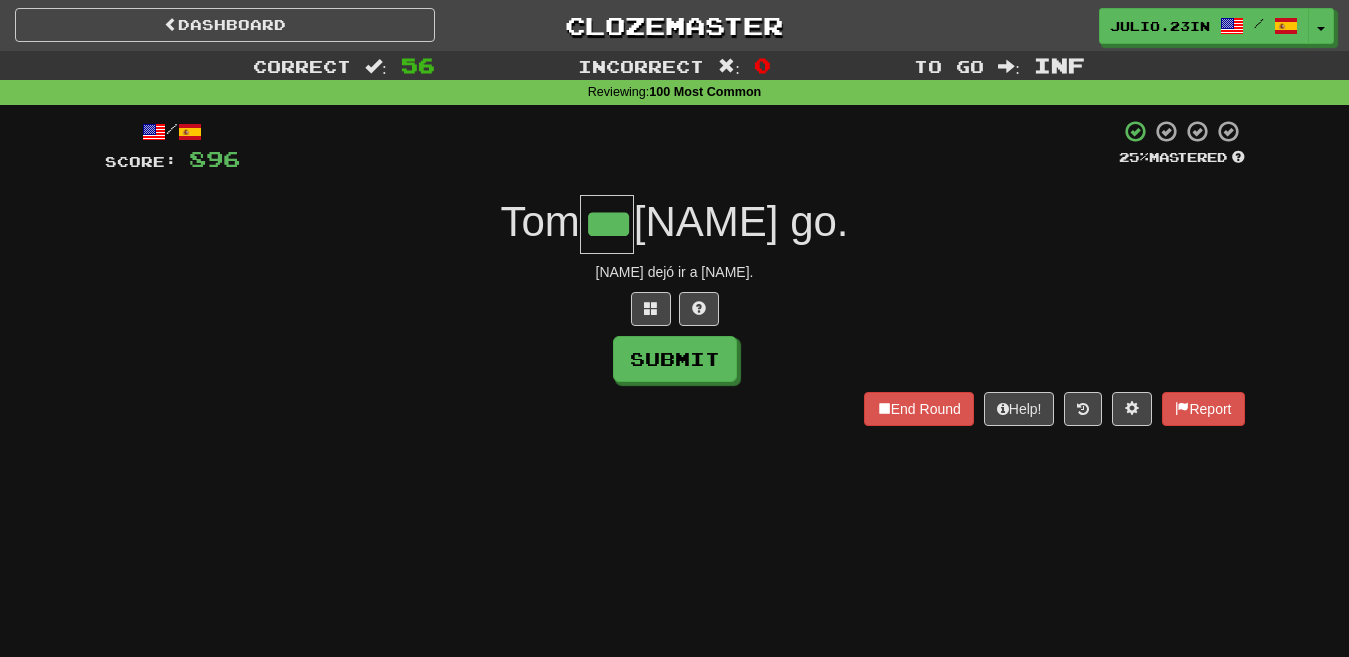 type on "***" 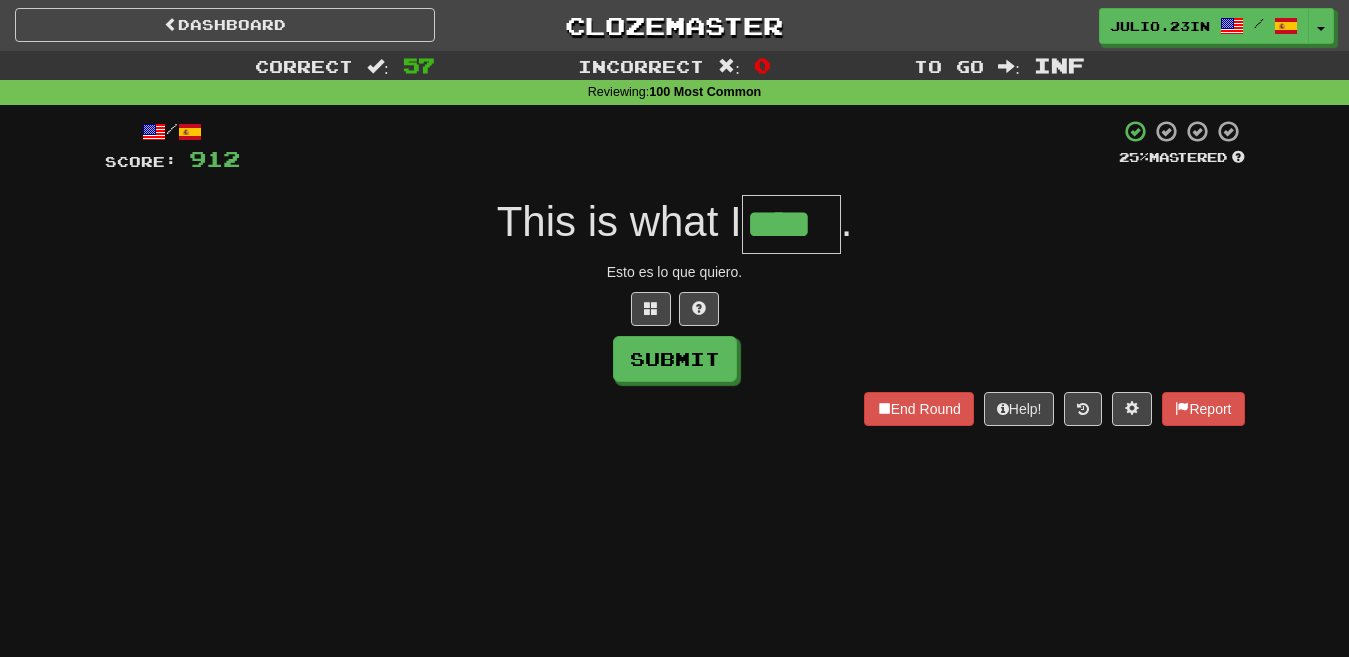 type on "****" 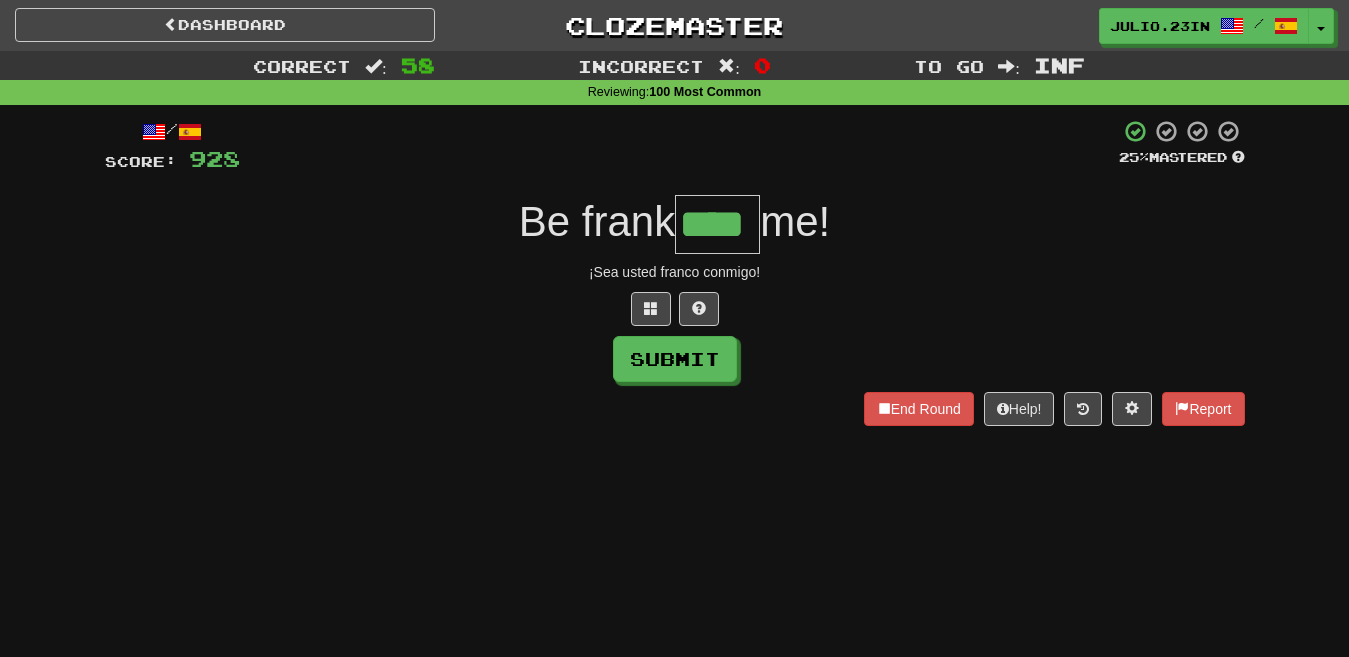 type on "****" 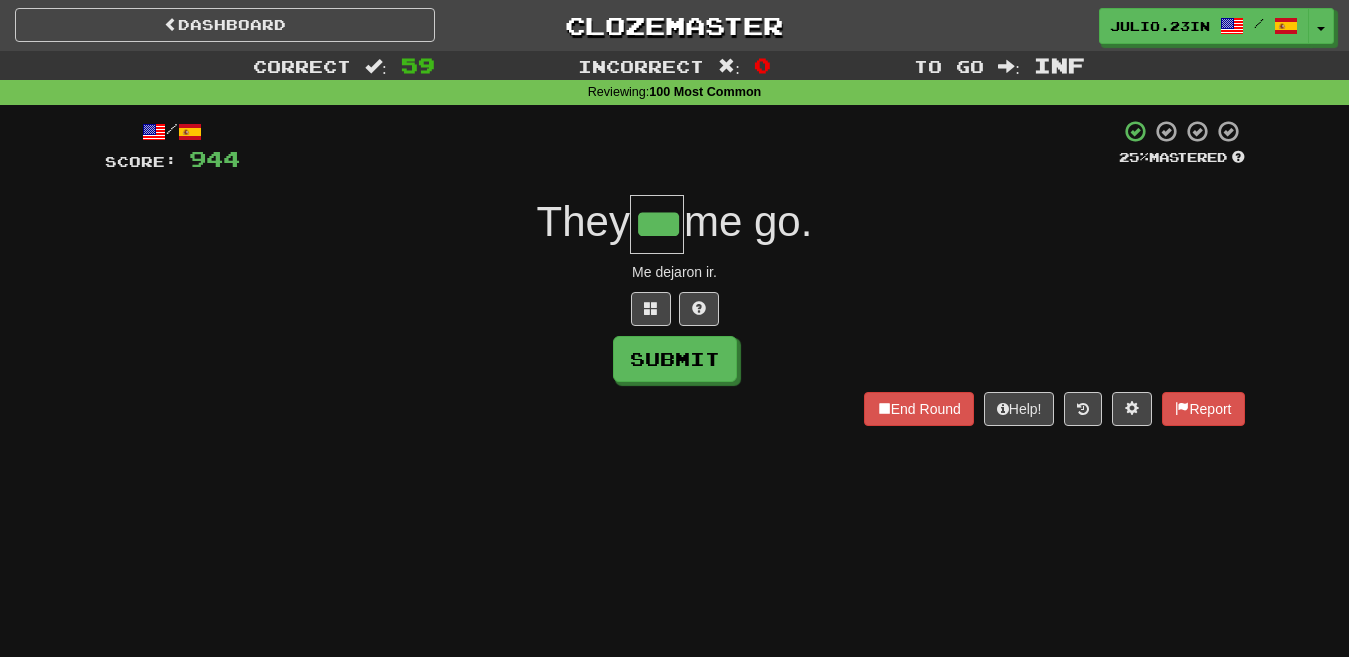 type on "***" 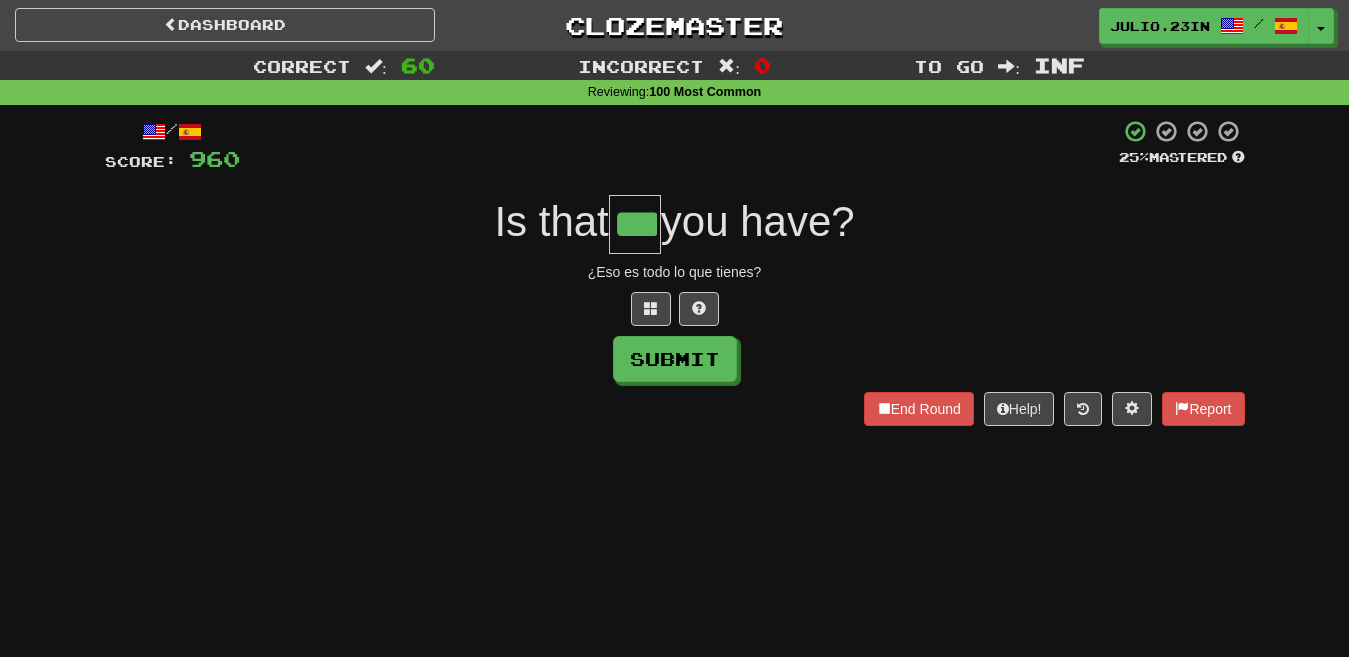 type on "***" 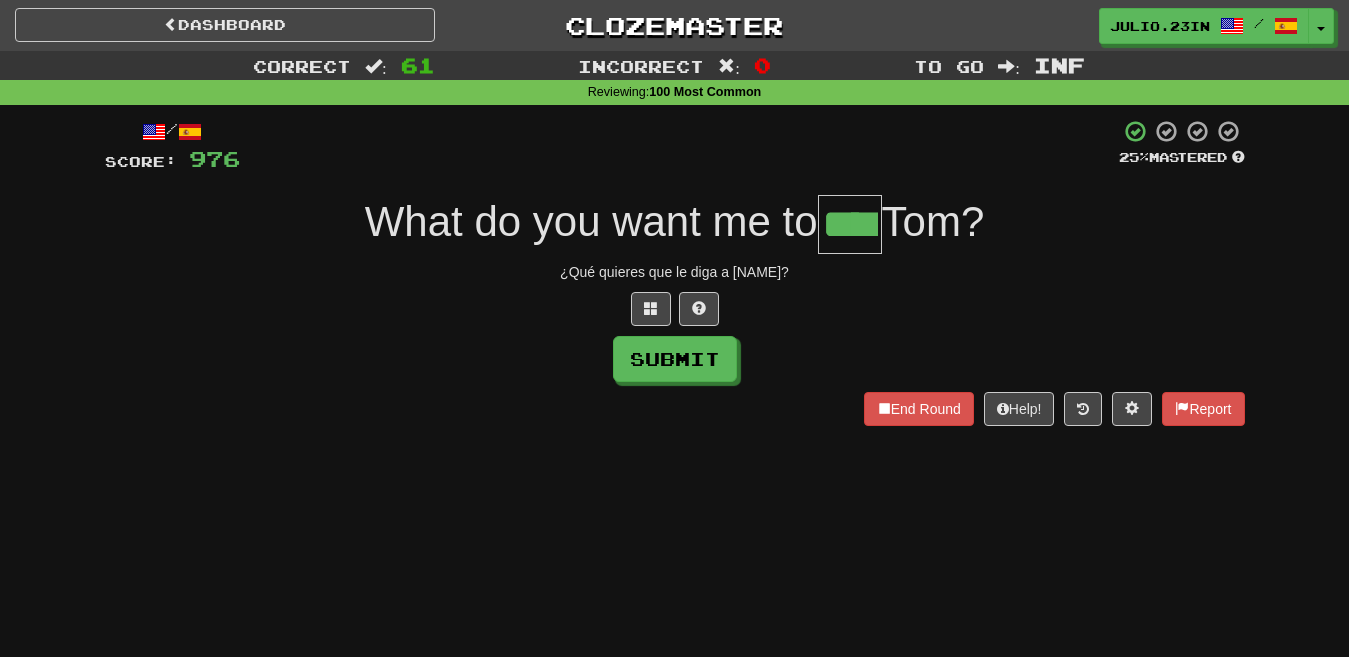 type on "****" 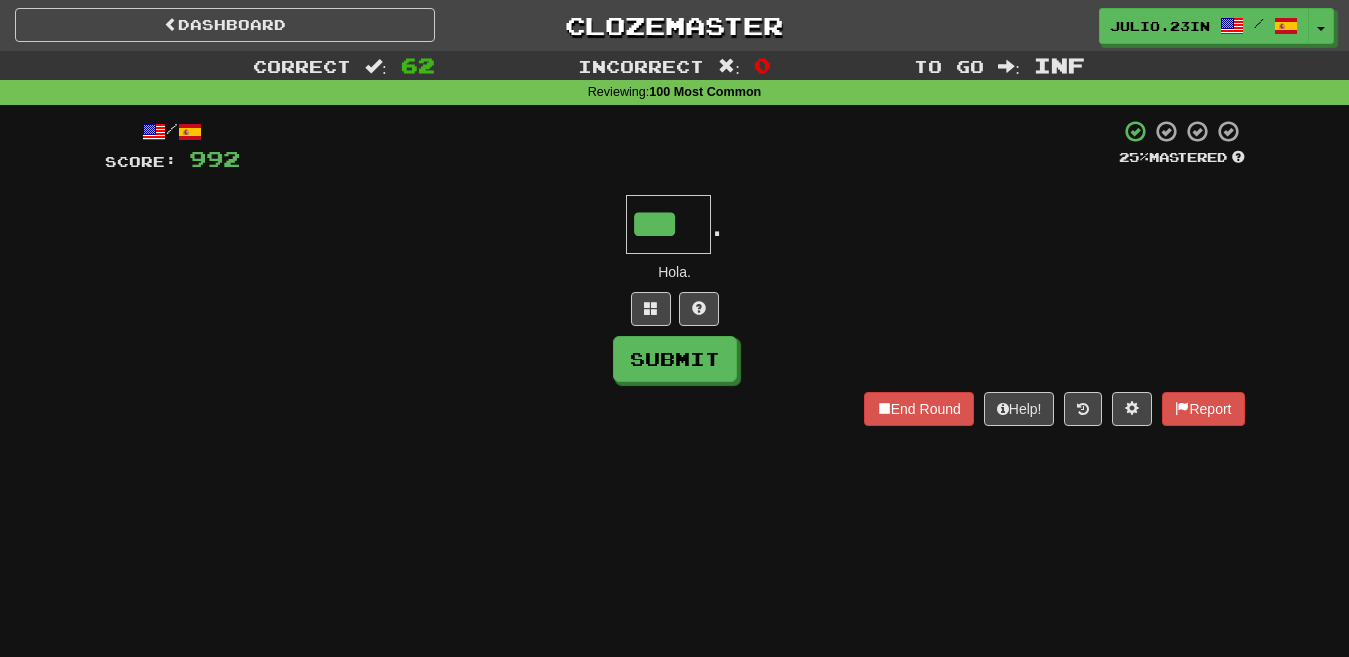 type on "***" 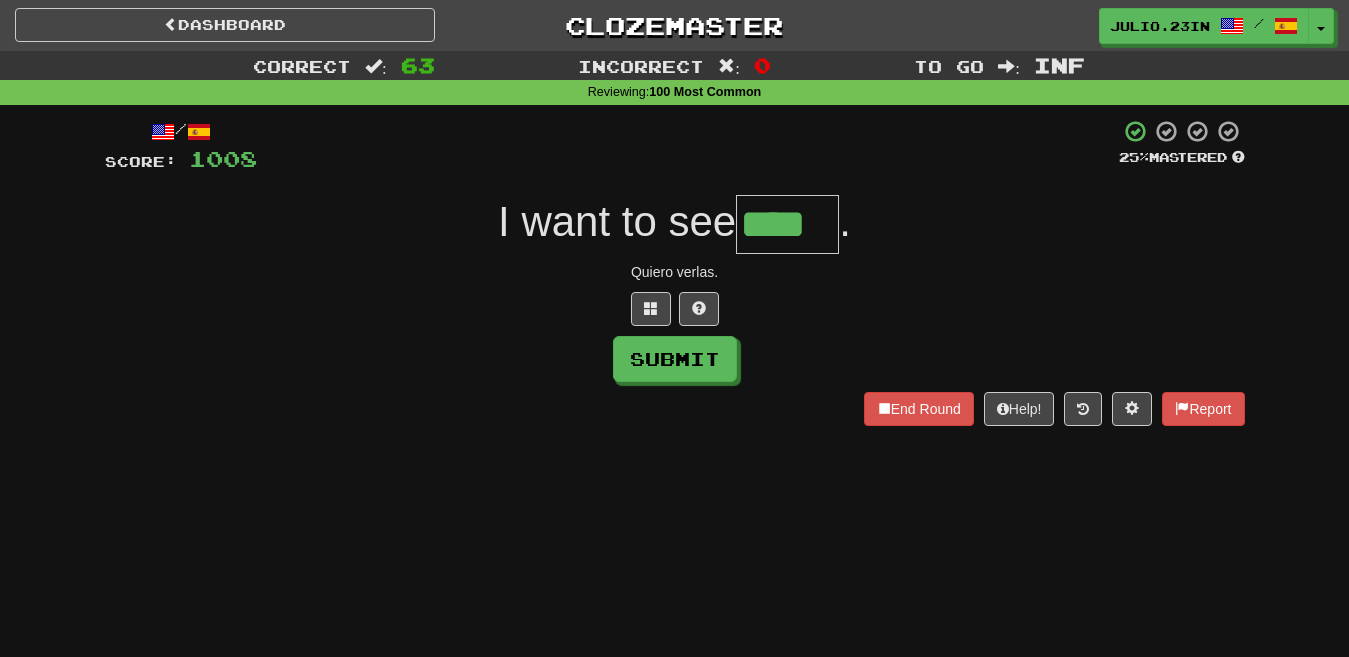 type on "****" 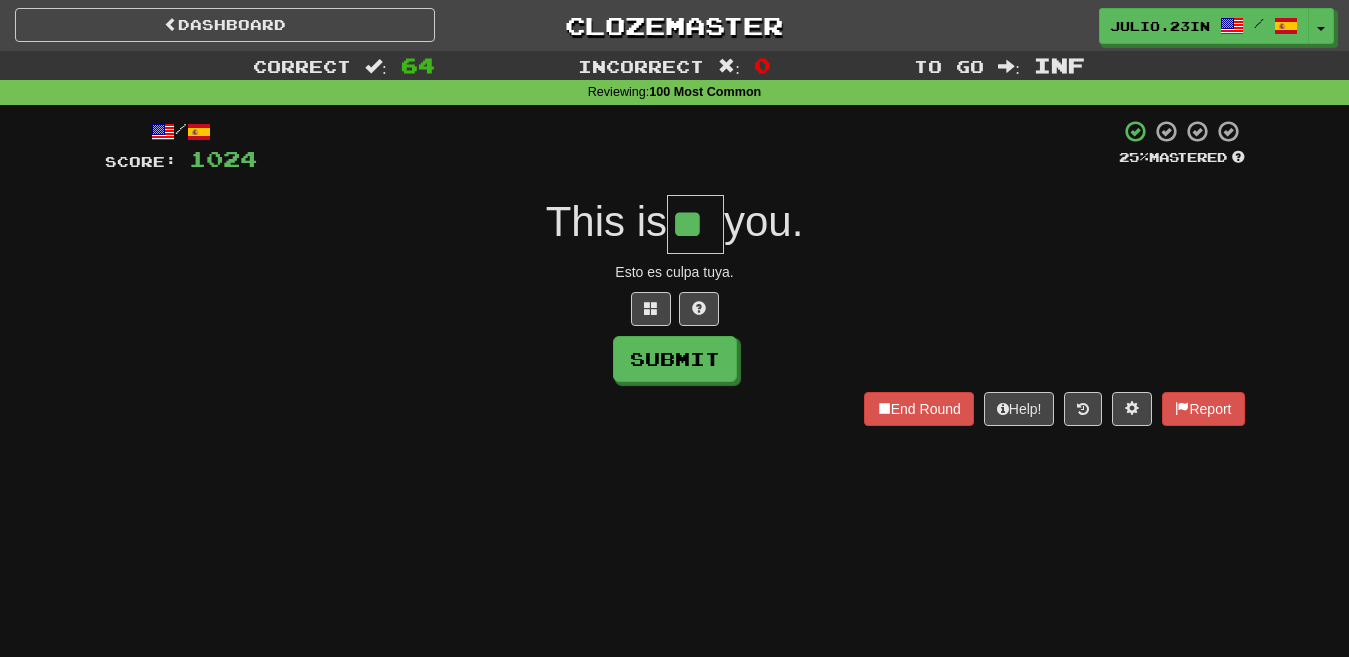 type on "**" 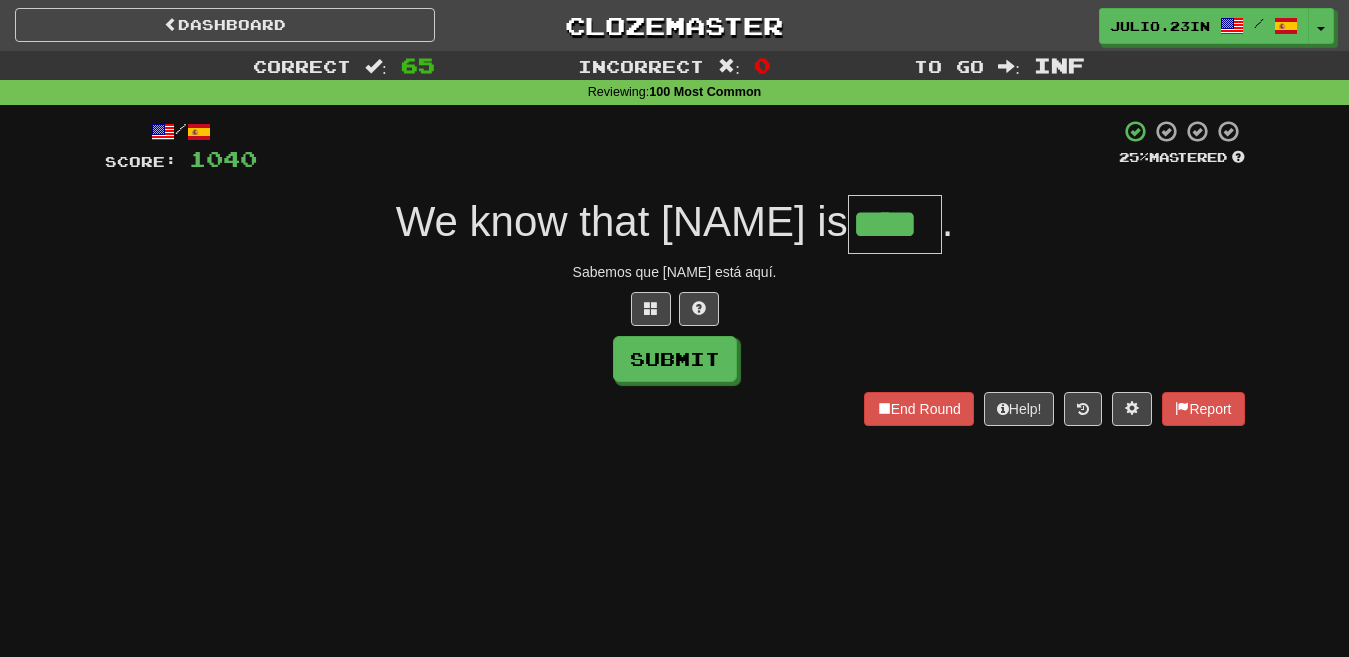type on "****" 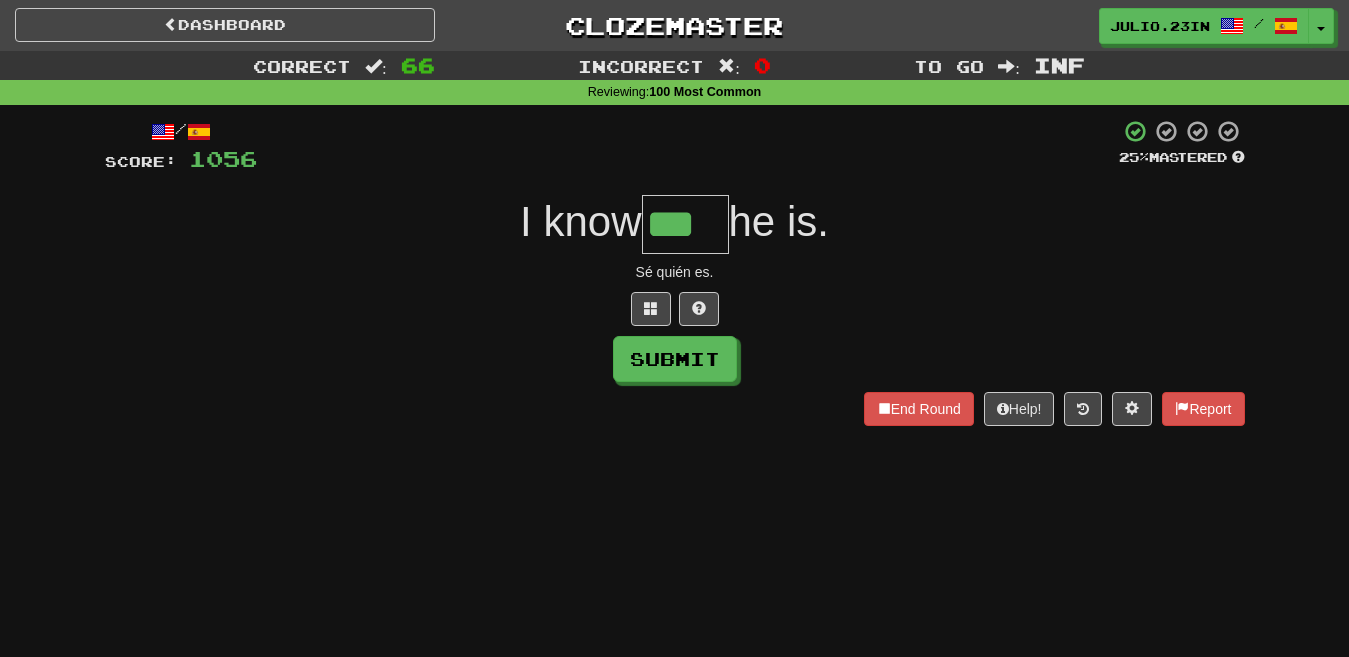 type on "***" 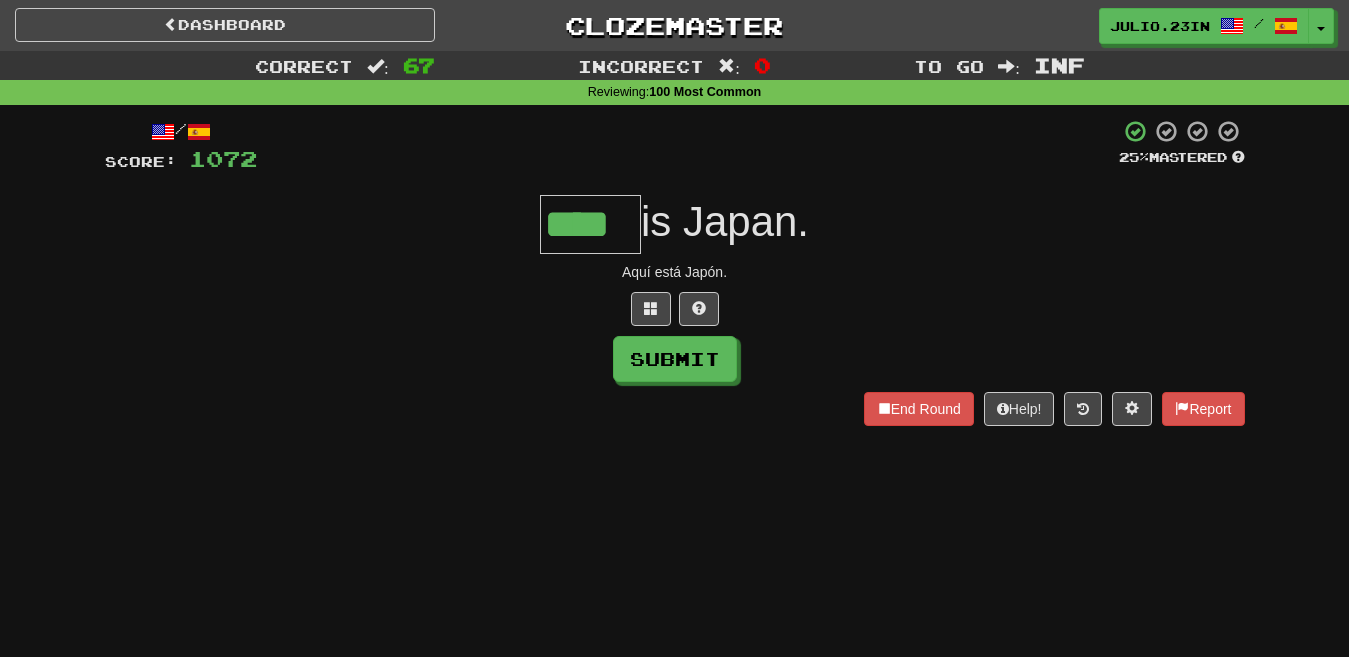 type on "****" 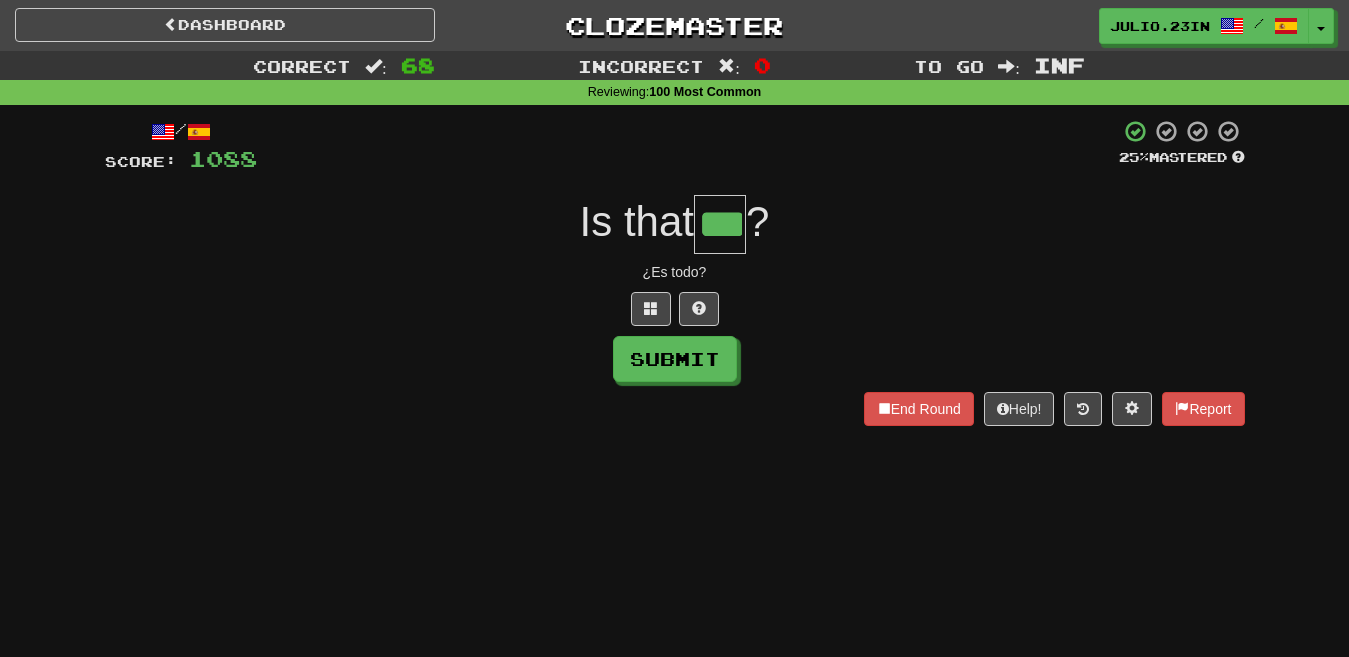 type on "***" 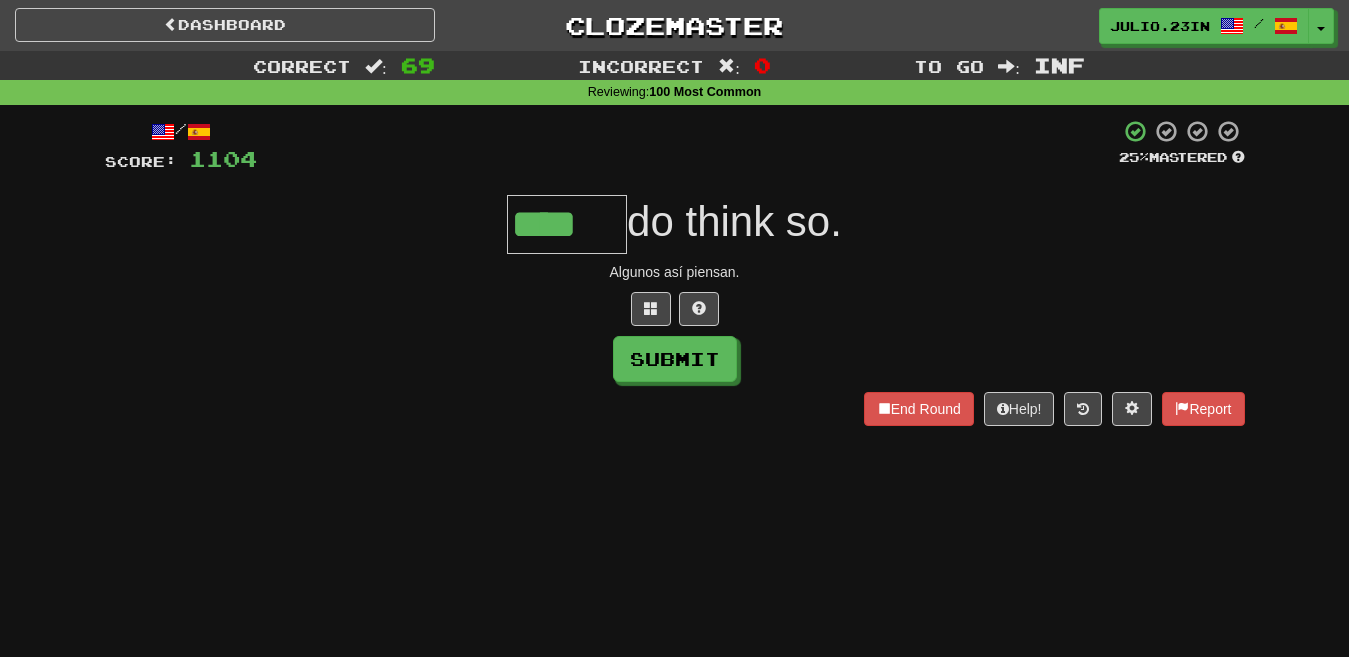type on "****" 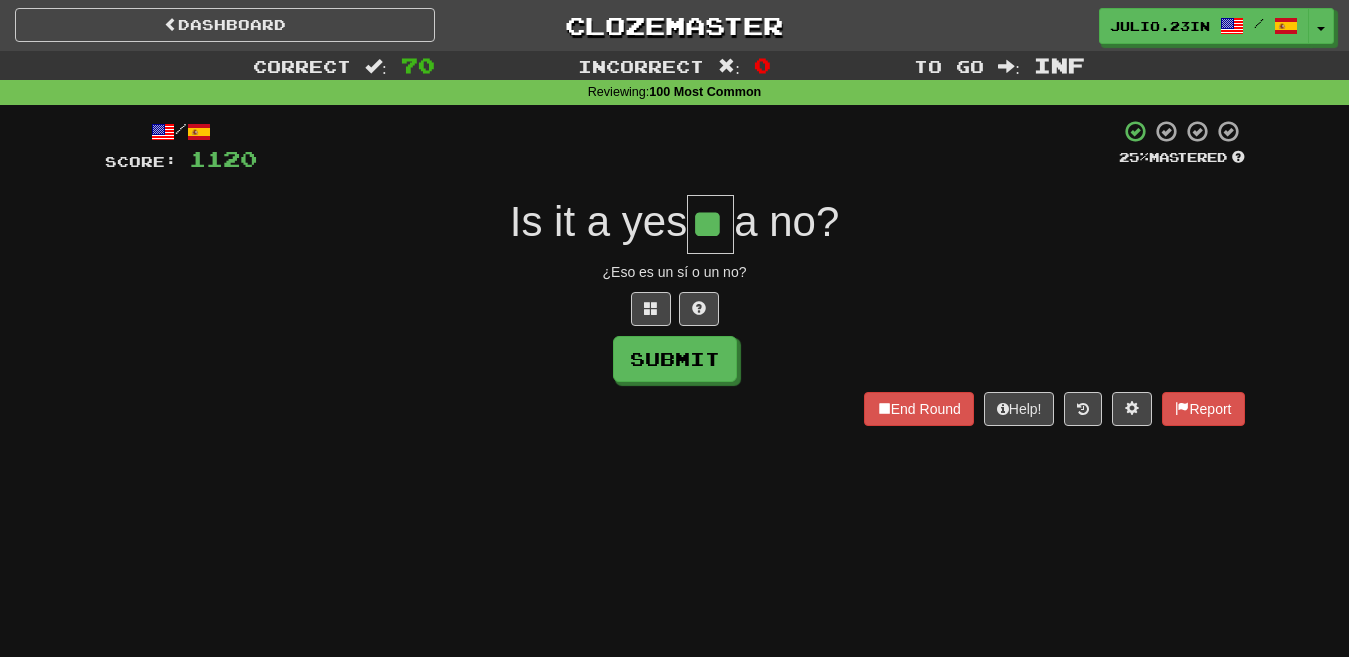 type on "**" 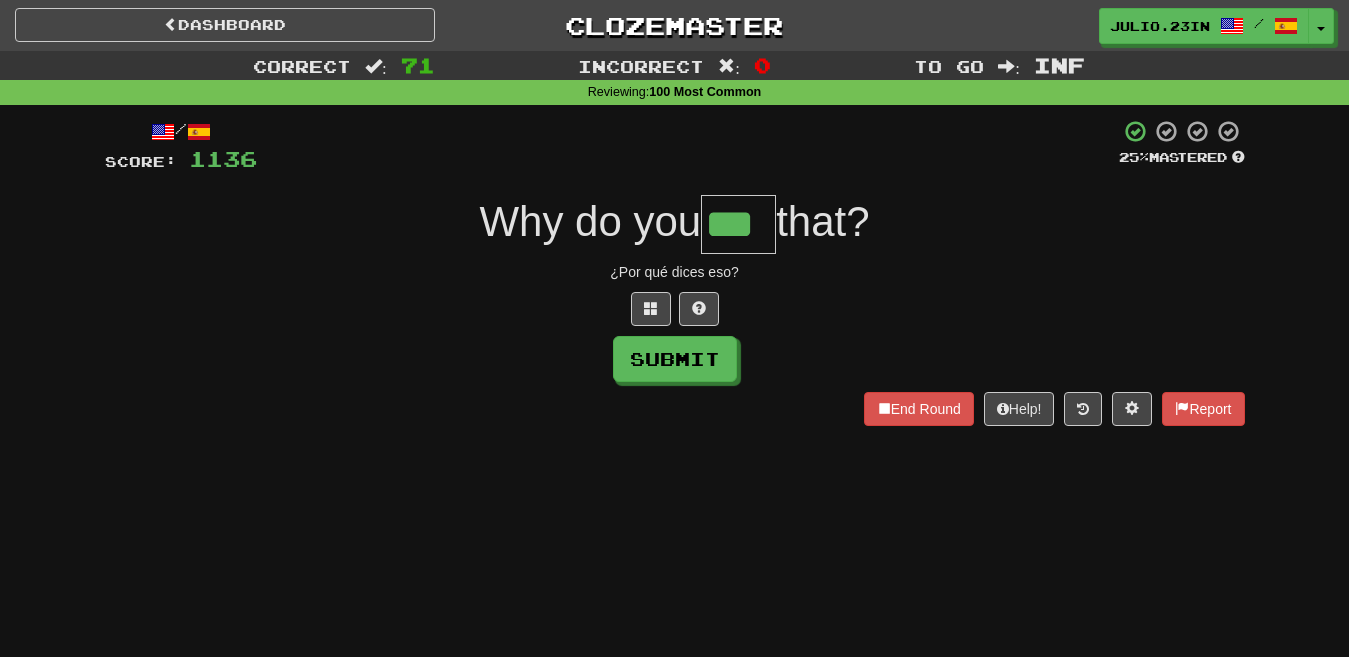 type on "***" 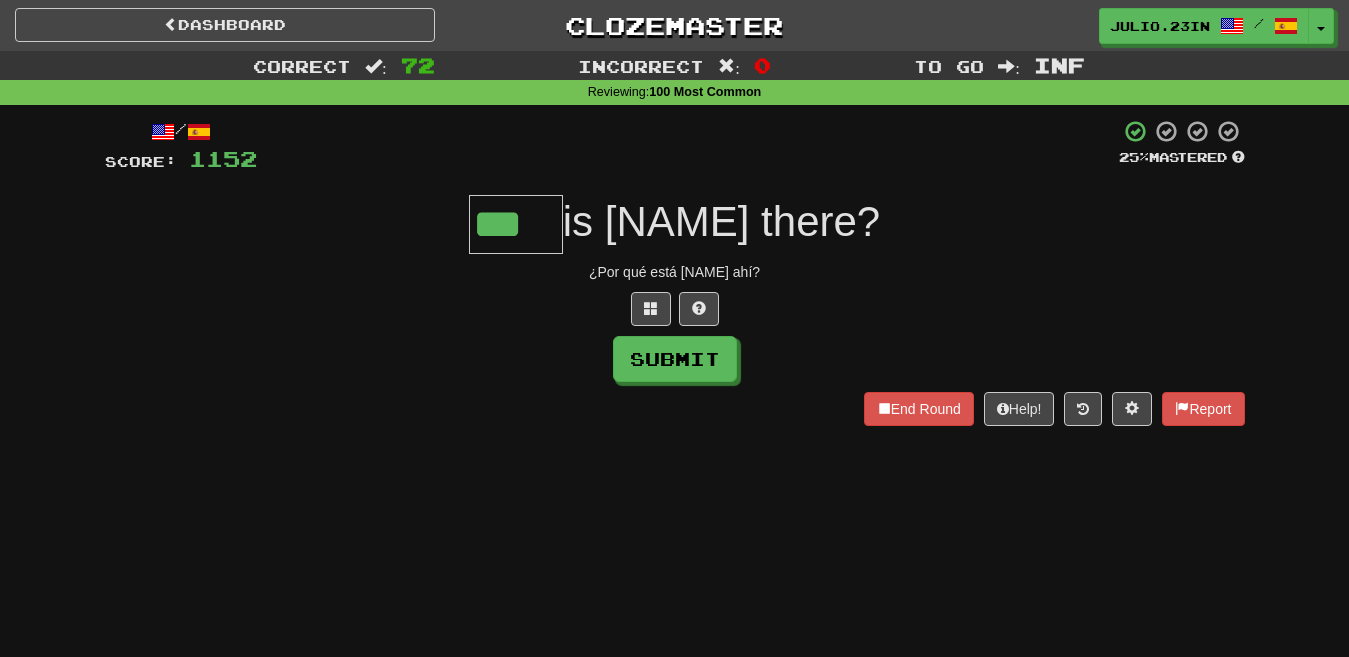 type on "***" 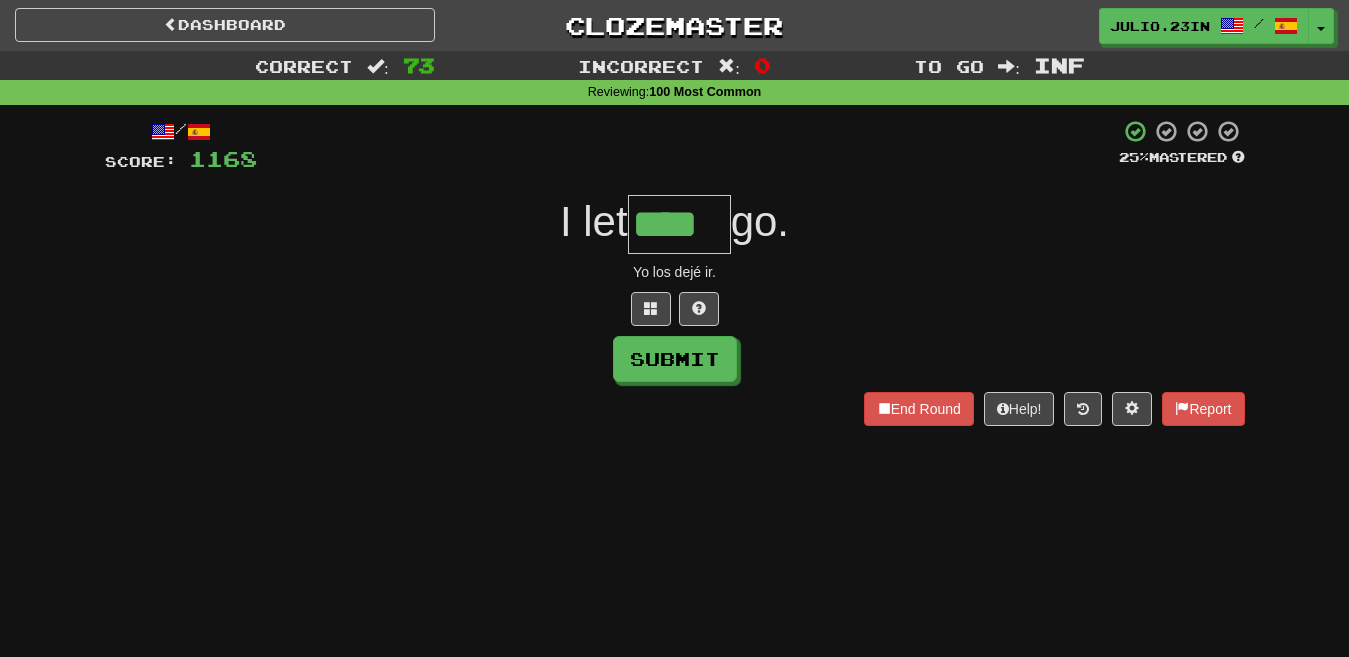 type on "****" 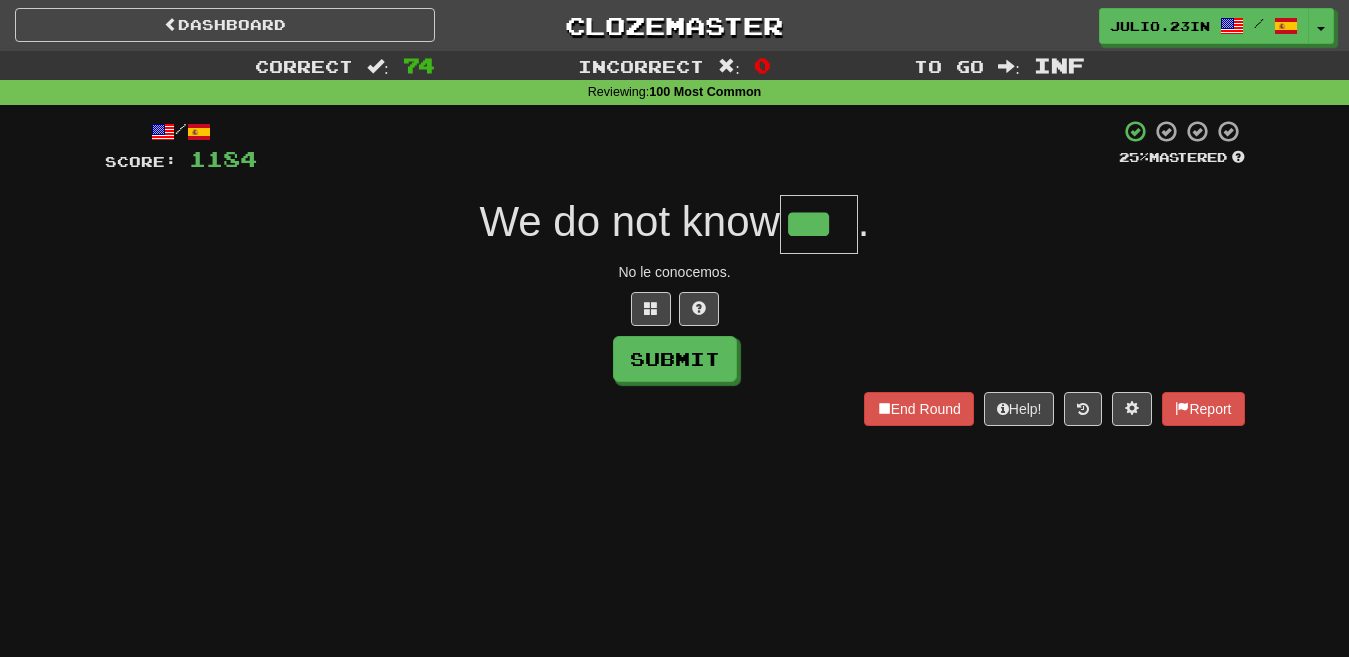 type on "***" 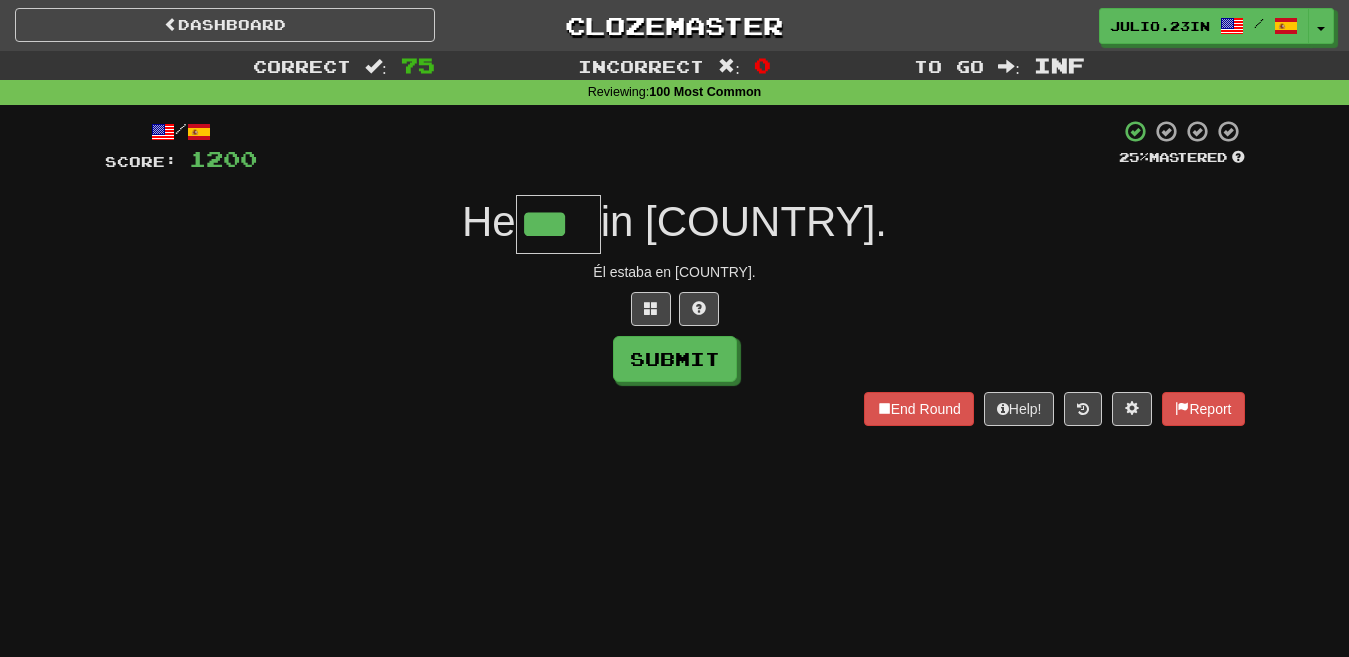 type on "***" 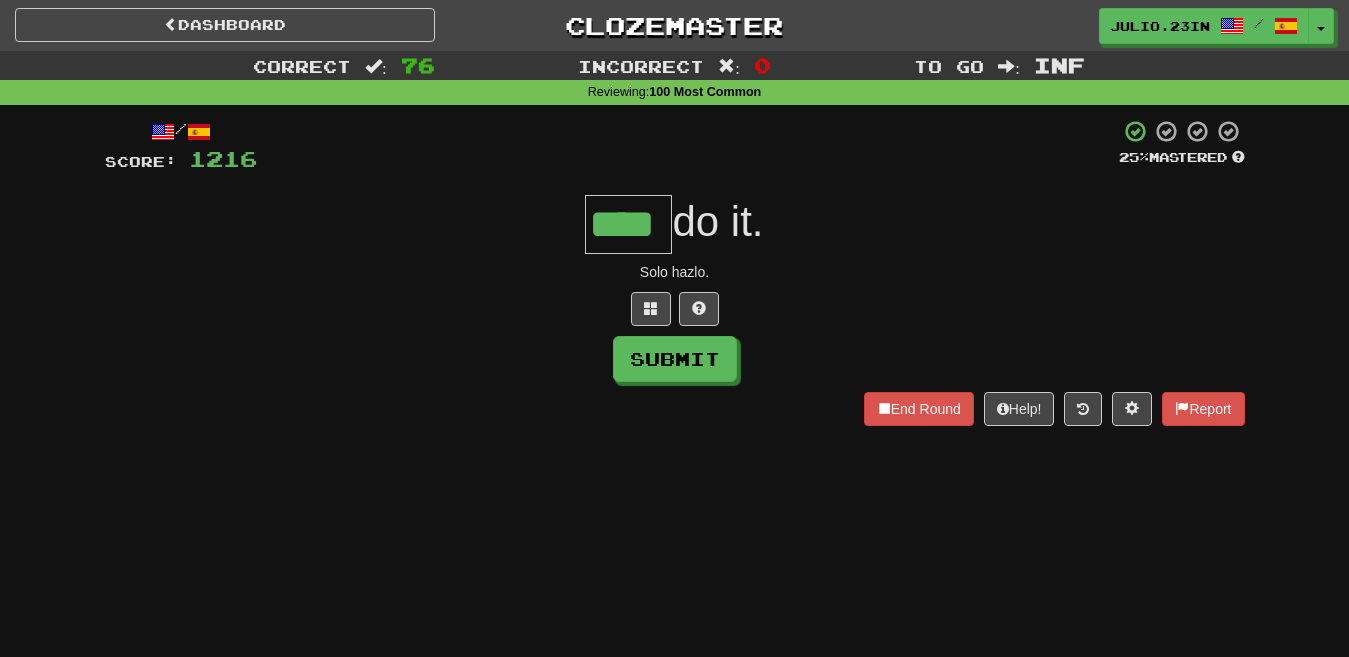 type on "****" 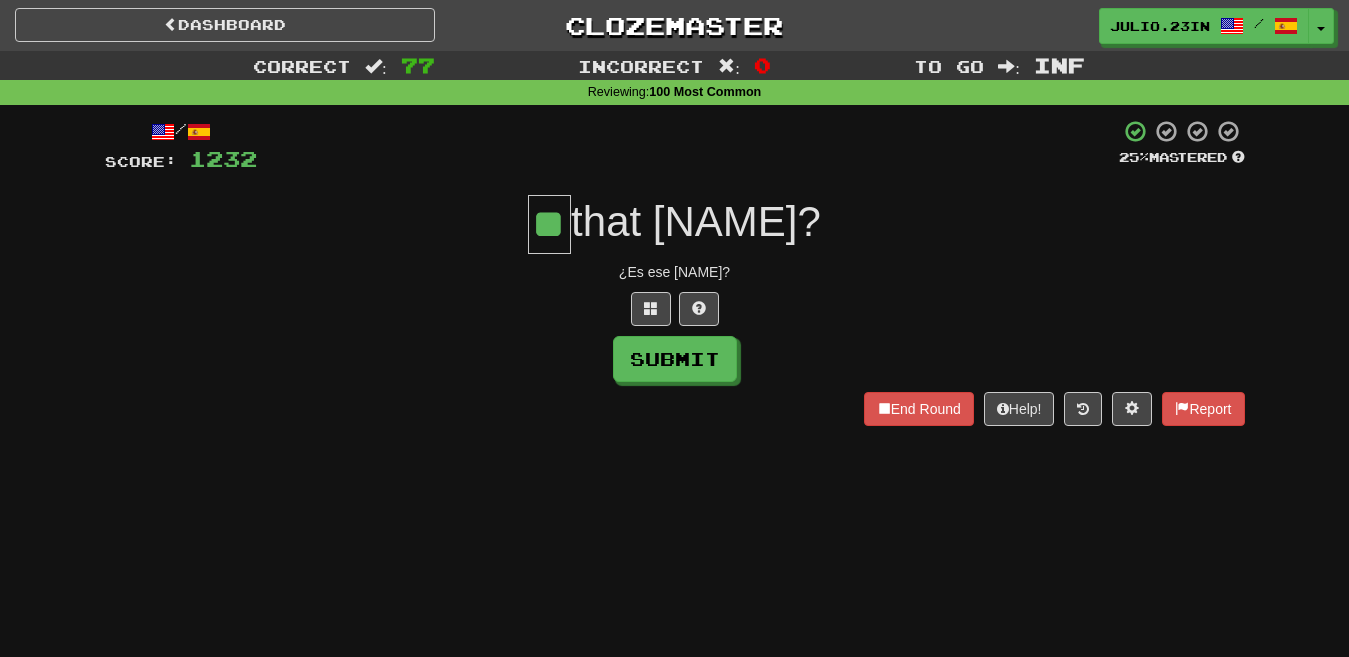 type on "**" 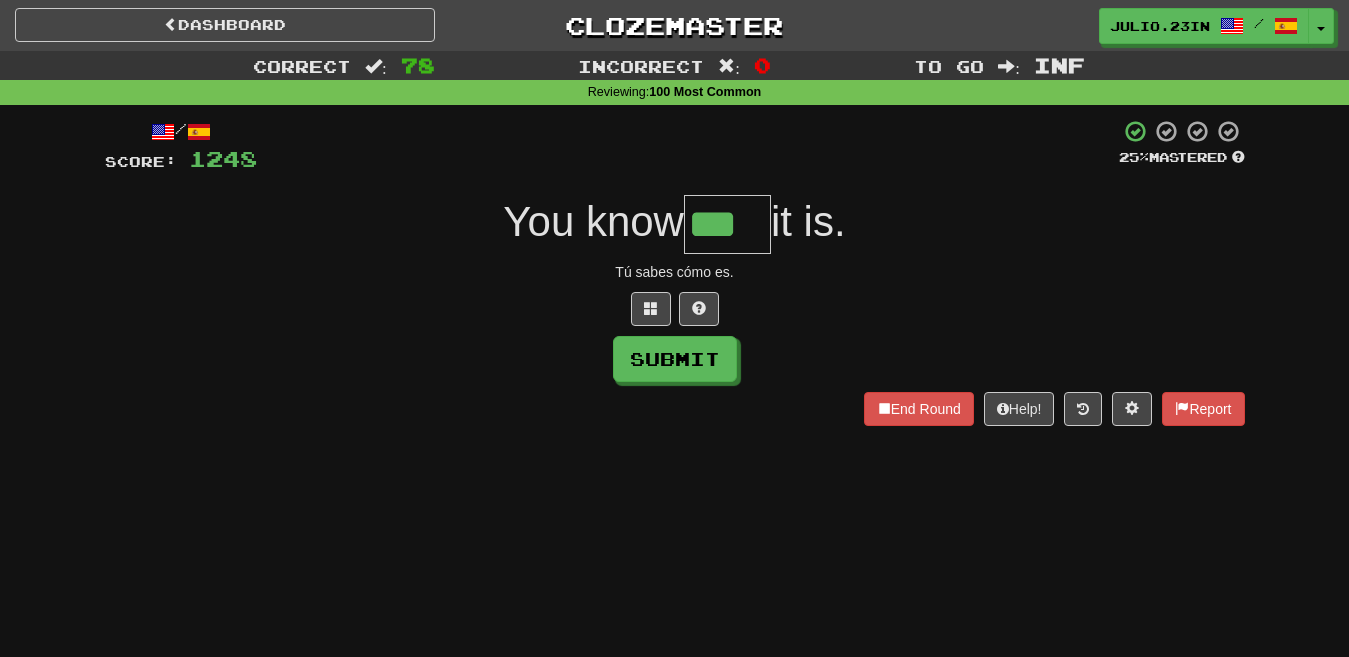 type on "***" 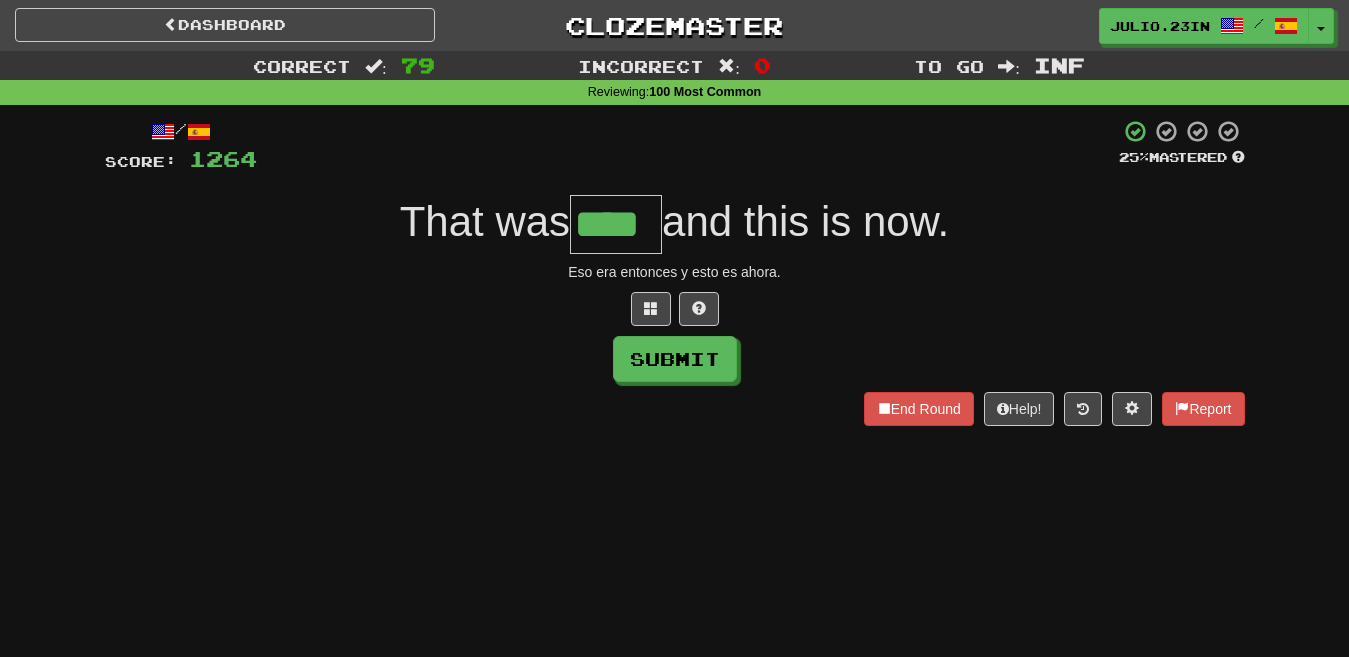 type on "****" 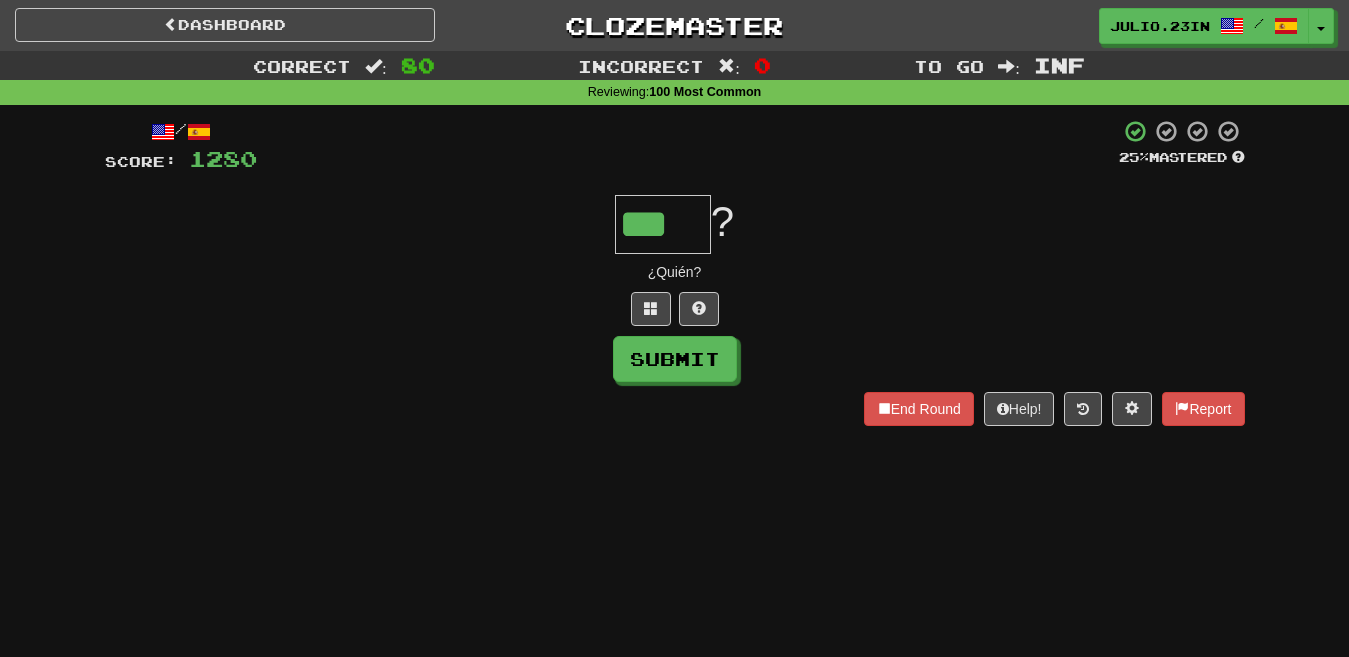 type on "***" 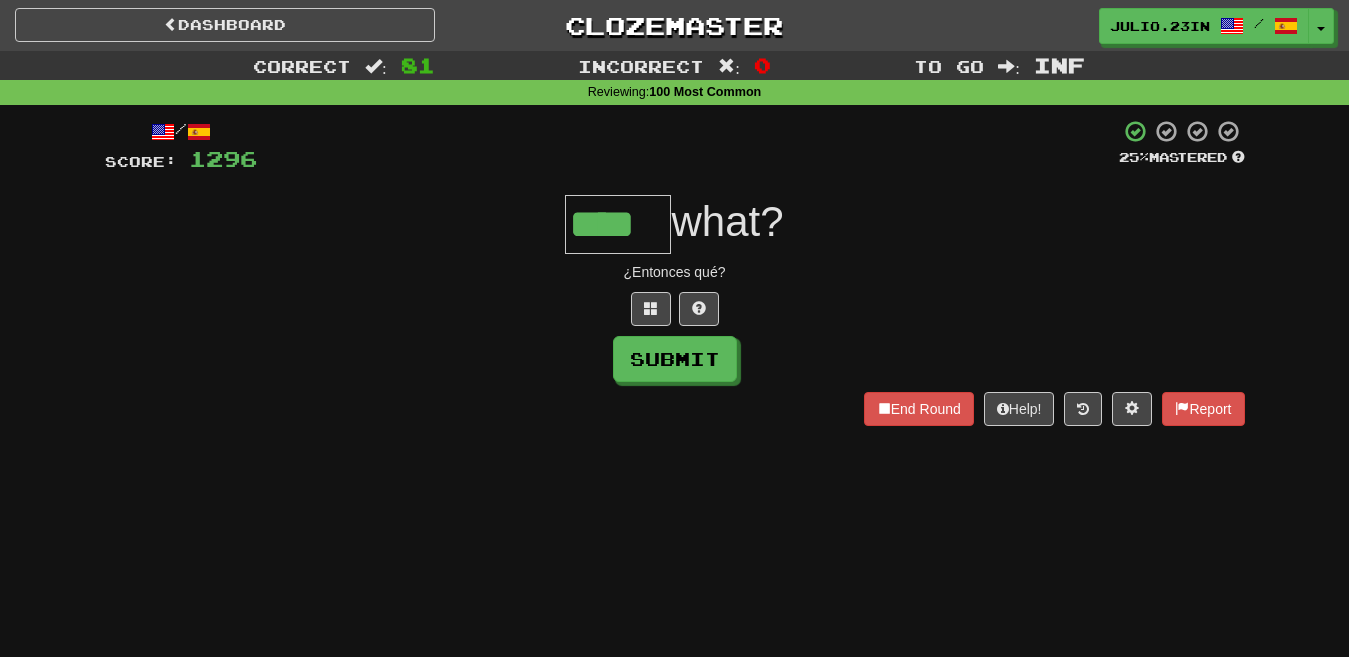 type on "****" 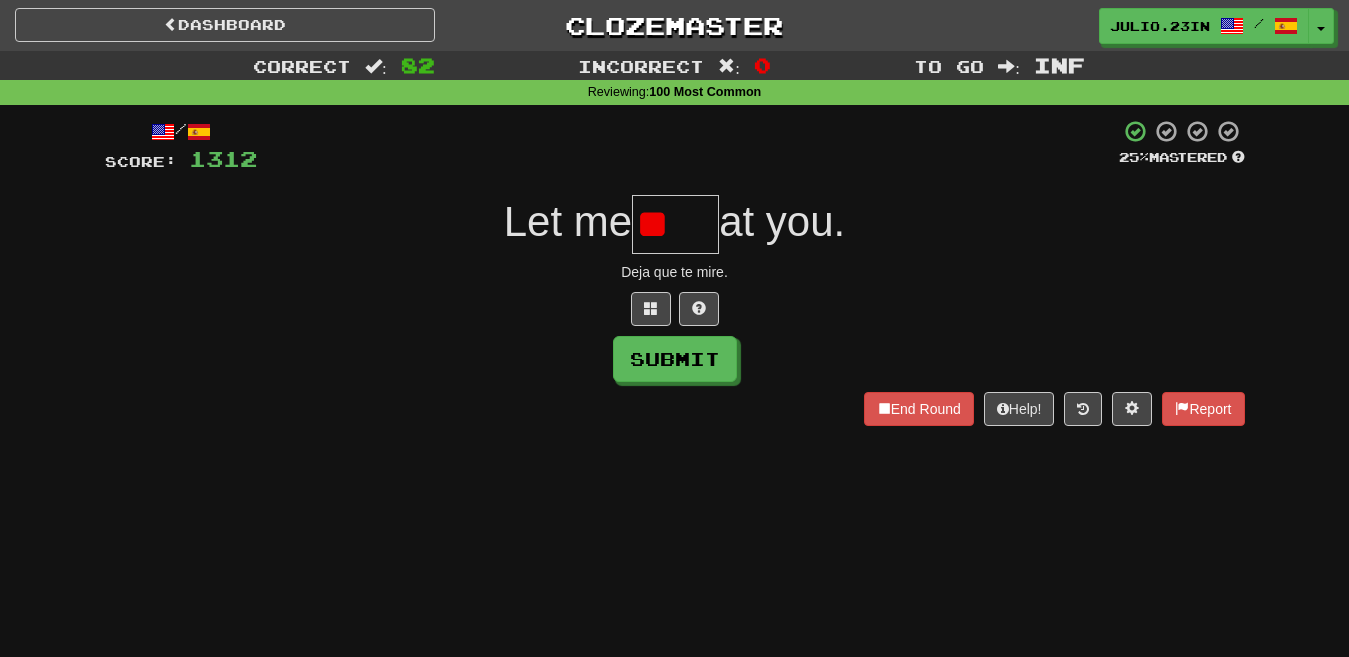 type on "*" 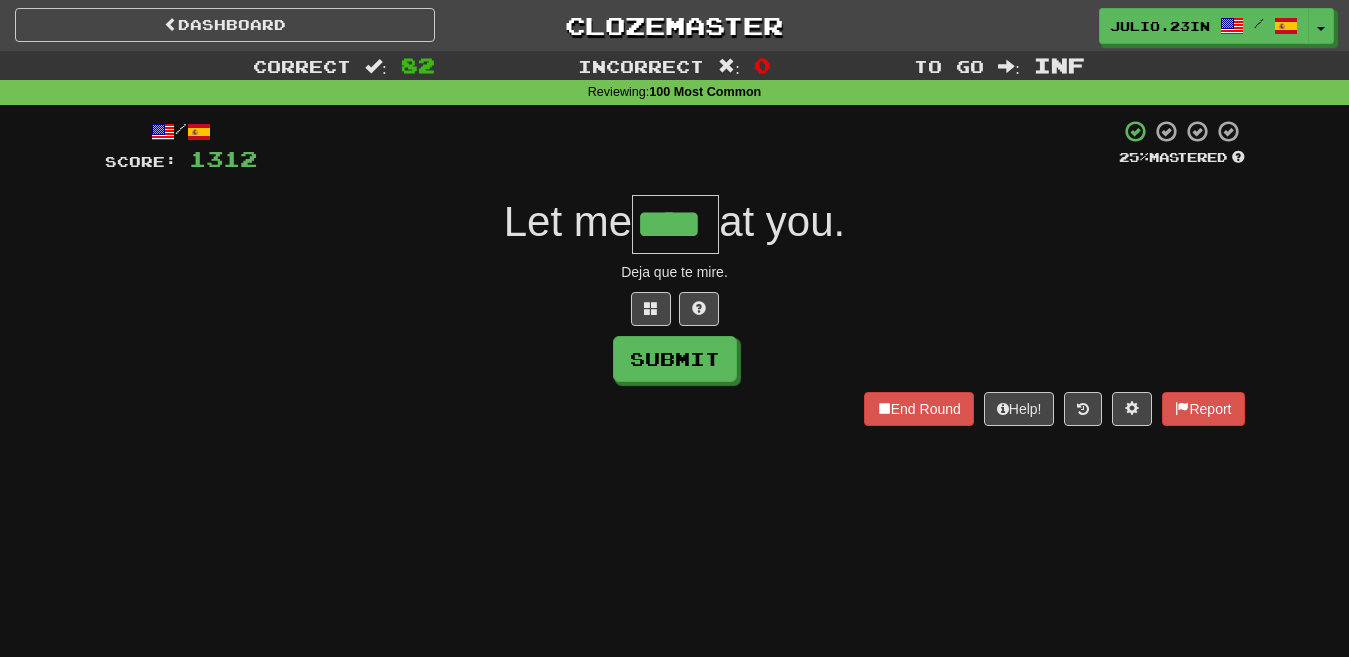 type on "****" 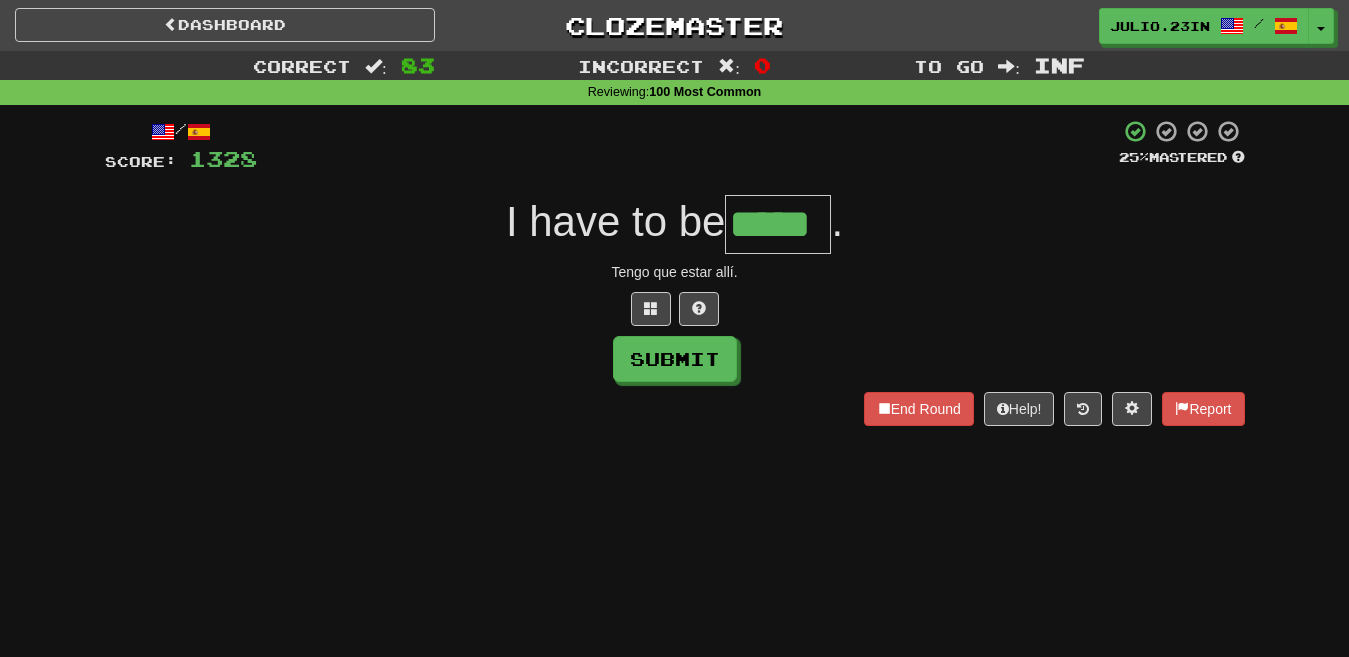 type on "*****" 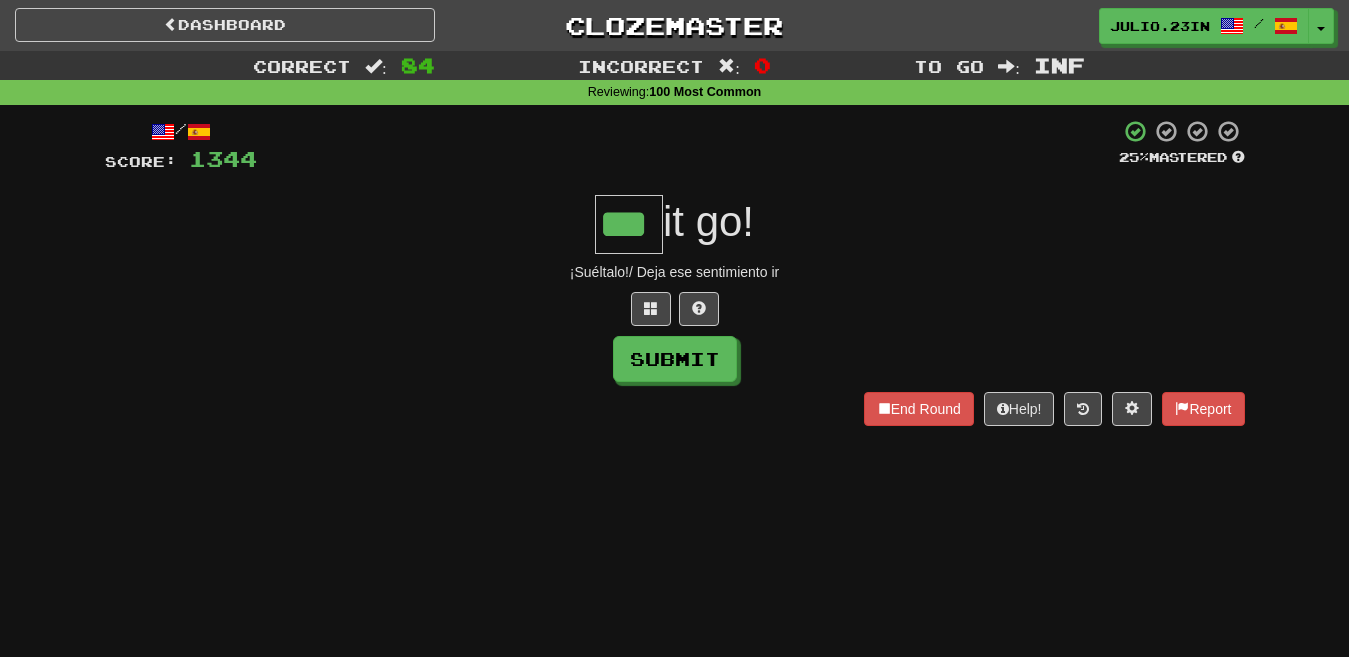 type on "***" 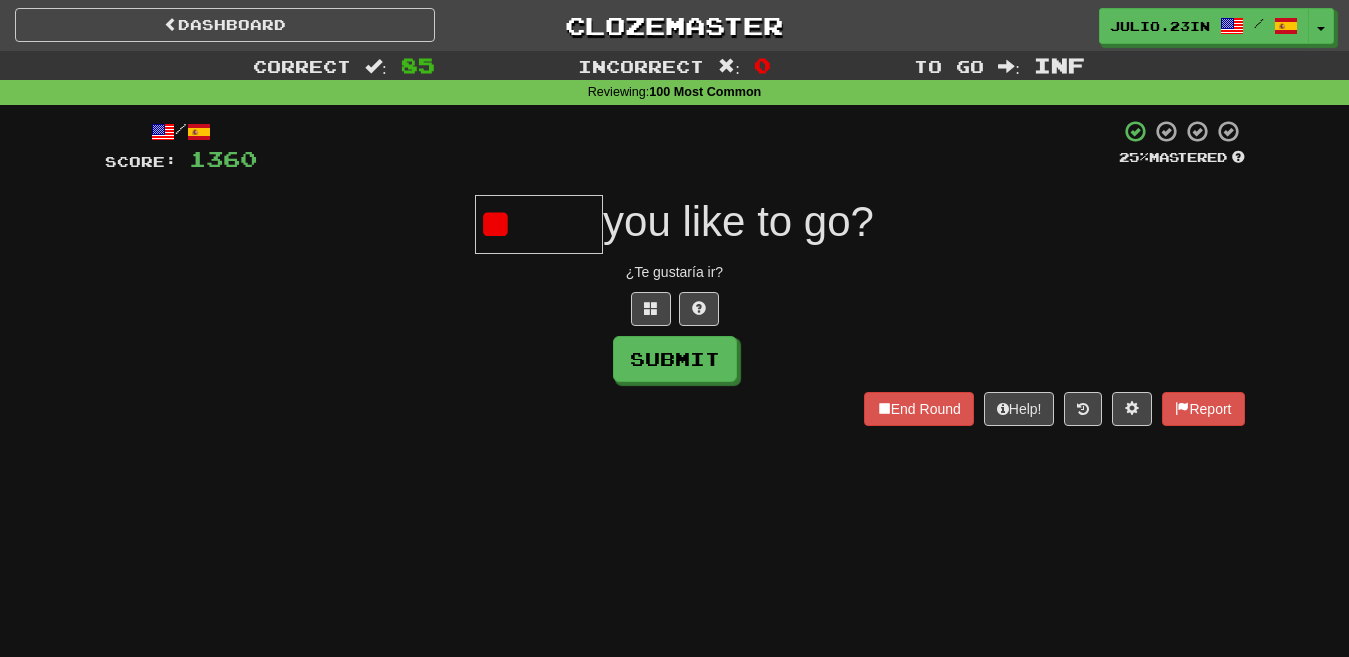 type on "*" 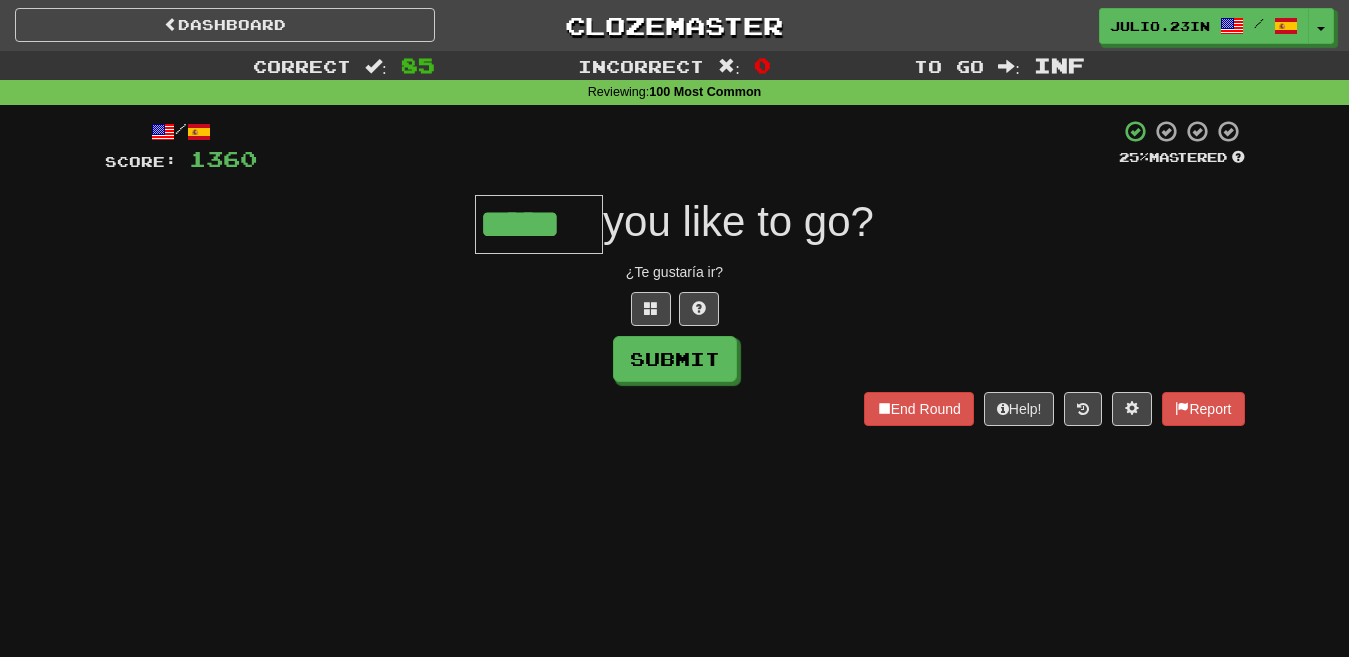 type on "*****" 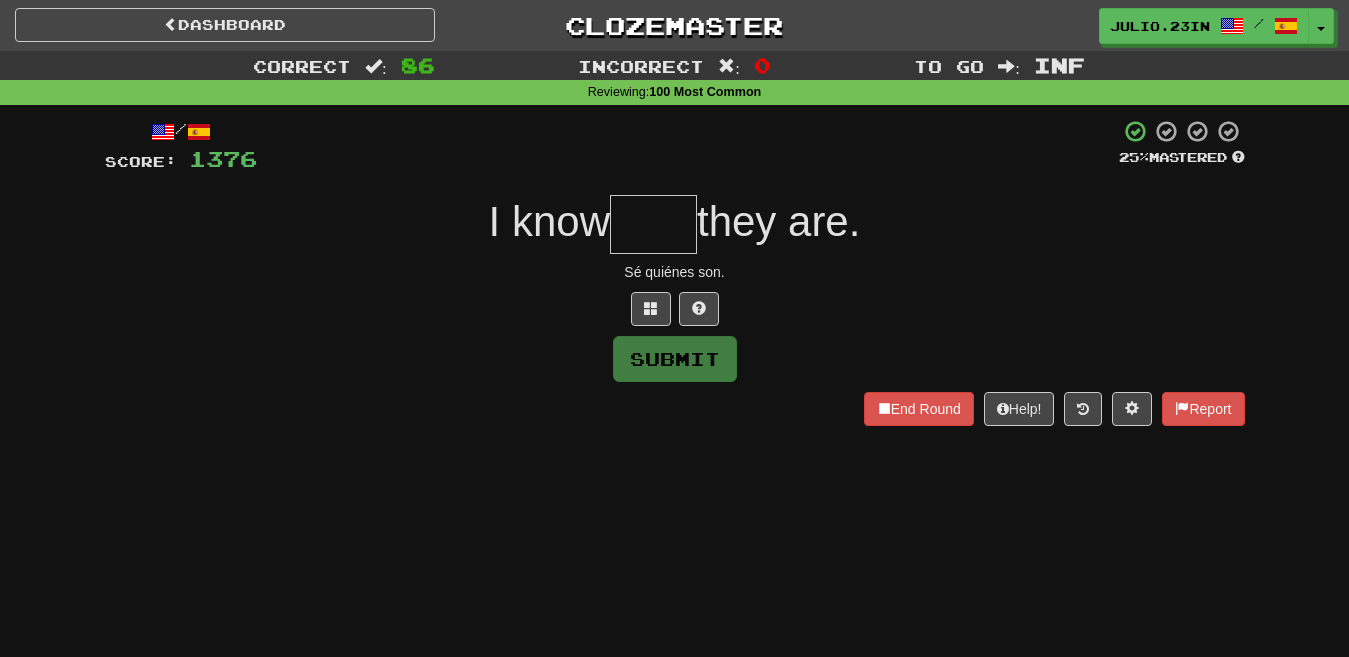 type on "*" 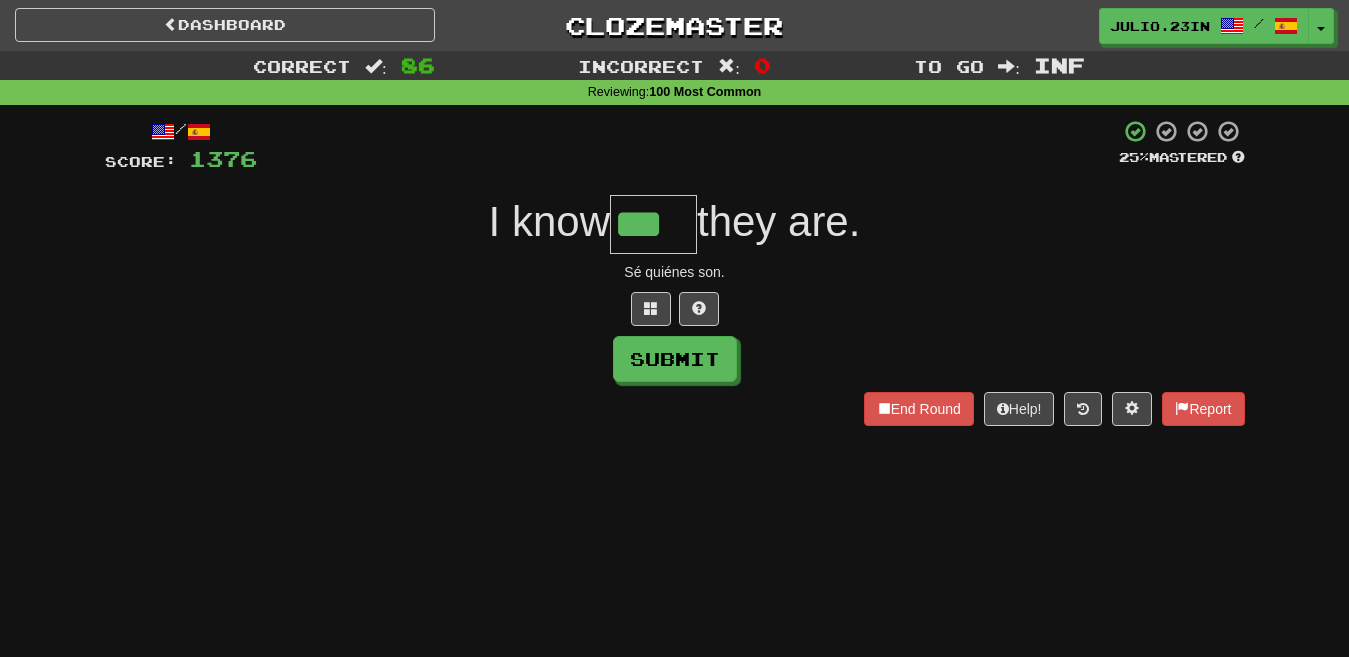 type on "***" 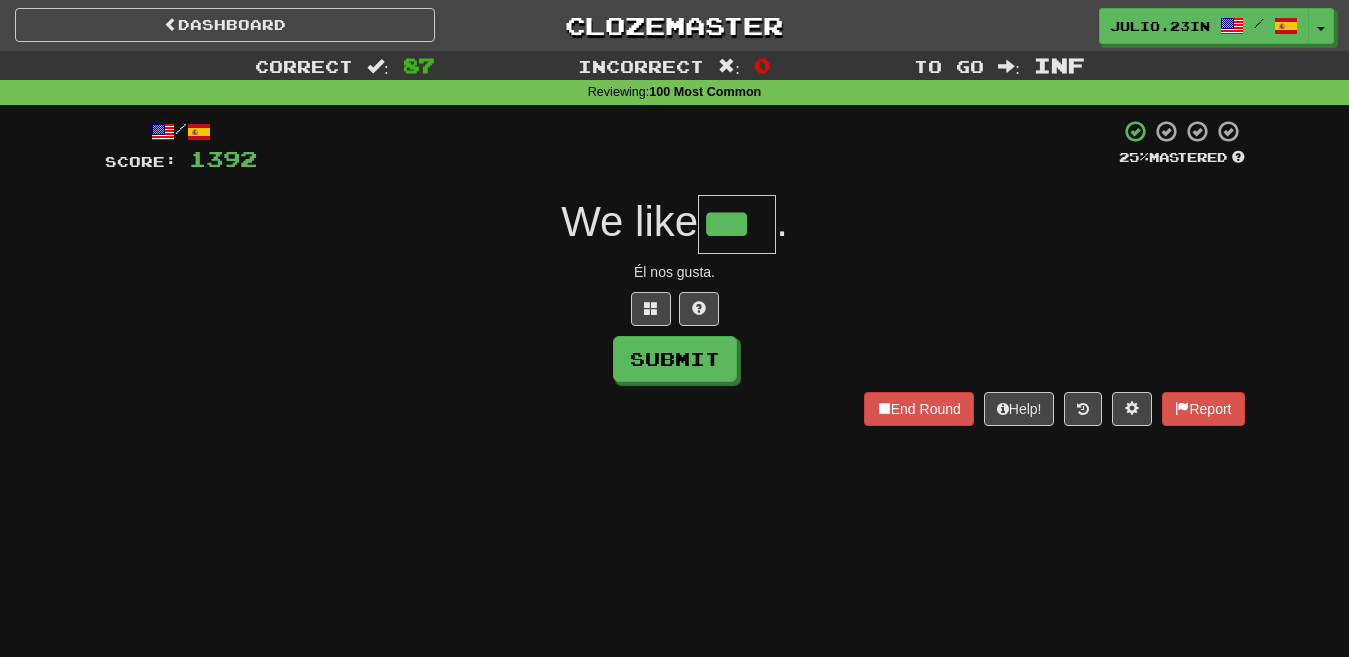 type on "***" 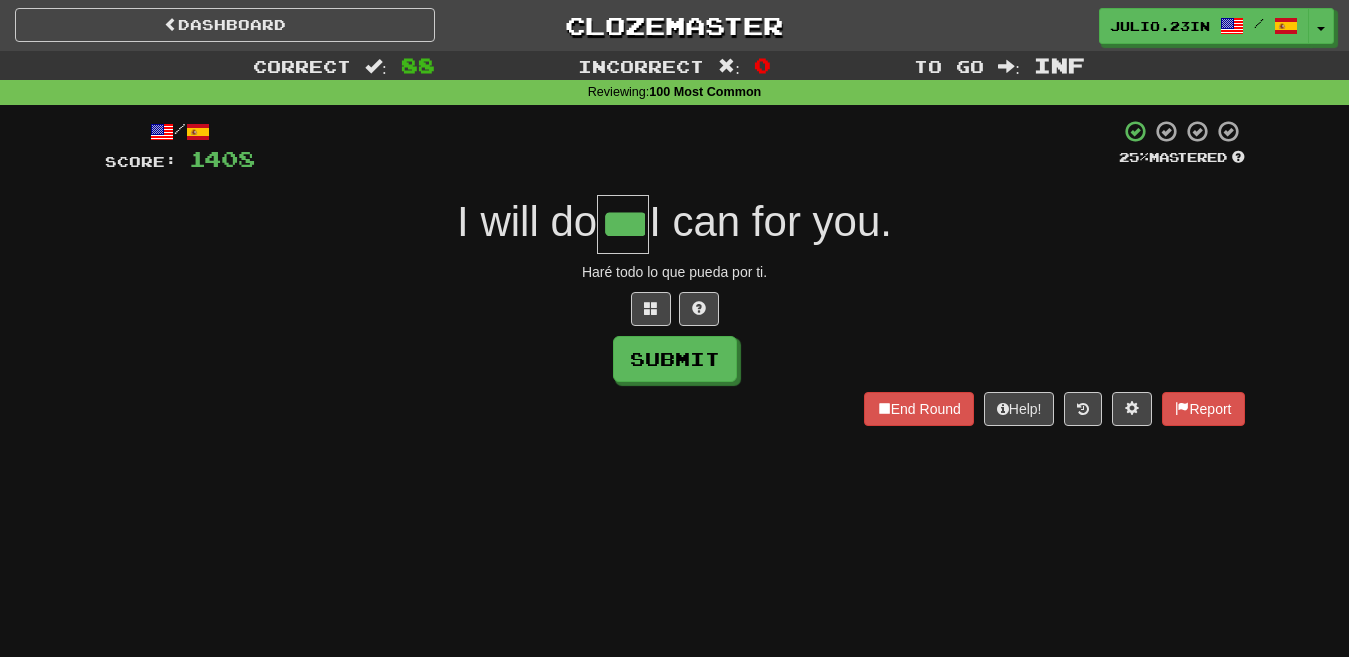 type on "***" 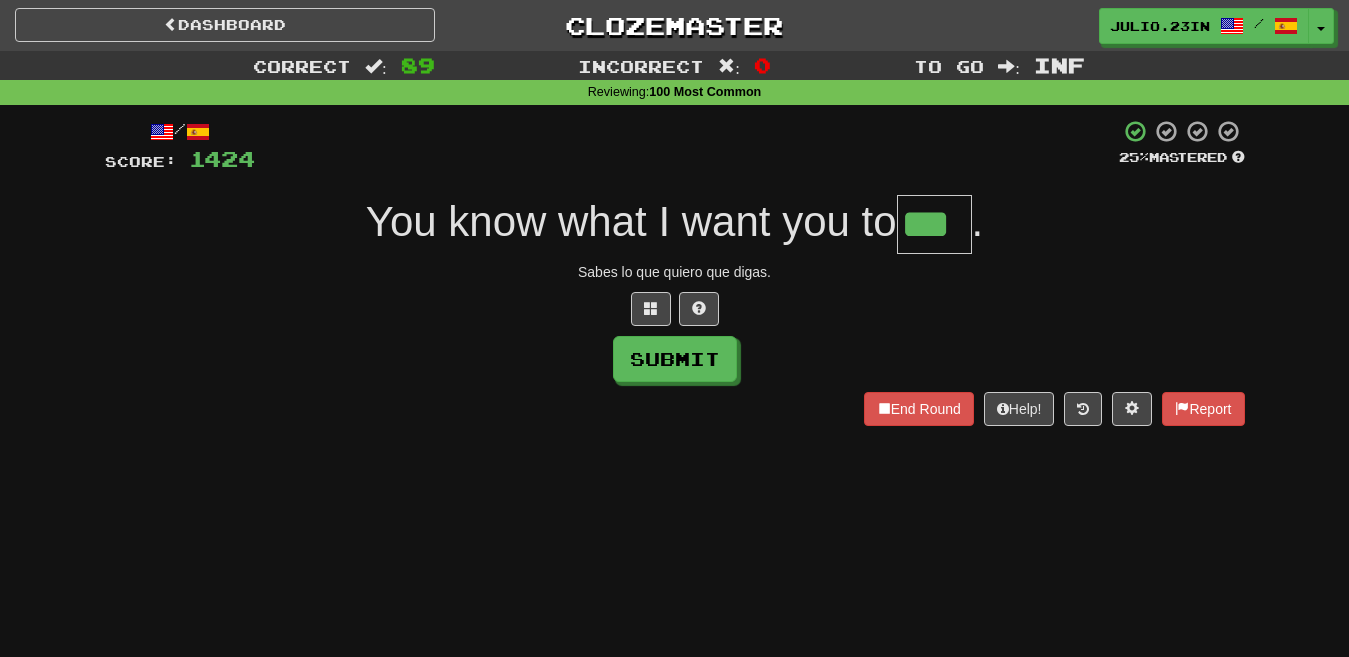 type on "***" 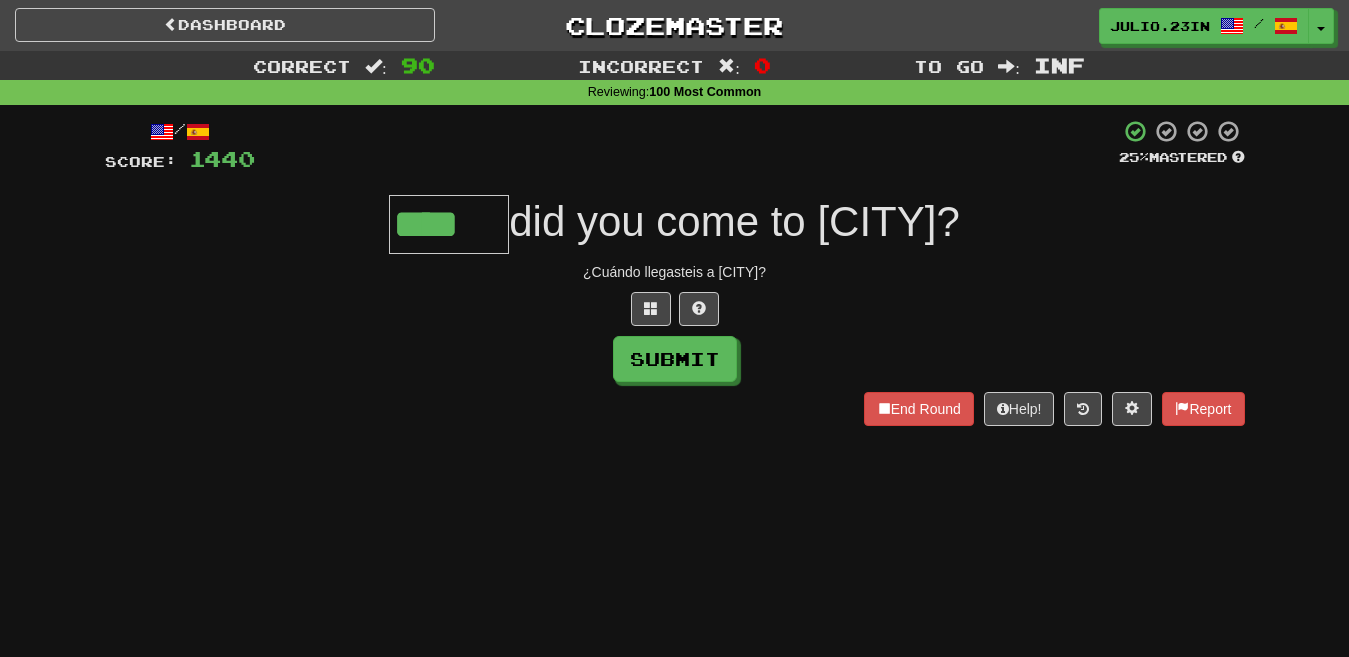 type on "****" 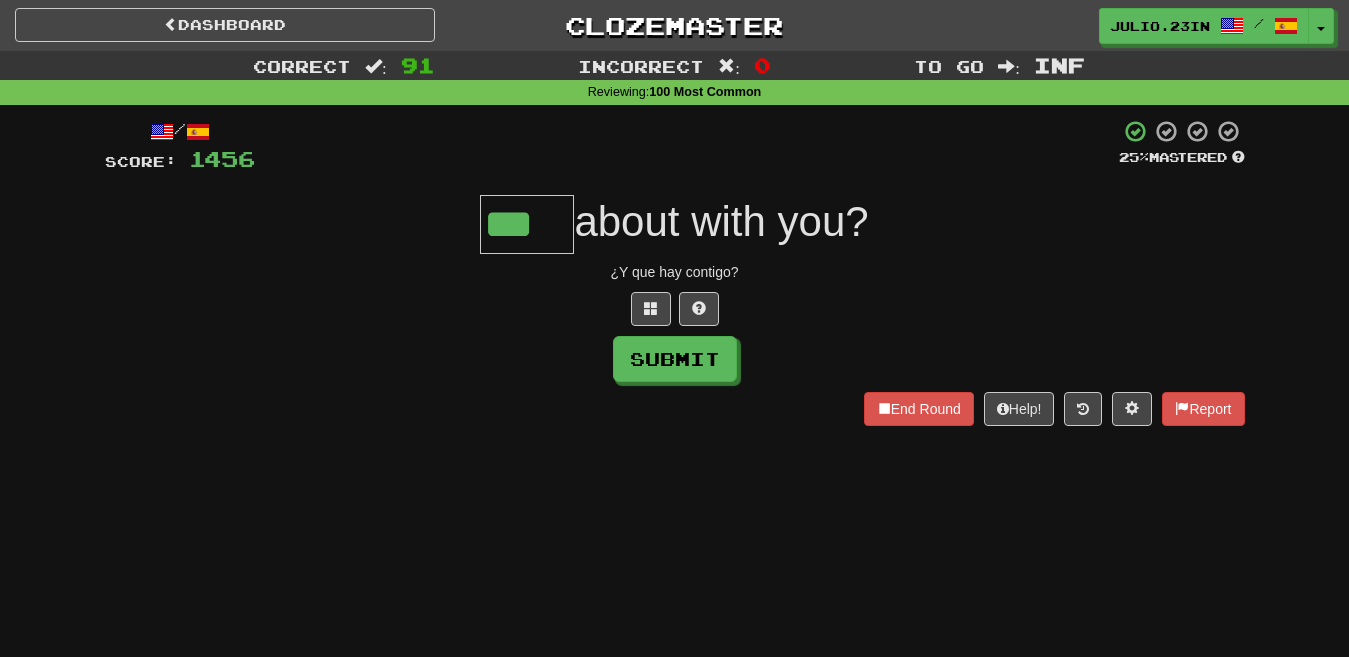 type on "***" 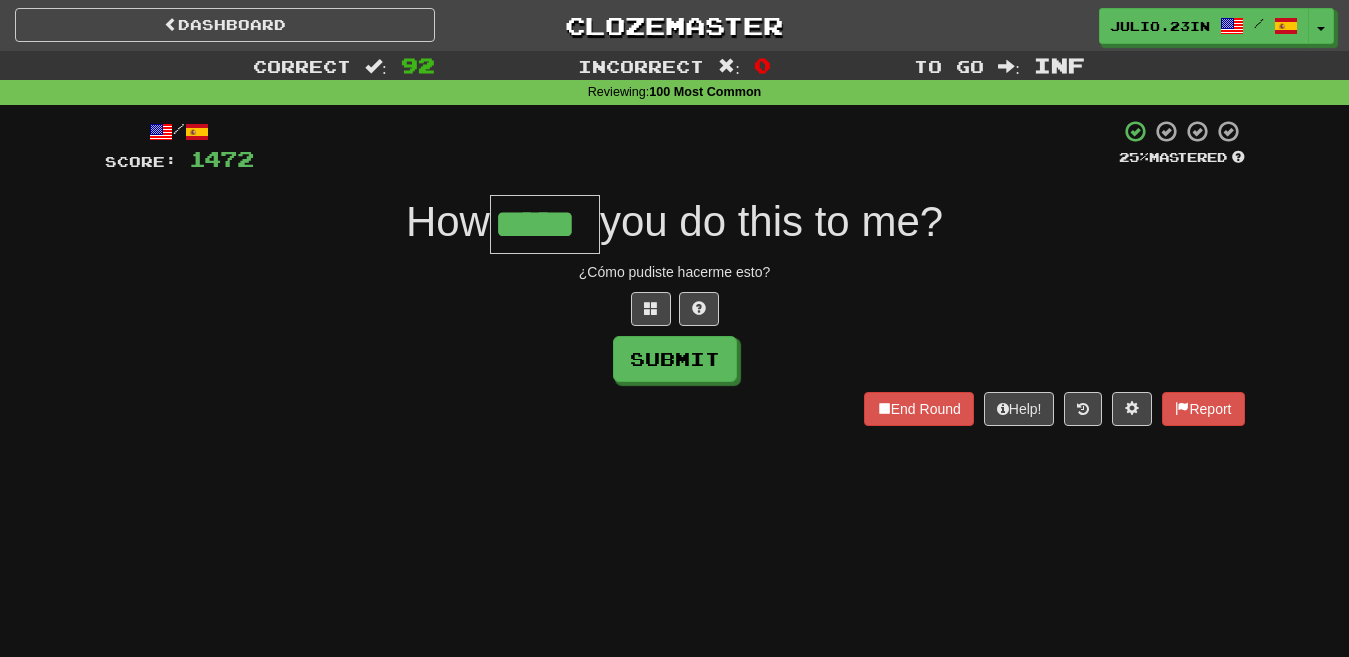 type on "*****" 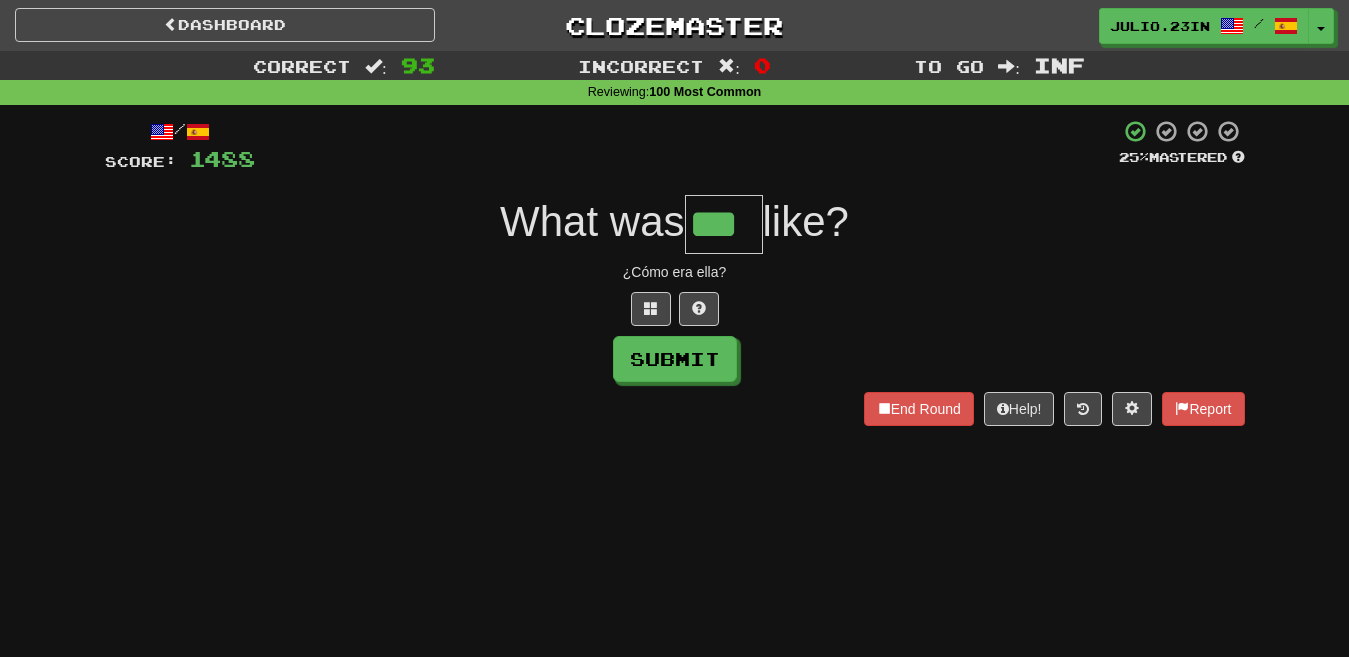type on "***" 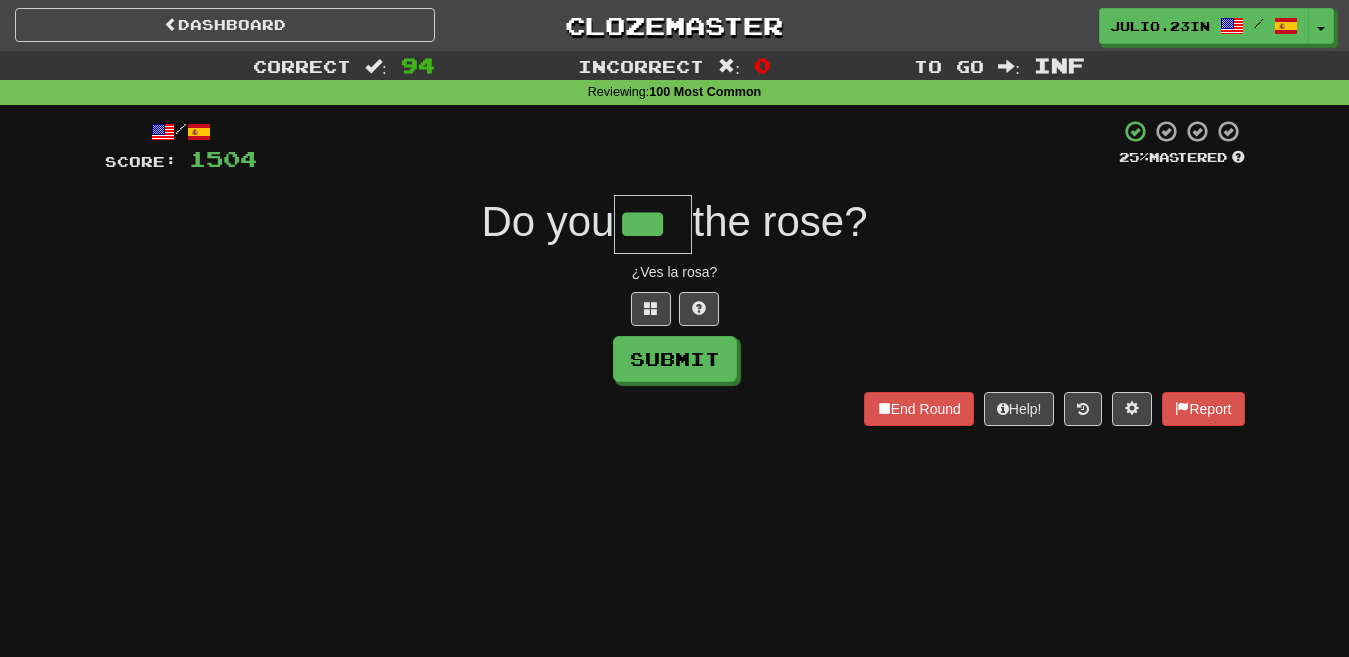 type on "***" 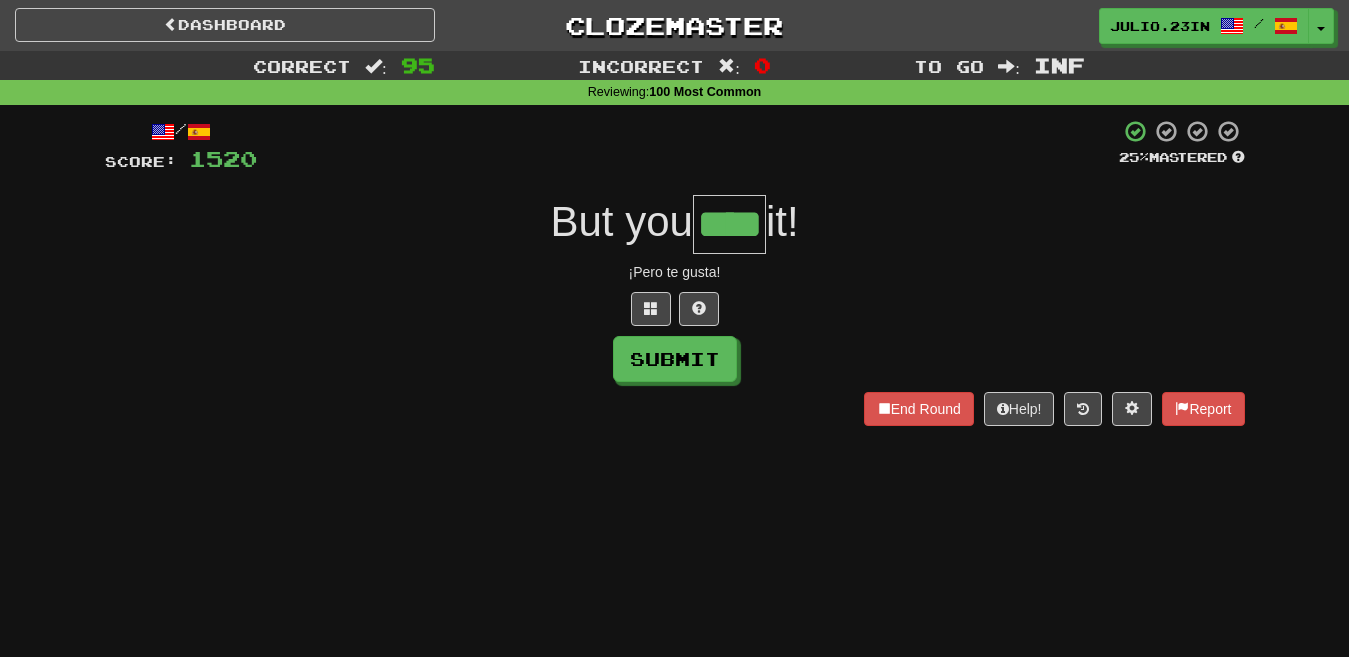 type on "****" 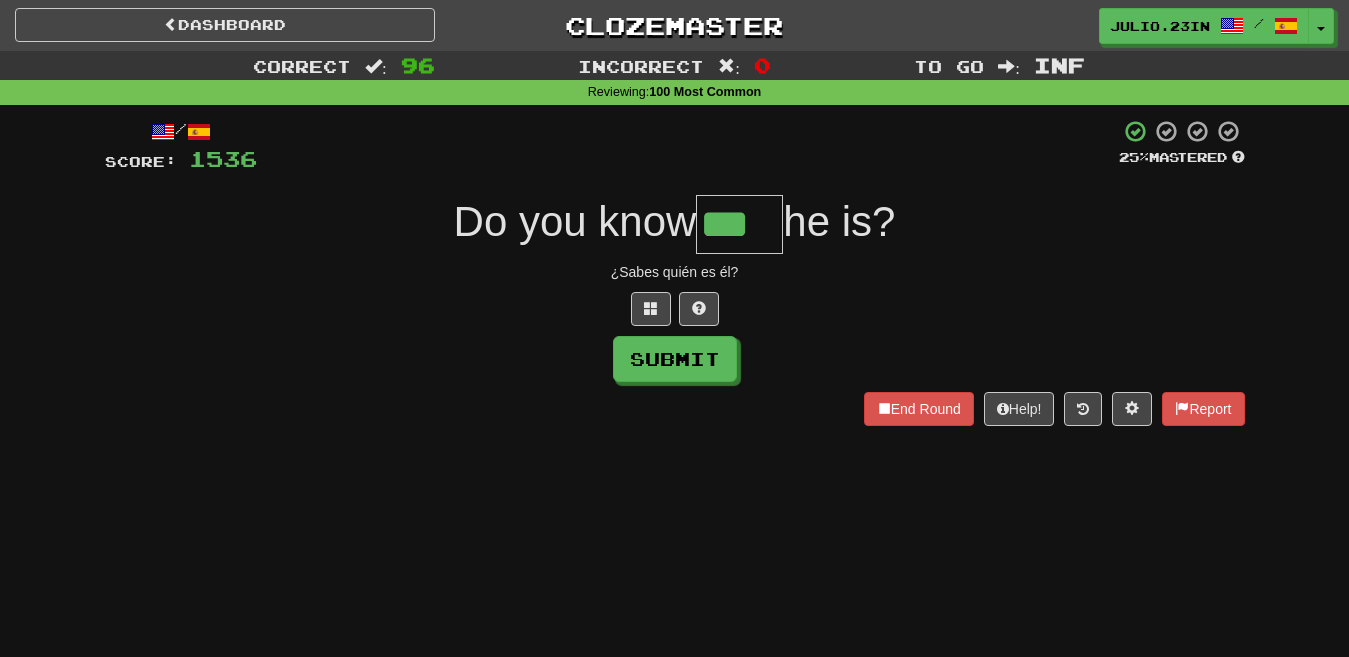 type on "***" 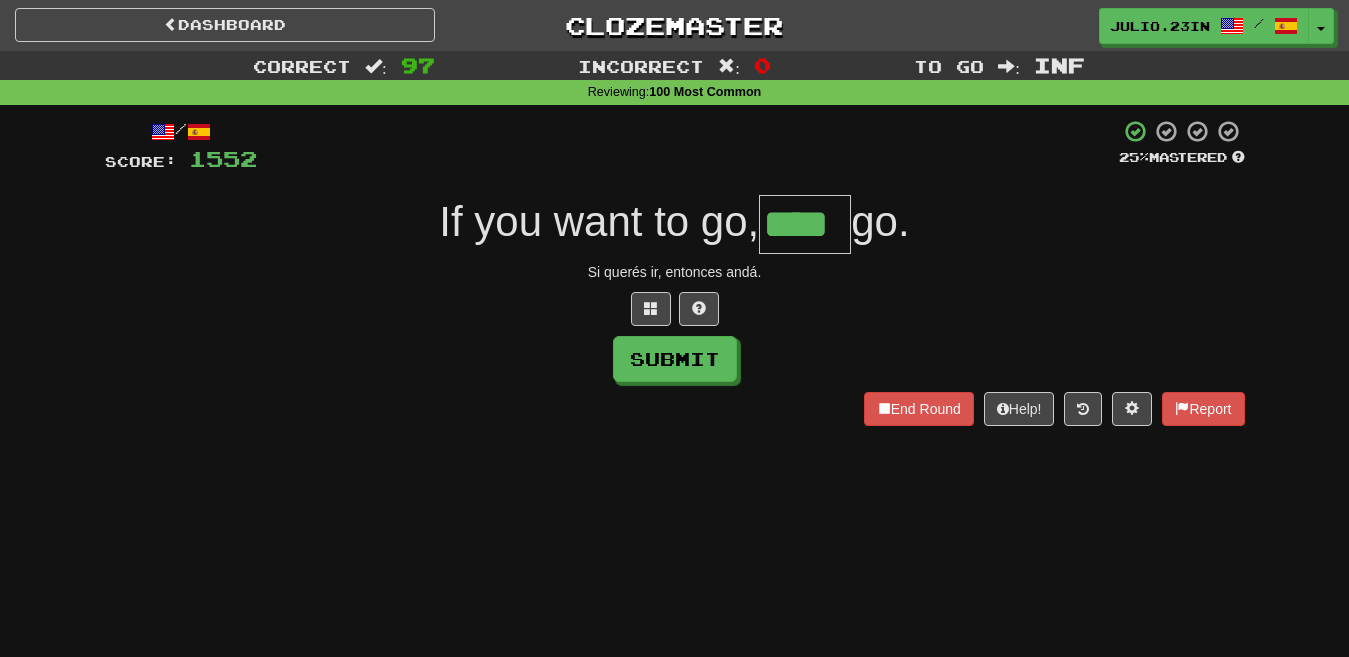 type on "****" 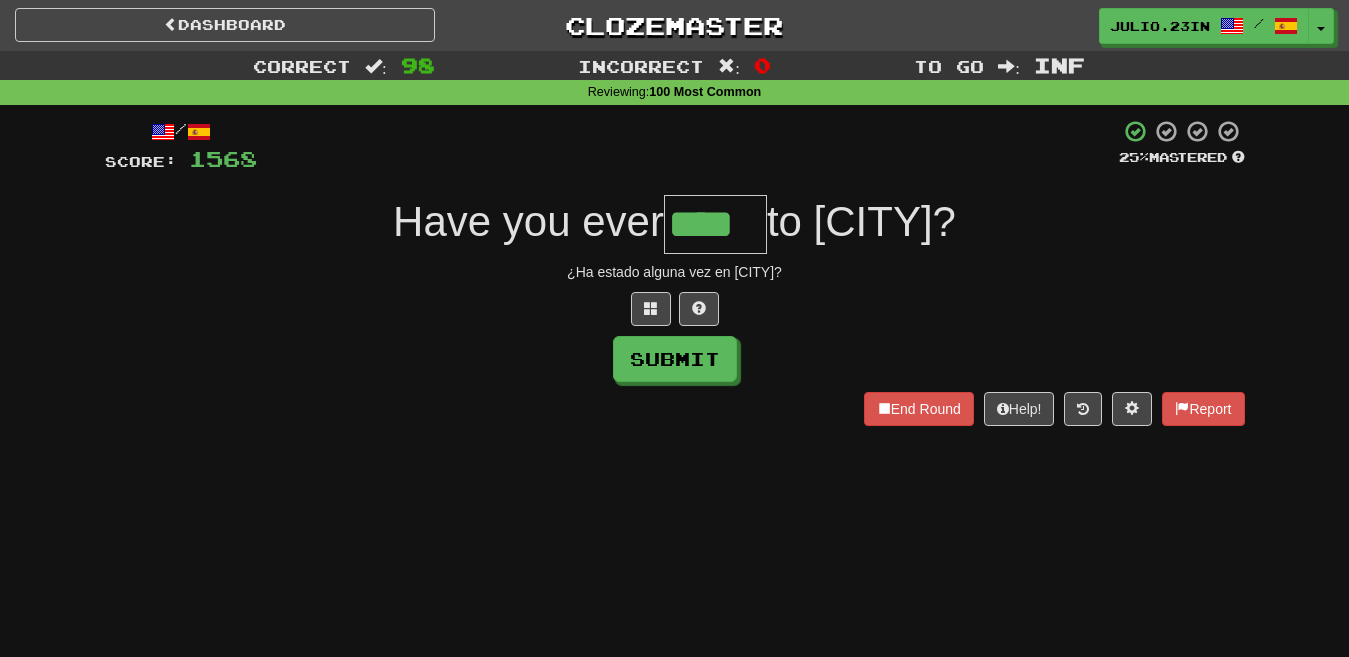 type on "****" 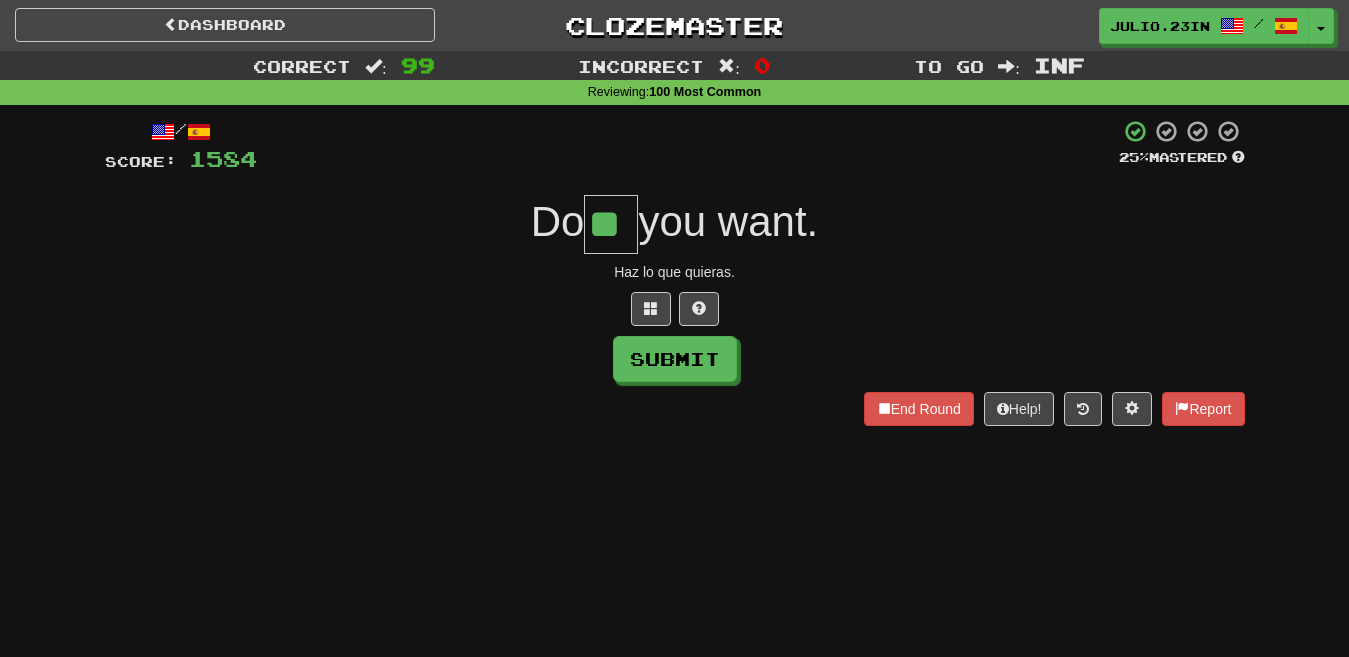 type on "**" 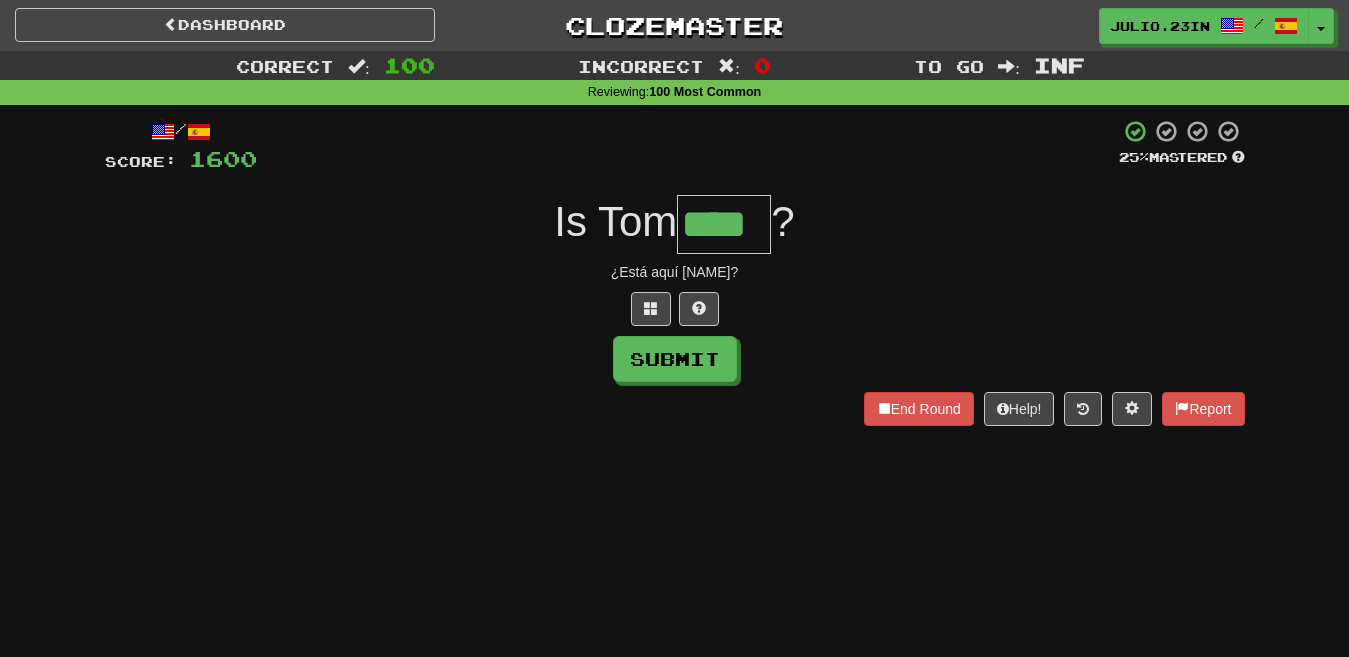 type on "****" 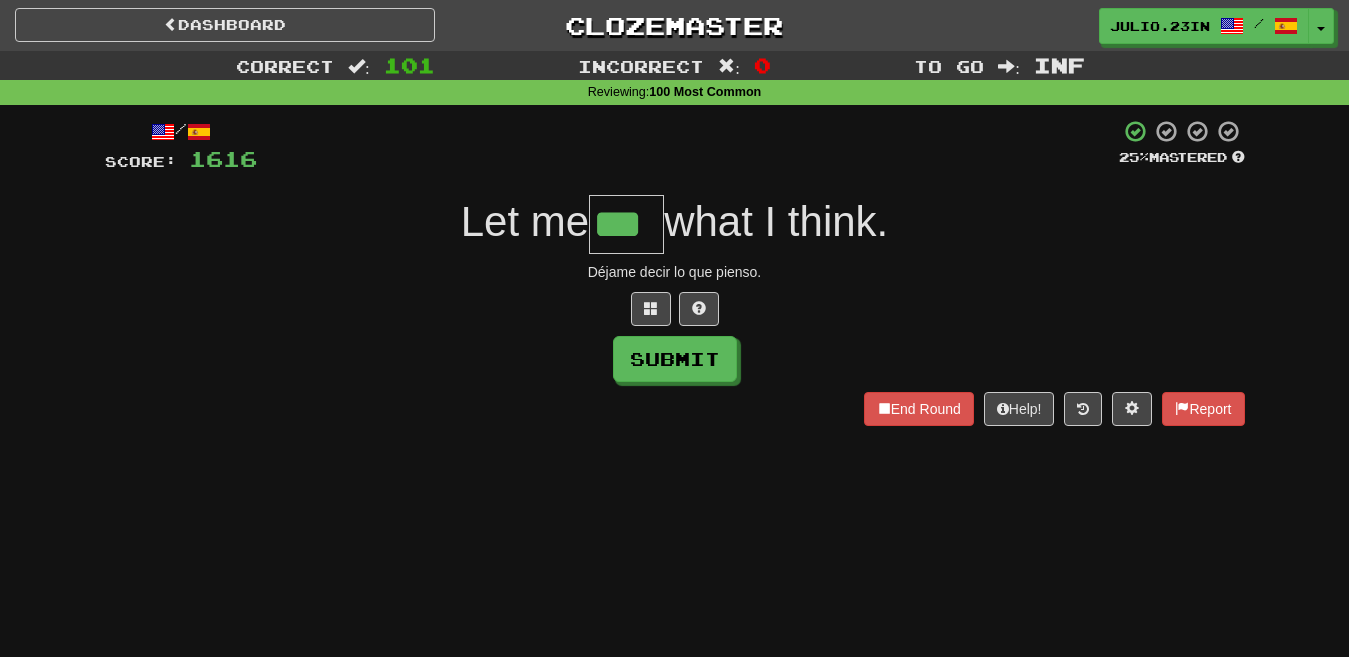 type on "***" 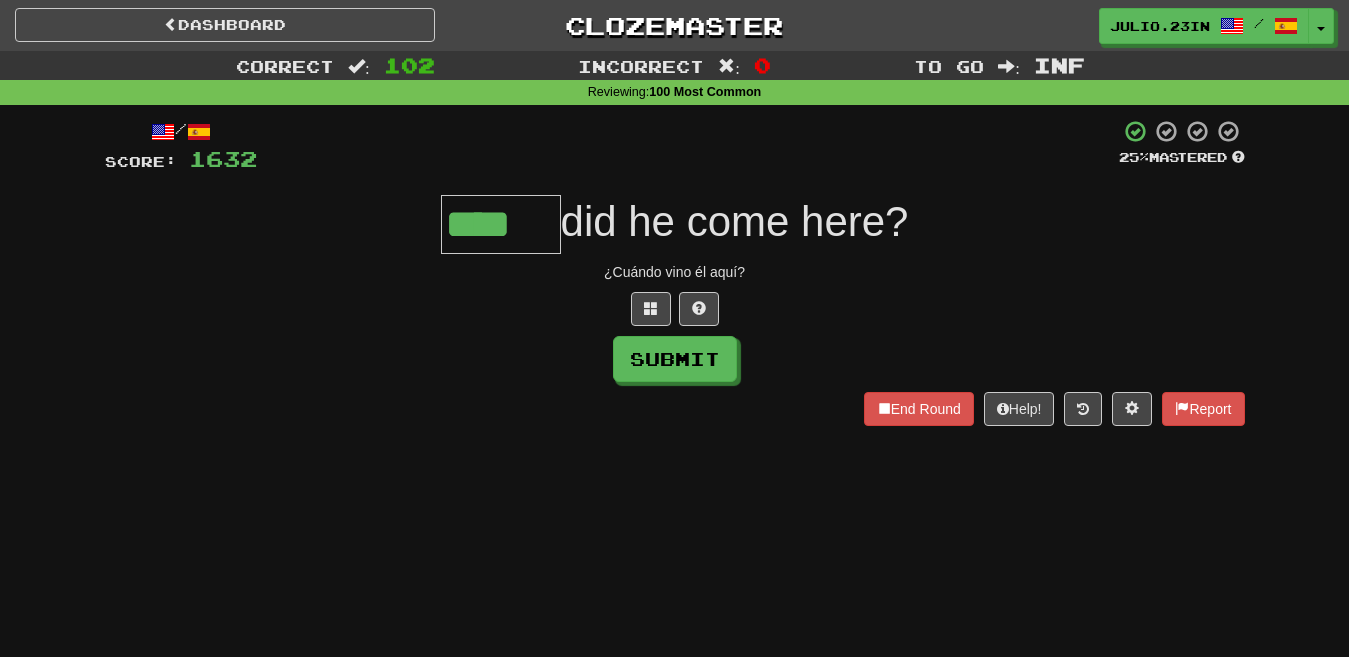 type on "****" 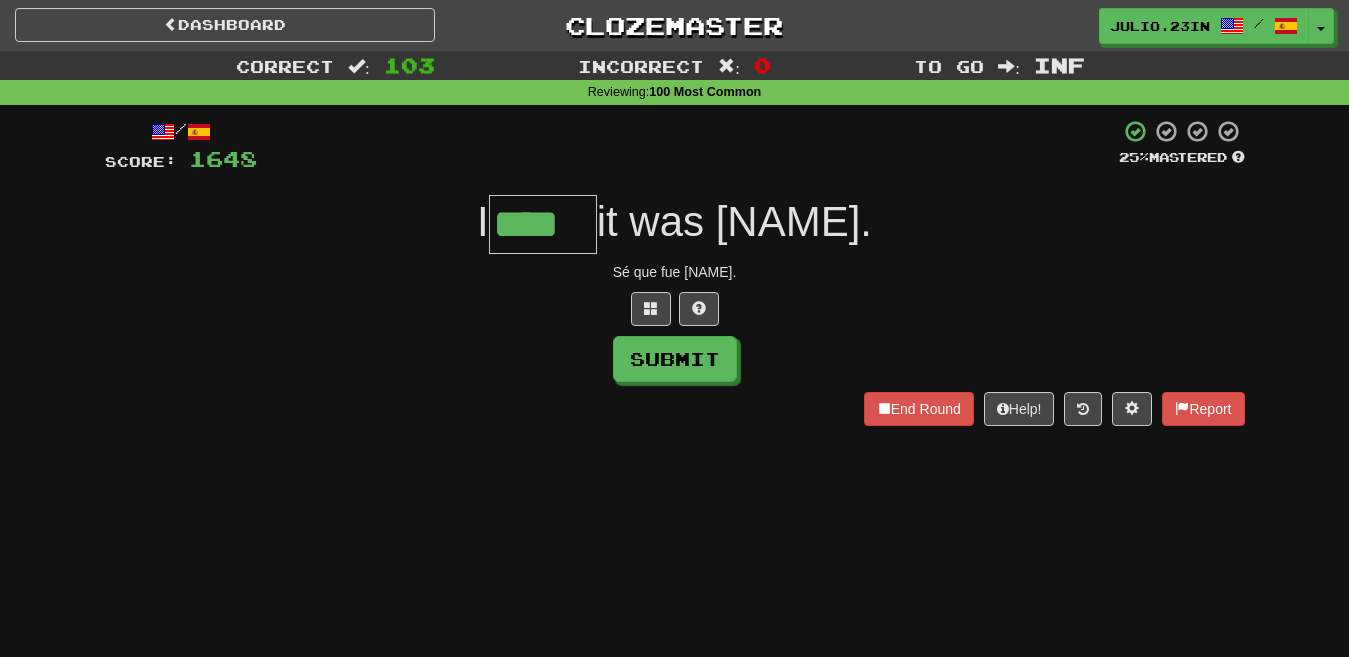 type on "****" 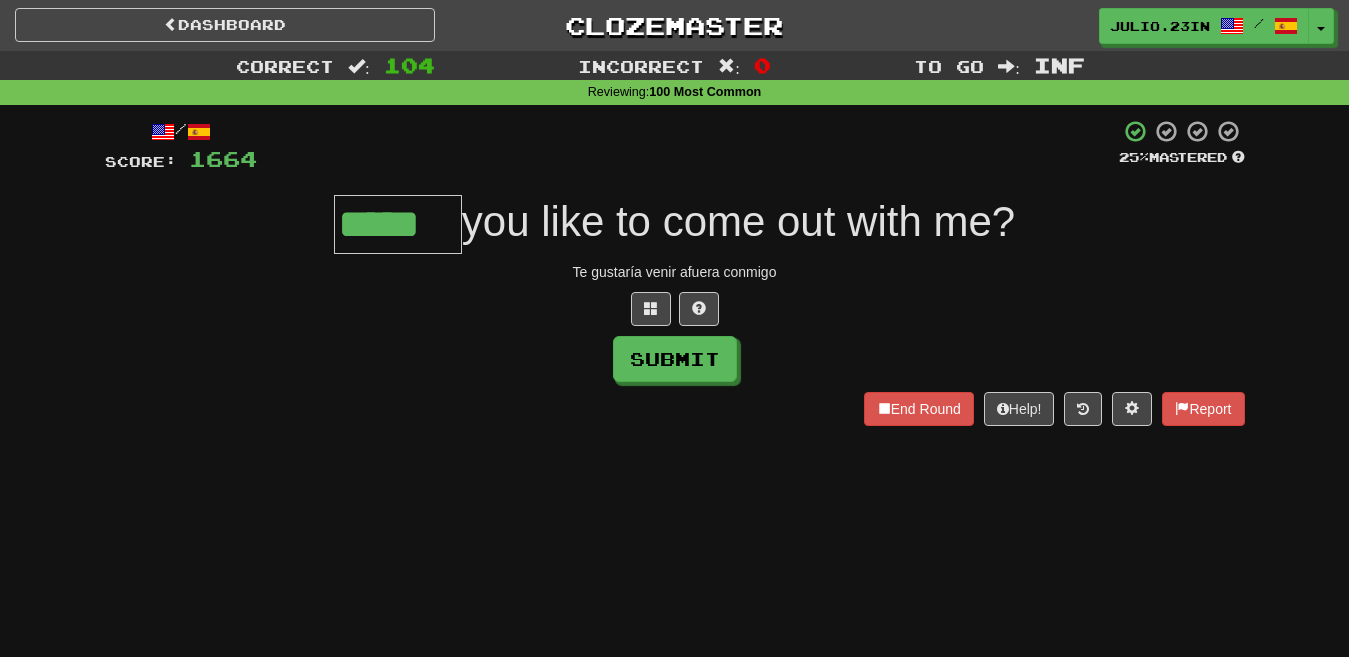 type on "*****" 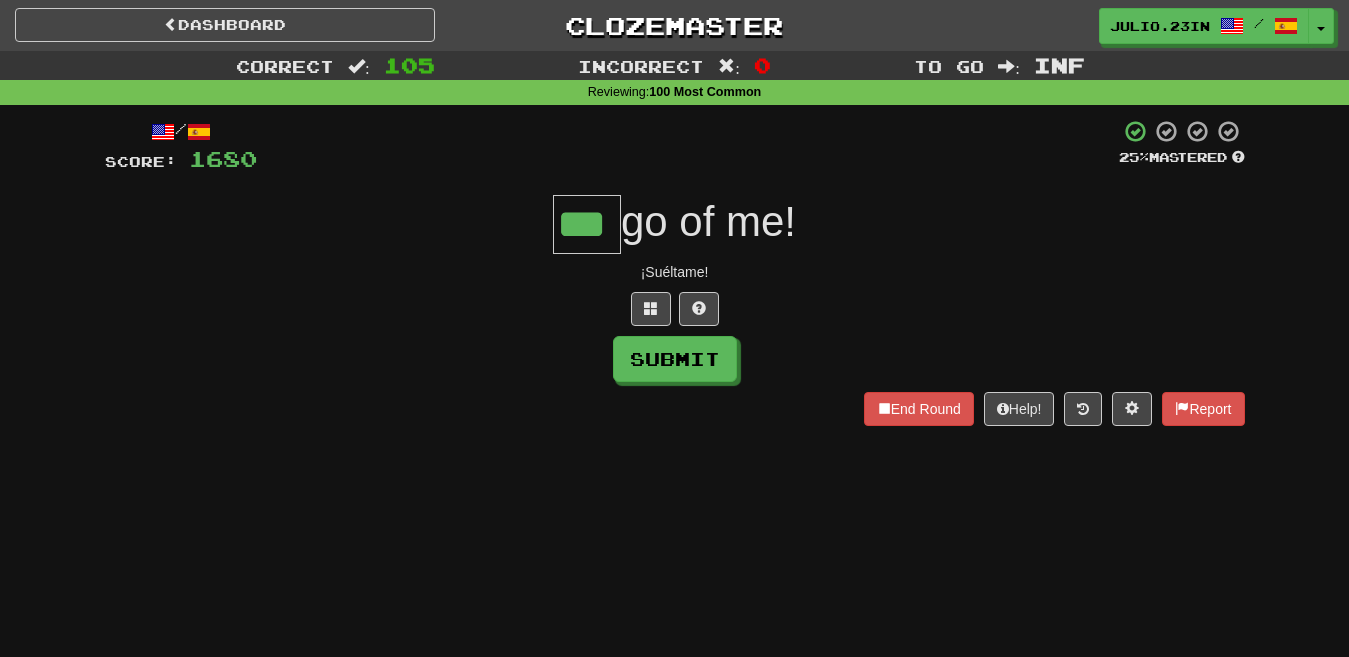 type on "***" 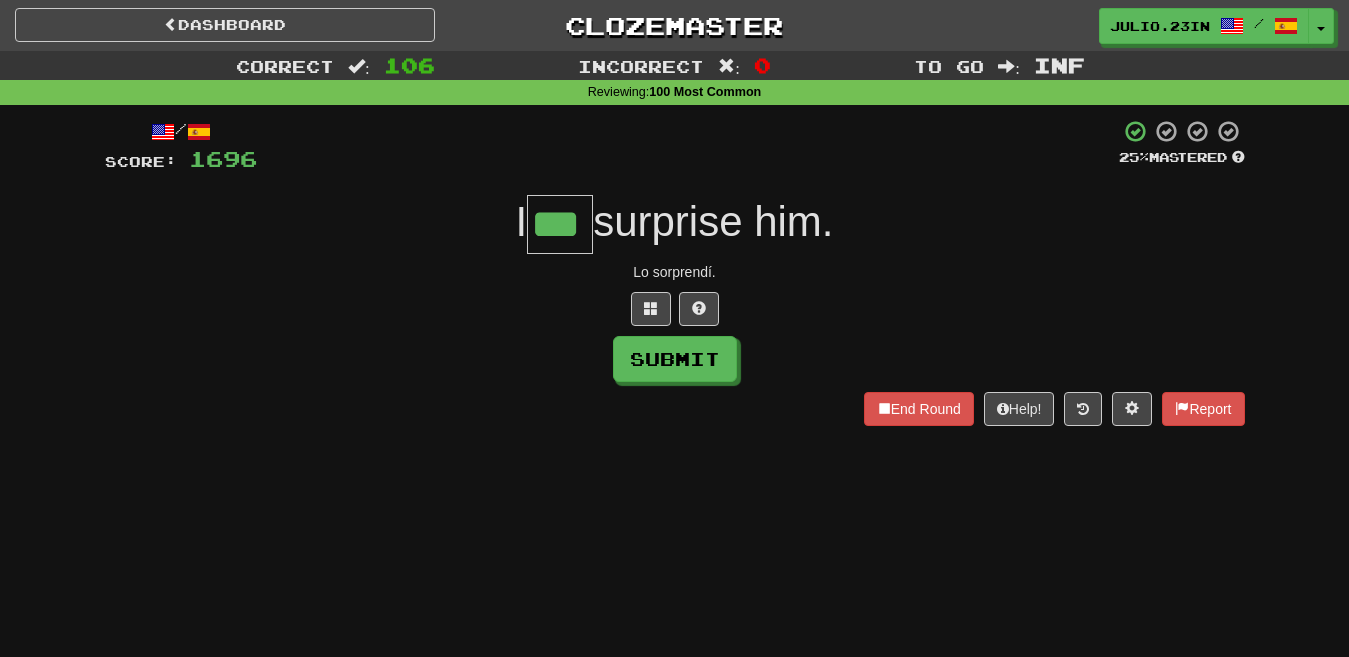 type on "***" 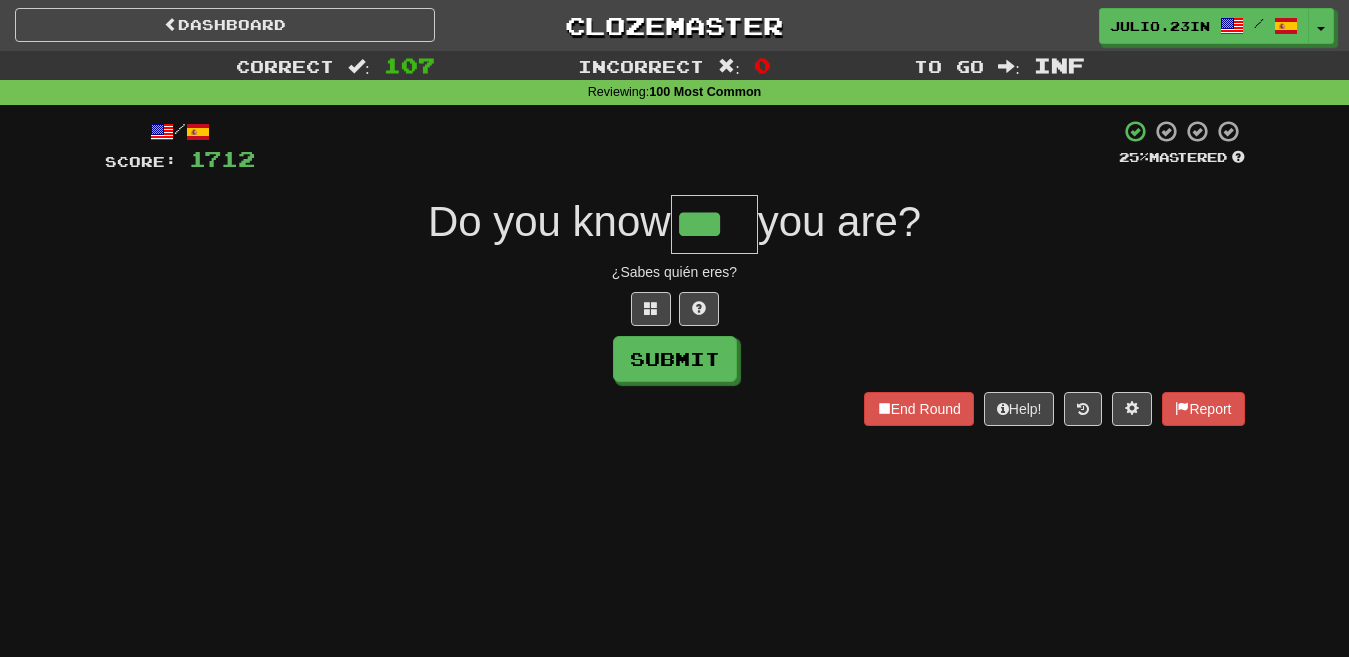 type on "***" 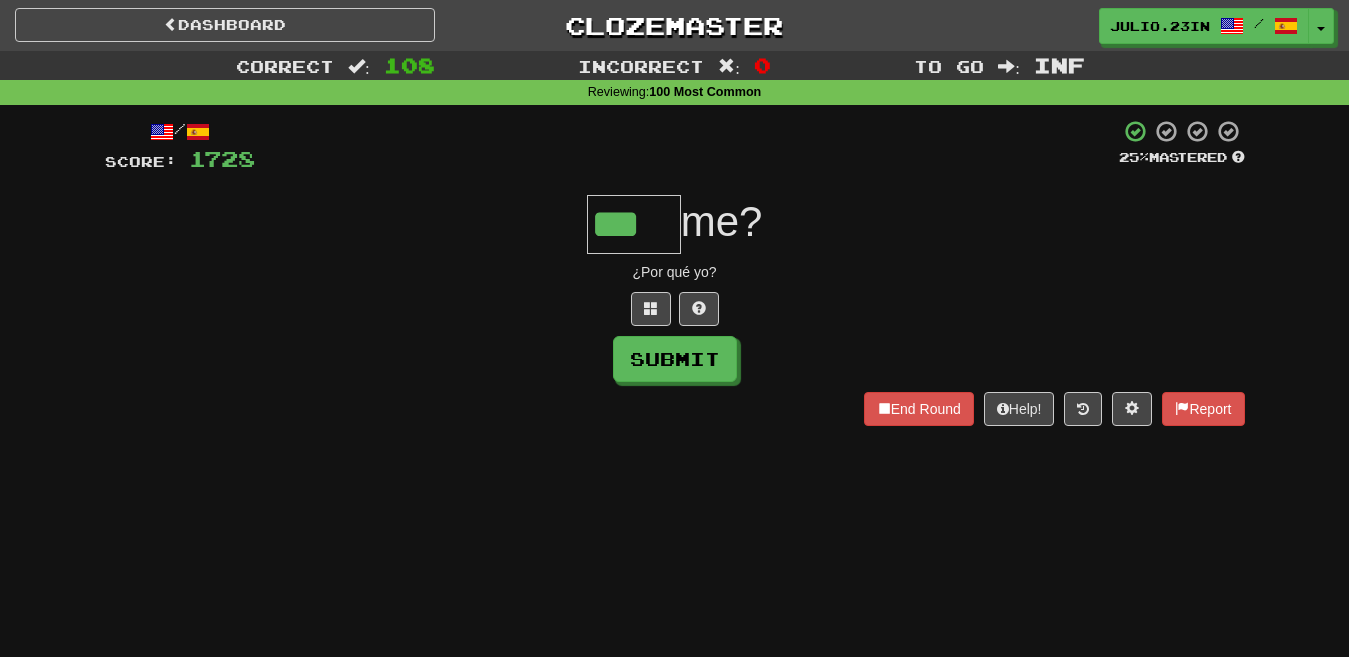 type on "***" 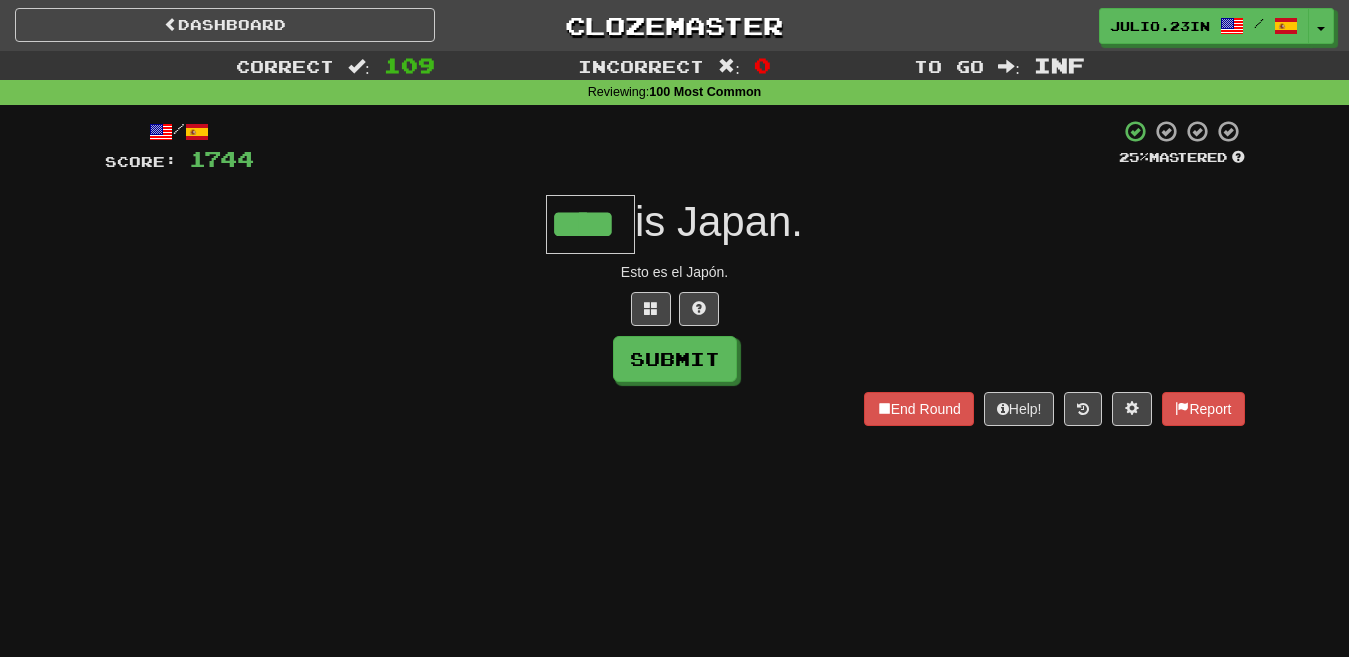 type on "****" 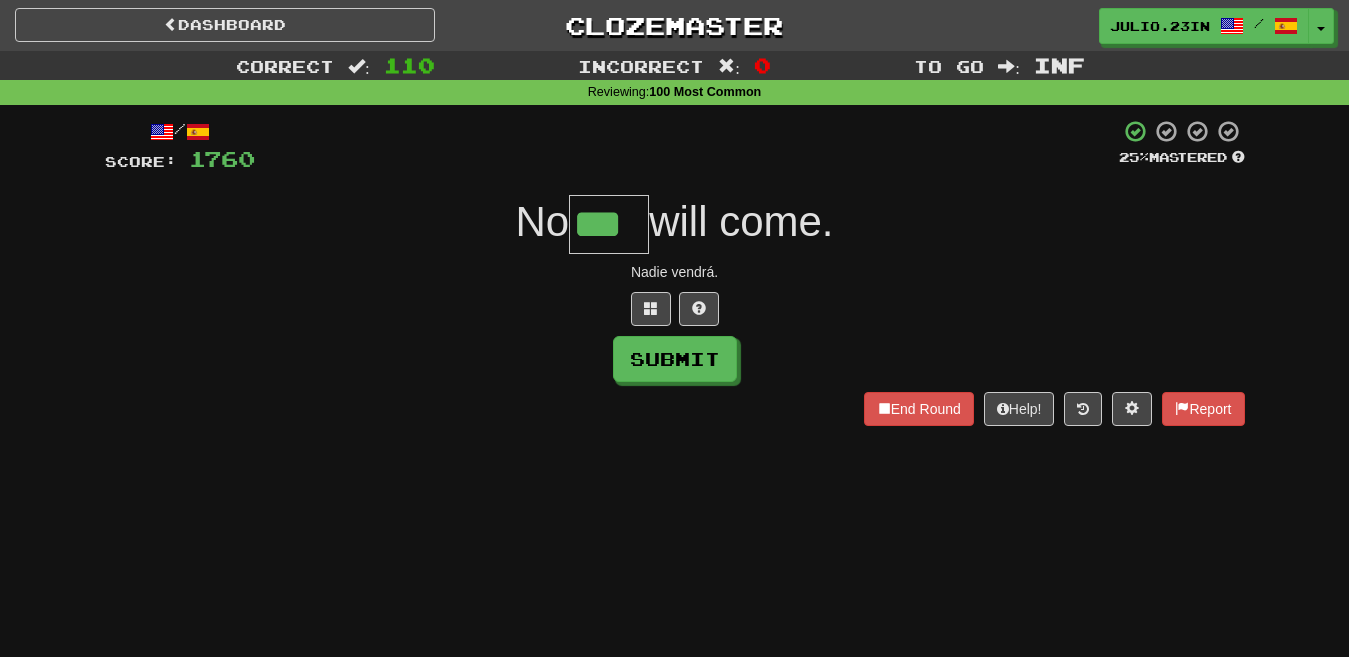 type on "***" 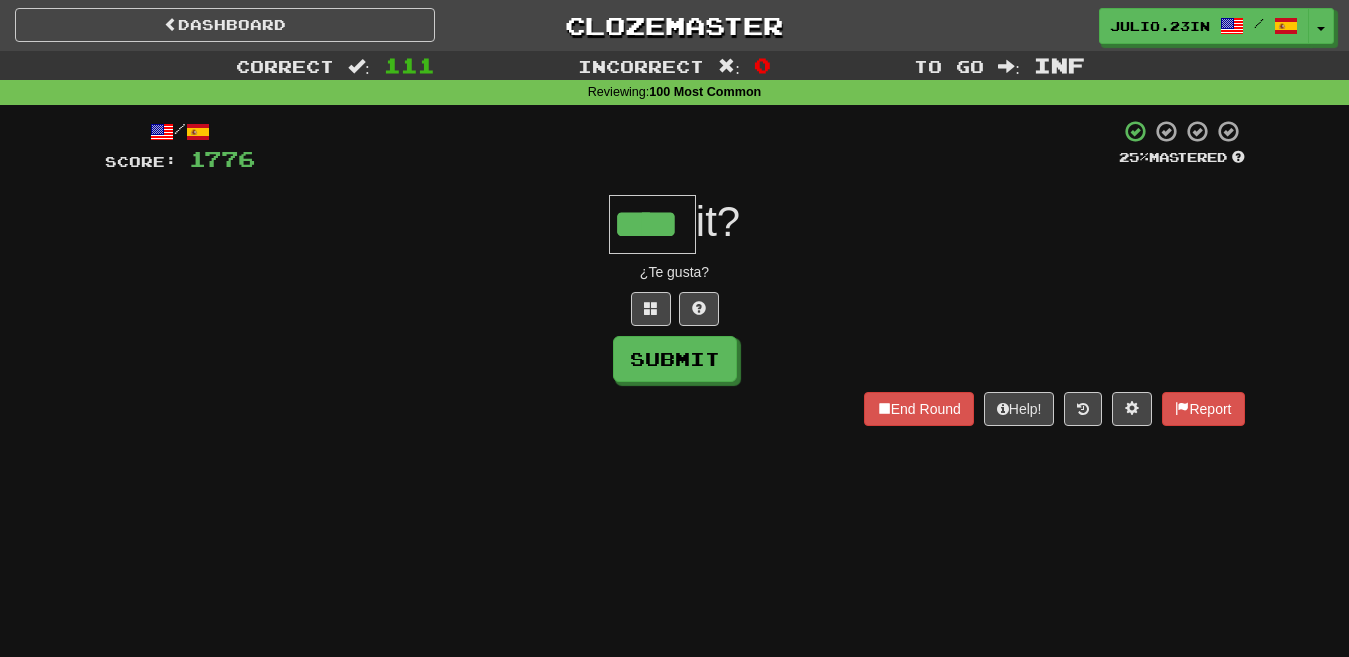 type on "****" 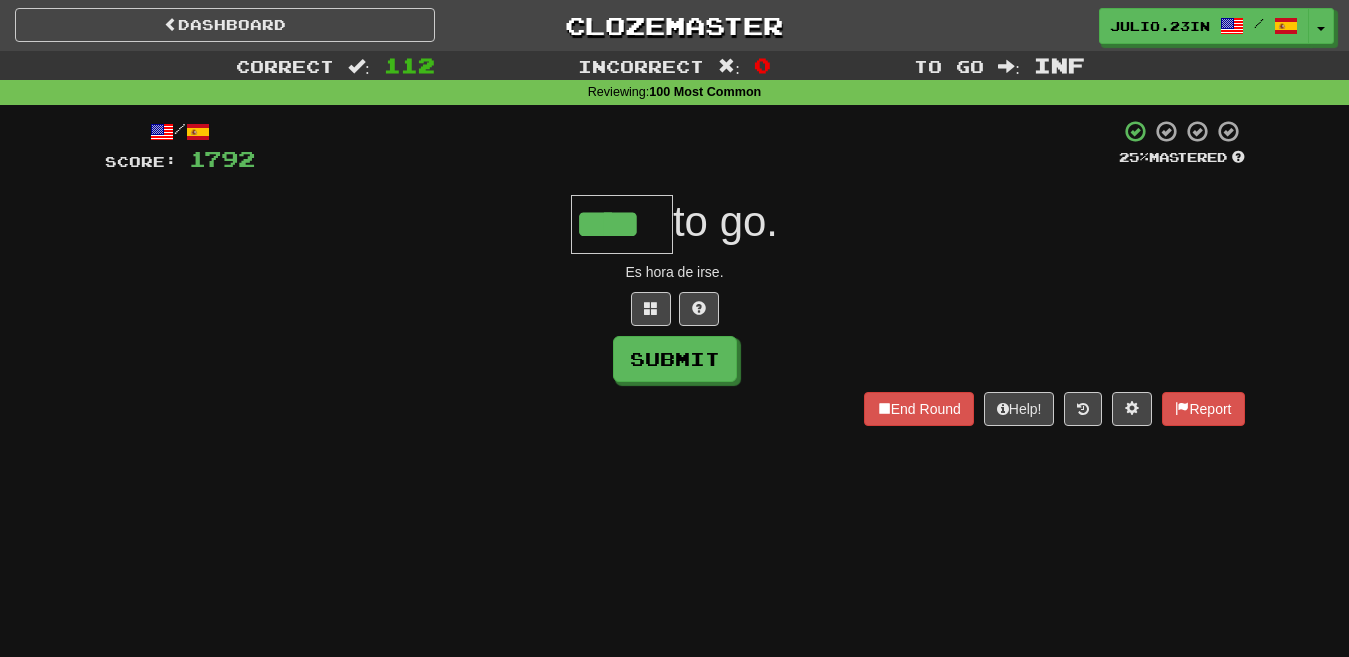type on "****" 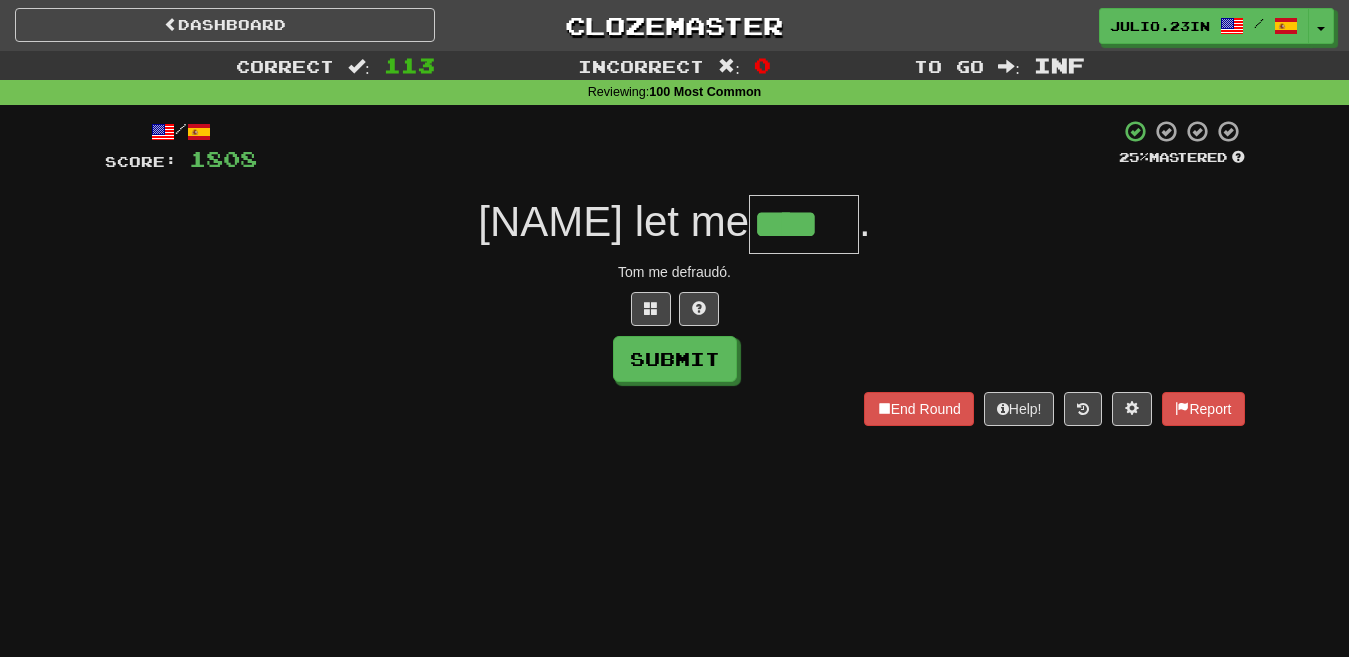 type on "****" 